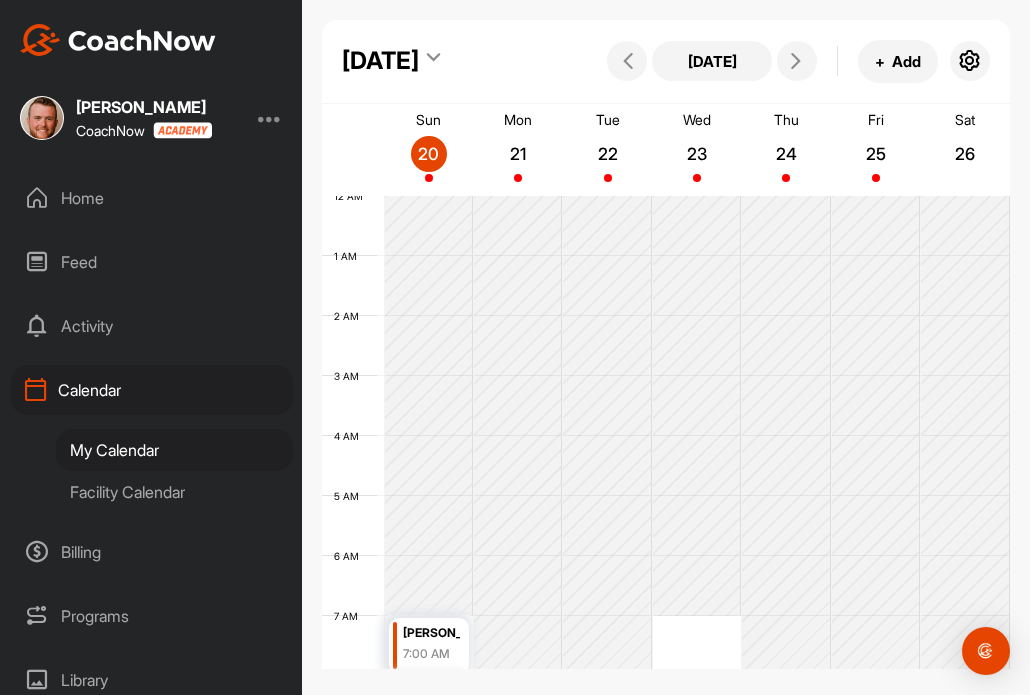 scroll, scrollTop: 0, scrollLeft: 0, axis: both 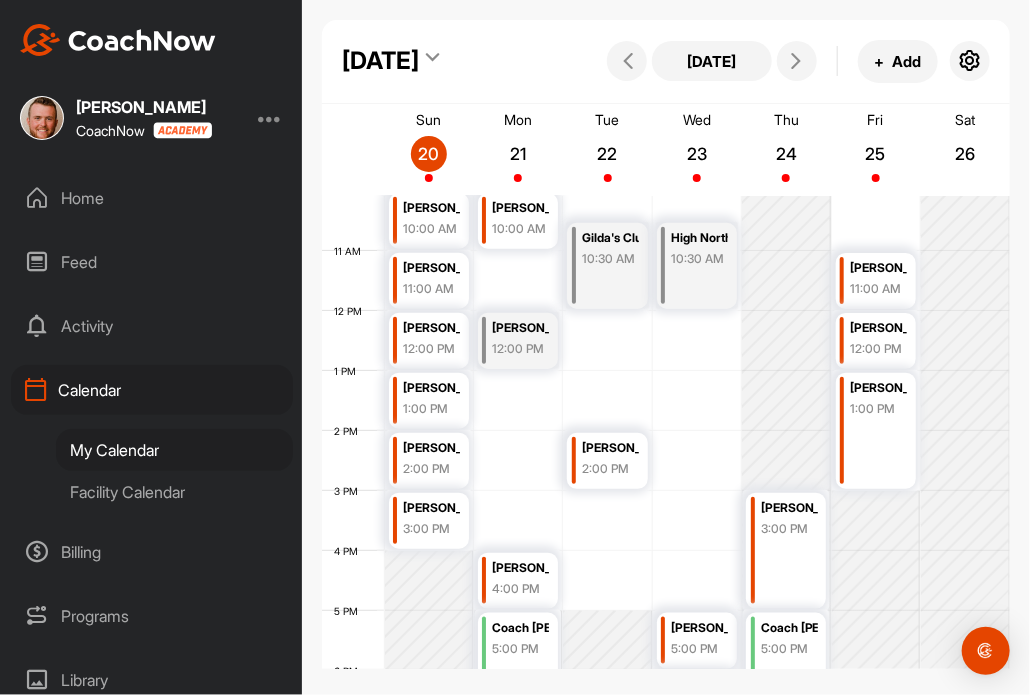 click on "Home" at bounding box center [152, 198] 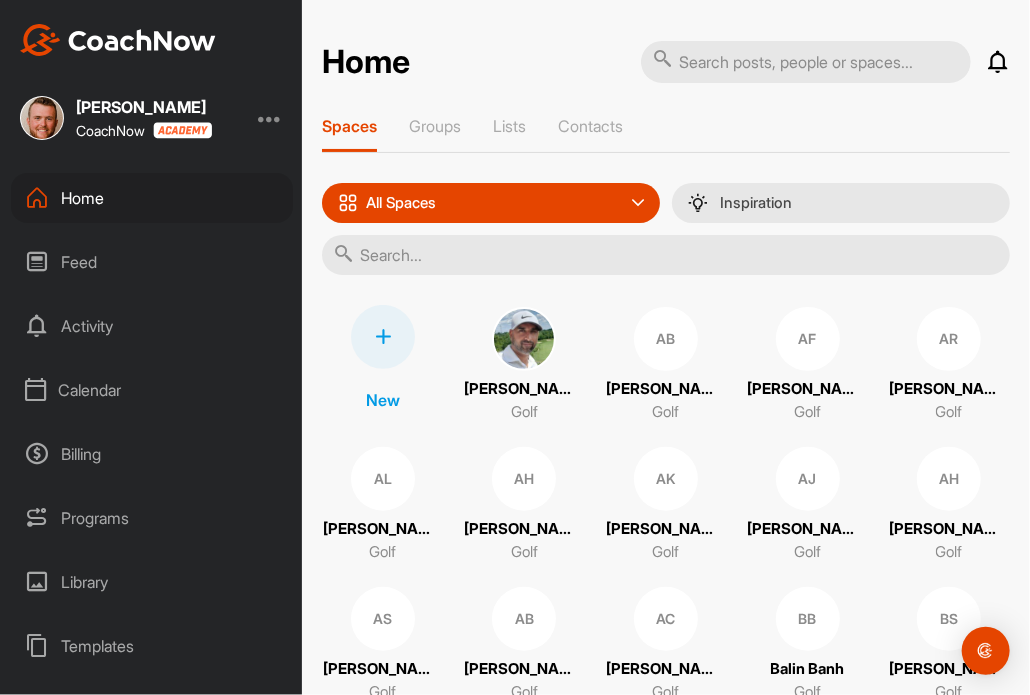 click at bounding box center [666, 255] 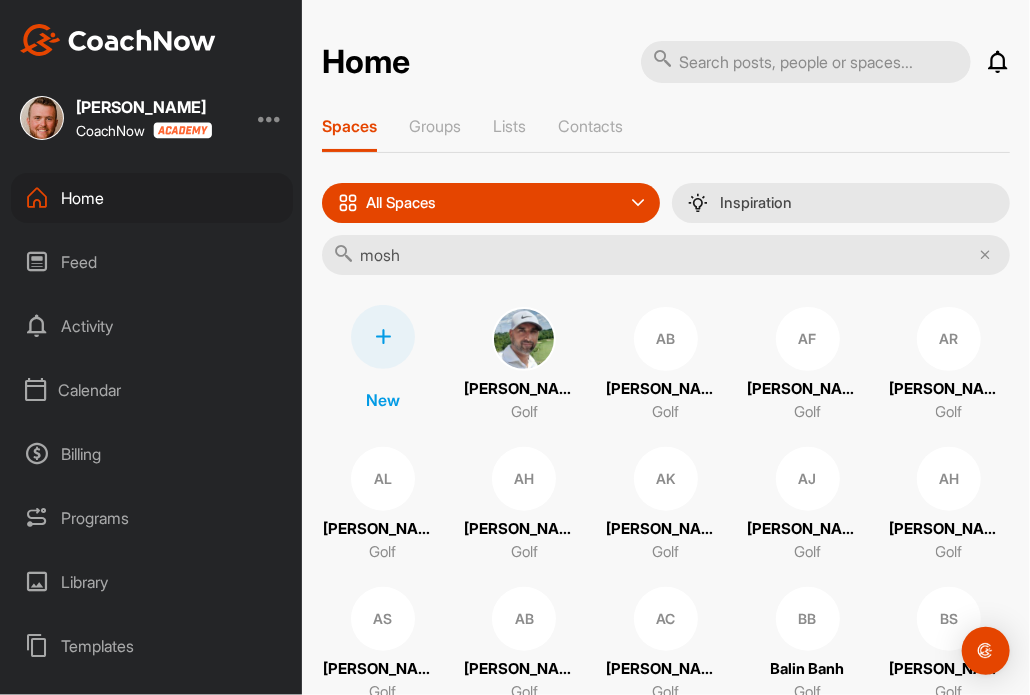 type on "[PERSON_NAME]" 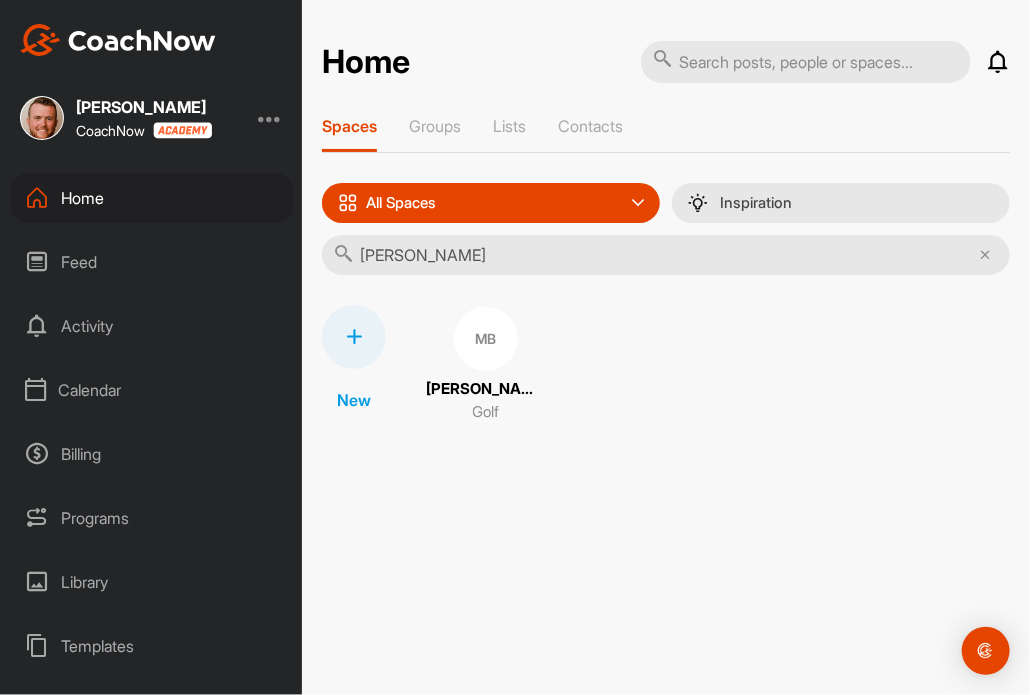 click on "MB" at bounding box center (486, 339) 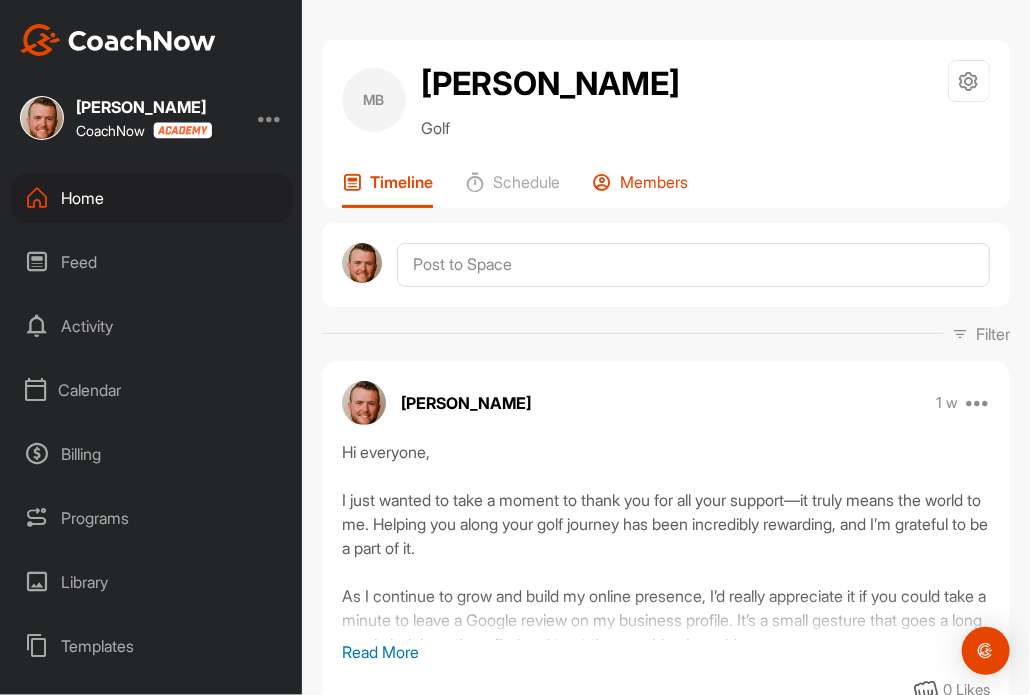 click on "Members" at bounding box center [640, 190] 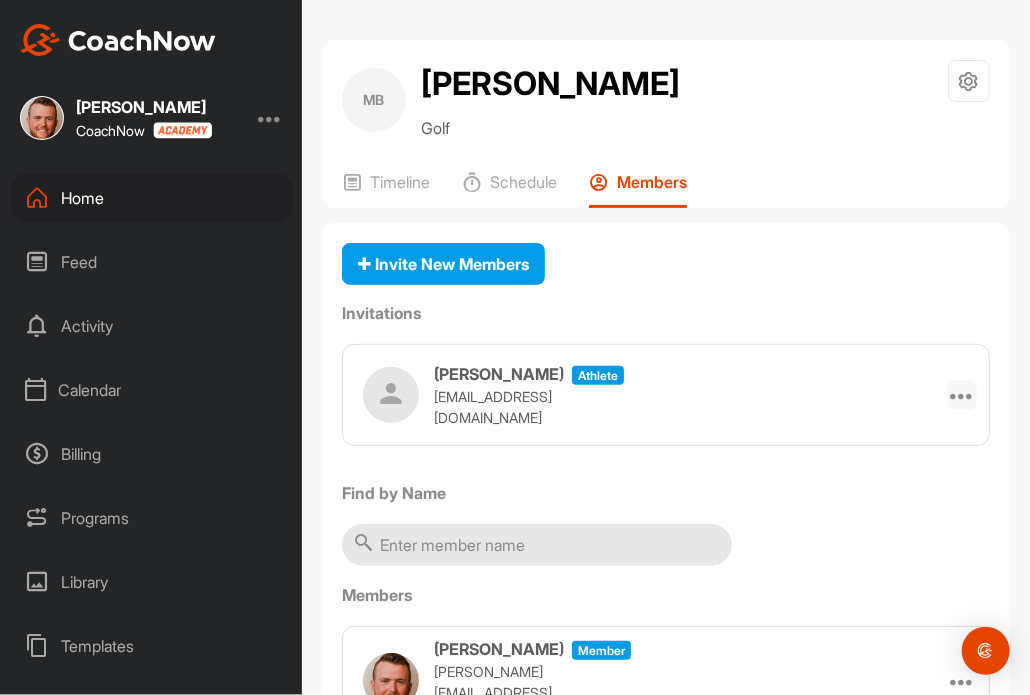click at bounding box center (962, 395) 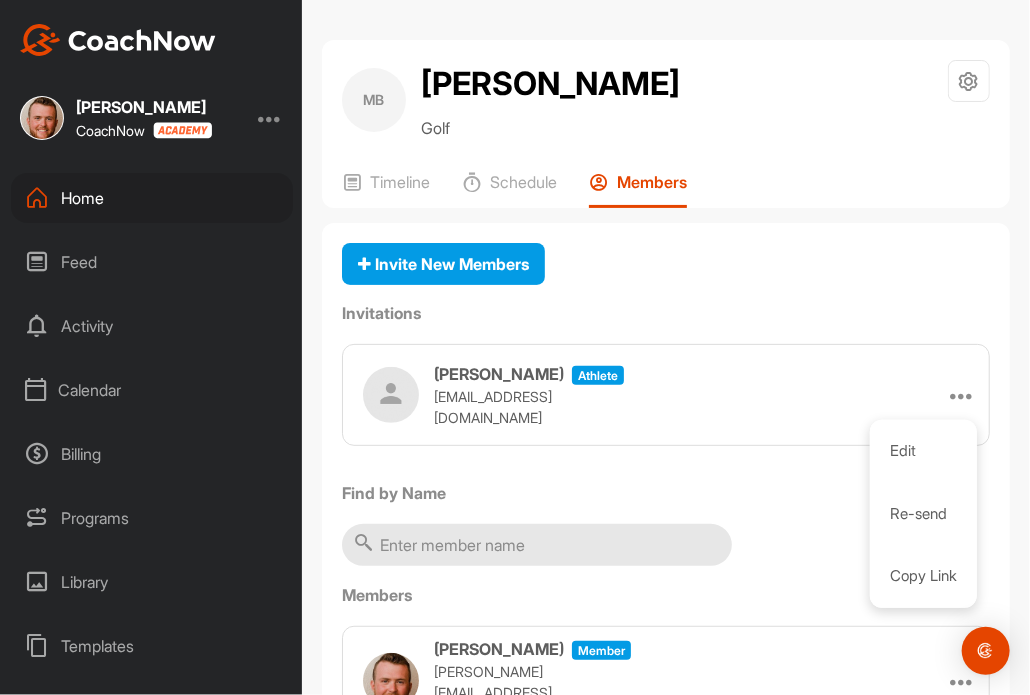 click on "[EMAIL_ADDRESS][DOMAIN_NAME]" at bounding box center (534, 407) 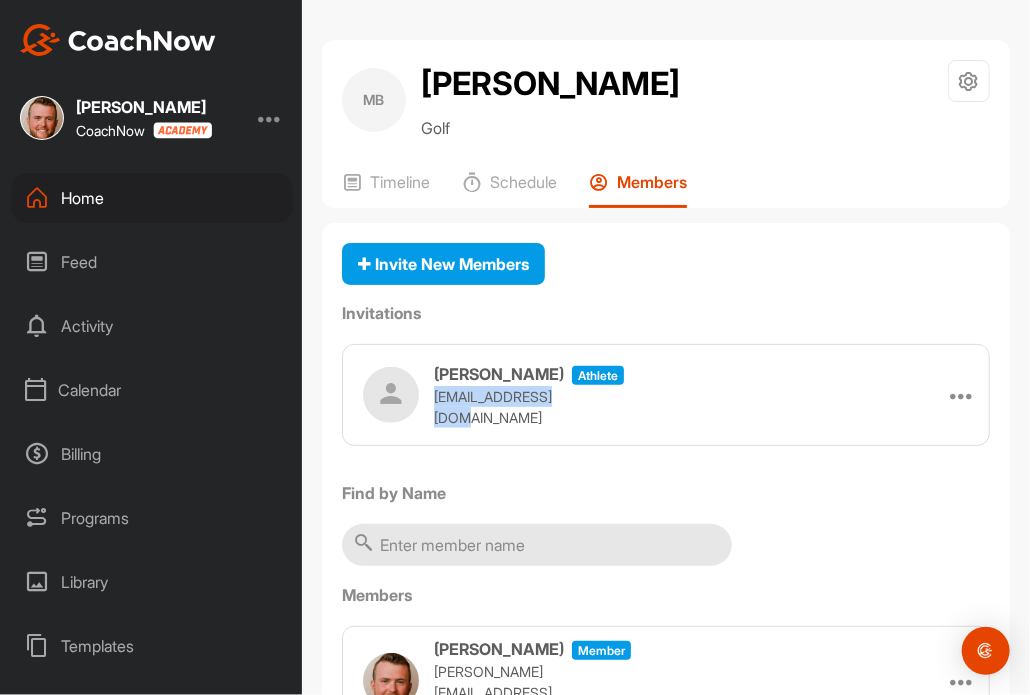 drag, startPoint x: 436, startPoint y: 409, endPoint x: 590, endPoint y: 411, distance: 154.01299 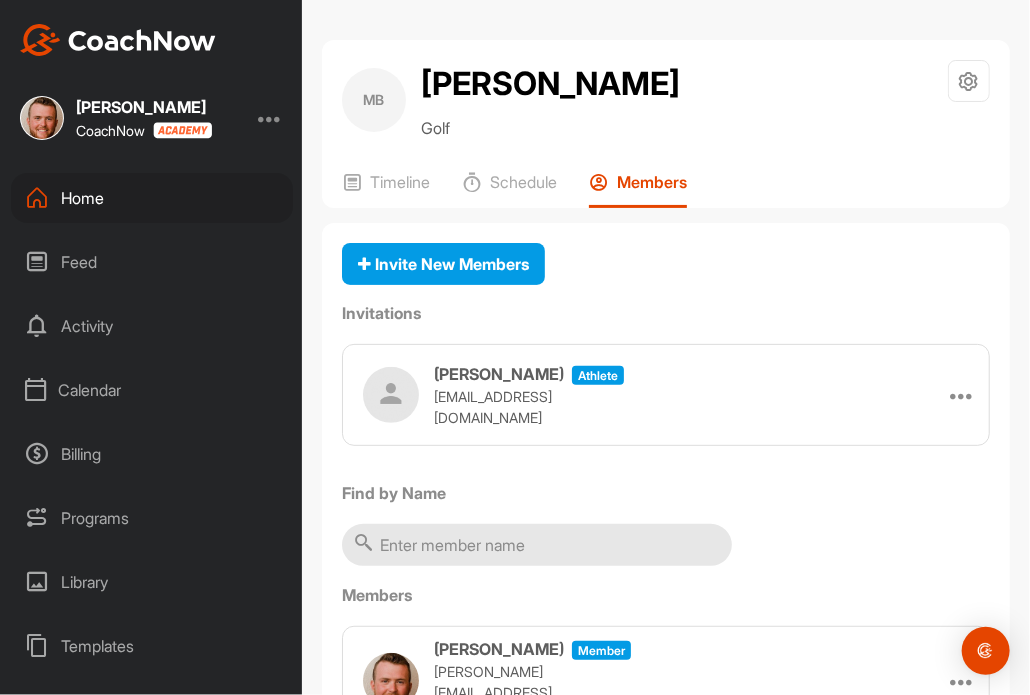 click on "Timeline Schedule Members" at bounding box center (666, 190) 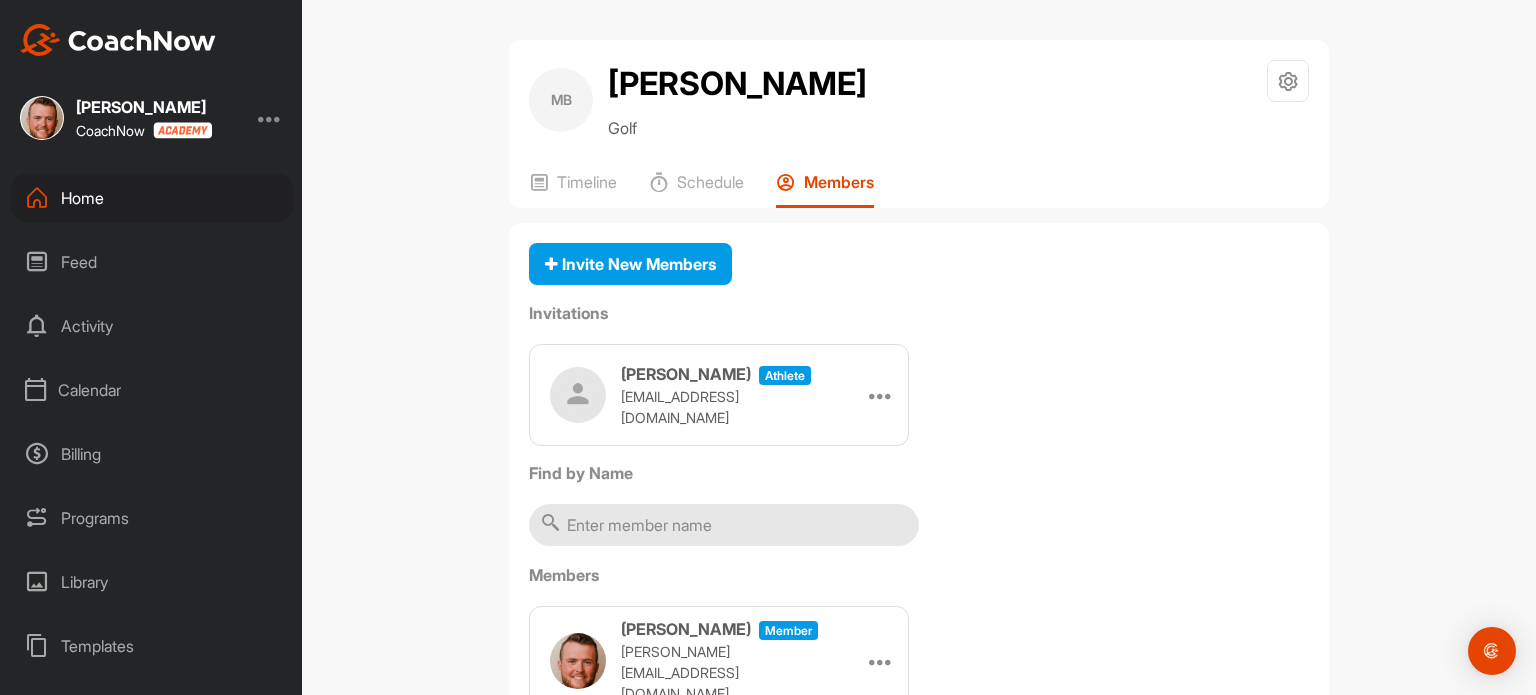 click on "Calendar" at bounding box center (152, 390) 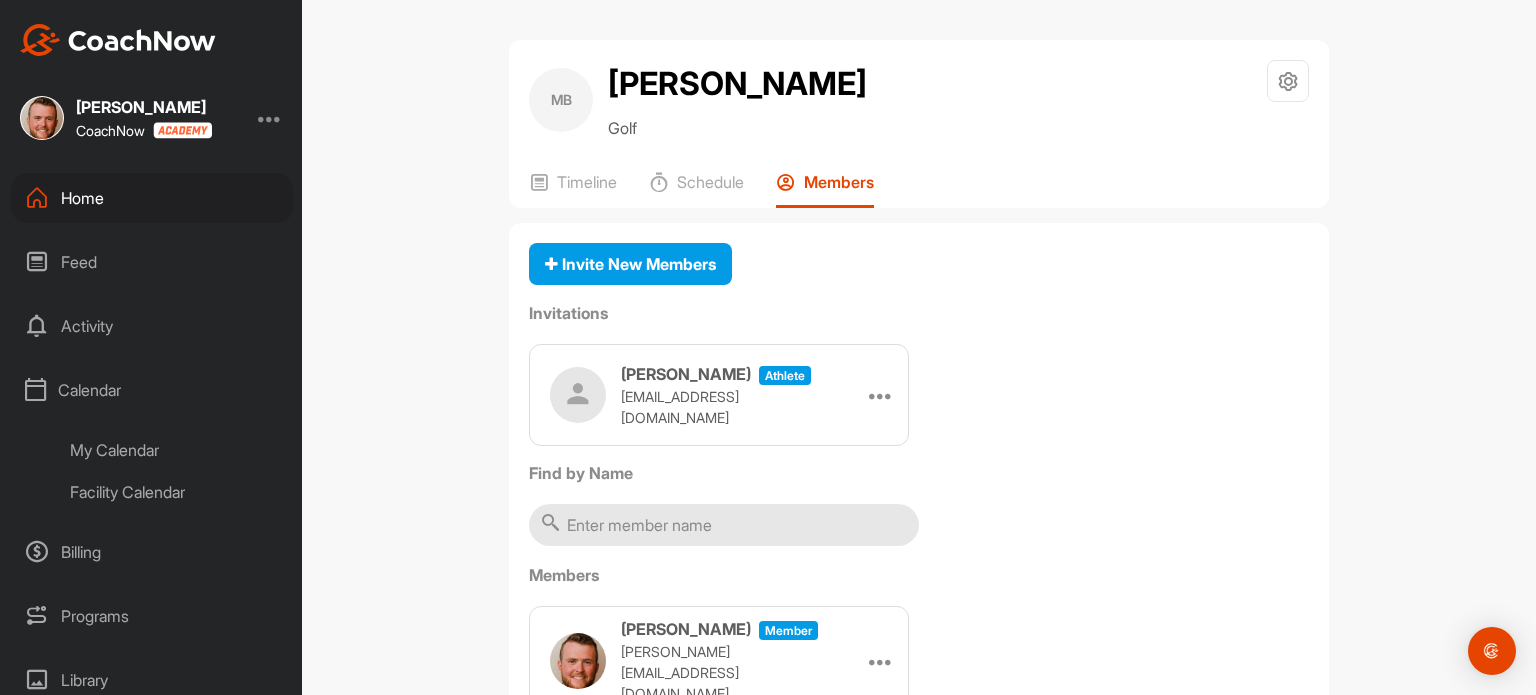 click on "My Calendar" at bounding box center [174, 450] 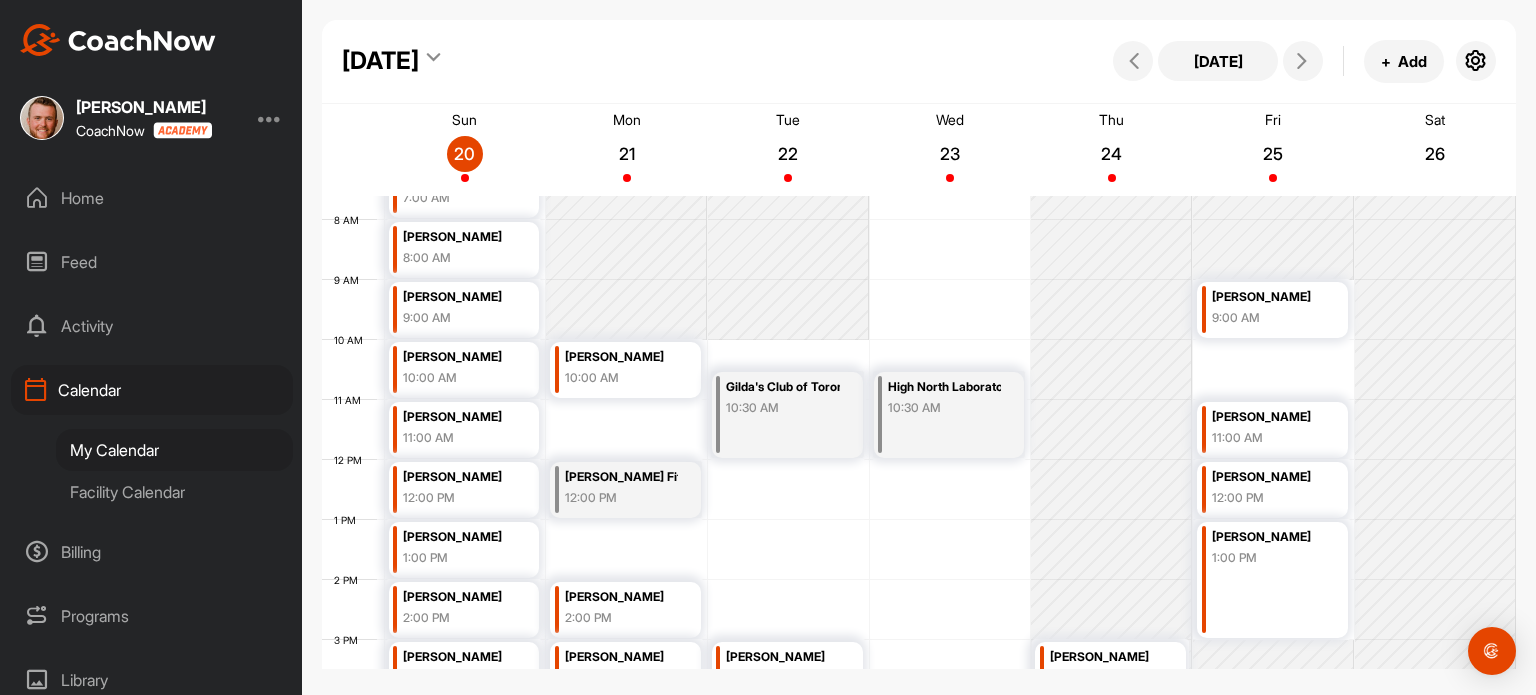 scroll, scrollTop: 457, scrollLeft: 0, axis: vertical 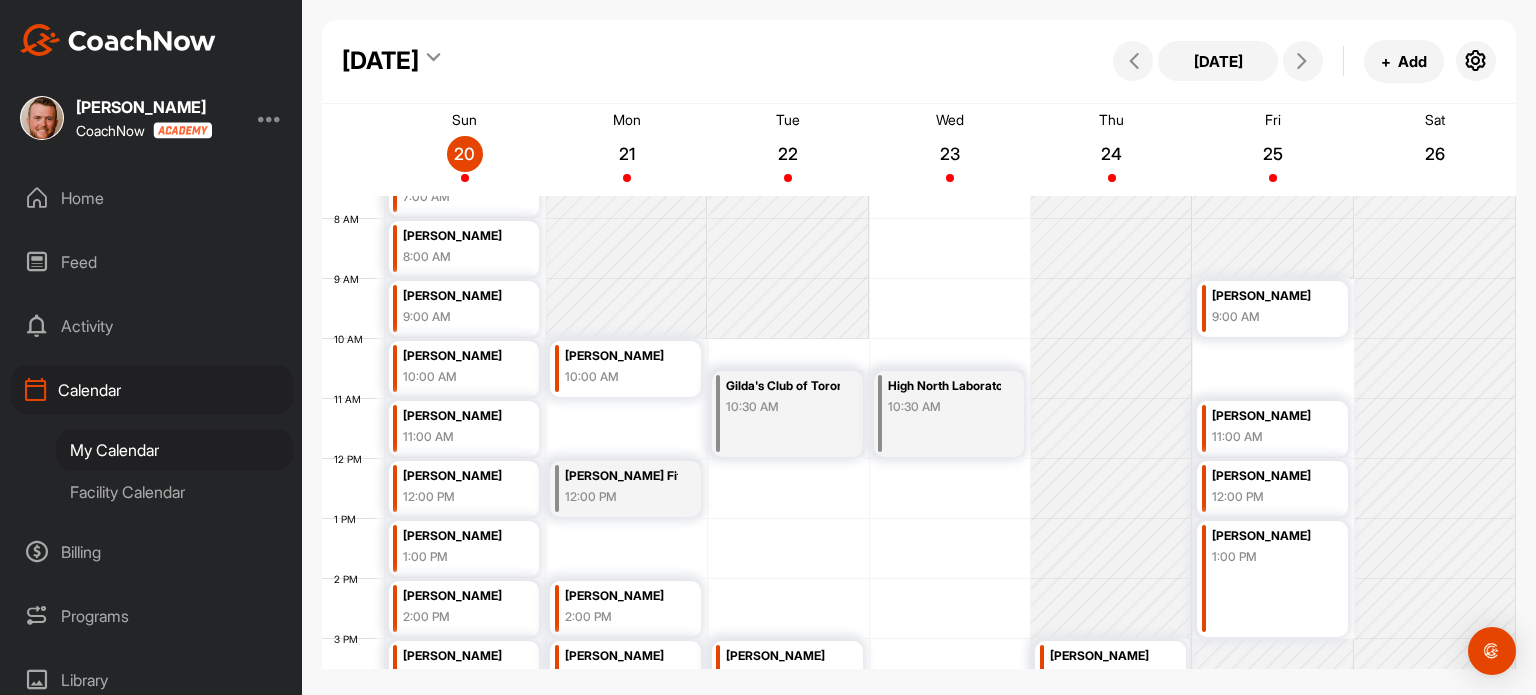 click on "Facility Calendar" at bounding box center (174, 492) 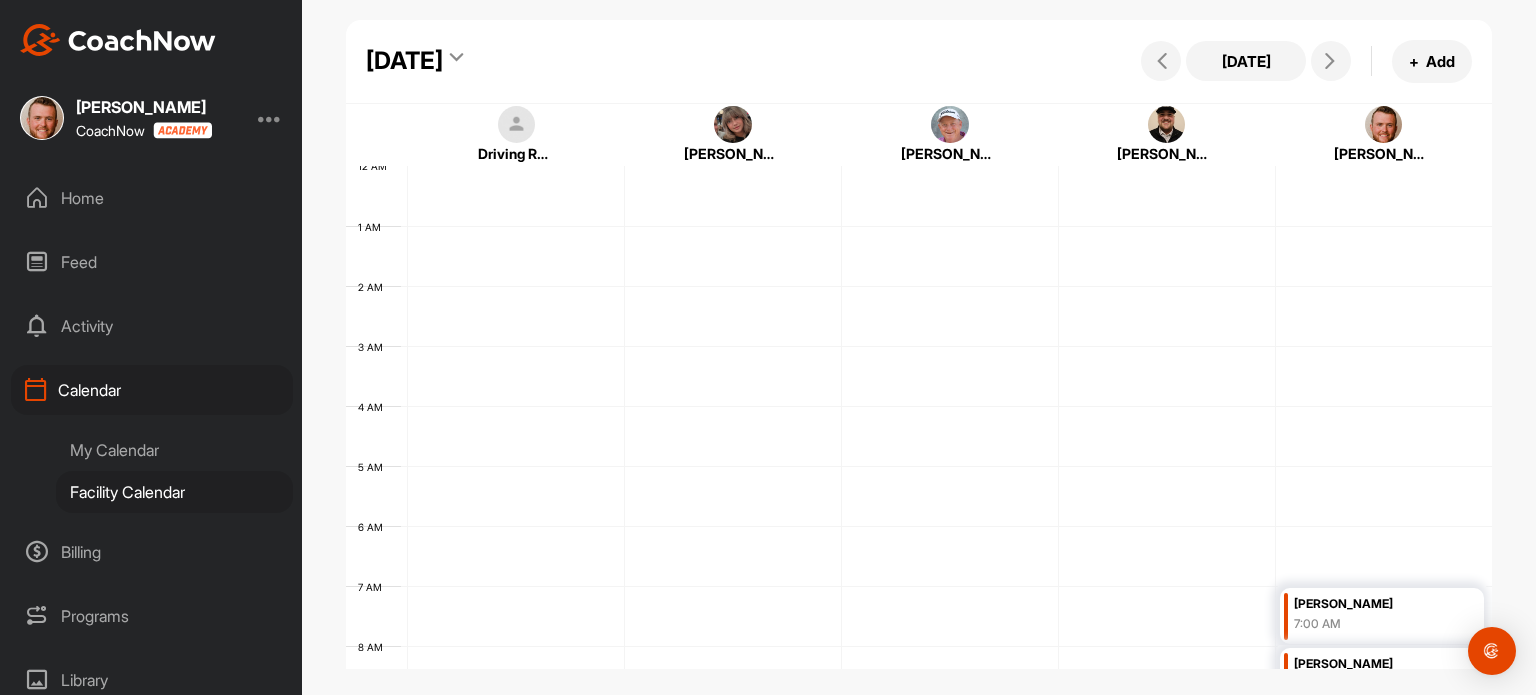 scroll, scrollTop: 347, scrollLeft: 0, axis: vertical 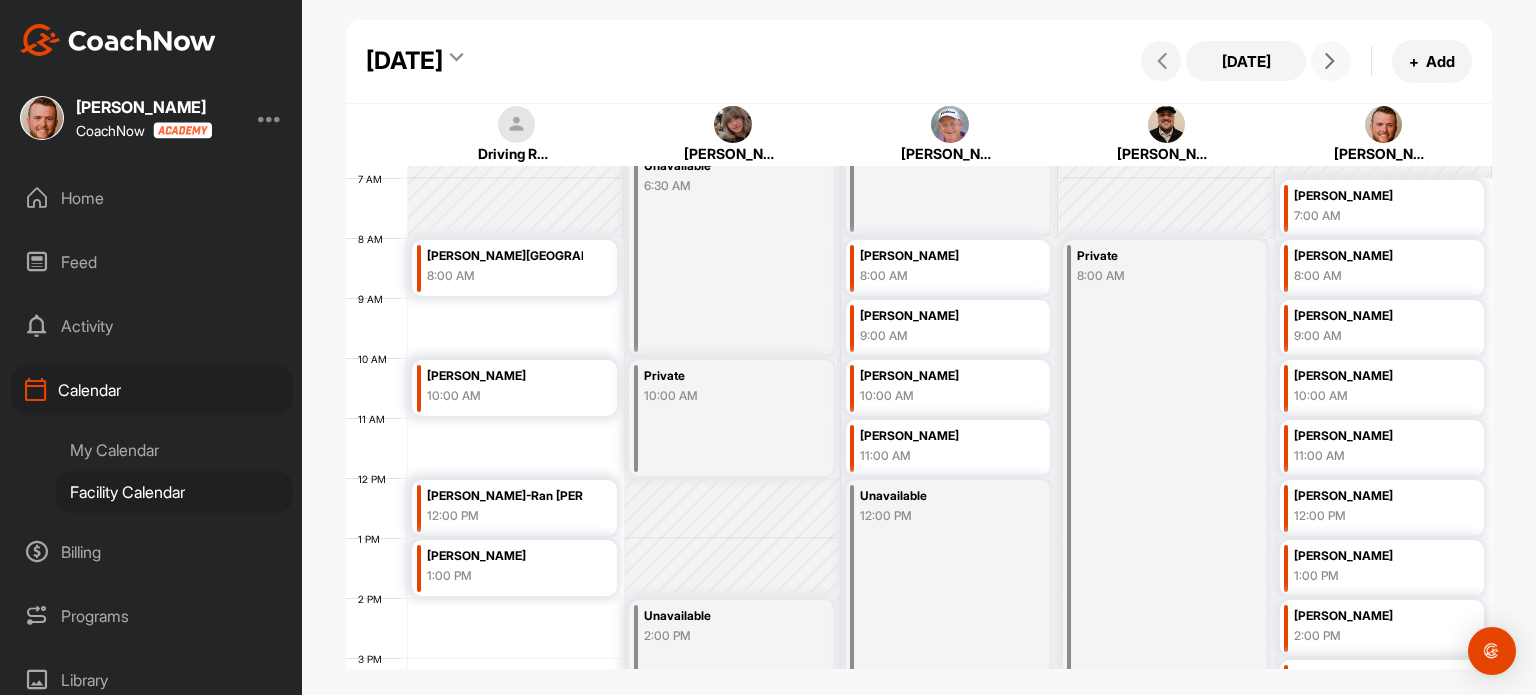 click at bounding box center [1330, 61] 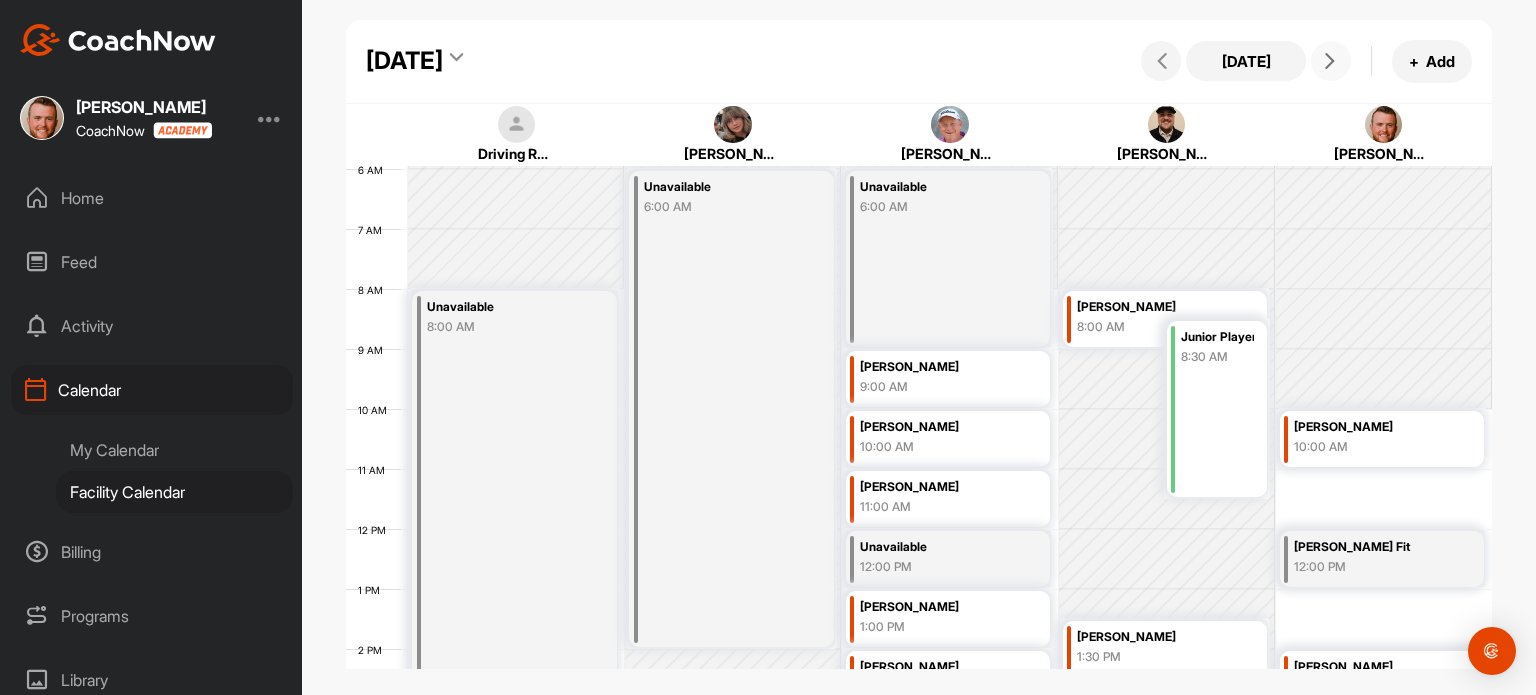 scroll, scrollTop: 358, scrollLeft: 0, axis: vertical 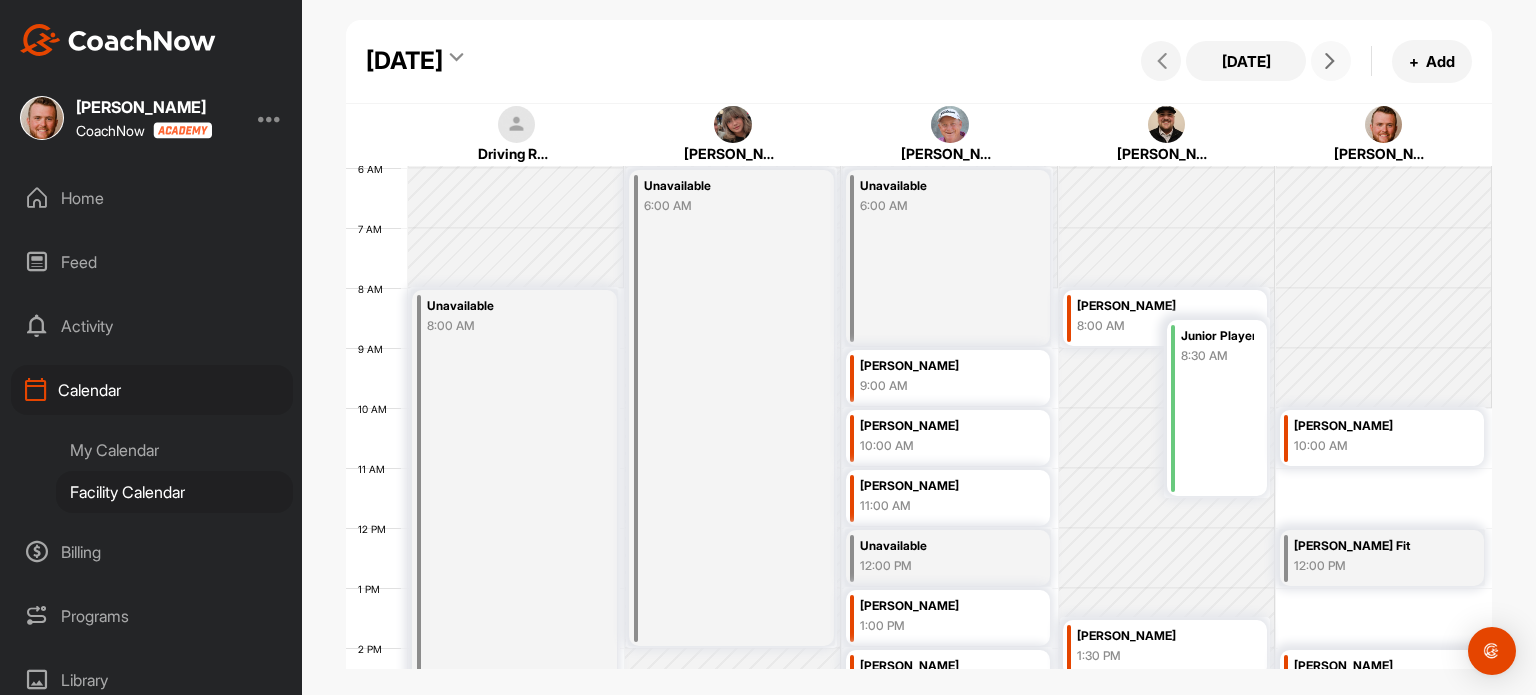click on "Junior Players' Camp 8:30 AM" at bounding box center (1217, 408) 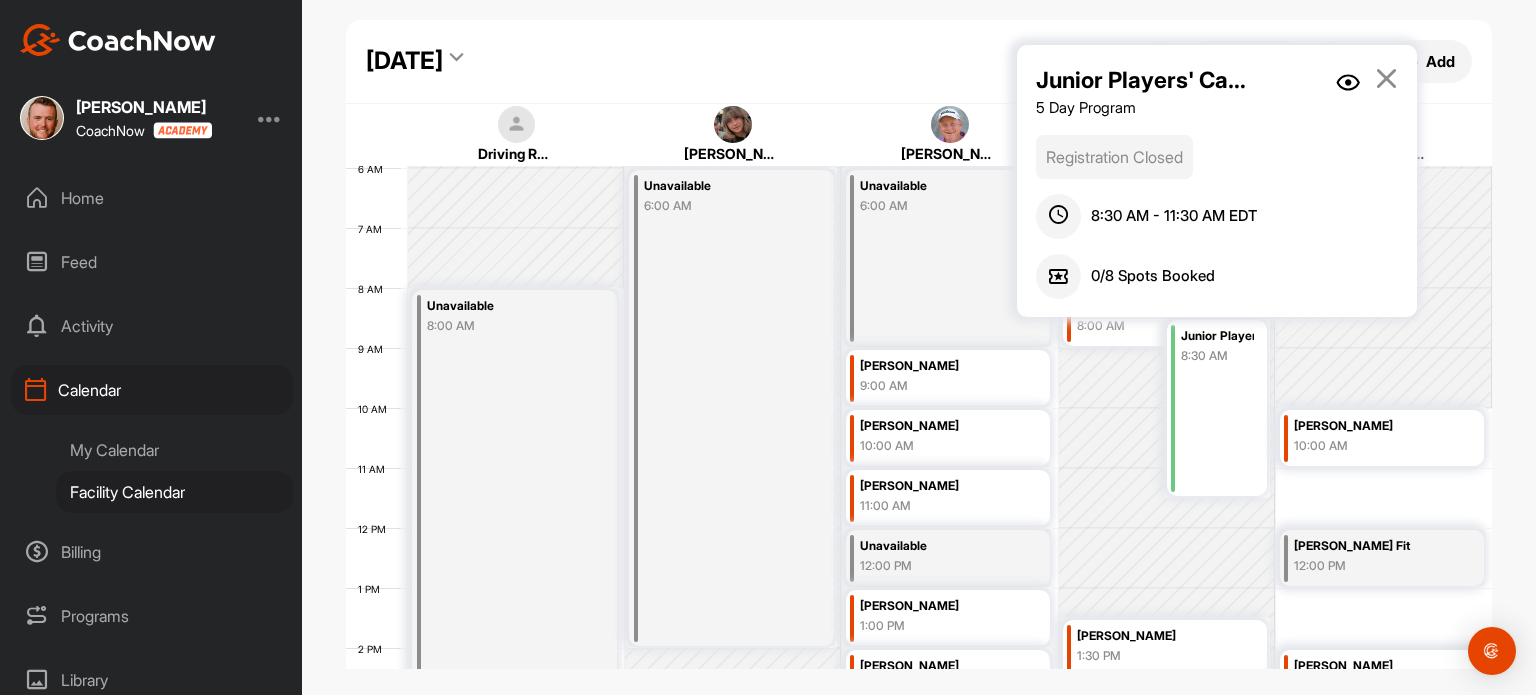 click at bounding box center [1386, 78] 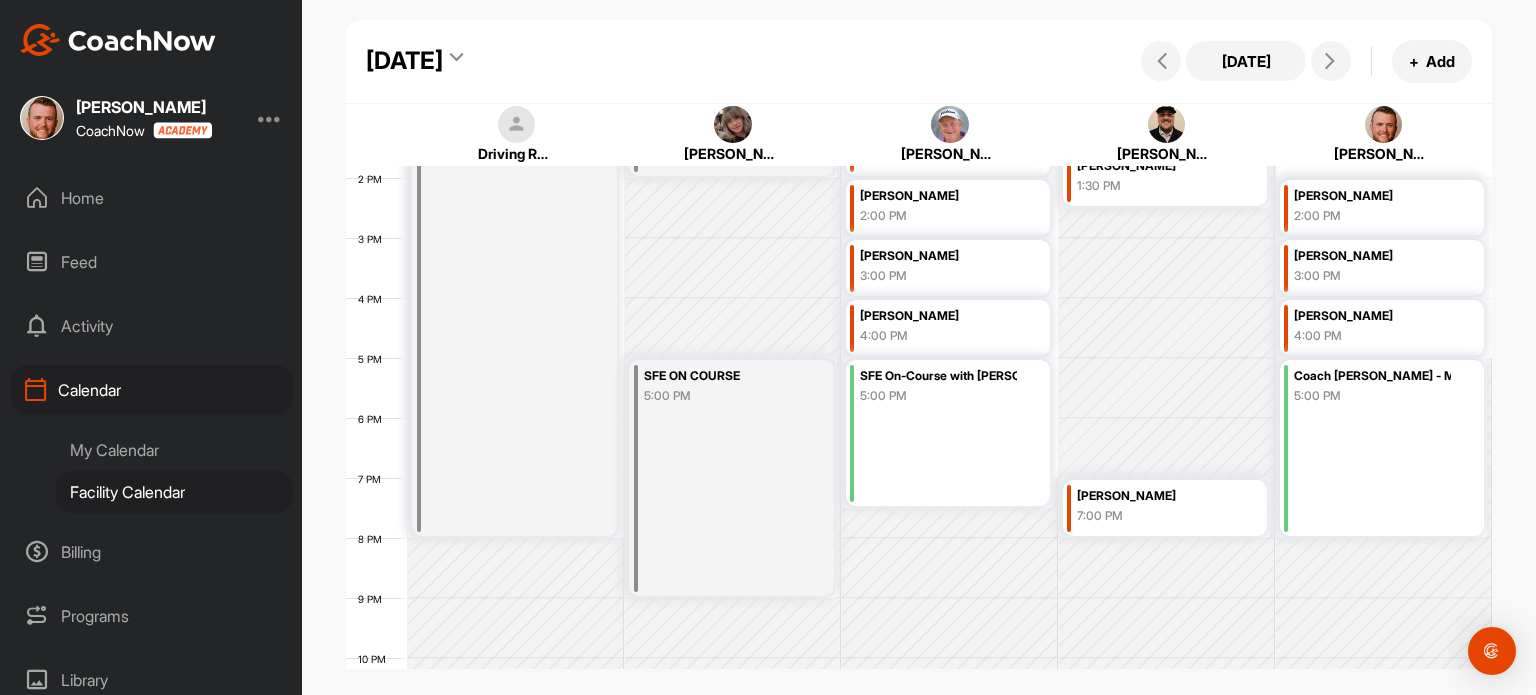 scroll, scrollTop: 827, scrollLeft: 0, axis: vertical 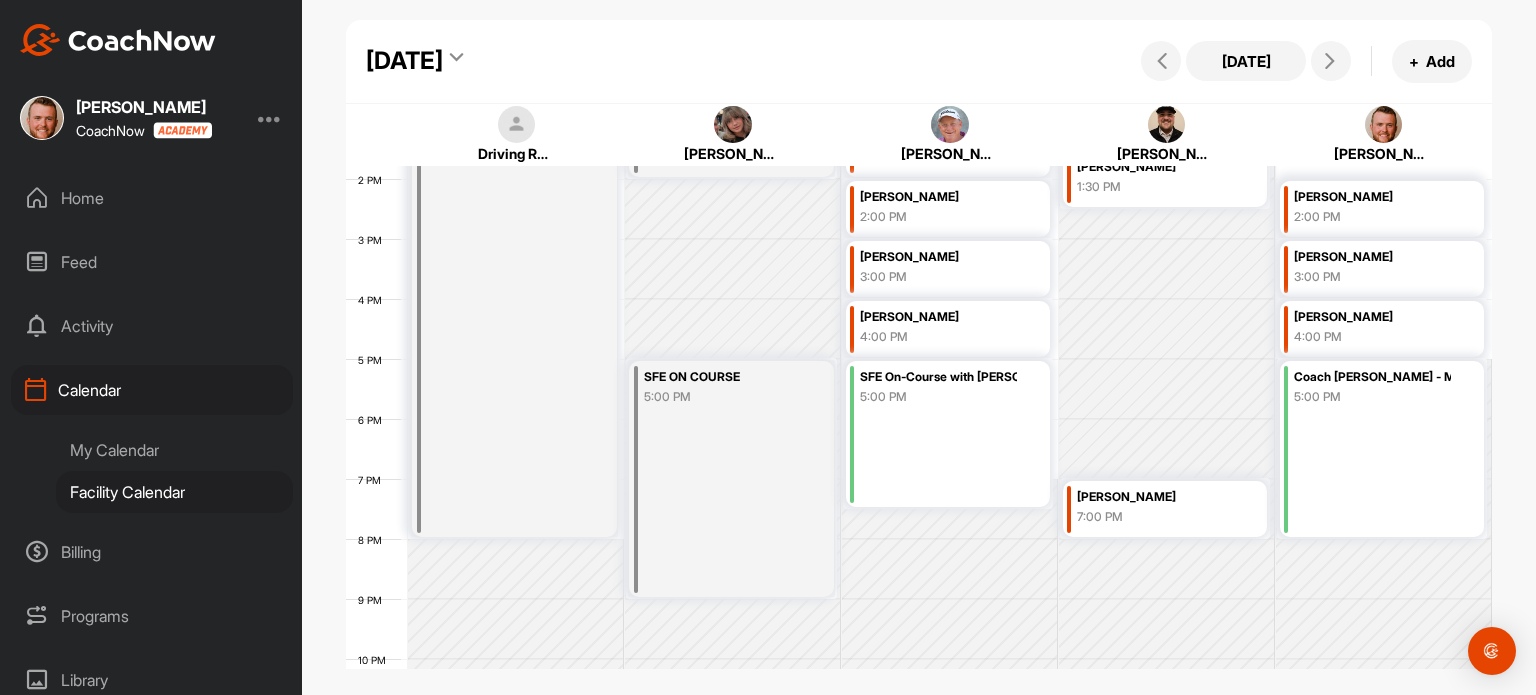 click on "SFE On-Course with [PERSON_NAME] 5:00 PM" at bounding box center [948, 434] 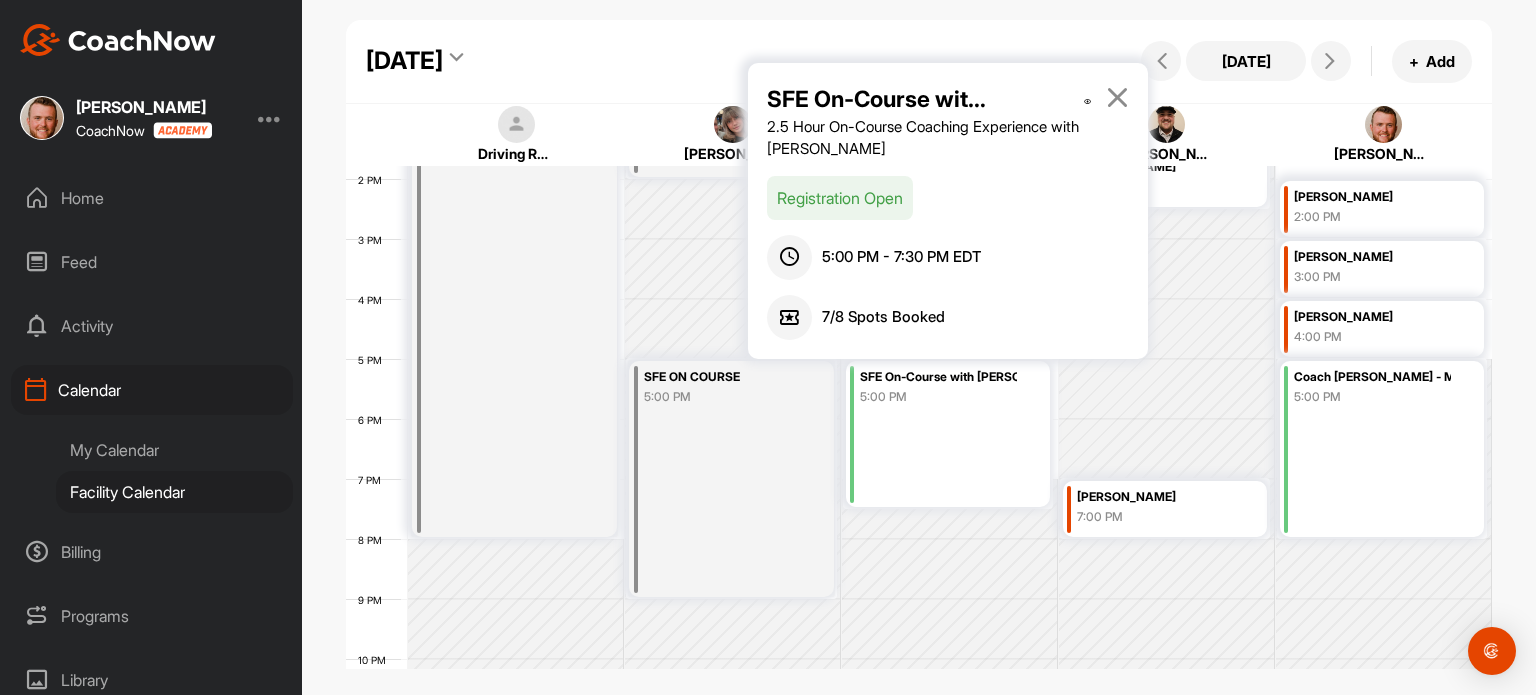click at bounding box center [1117, 97] 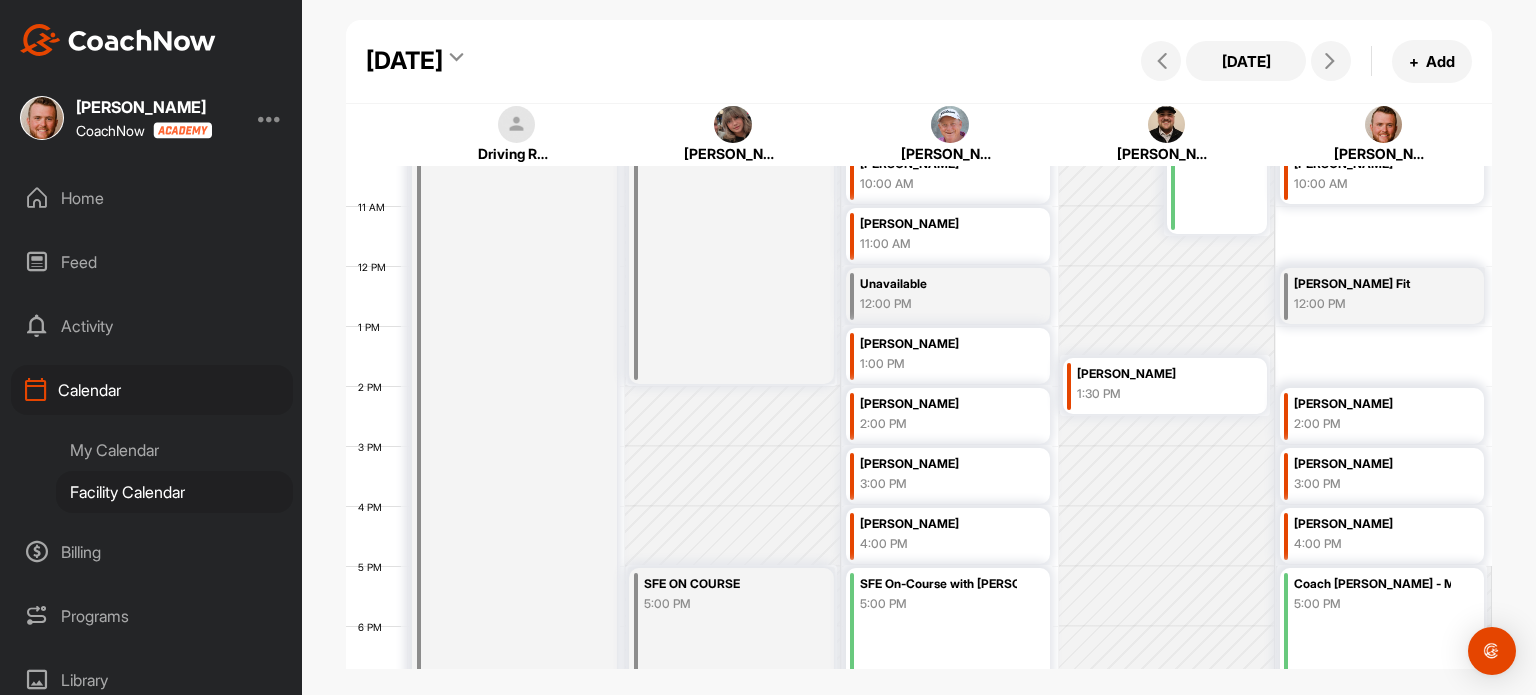 scroll, scrollTop: 625, scrollLeft: 0, axis: vertical 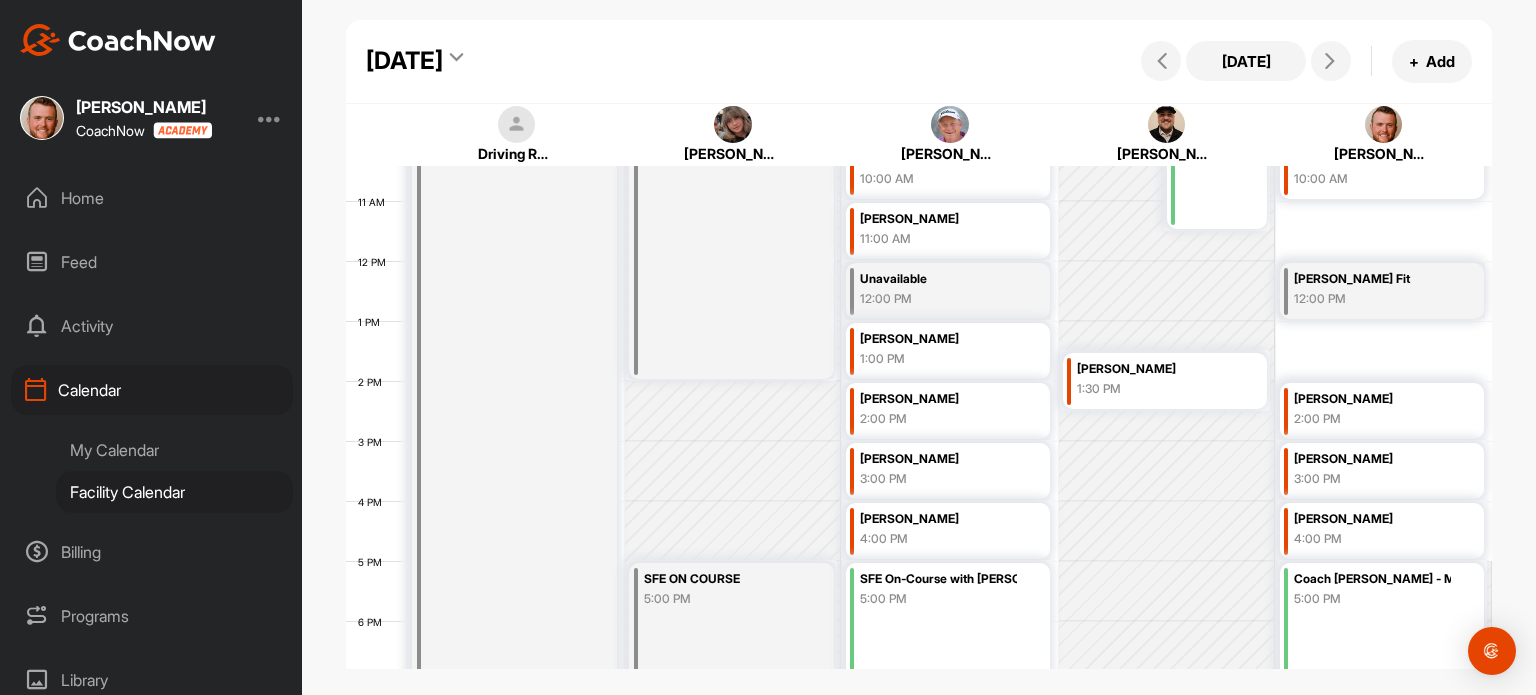 click on "Coach [PERSON_NAME] - Membership Playing Lesson 5:00 PM" at bounding box center (1382, 651) 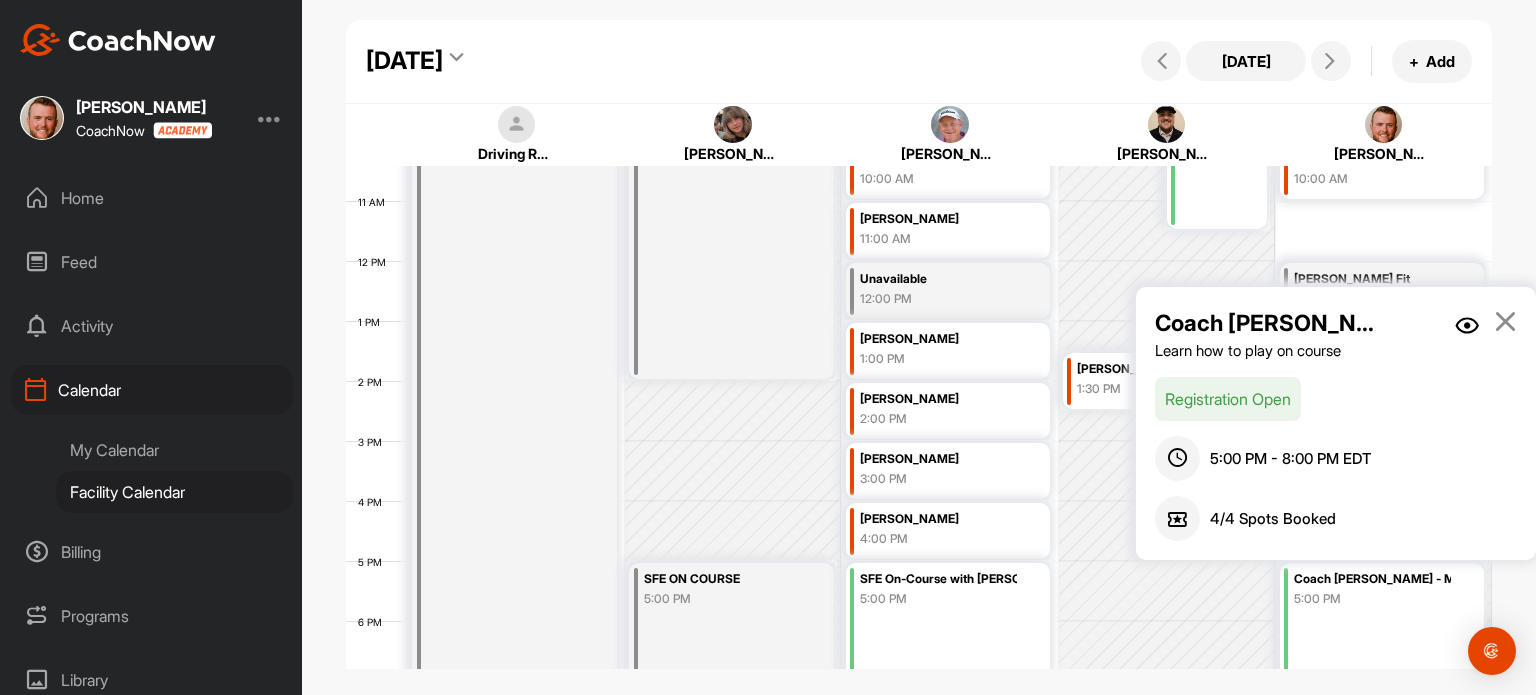 click at bounding box center [1467, 325] 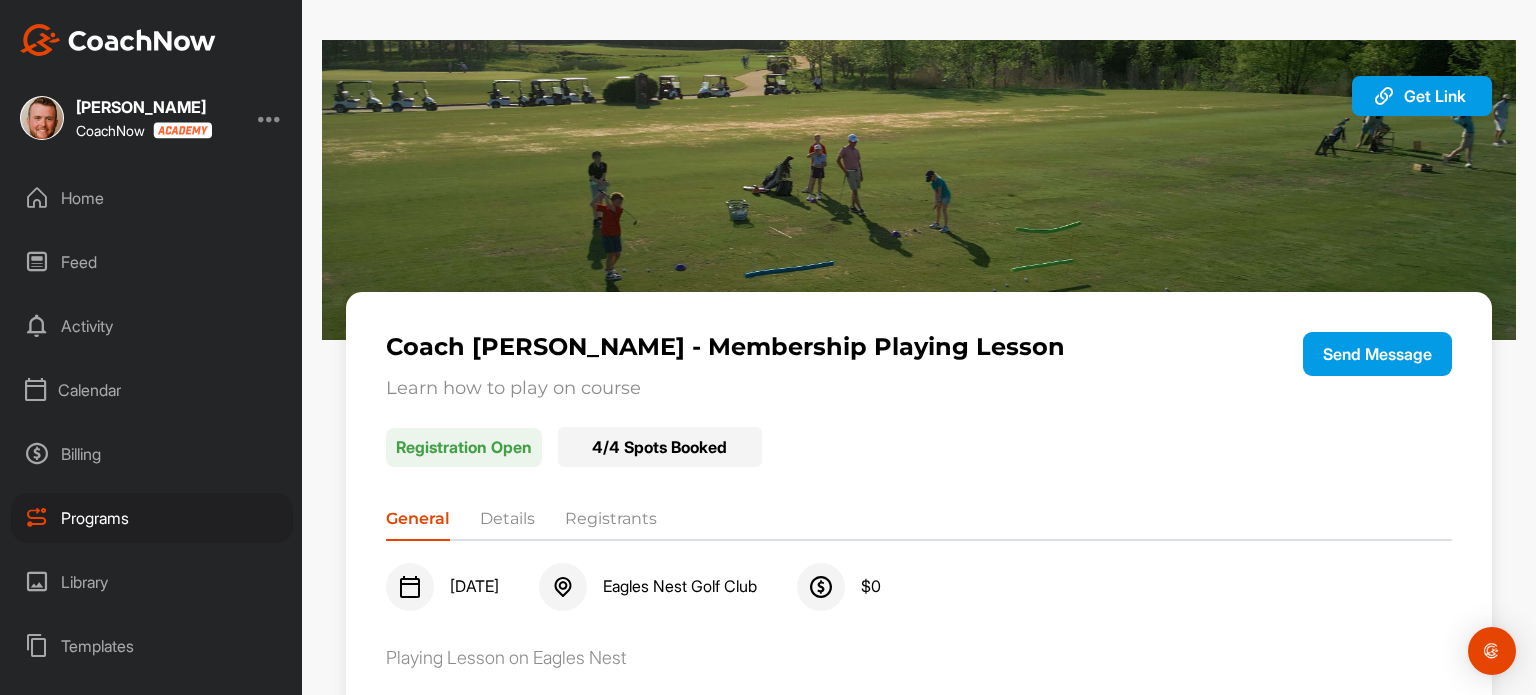 click on "Registrants" at bounding box center [611, 523] 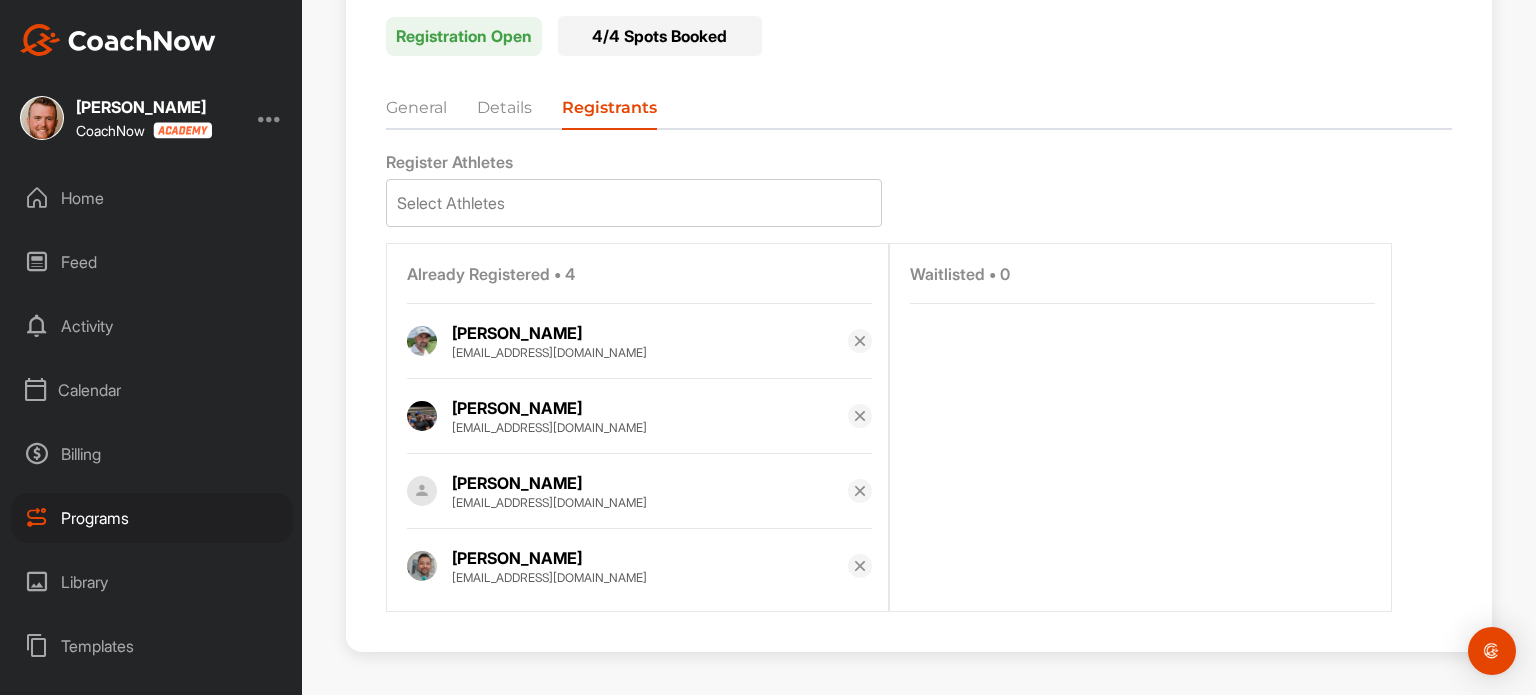 scroll, scrollTop: 412, scrollLeft: 0, axis: vertical 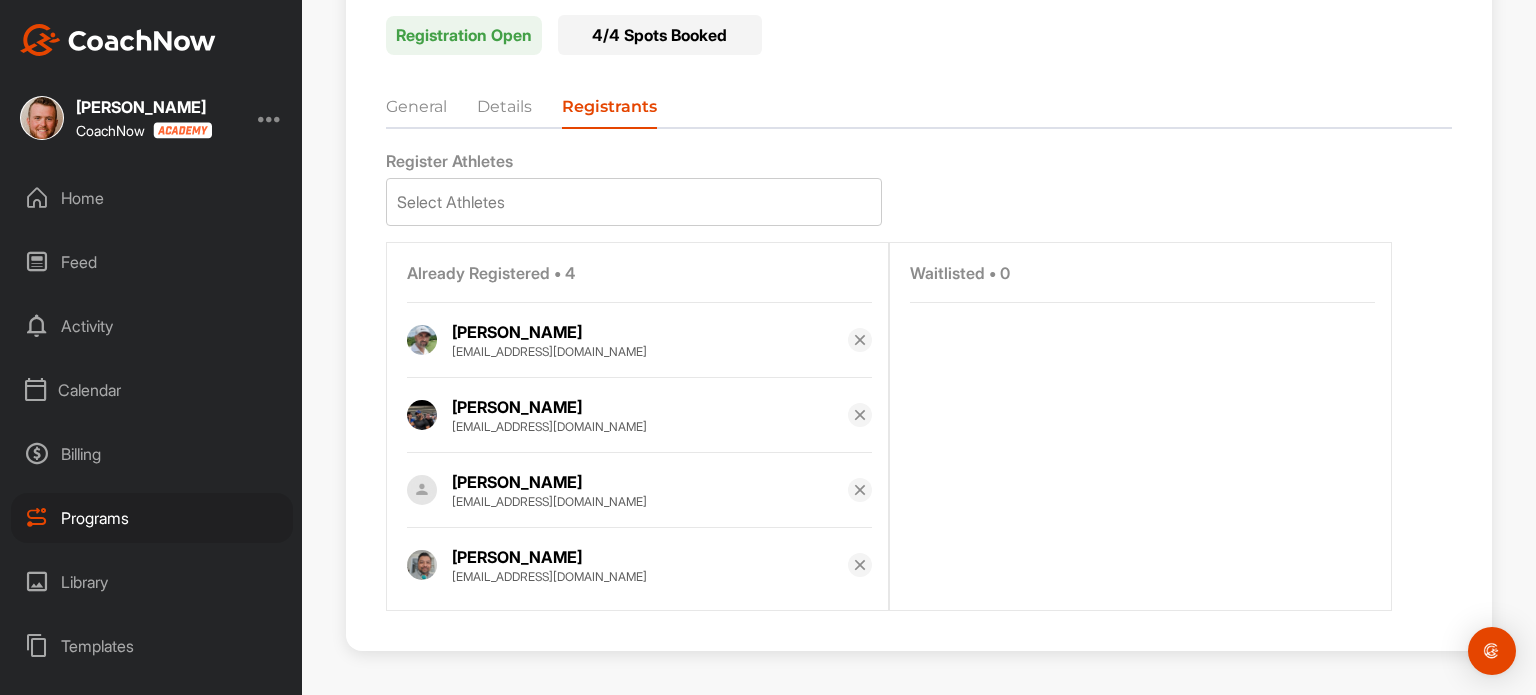 click on "Calendar" at bounding box center (152, 390) 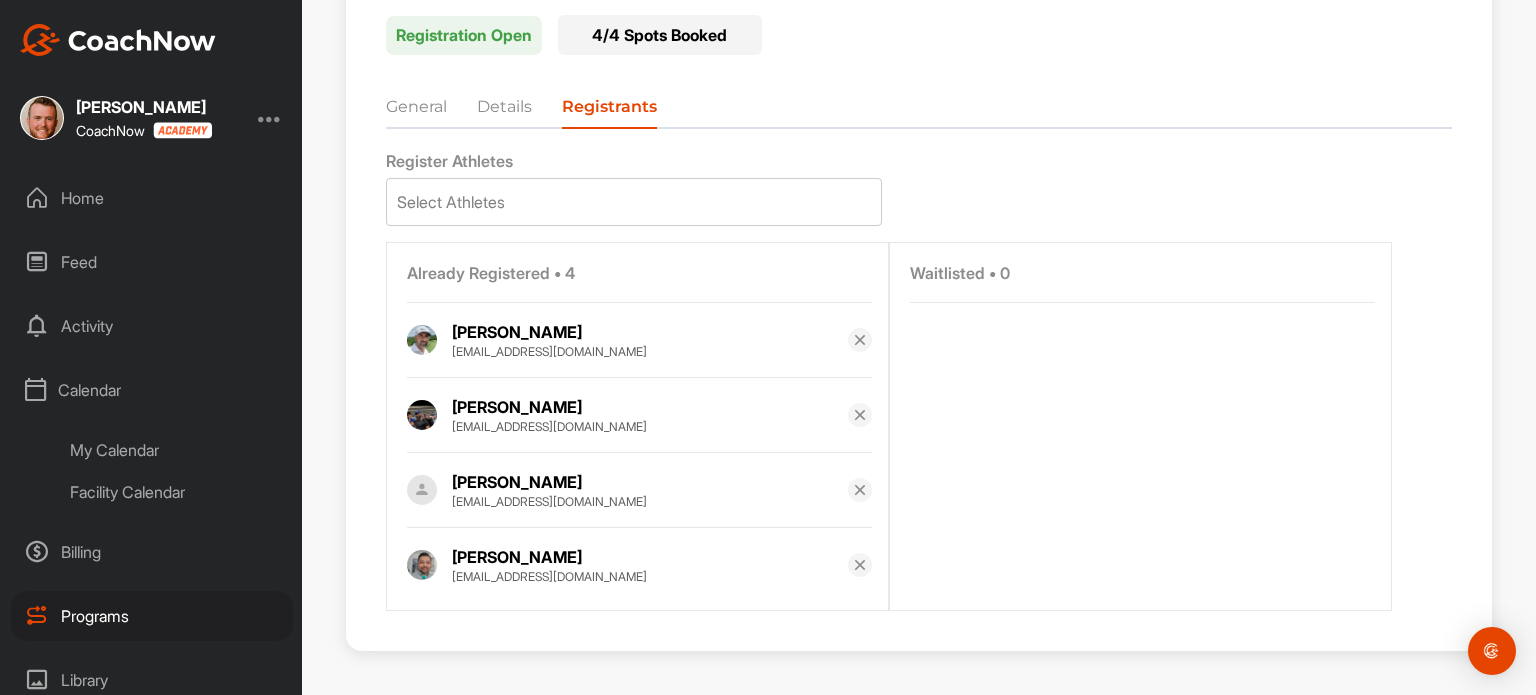 click on "My Calendar" at bounding box center (174, 450) 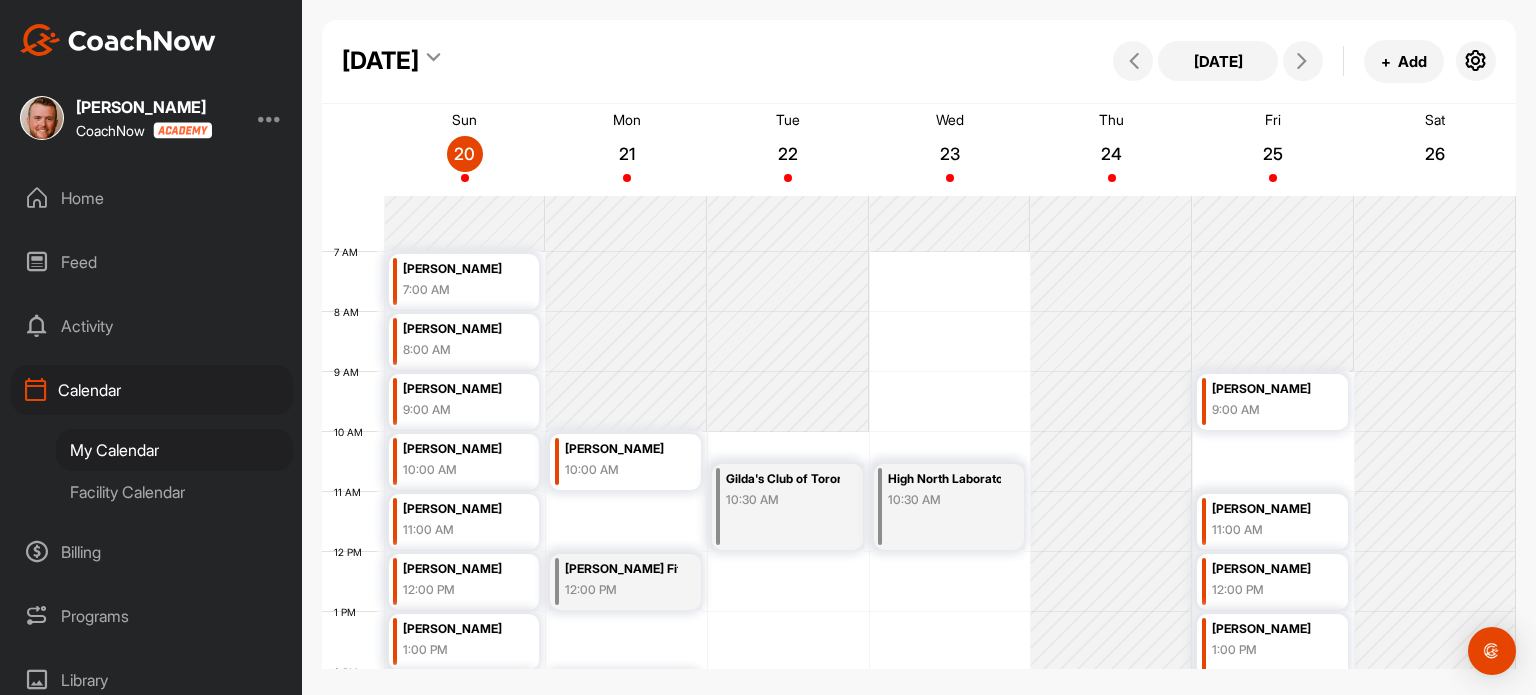 scroll, scrollTop: 363, scrollLeft: 0, axis: vertical 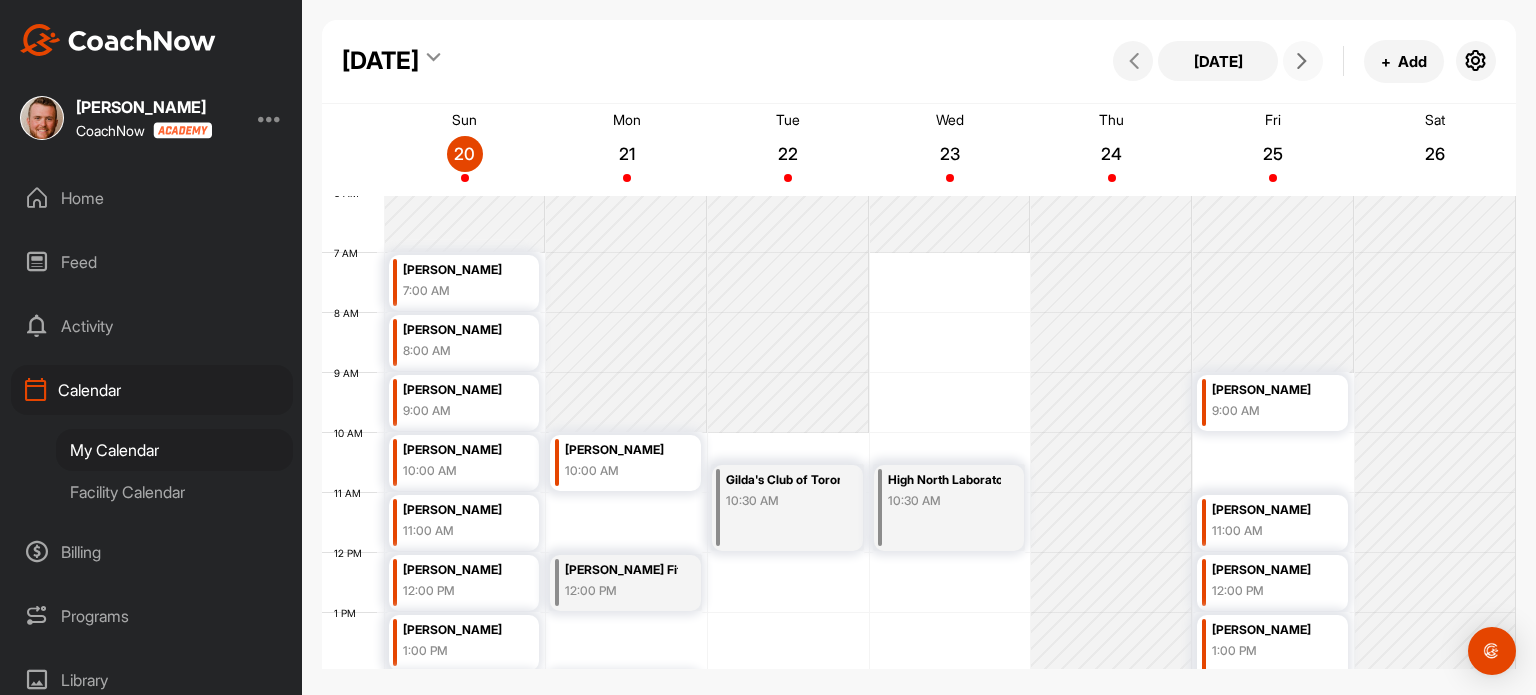 click at bounding box center [1302, 61] 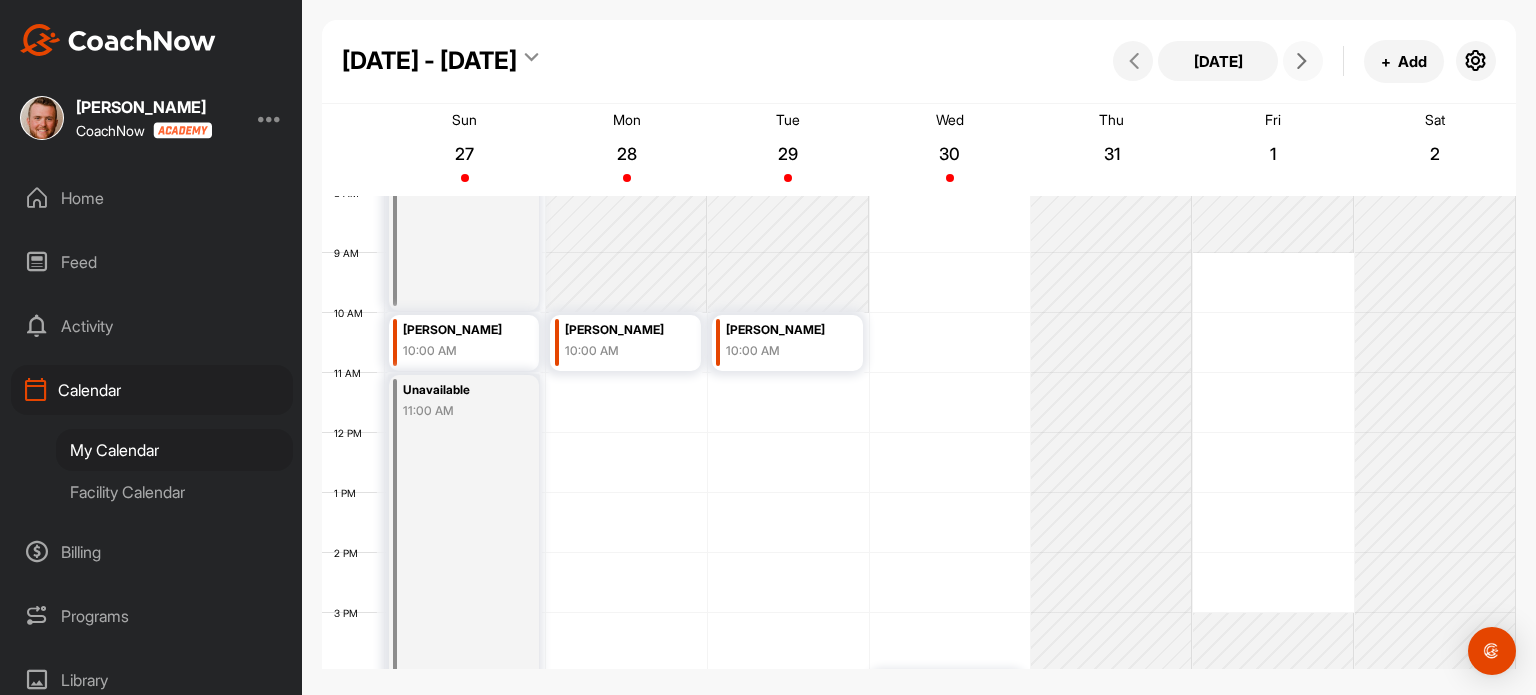 scroll, scrollTop: 480, scrollLeft: 0, axis: vertical 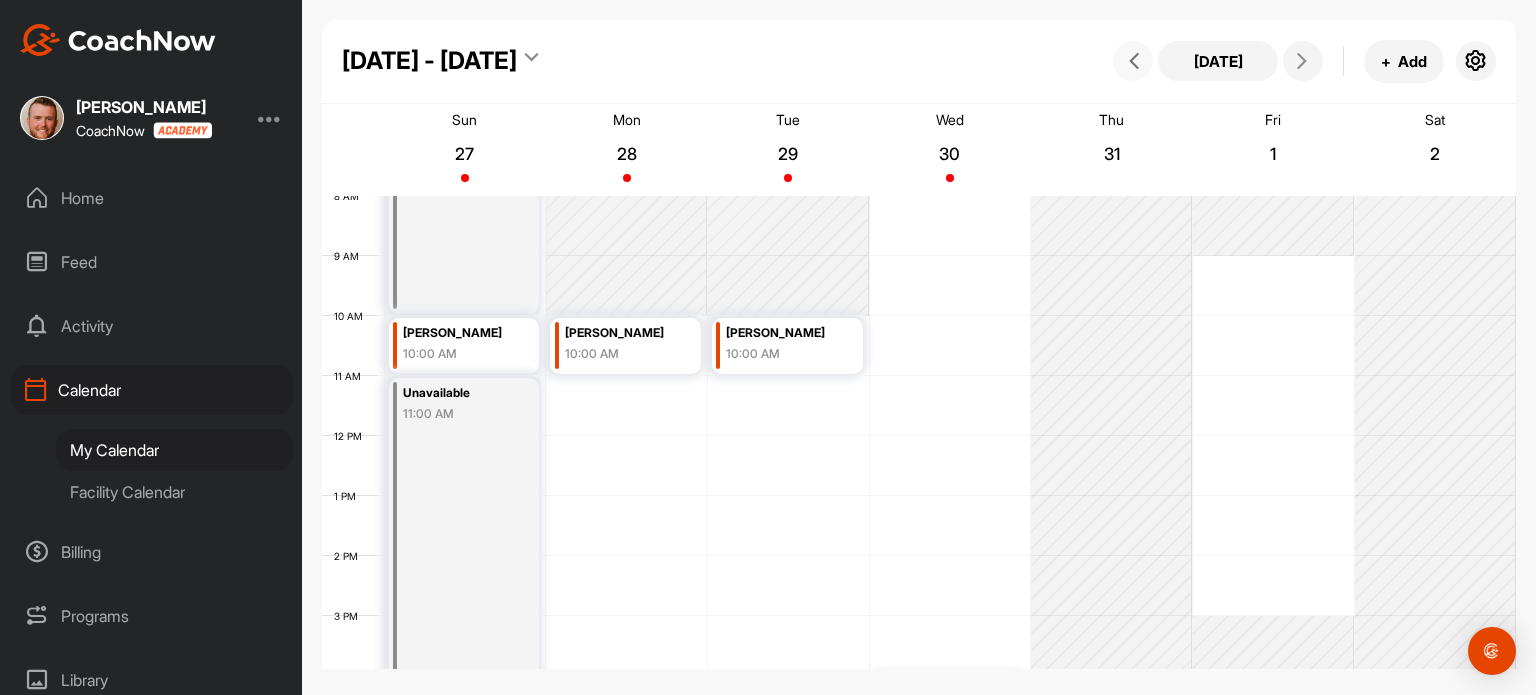 click at bounding box center (1134, 61) 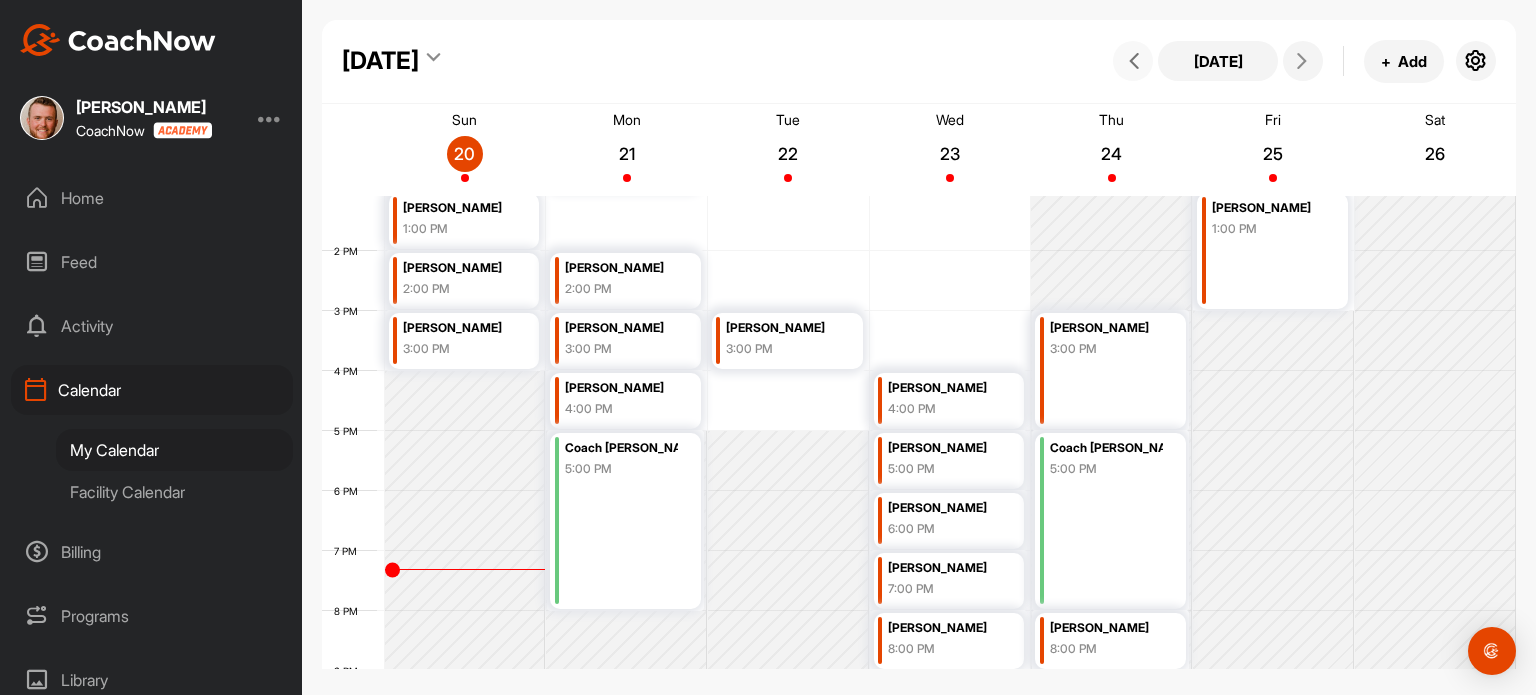 scroll, scrollTop: 797, scrollLeft: 0, axis: vertical 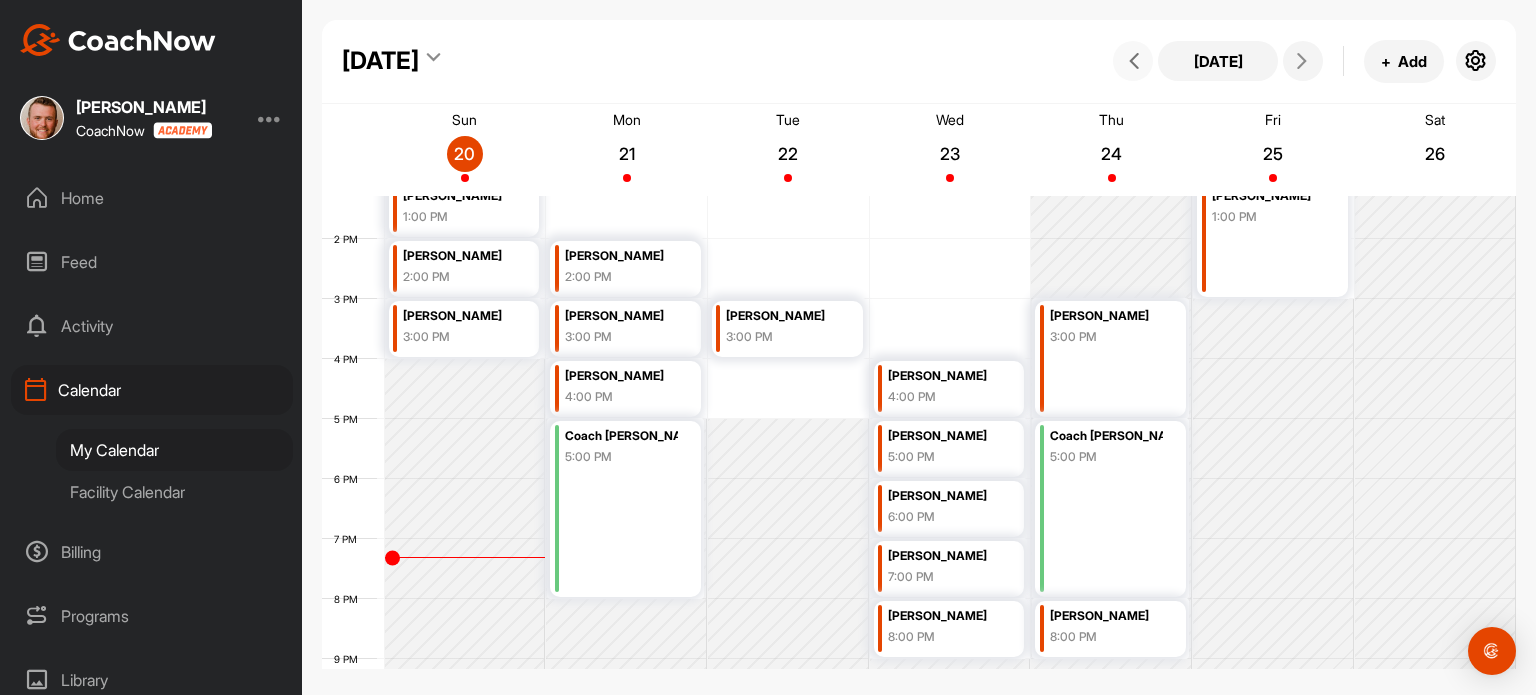 click on "Coach [PERSON_NAME] - Membership Playing Lesson 5:00 PM" at bounding box center (1110, 509) 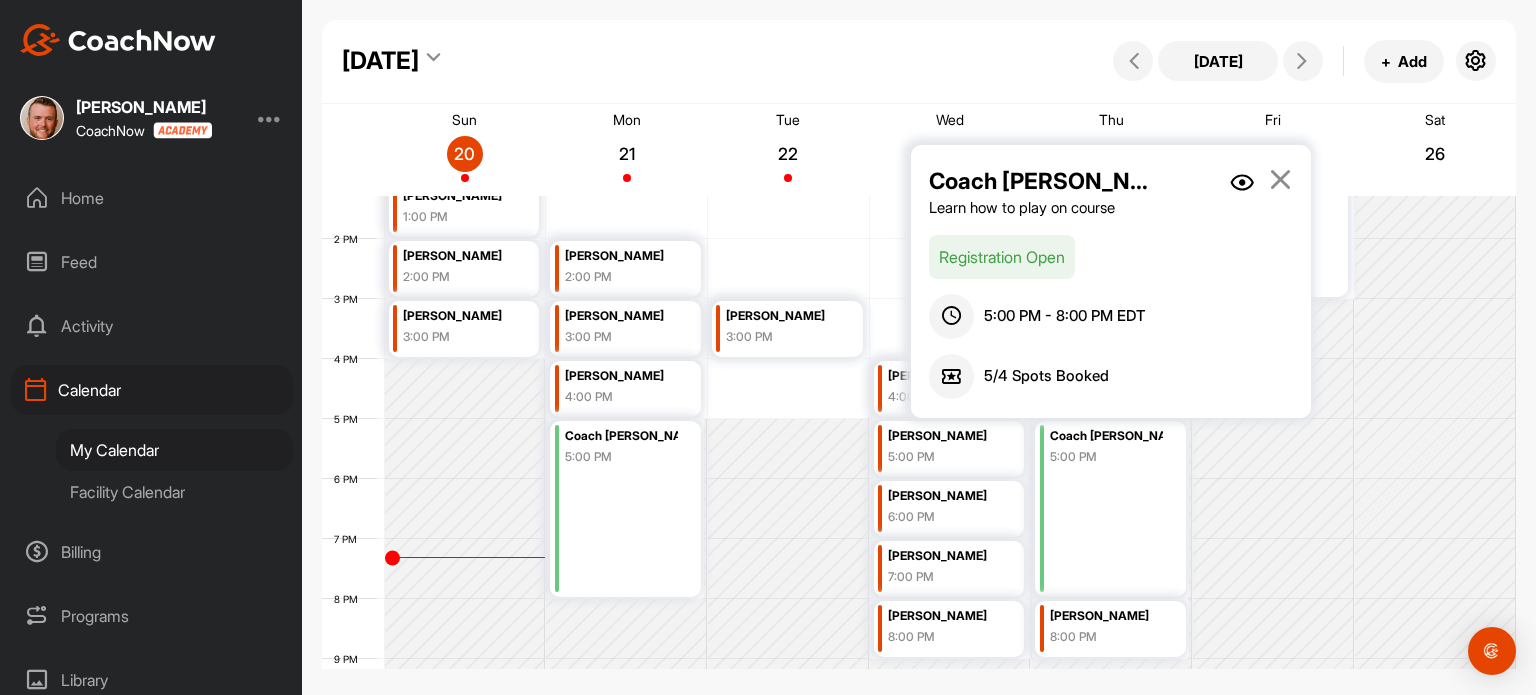click at bounding box center (1242, 182) 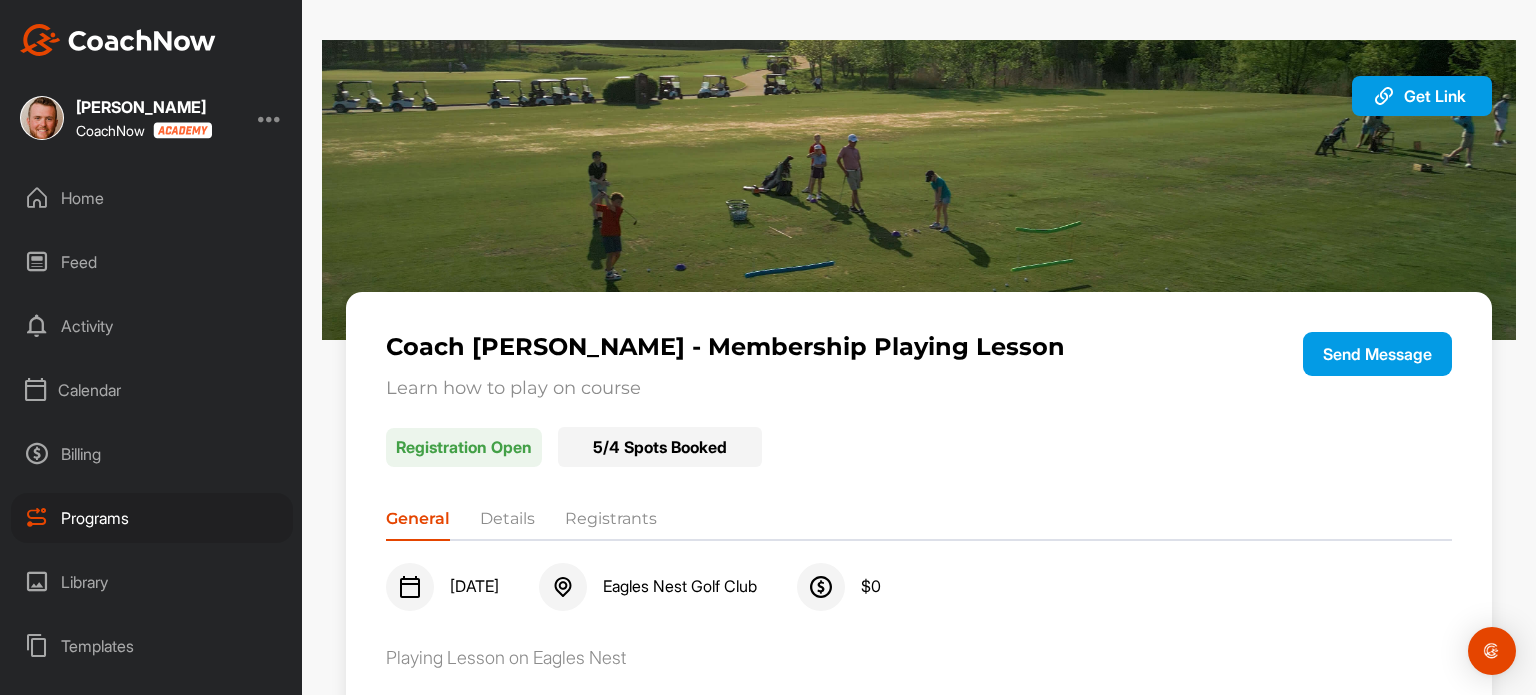 scroll, scrollTop: 172, scrollLeft: 0, axis: vertical 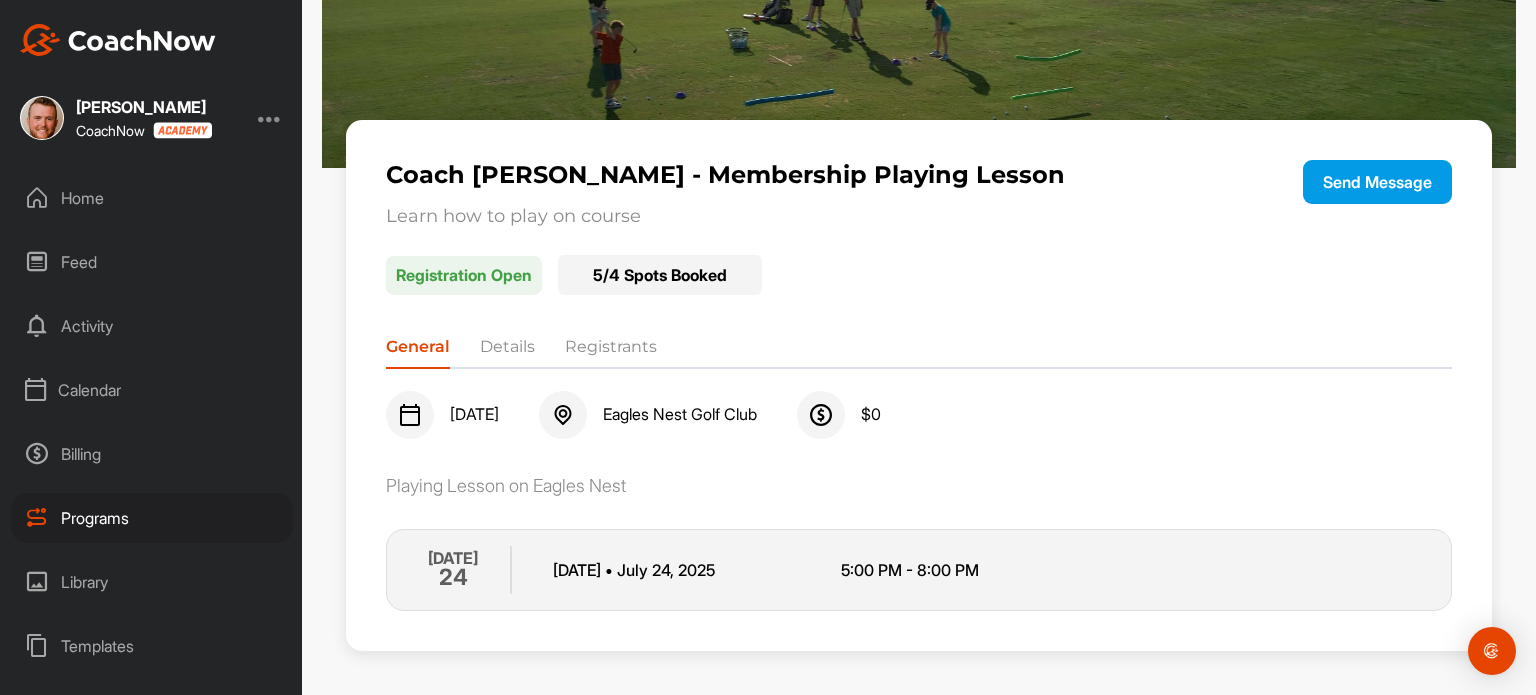 click on "Registrants" at bounding box center (611, 351) 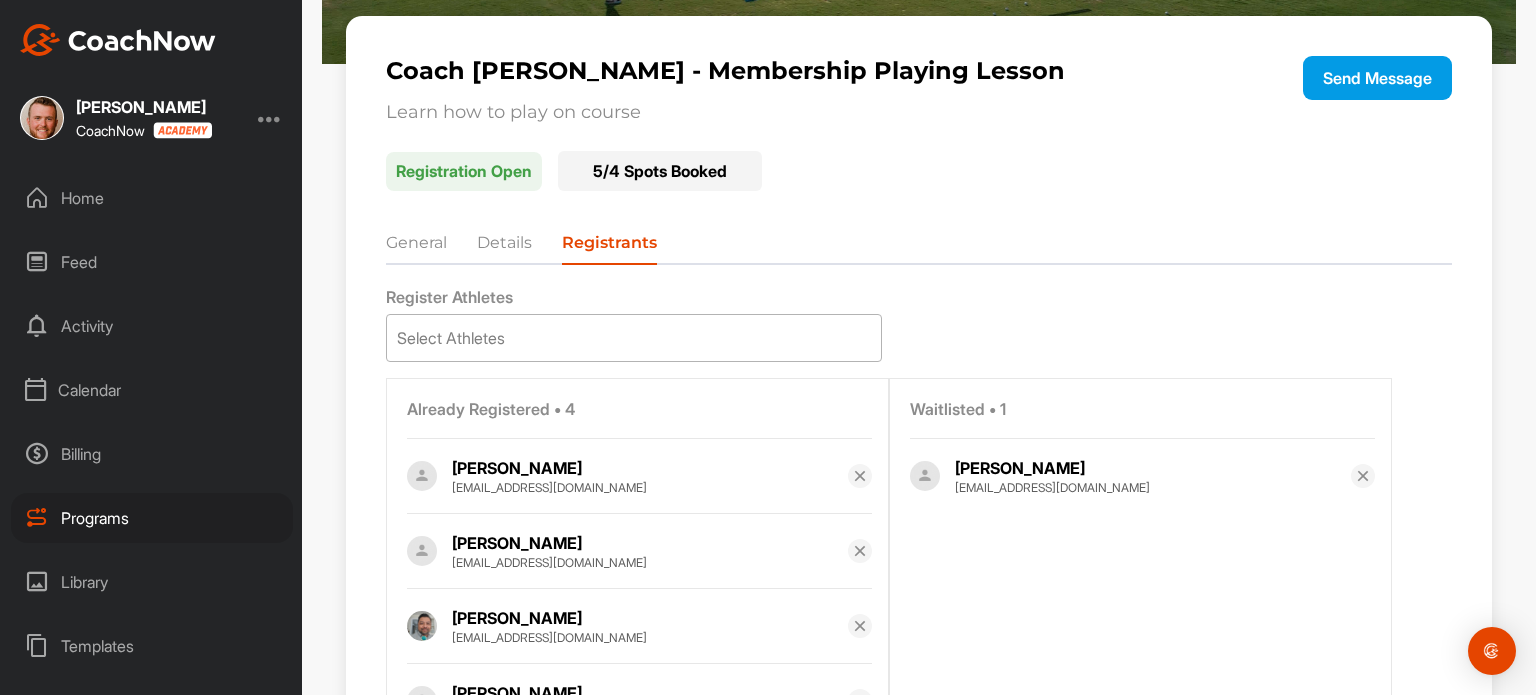 scroll, scrollTop: 277, scrollLeft: 0, axis: vertical 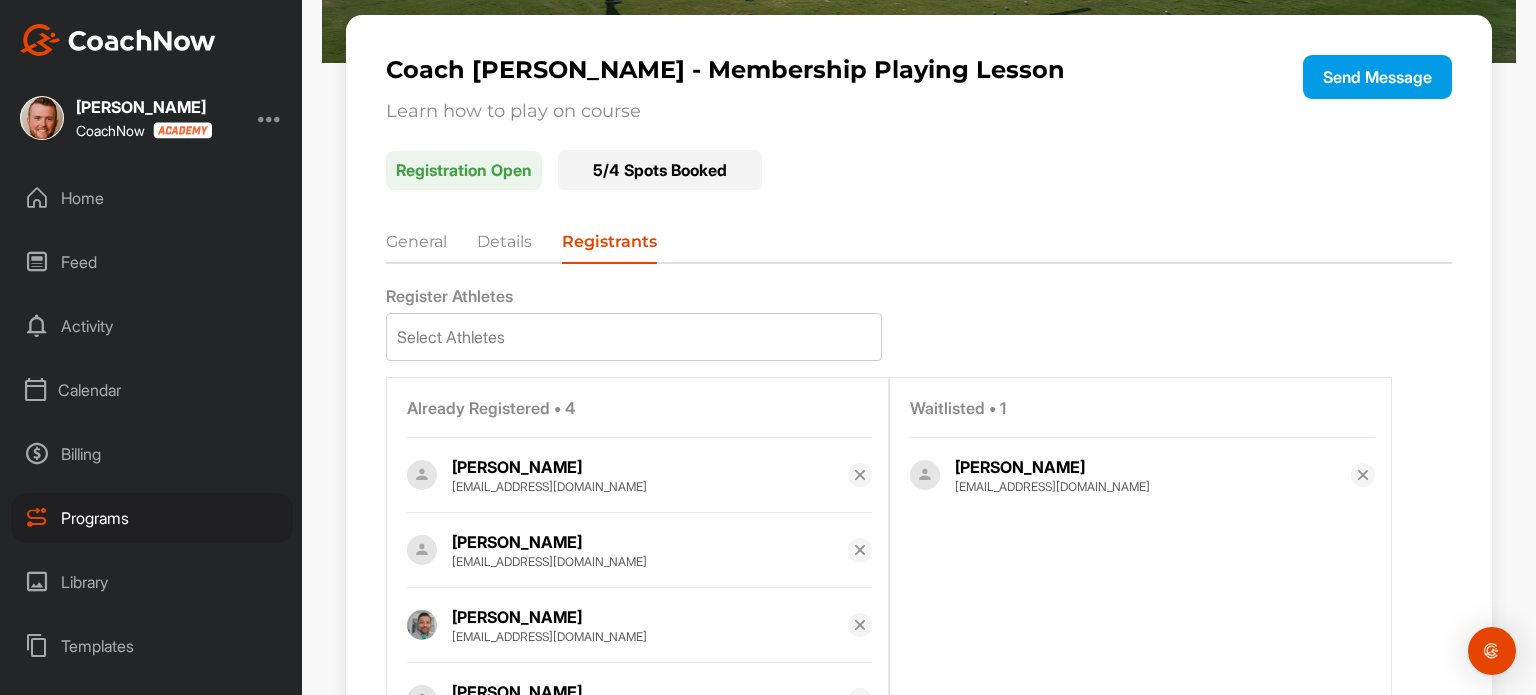 click on "Home" at bounding box center [152, 198] 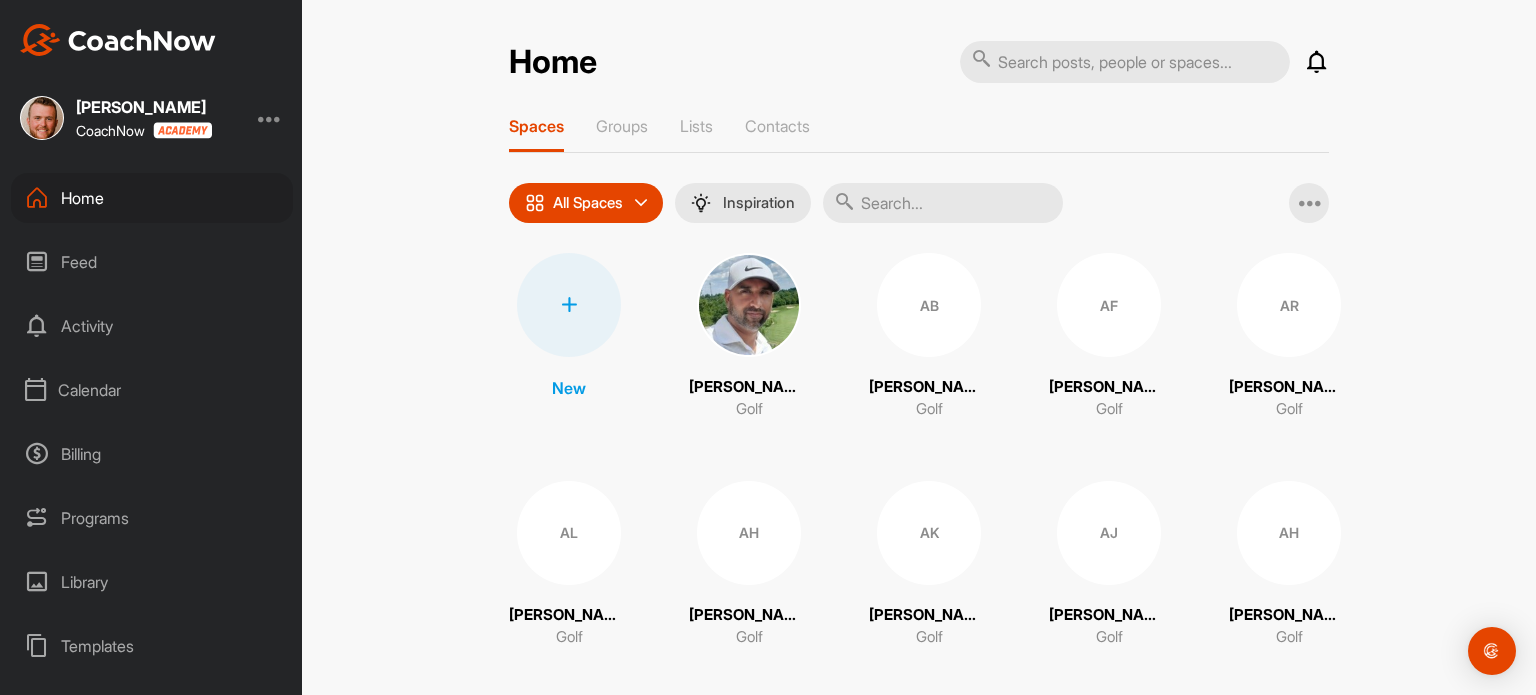 click on "Calendar" at bounding box center [152, 390] 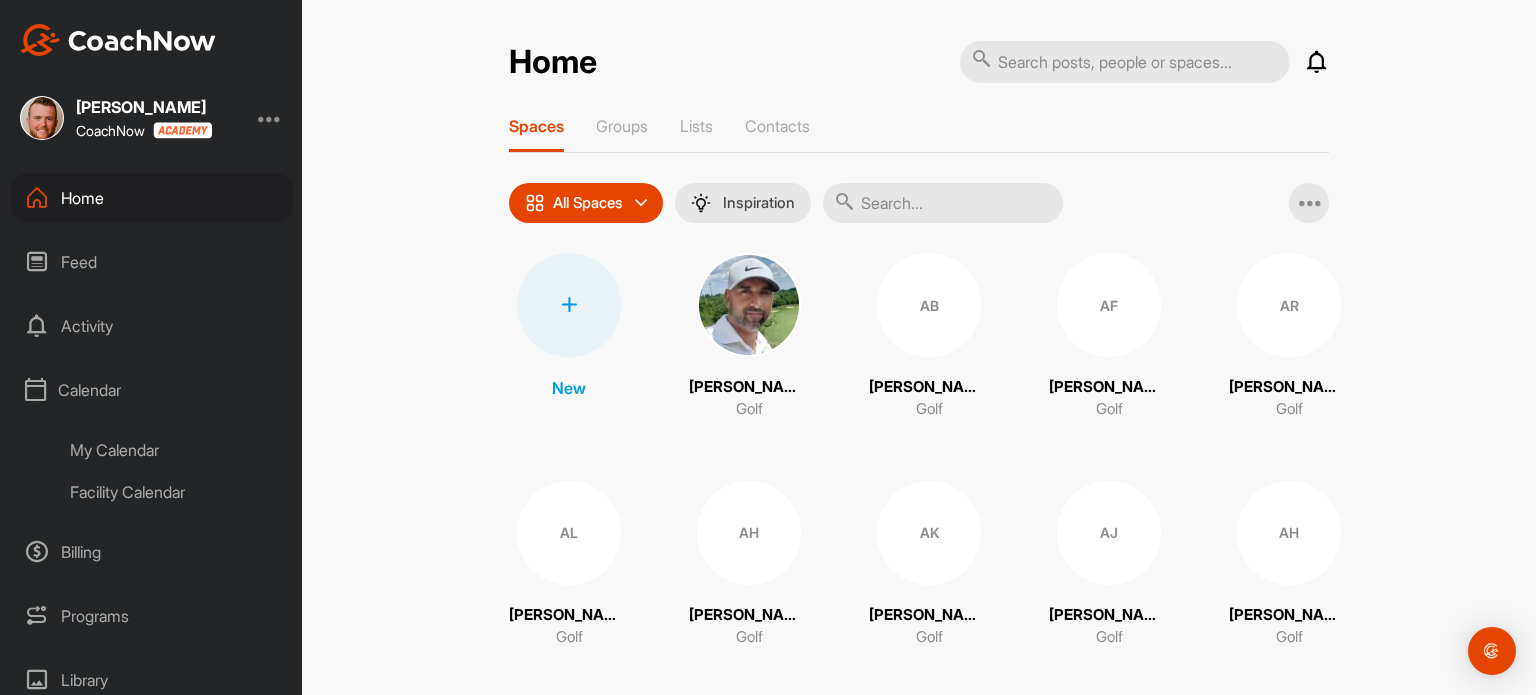 click on "Facility Calendar" at bounding box center [174, 492] 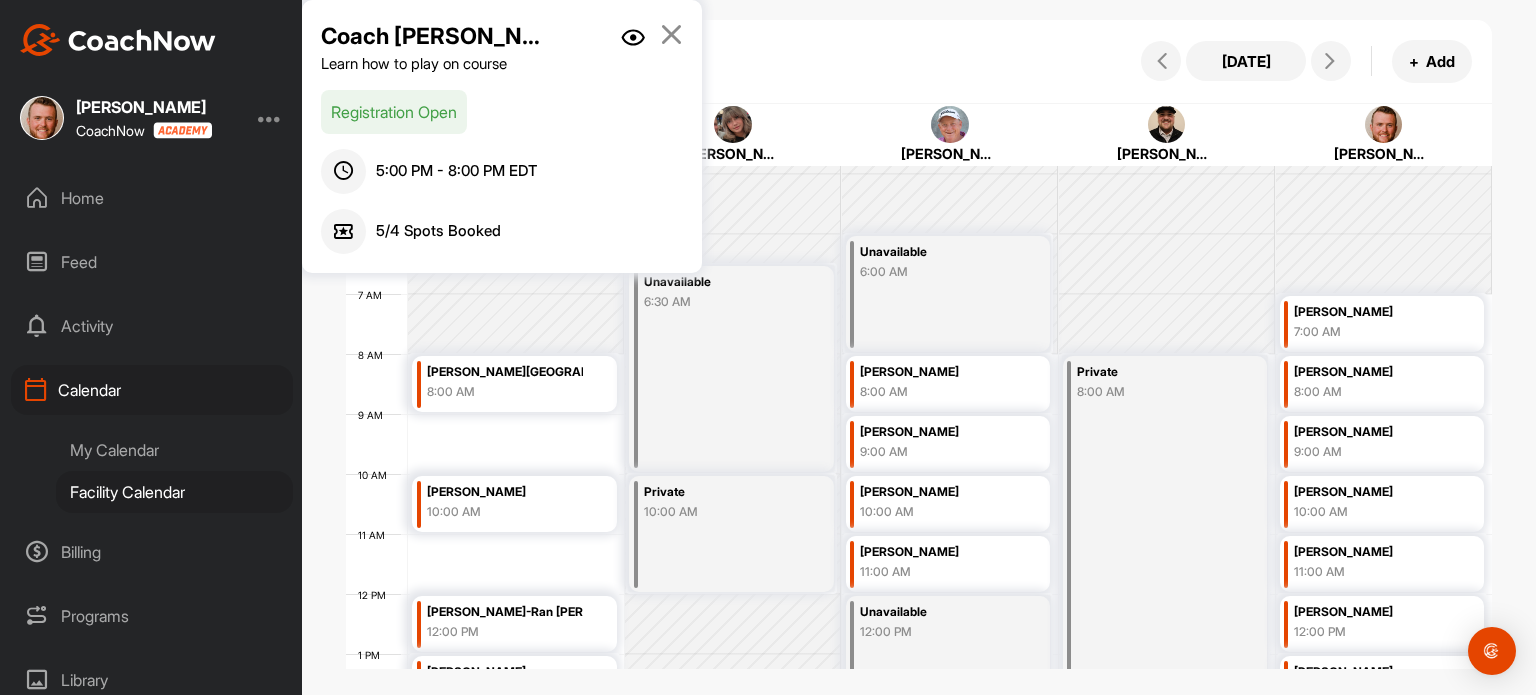 scroll, scrollTop: 297, scrollLeft: 0, axis: vertical 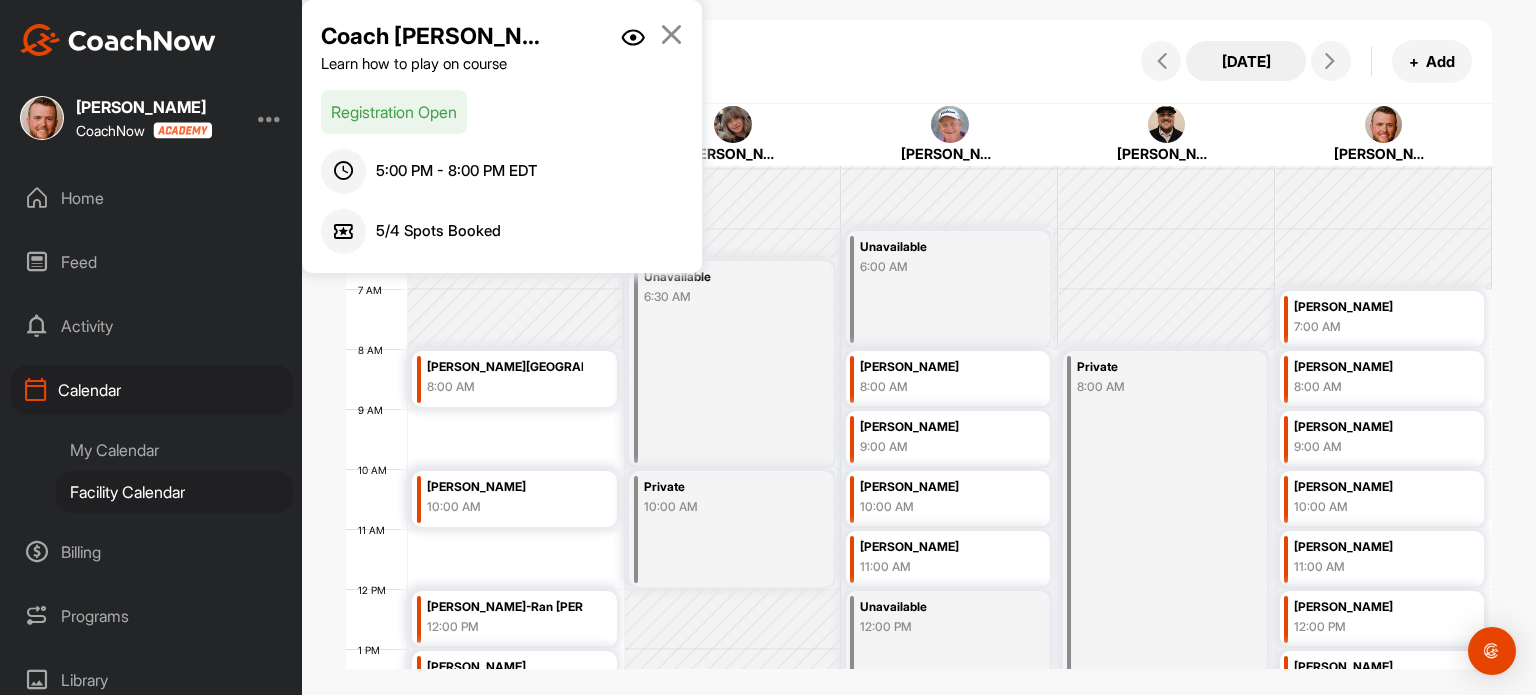 click on "[DATE]" at bounding box center [1246, 61] 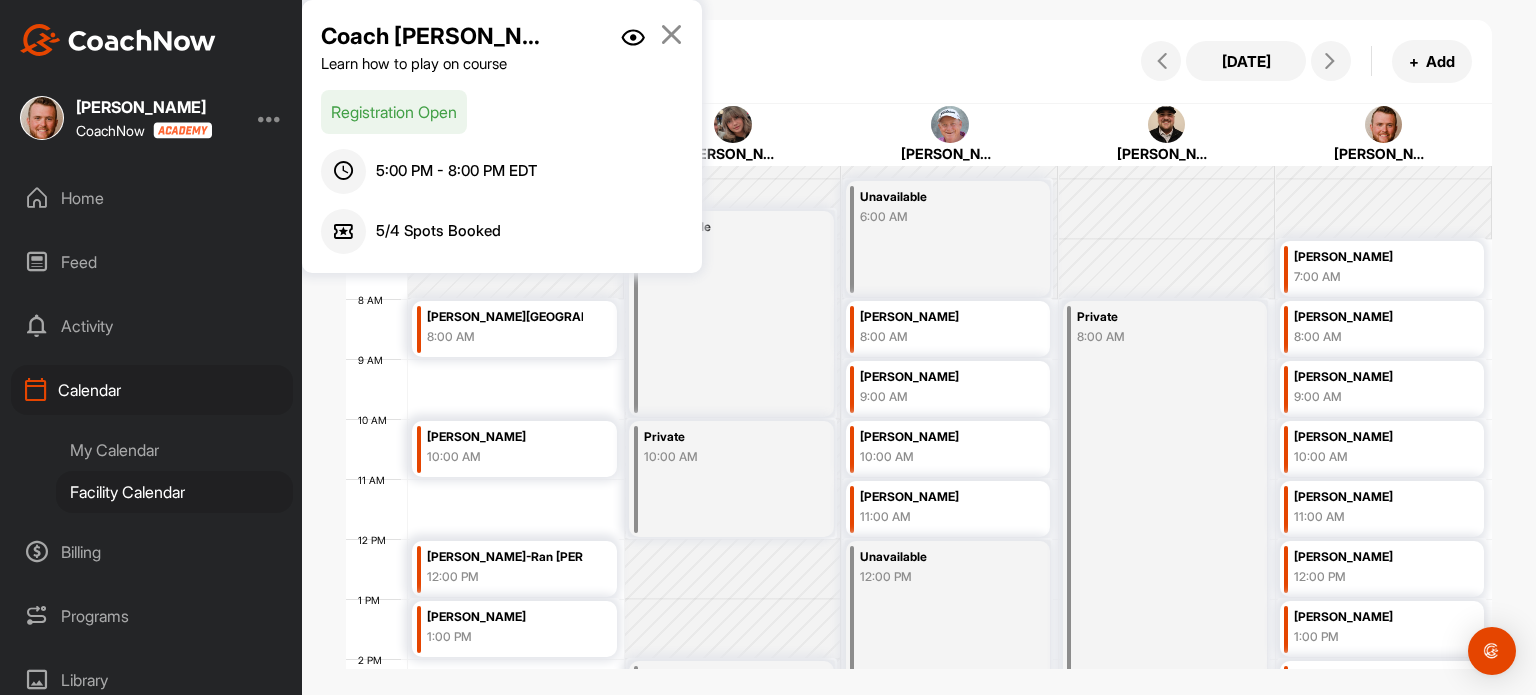click at bounding box center [671, 34] 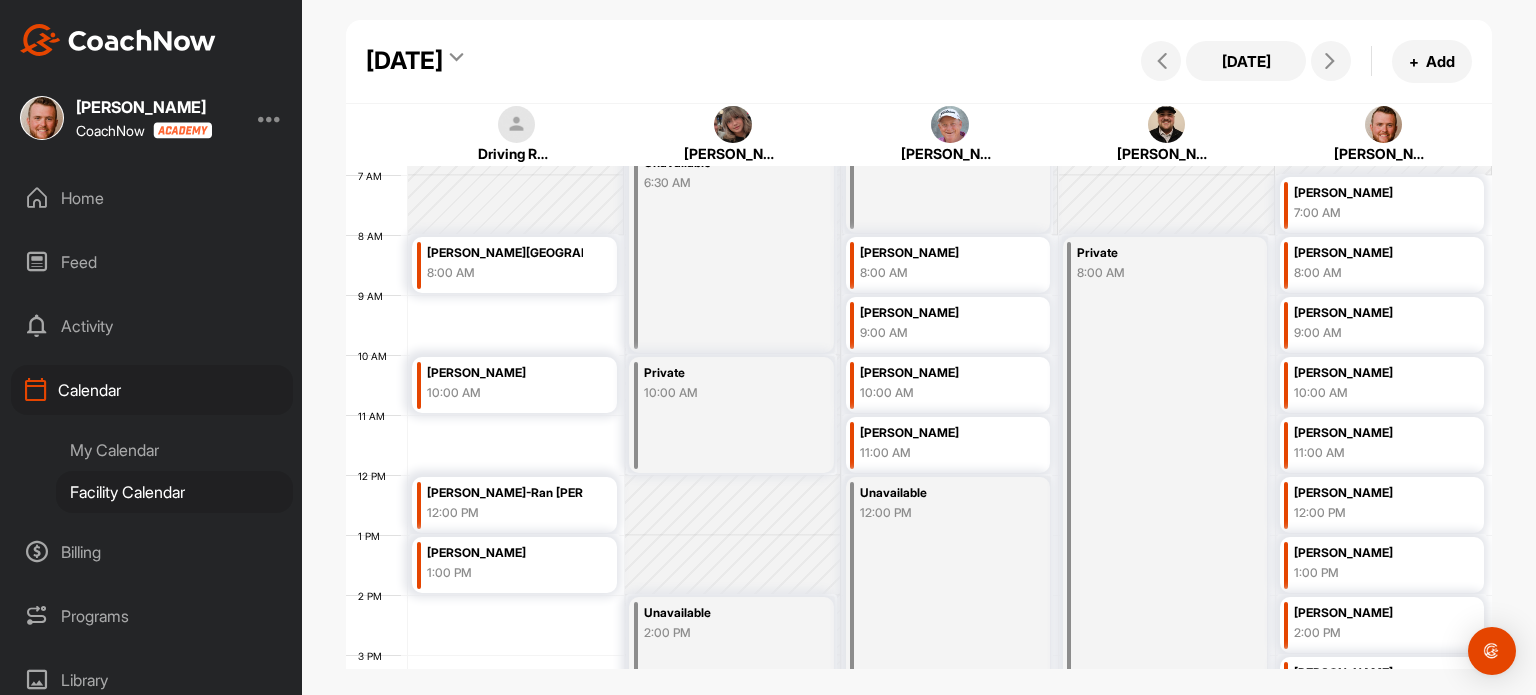 scroll, scrollTop: 414, scrollLeft: 0, axis: vertical 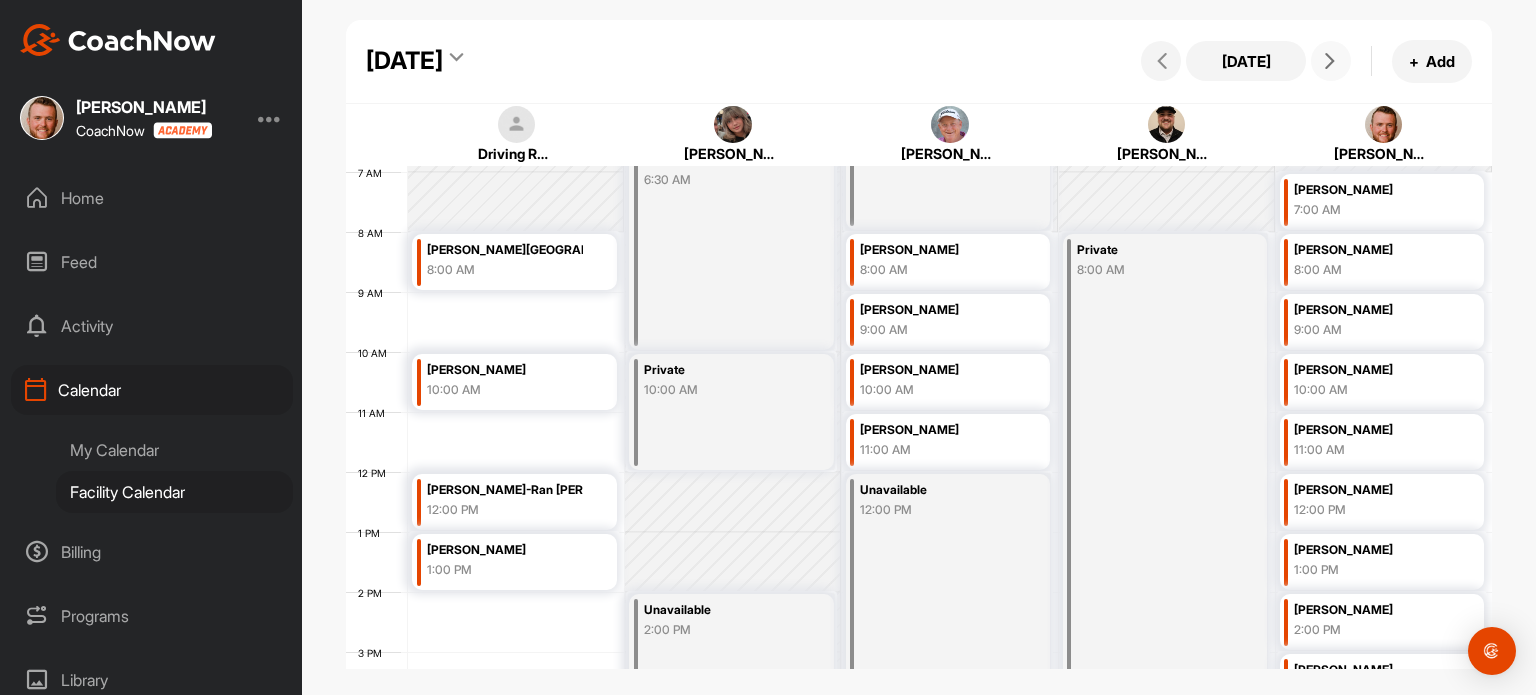click at bounding box center [1330, 61] 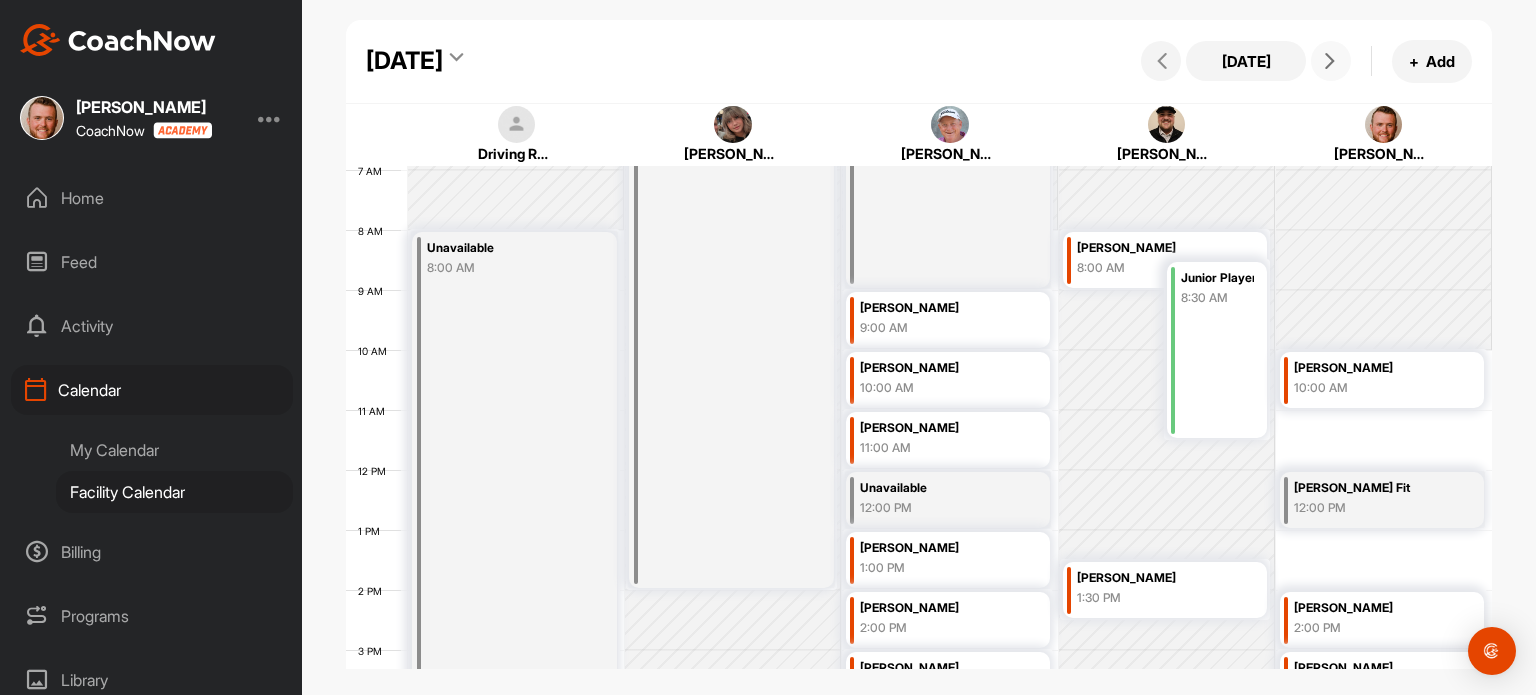 scroll, scrollTop: 409, scrollLeft: 0, axis: vertical 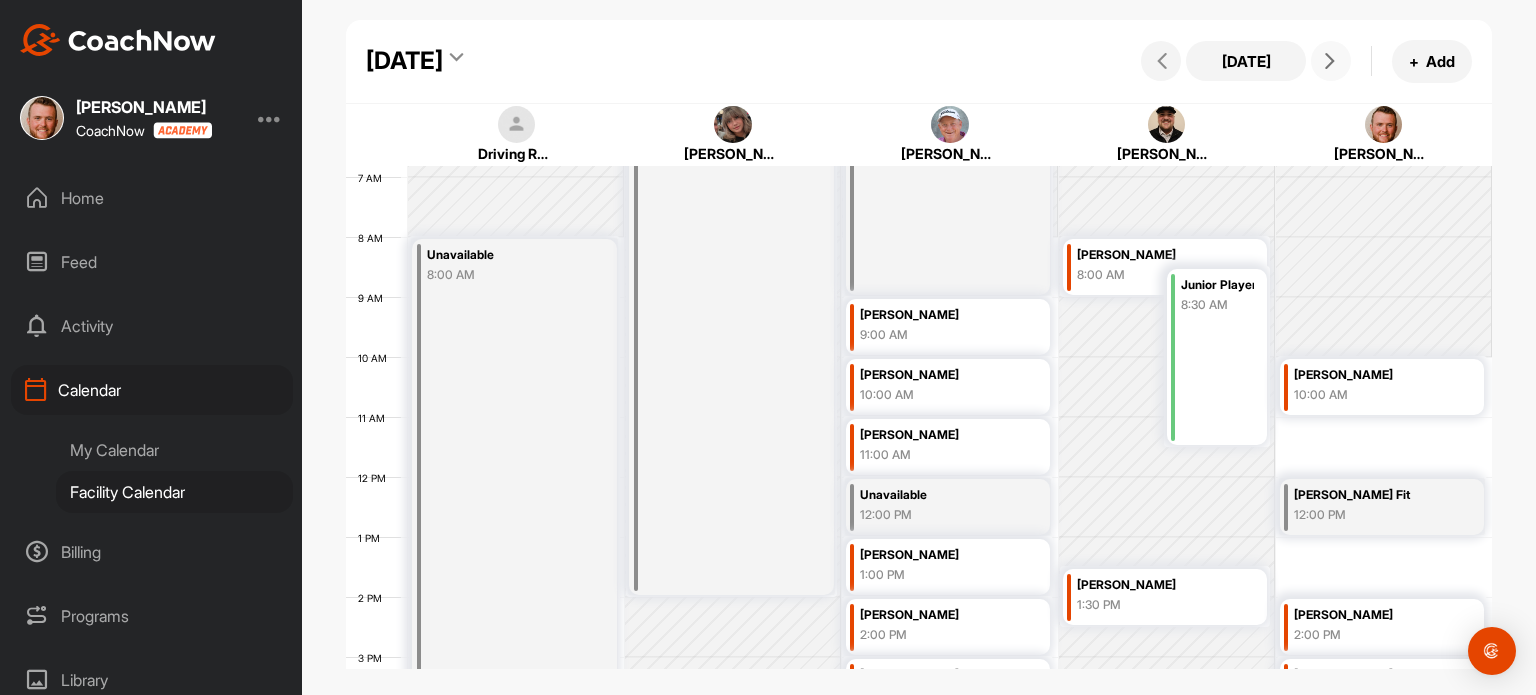 click on "Unavailable 8:00 AM" at bounding box center (514, 597) 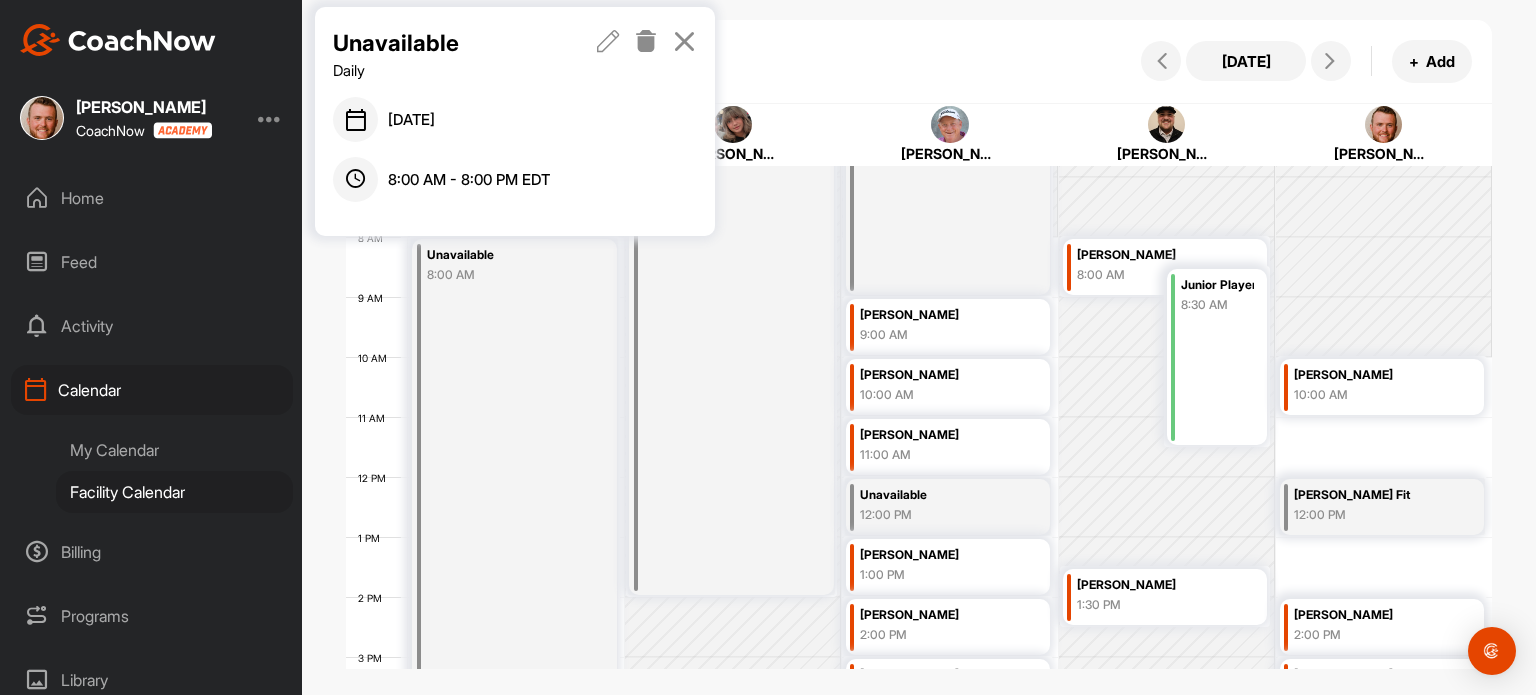 click at bounding box center (646, 41) 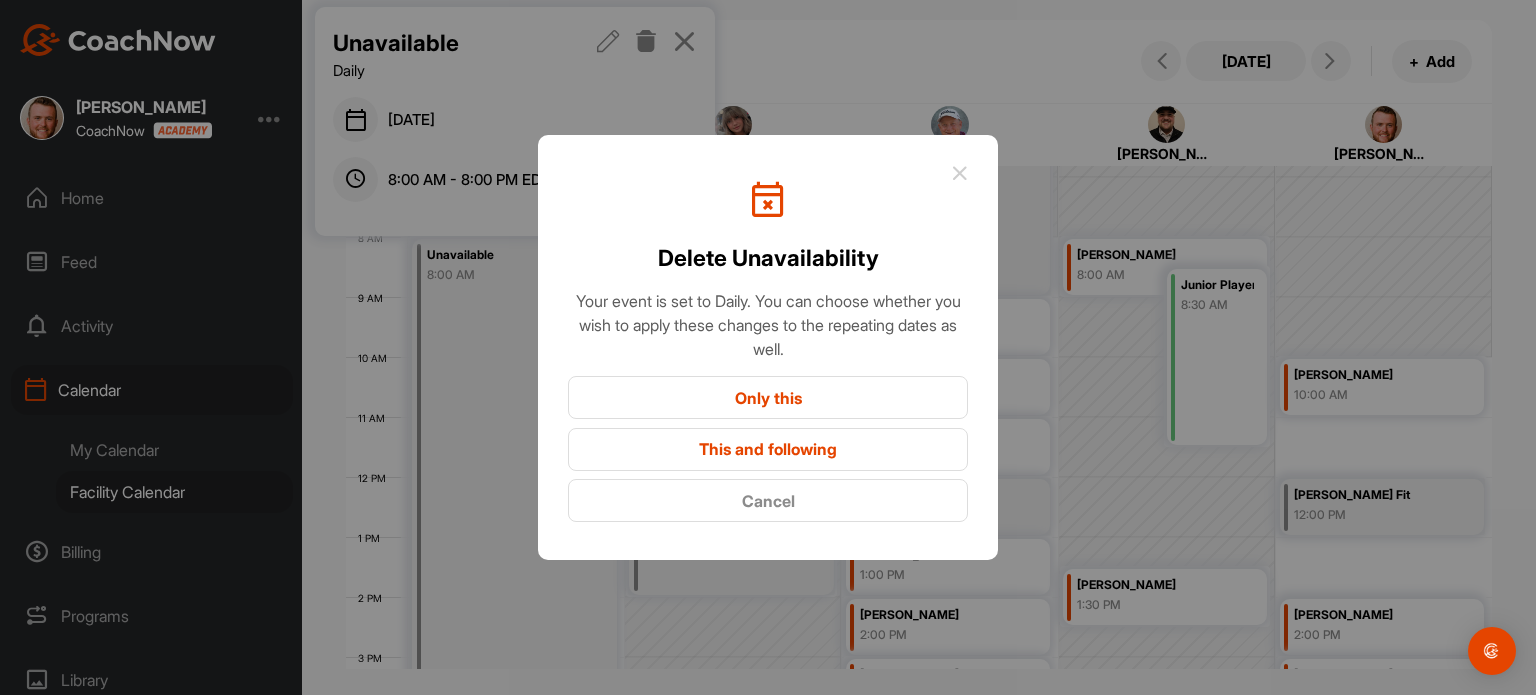 click on "Only this" at bounding box center [768, 397] 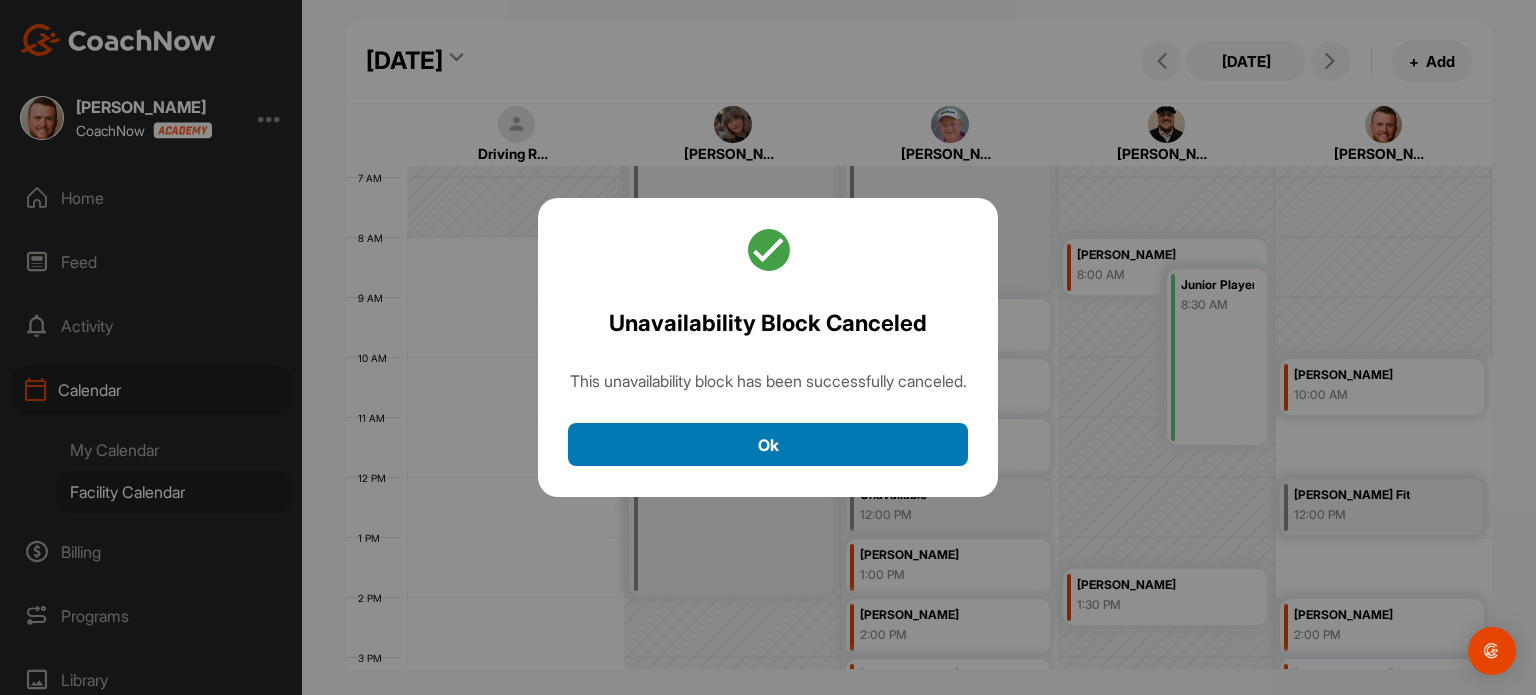 click on "Ok" at bounding box center (768, 444) 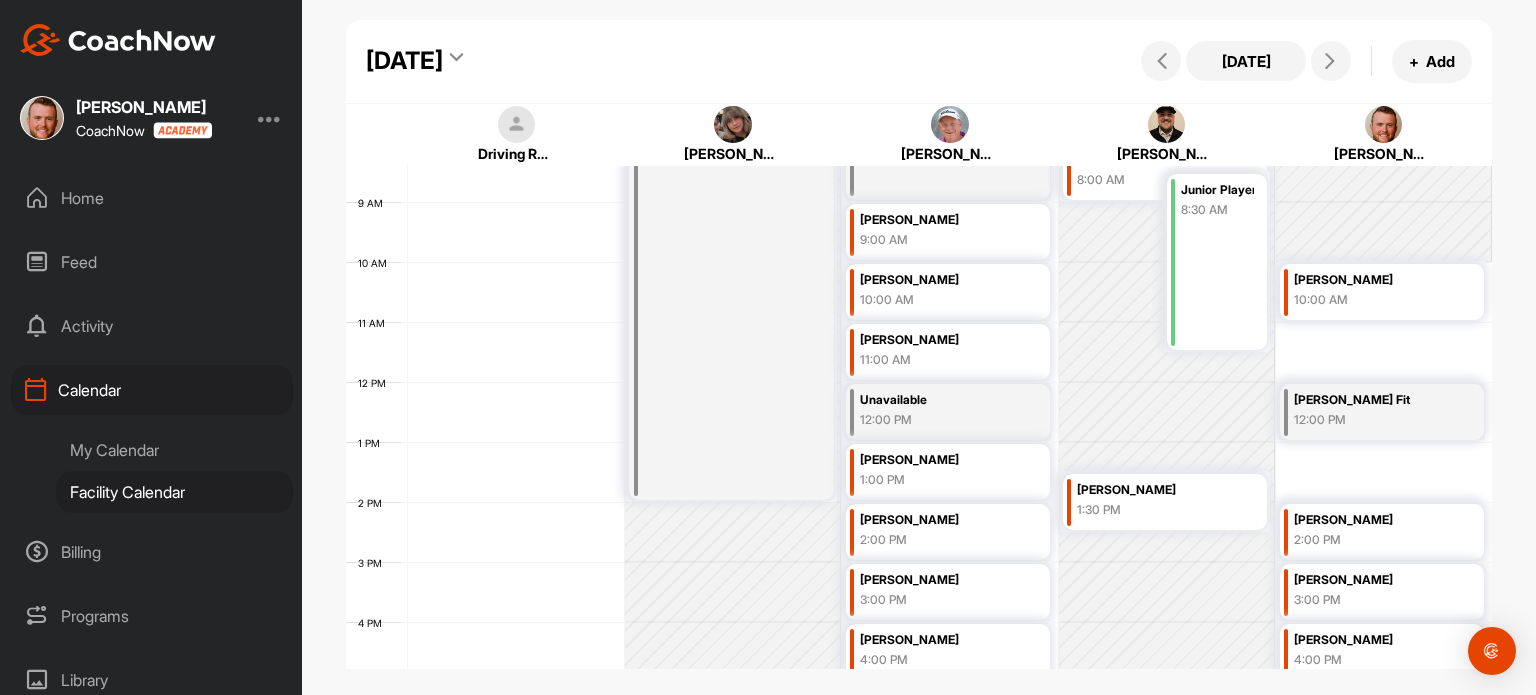 scroll, scrollTop: 365, scrollLeft: 0, axis: vertical 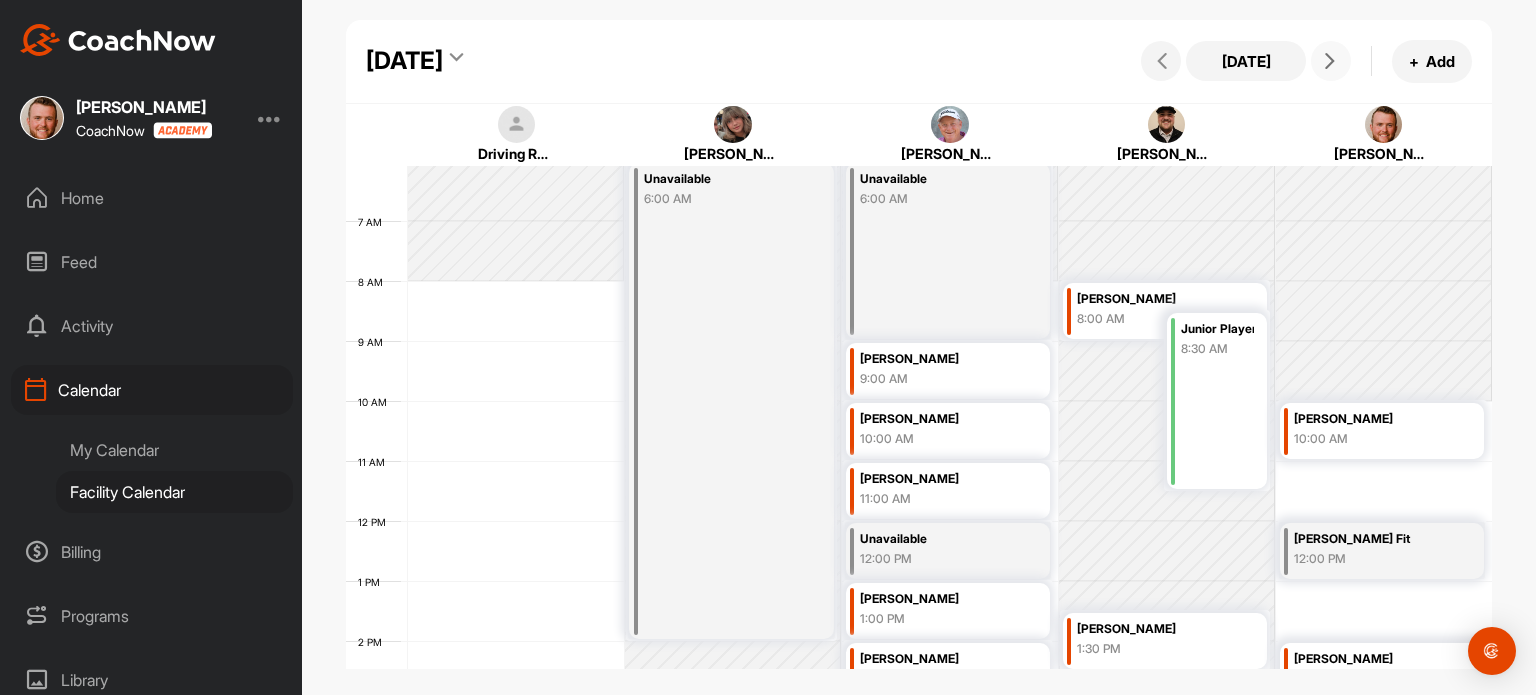 click at bounding box center [1330, 61] 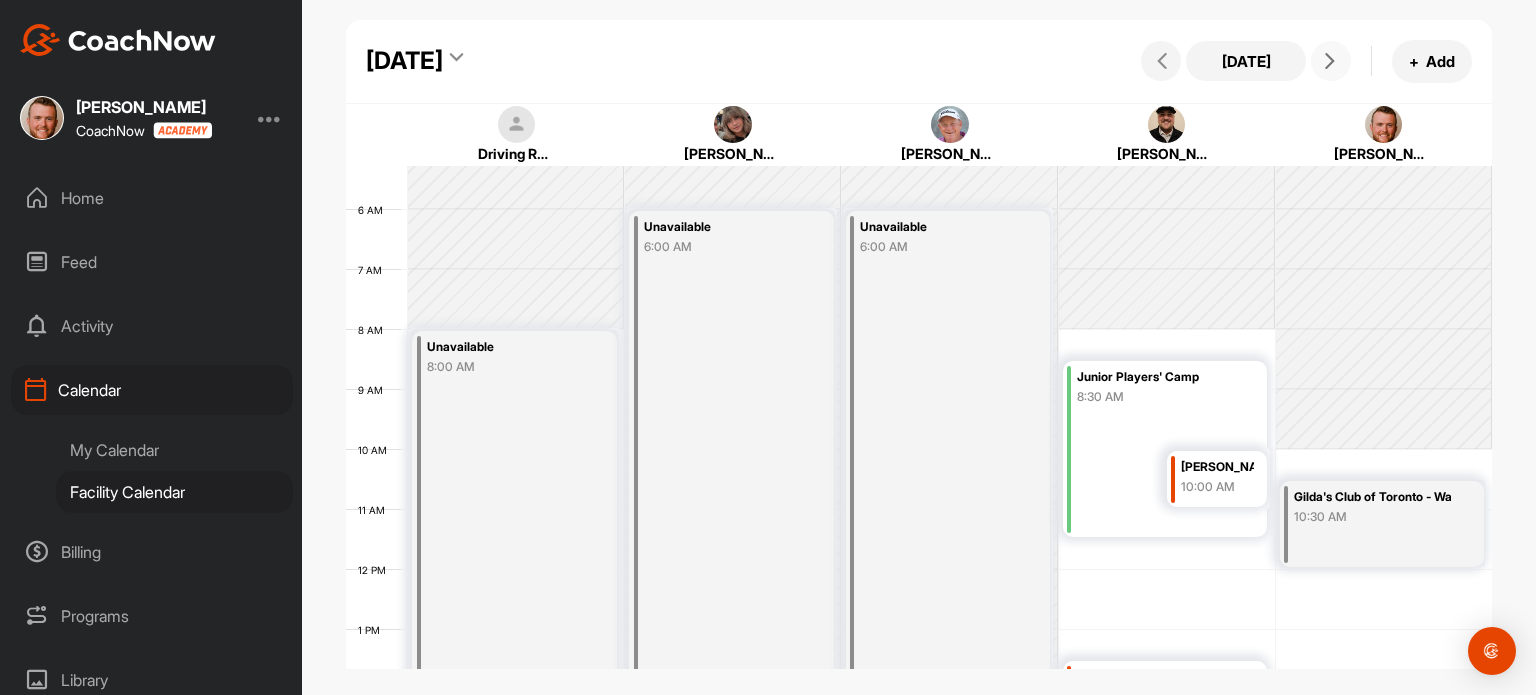scroll, scrollTop: 316, scrollLeft: 0, axis: vertical 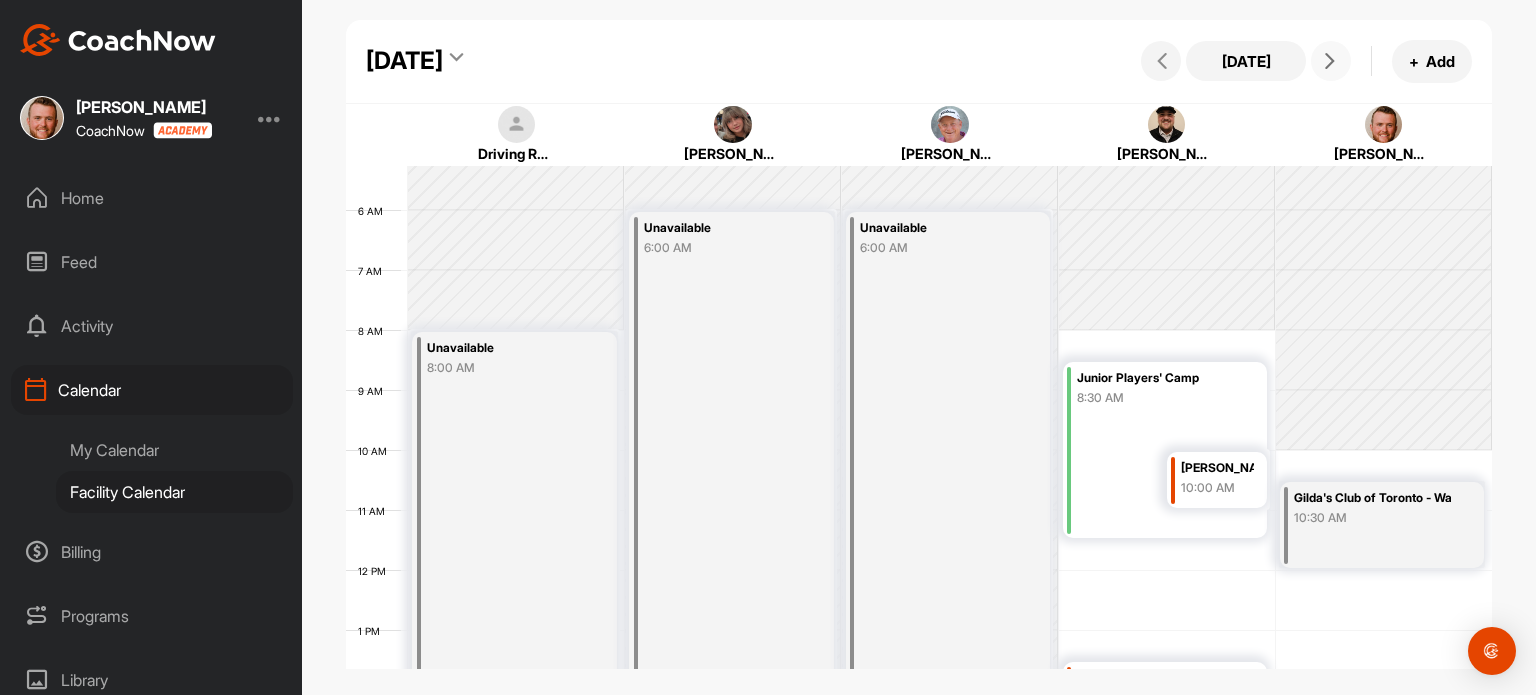 click on "Unavailable 8:00 AM" at bounding box center (514, 690) 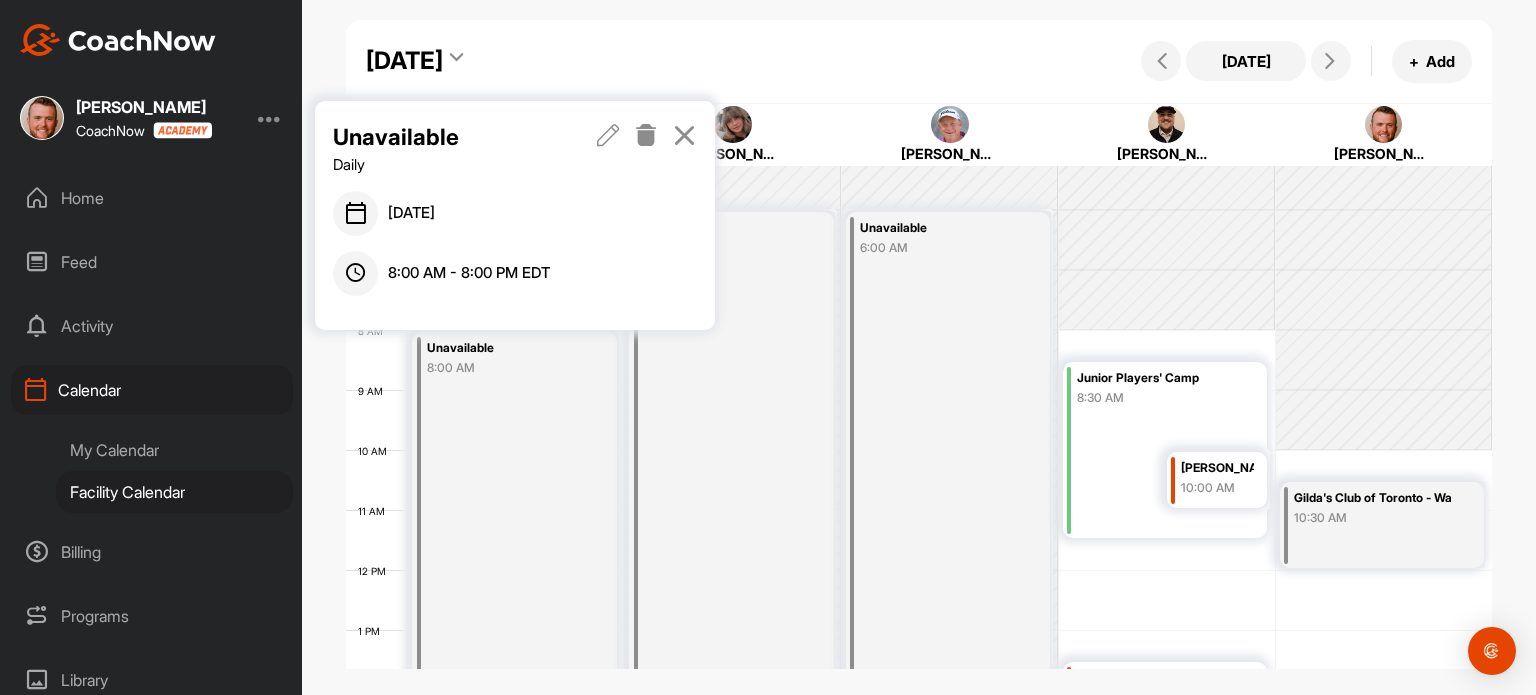 click at bounding box center [608, 135] 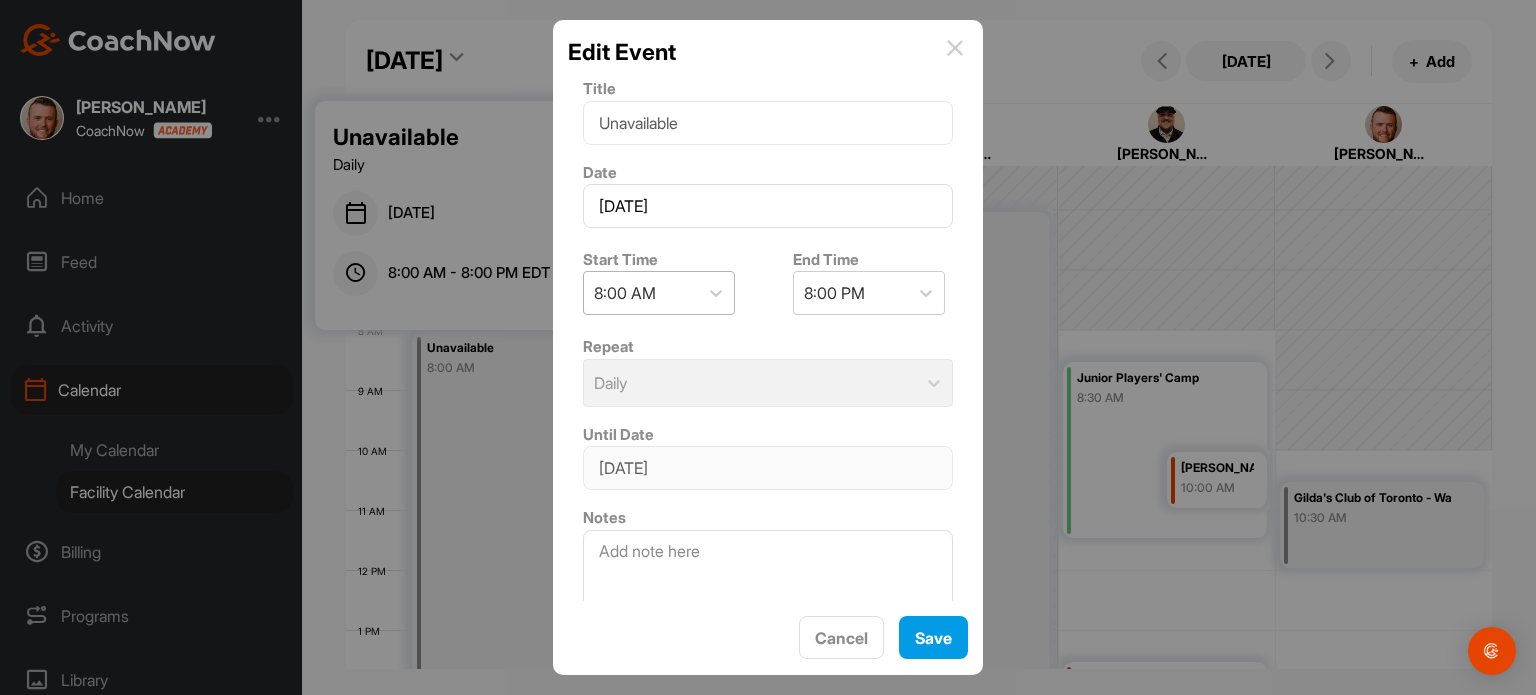 click on "8:00 AM" at bounding box center (641, 293) 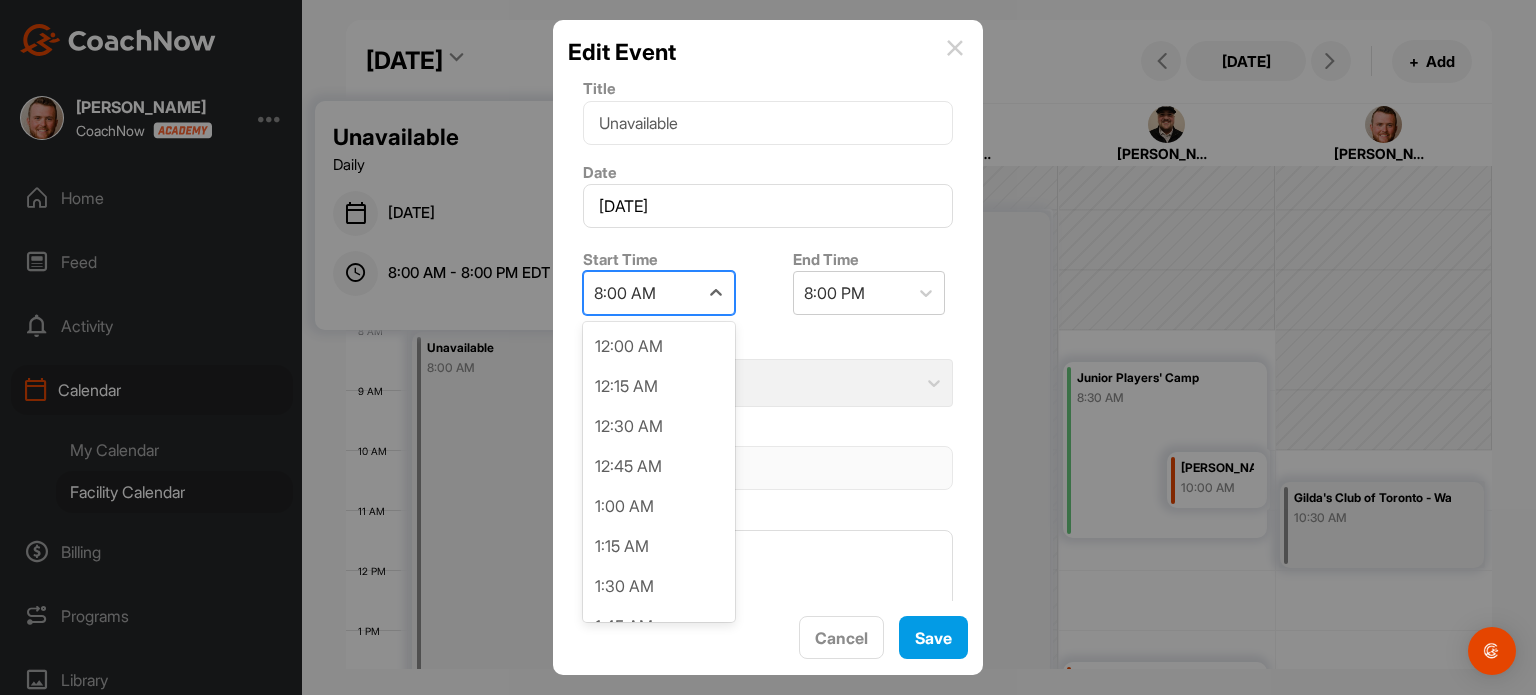 scroll, scrollTop: 1037, scrollLeft: 0, axis: vertical 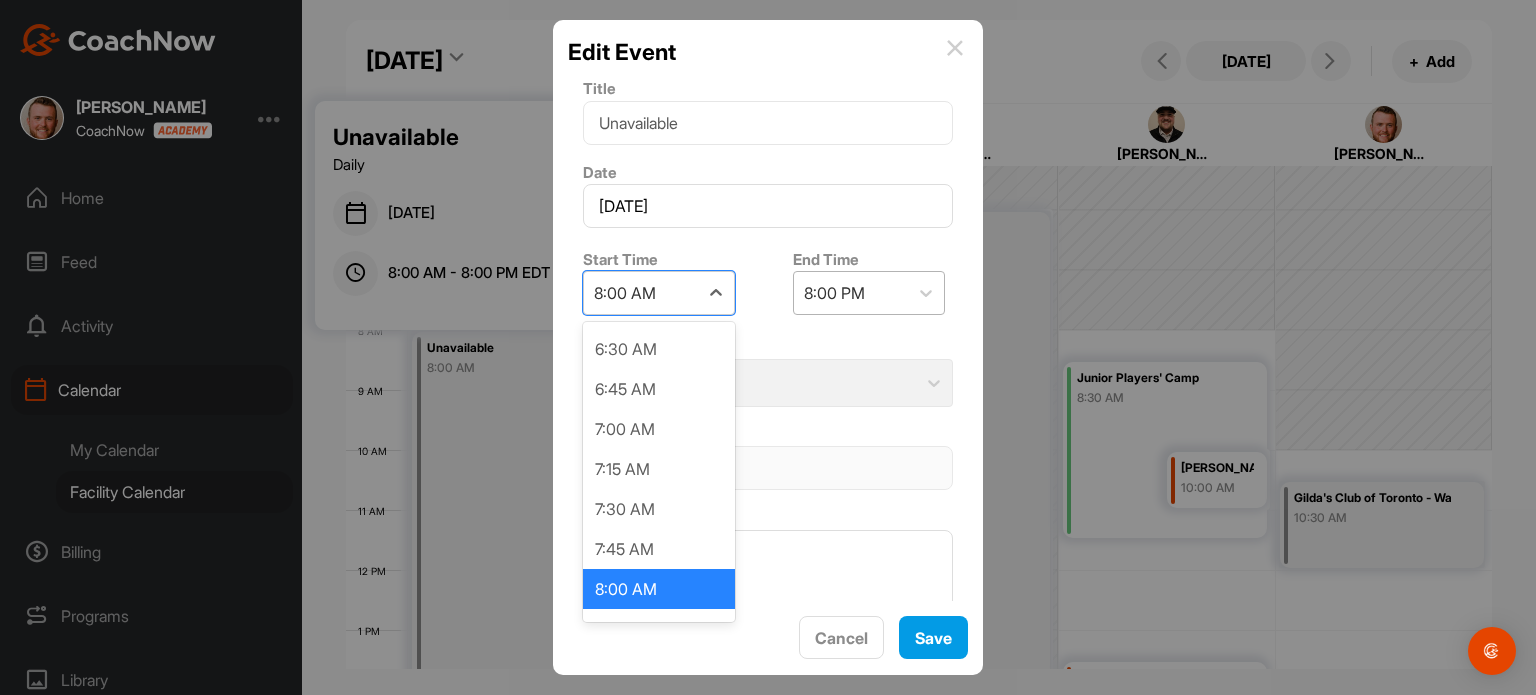 click on "8:00 PM" at bounding box center (851, 293) 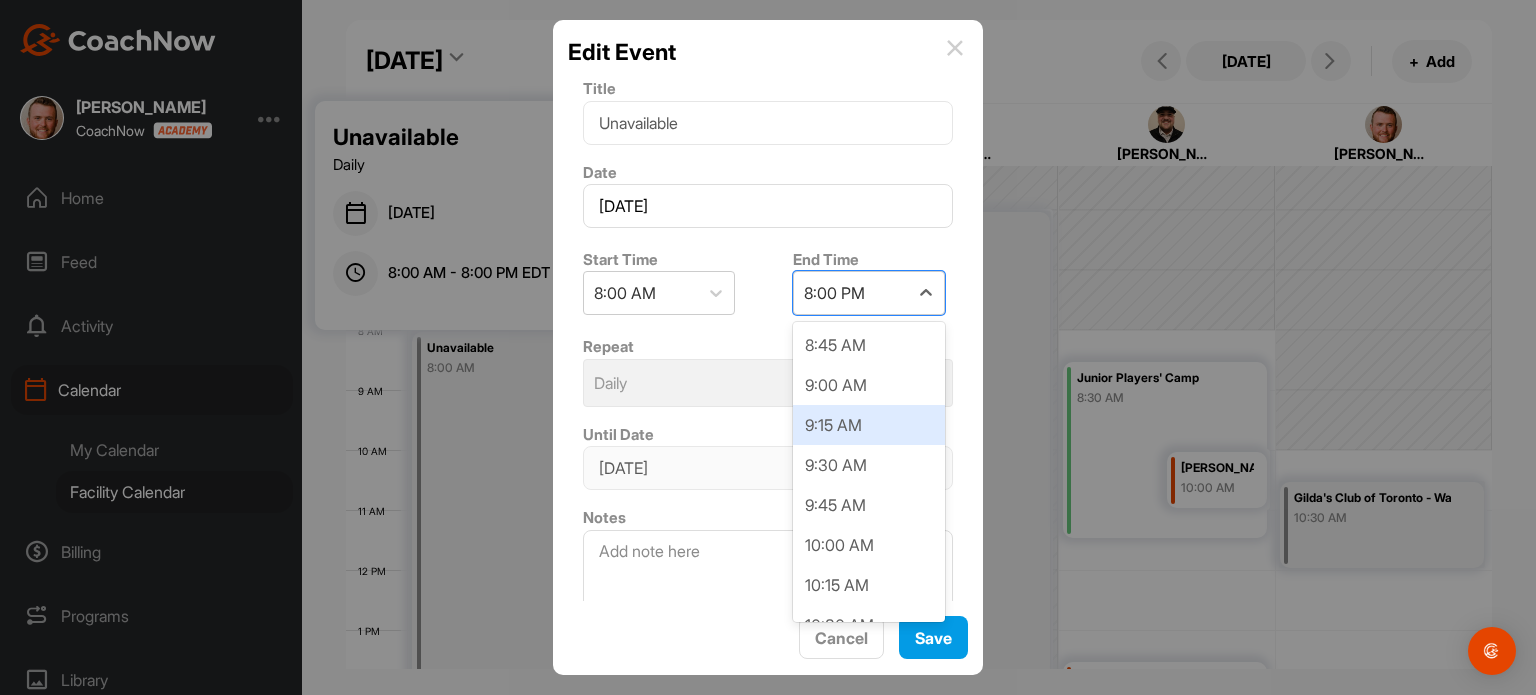 scroll, scrollTop: 82, scrollLeft: 0, axis: vertical 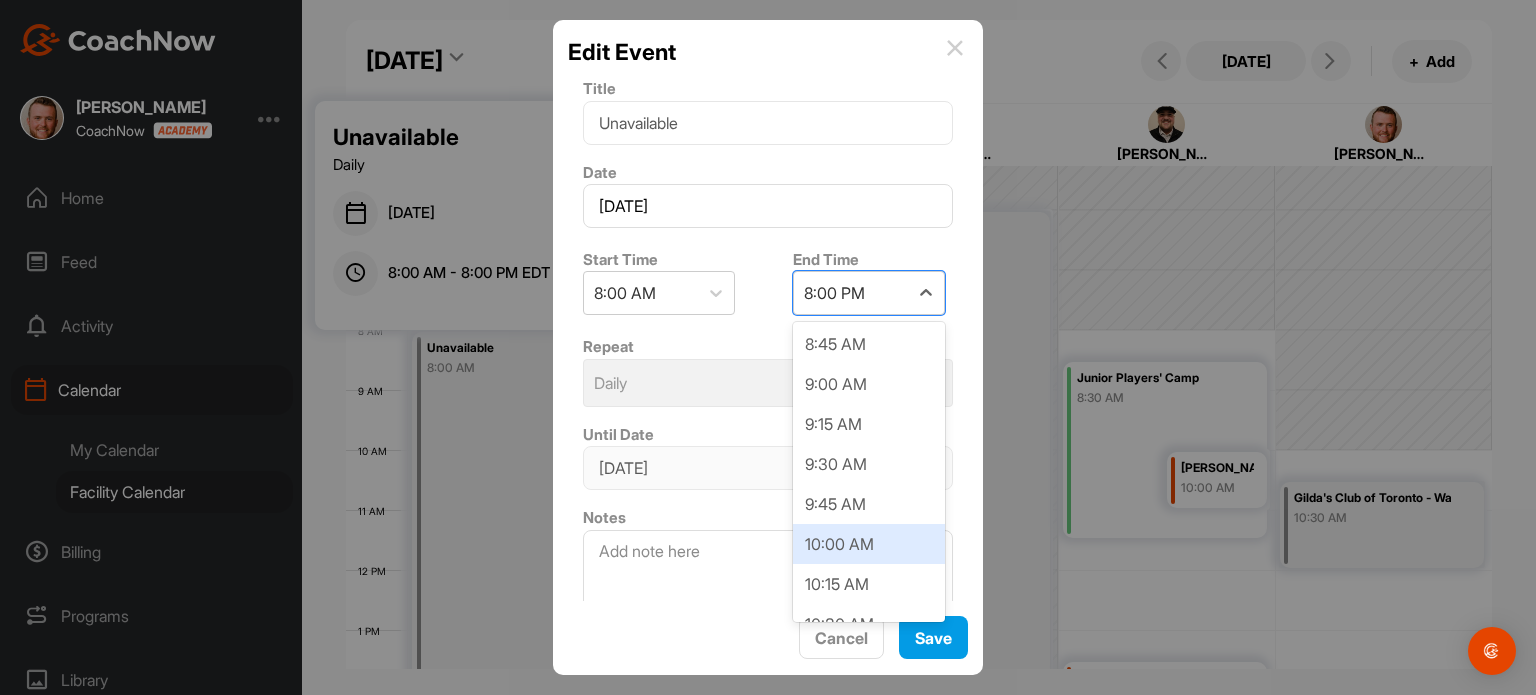 click on "10:00 AM" at bounding box center (869, 544) 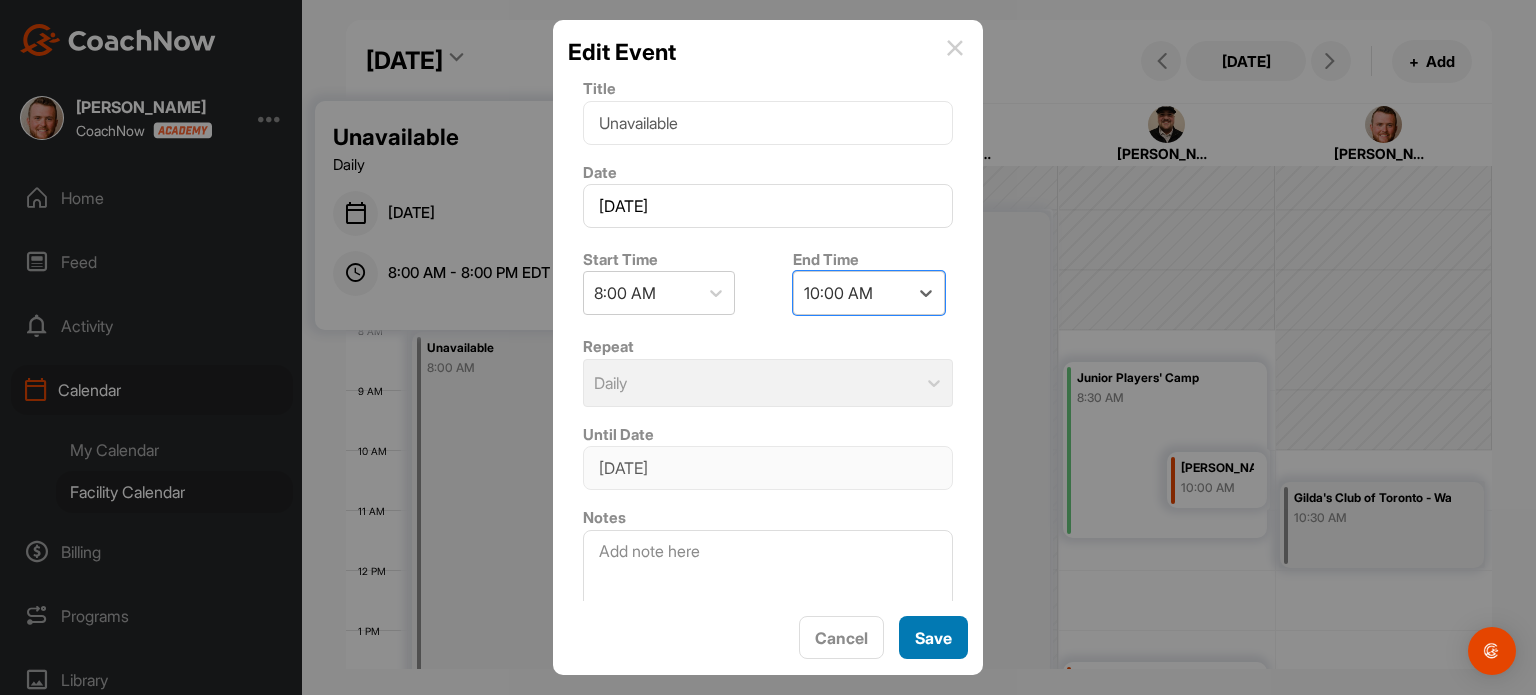 click on "Save" at bounding box center (933, 637) 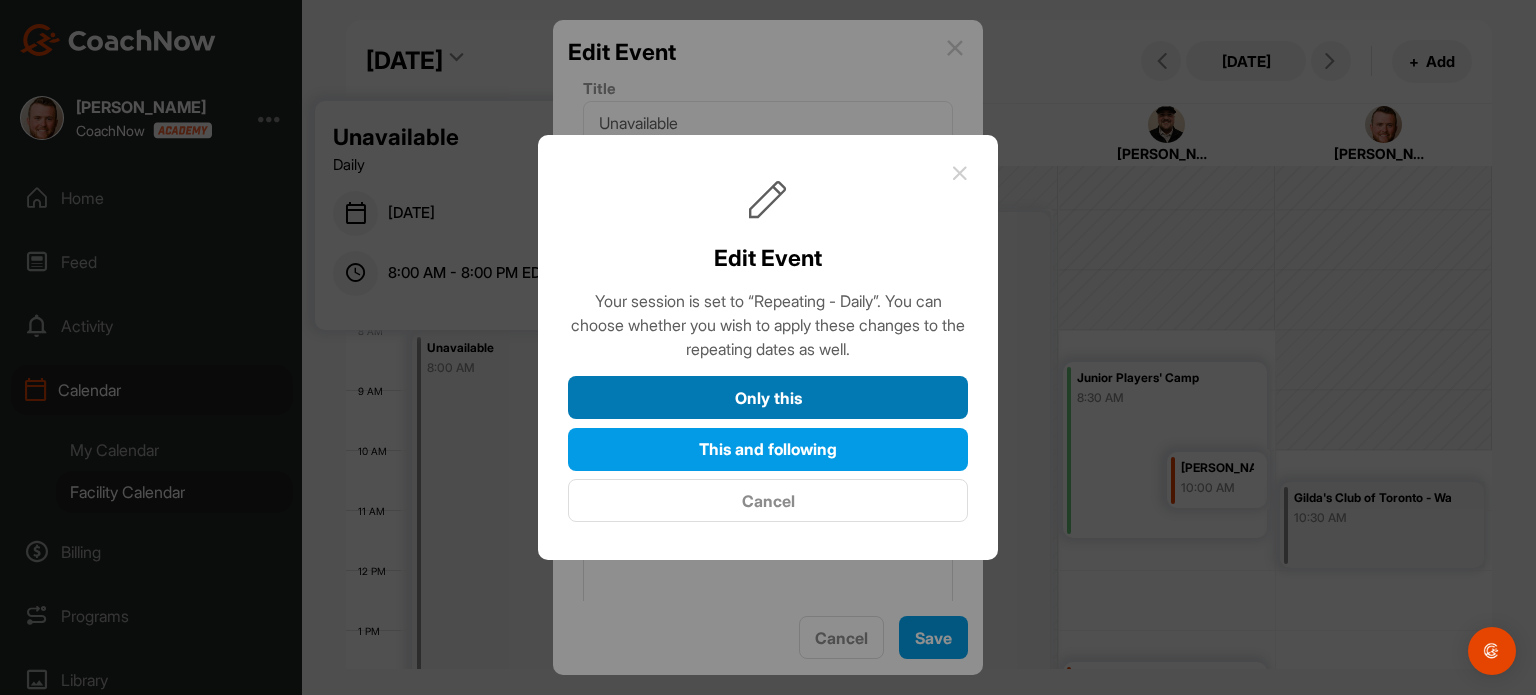 click on "Only this" at bounding box center [768, 397] 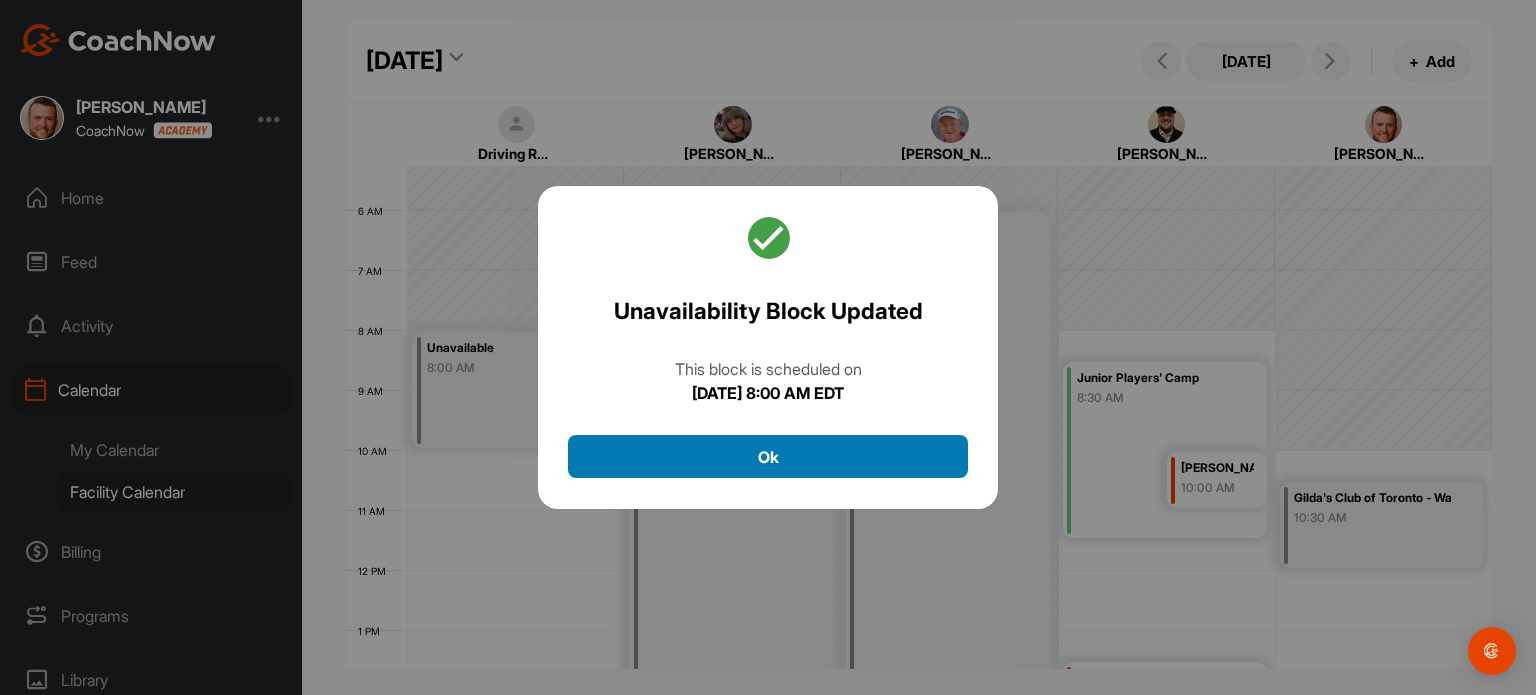 click on "Ok" at bounding box center (768, 456) 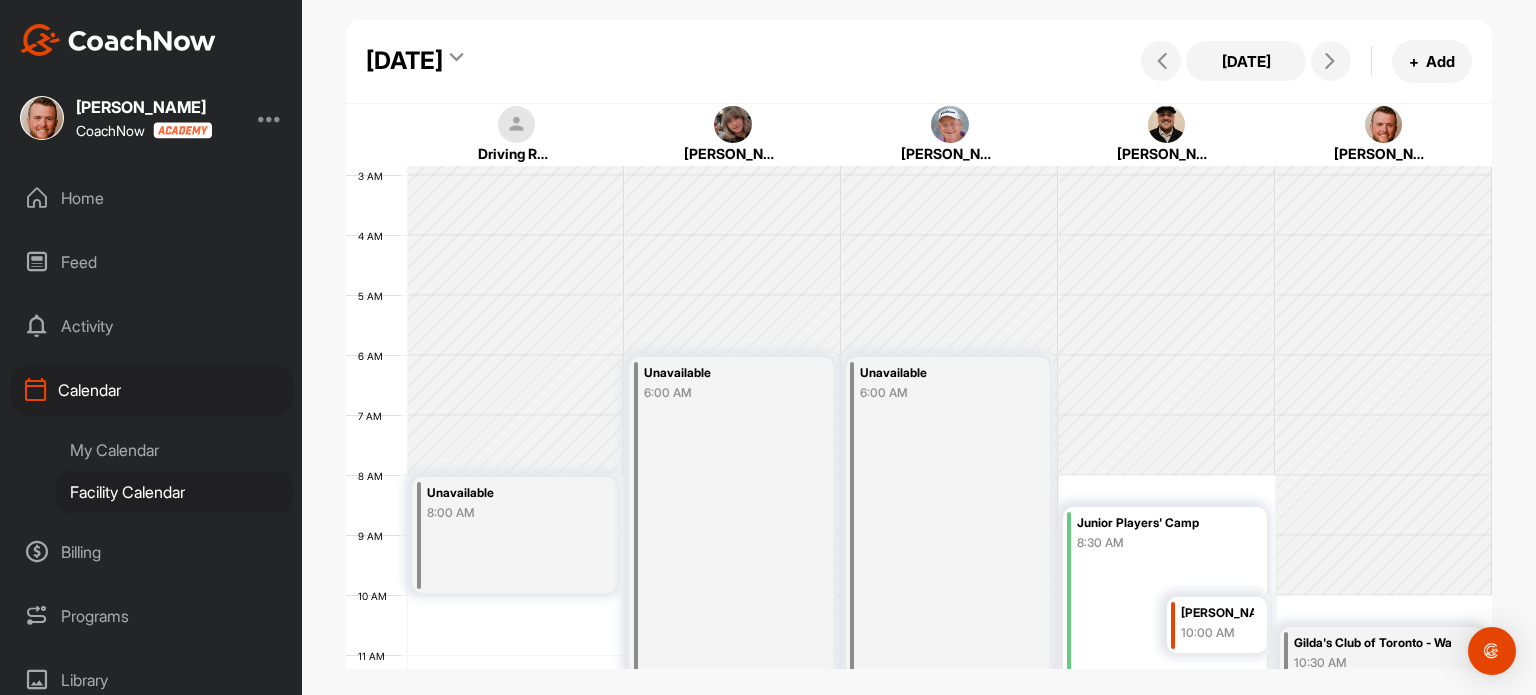 scroll, scrollTop: 93, scrollLeft: 0, axis: vertical 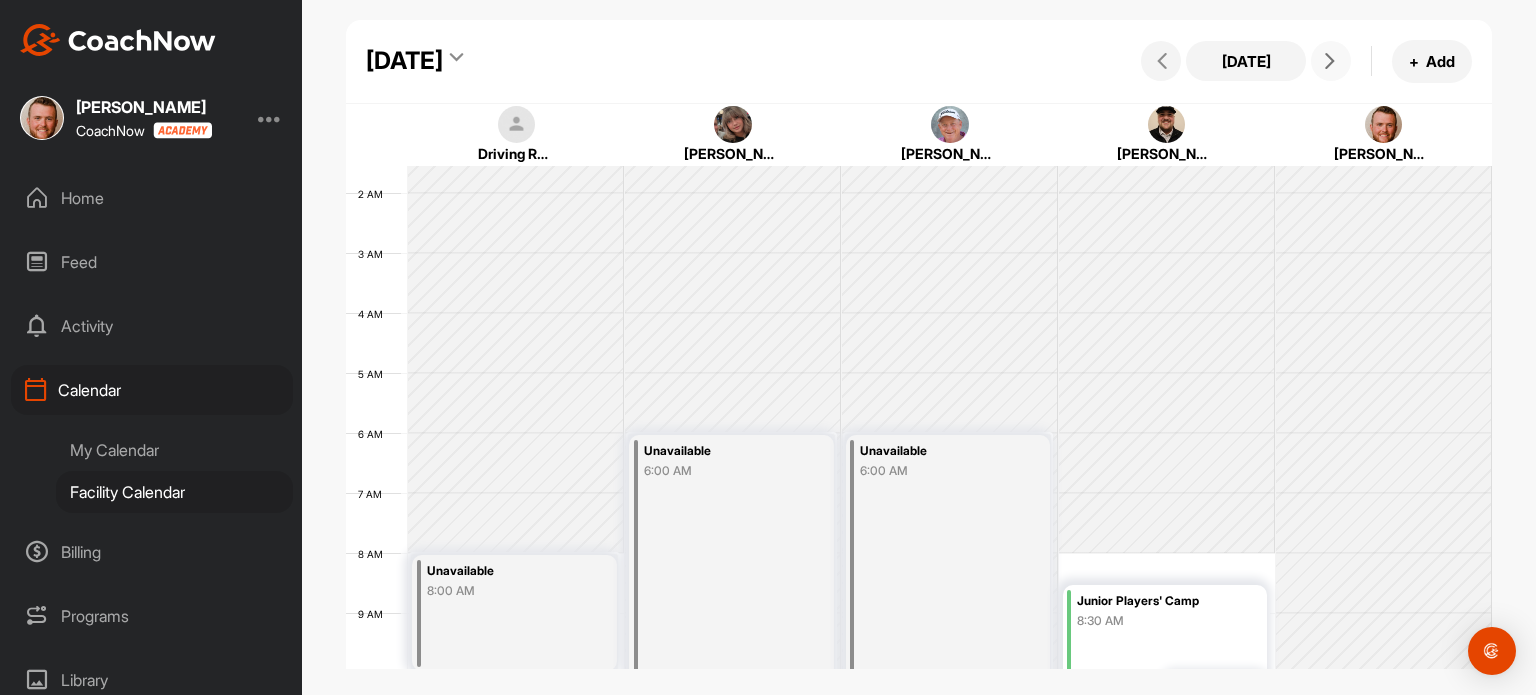 click at bounding box center (1331, 61) 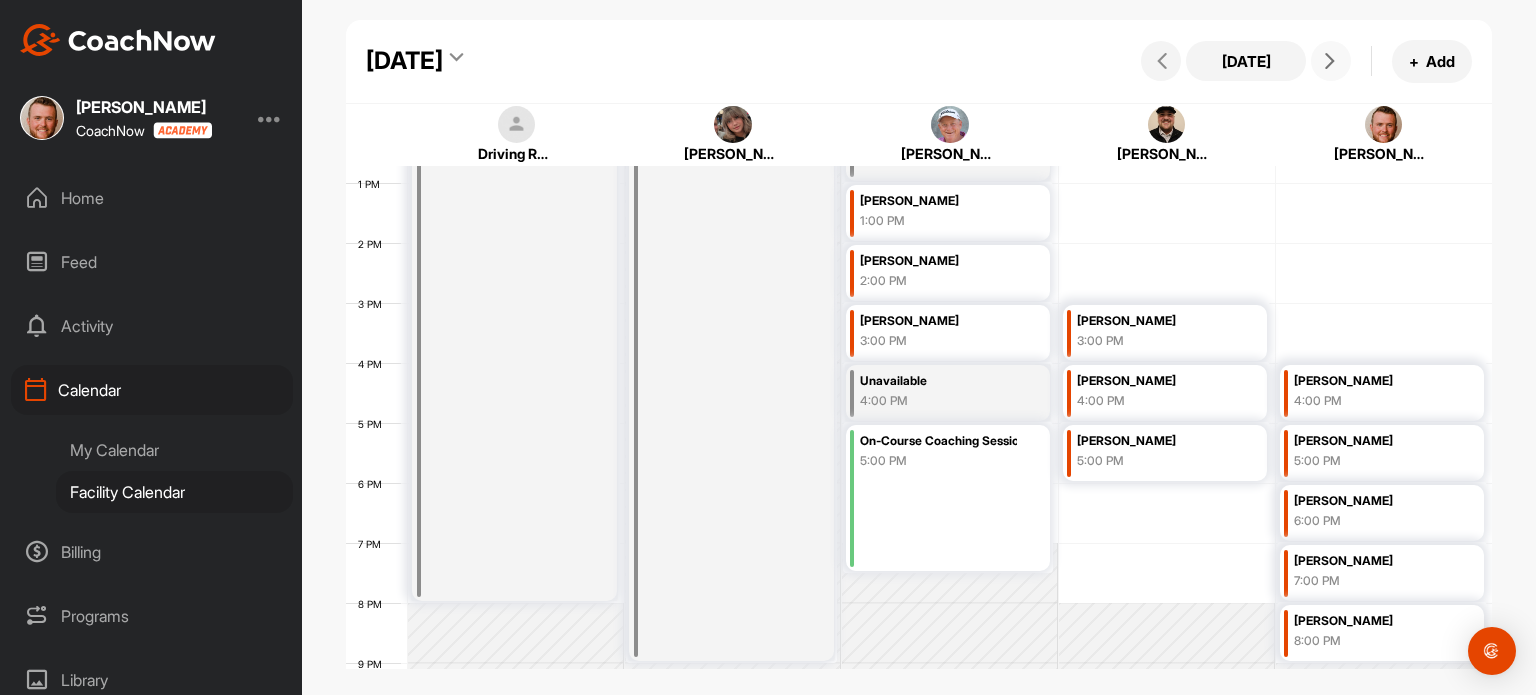 scroll, scrollTop: 831, scrollLeft: 0, axis: vertical 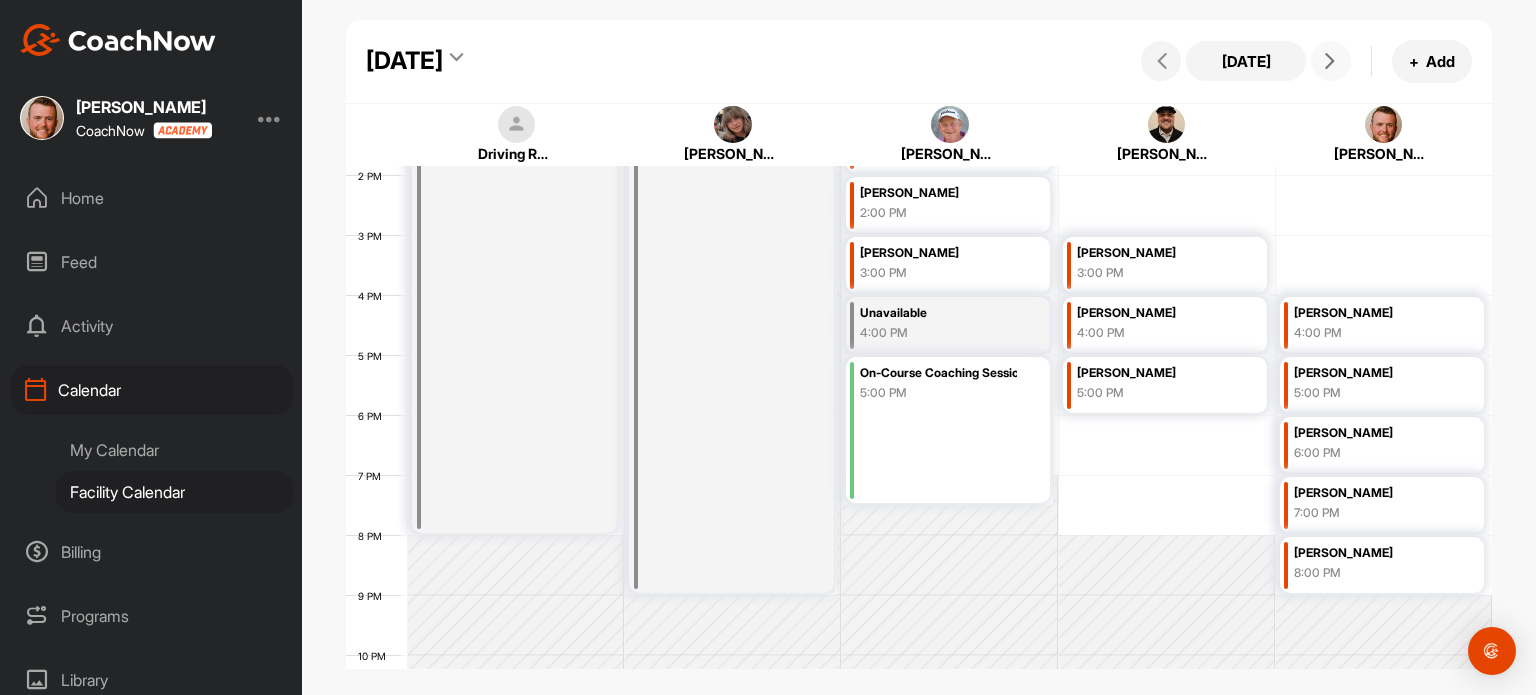 click on "On-Course Coaching Session with [PERSON_NAME] 5:00 PM" at bounding box center [948, 430] 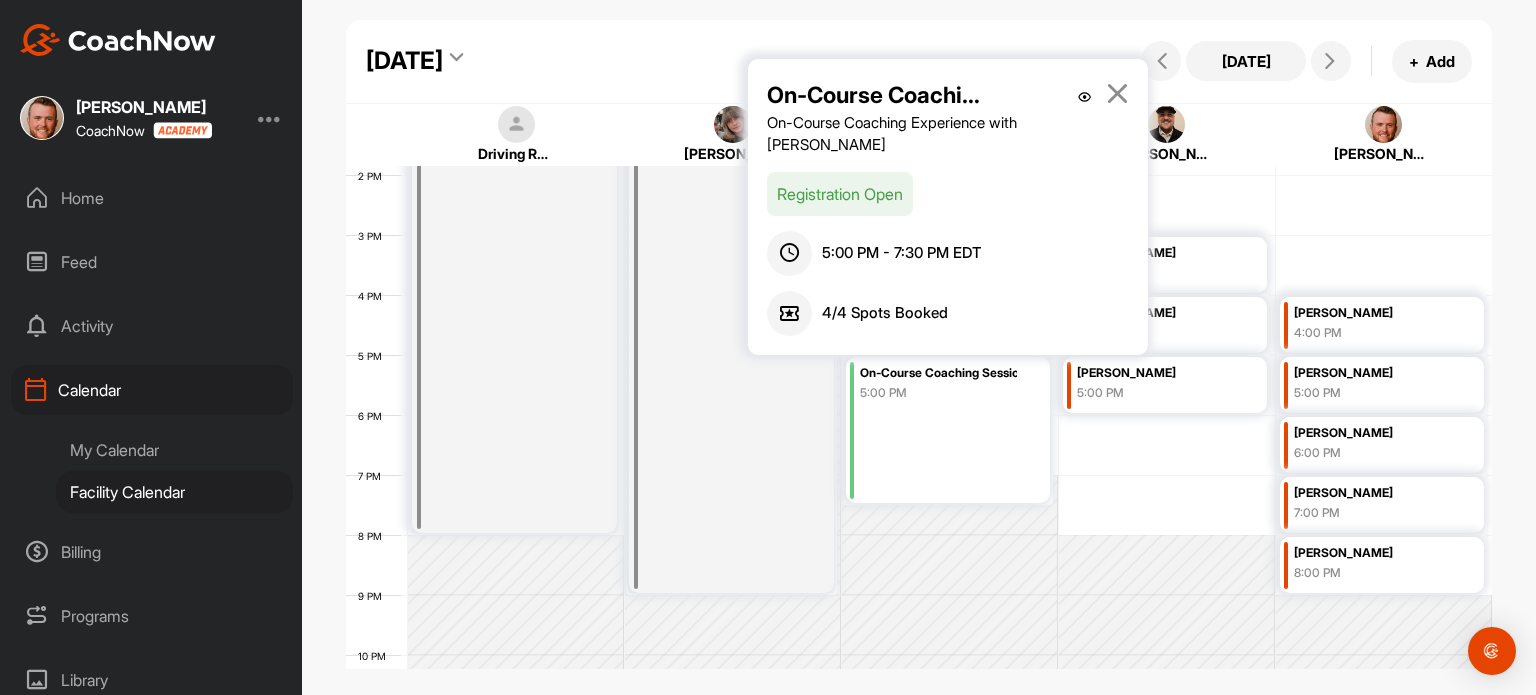 click at bounding box center [1117, 93] 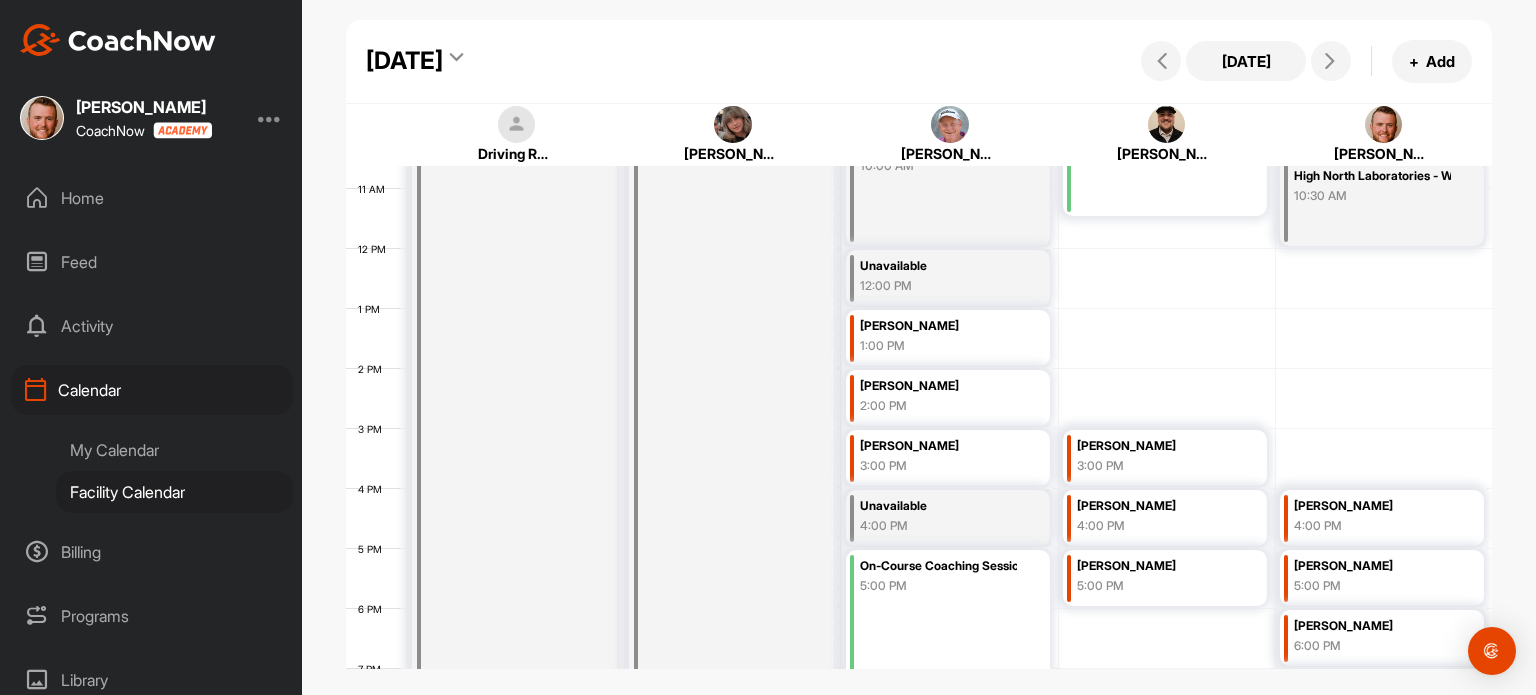 scroll, scrollTop: 533, scrollLeft: 0, axis: vertical 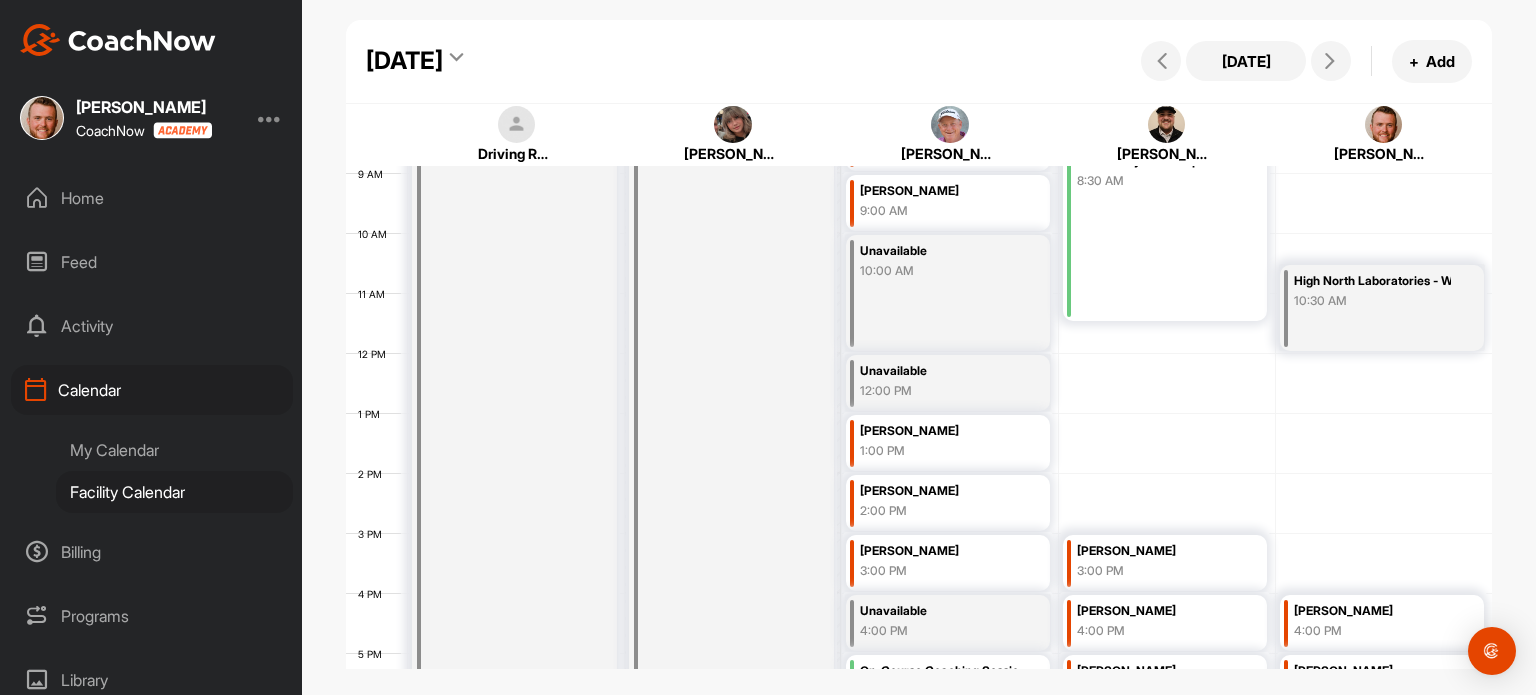 click on "Unavailable 8:00 AM" at bounding box center (514, 473) 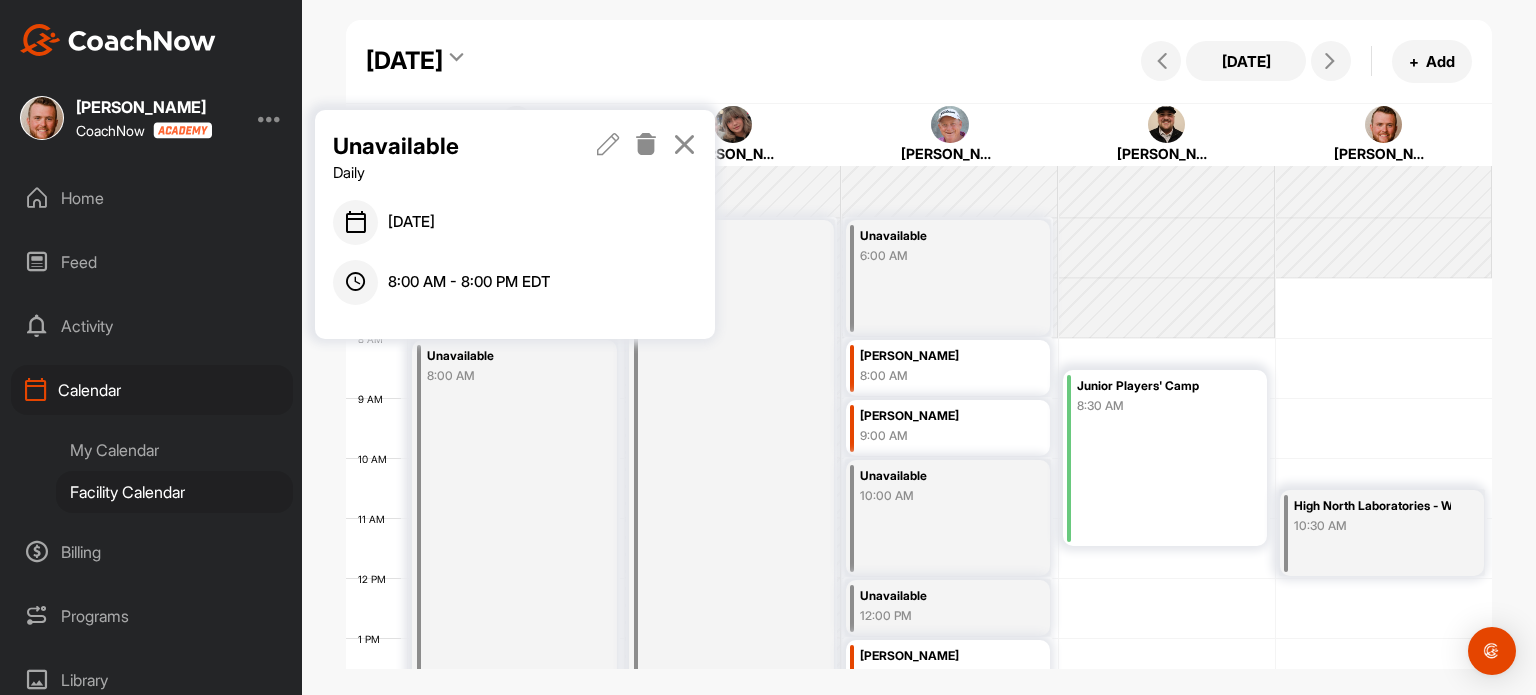 scroll, scrollTop: 301, scrollLeft: 0, axis: vertical 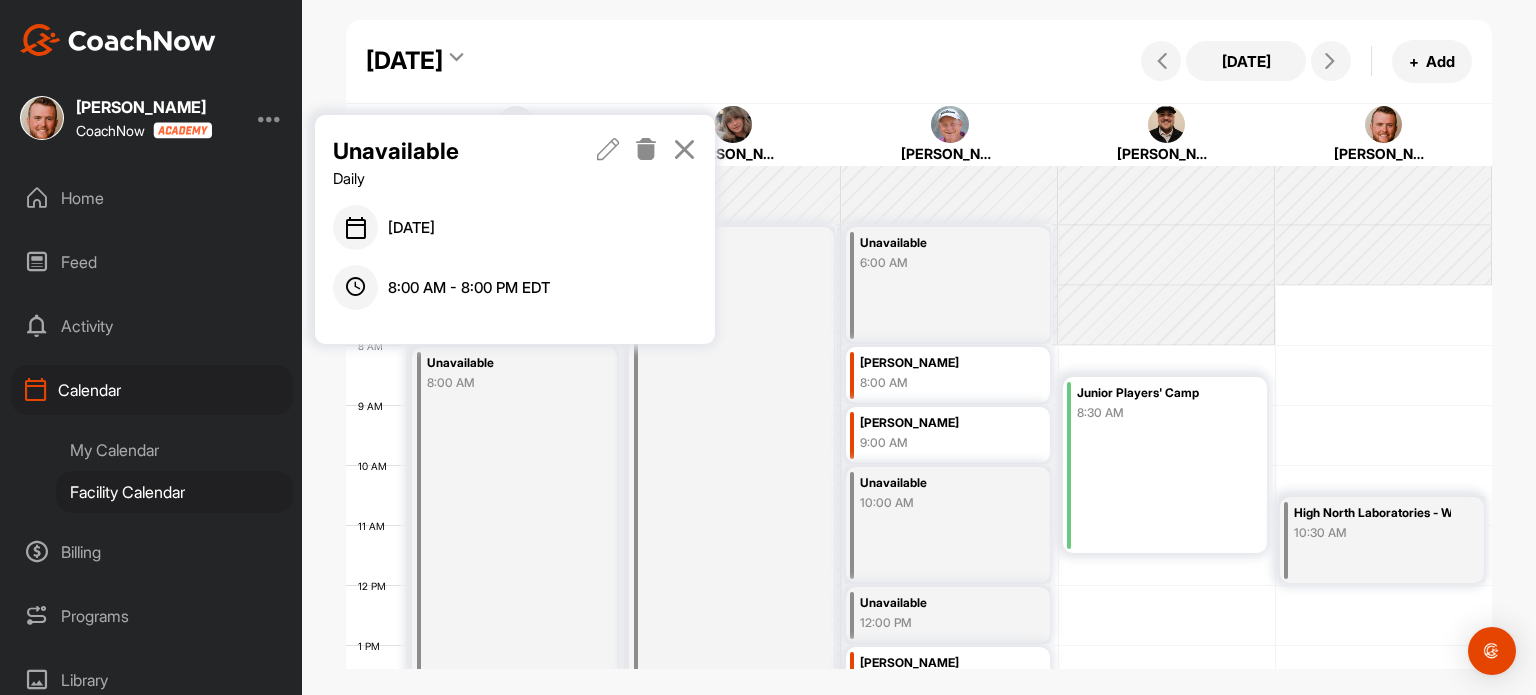 click at bounding box center [608, 149] 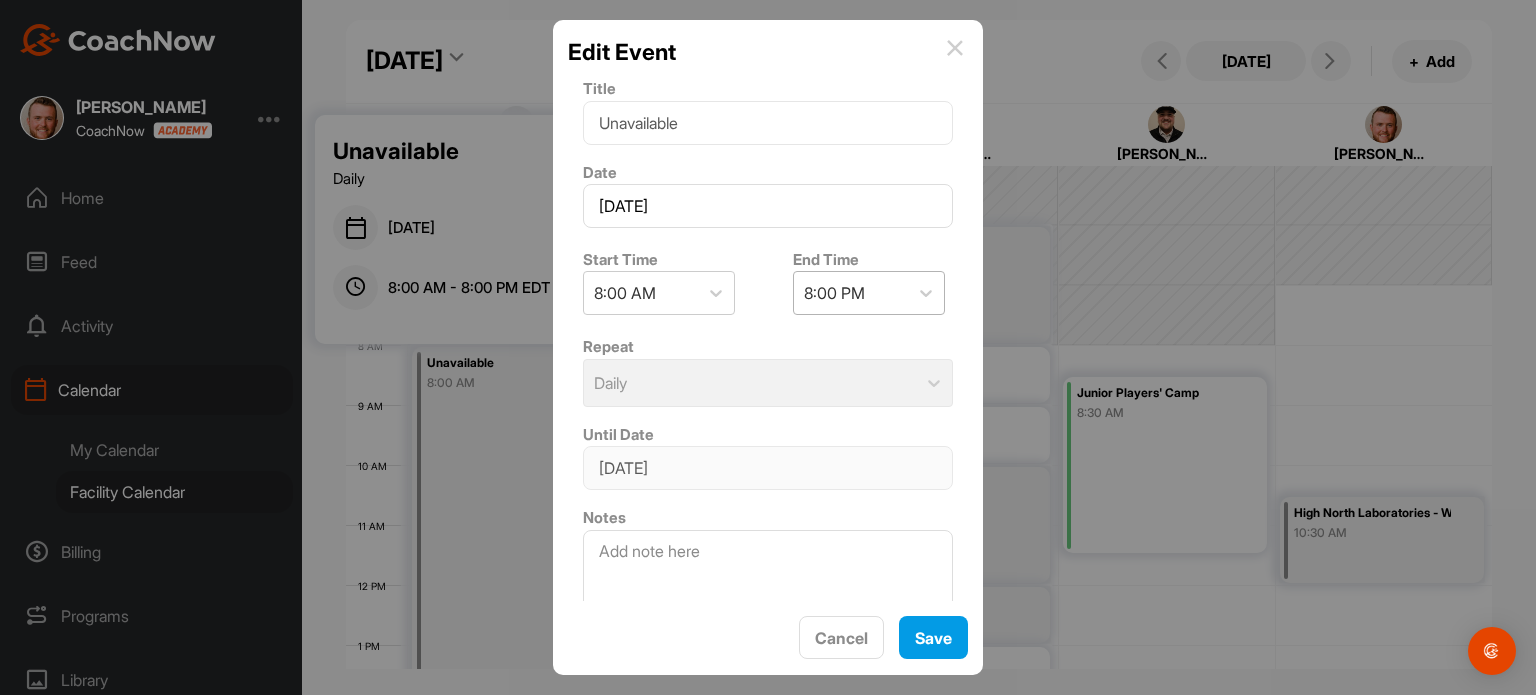 click on "8:00 PM" at bounding box center (834, 293) 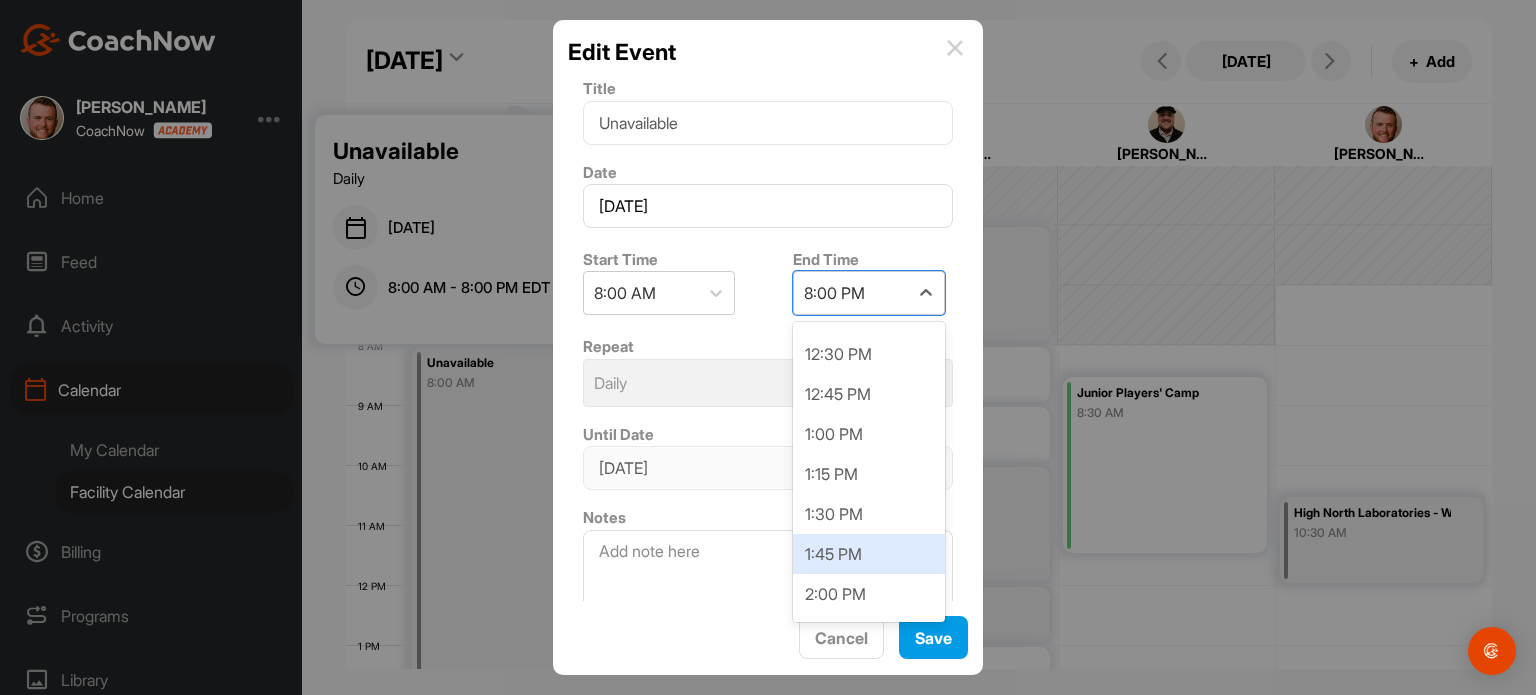 scroll, scrollTop: 671, scrollLeft: 0, axis: vertical 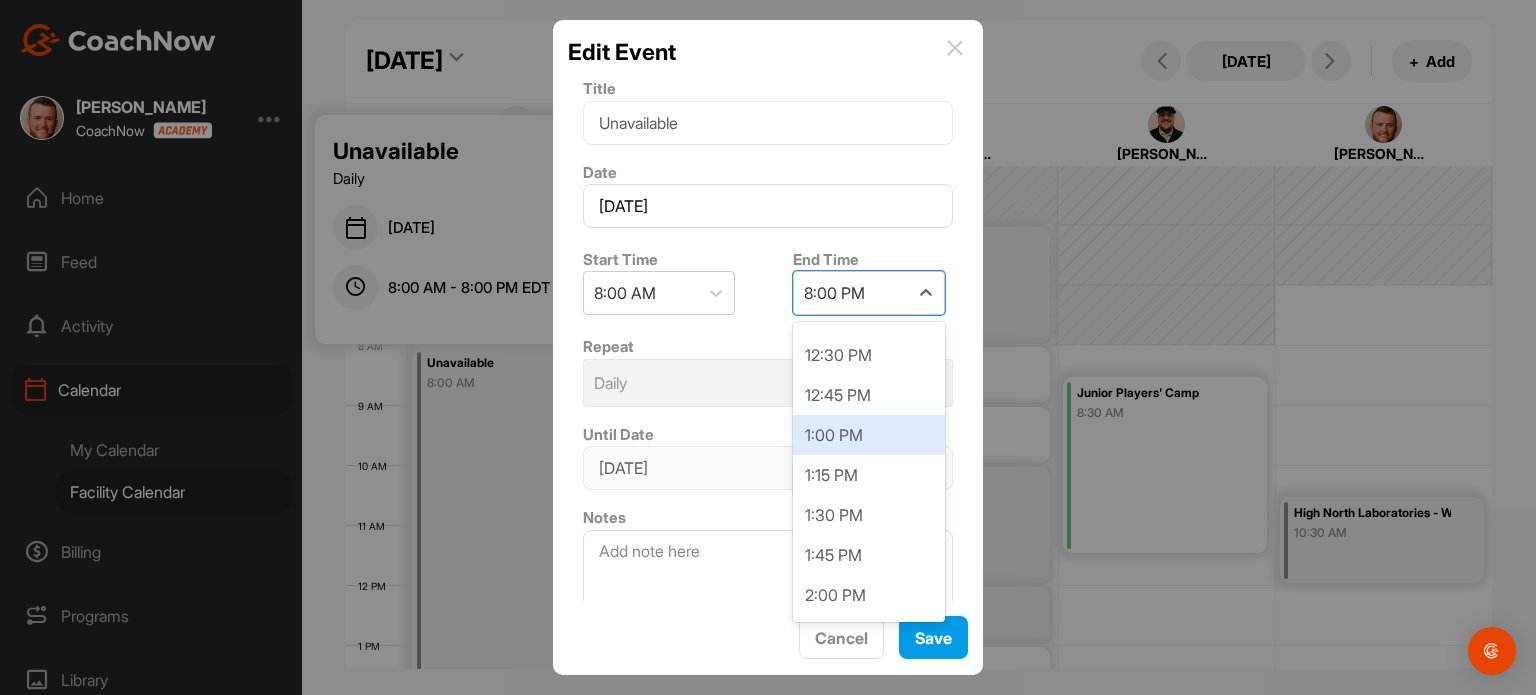 click on "1:00 PM" at bounding box center [869, 435] 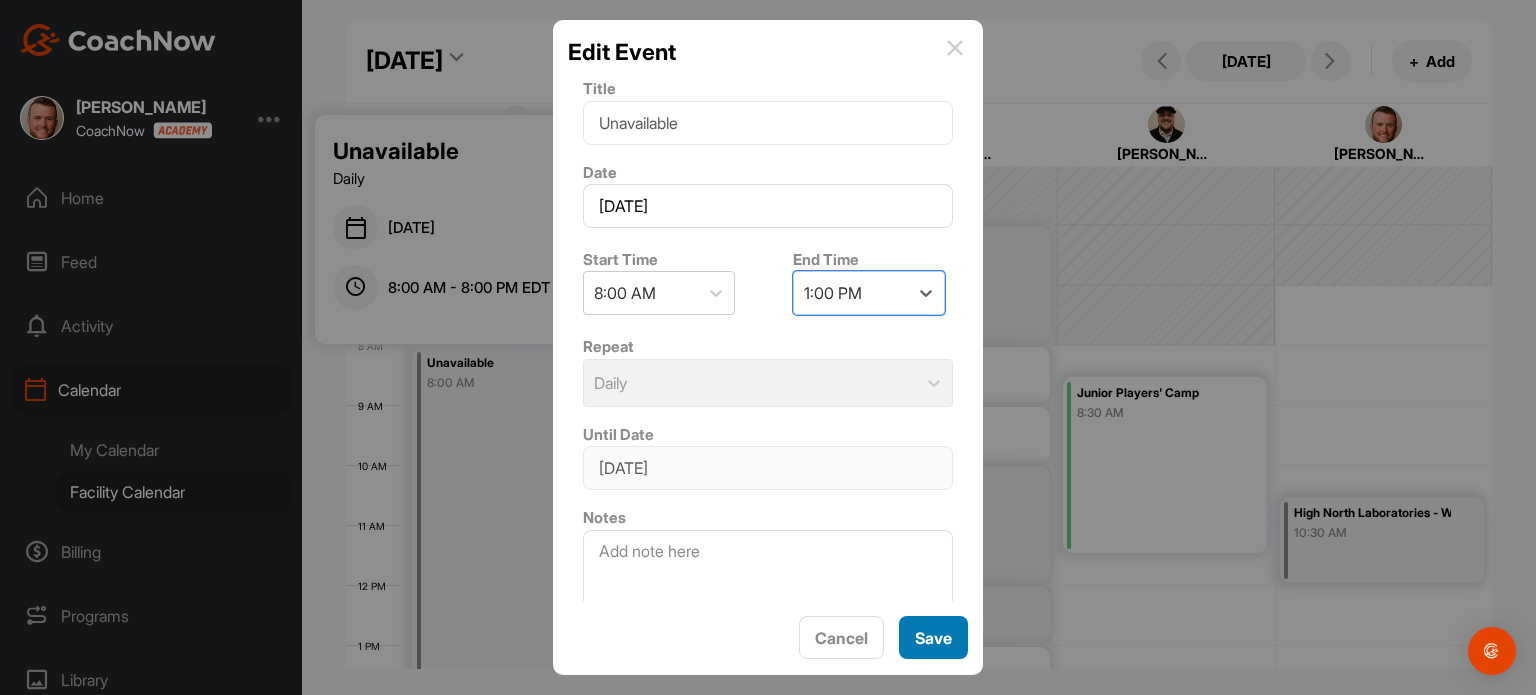 click on "Save" at bounding box center (933, 637) 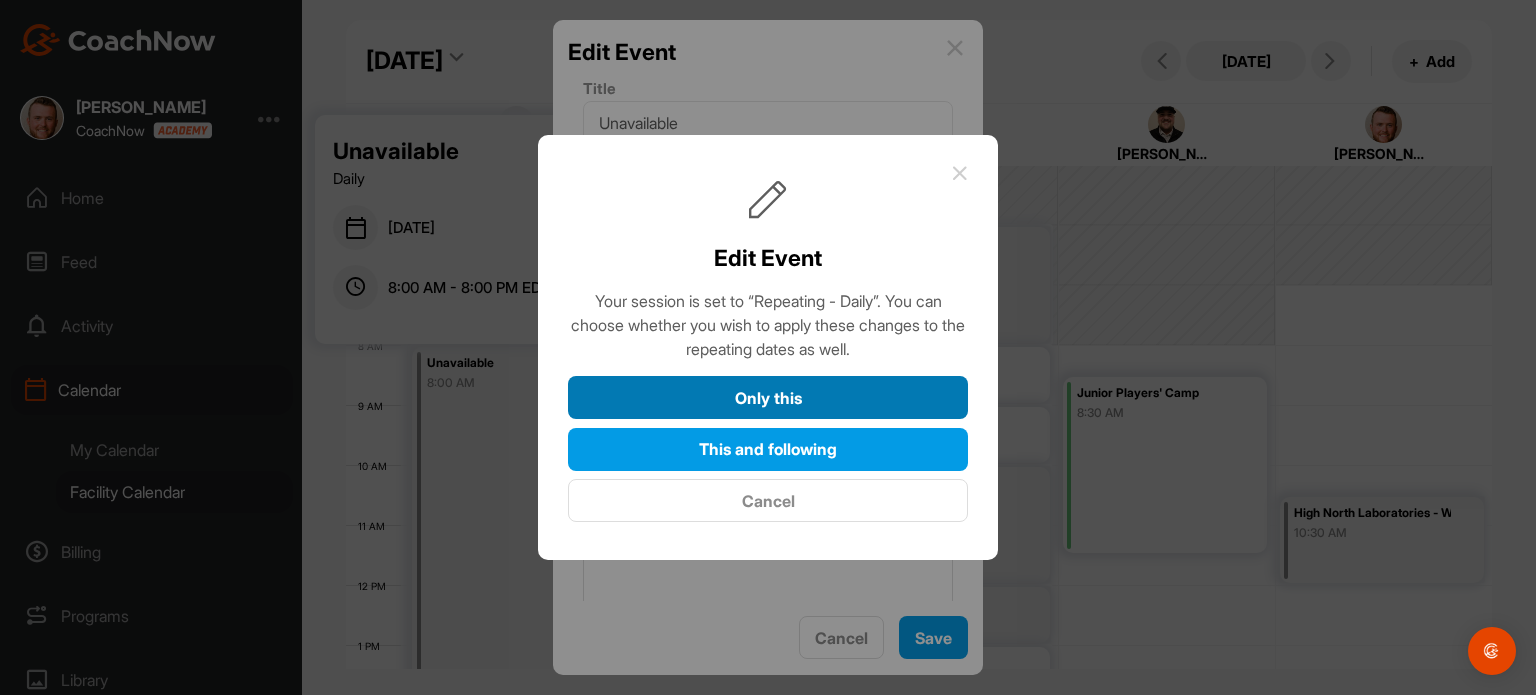 click on "Only this" at bounding box center (768, 397) 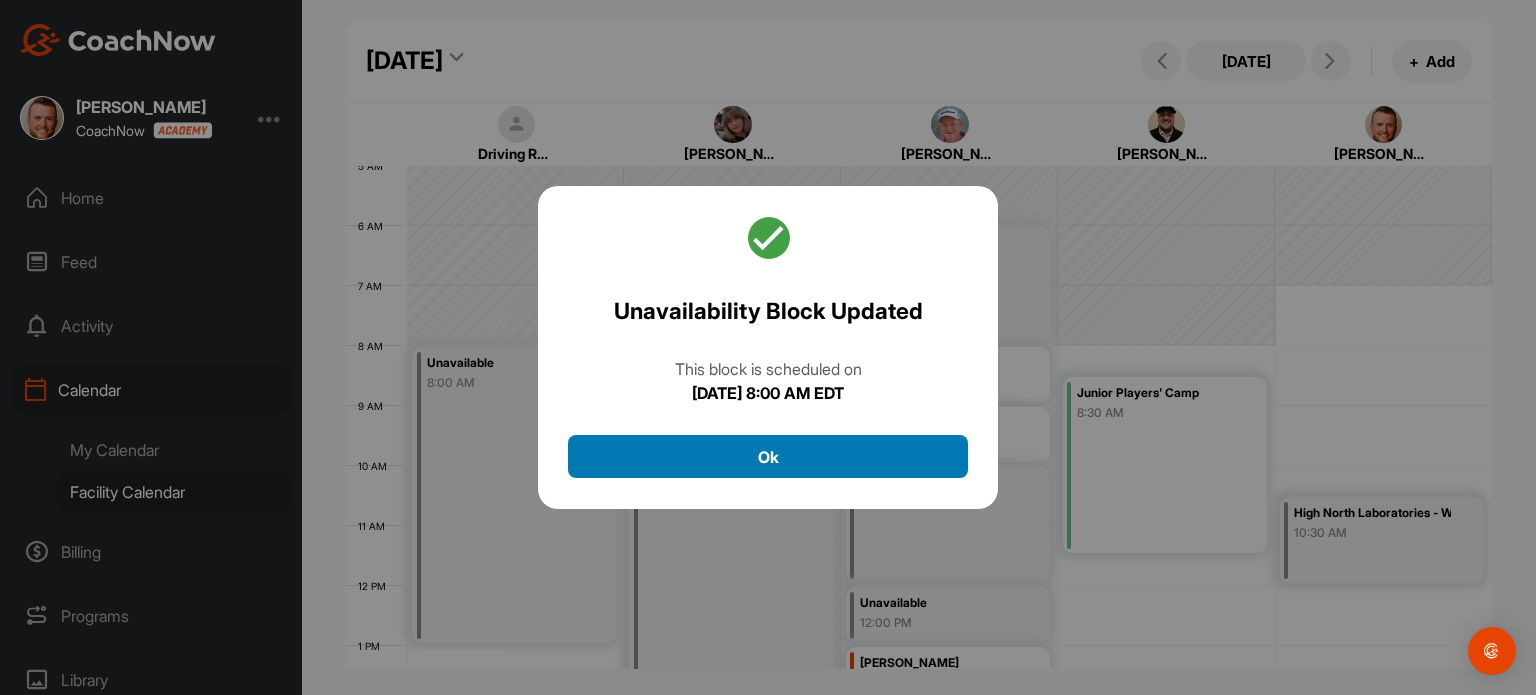 click on "Ok" at bounding box center [768, 456] 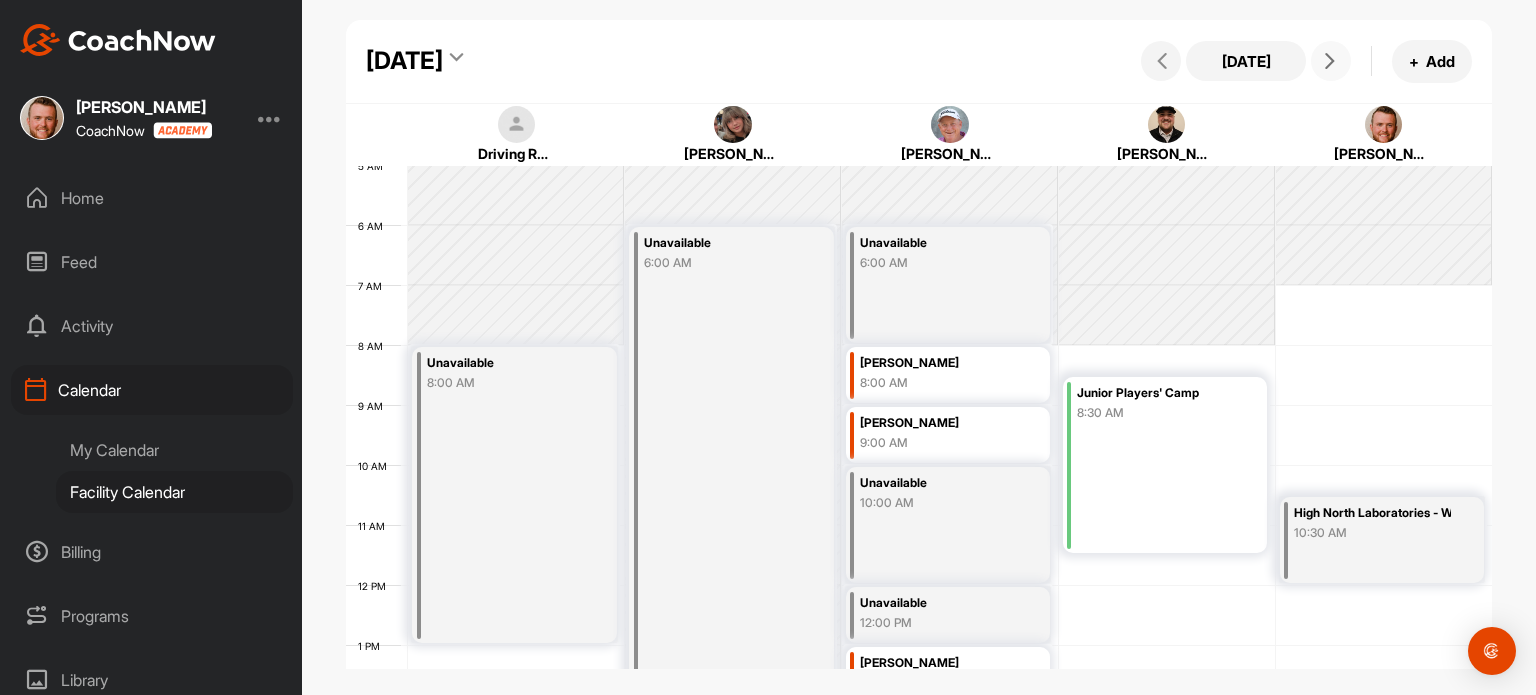 click at bounding box center (1331, 61) 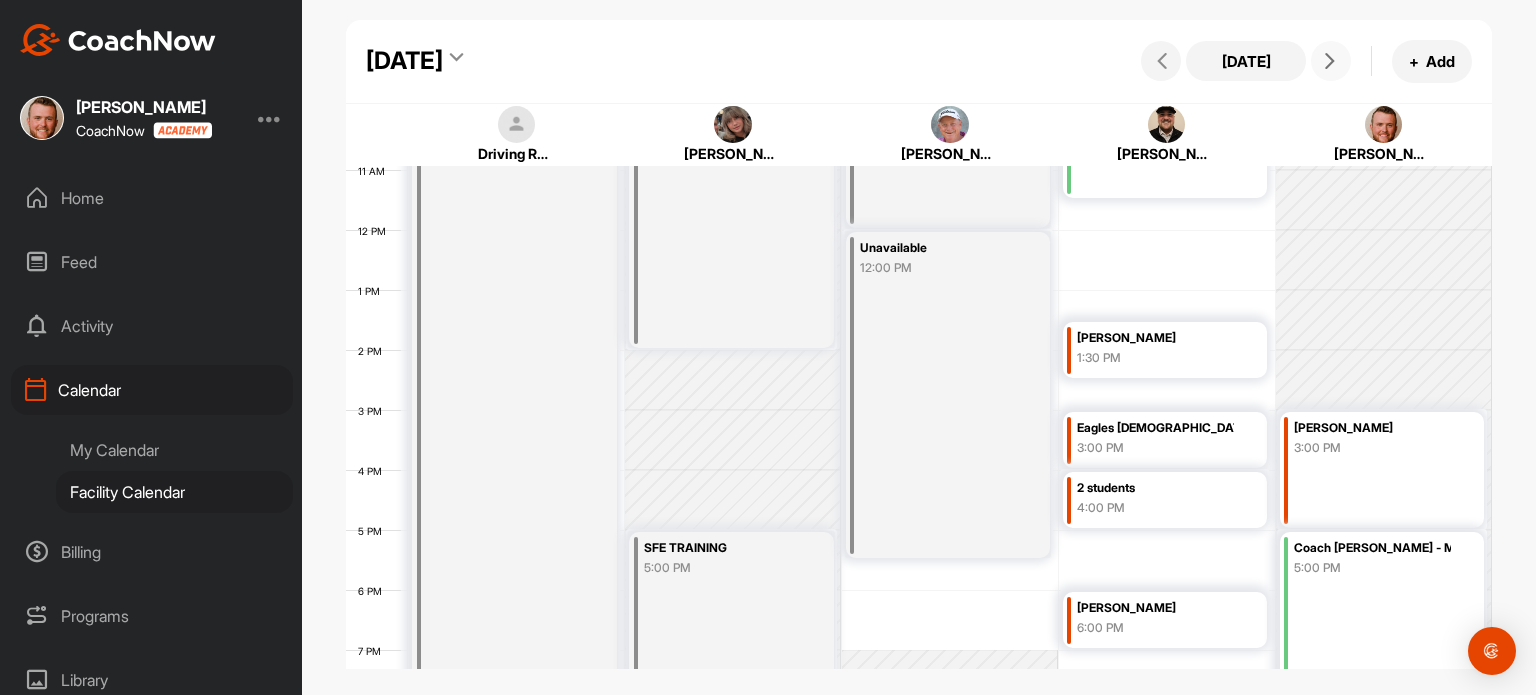 scroll, scrollTop: 660, scrollLeft: 0, axis: vertical 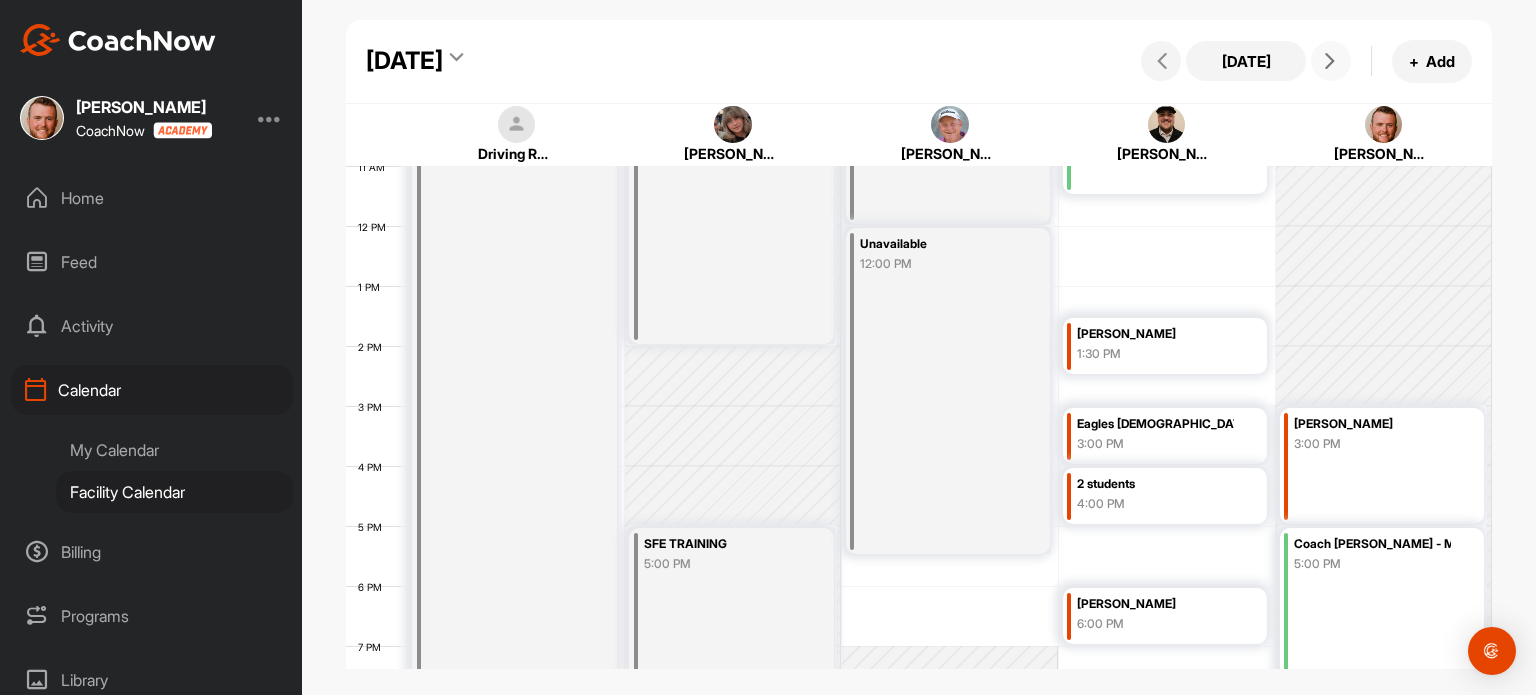 click on "Unavailable 8:00 AM" at bounding box center [514, 346] 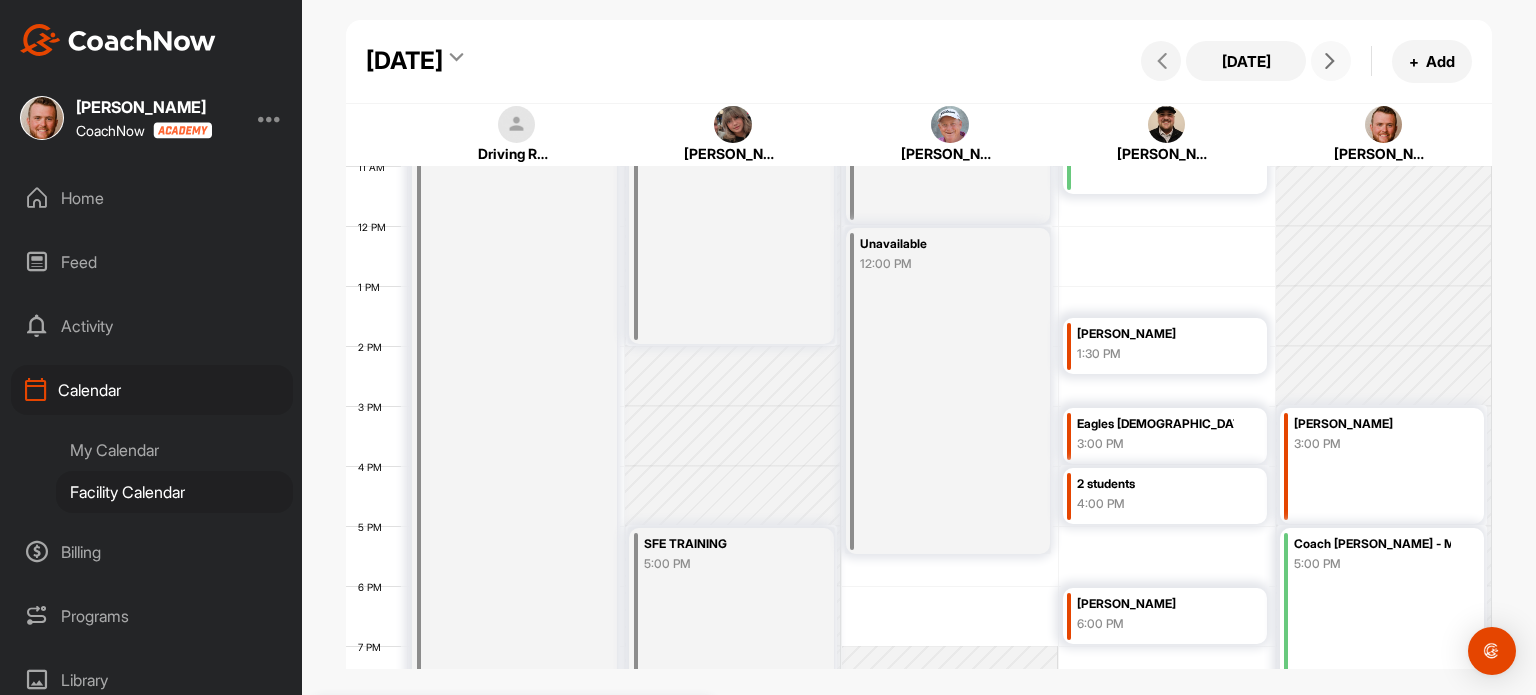click on "Unavailable 8:00 AM" at bounding box center (514, 346) 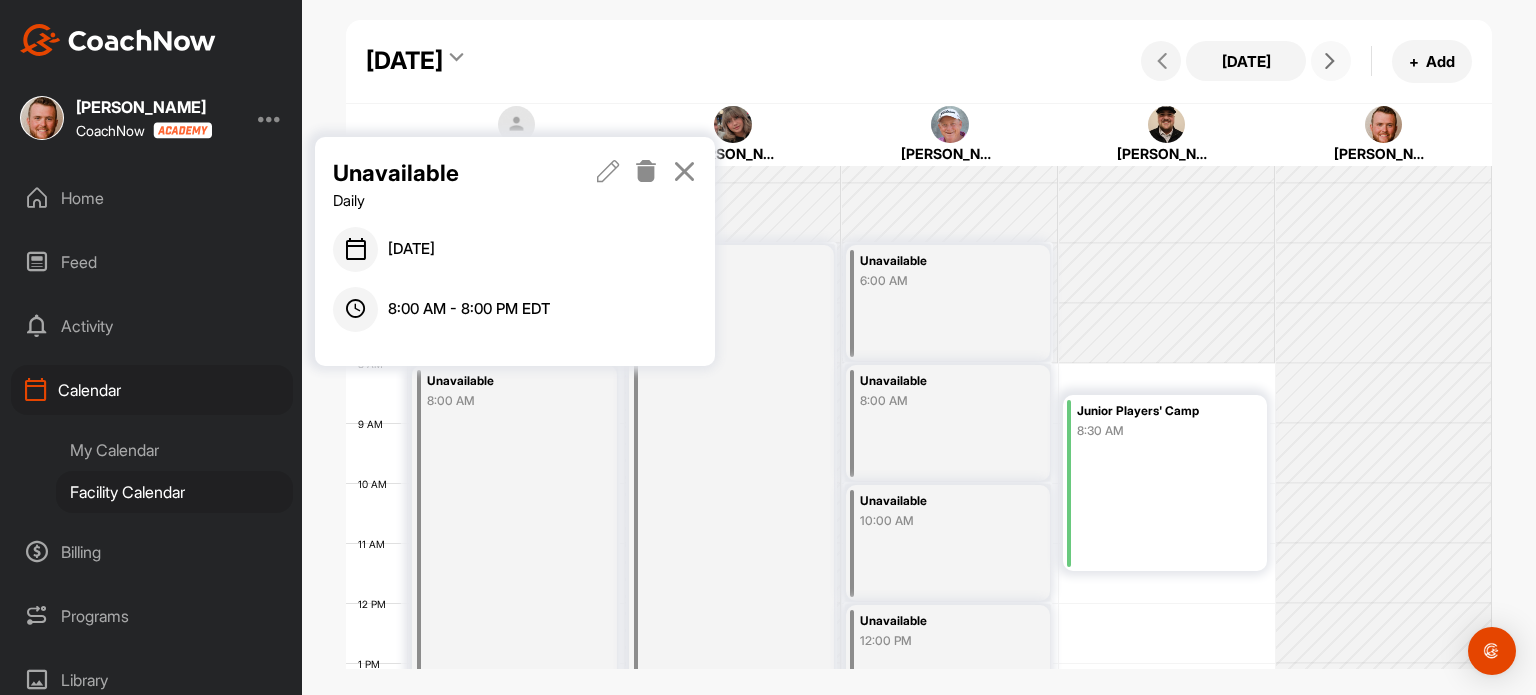 scroll, scrollTop: 280, scrollLeft: 0, axis: vertical 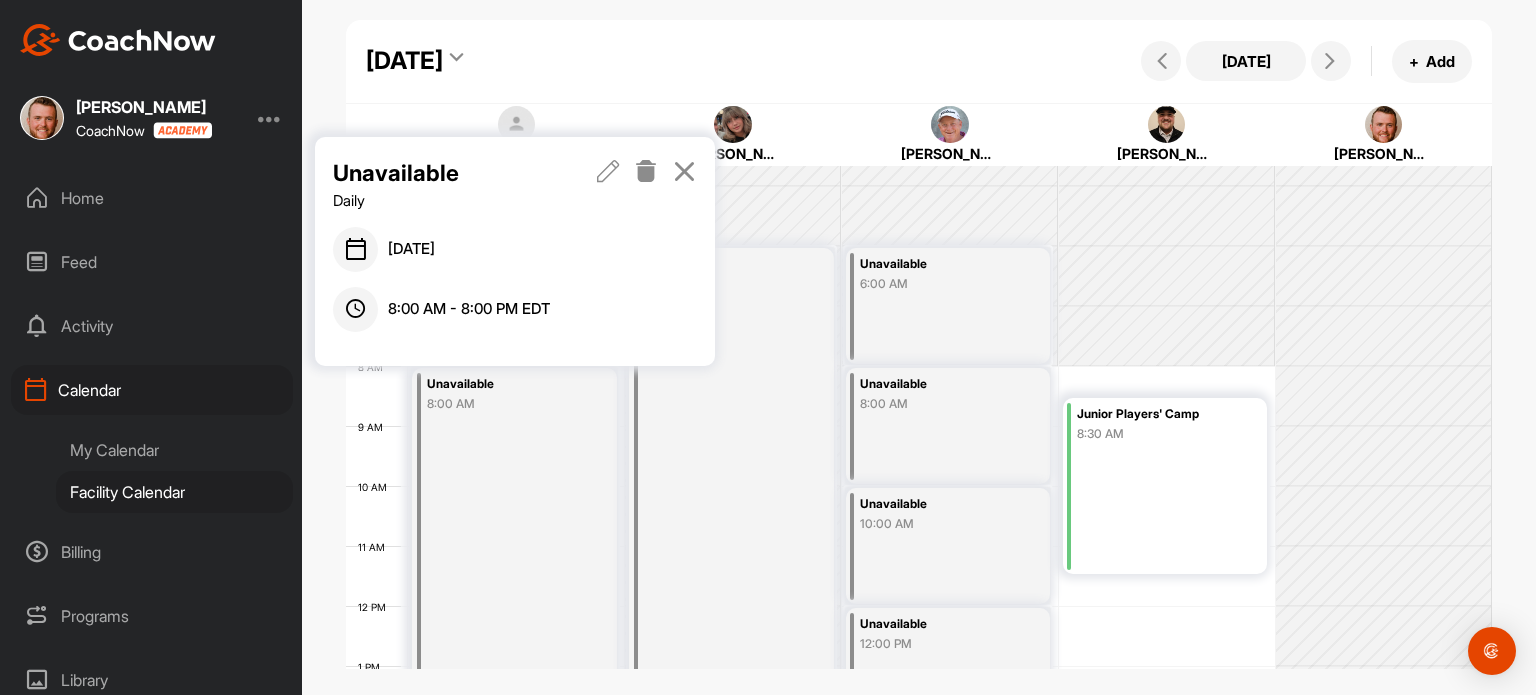 click at bounding box center [608, 171] 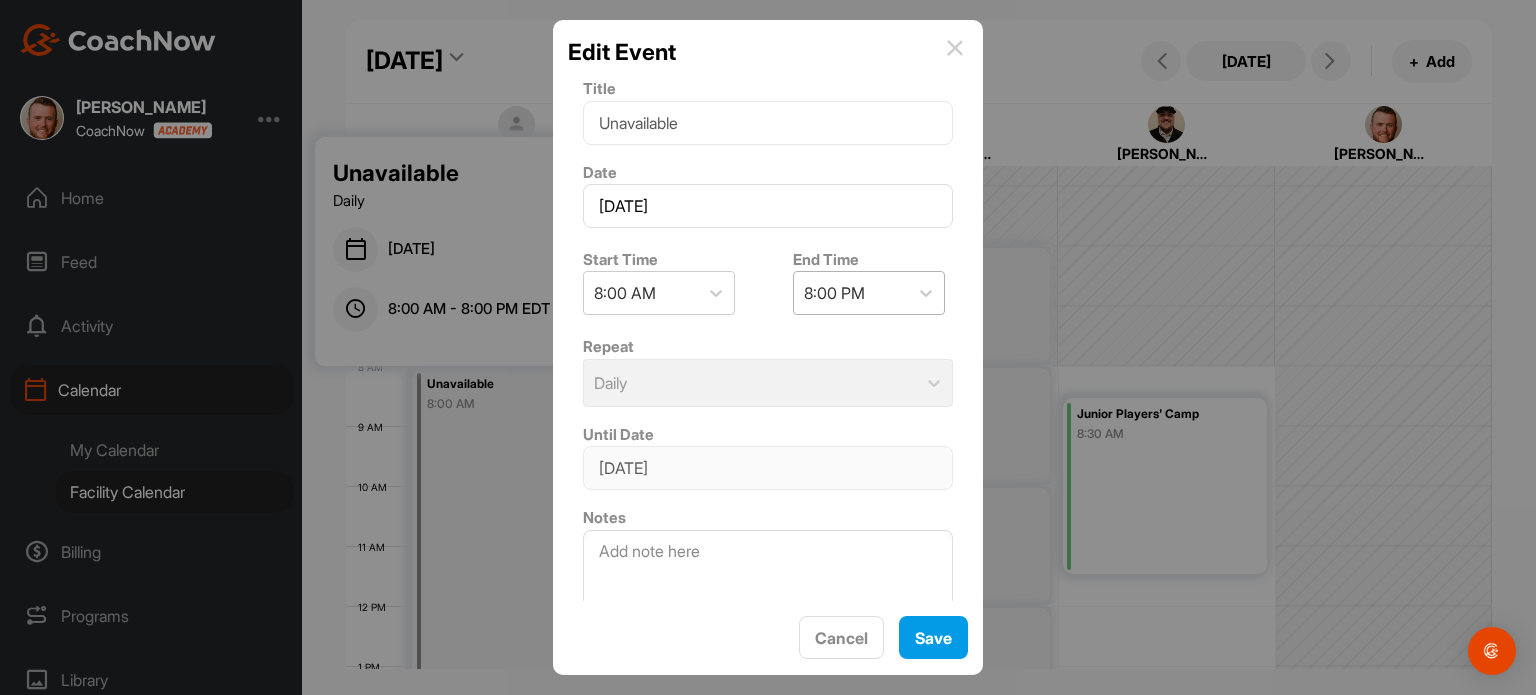 click on "8:00 PM" at bounding box center [851, 293] 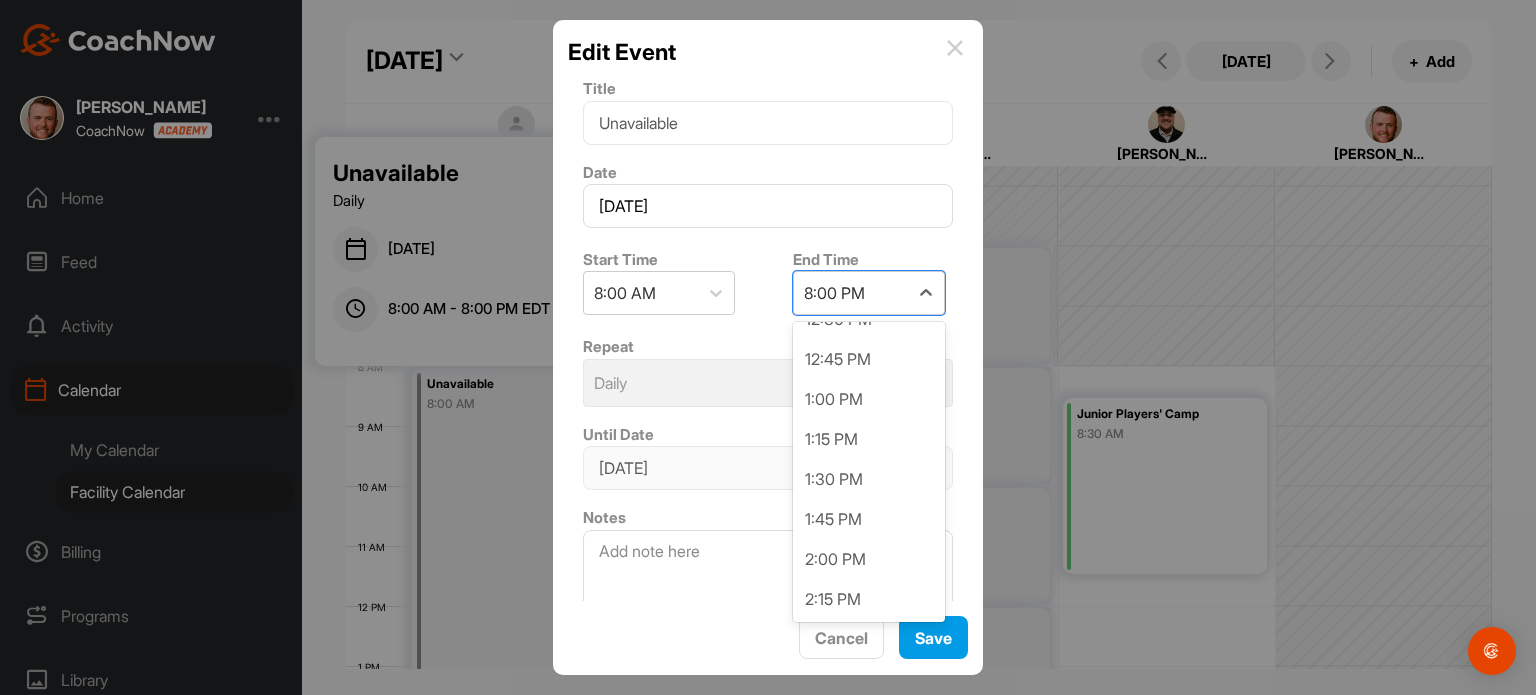 scroll, scrollTop: 707, scrollLeft: 0, axis: vertical 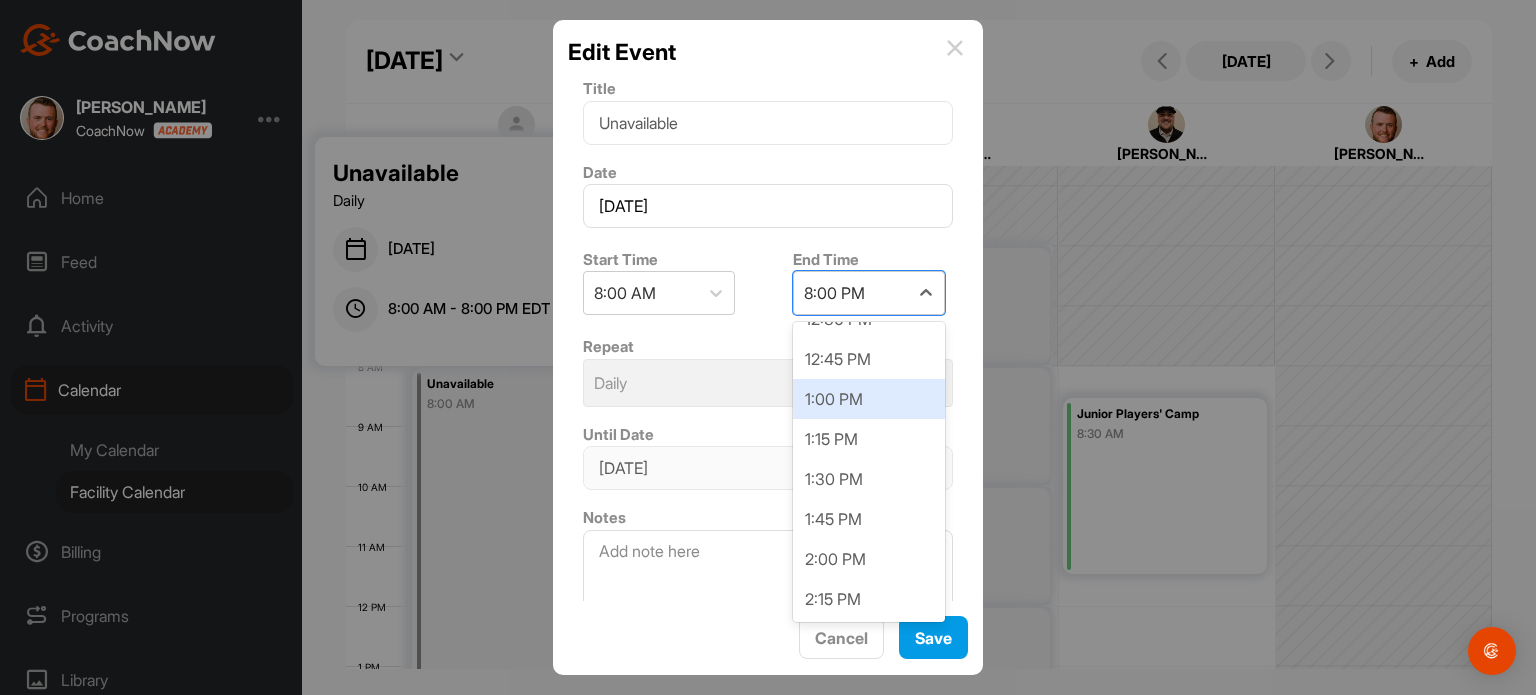 click on "1:00 PM" at bounding box center [869, 399] 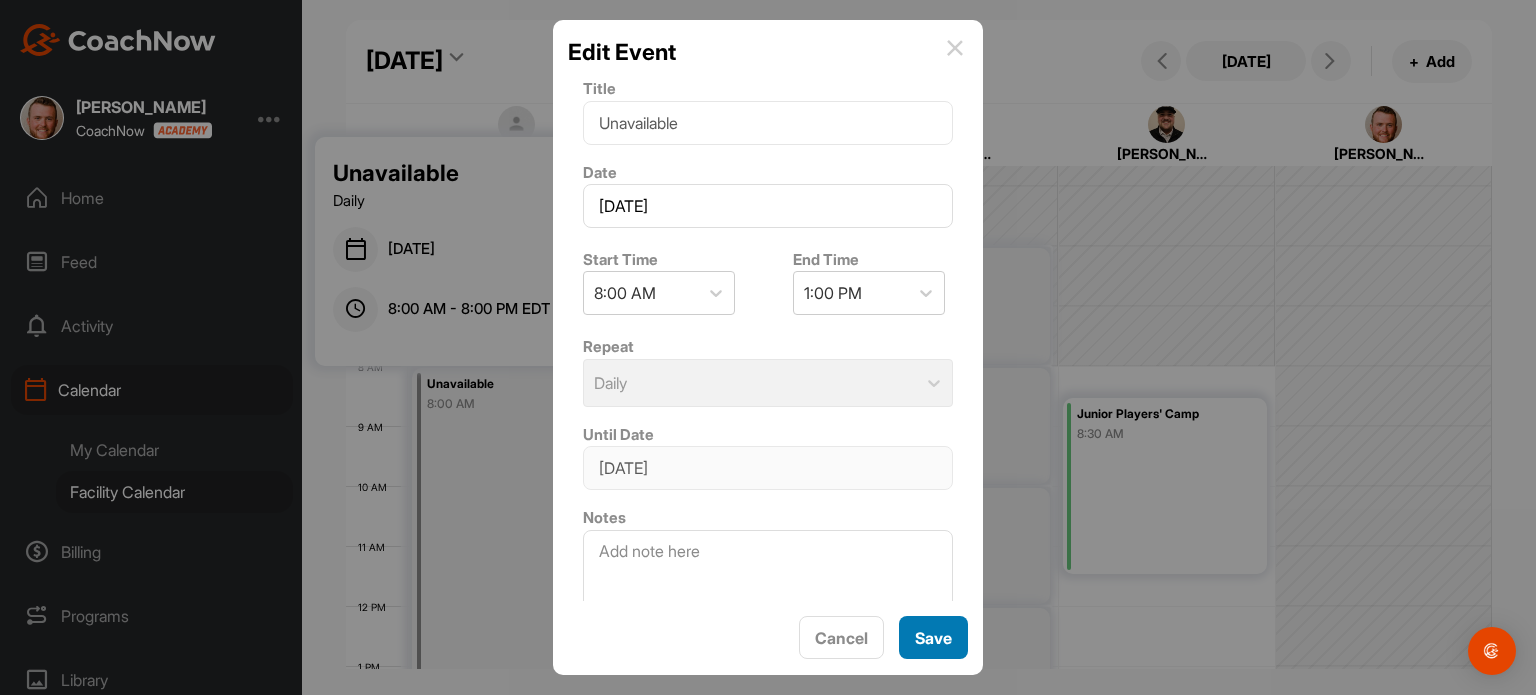 click on "Save" at bounding box center (933, 637) 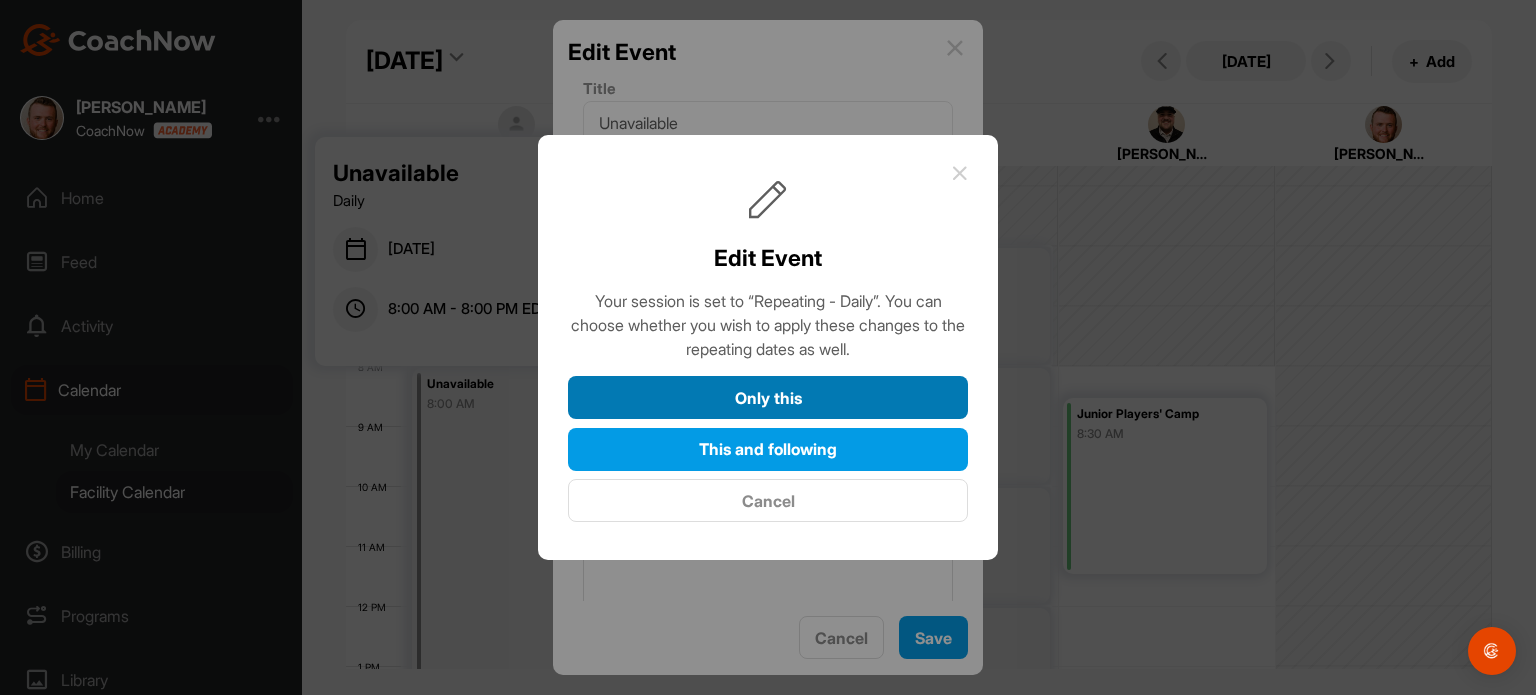 click on "Only this" at bounding box center (768, 397) 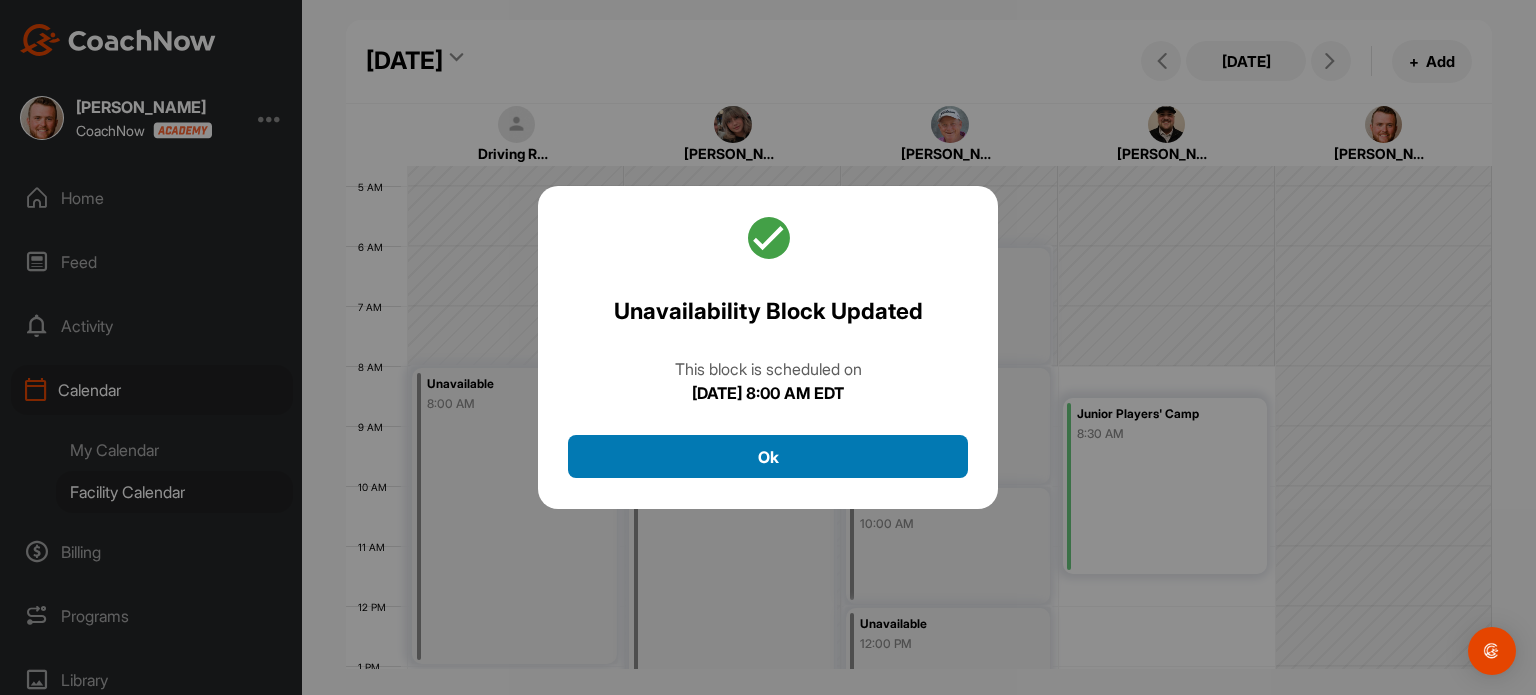 click on "Ok" at bounding box center [768, 456] 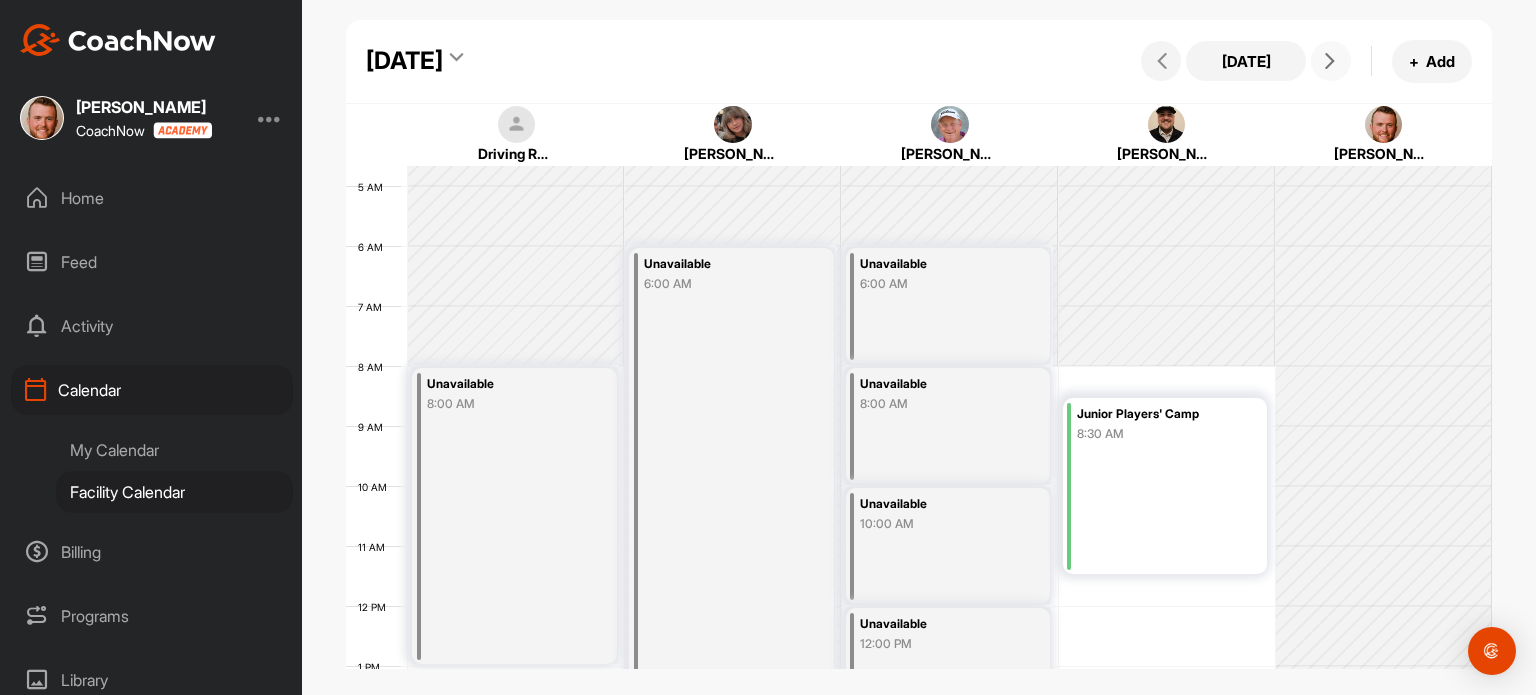 click at bounding box center [1330, 61] 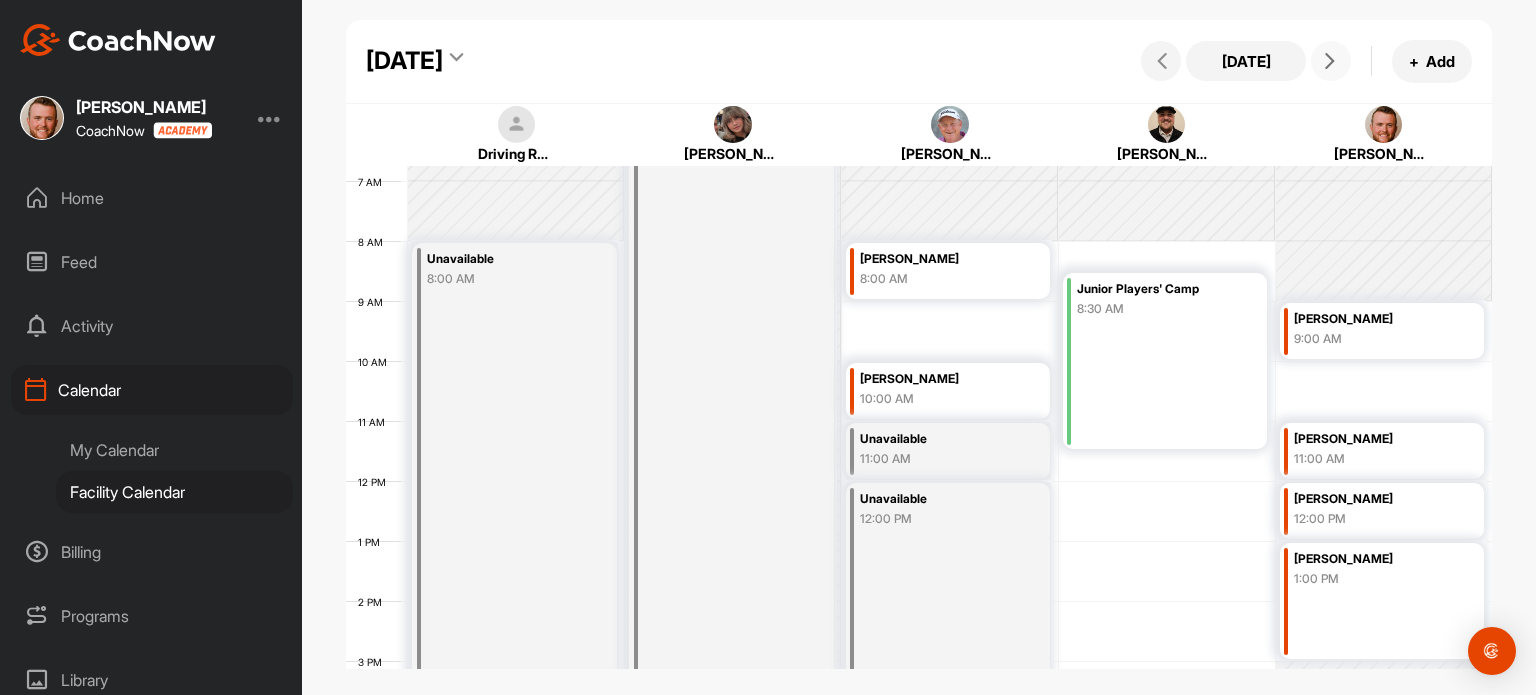 scroll, scrollTop: 396, scrollLeft: 0, axis: vertical 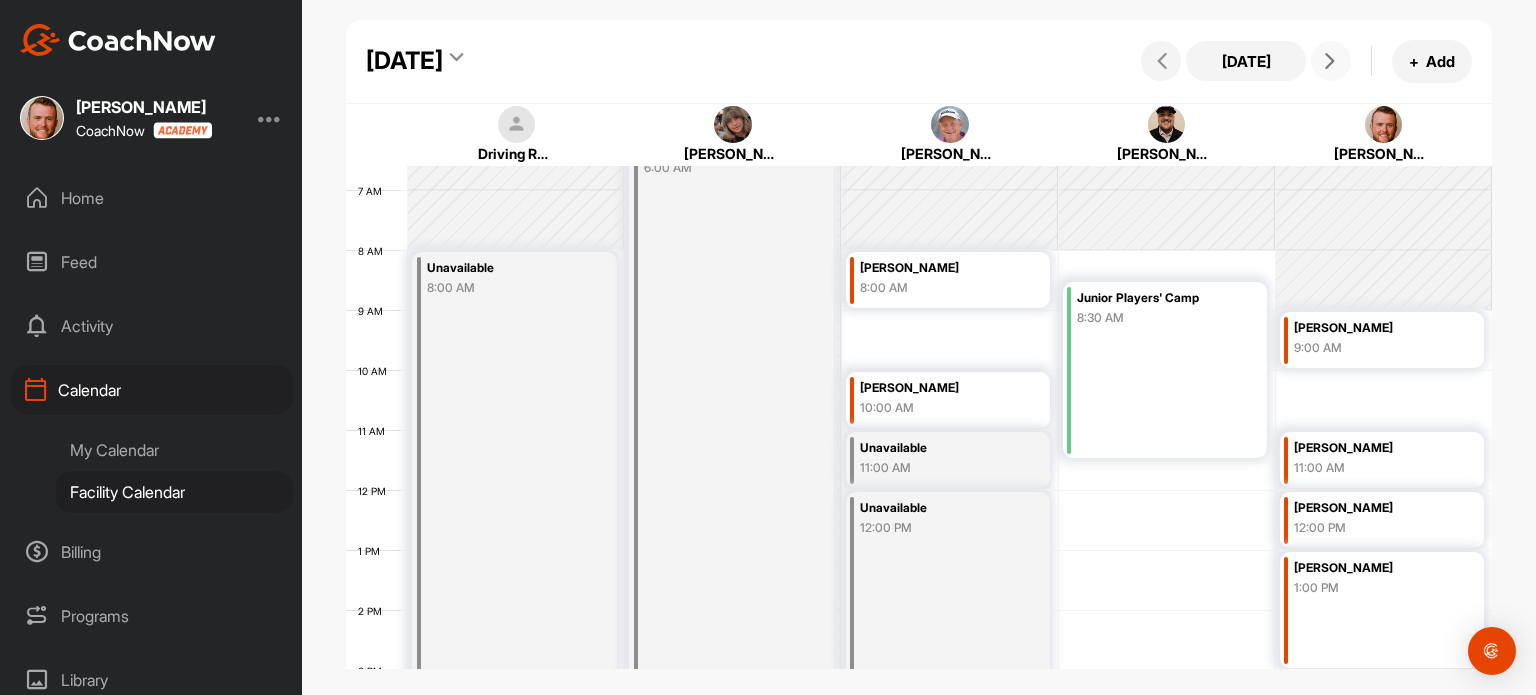 click on "Unavailable 8:00 AM" at bounding box center [514, 610] 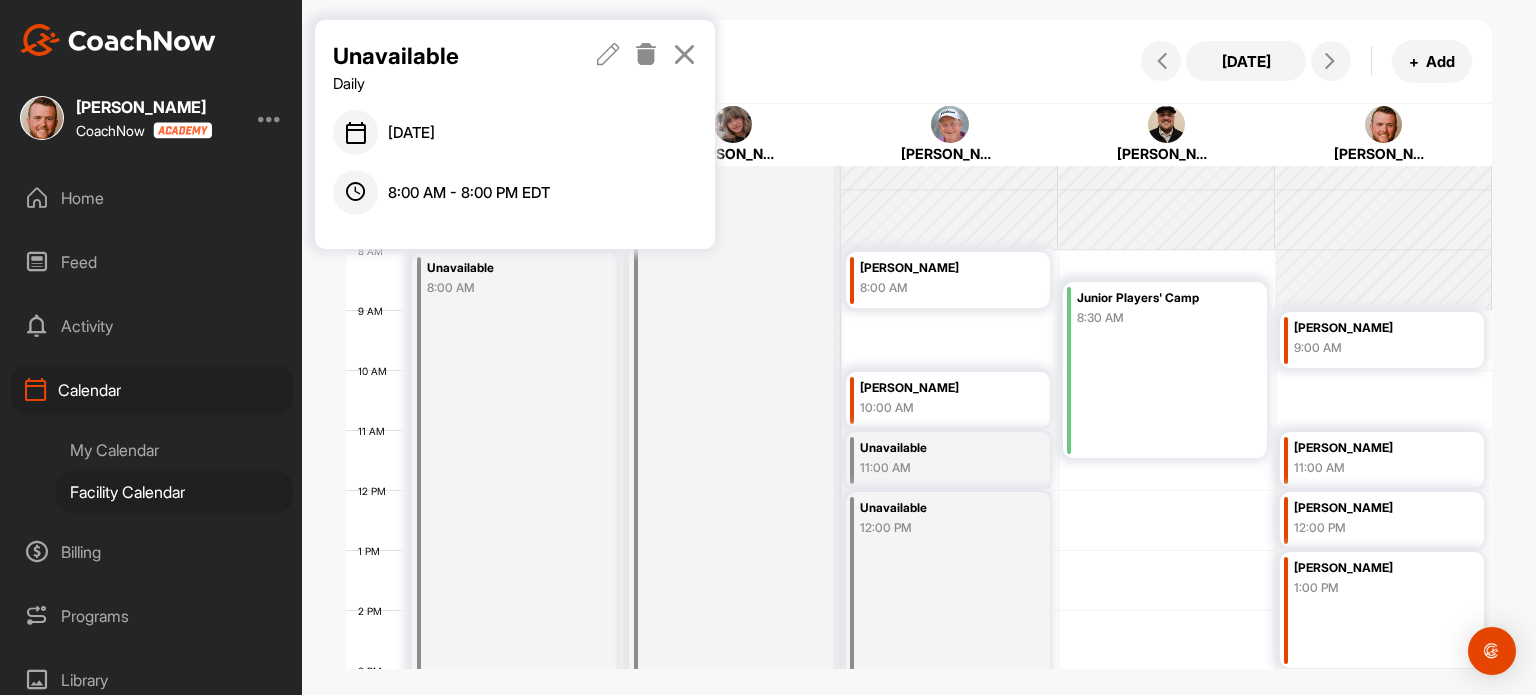 click at bounding box center [608, 54] 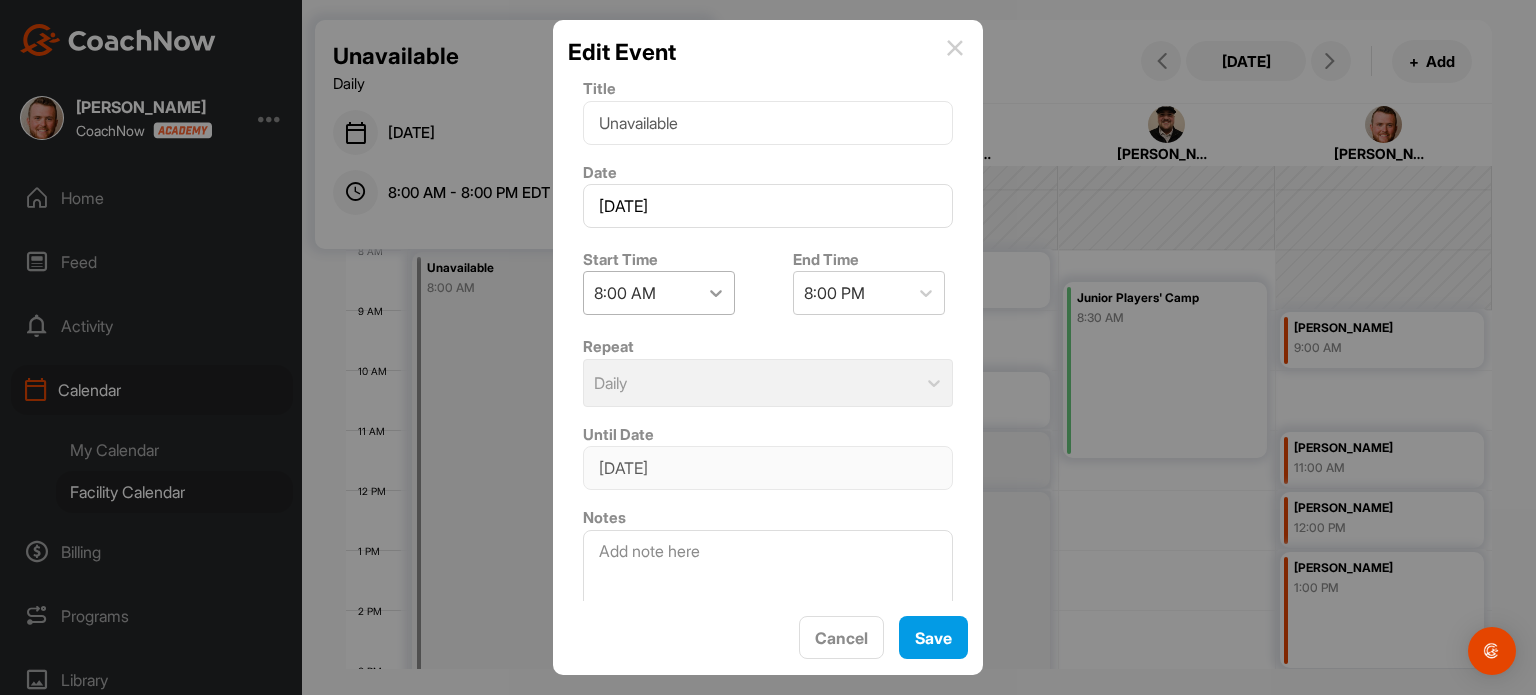 click 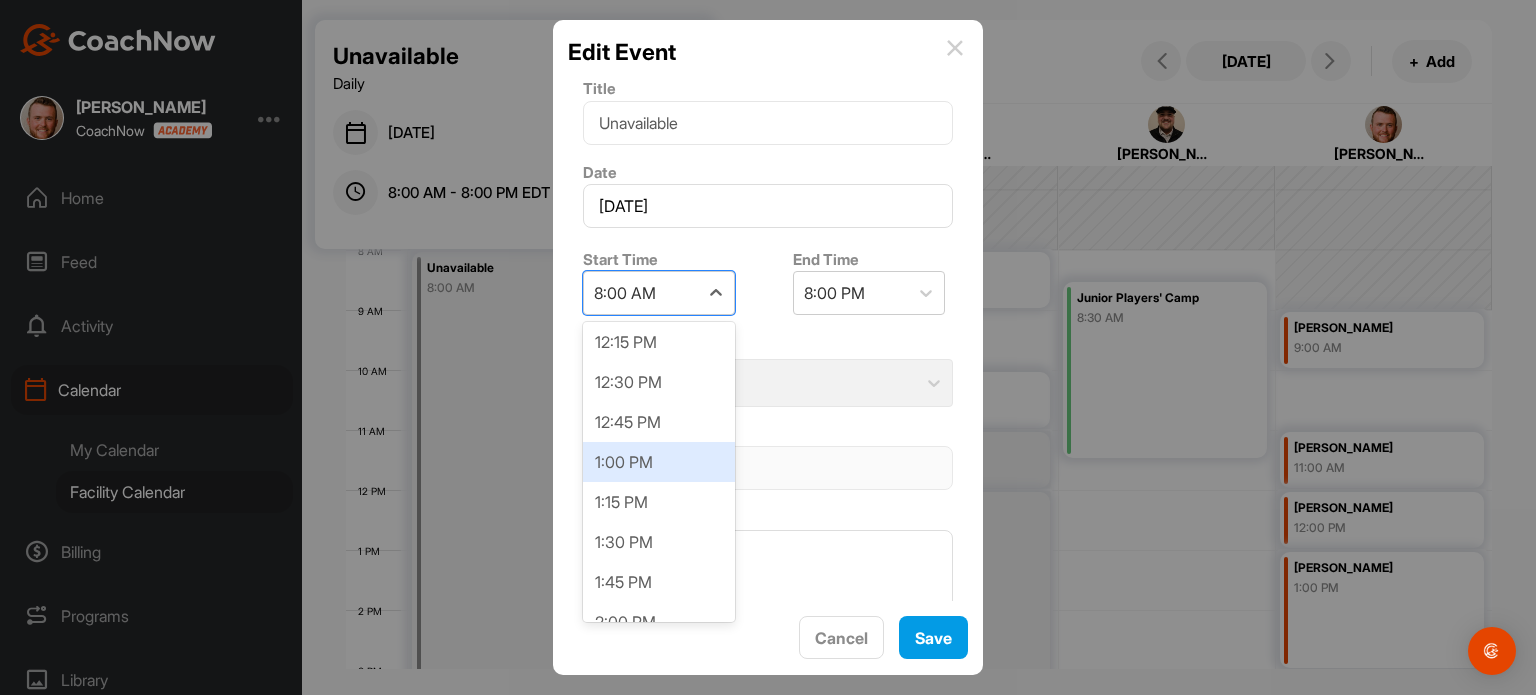scroll, scrollTop: 1959, scrollLeft: 0, axis: vertical 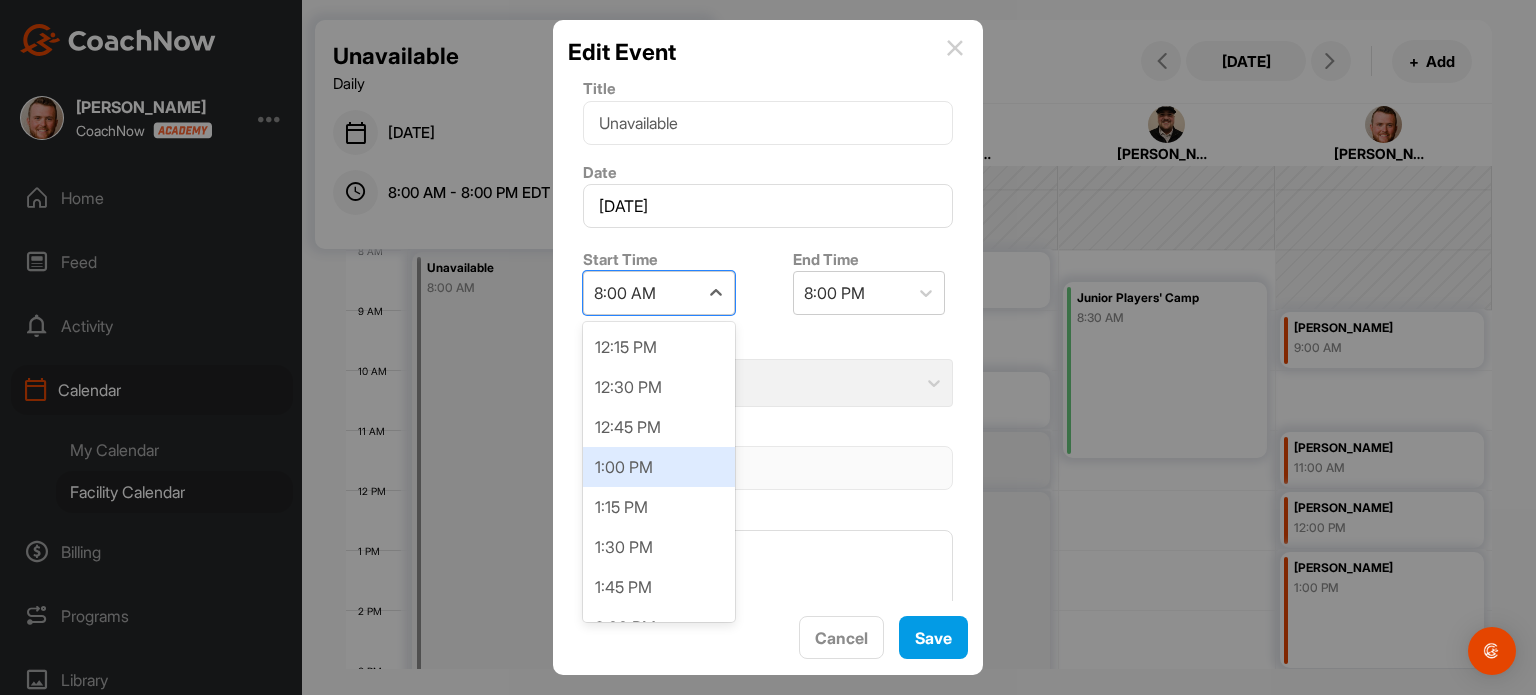 click on "1:00 PM" at bounding box center [659, 467] 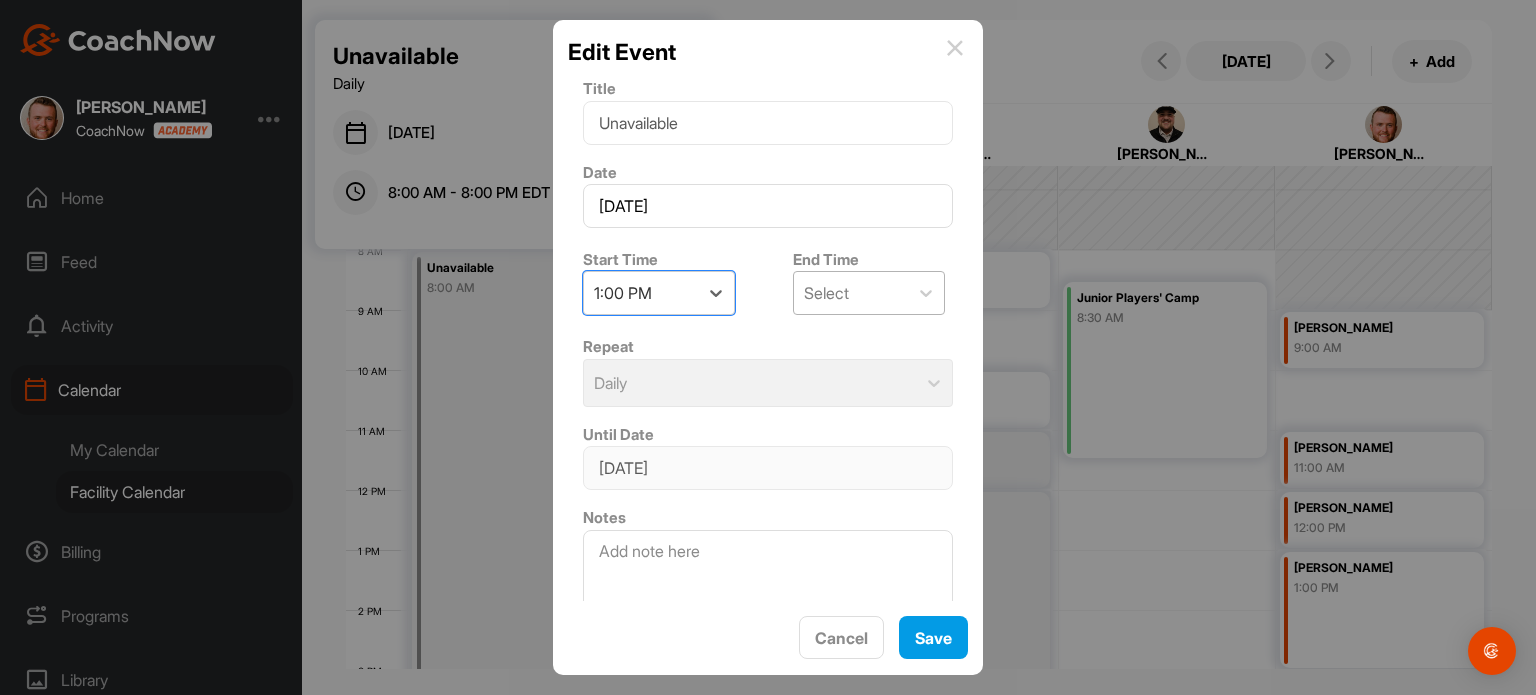 click on "Select" at bounding box center (851, 293) 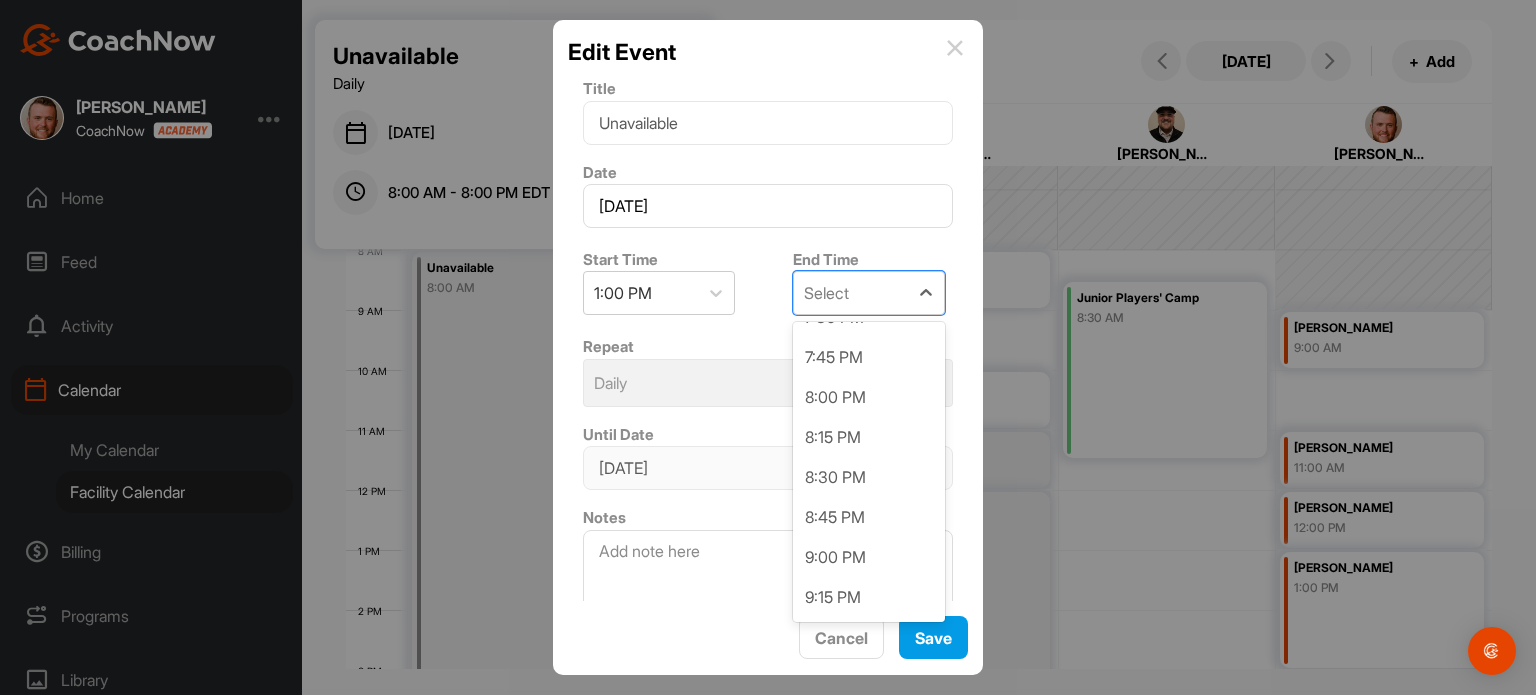 scroll, scrollTop: 1021, scrollLeft: 0, axis: vertical 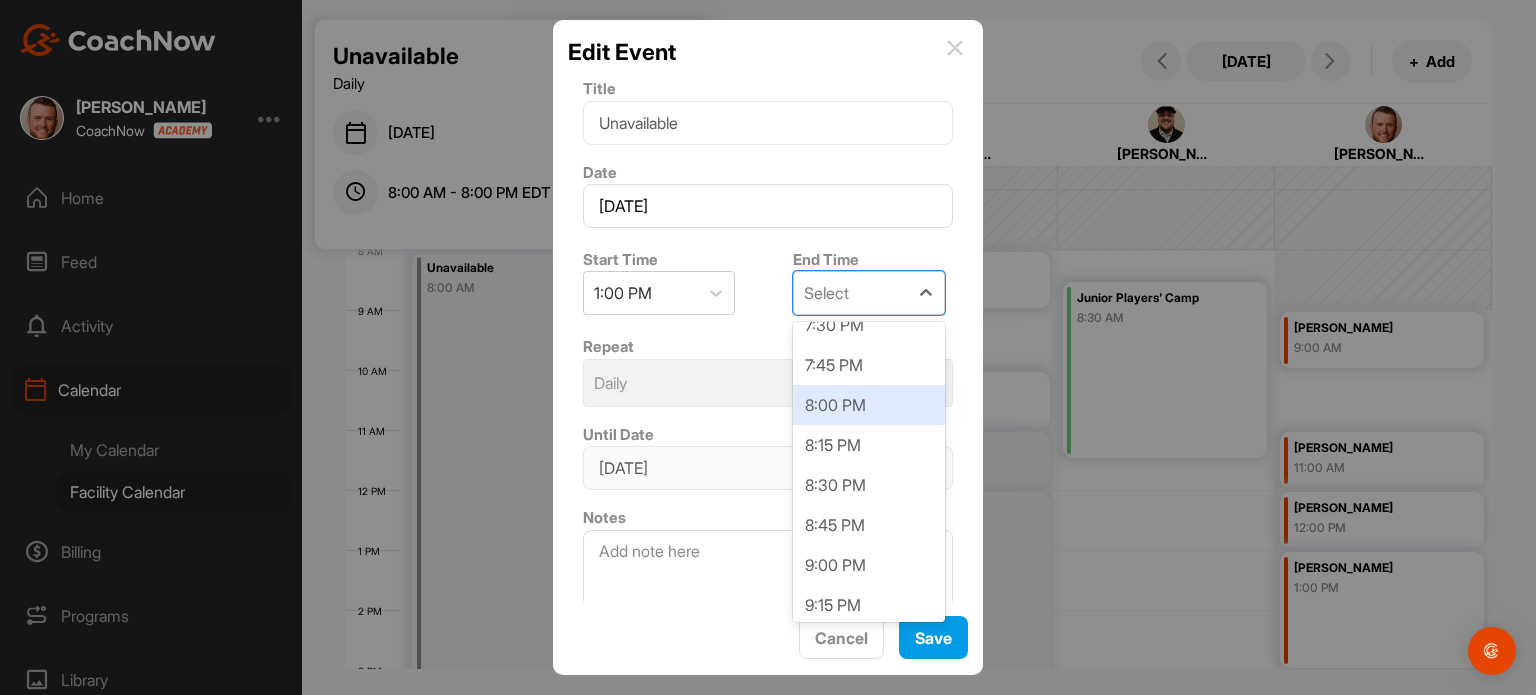click on "8:00 PM" at bounding box center [869, 405] 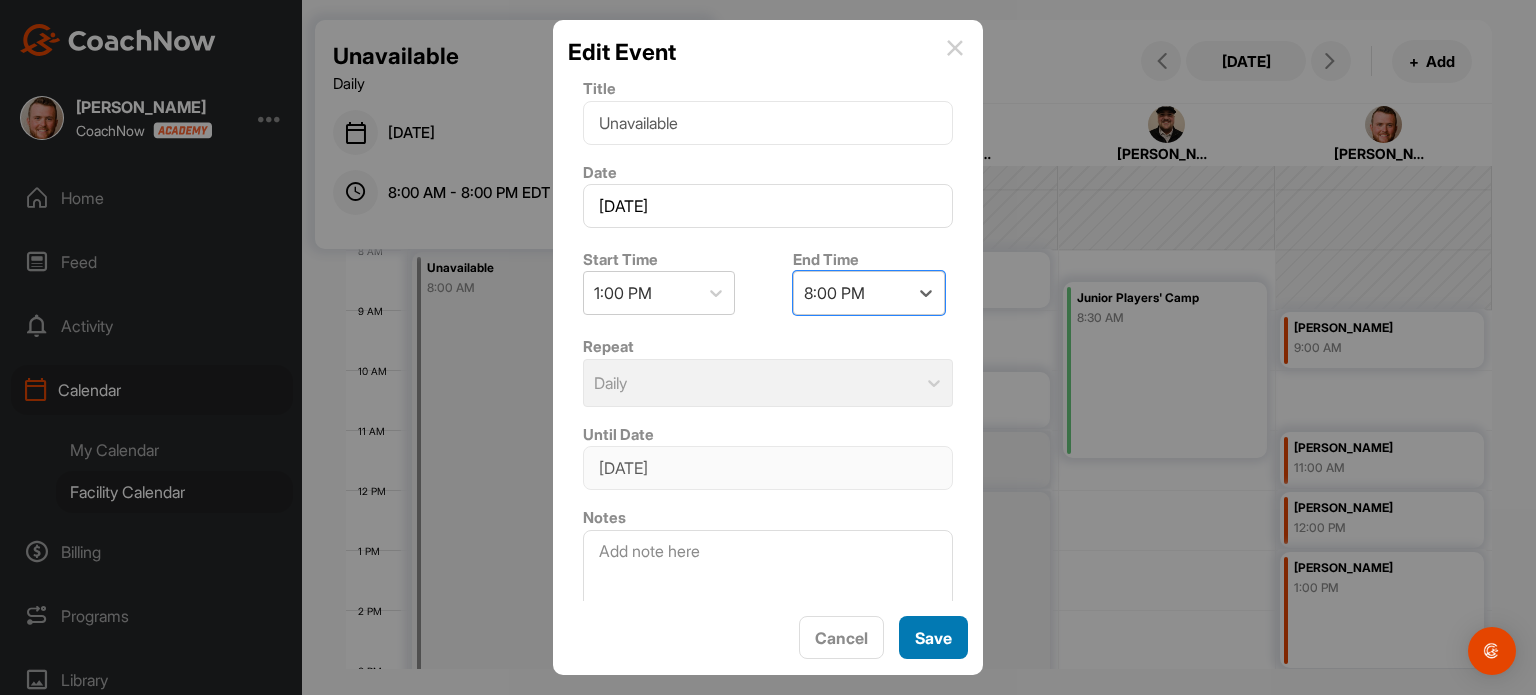 click on "Save" at bounding box center (933, 637) 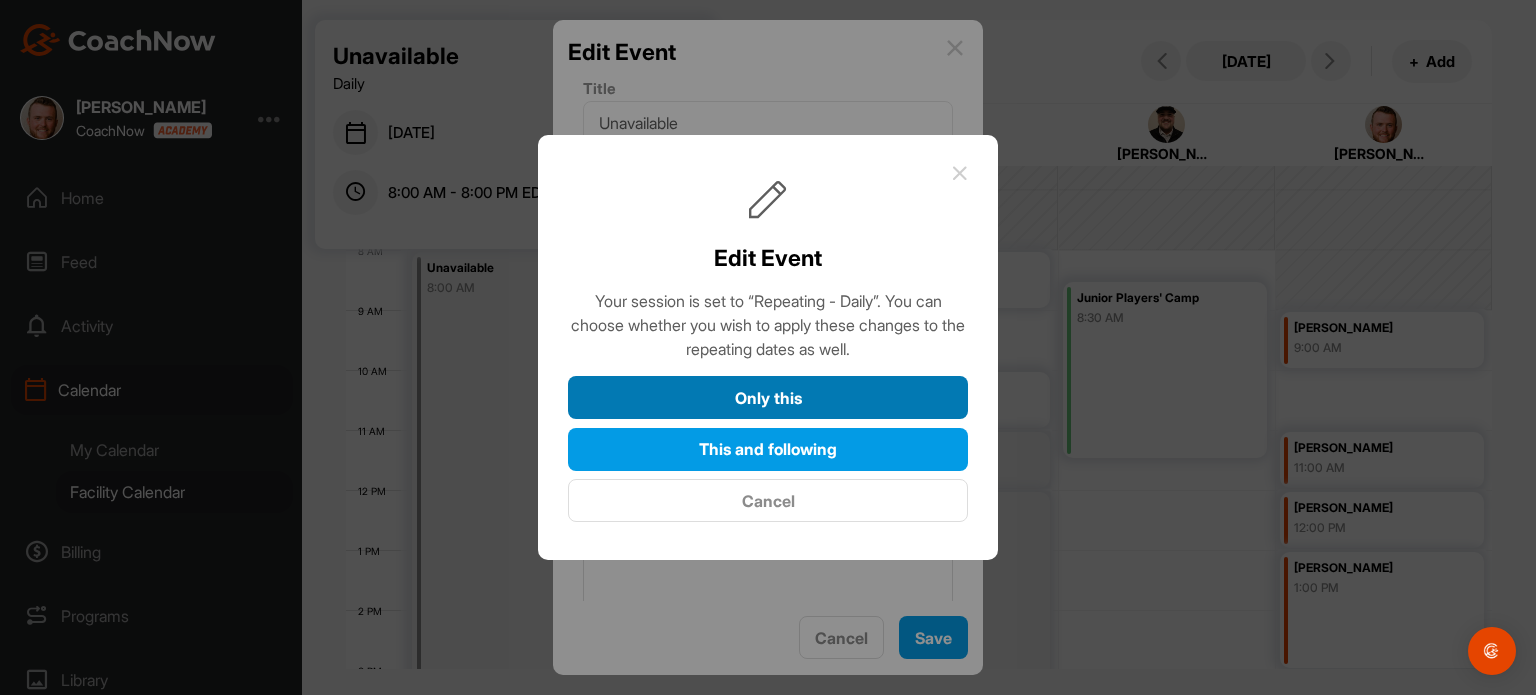click on "Only this" at bounding box center [768, 397] 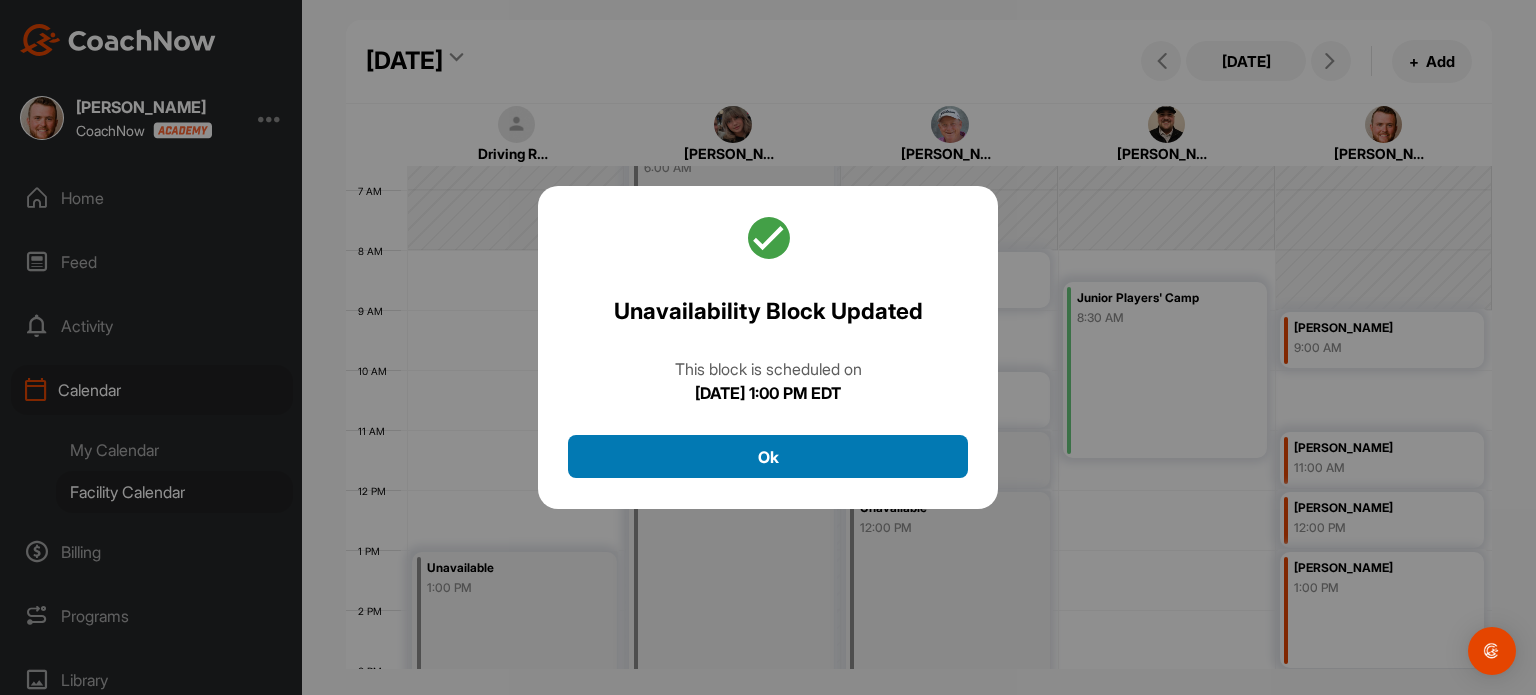 click on "Ok" at bounding box center (768, 456) 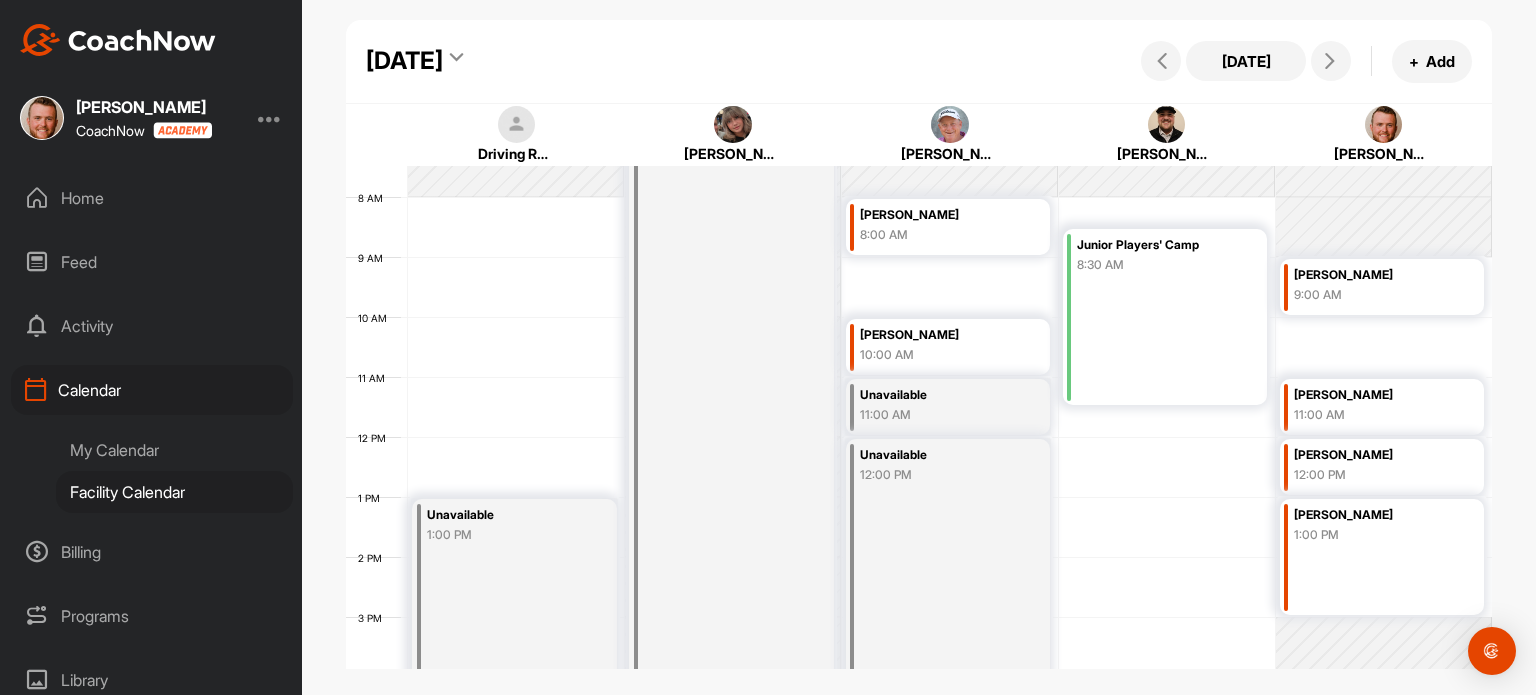 scroll, scrollTop: 487, scrollLeft: 0, axis: vertical 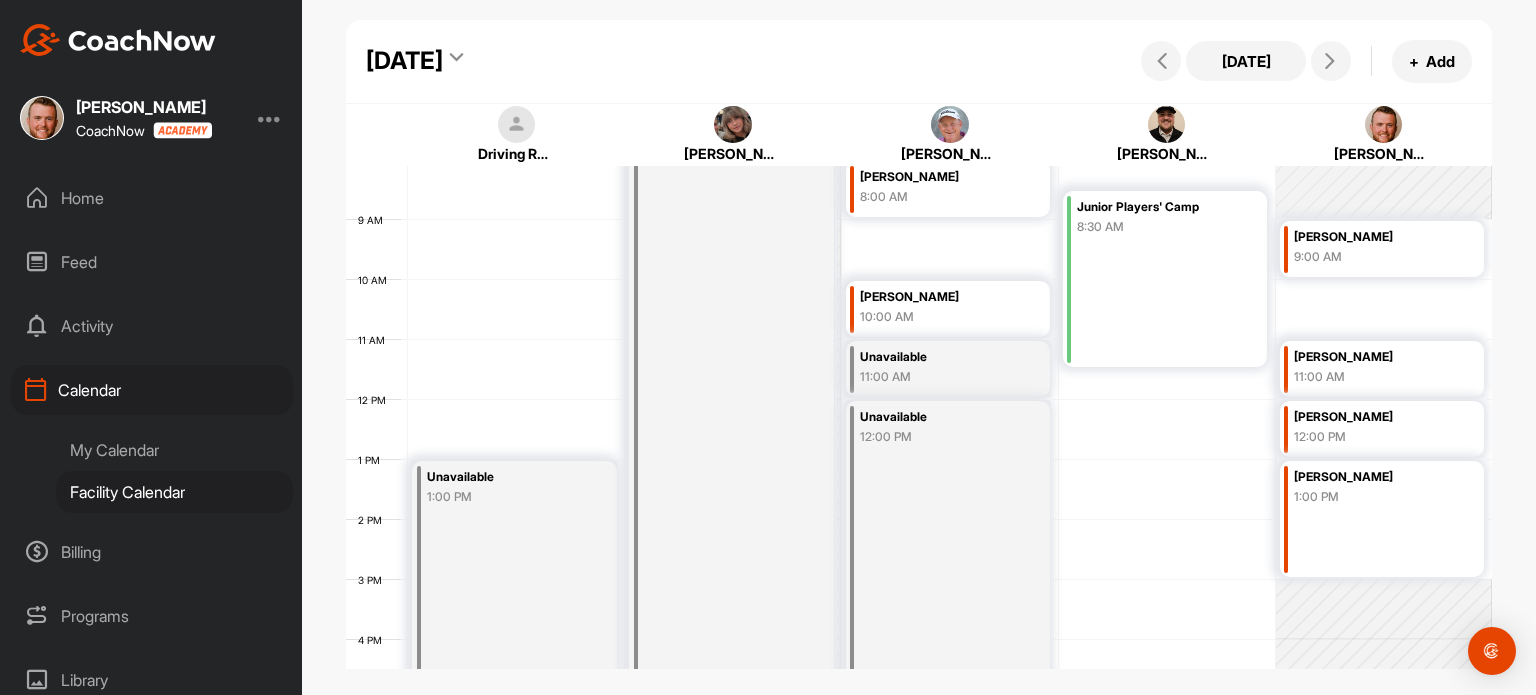 click on "Unavailable 1:00 PM" at bounding box center (514, 669) 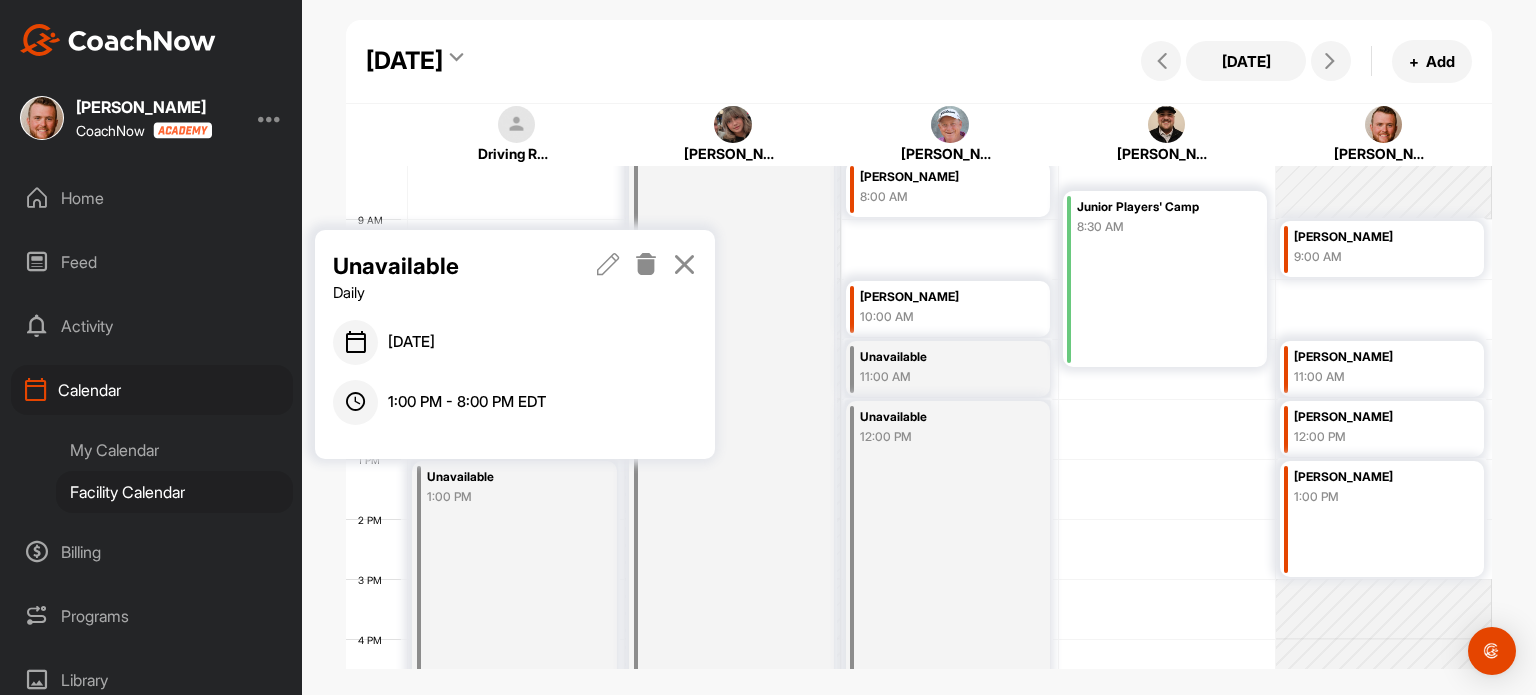 click at bounding box center [608, 277] 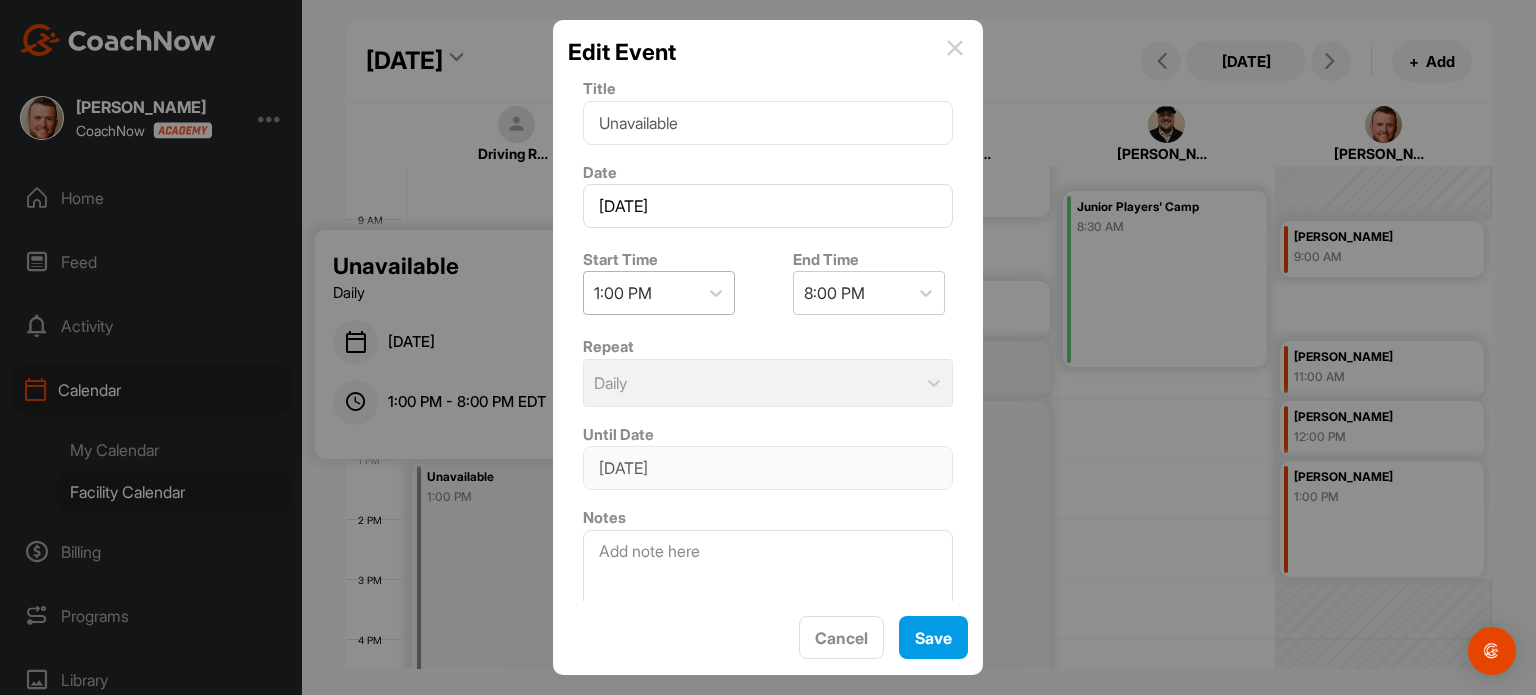 click on "1:00 PM" at bounding box center (641, 293) 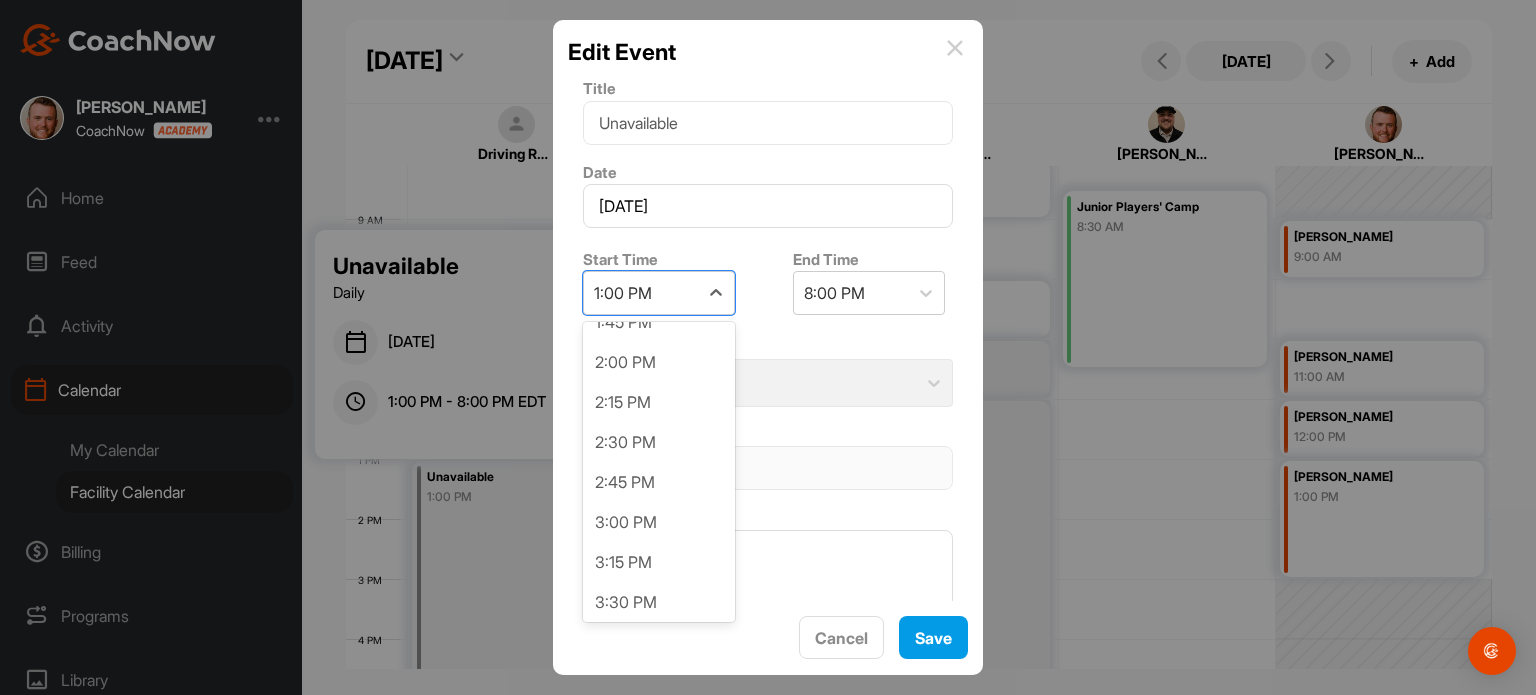 scroll, scrollTop: 2224, scrollLeft: 0, axis: vertical 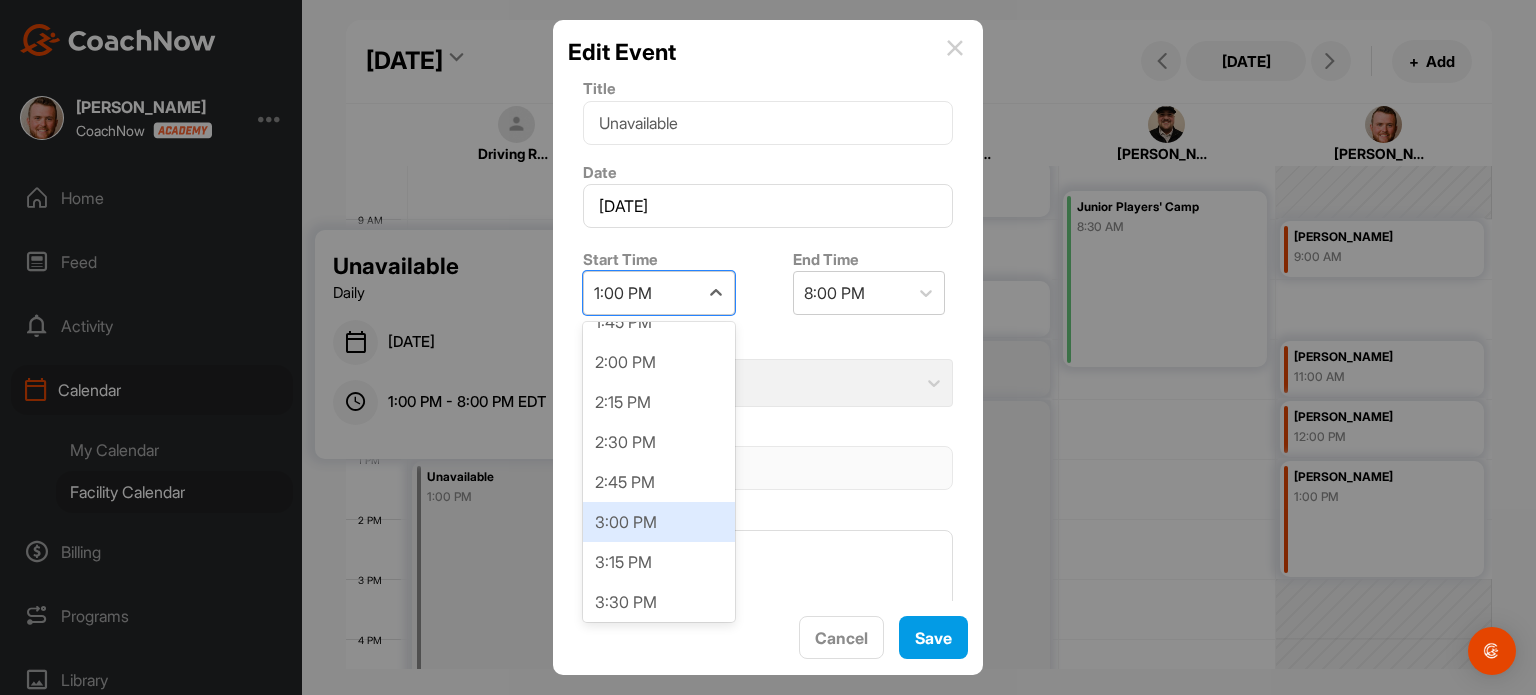 click on "3:00 PM" at bounding box center (659, 522) 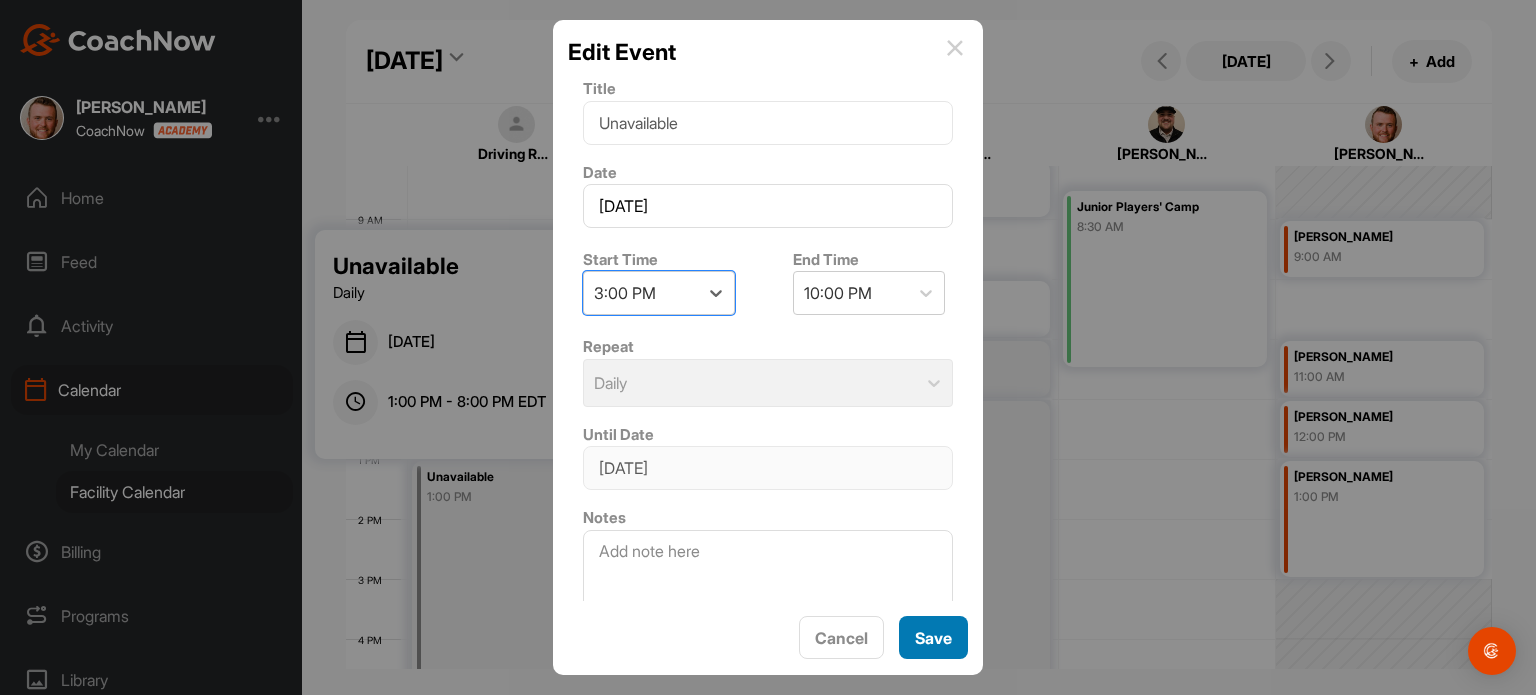 click on "Save" at bounding box center [933, 637] 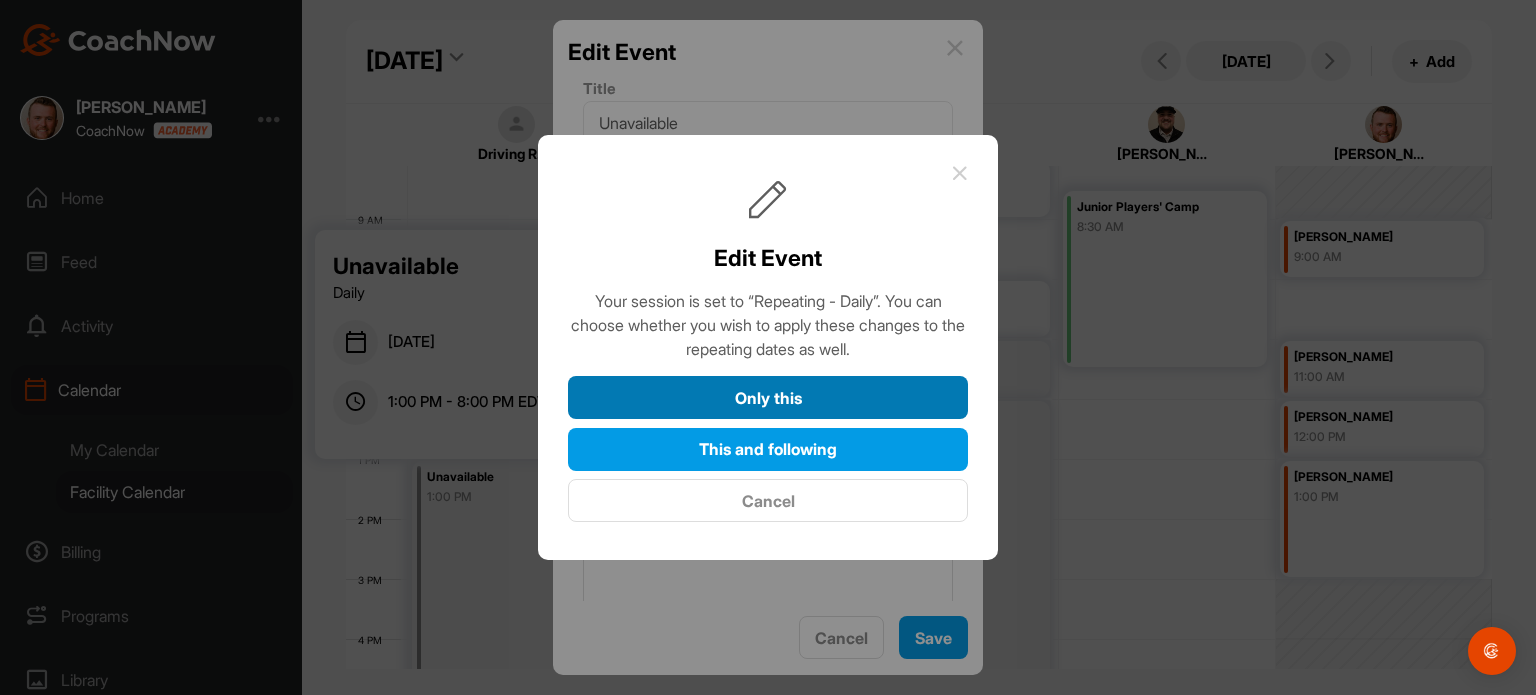 click on "Only this" at bounding box center [768, 397] 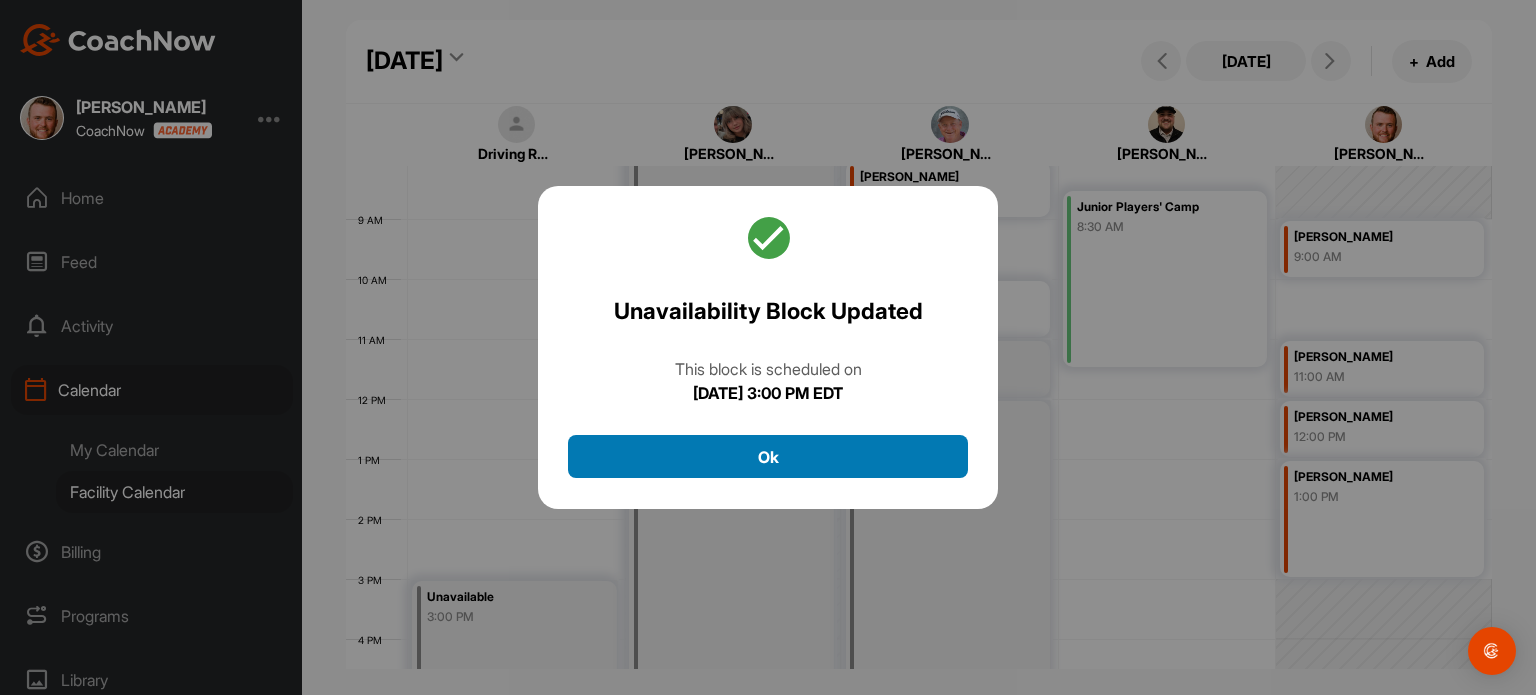 click on "Ok" at bounding box center (768, 456) 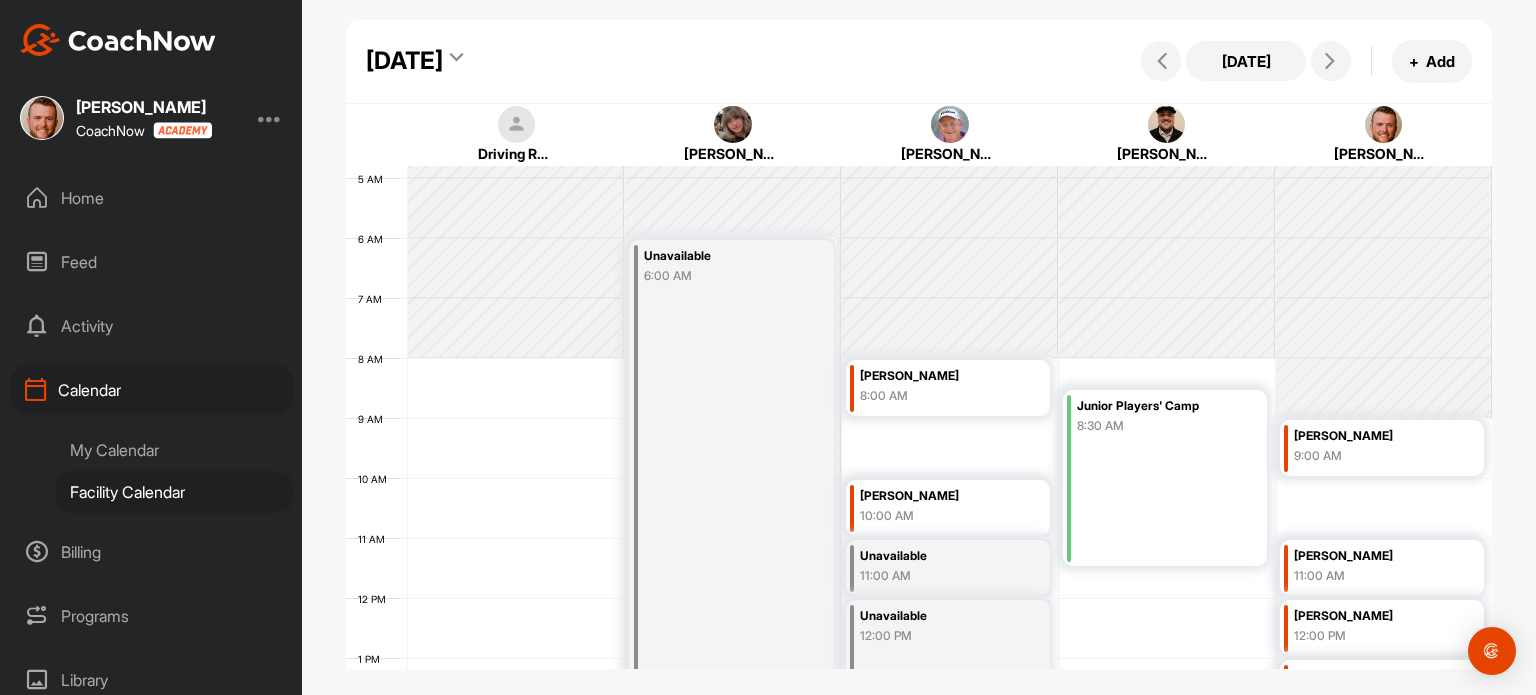 scroll, scrollTop: 285, scrollLeft: 0, axis: vertical 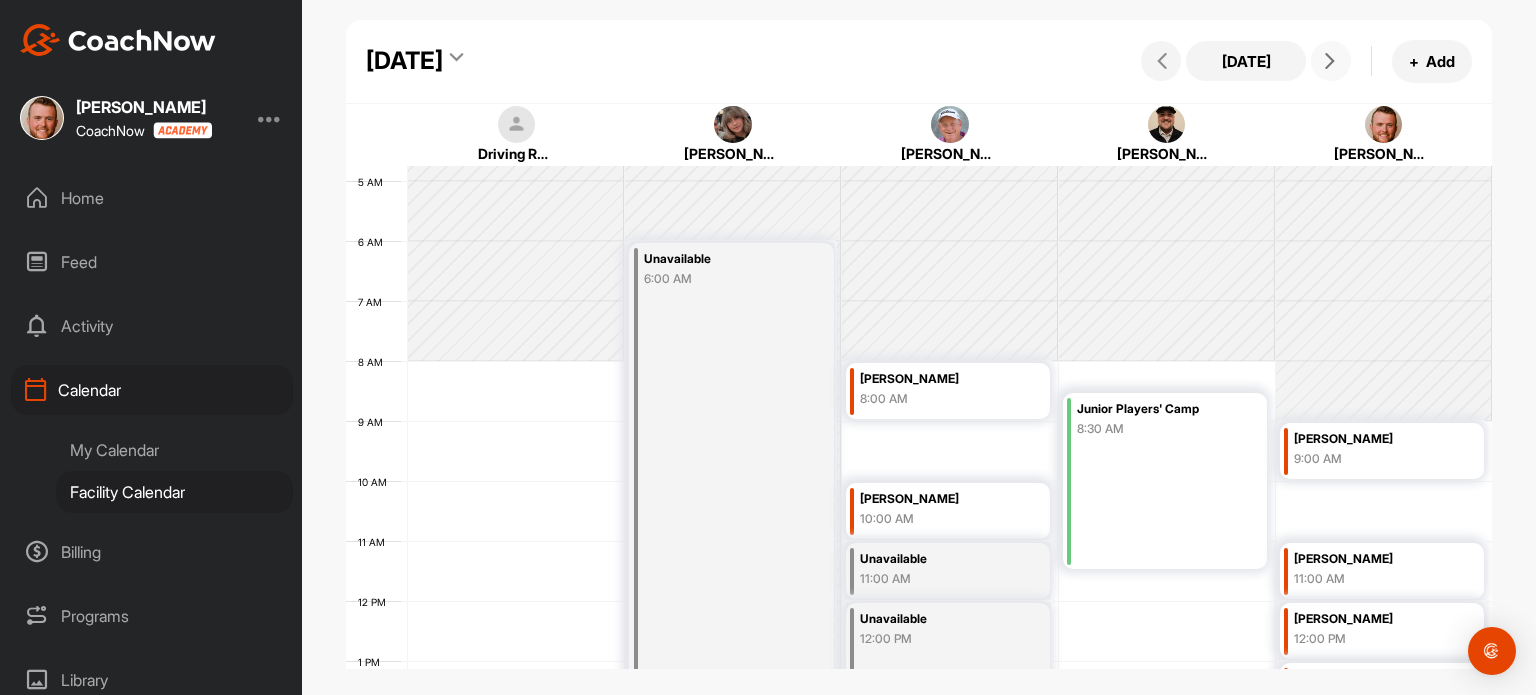 click at bounding box center (1330, 61) 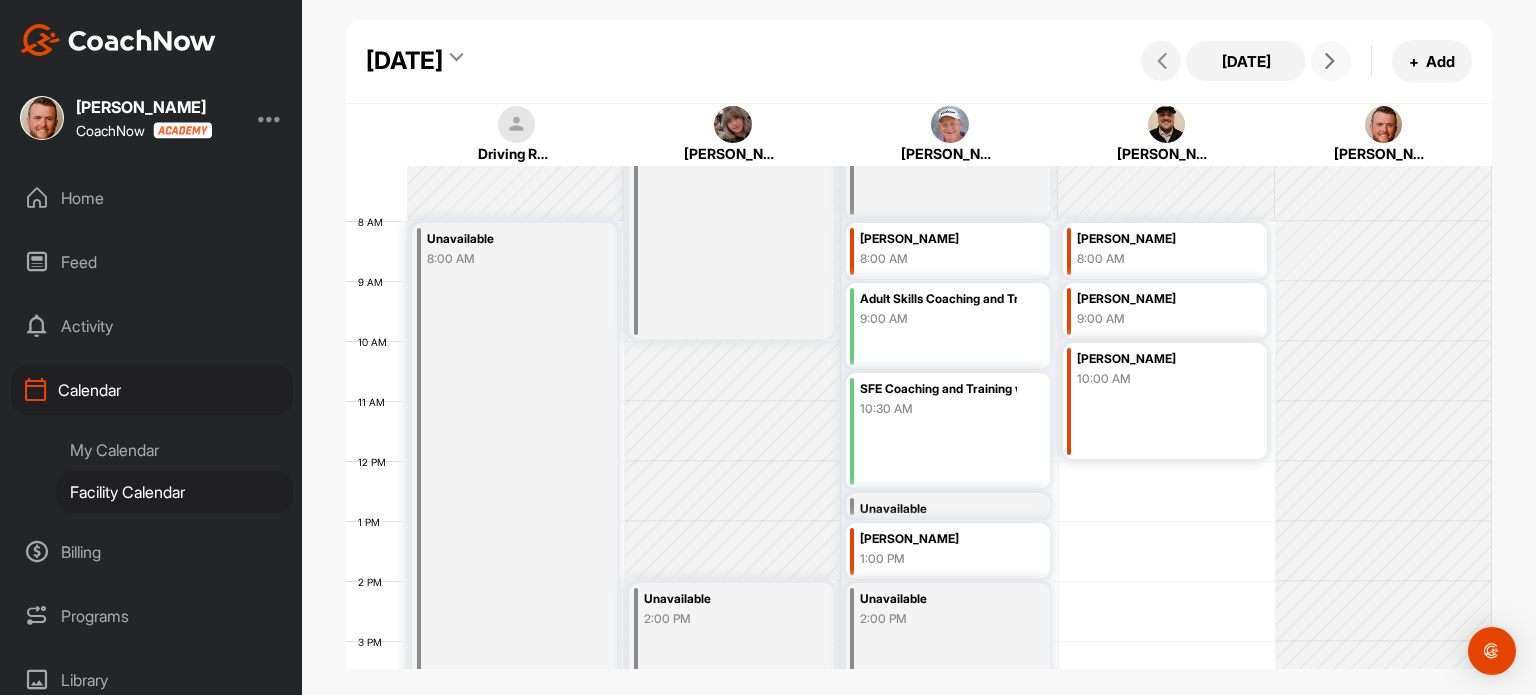 scroll, scrollTop: 423, scrollLeft: 0, axis: vertical 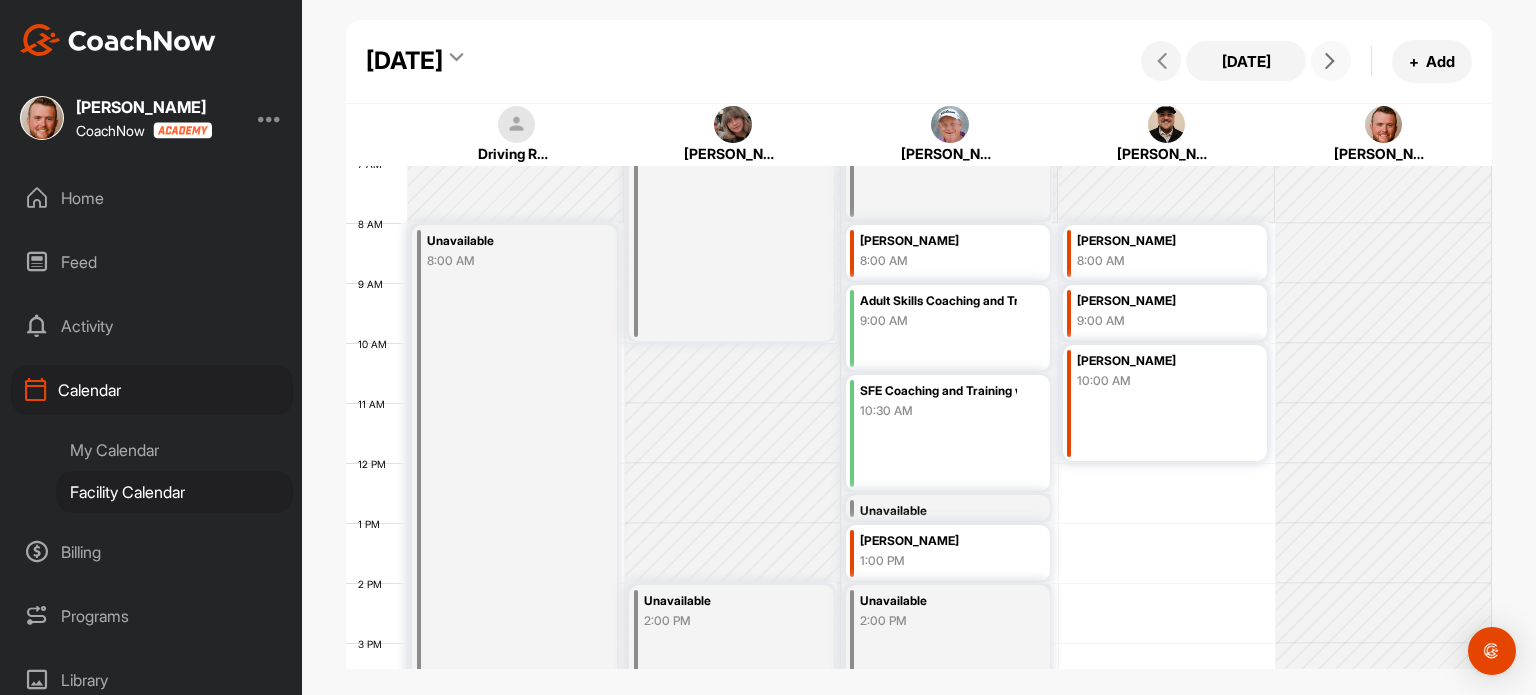 click at bounding box center [1331, 61] 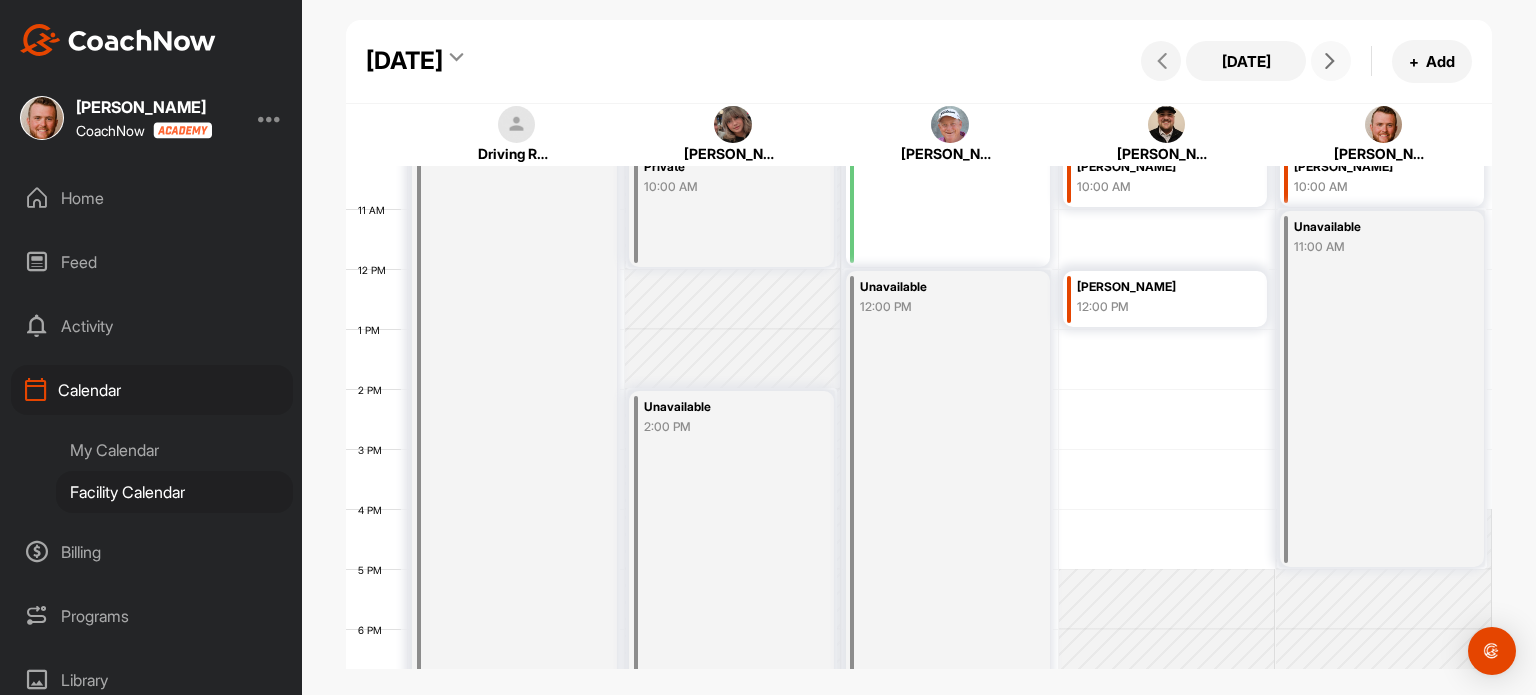 scroll, scrollTop: 619, scrollLeft: 0, axis: vertical 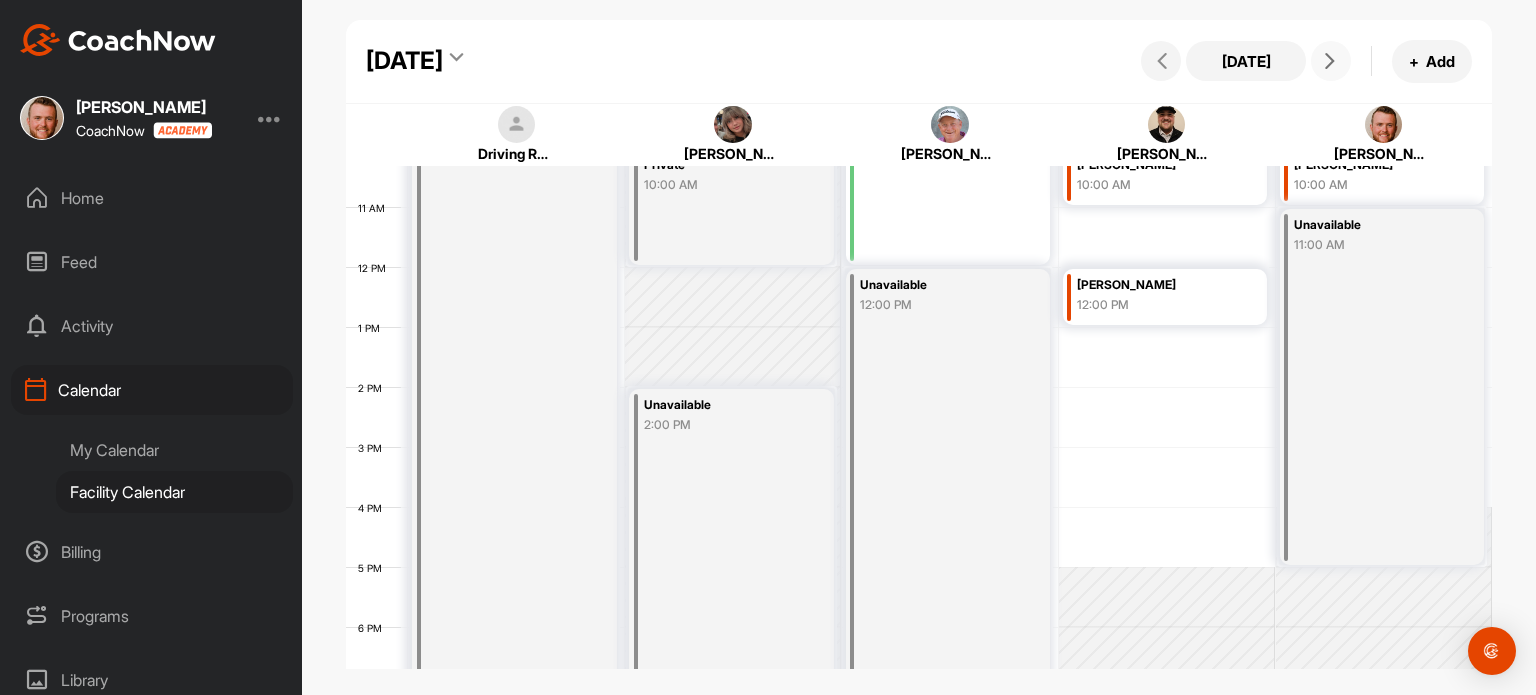 click at bounding box center [1330, 61] 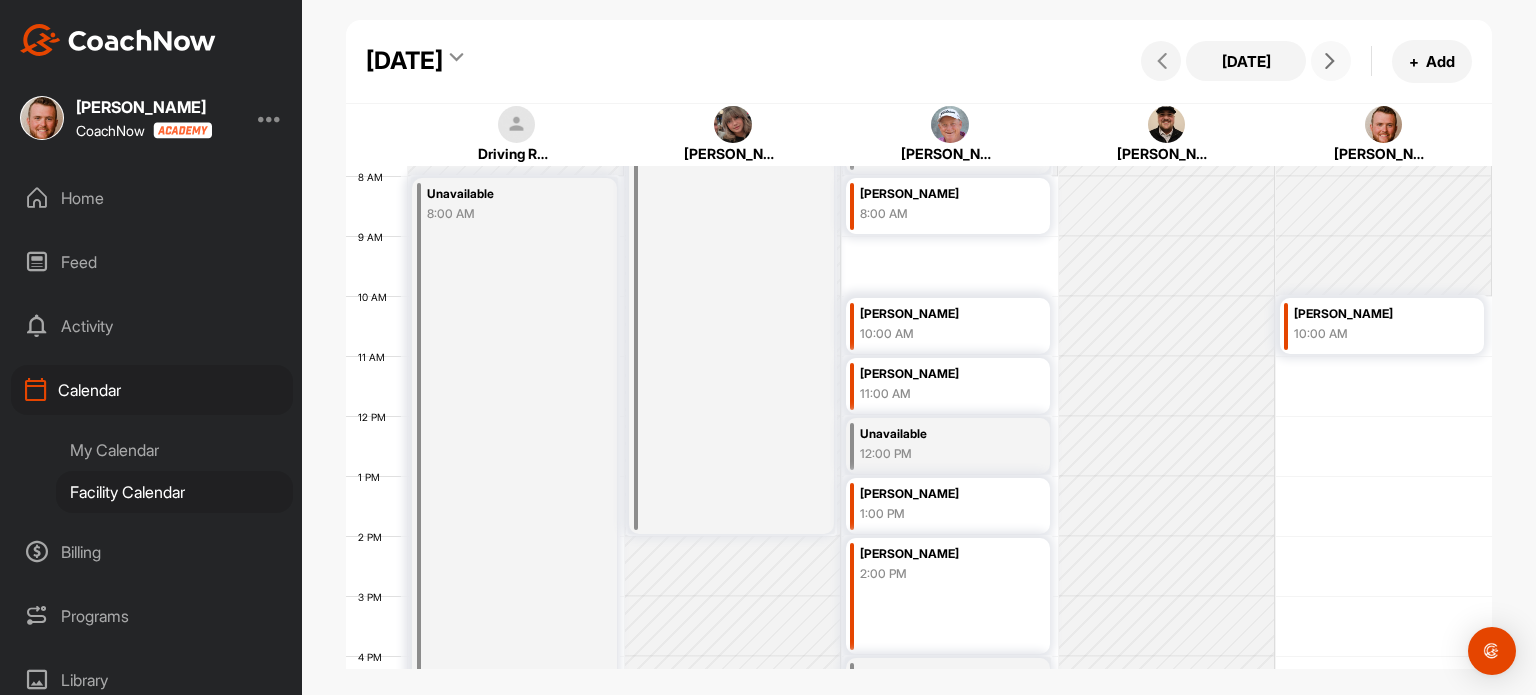 scroll, scrollTop: 462, scrollLeft: 0, axis: vertical 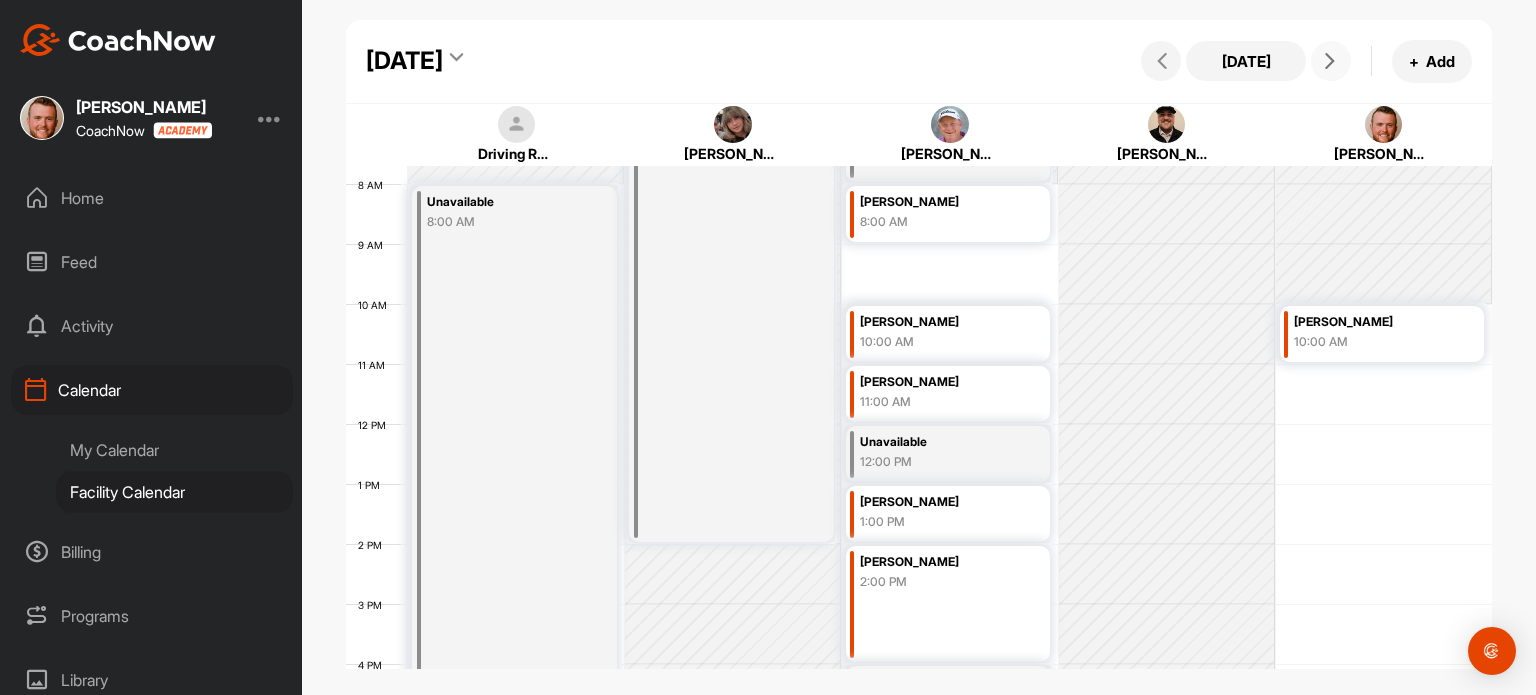 click at bounding box center [1331, 61] 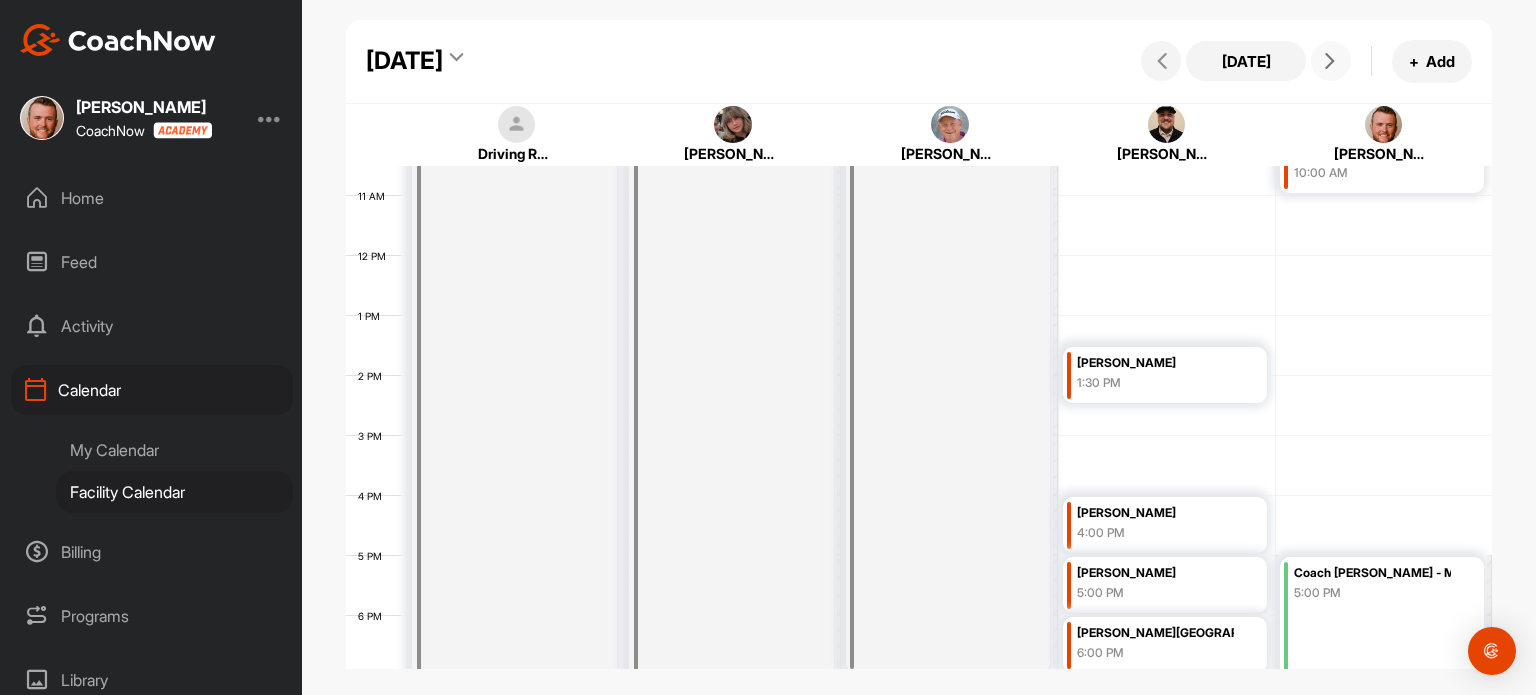 scroll, scrollTop: 724, scrollLeft: 0, axis: vertical 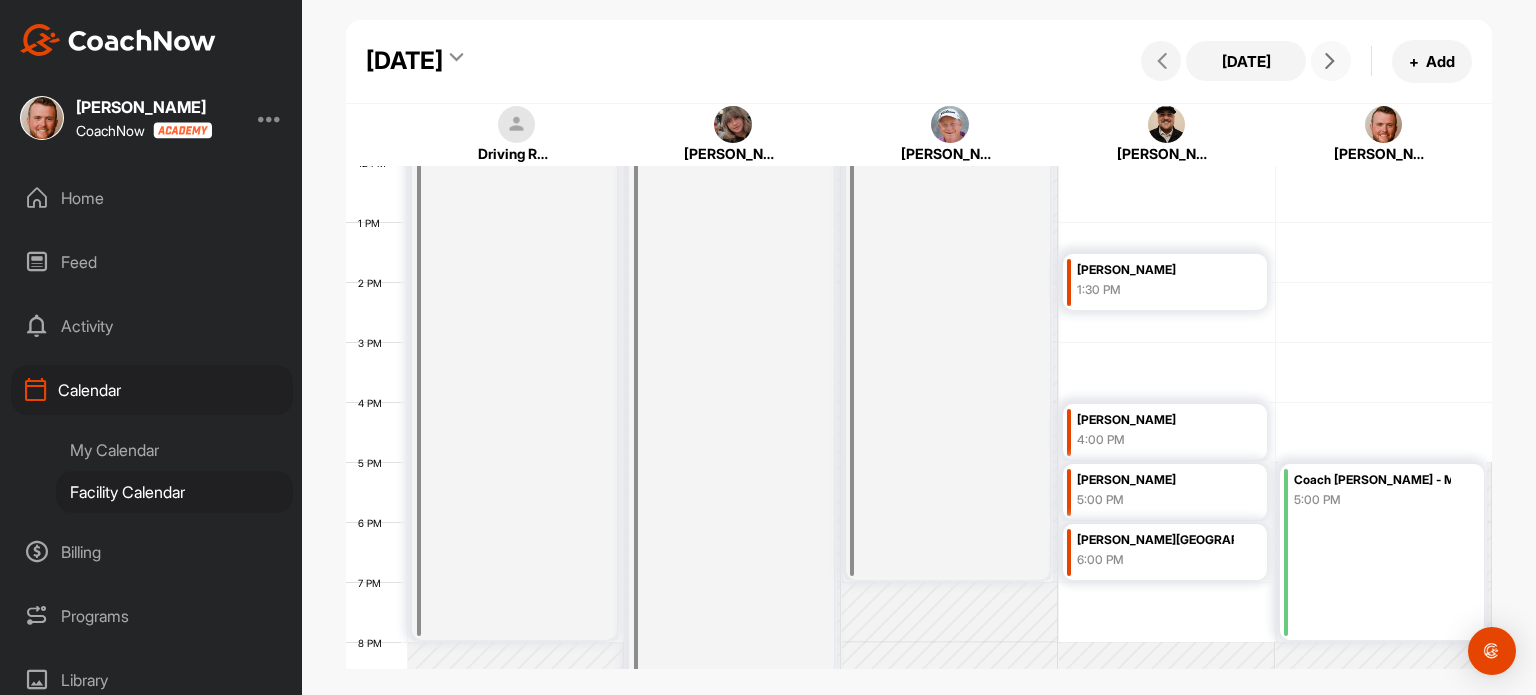 click on "Coach [PERSON_NAME] - Membership Playing Lesson" at bounding box center [1372, 480] 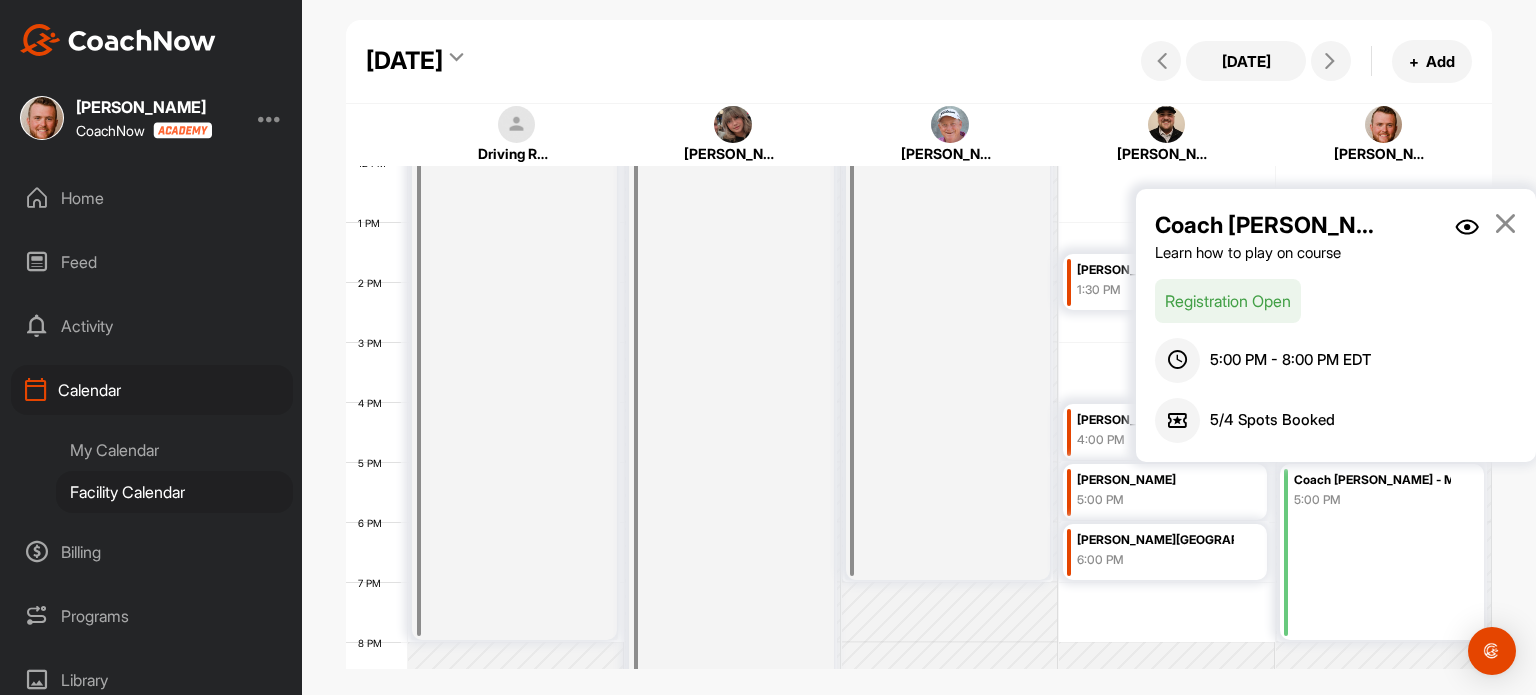 click at bounding box center [1467, 227] 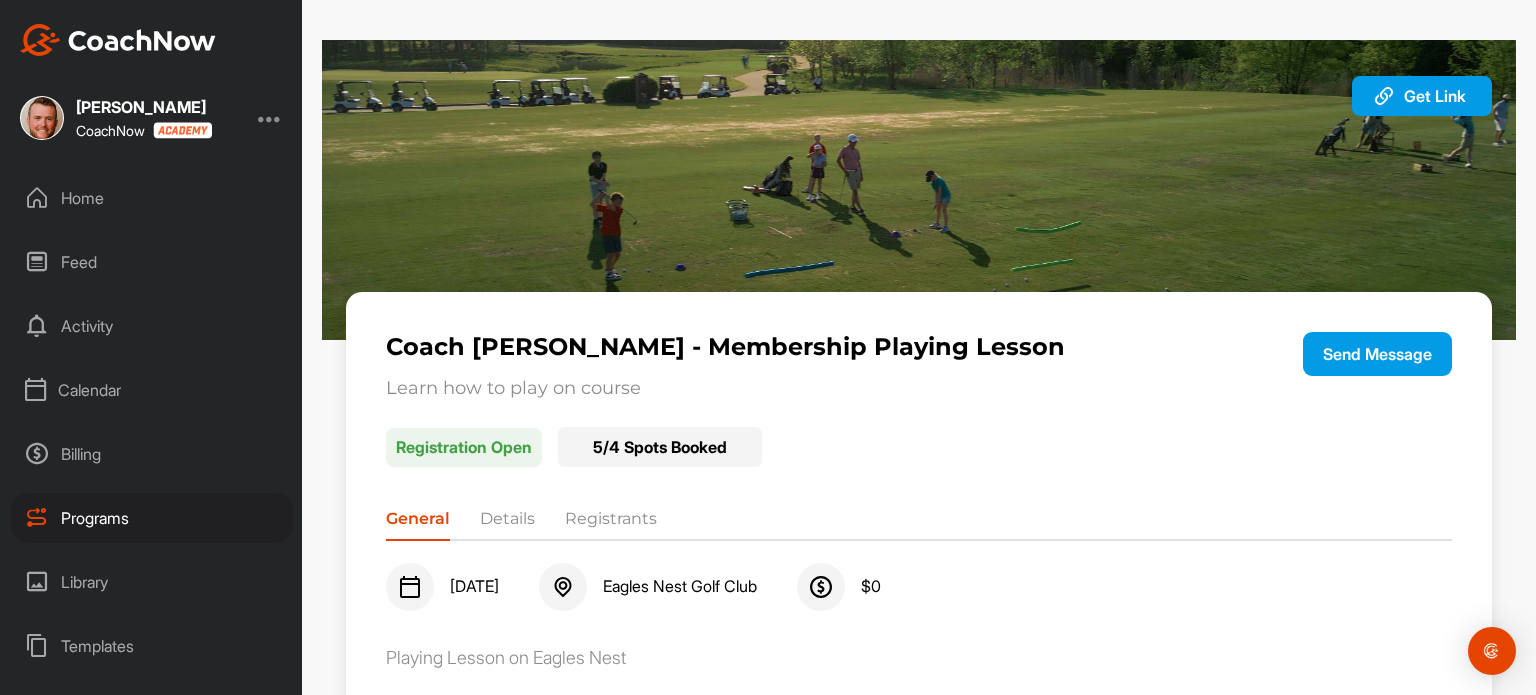 click on "Registrants" at bounding box center (611, 523) 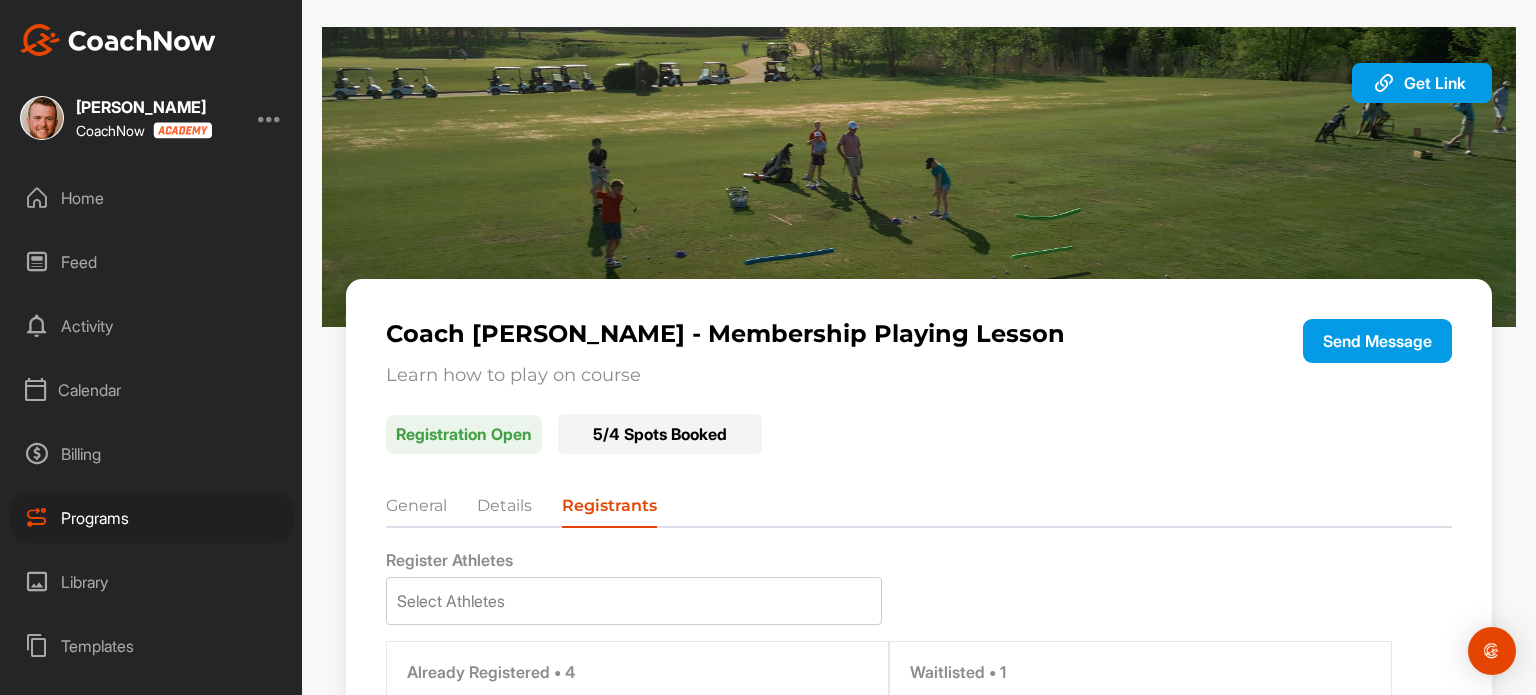 scroll, scrollTop: 0, scrollLeft: 0, axis: both 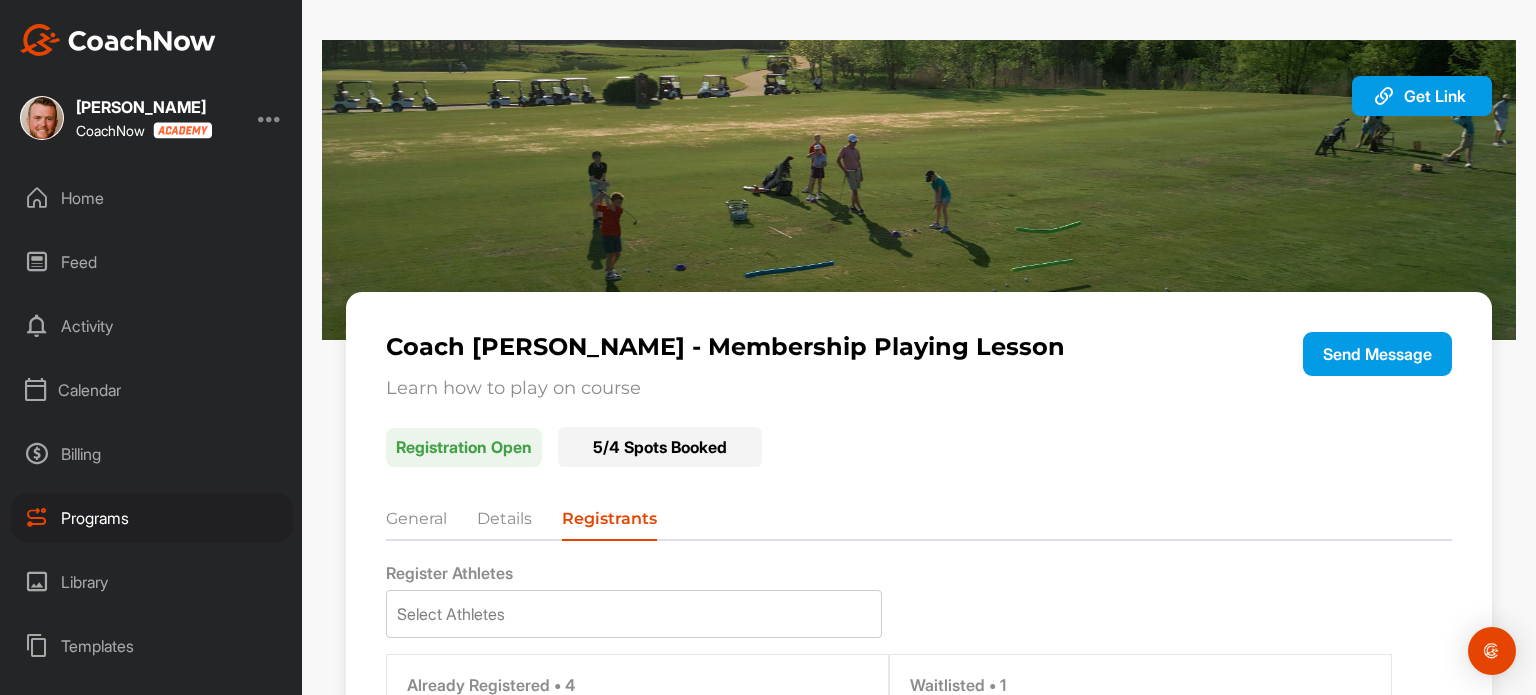 click on "Programs" at bounding box center (152, 518) 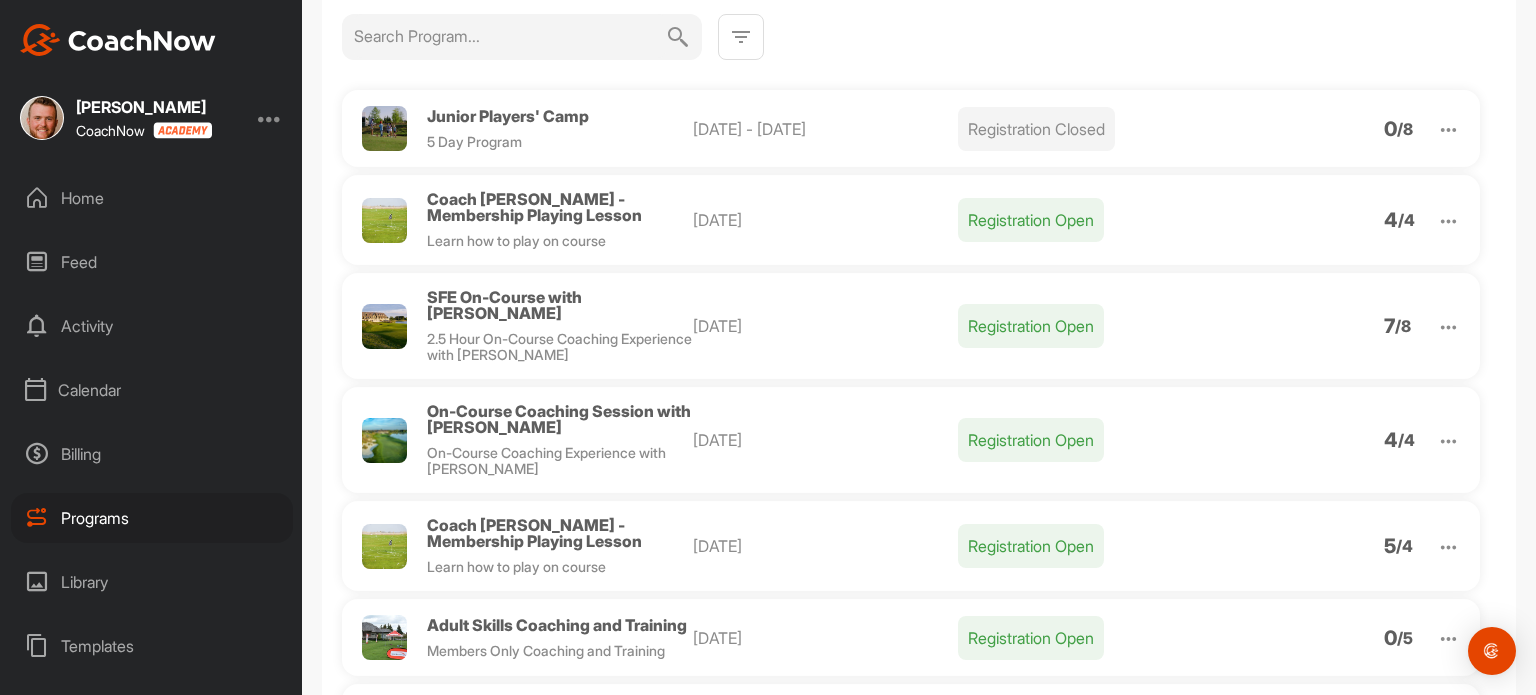 scroll, scrollTop: 188, scrollLeft: 0, axis: vertical 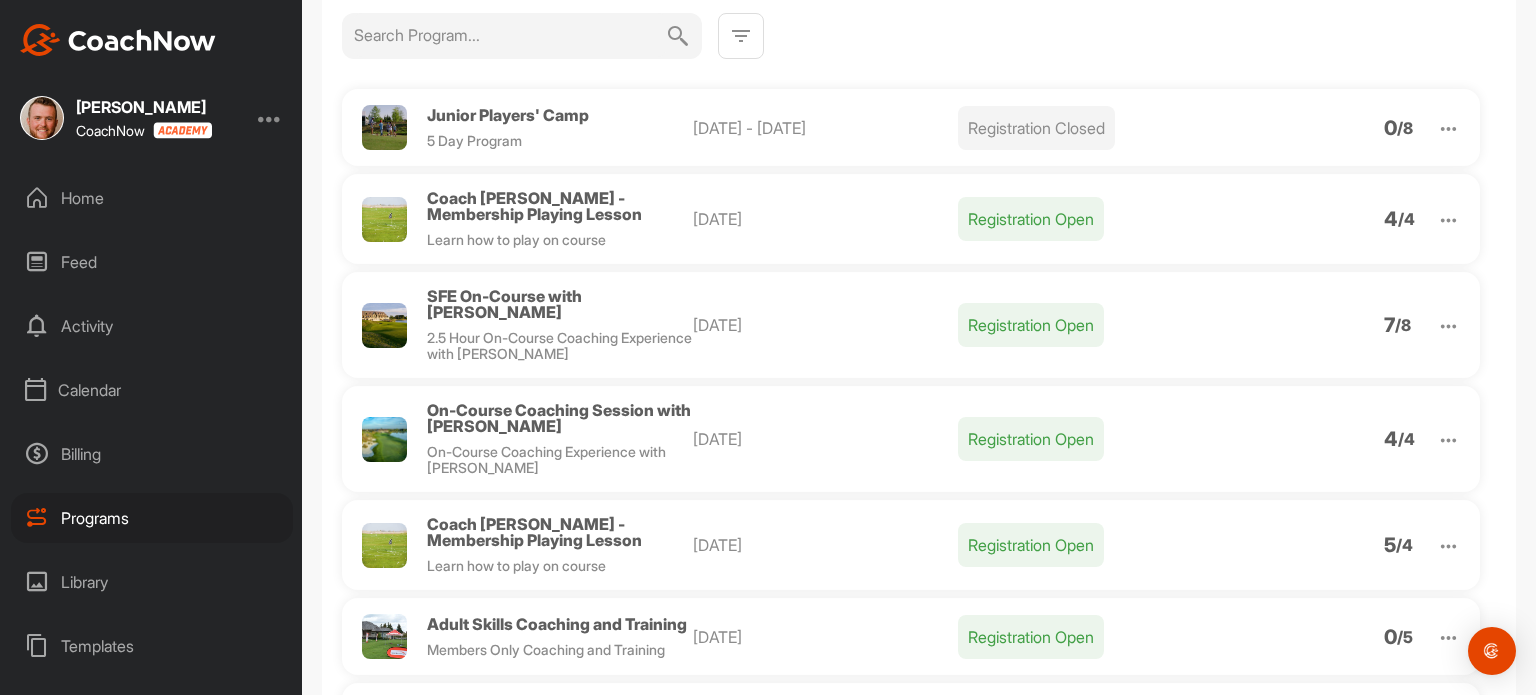 click on "Home" at bounding box center [152, 198] 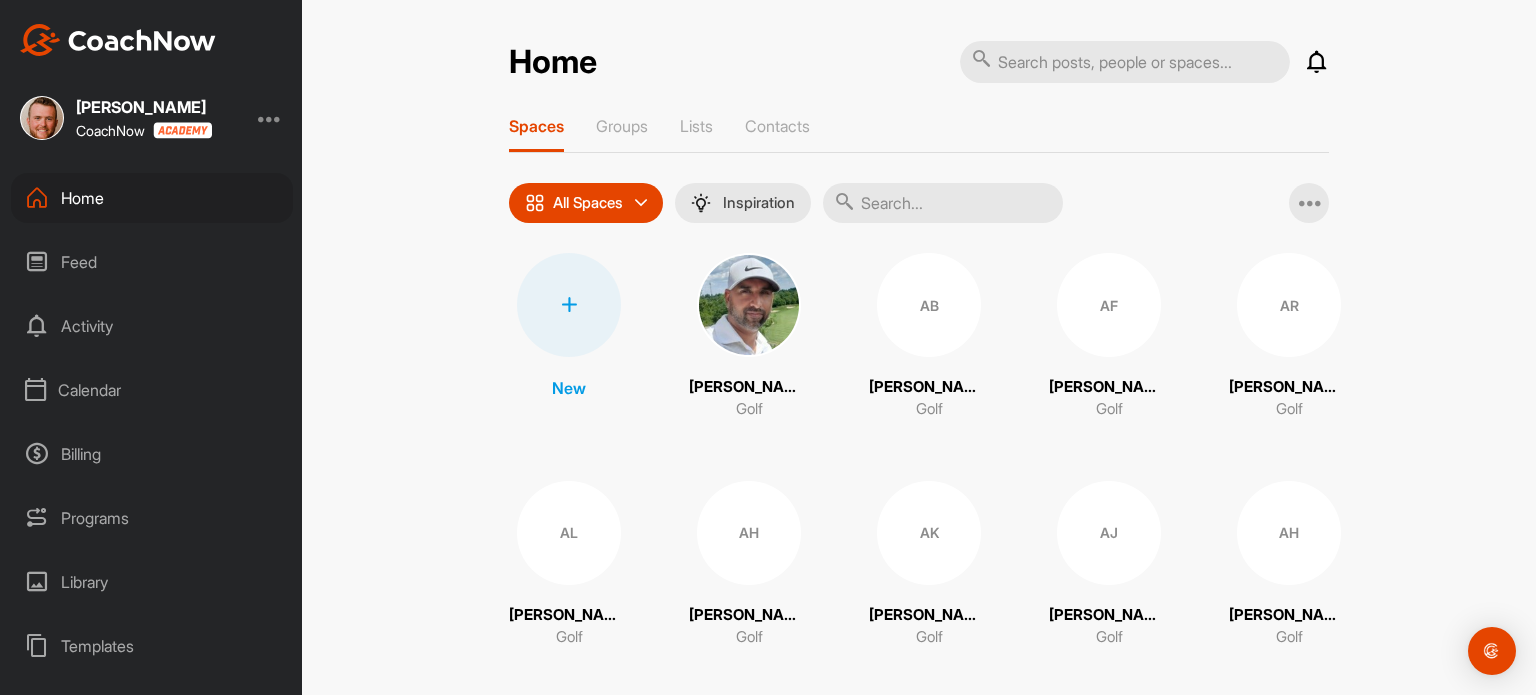 click on "Calendar" at bounding box center [152, 390] 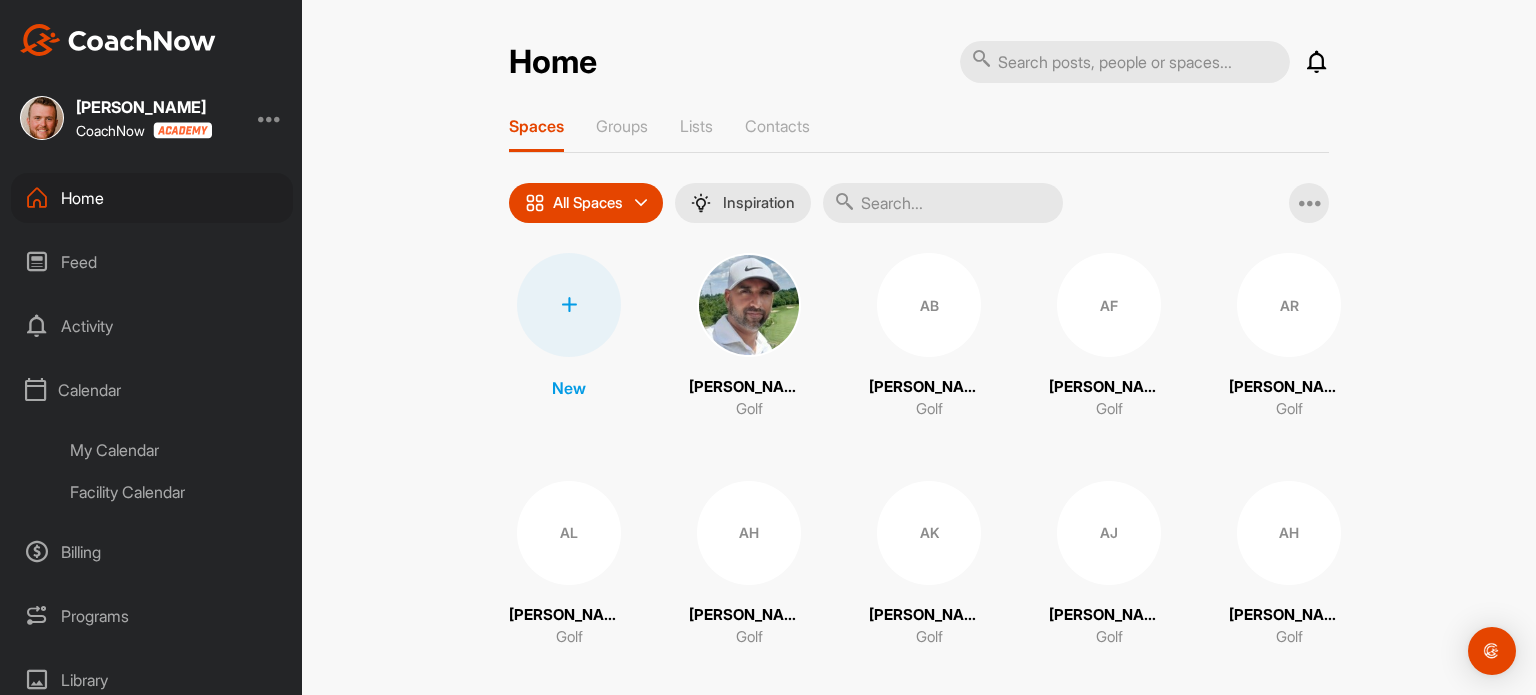 click on "Facility Calendar" at bounding box center (174, 492) 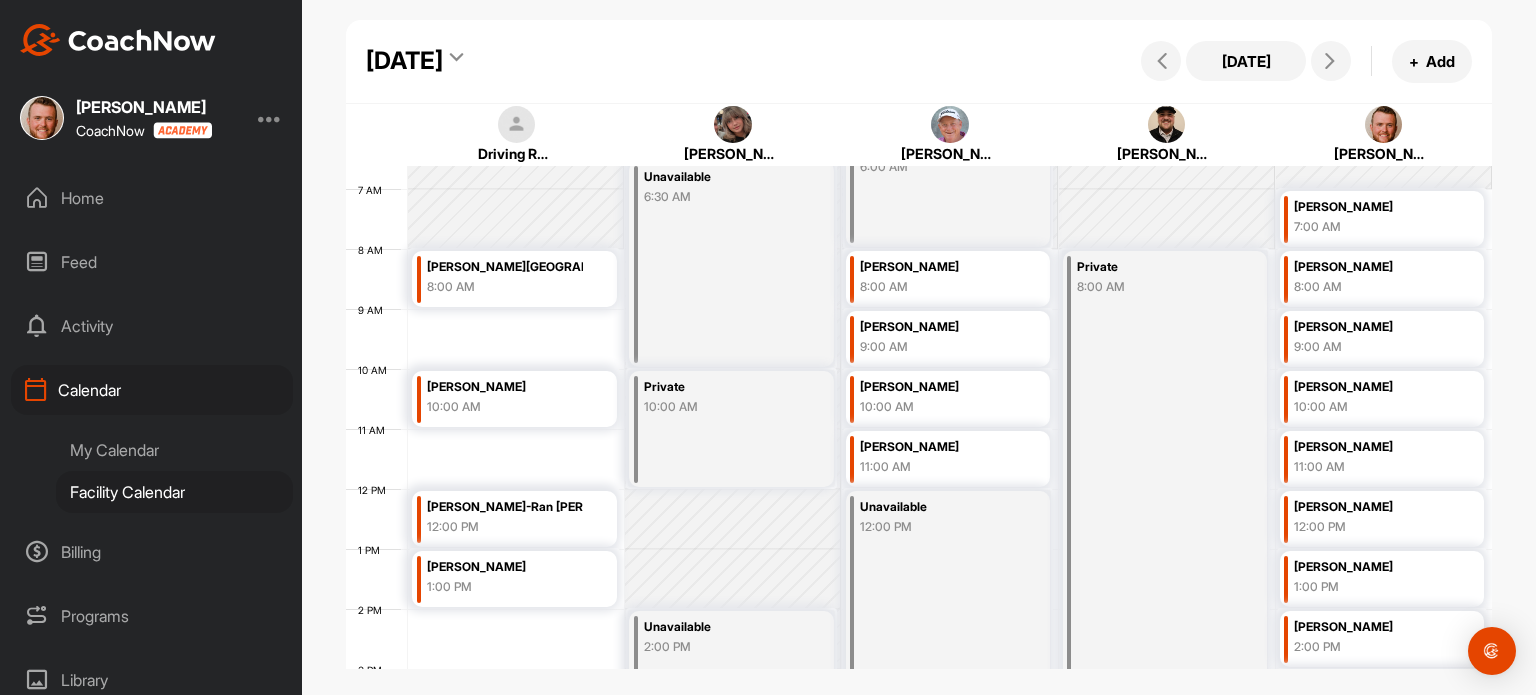 scroll, scrollTop: 394, scrollLeft: 0, axis: vertical 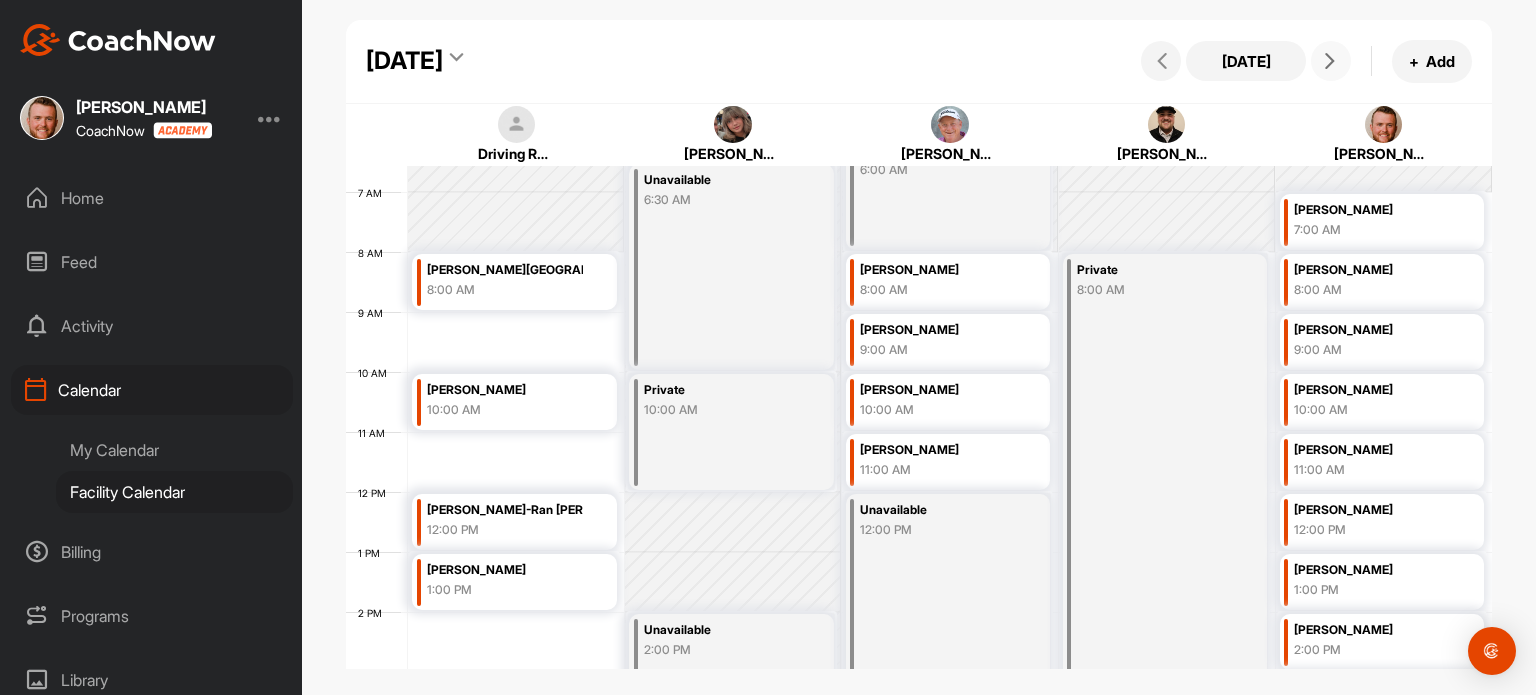 click at bounding box center (1331, 61) 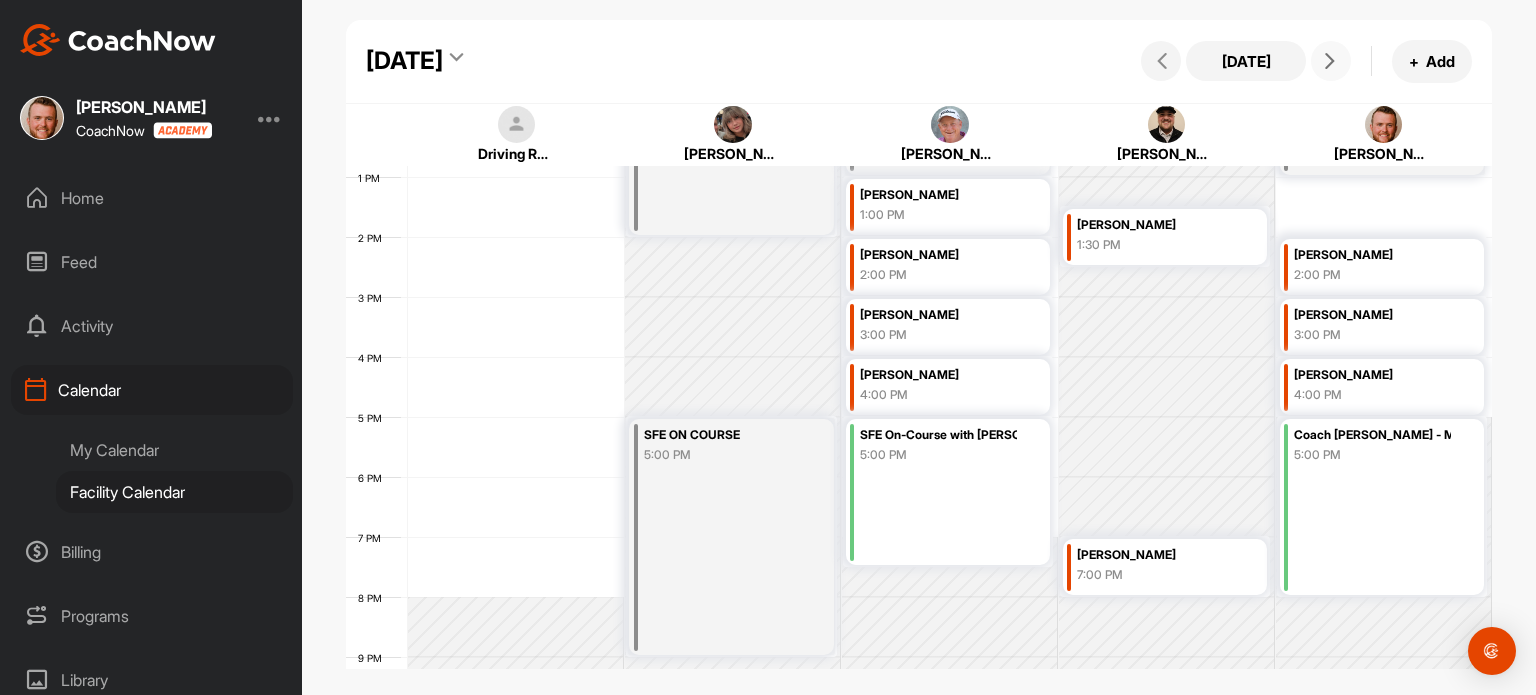 scroll, scrollTop: 773, scrollLeft: 0, axis: vertical 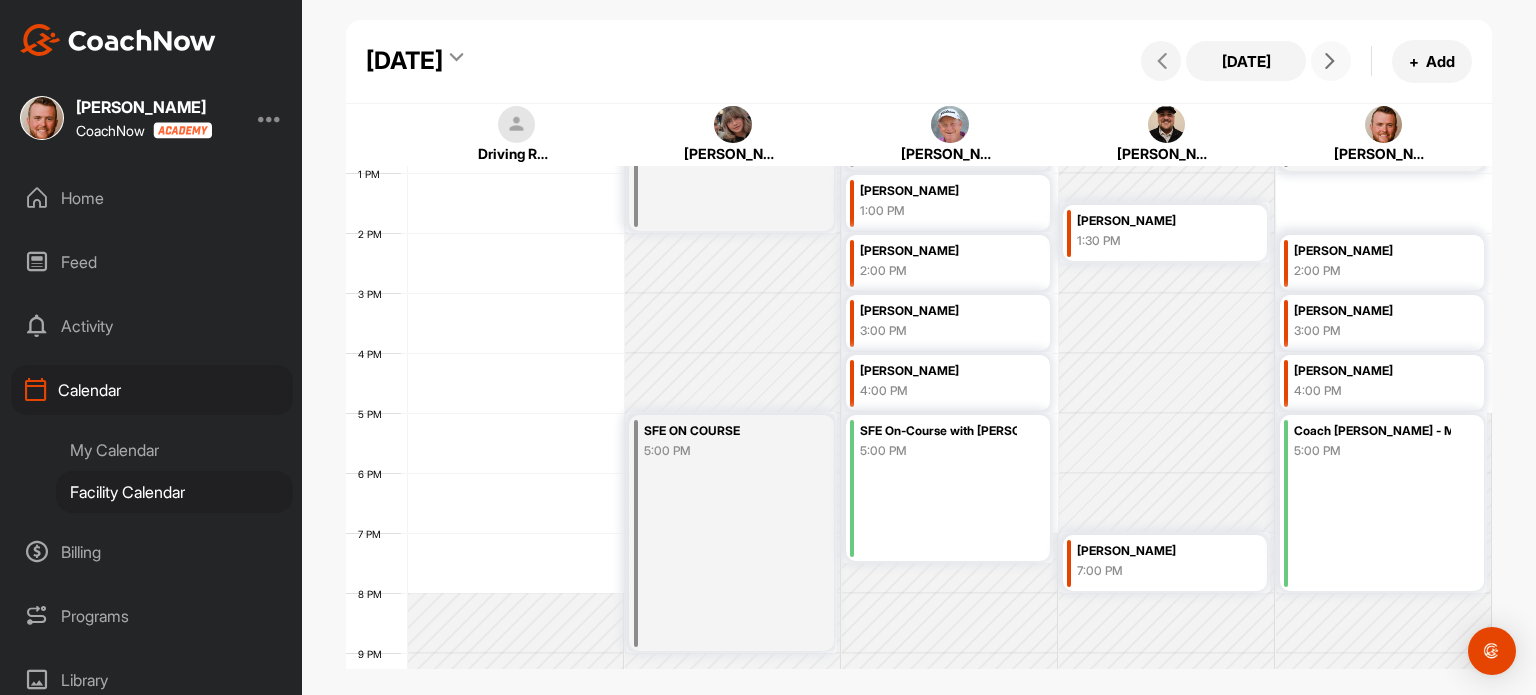 click at bounding box center (1331, 61) 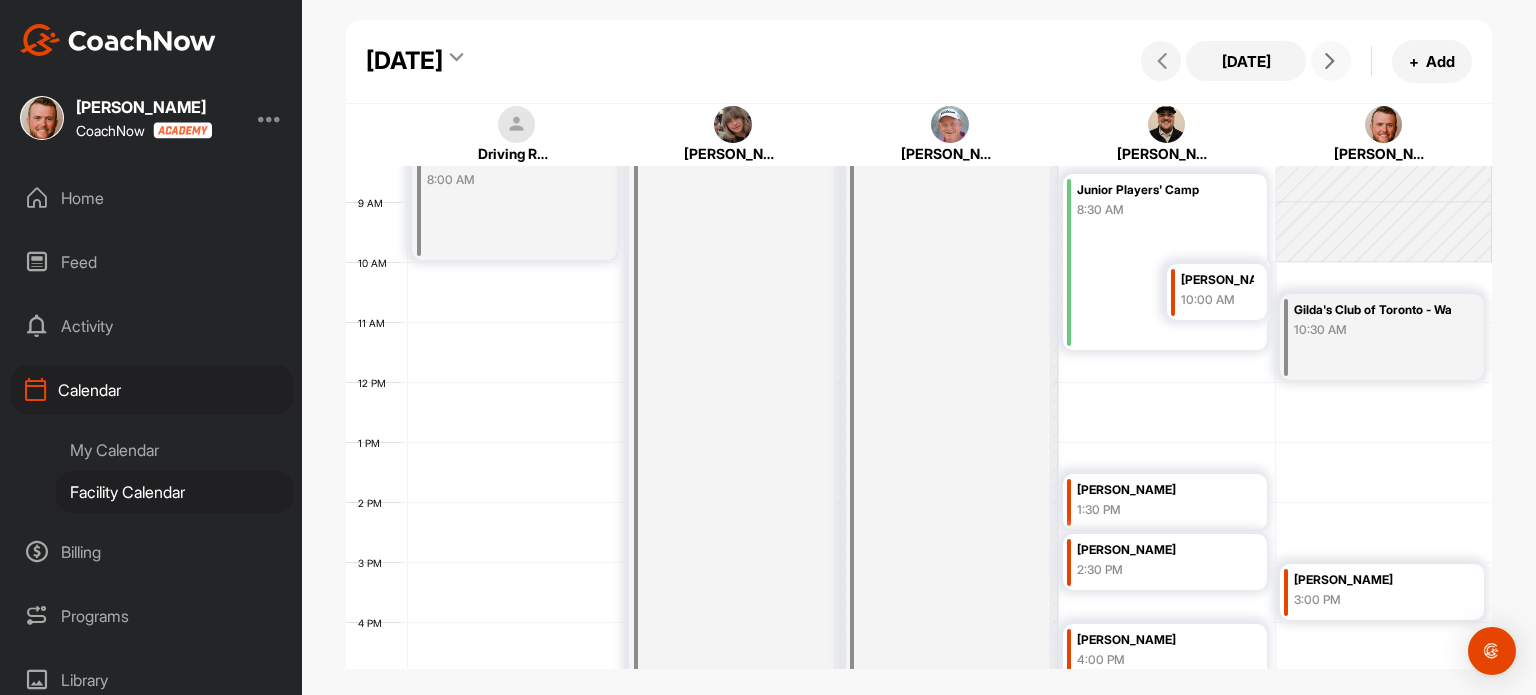 scroll, scrollTop: 503, scrollLeft: 0, axis: vertical 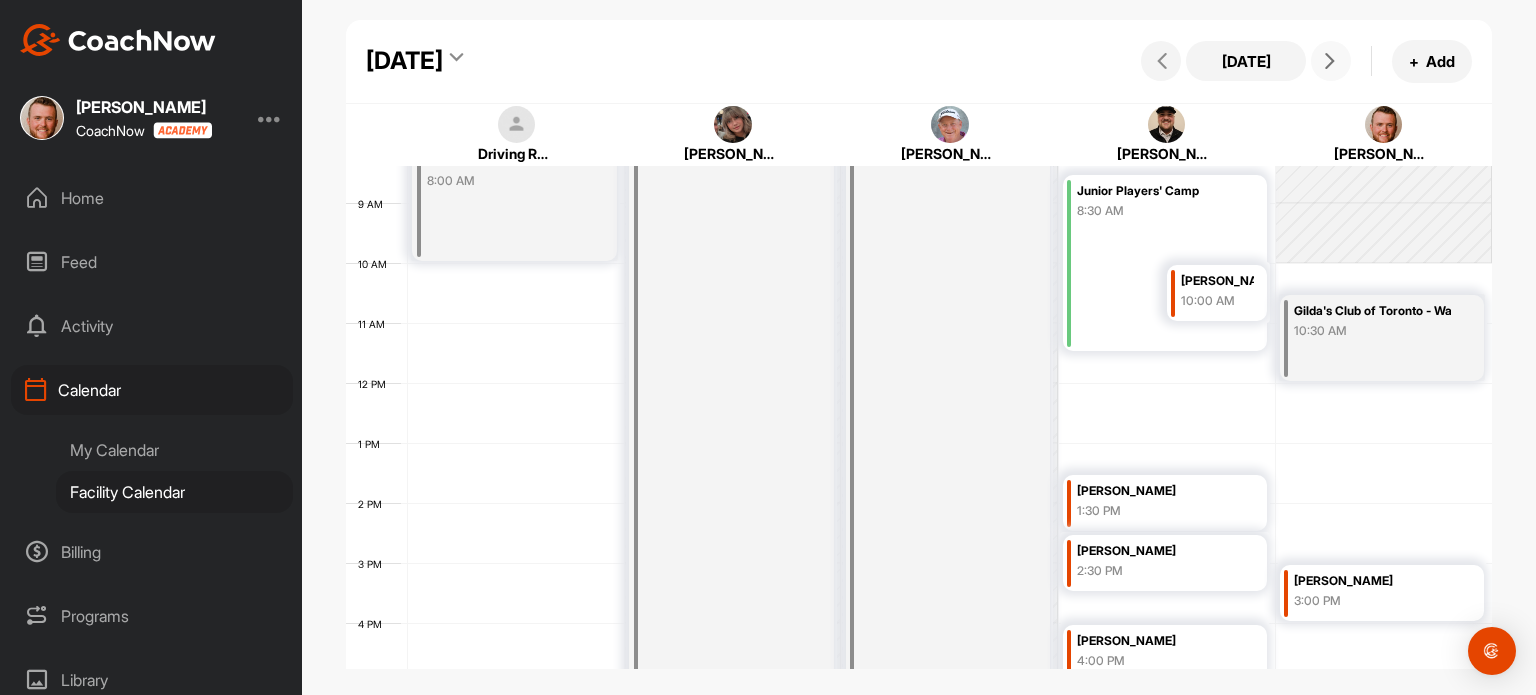 click at bounding box center (1331, 61) 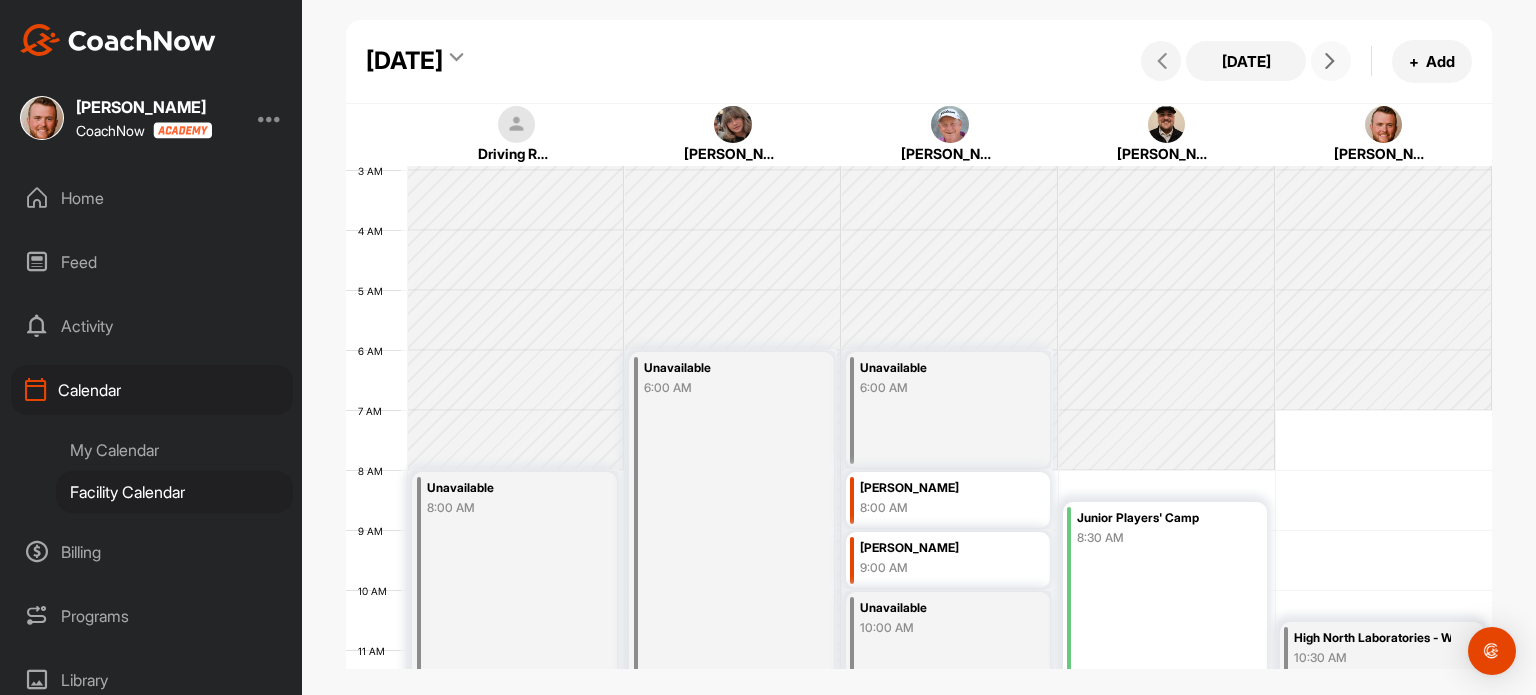 scroll, scrollTop: 176, scrollLeft: 0, axis: vertical 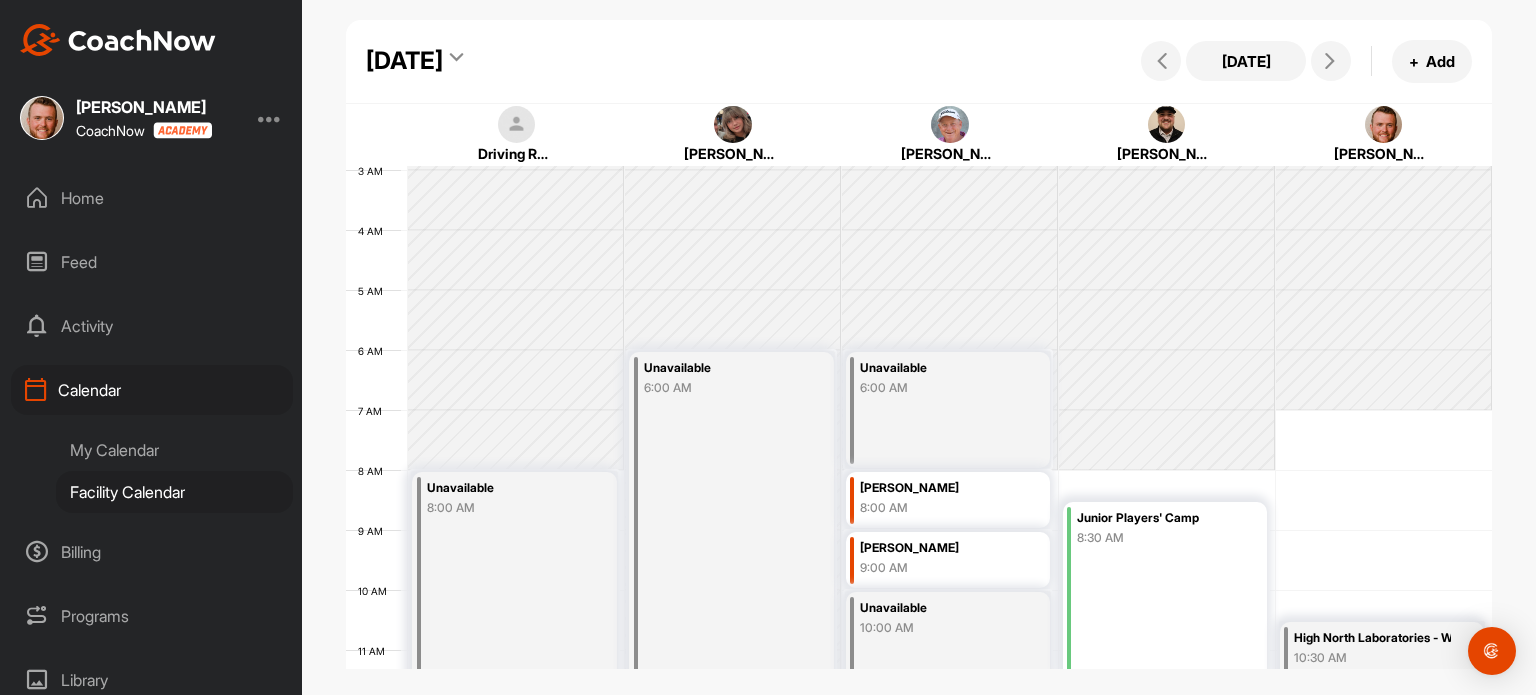 click on "My Calendar" at bounding box center (174, 450) 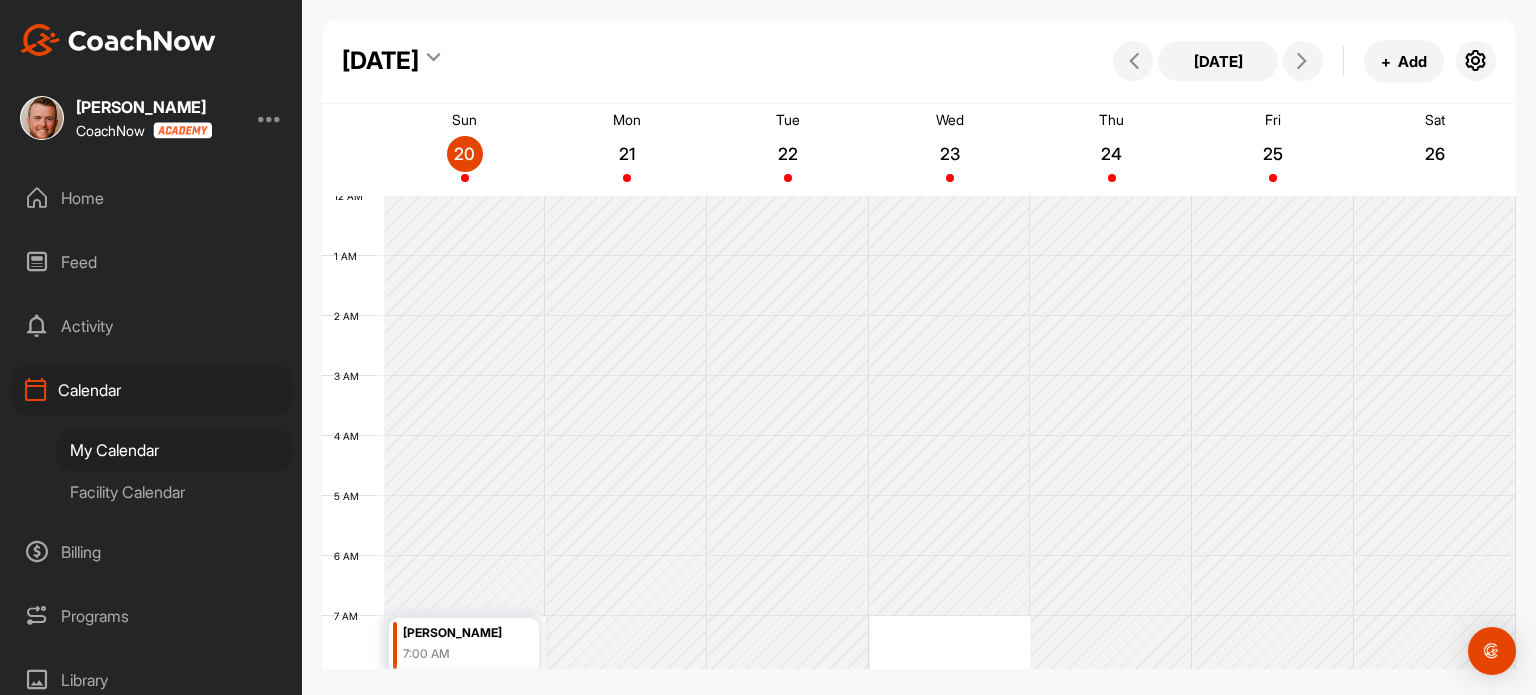 scroll, scrollTop: 347, scrollLeft: 0, axis: vertical 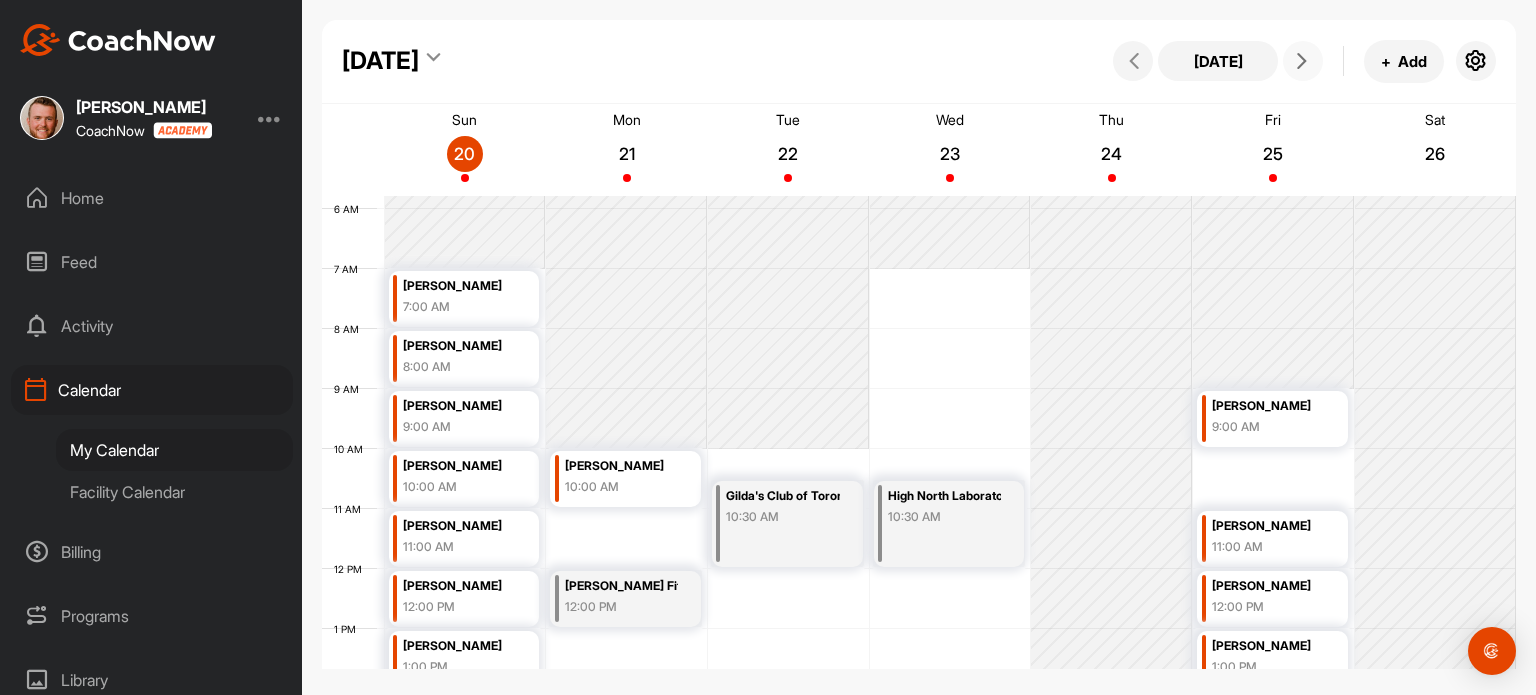 click at bounding box center [1303, 61] 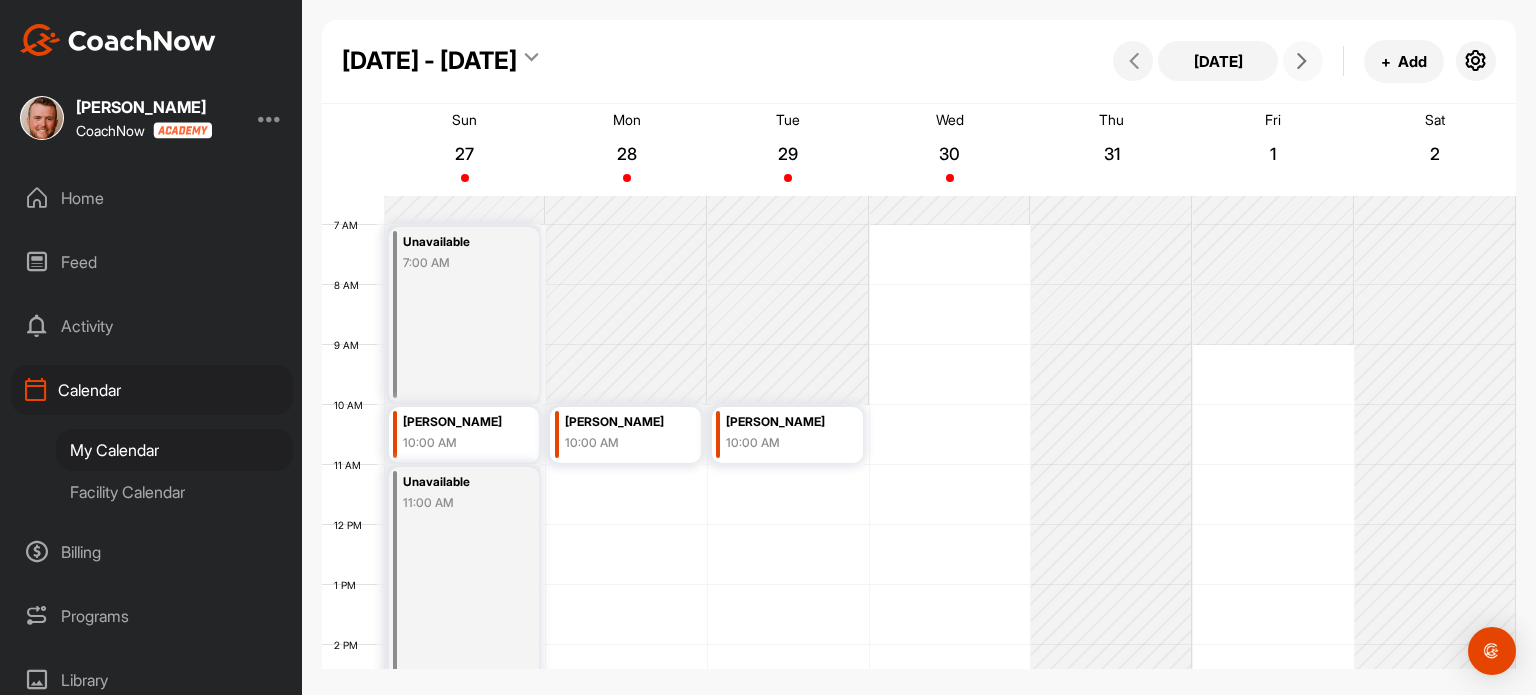 scroll, scrollTop: 361, scrollLeft: 0, axis: vertical 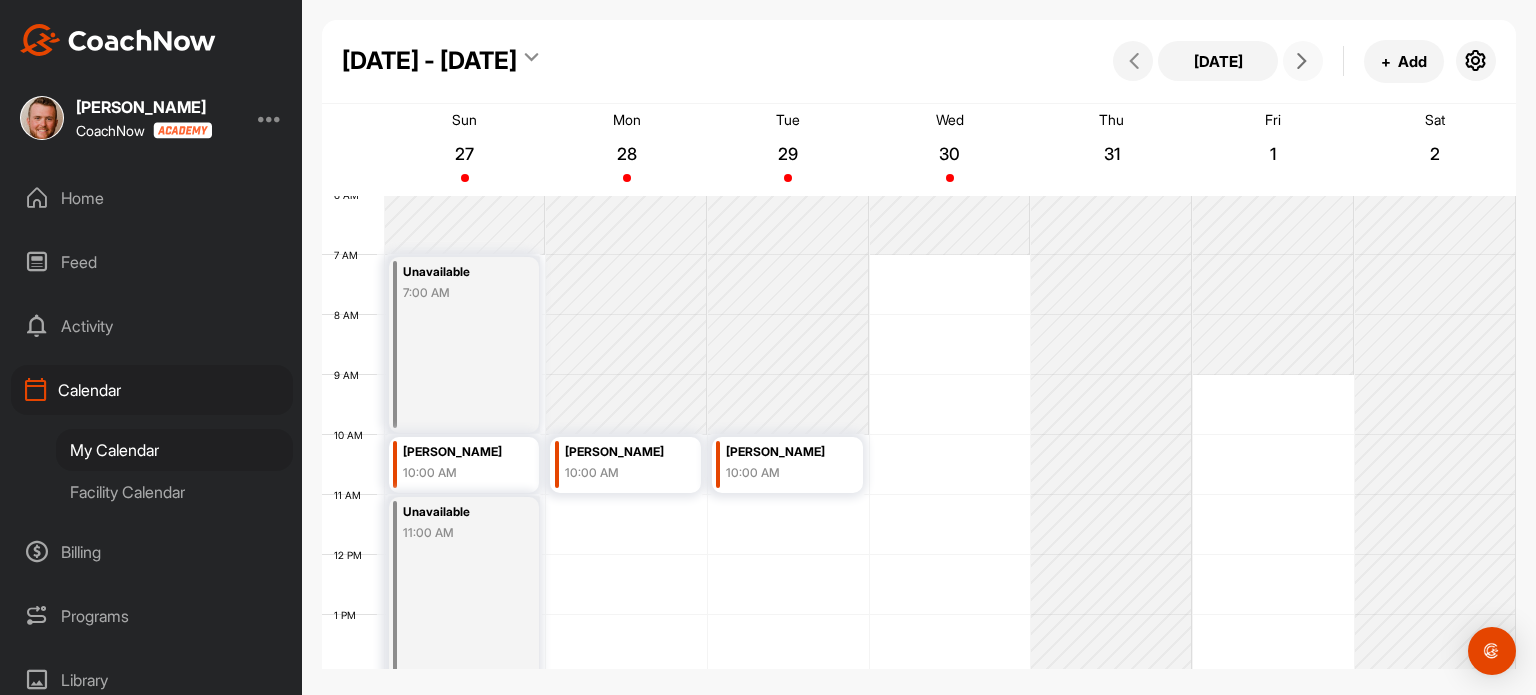 click at bounding box center (1303, 61) 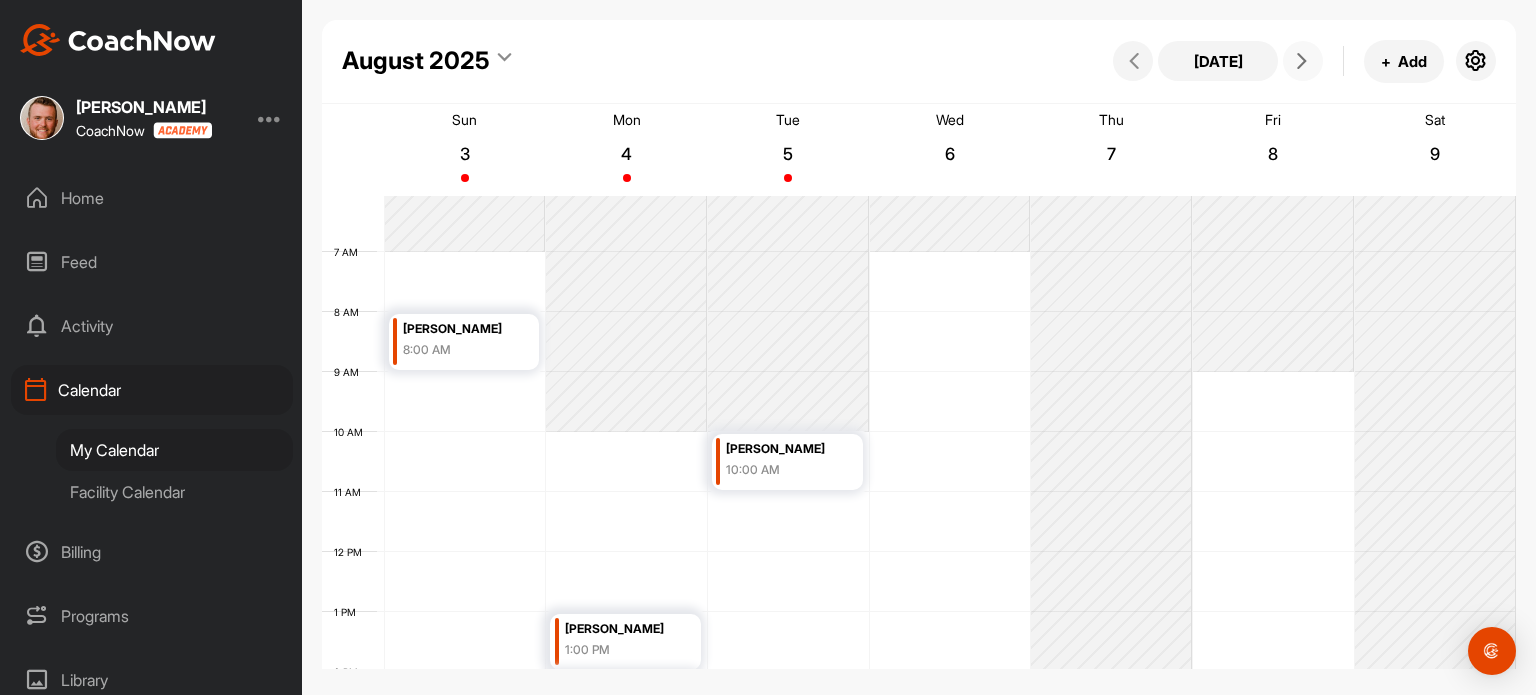 scroll, scrollTop: 360, scrollLeft: 0, axis: vertical 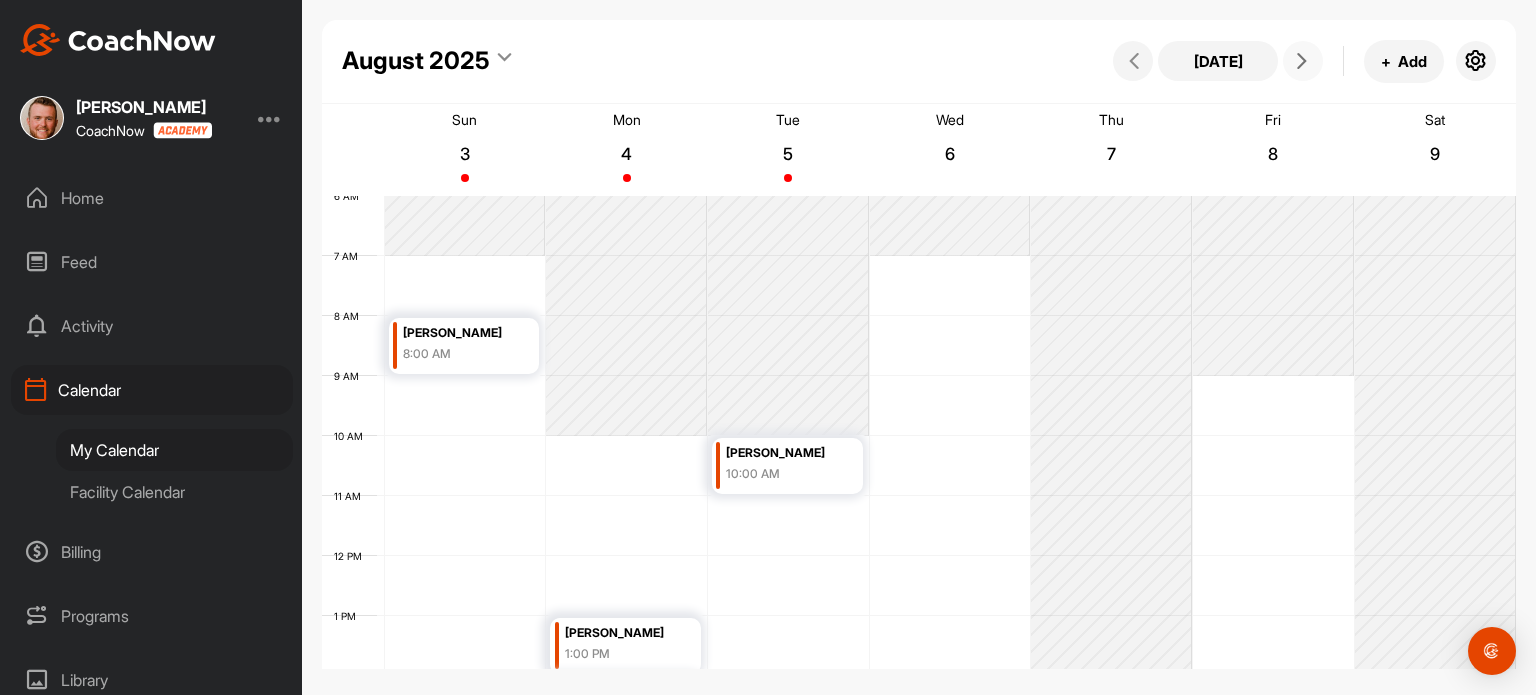 click at bounding box center [1303, 61] 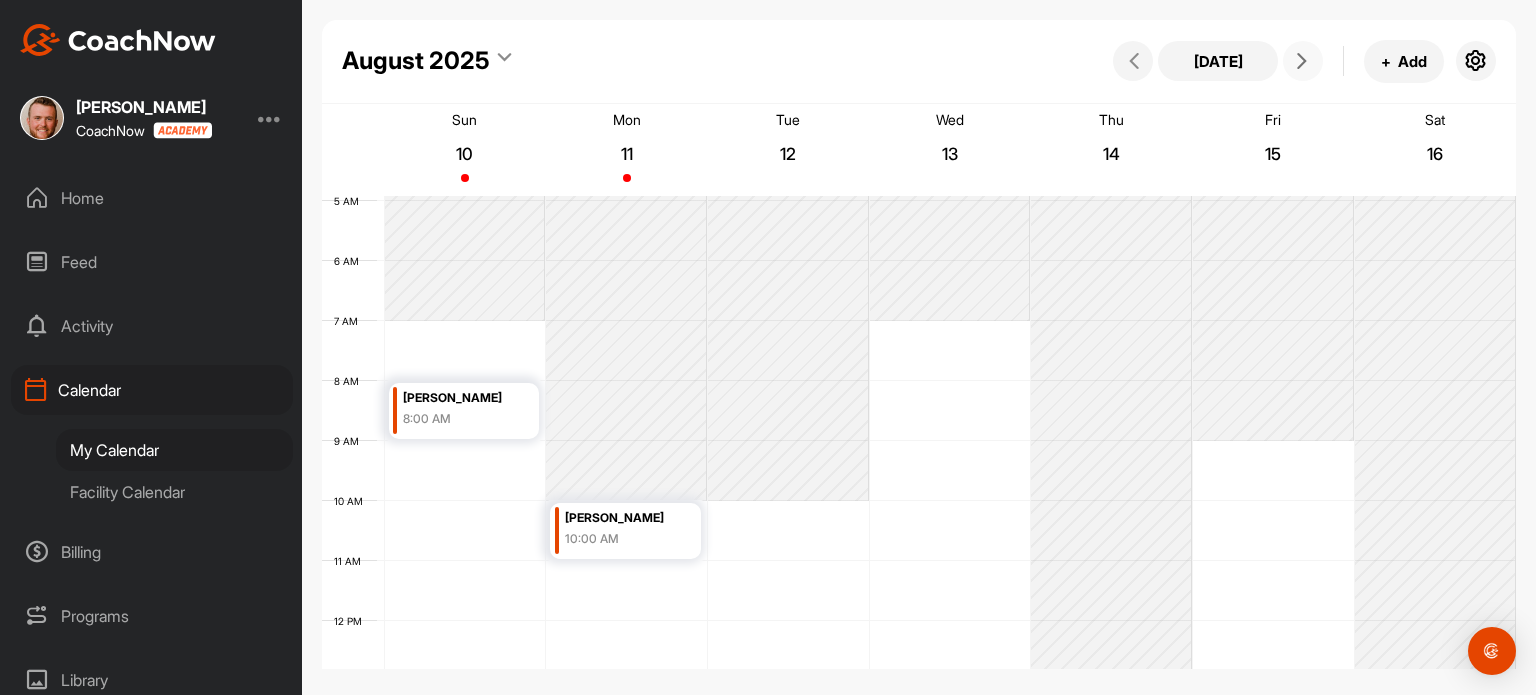 scroll, scrollTop: 296, scrollLeft: 0, axis: vertical 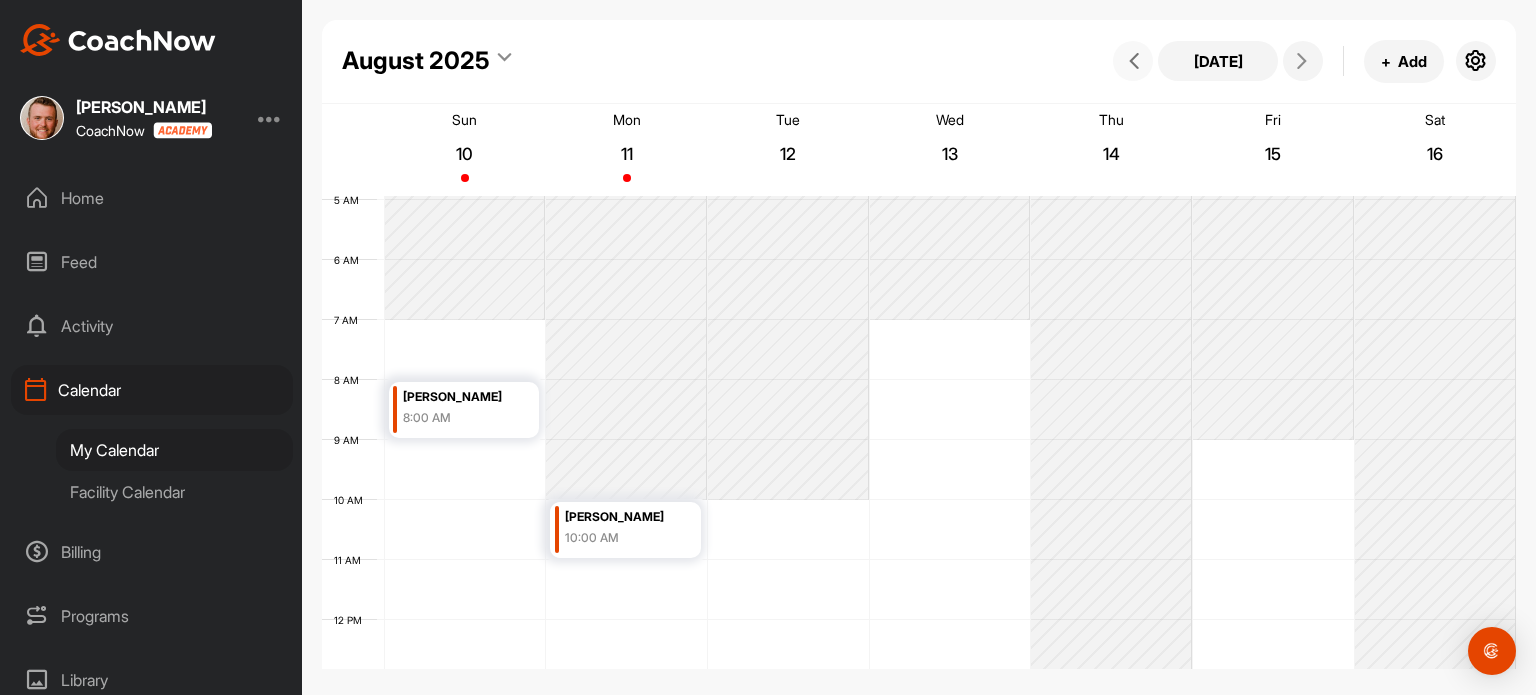 click at bounding box center [1133, 61] 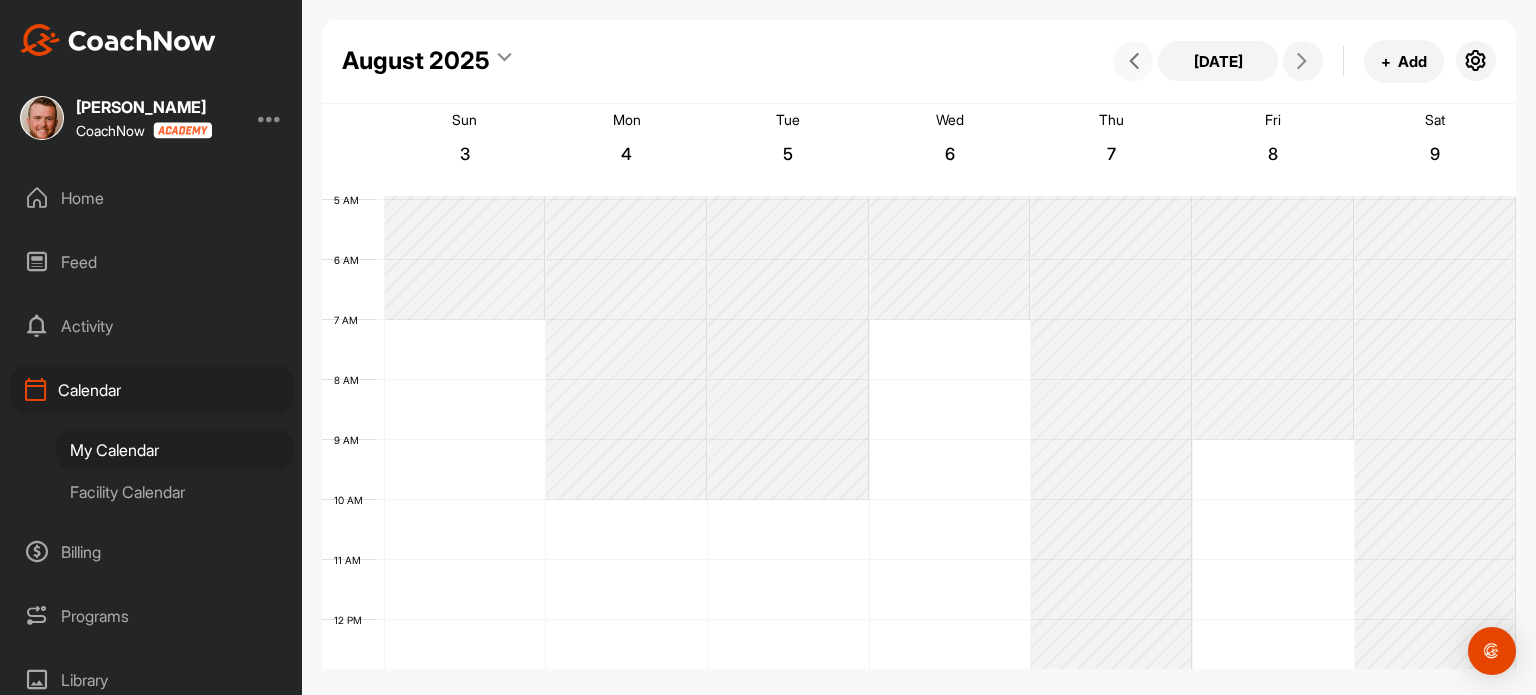 scroll, scrollTop: 347, scrollLeft: 0, axis: vertical 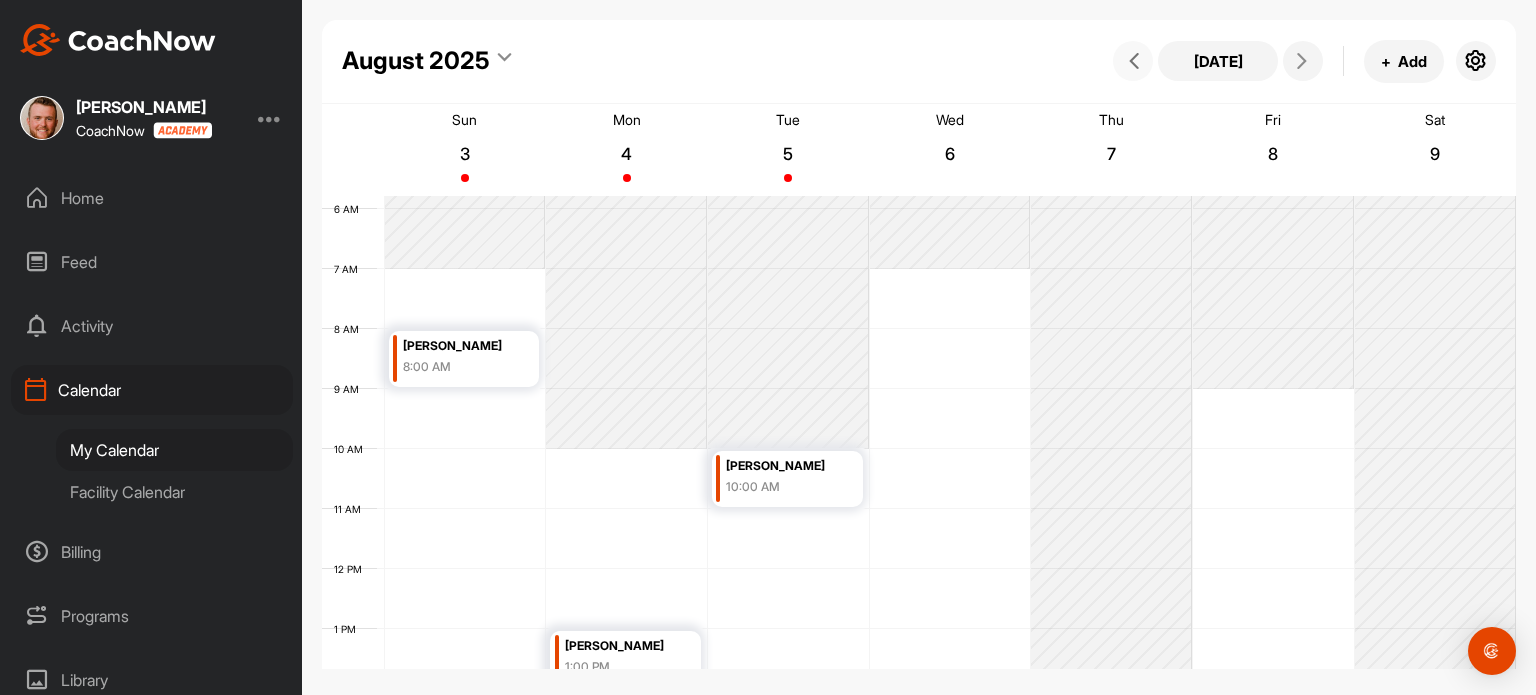 click at bounding box center (1133, 61) 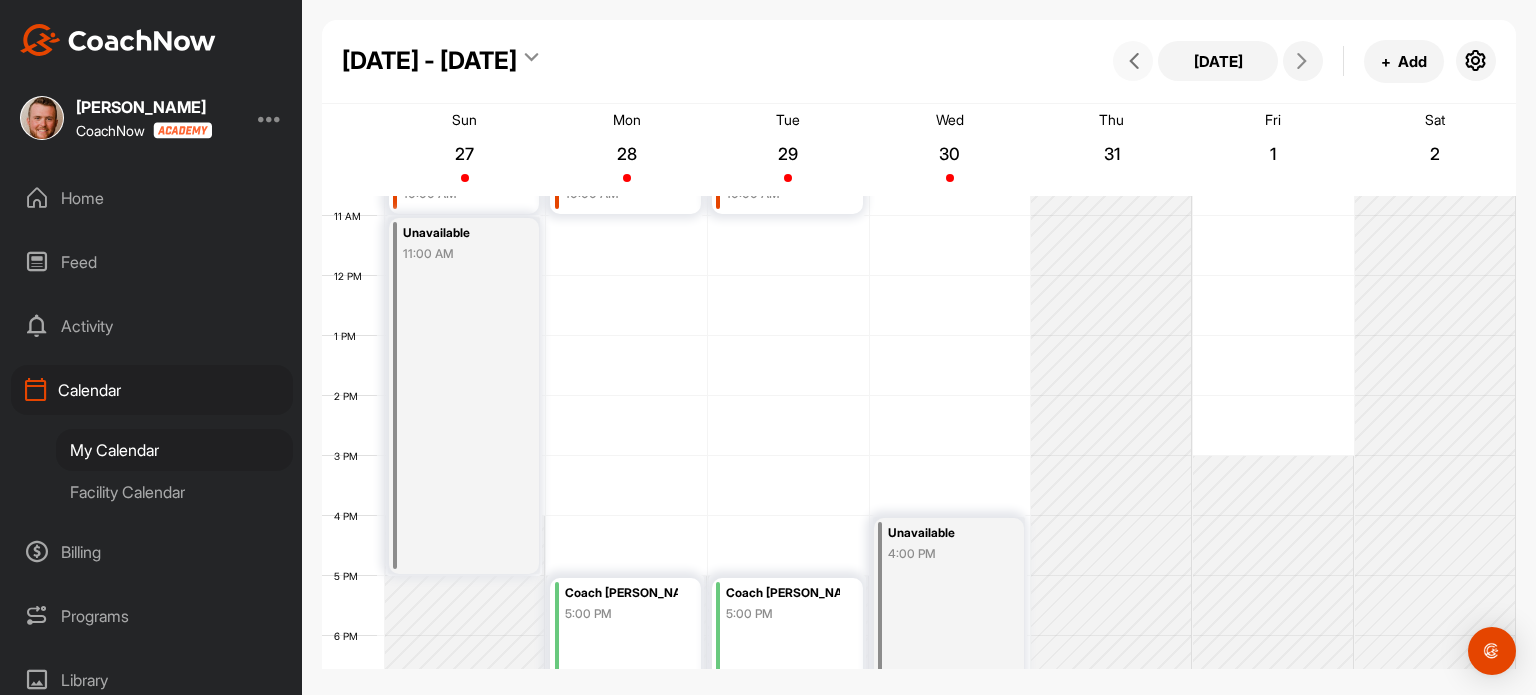 scroll, scrollTop: 600, scrollLeft: 0, axis: vertical 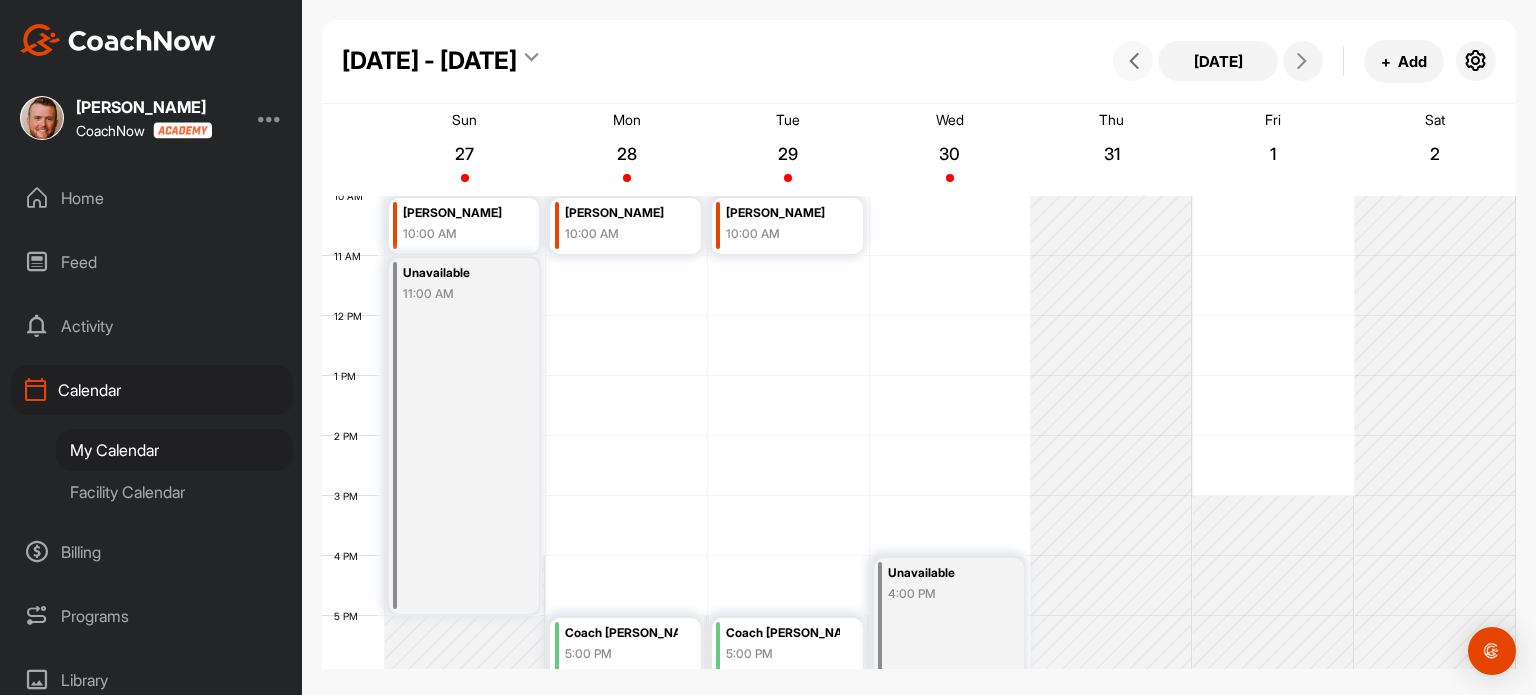 click at bounding box center [1133, 61] 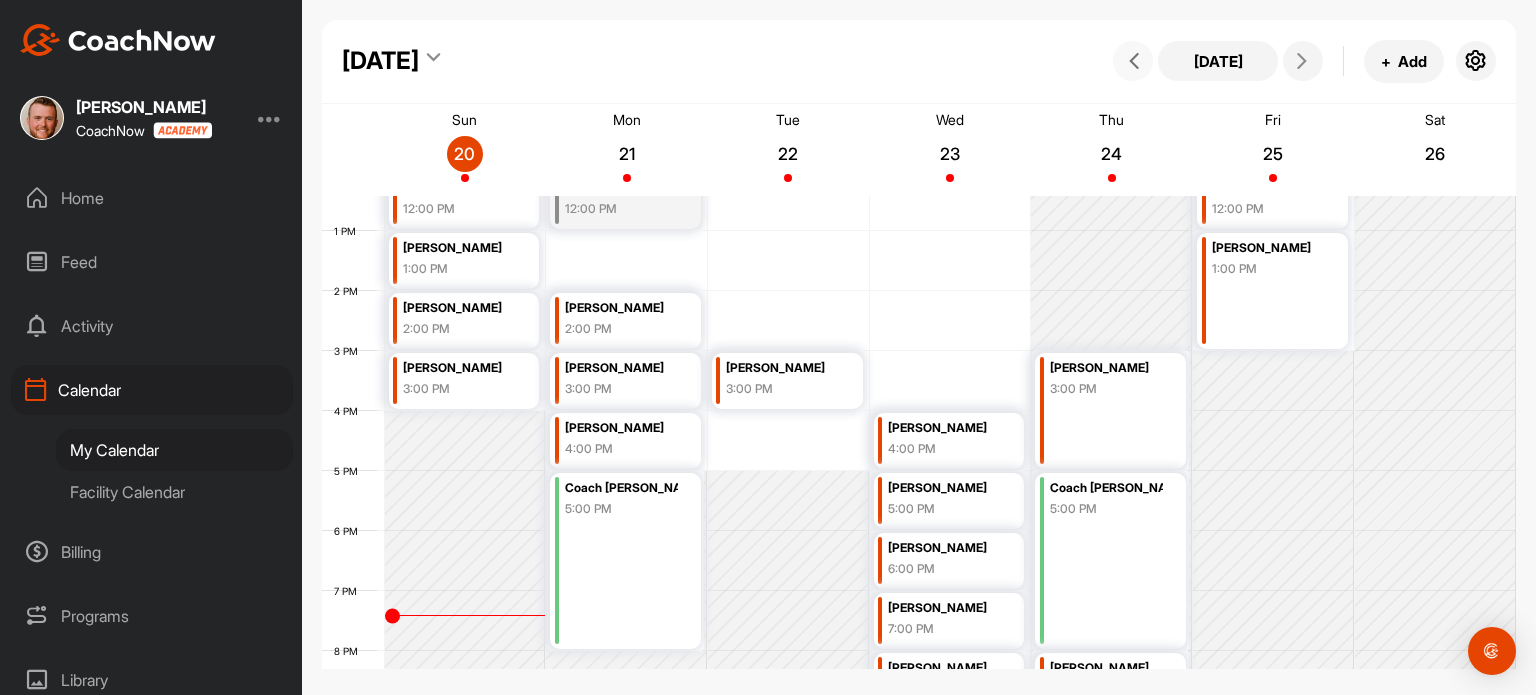 scroll, scrollTop: 748, scrollLeft: 0, axis: vertical 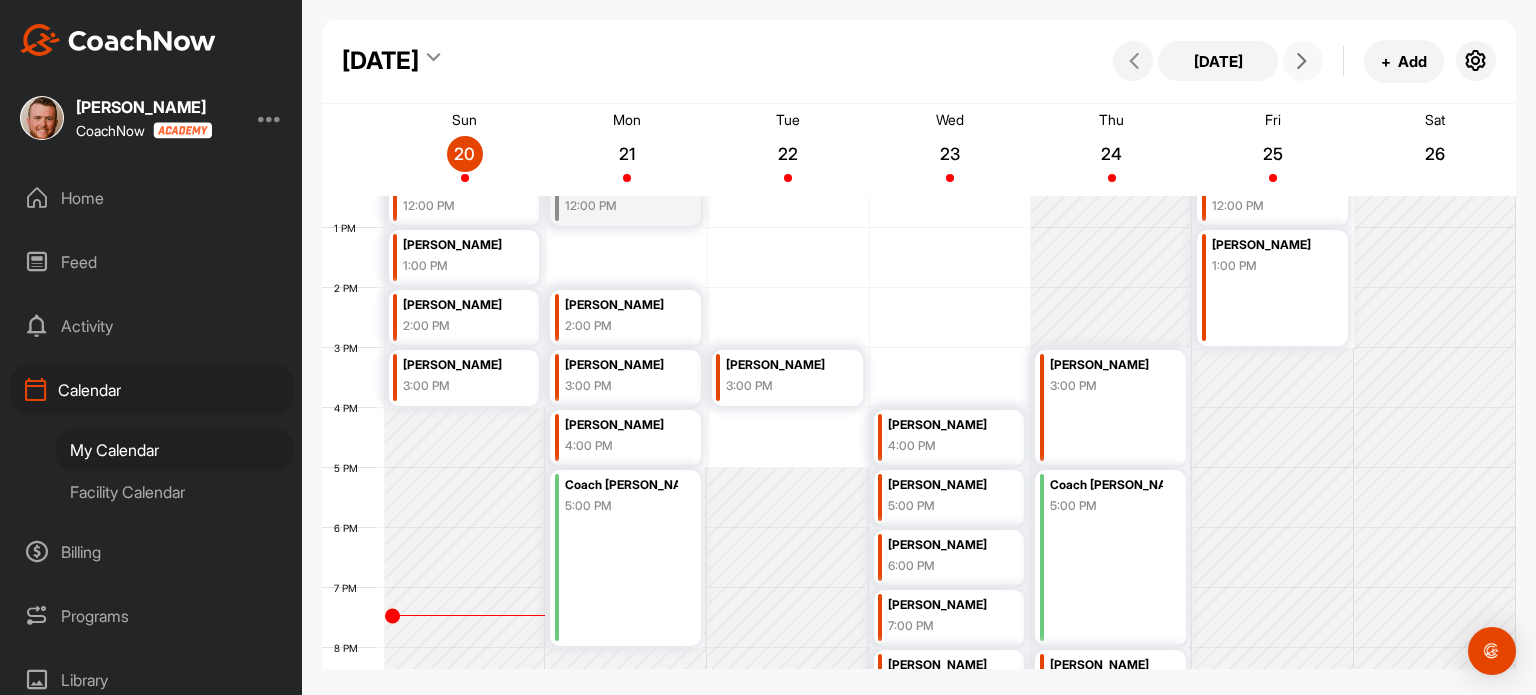 click at bounding box center [1302, 61] 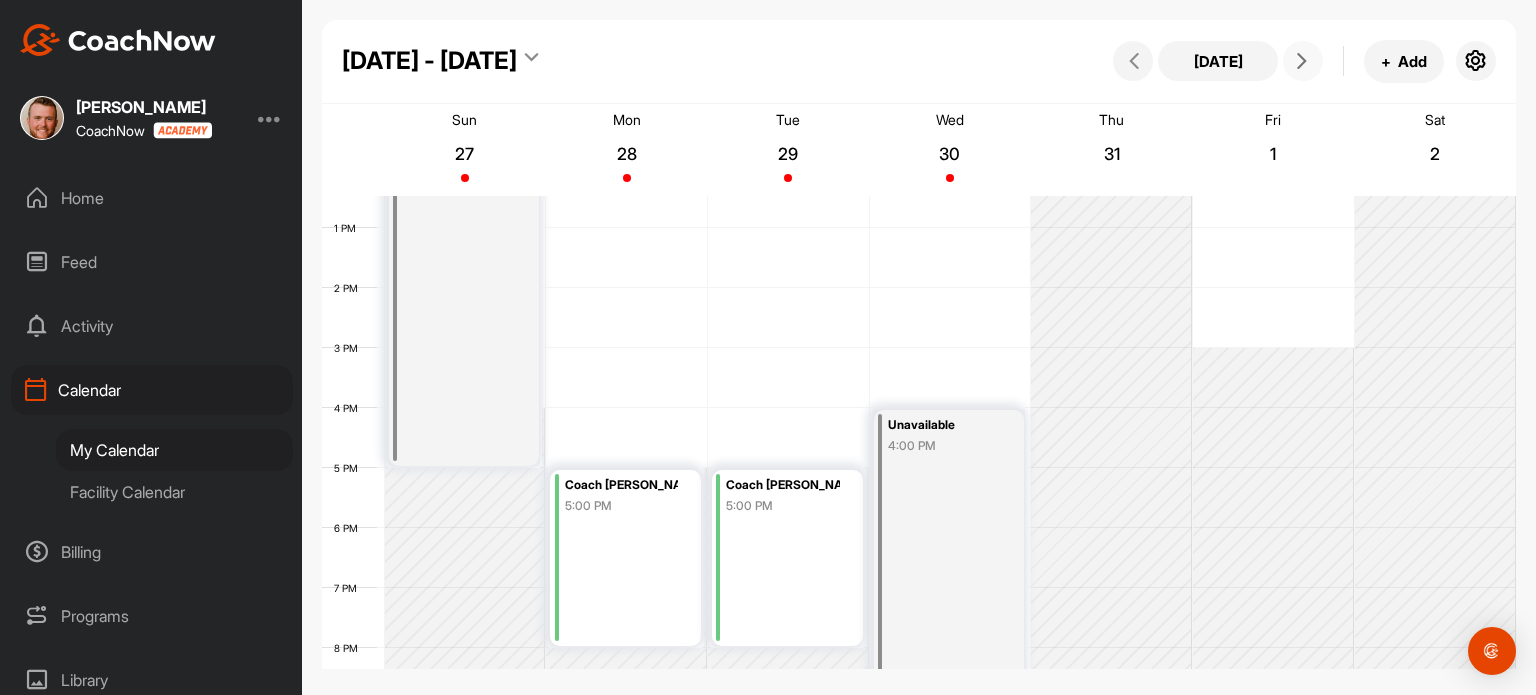 scroll, scrollTop: 347, scrollLeft: 0, axis: vertical 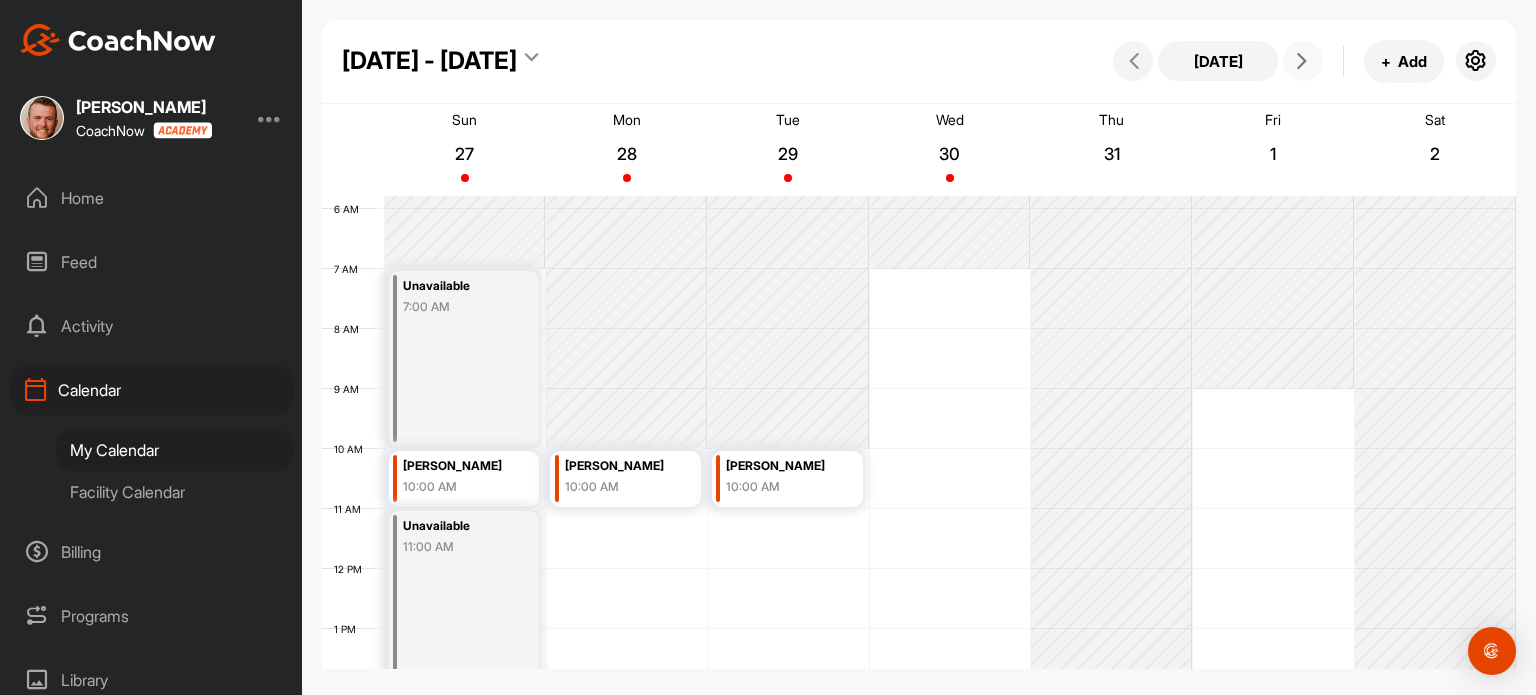 click at bounding box center (1302, 61) 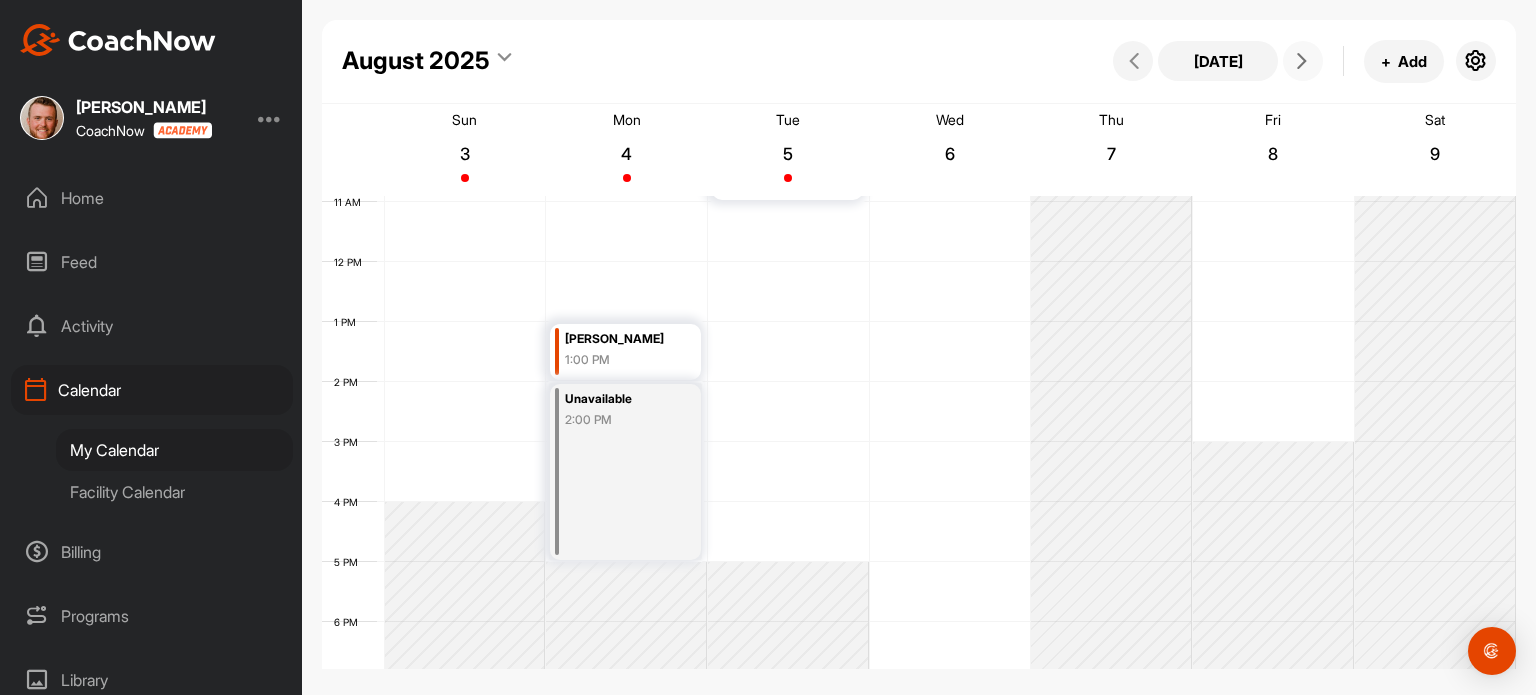 scroll, scrollTop: 658, scrollLeft: 0, axis: vertical 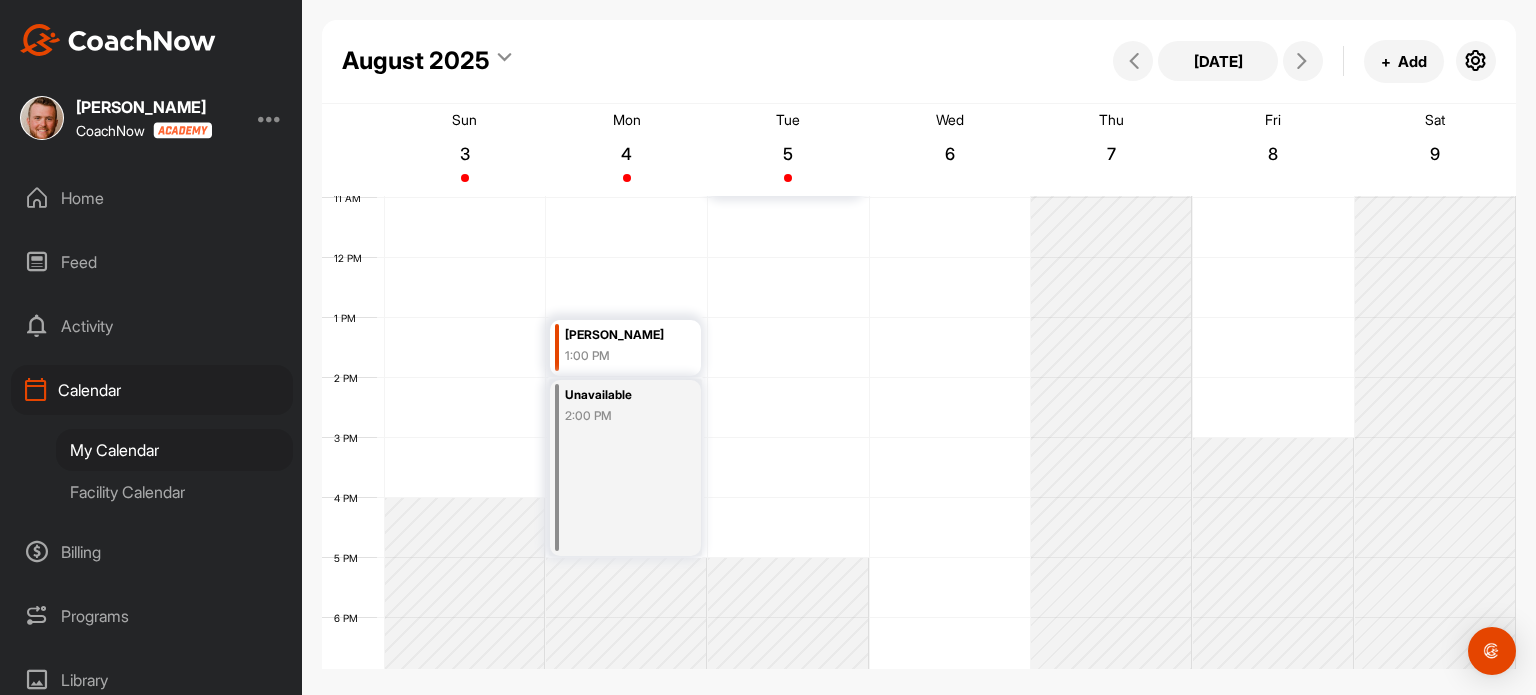 click on "Programs" at bounding box center [152, 616] 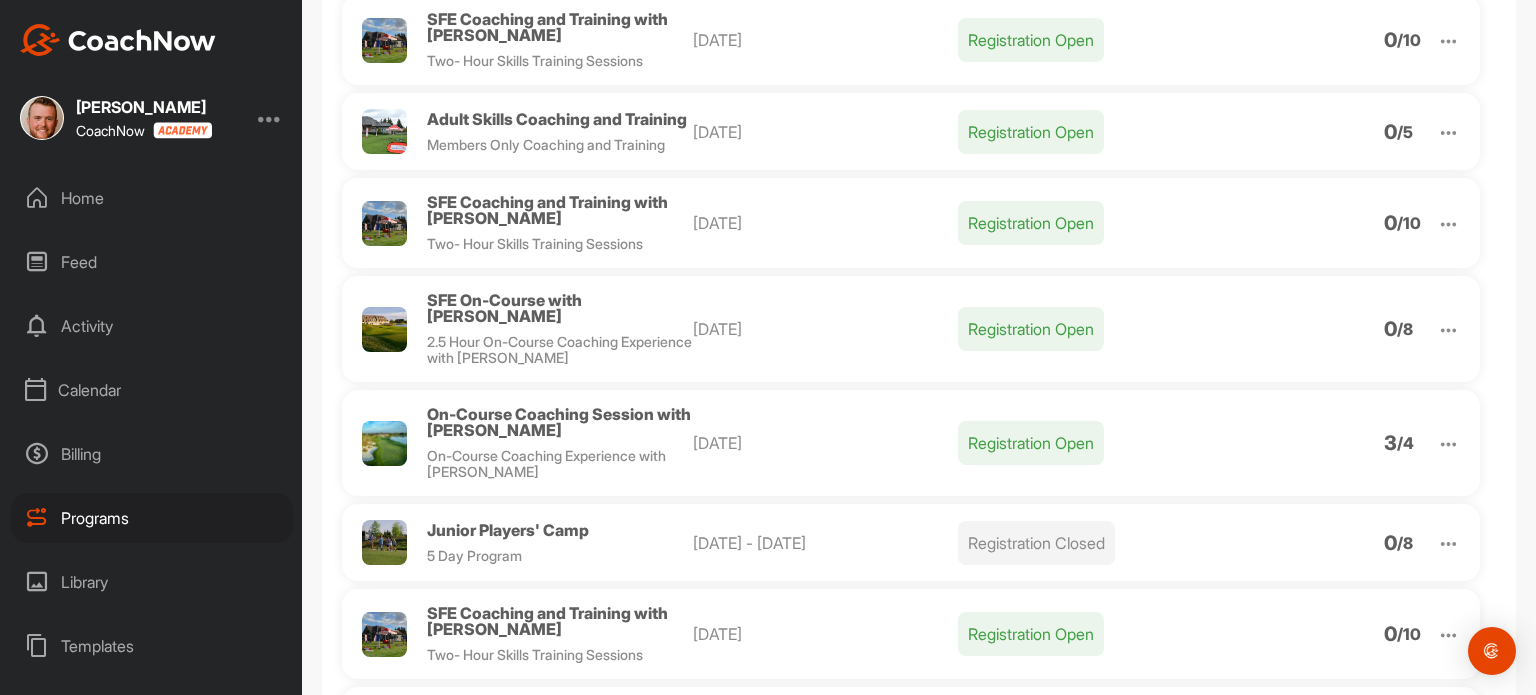 scroll, scrollTop: 0, scrollLeft: 0, axis: both 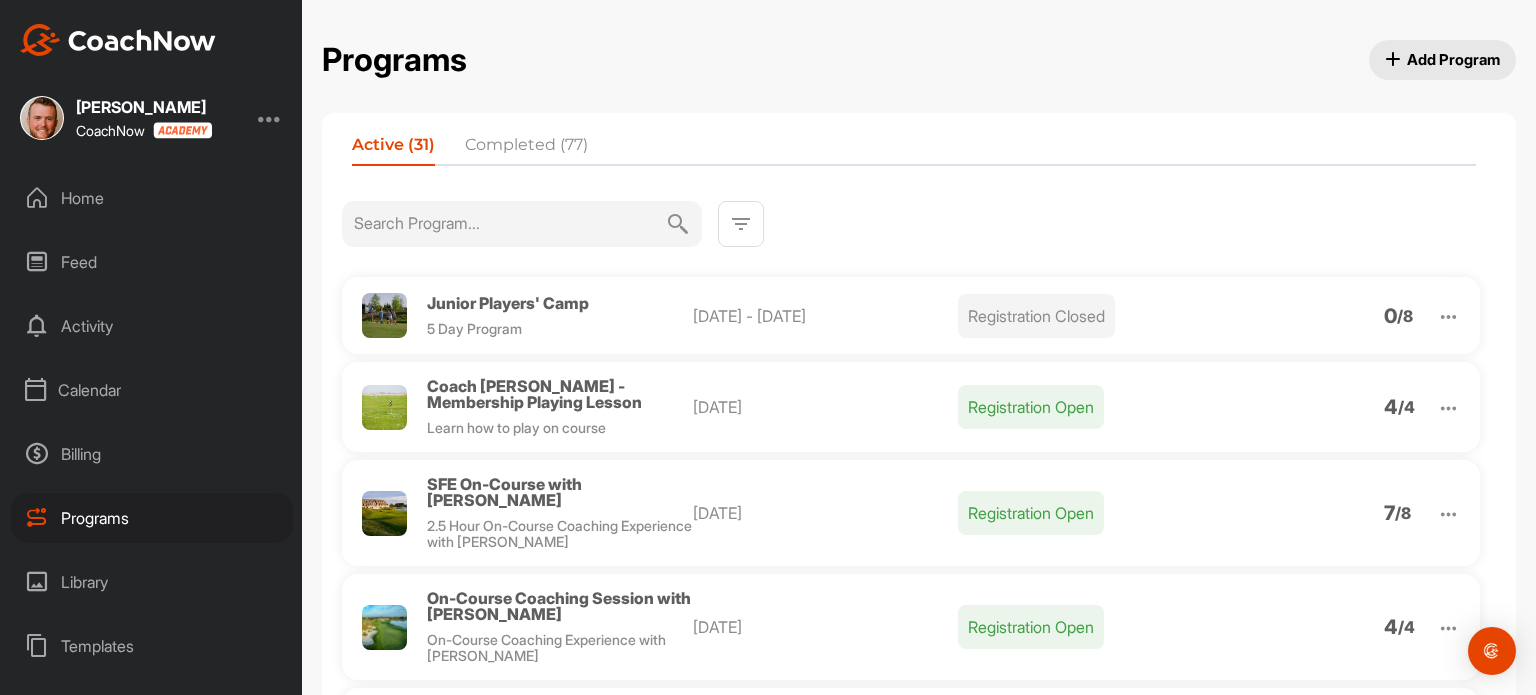 click on "Completed (77)" at bounding box center [526, 149] 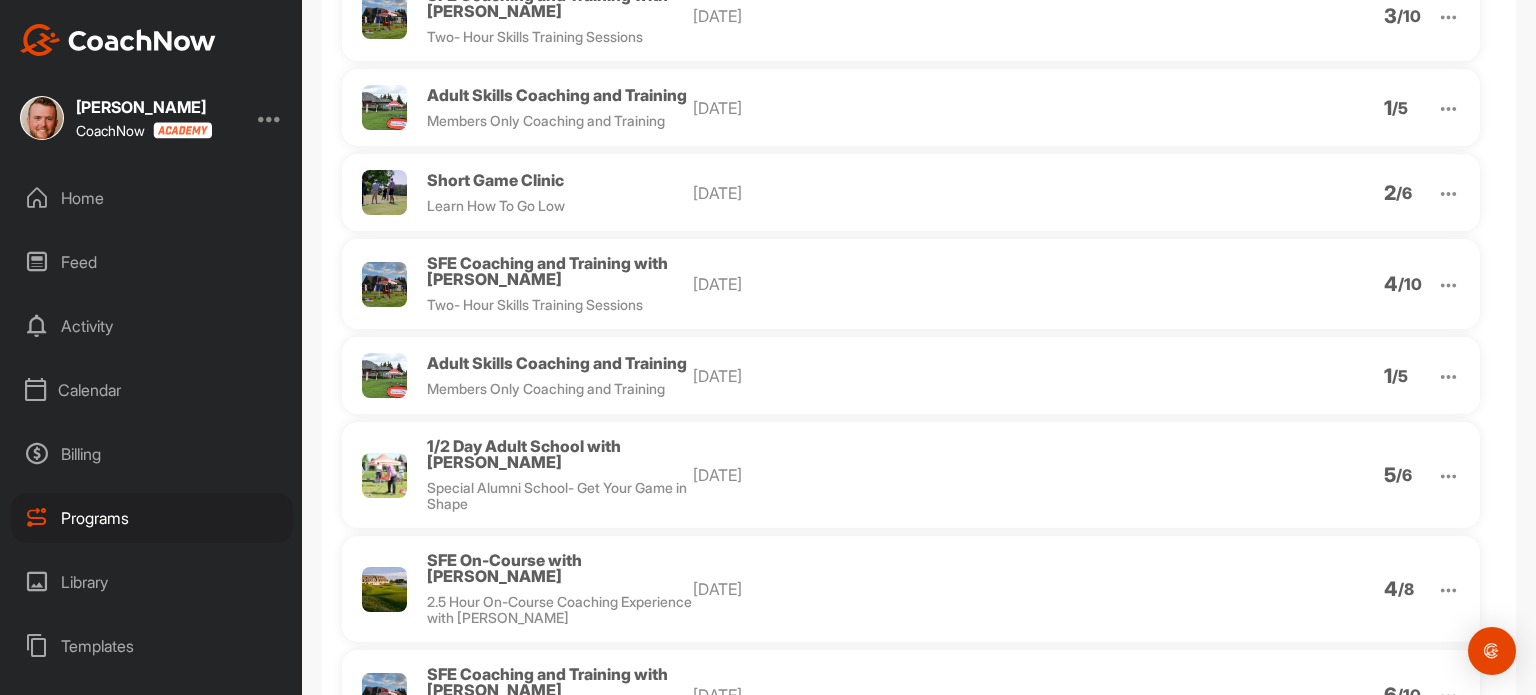 scroll, scrollTop: 4245, scrollLeft: 0, axis: vertical 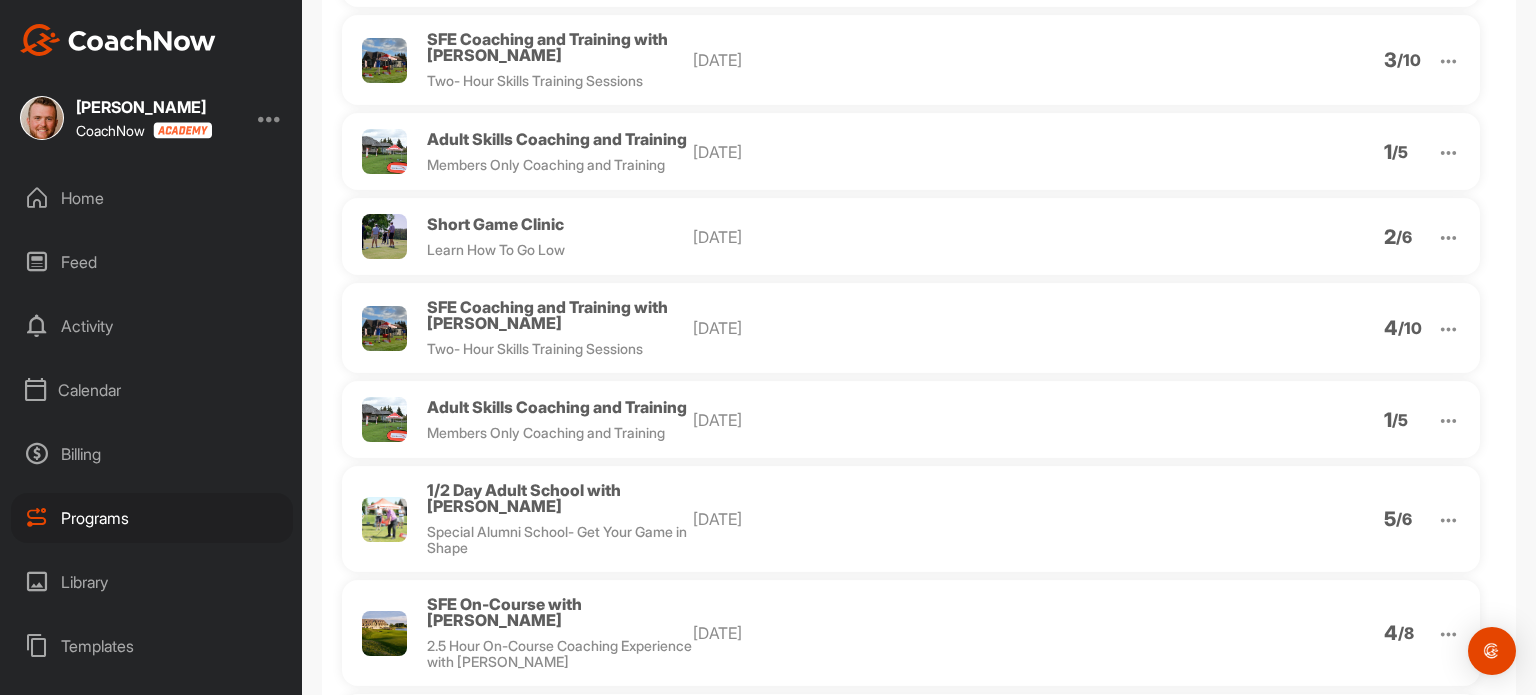 click at bounding box center [1448, 237] 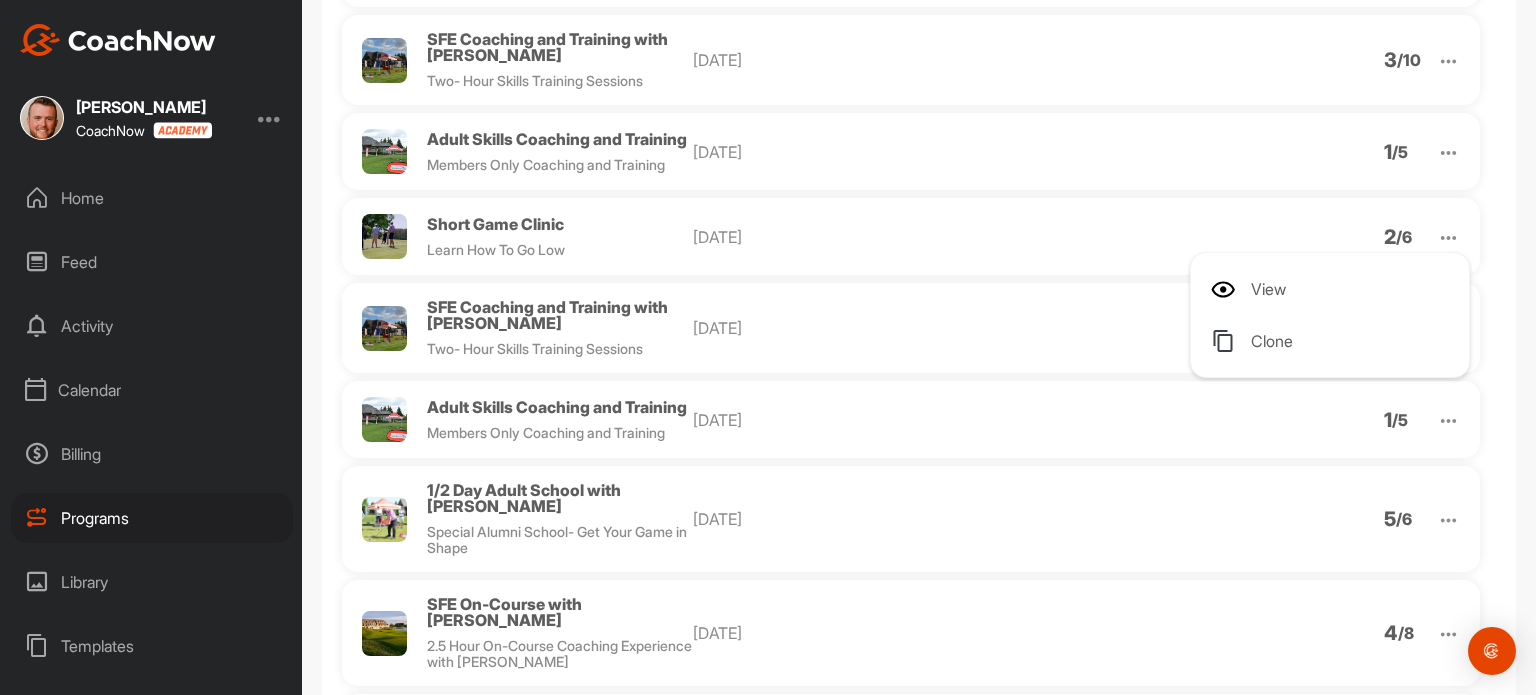 click on "Clone" at bounding box center (1334, 341) 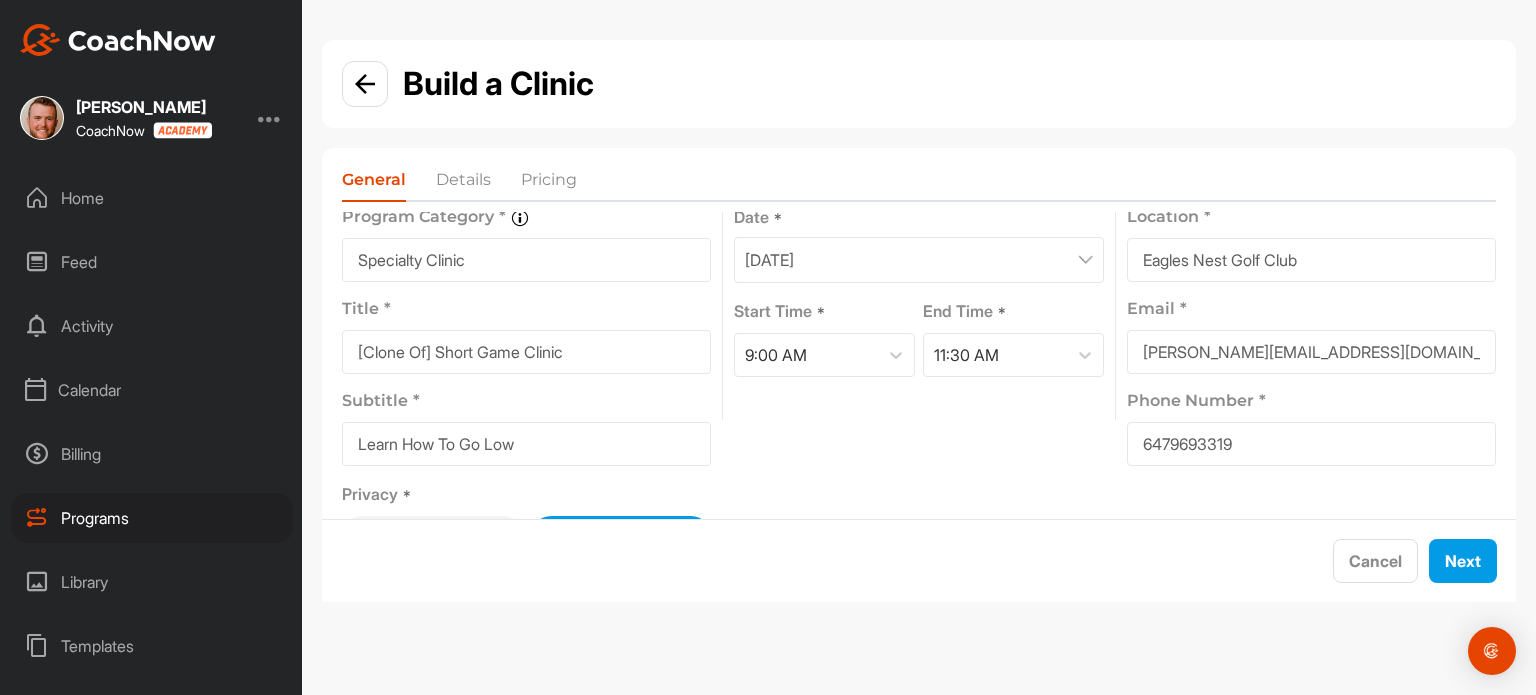 scroll, scrollTop: 114, scrollLeft: 0, axis: vertical 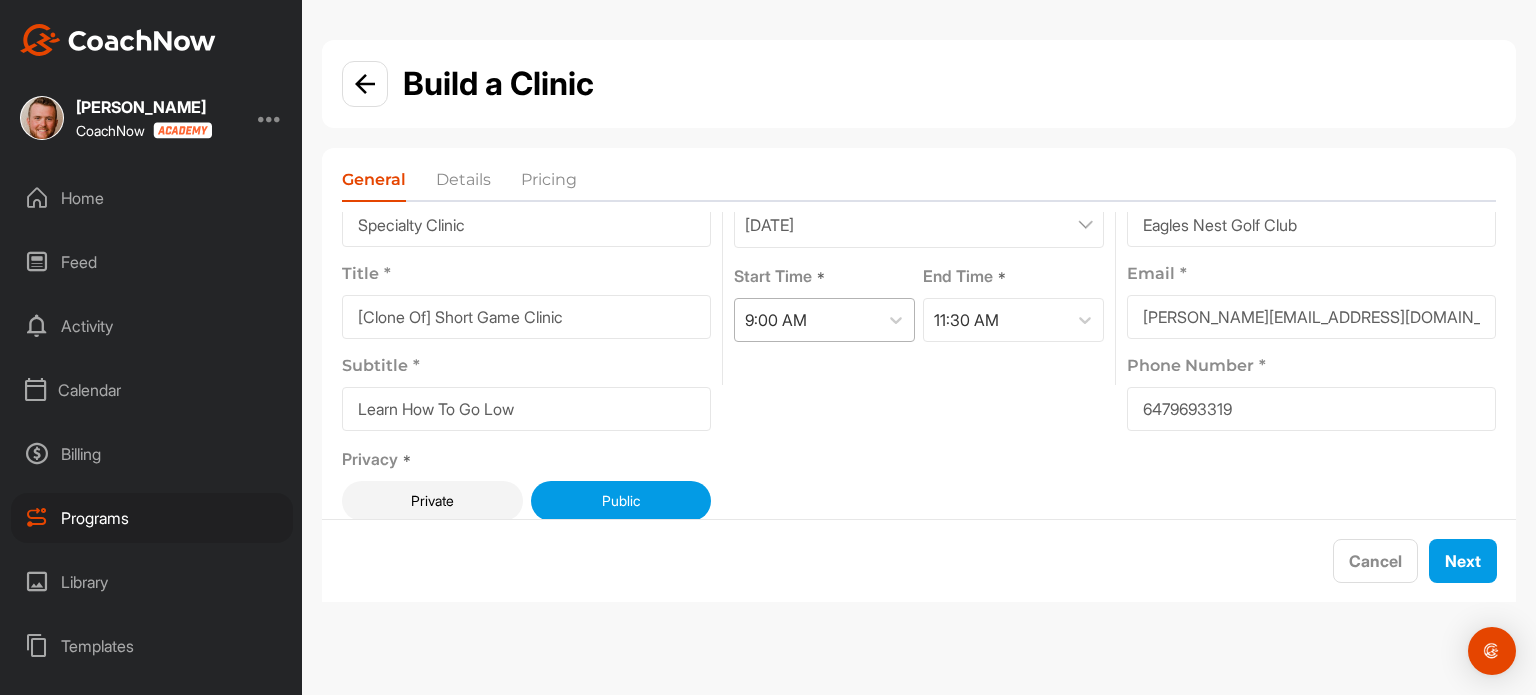 click on "9:00 AM" at bounding box center (806, 320) 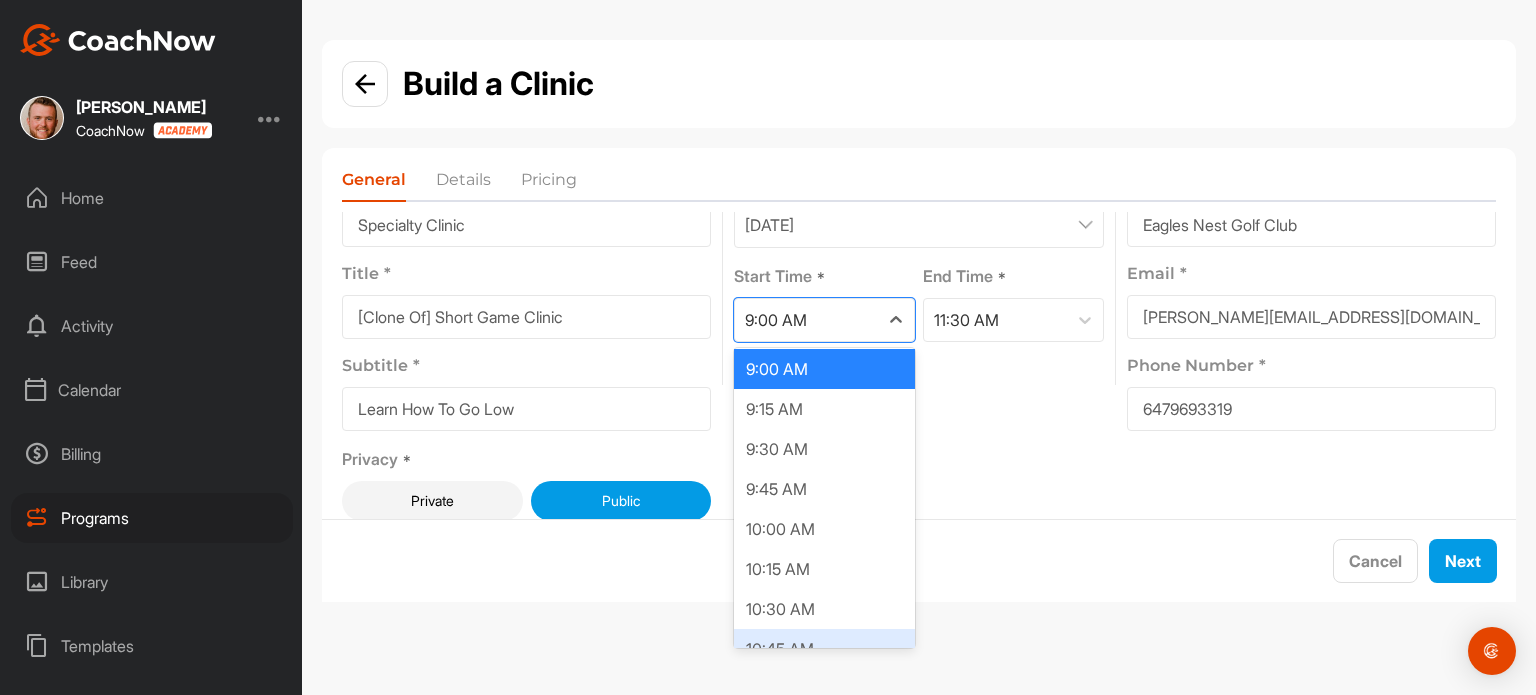 scroll, scrollTop: 1548, scrollLeft: 0, axis: vertical 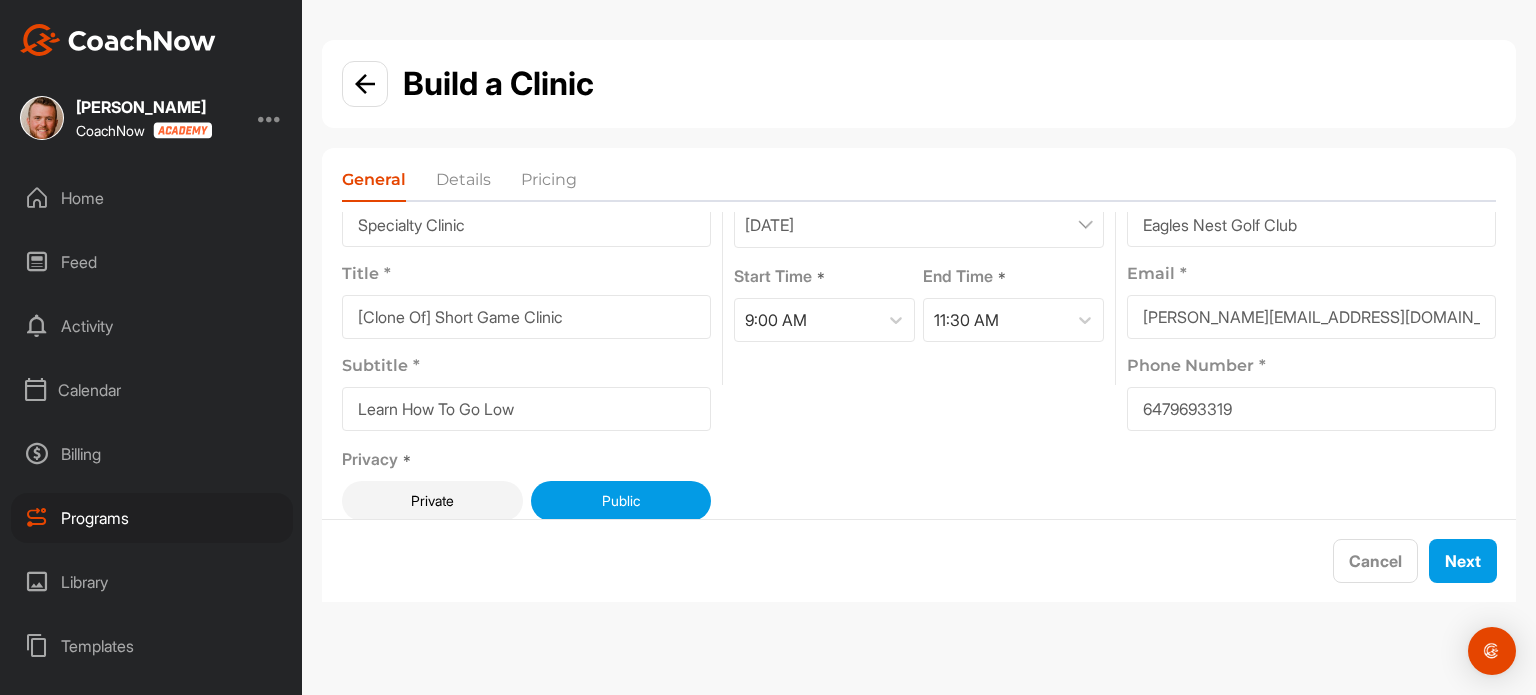 click on "Date & Time Date * [DATE] Start Time * 9:00 AM End Time * 11:30 AM" at bounding box center [918, 252] 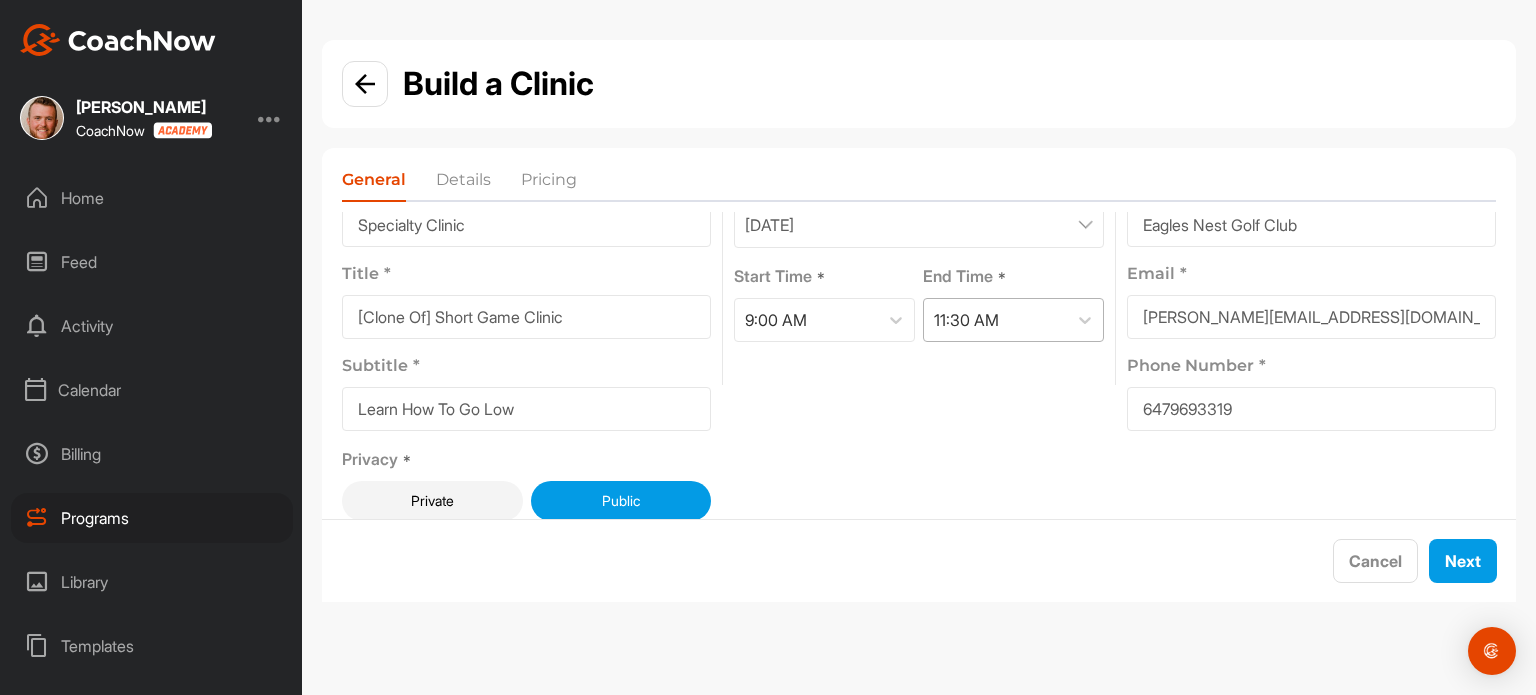 click on "11:30 AM" at bounding box center (995, 320) 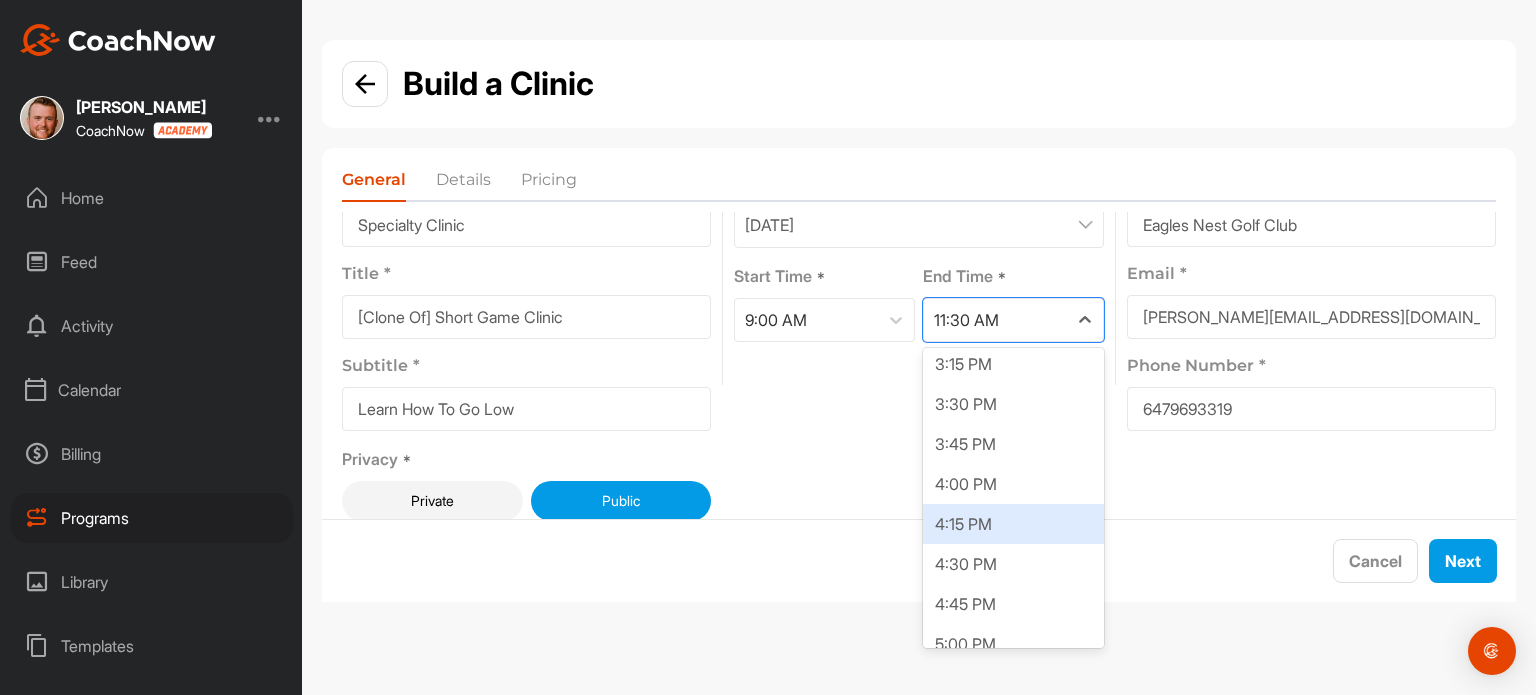 scroll, scrollTop: 965, scrollLeft: 0, axis: vertical 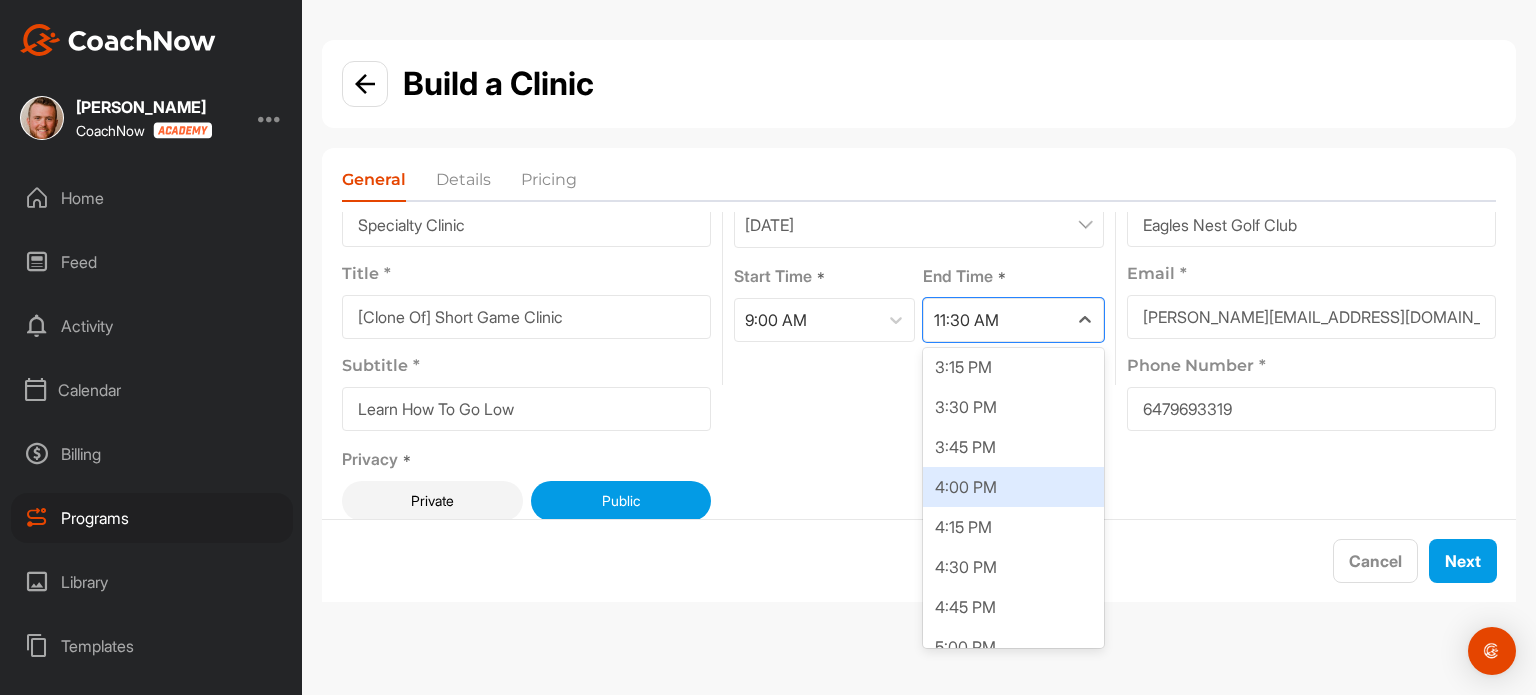 click on "4:00 PM" at bounding box center [1013, 487] 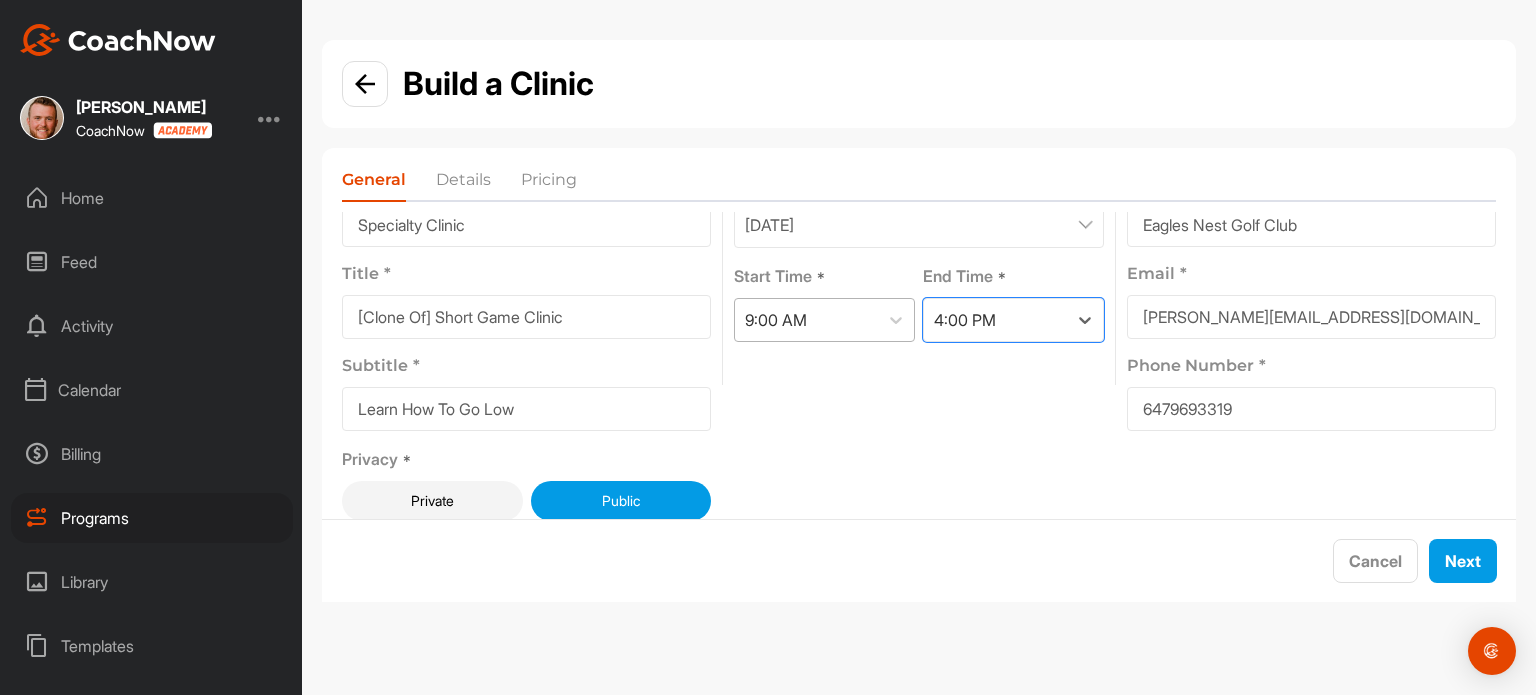click on "9:00 AM" at bounding box center (806, 320) 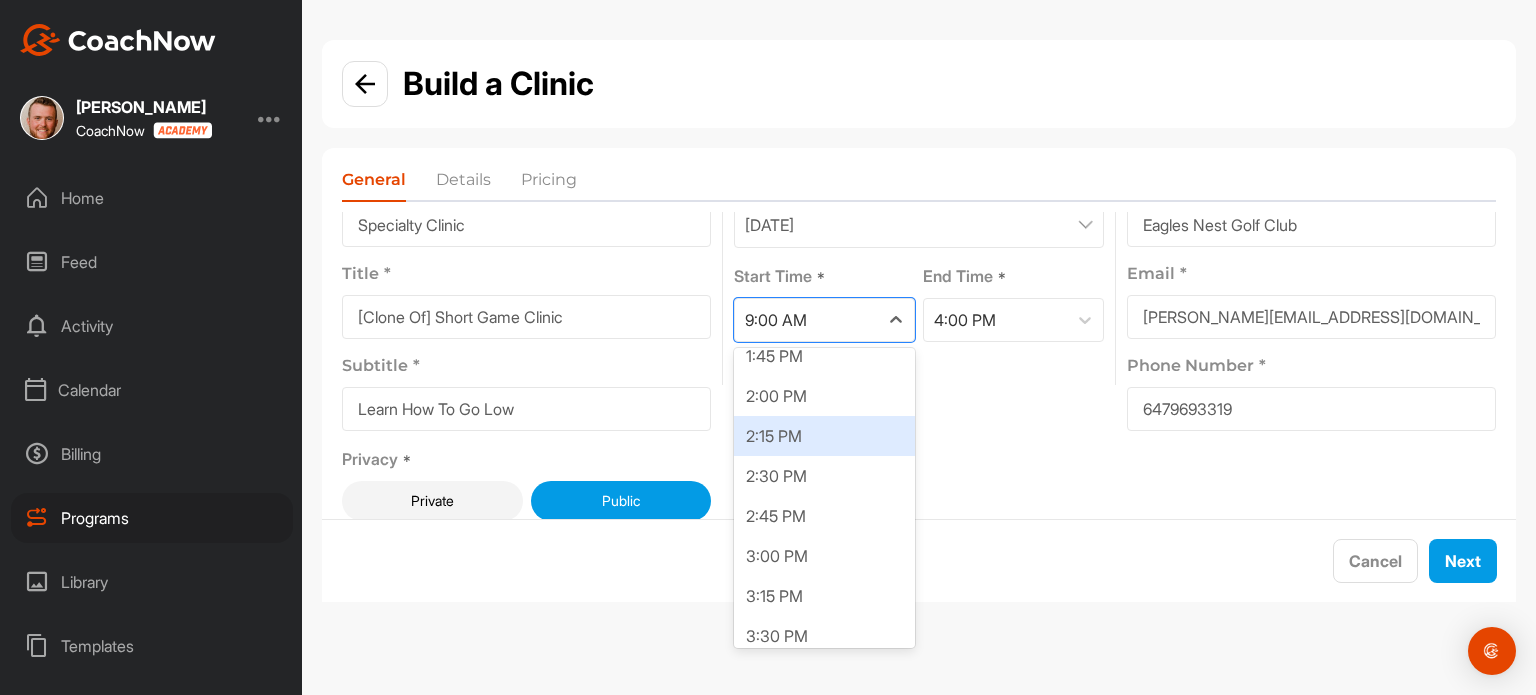 scroll, scrollTop: 2212, scrollLeft: 0, axis: vertical 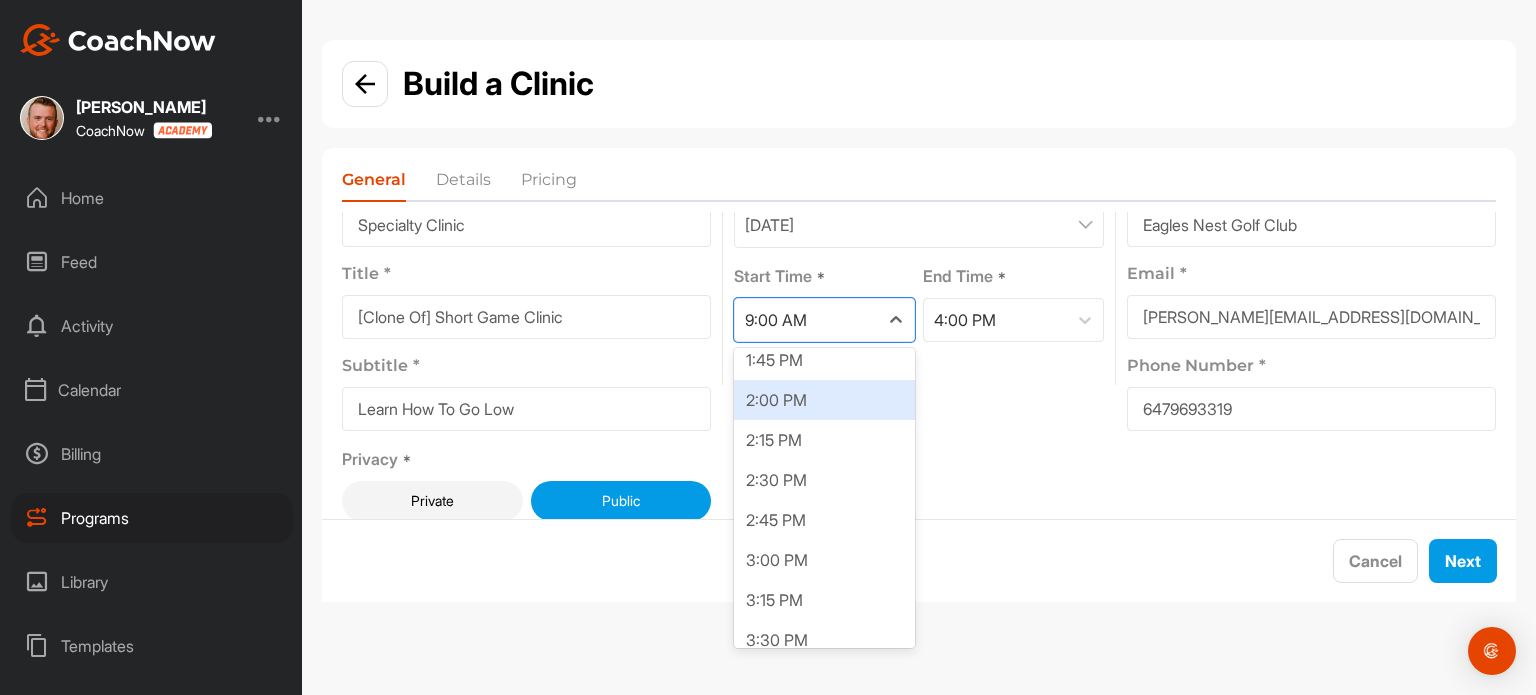click on "2:00 PM" at bounding box center [824, 400] 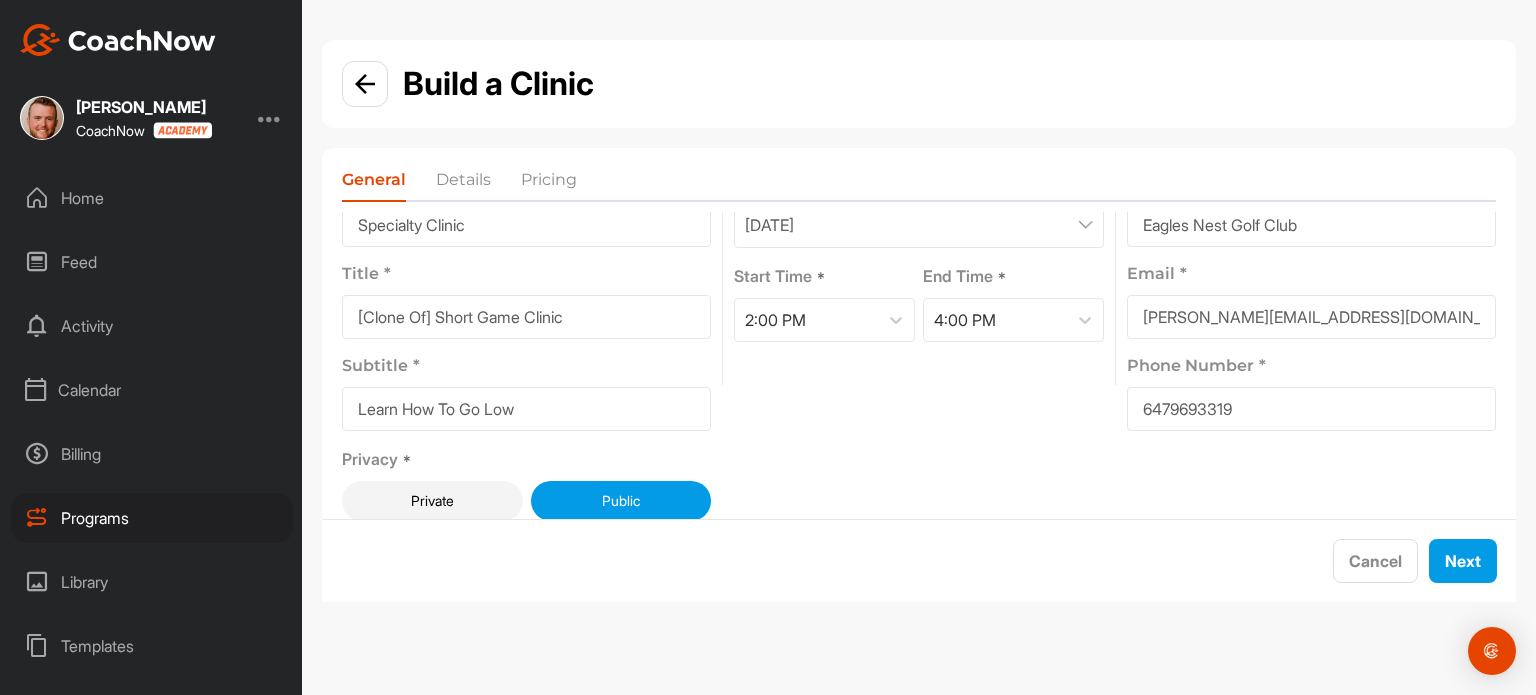drag, startPoint x: 439, startPoint y: 314, endPoint x: 336, endPoint y: 308, distance: 103.17461 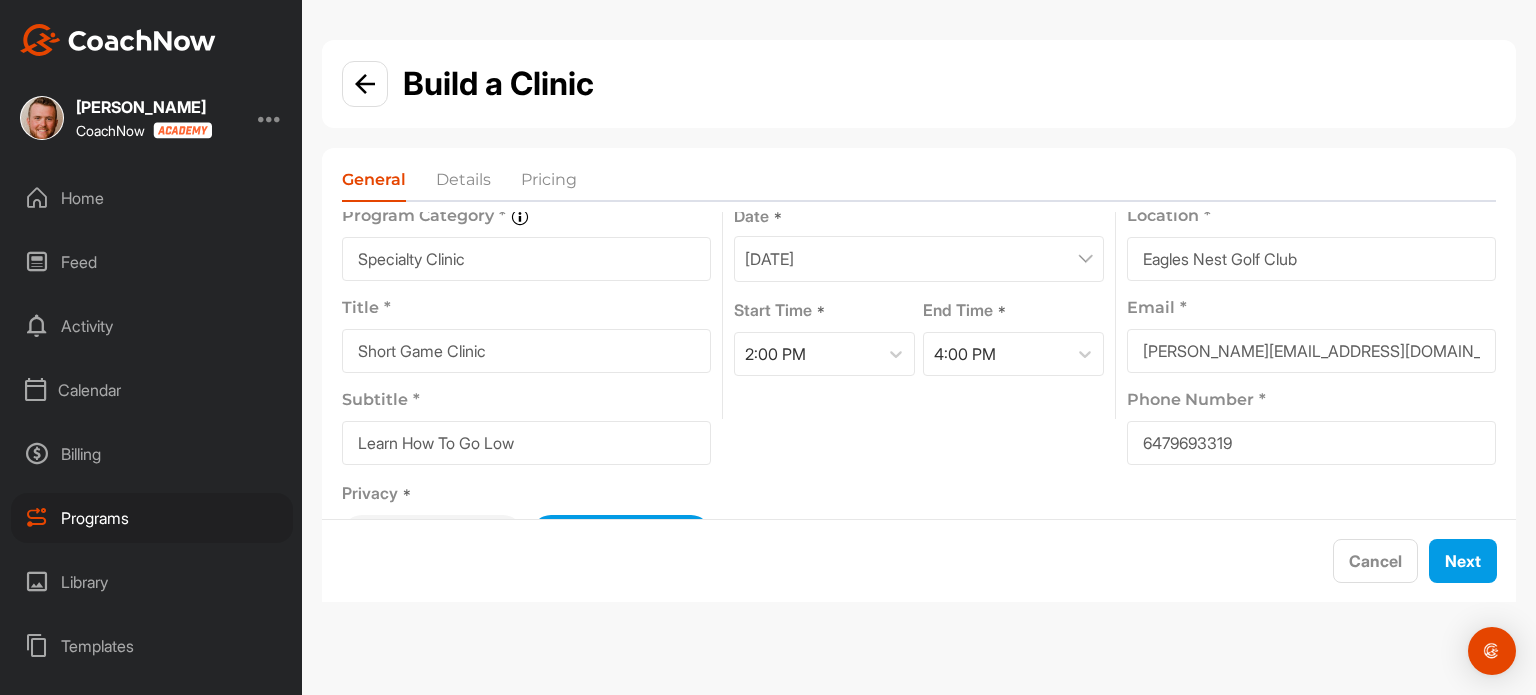scroll, scrollTop: 93, scrollLeft: 0, axis: vertical 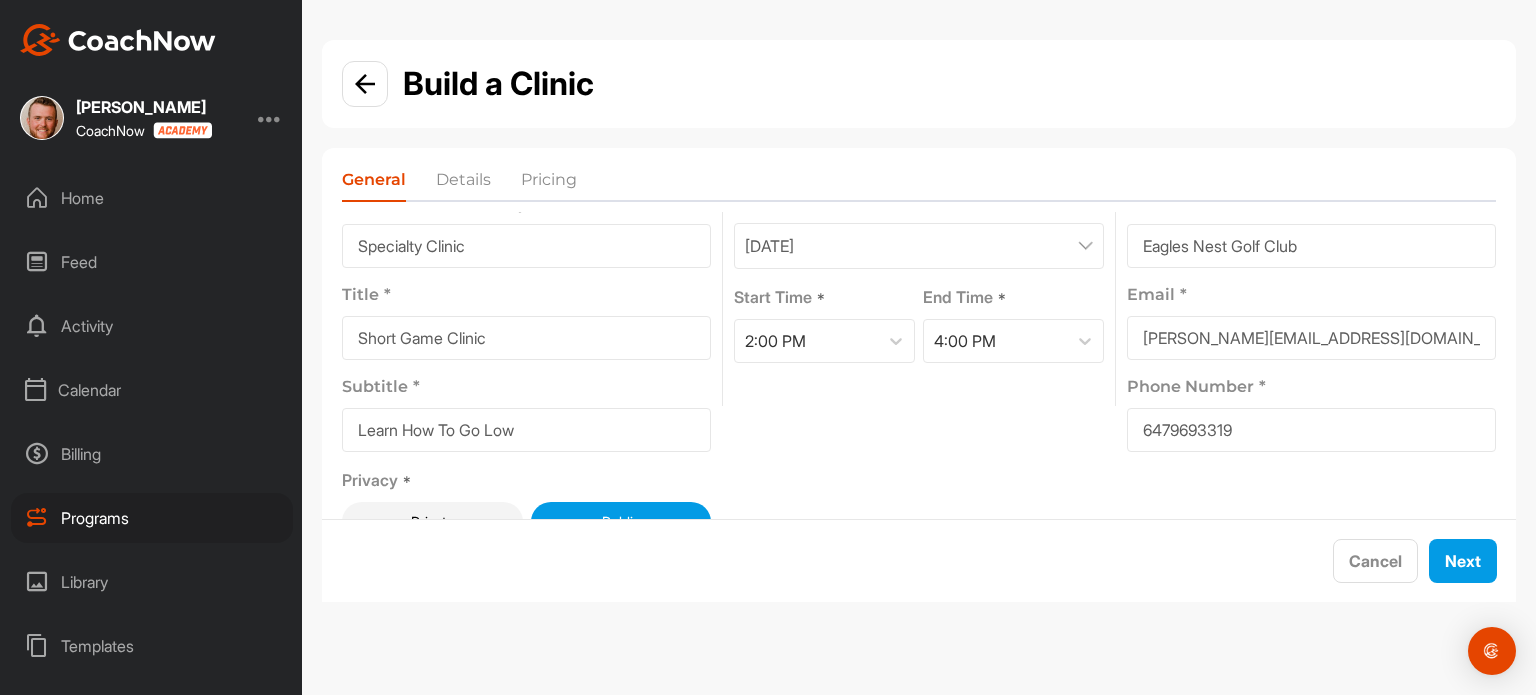 type on "Short Game Clinic" 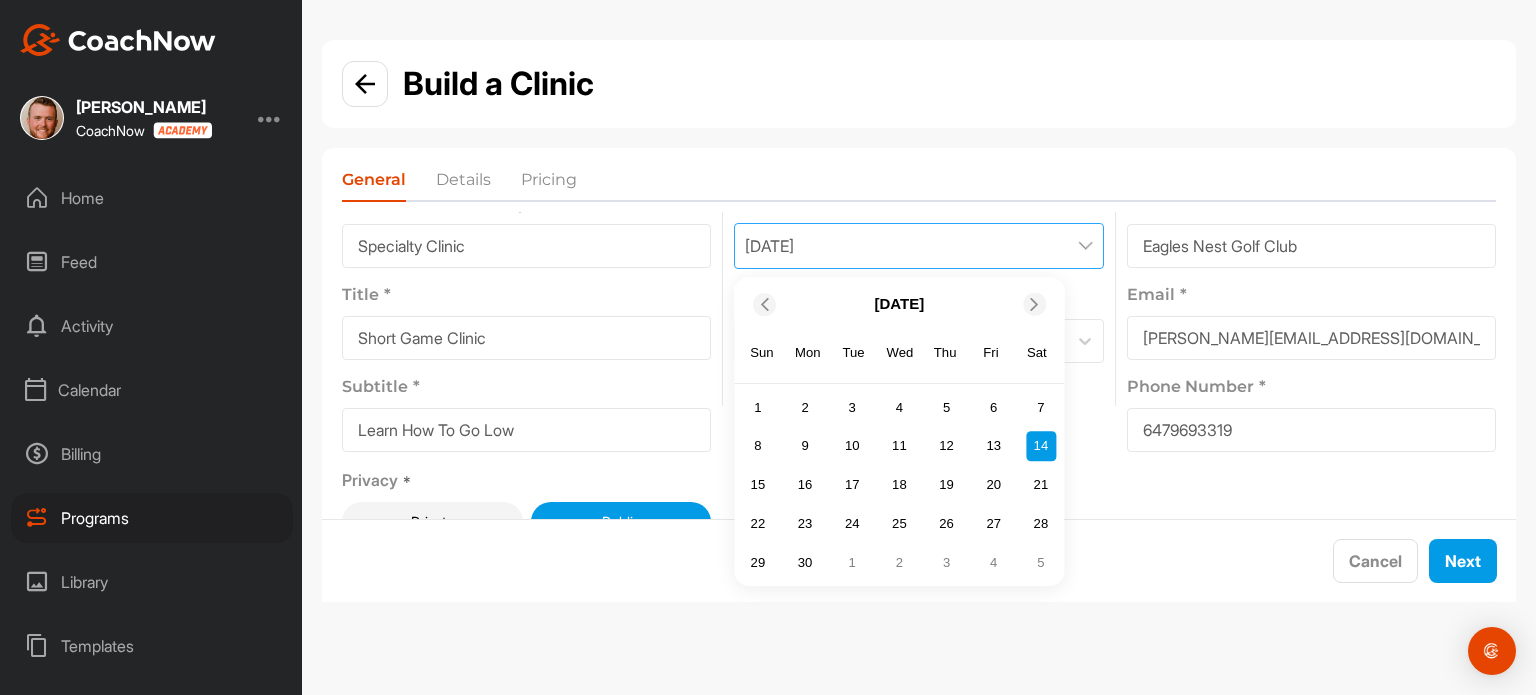 click on "[DATE]" at bounding box center [899, 304] 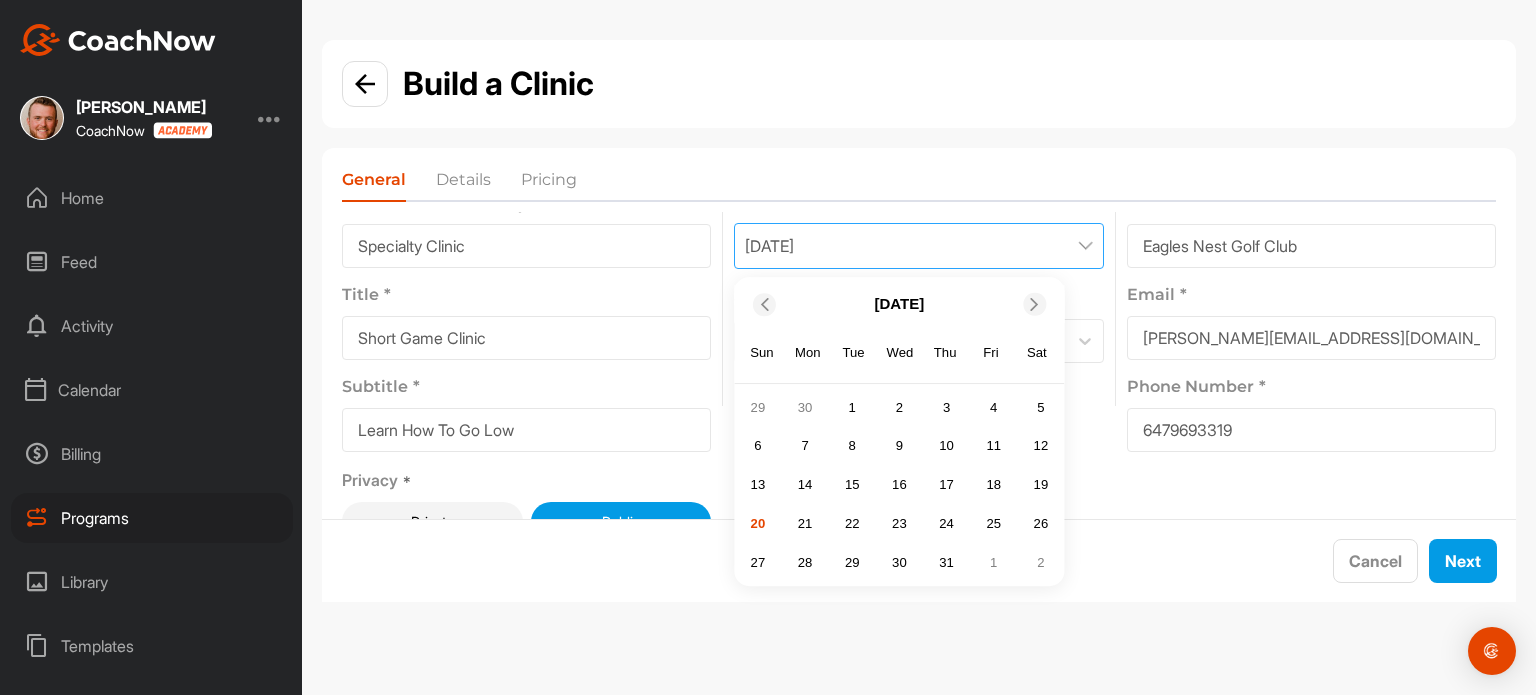 click at bounding box center (1035, 303) 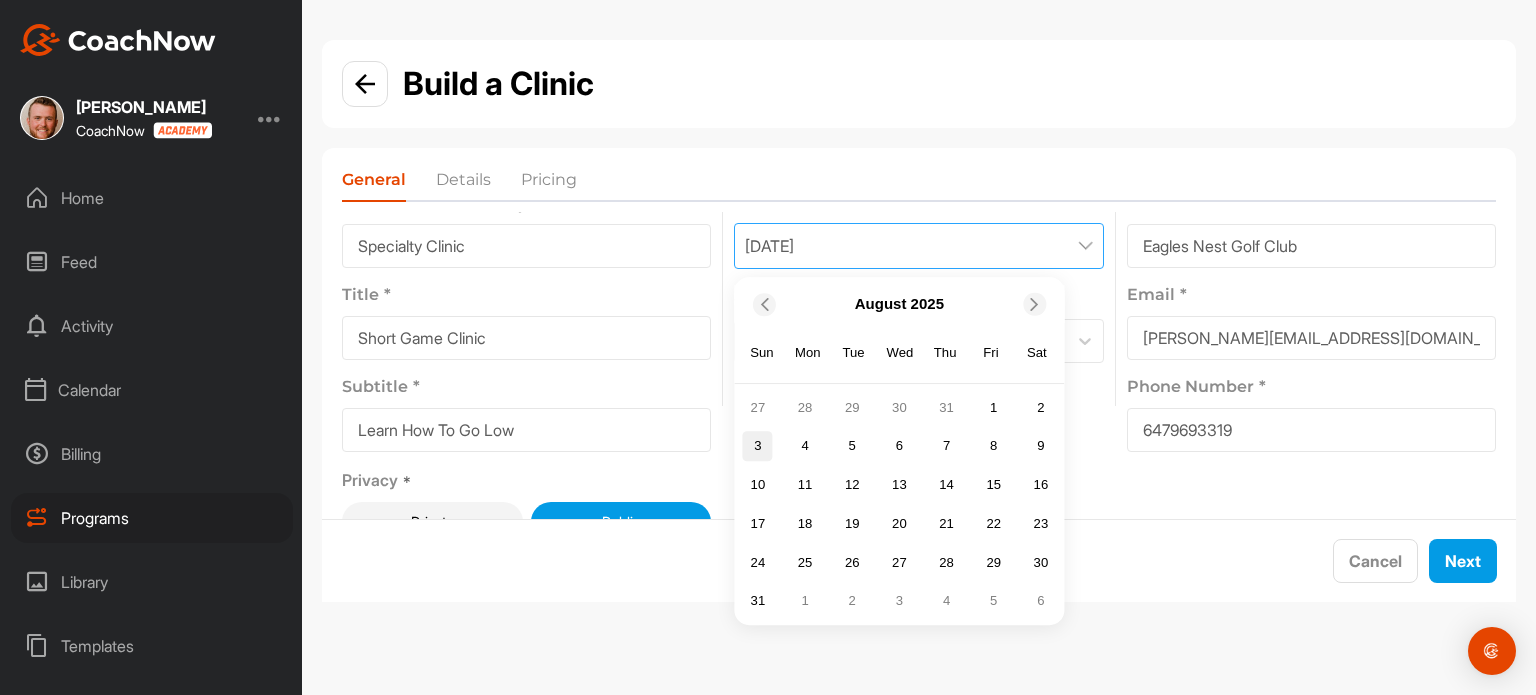 click on "3" at bounding box center [758, 446] 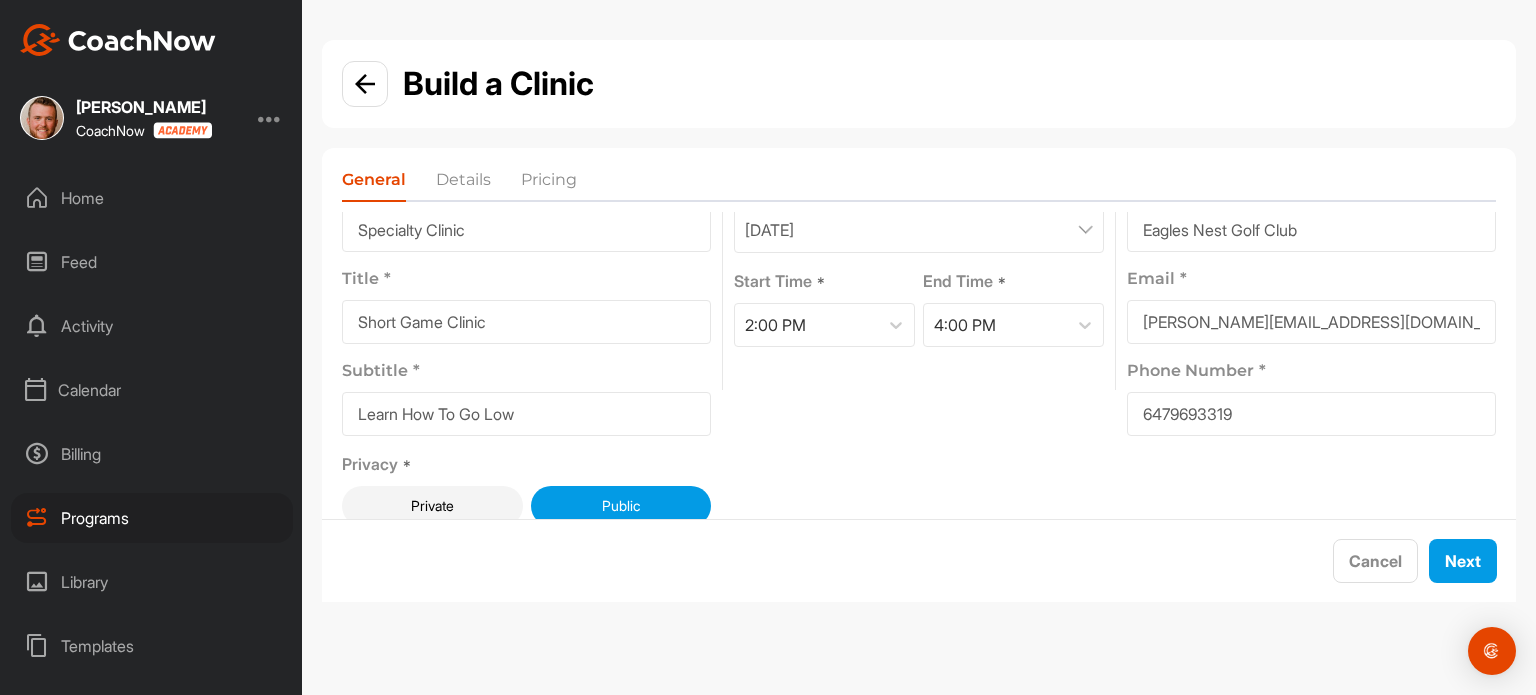 scroll, scrollTop: 114, scrollLeft: 0, axis: vertical 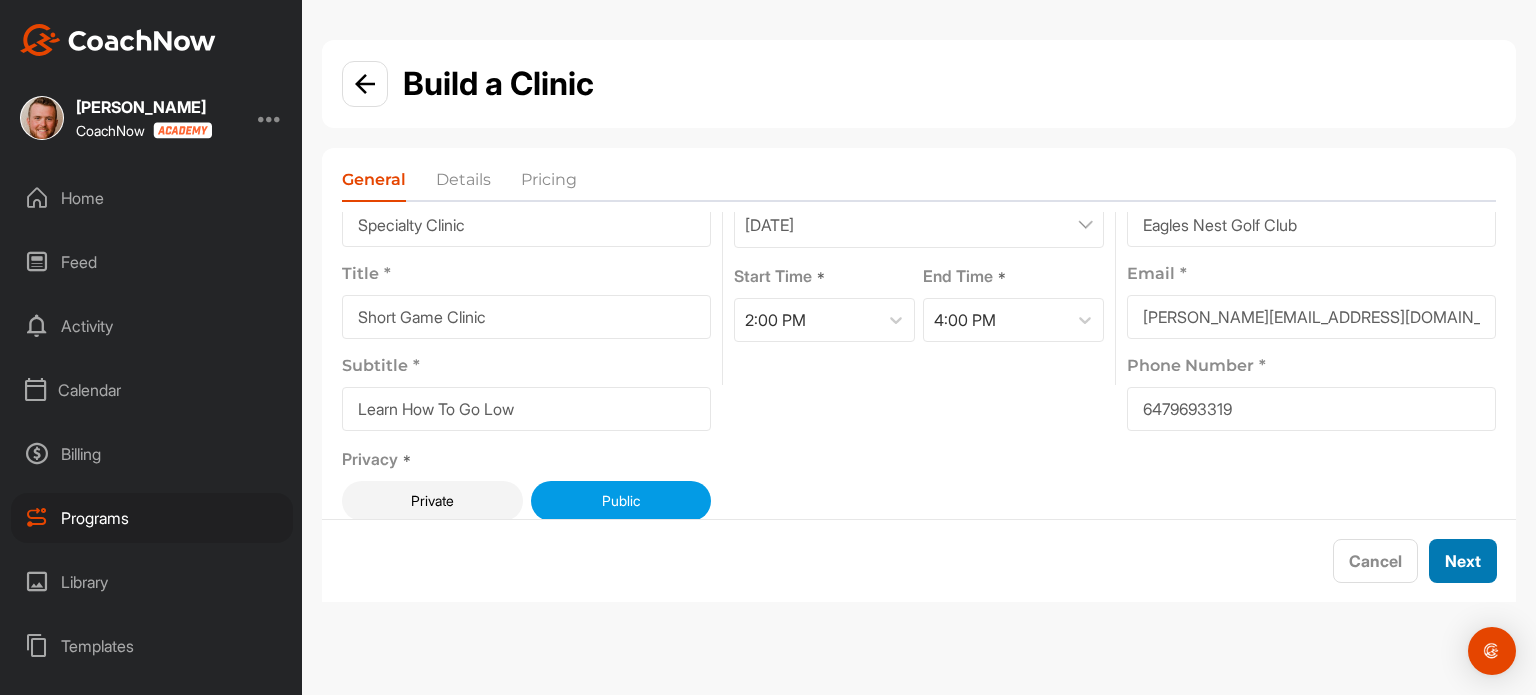 click on "Next" at bounding box center (1463, 561) 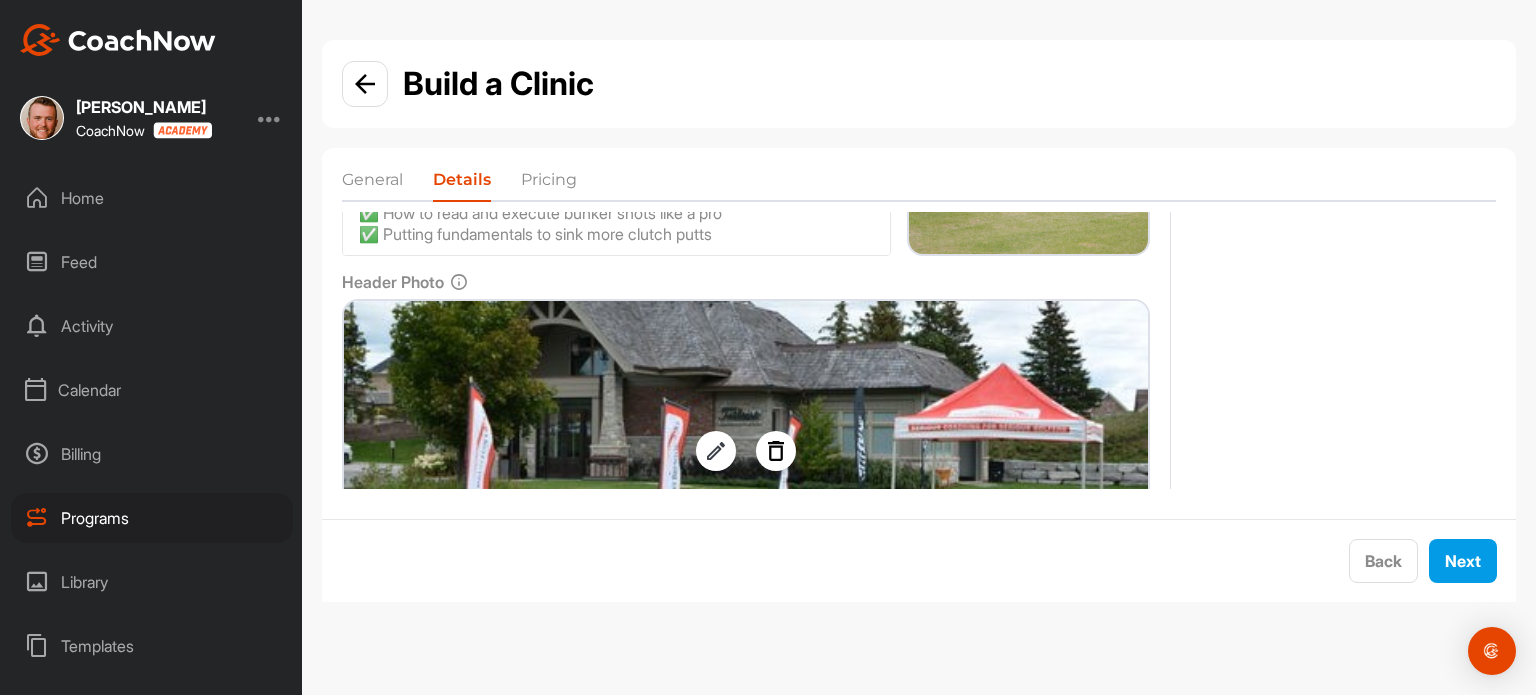 scroll, scrollTop: 572, scrollLeft: 0, axis: vertical 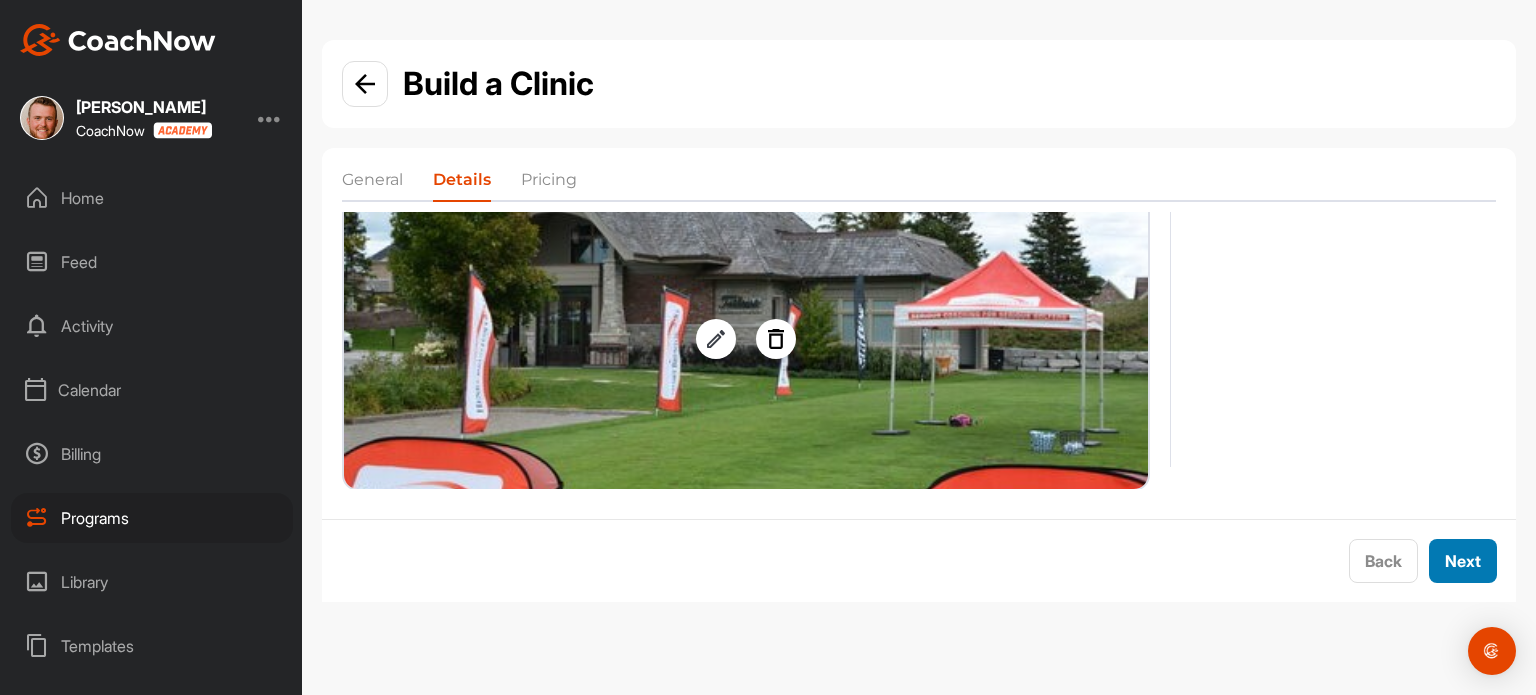 click on "Next" at bounding box center [1463, 561] 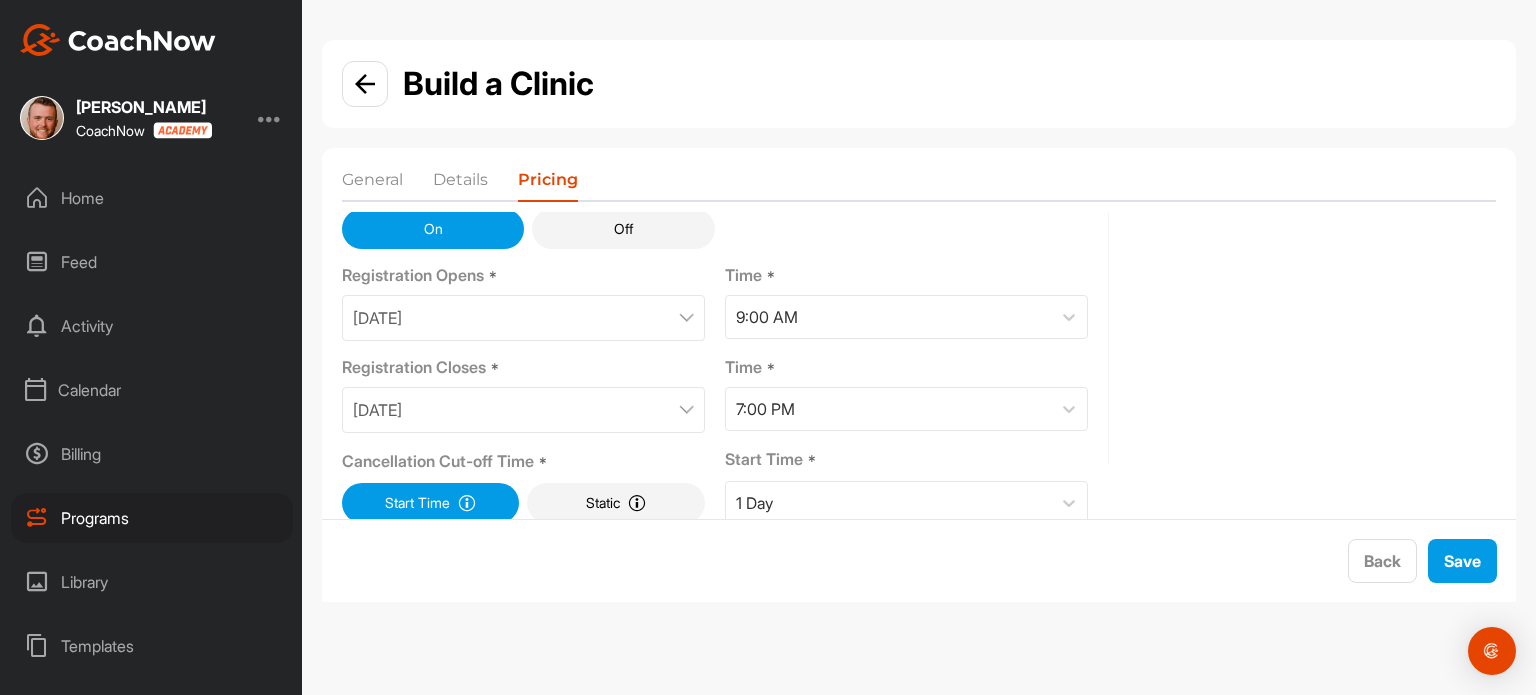 scroll, scrollTop: 213, scrollLeft: 0, axis: vertical 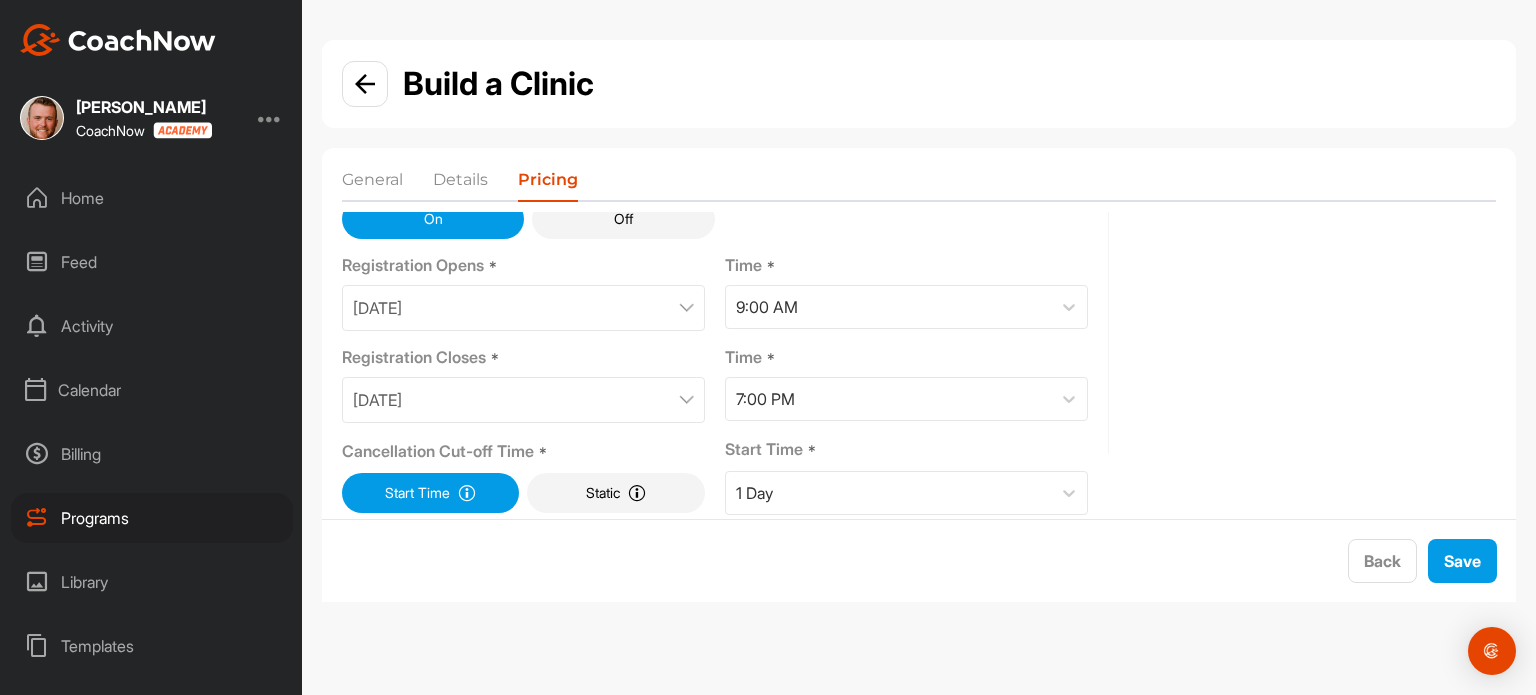 click on "[DATE]" at bounding box center (523, 400) 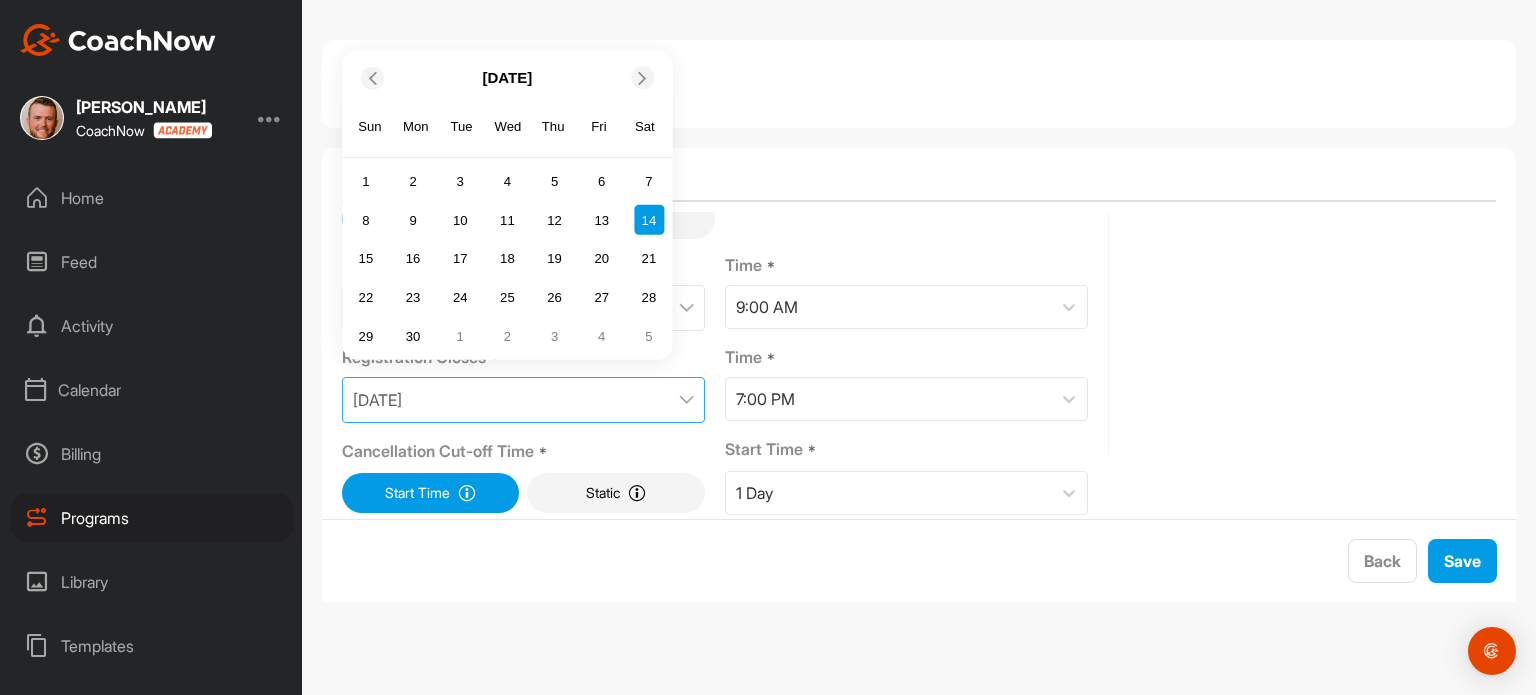 click at bounding box center (642, 77) 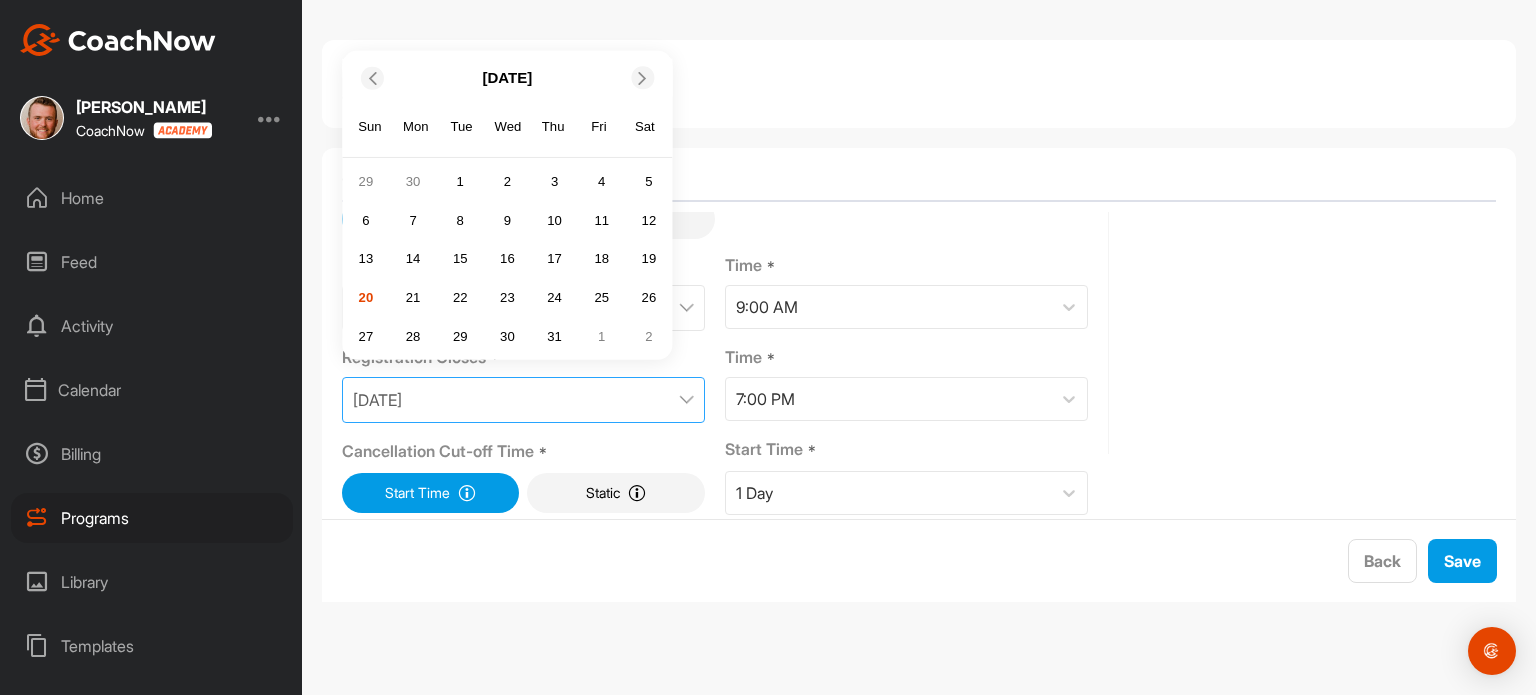 click at bounding box center [642, 77] 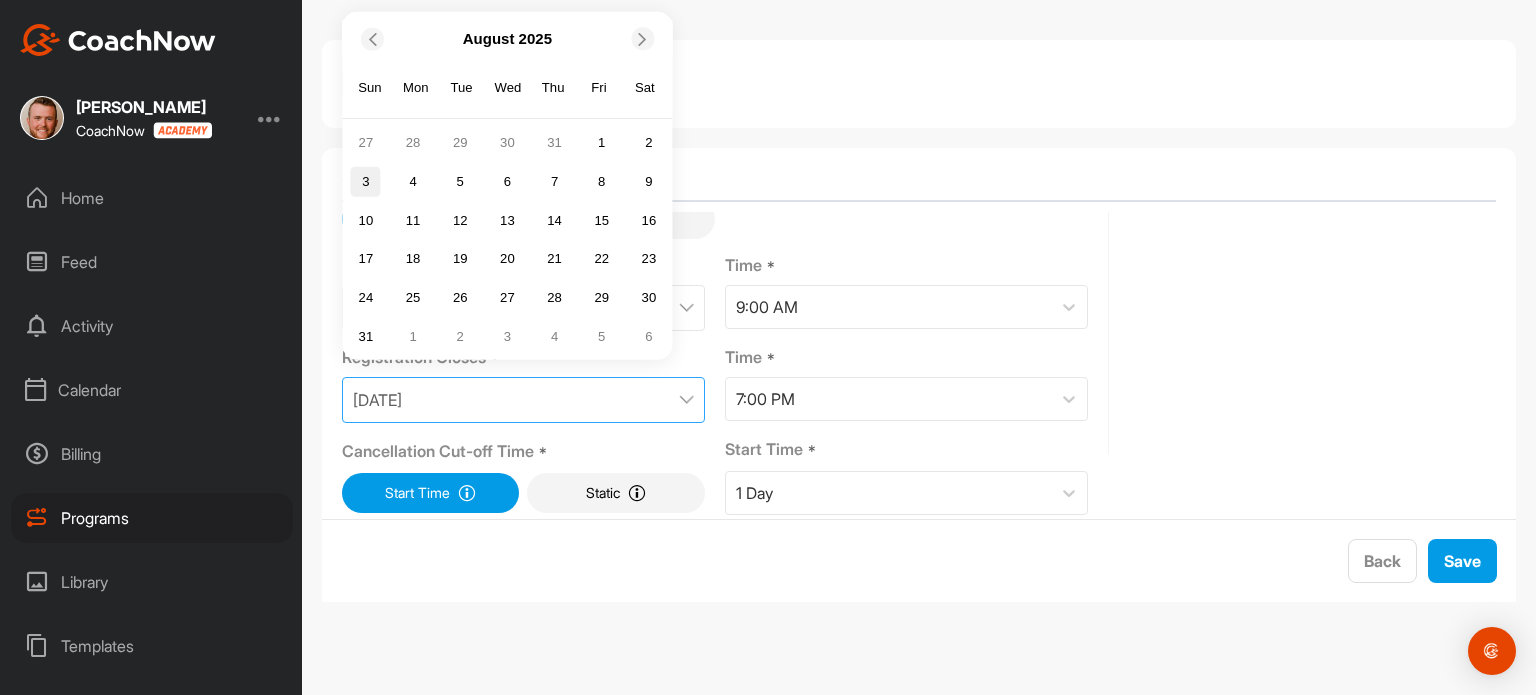 click on "3" at bounding box center (366, 181) 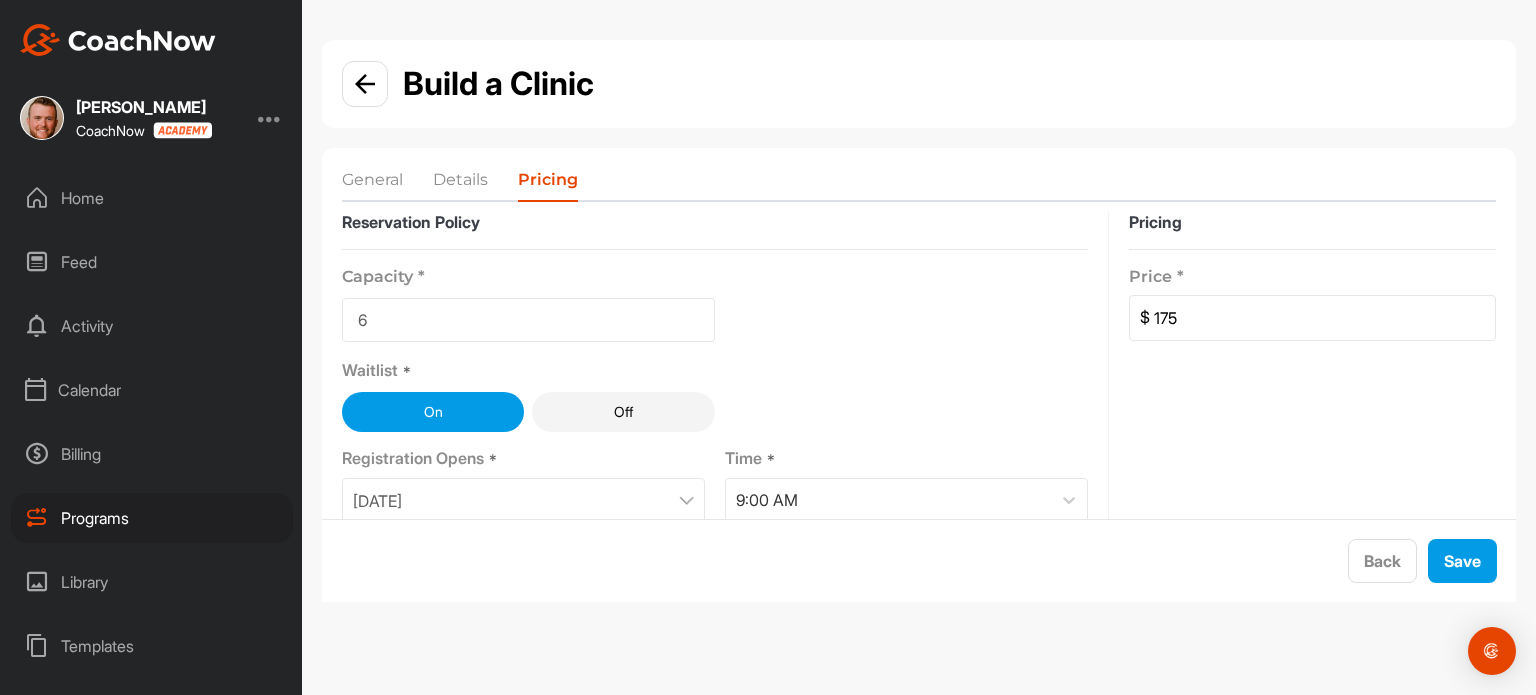 scroll, scrollTop: 25, scrollLeft: 0, axis: vertical 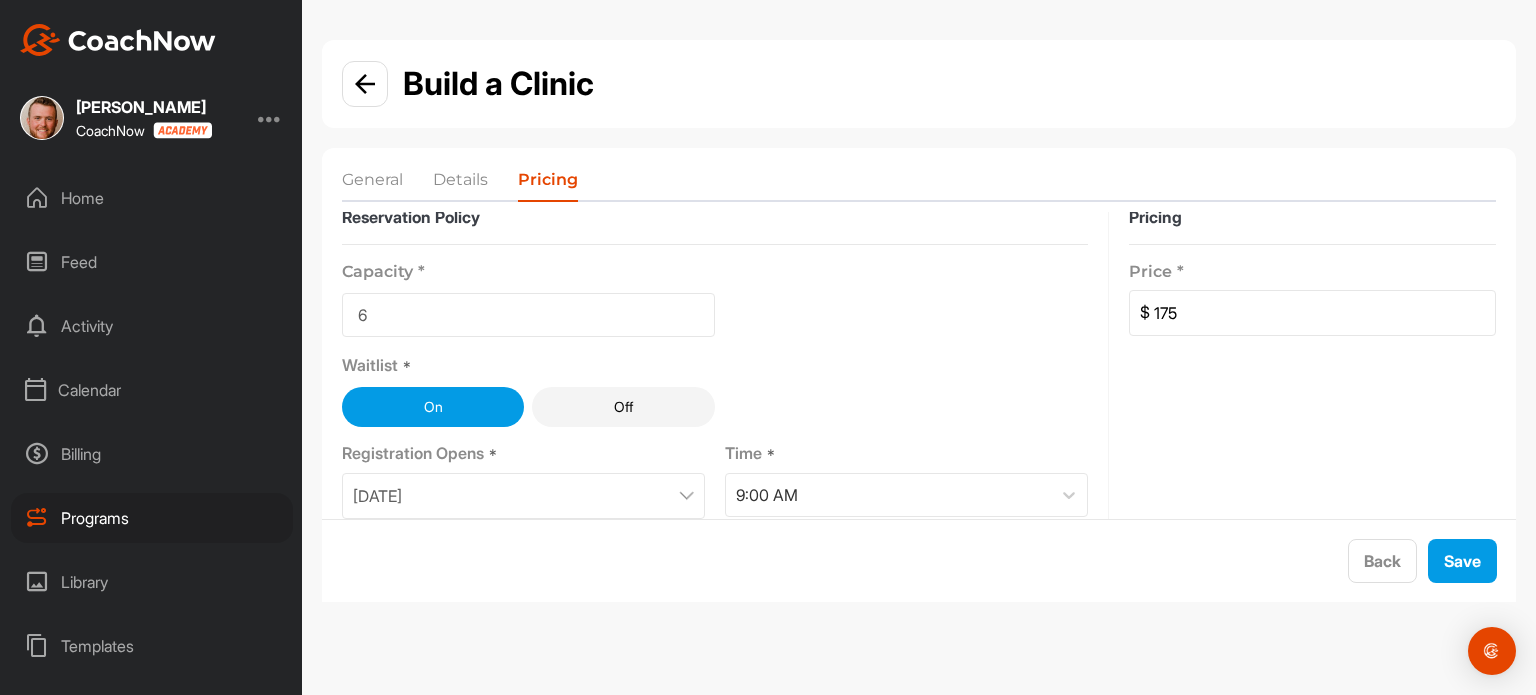 click on "175" at bounding box center [1322, 313] 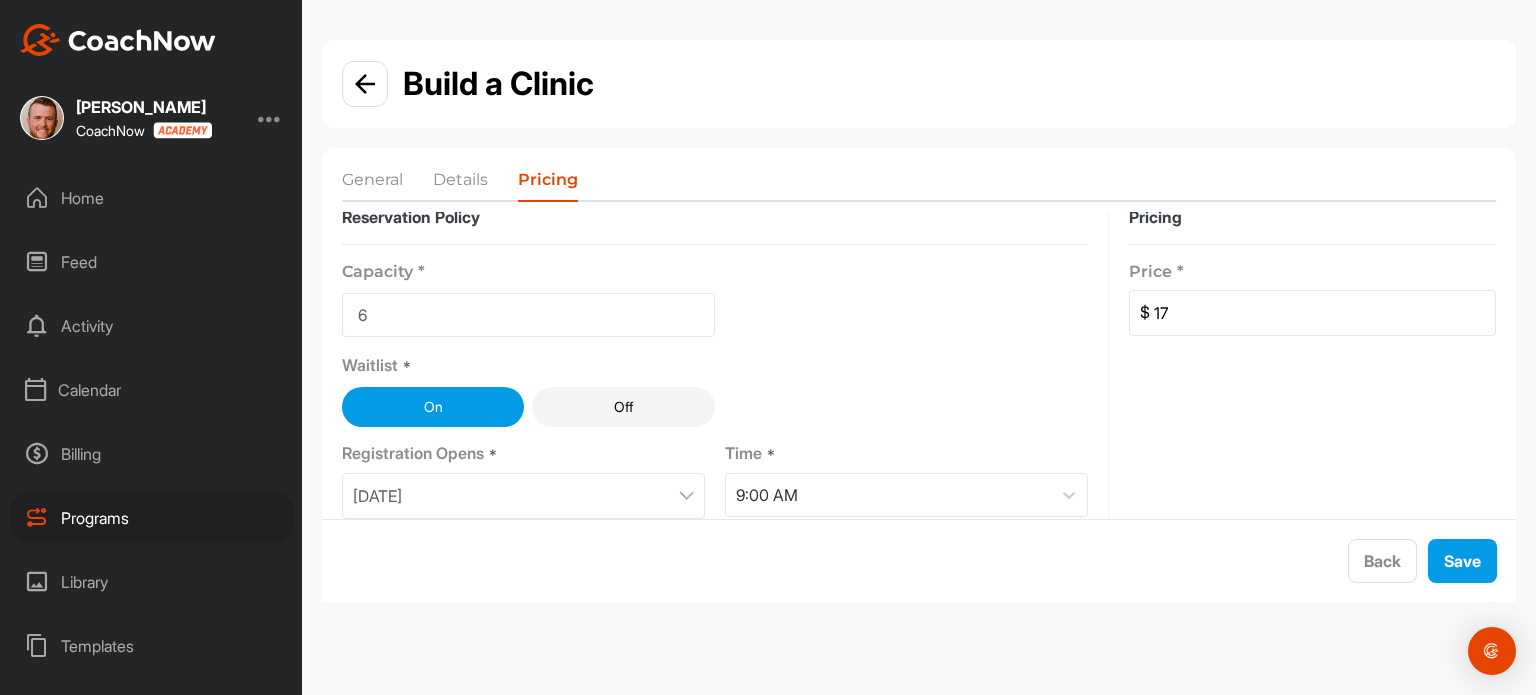 type on "175" 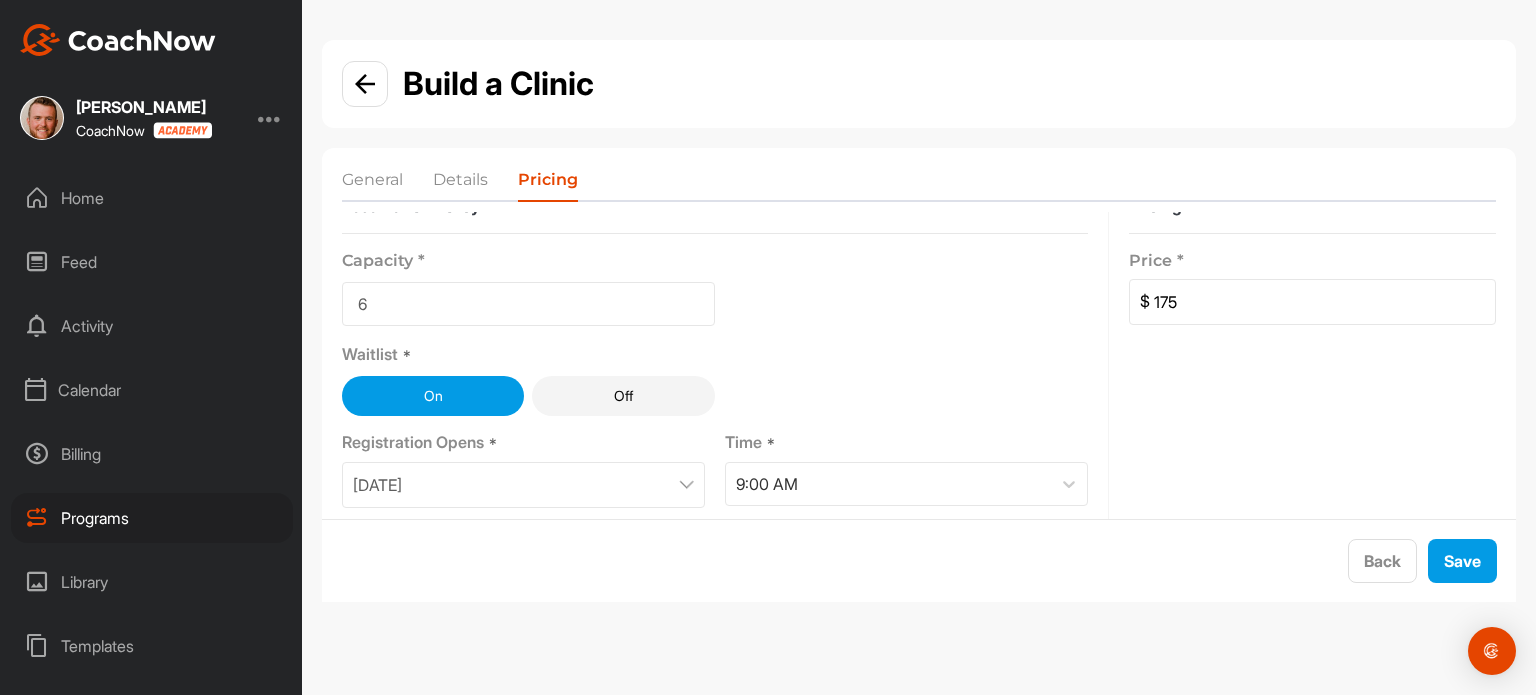 scroll, scrollTop: 0, scrollLeft: 0, axis: both 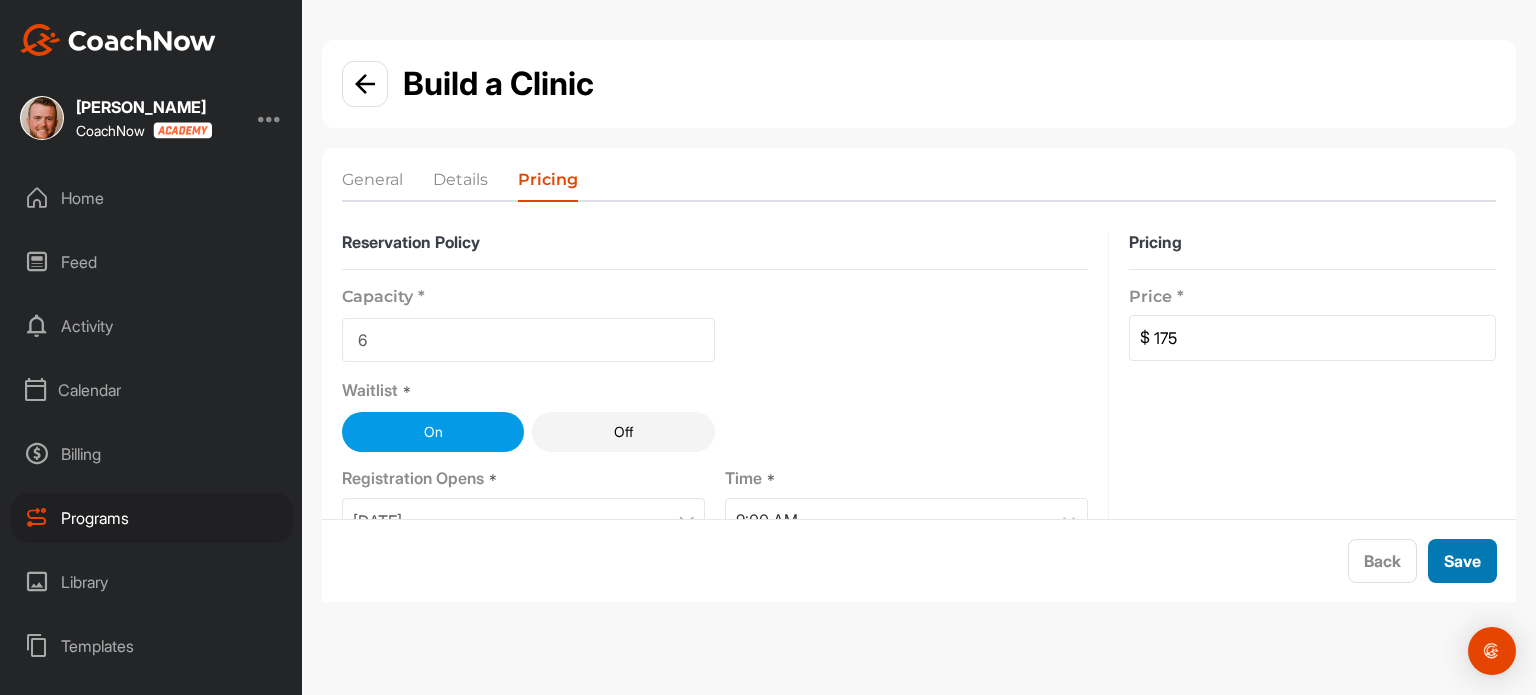 click on "Save" at bounding box center (1462, 561) 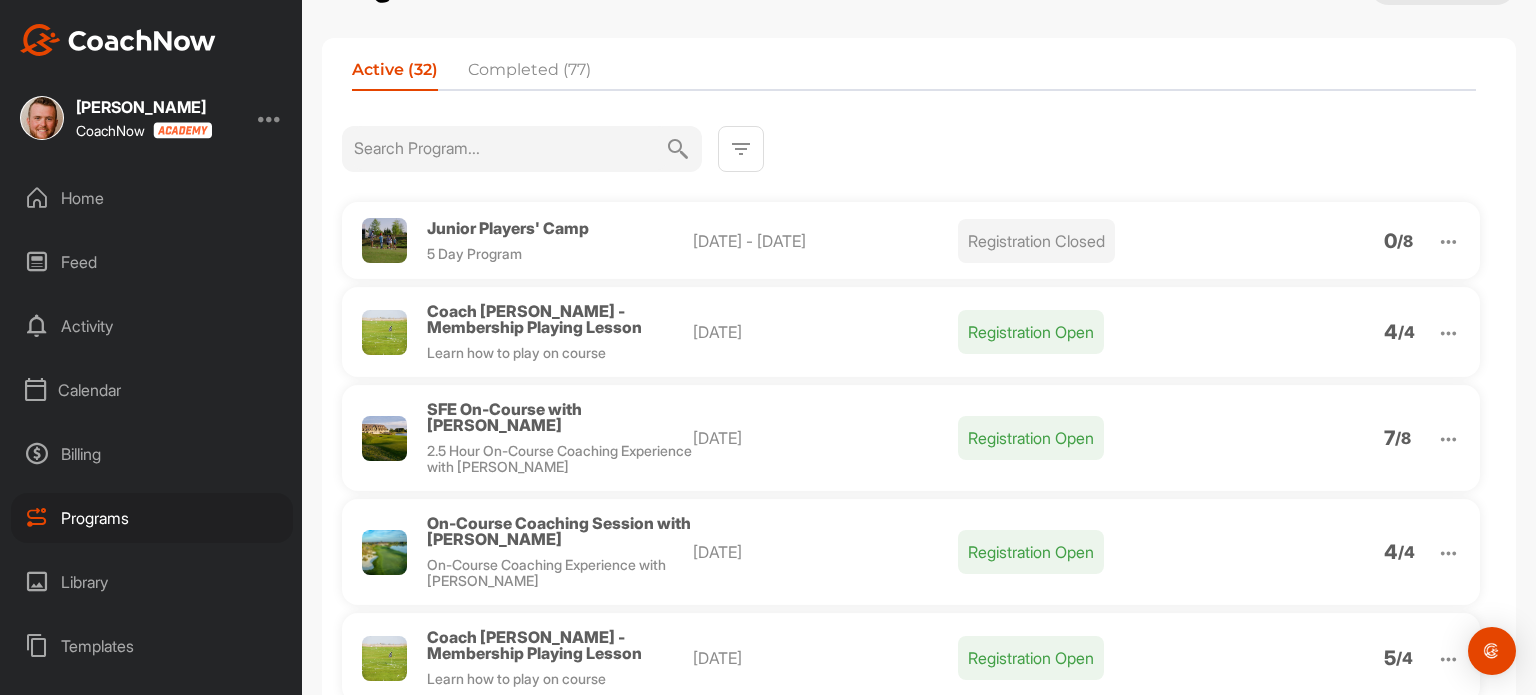 scroll, scrollTop: 0, scrollLeft: 0, axis: both 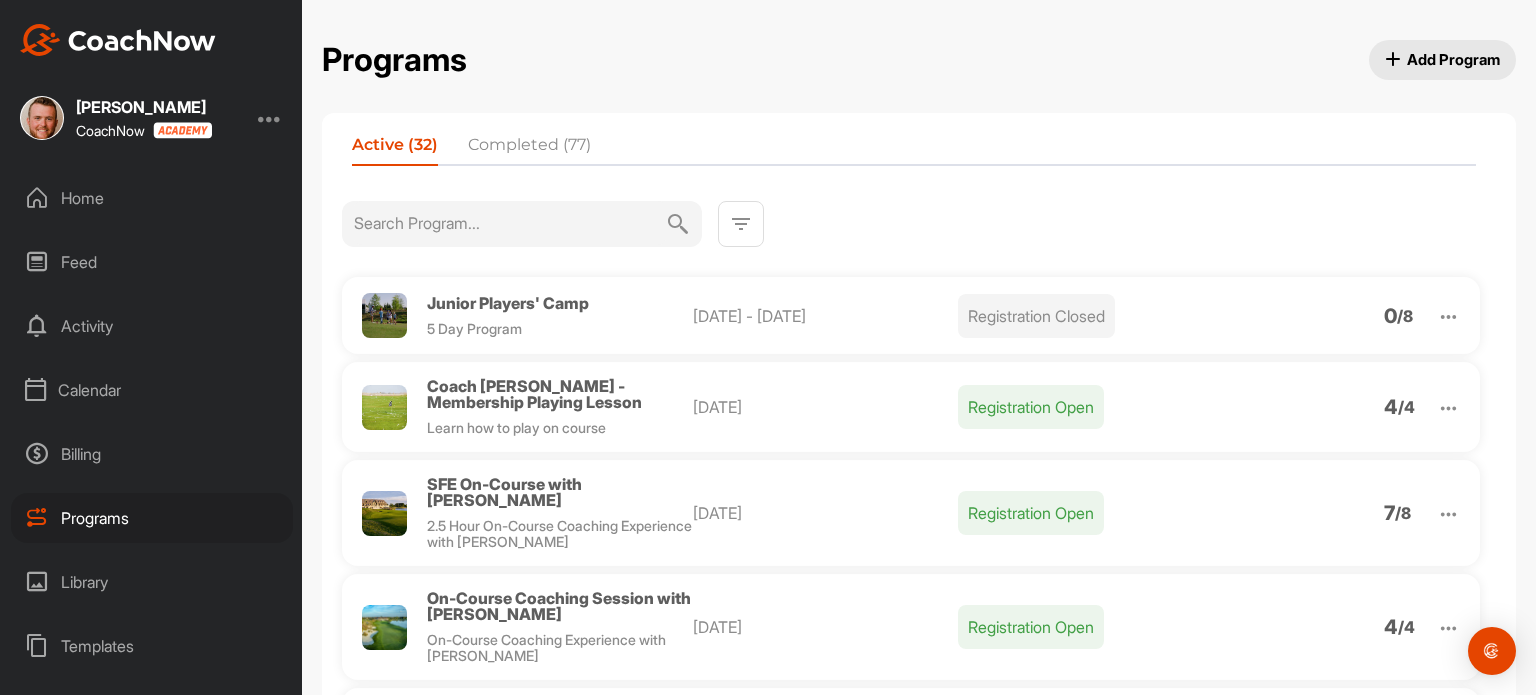 click on "Calendar" at bounding box center (152, 390) 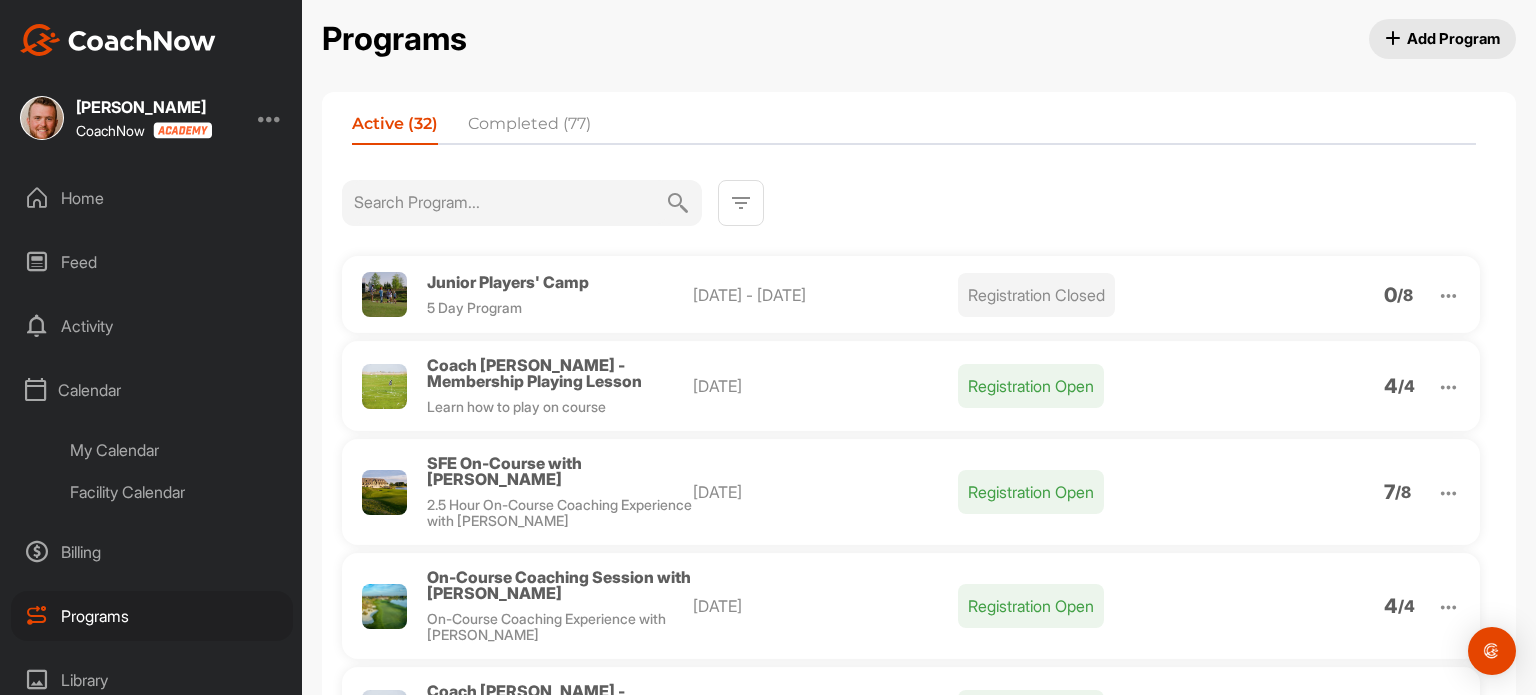 scroll, scrollTop: 24, scrollLeft: 0, axis: vertical 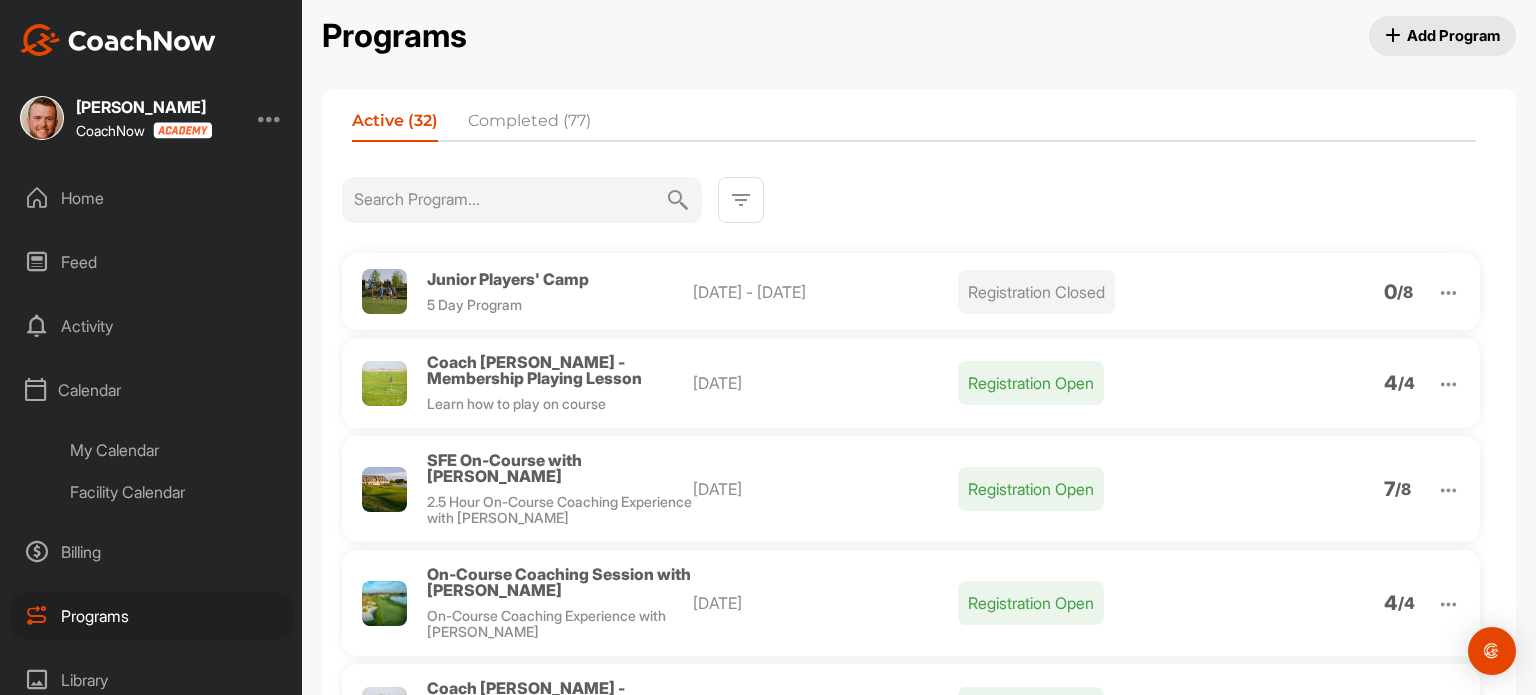 click at bounding box center (1448, 384) 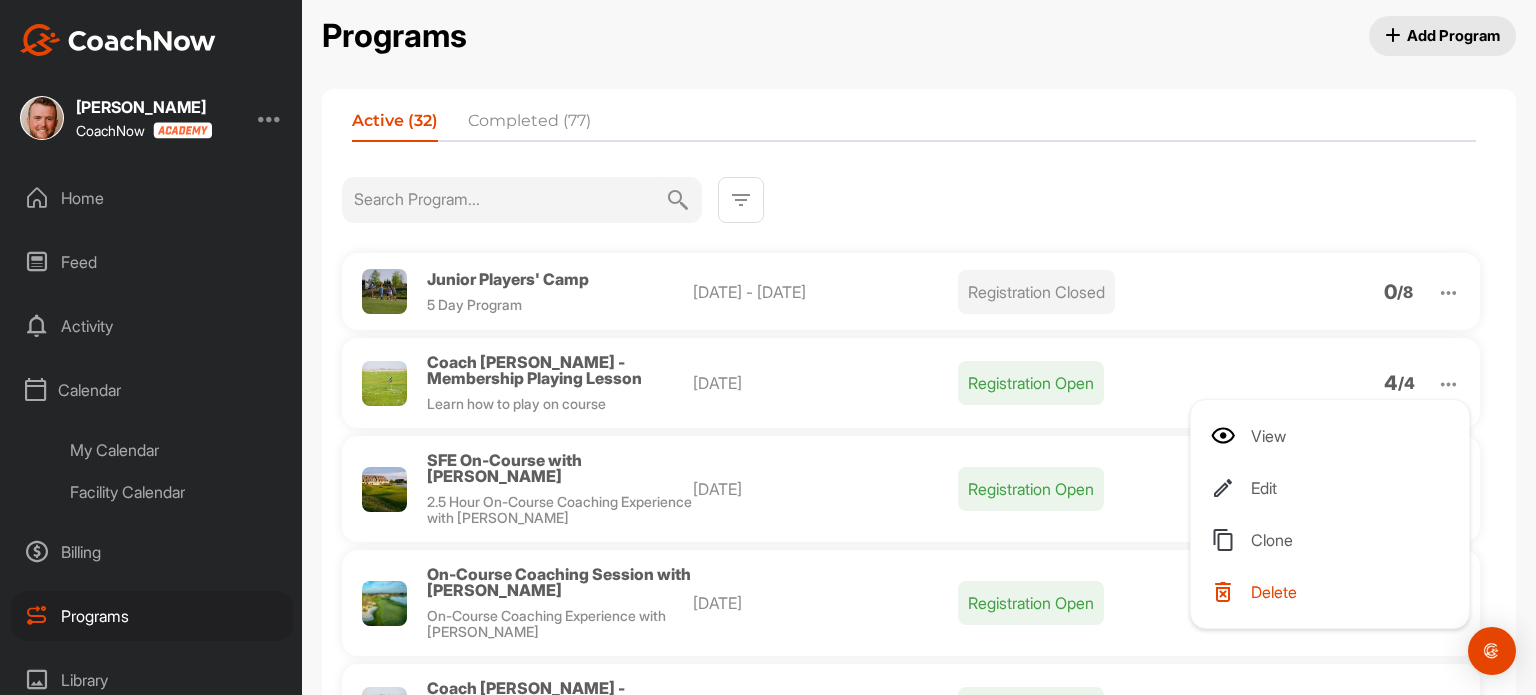 click on "Clone" at bounding box center [1334, 540] 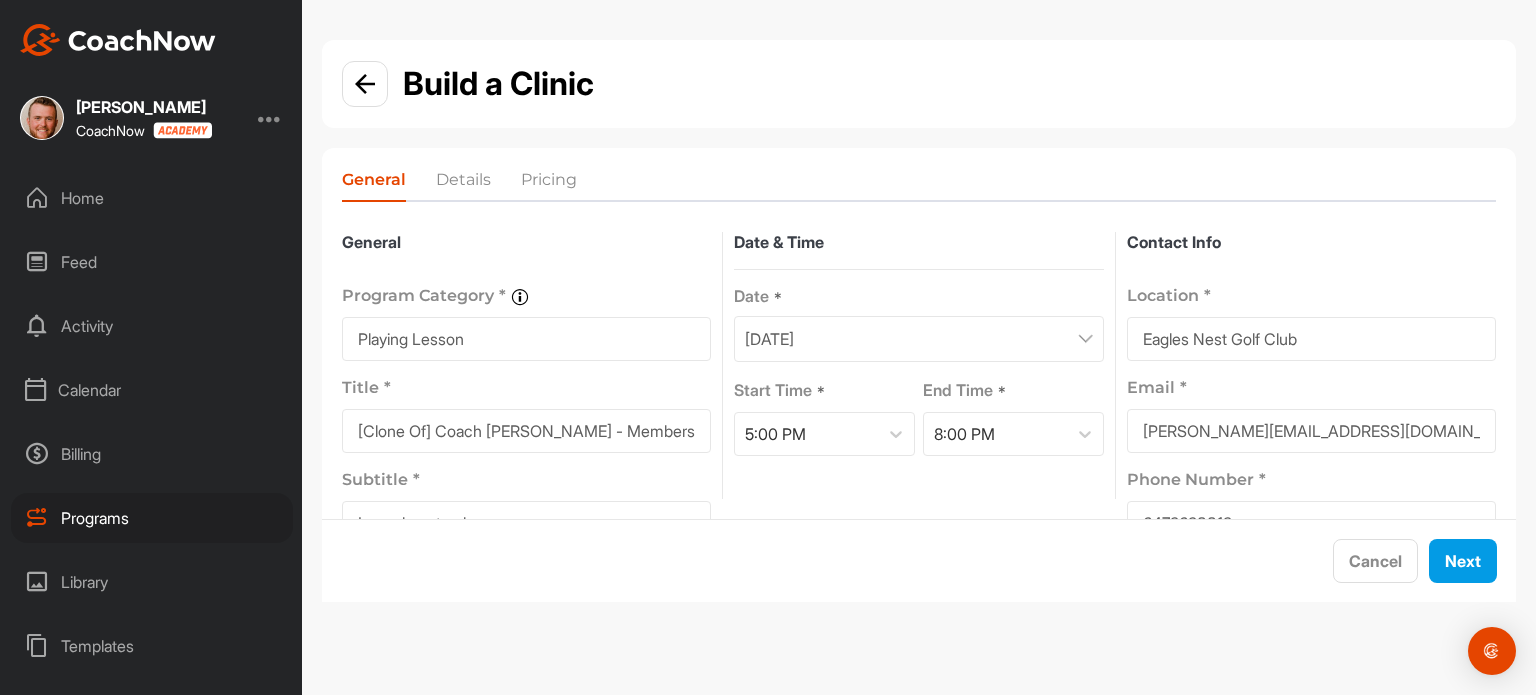 drag, startPoint x: 443, startPoint y: 434, endPoint x: 301, endPoint y: 434, distance: 142 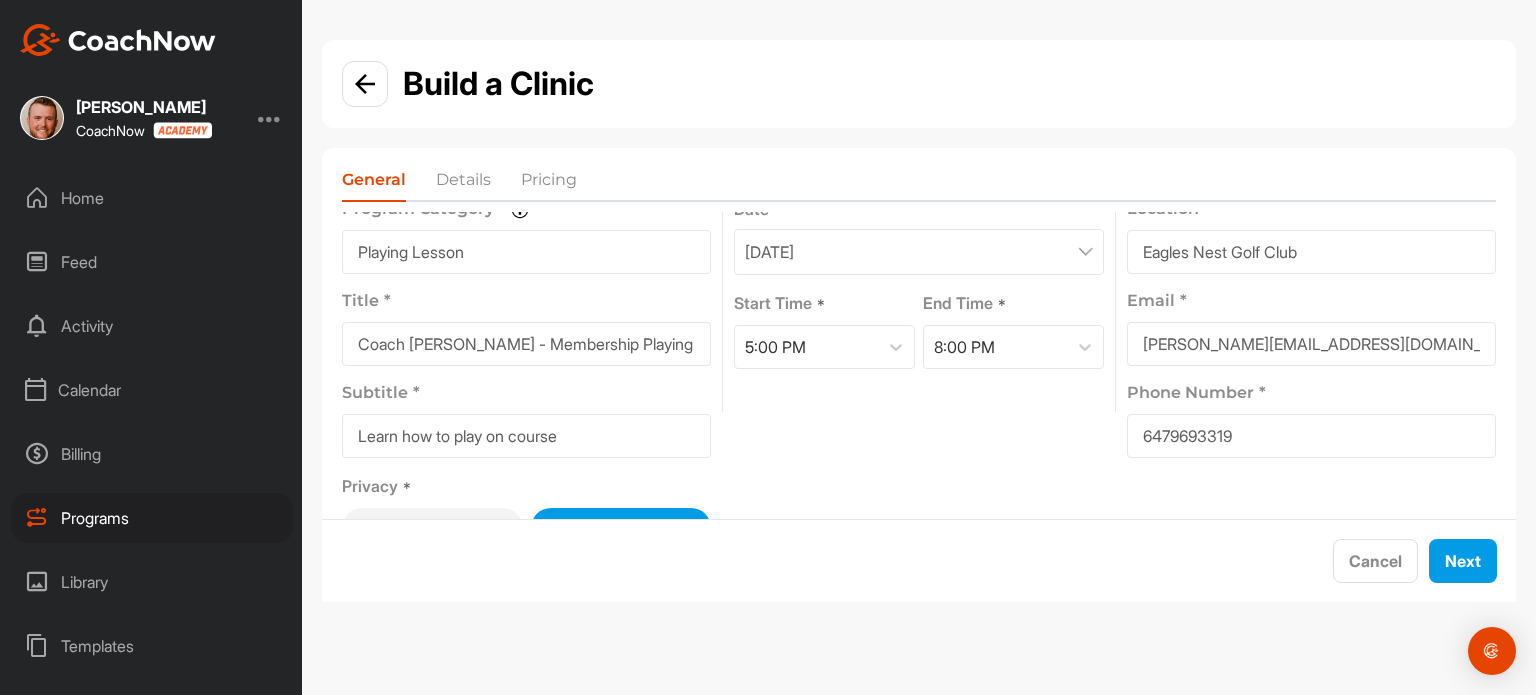 scroll, scrollTop: 92, scrollLeft: 0, axis: vertical 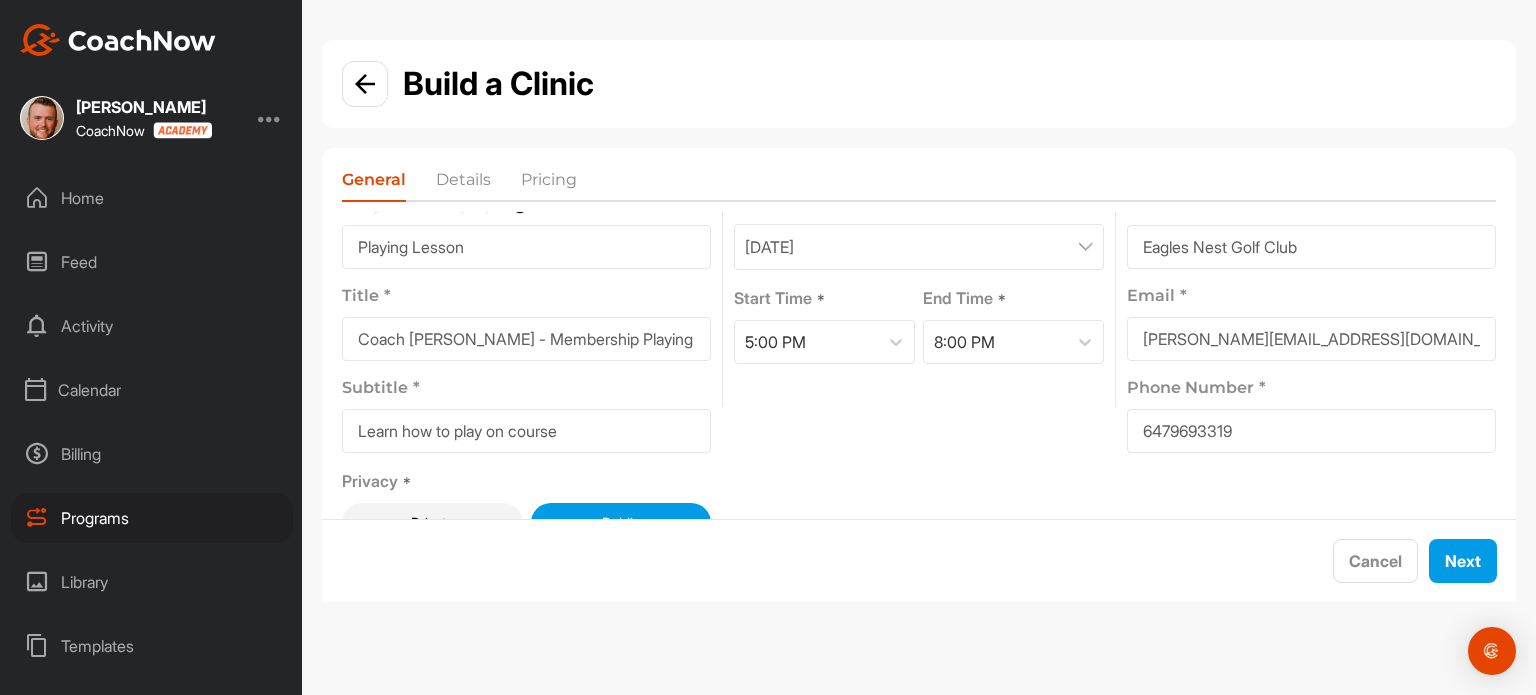 type on "Coach [PERSON_NAME] - Membership Playing Lesson" 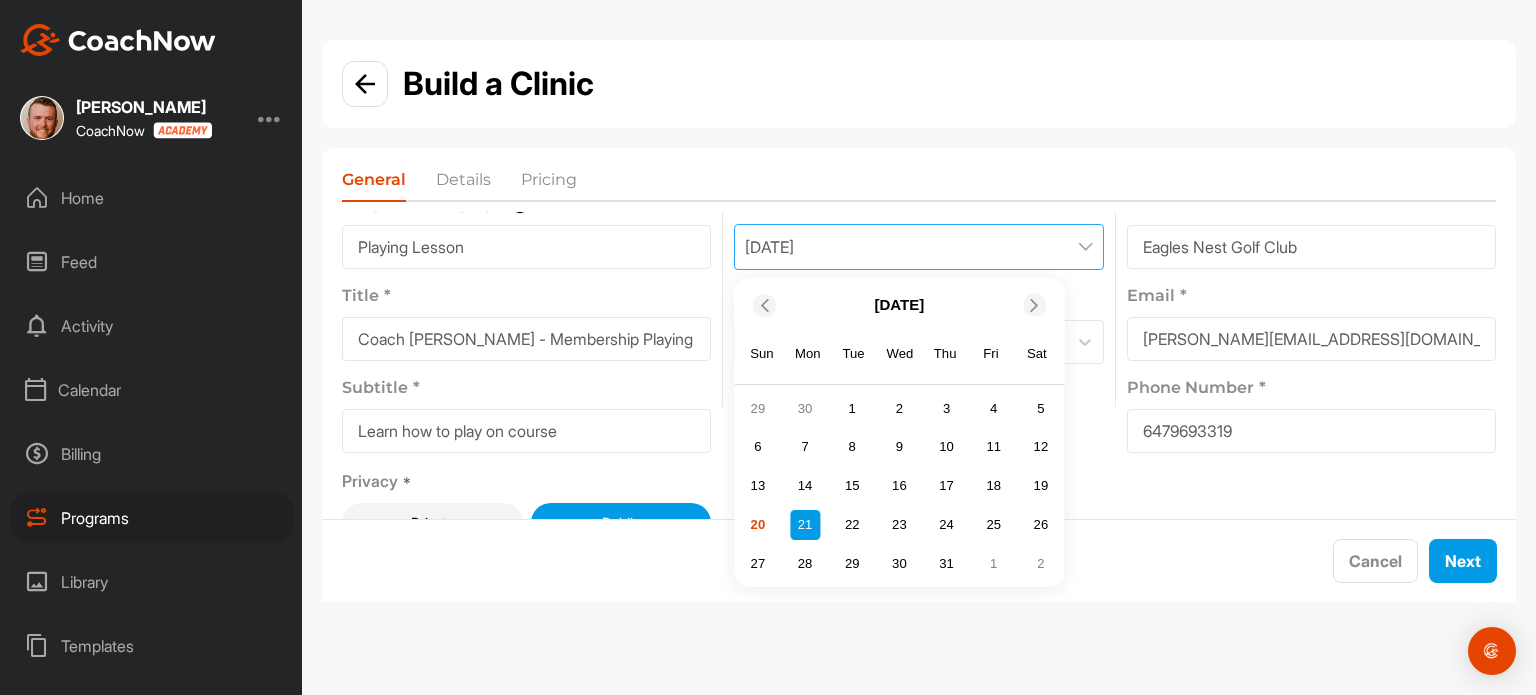 click at bounding box center (1034, 305) 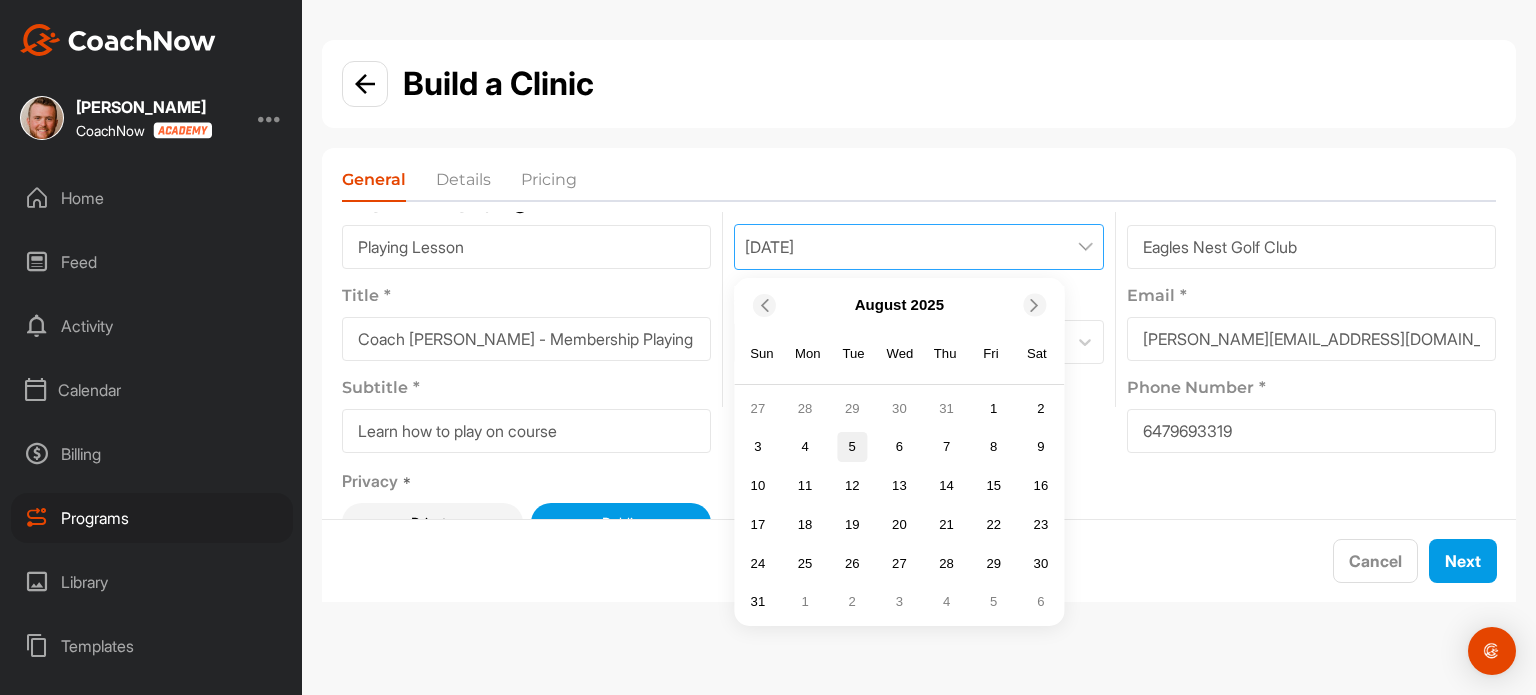 click on "5" at bounding box center [852, 447] 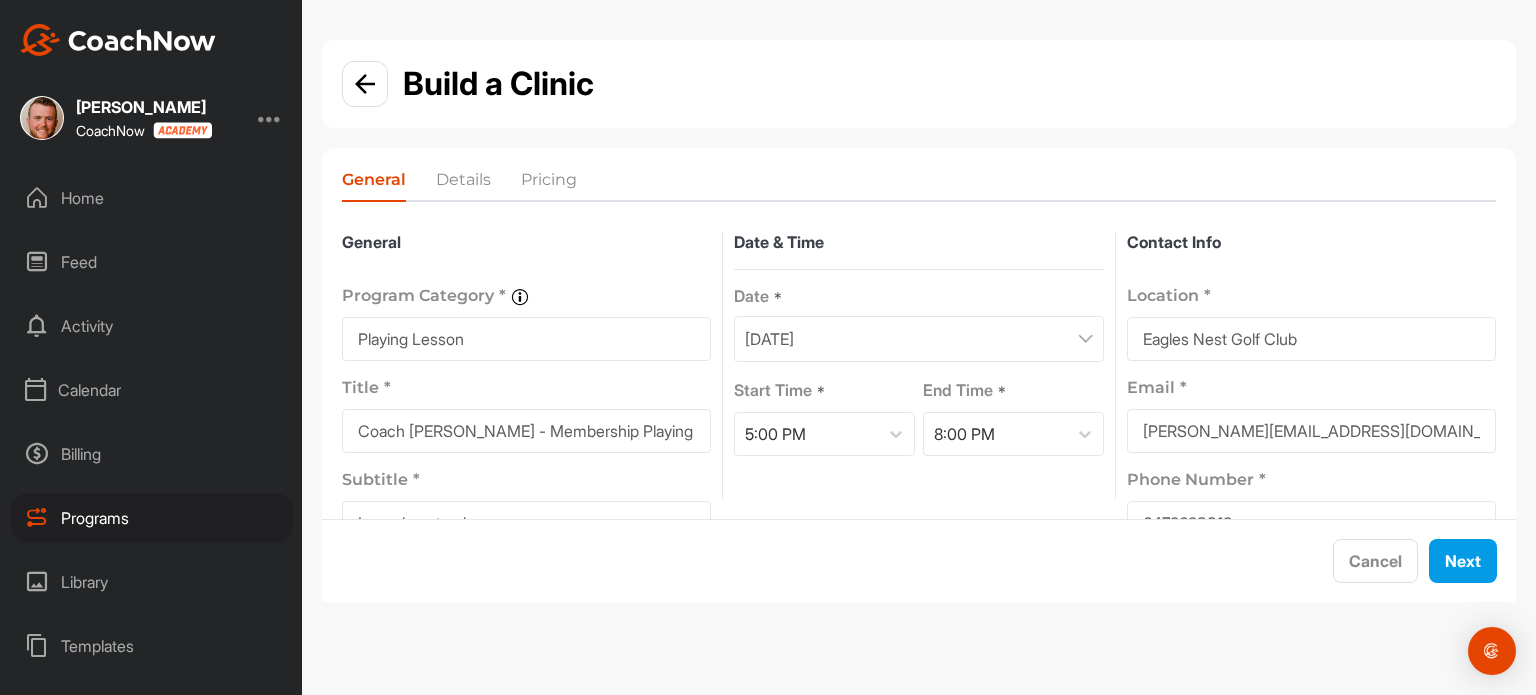 scroll, scrollTop: 114, scrollLeft: 0, axis: vertical 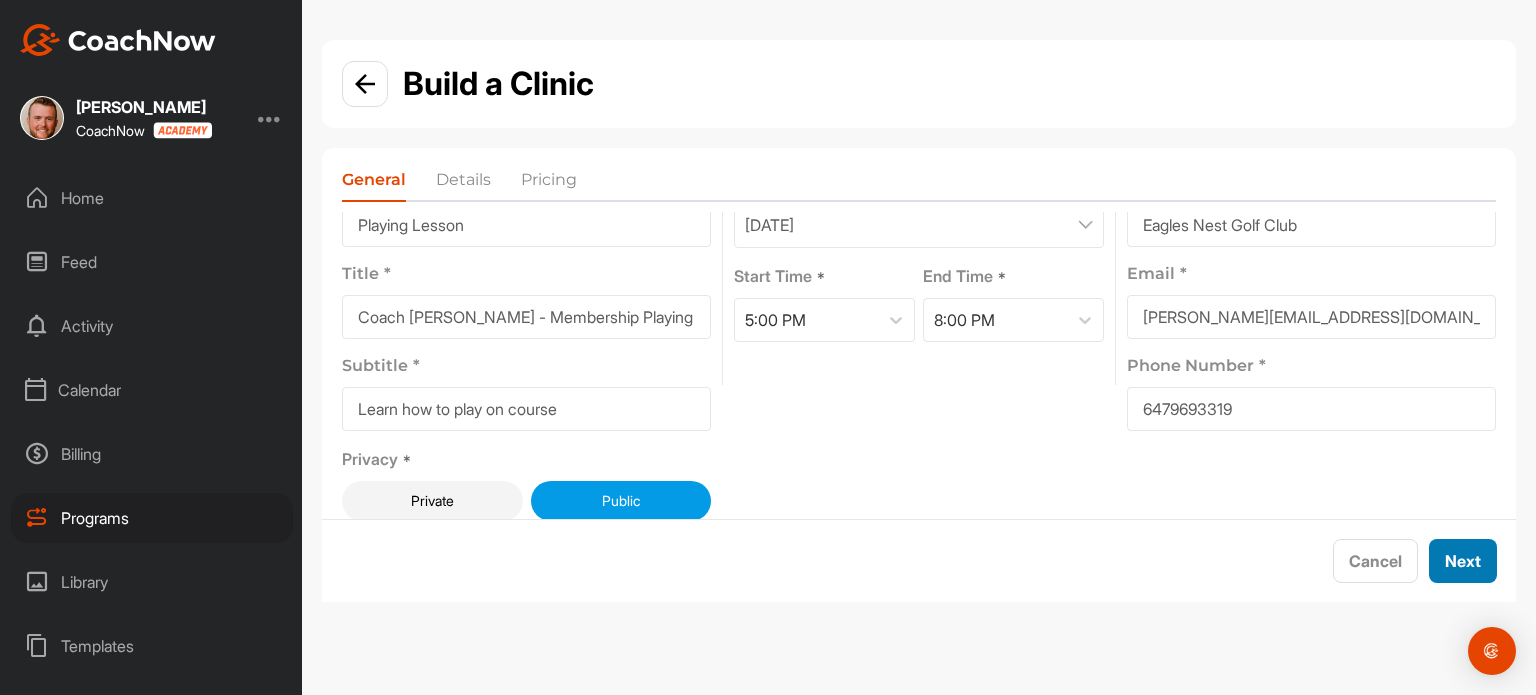 click on "Next" at bounding box center [1463, 561] 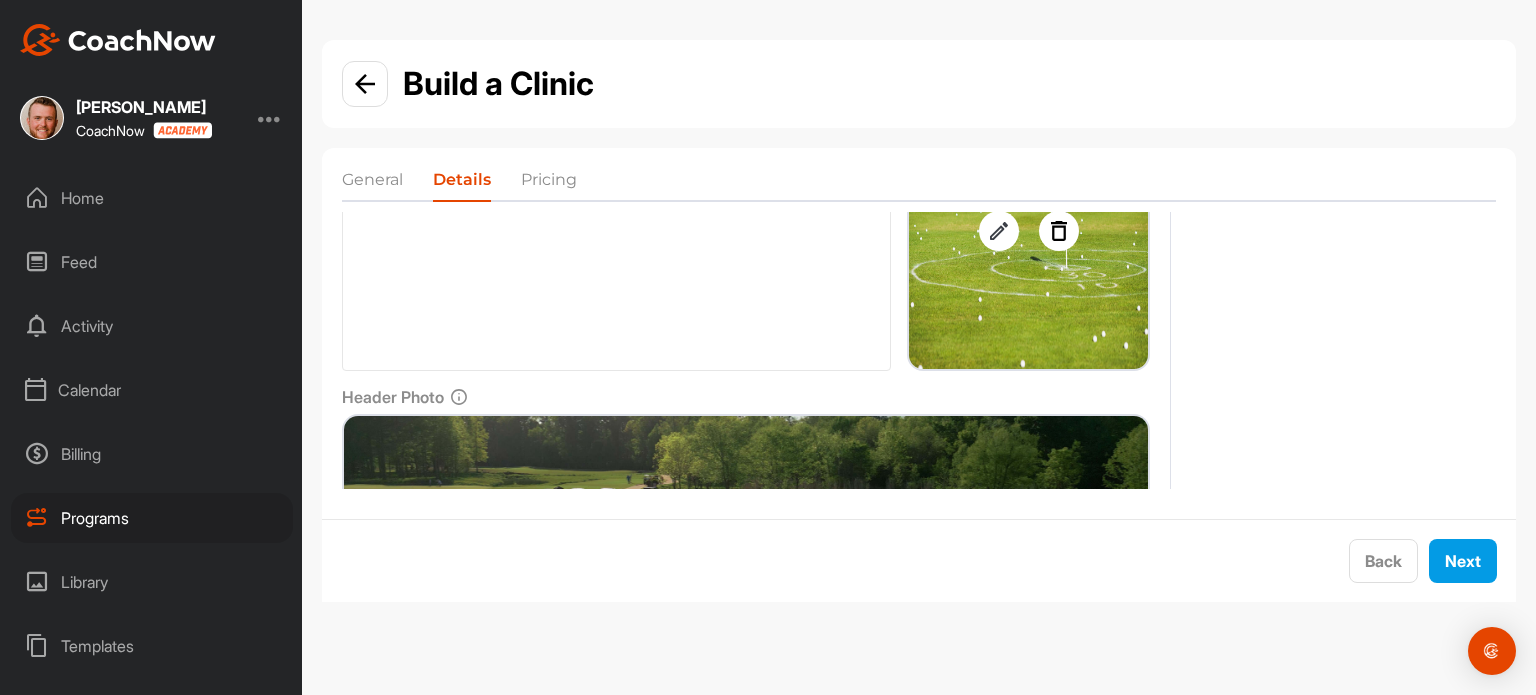 scroll, scrollTop: 572, scrollLeft: 0, axis: vertical 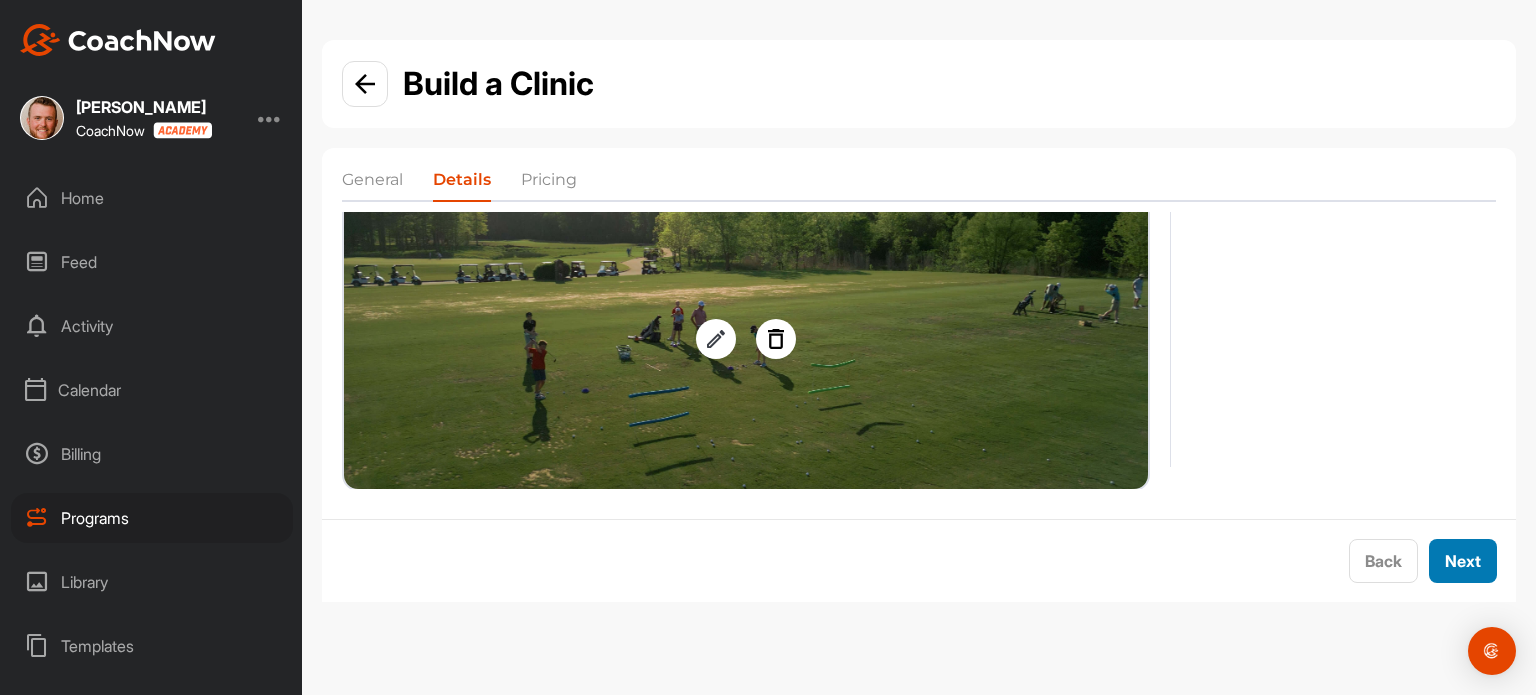 click on "Next" at bounding box center (1463, 561) 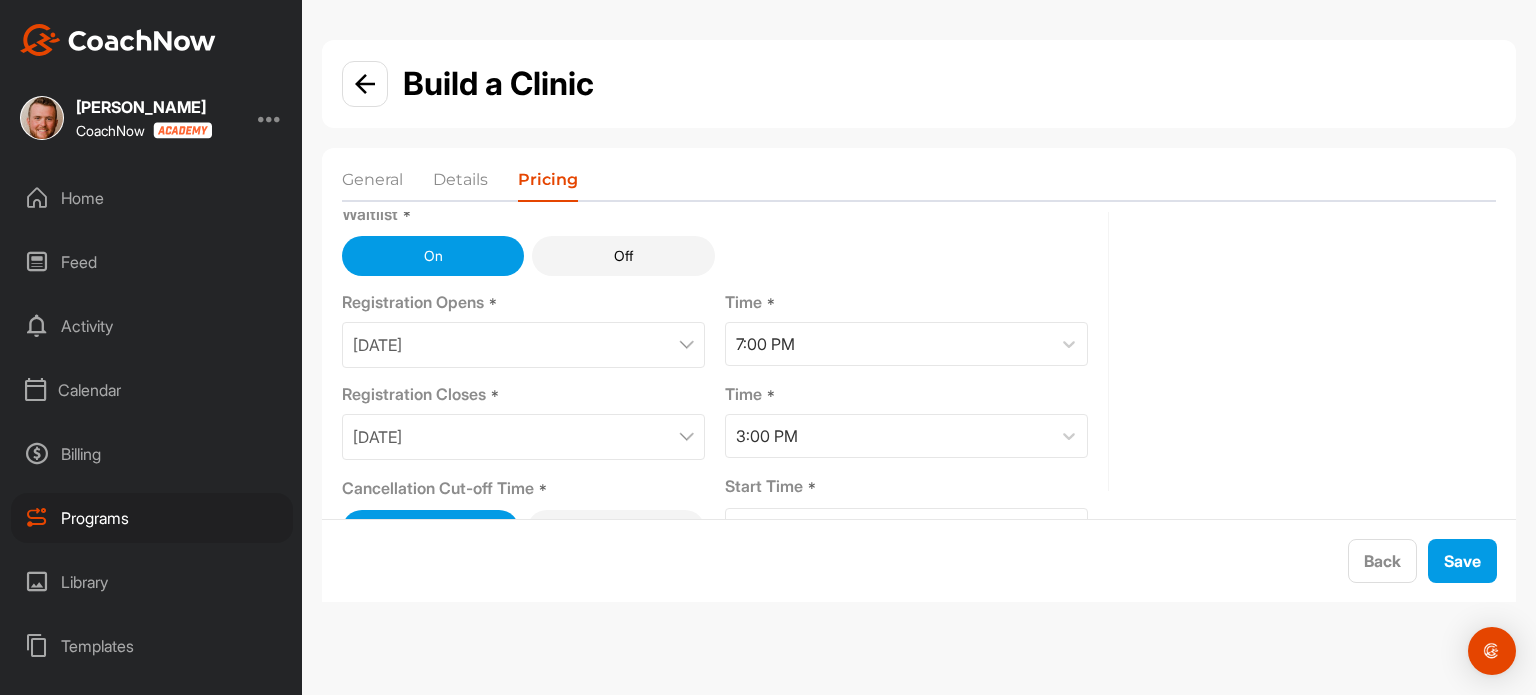 scroll, scrollTop: 177, scrollLeft: 0, axis: vertical 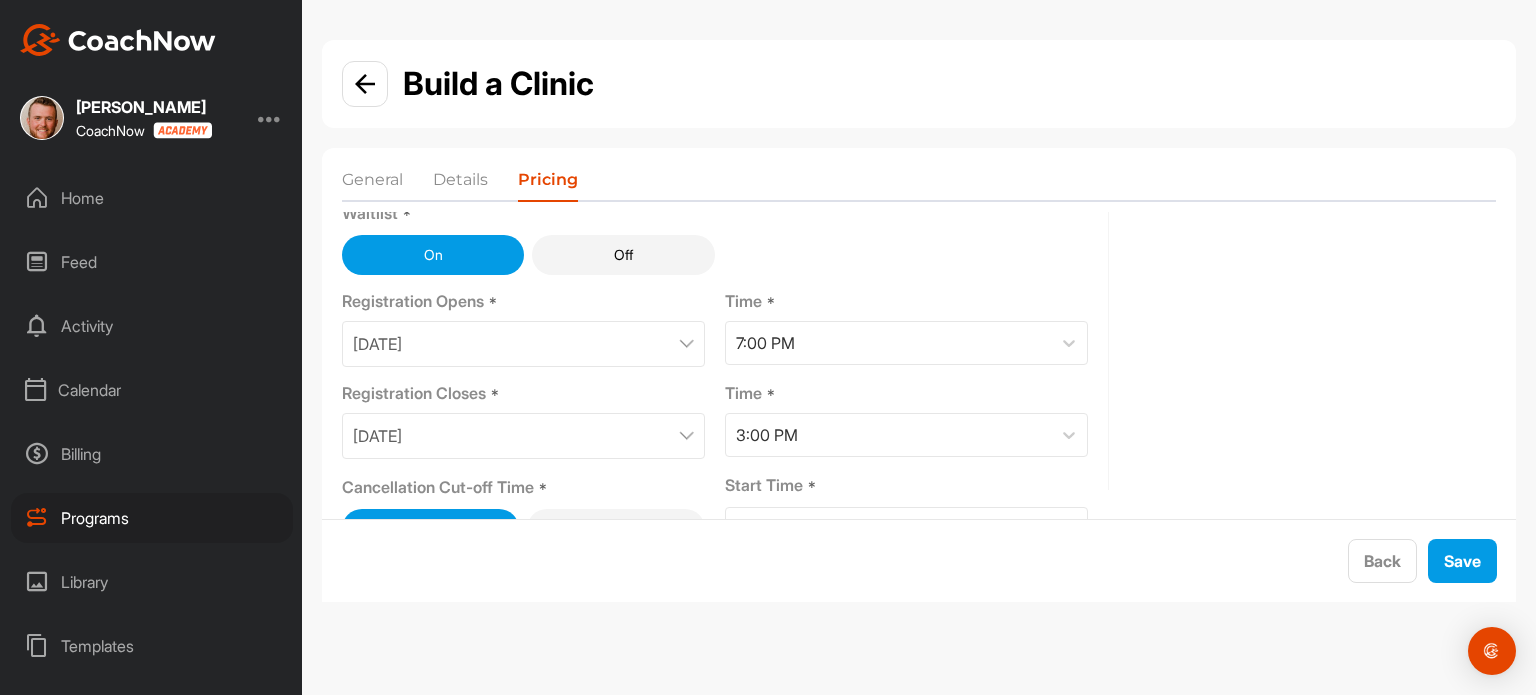 click at bounding box center [686, 344] 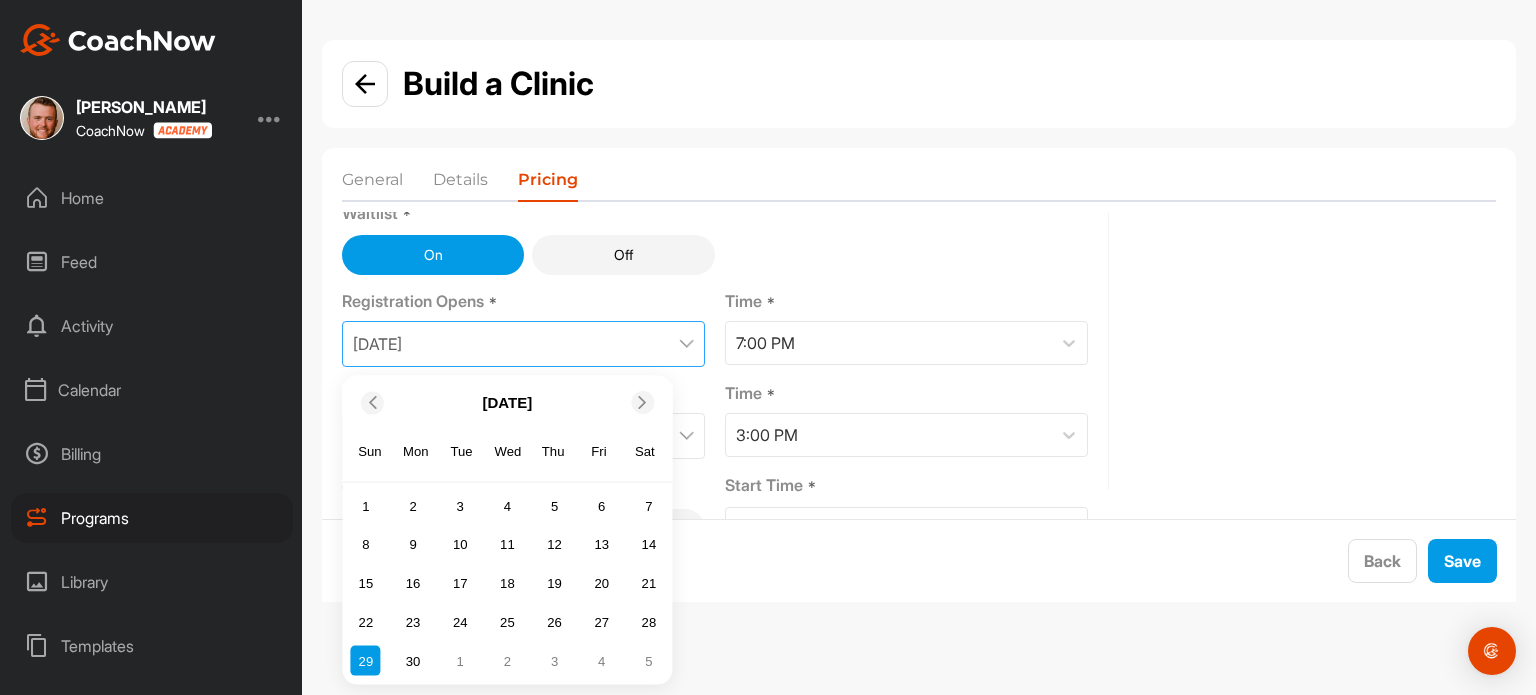 click at bounding box center (643, 402) 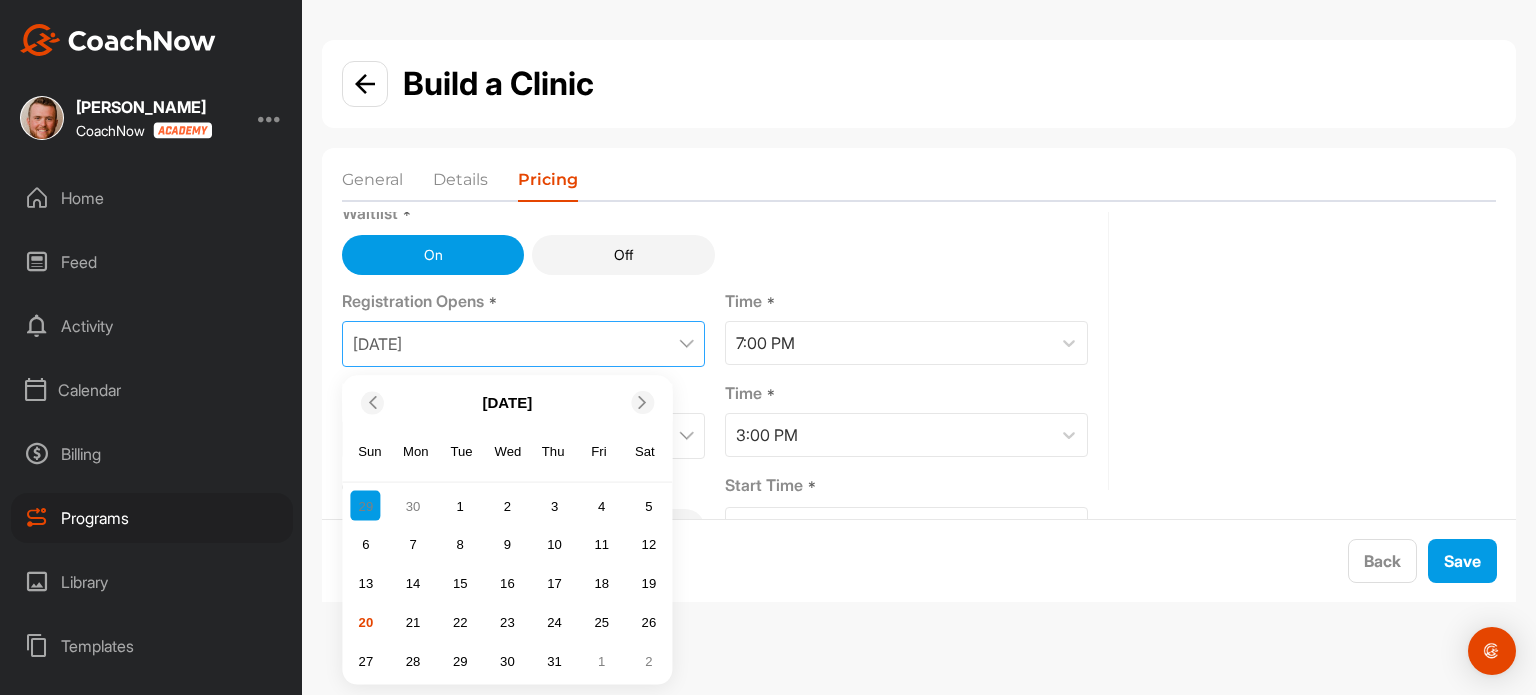 click at bounding box center [643, 402] 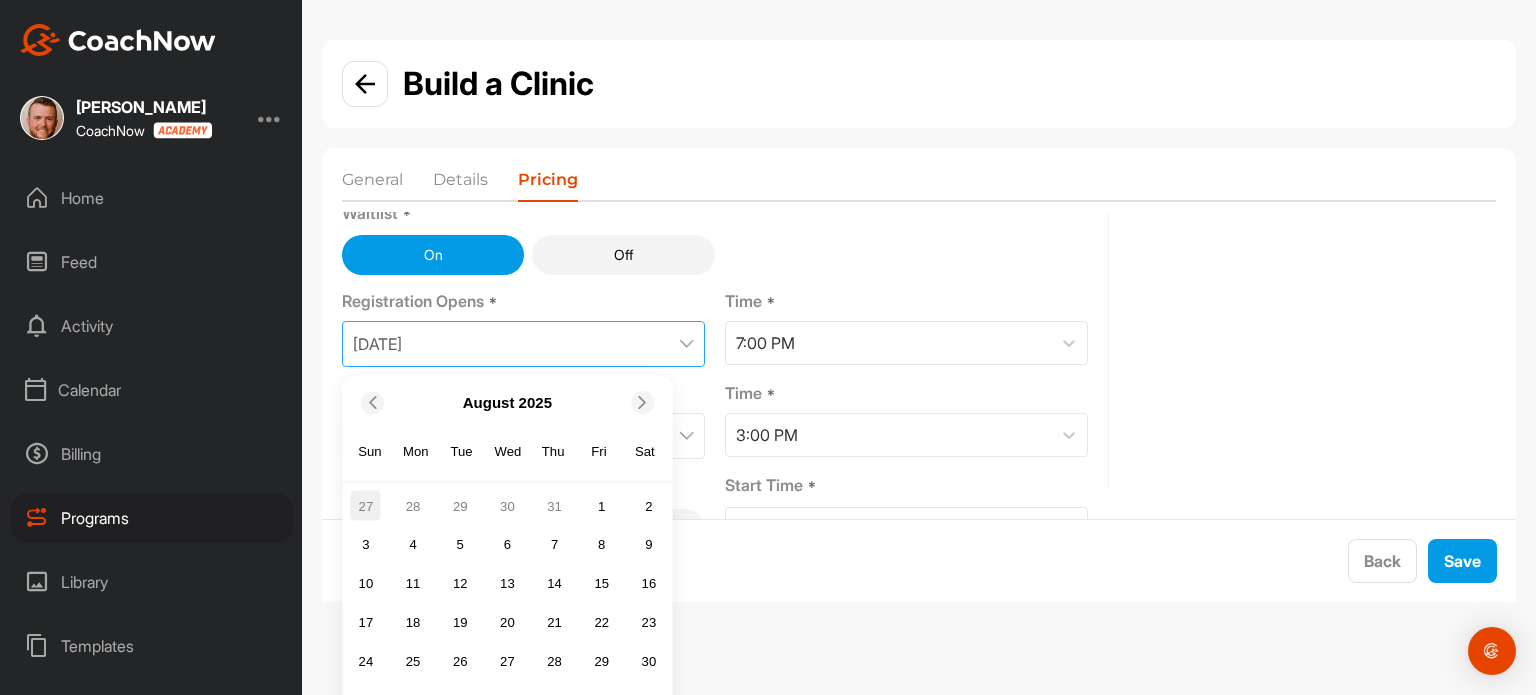 click on "27" at bounding box center [366, 506] 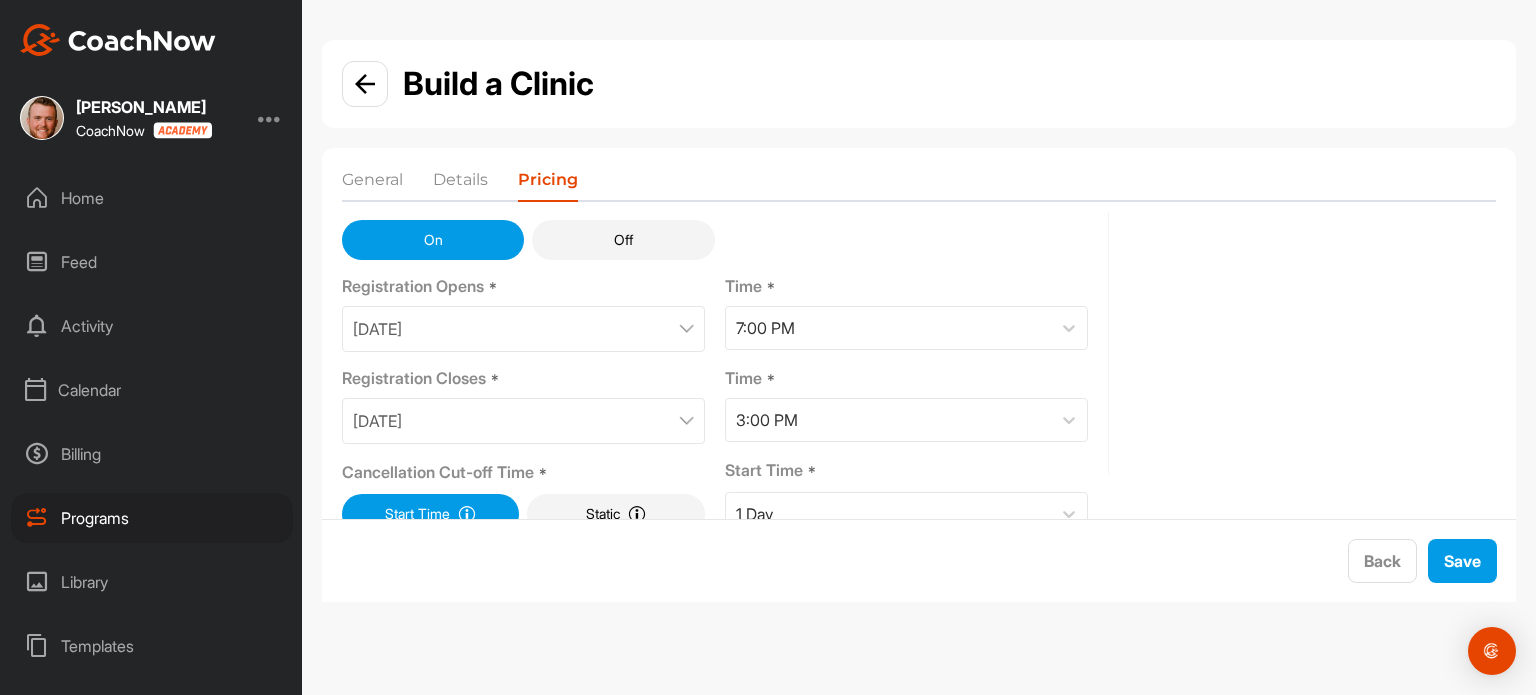 scroll, scrollTop: 191, scrollLeft: 0, axis: vertical 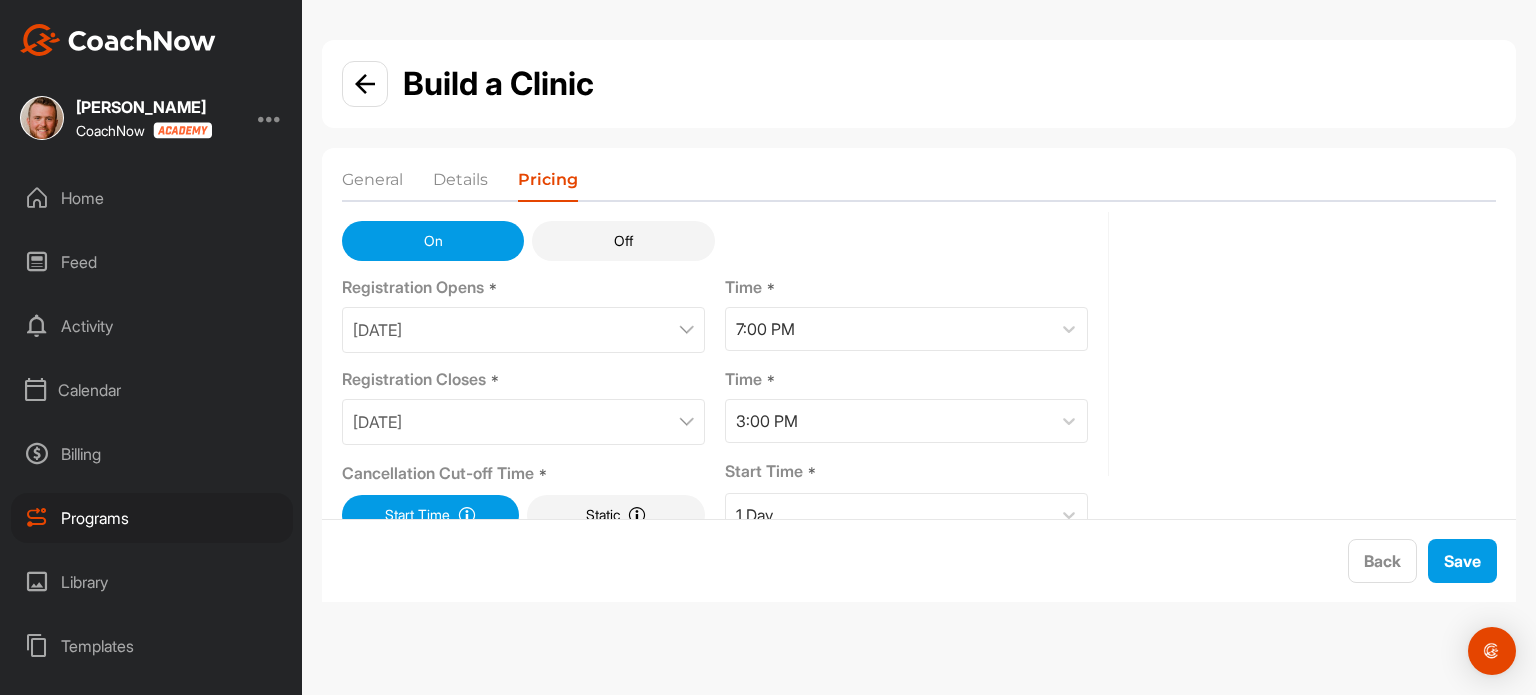 click on "[DATE]" at bounding box center [523, 422] 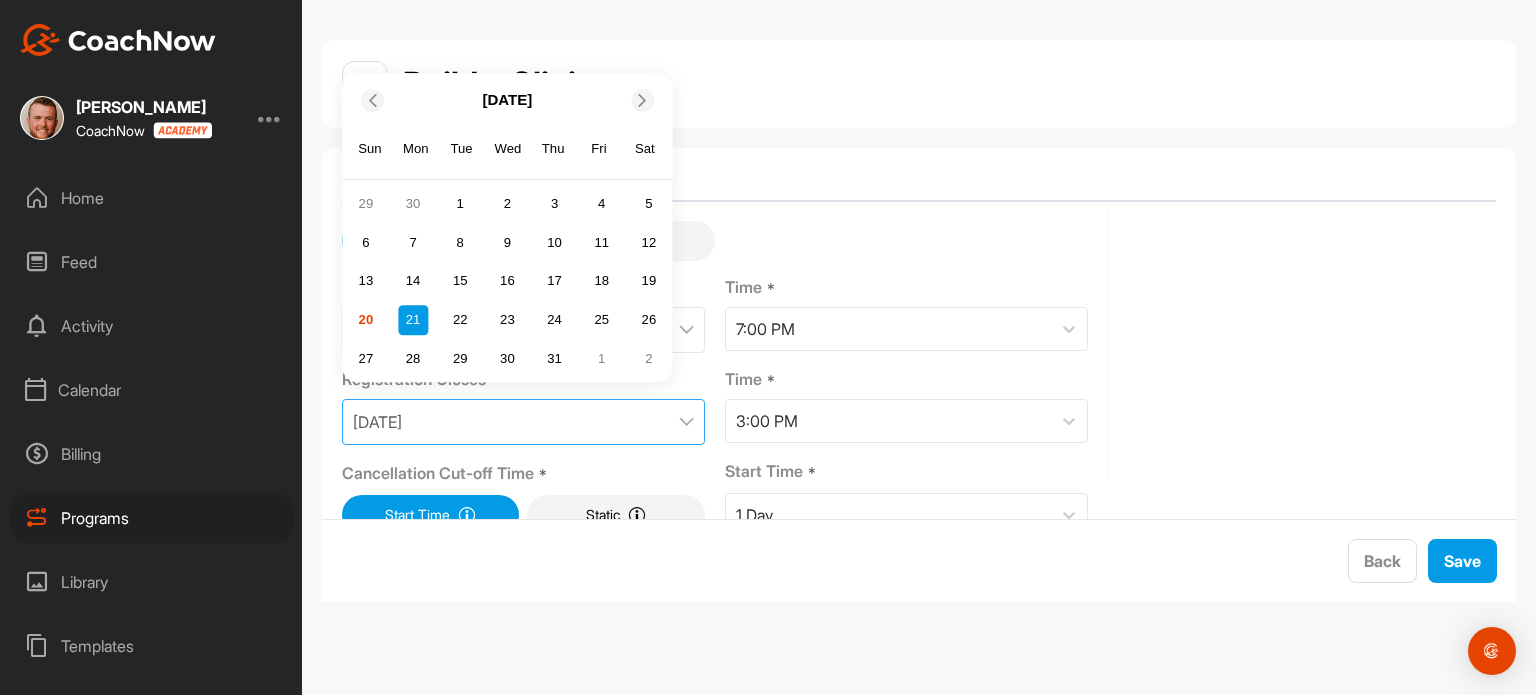 click at bounding box center [643, 100] 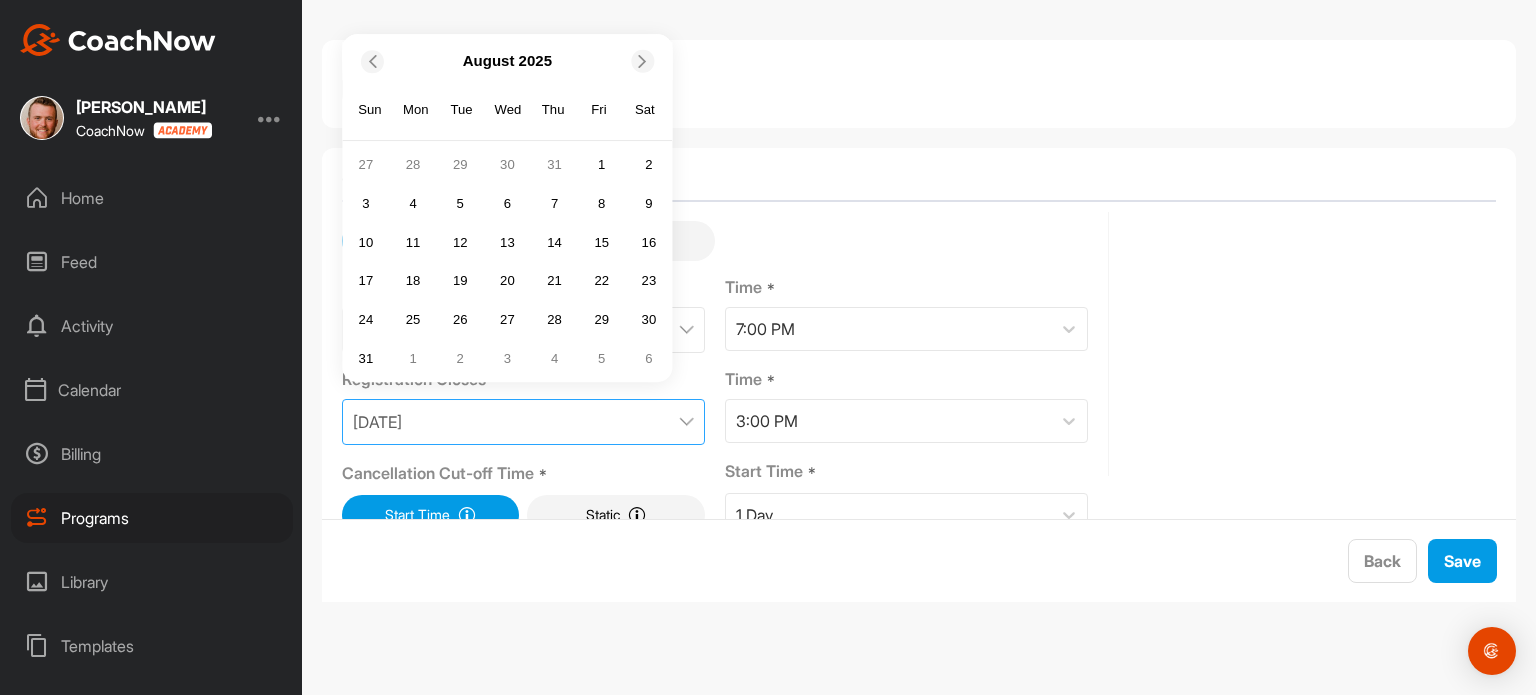 click on "Sat" at bounding box center (645, 111) 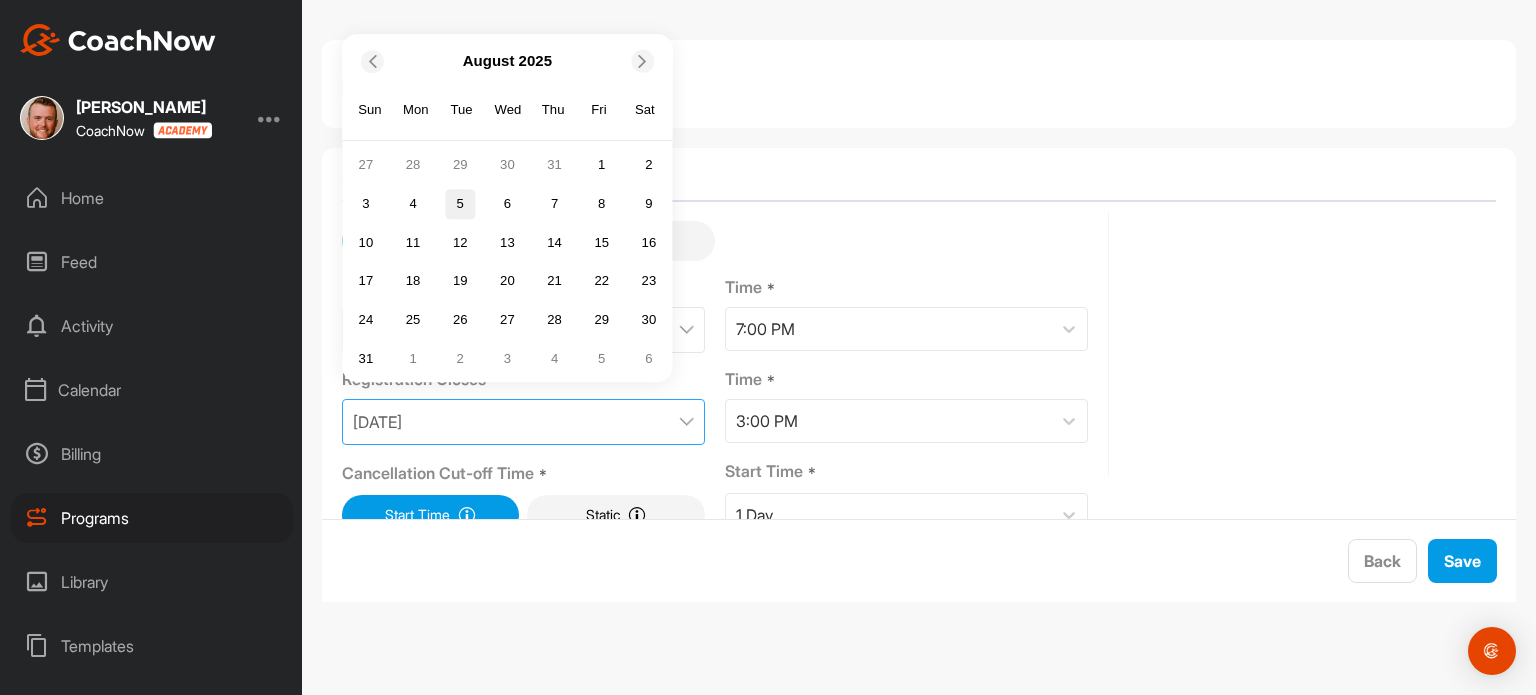 click on "5" at bounding box center [460, 204] 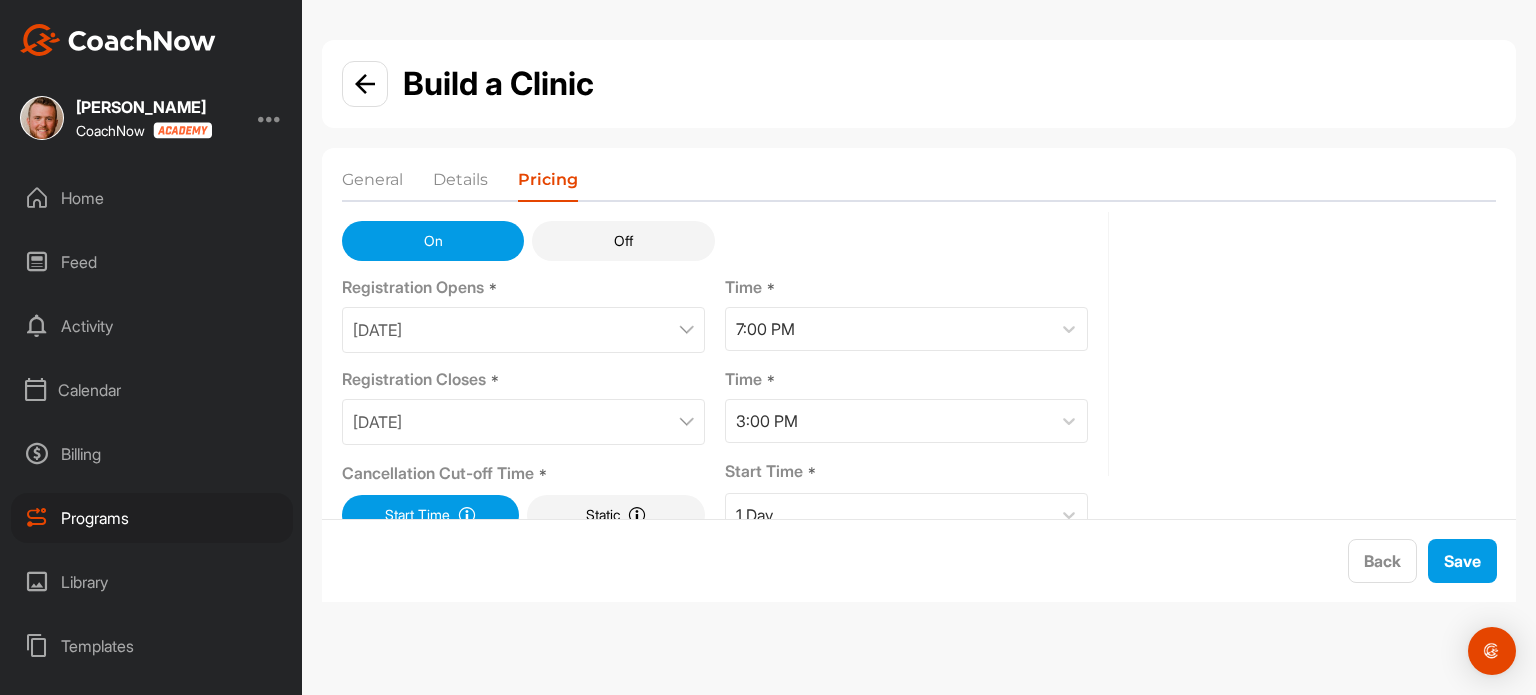 scroll, scrollTop: 227, scrollLeft: 0, axis: vertical 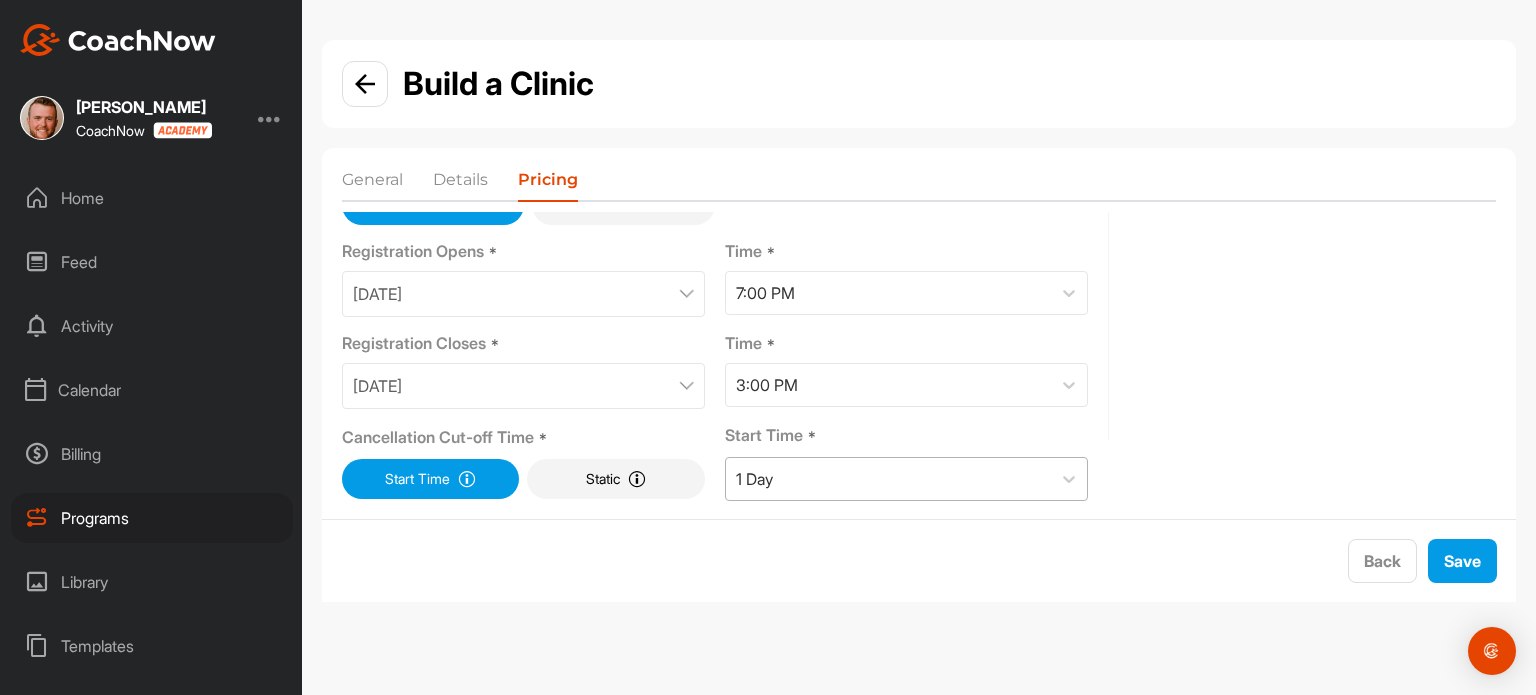 click on "1 Day" at bounding box center [888, 479] 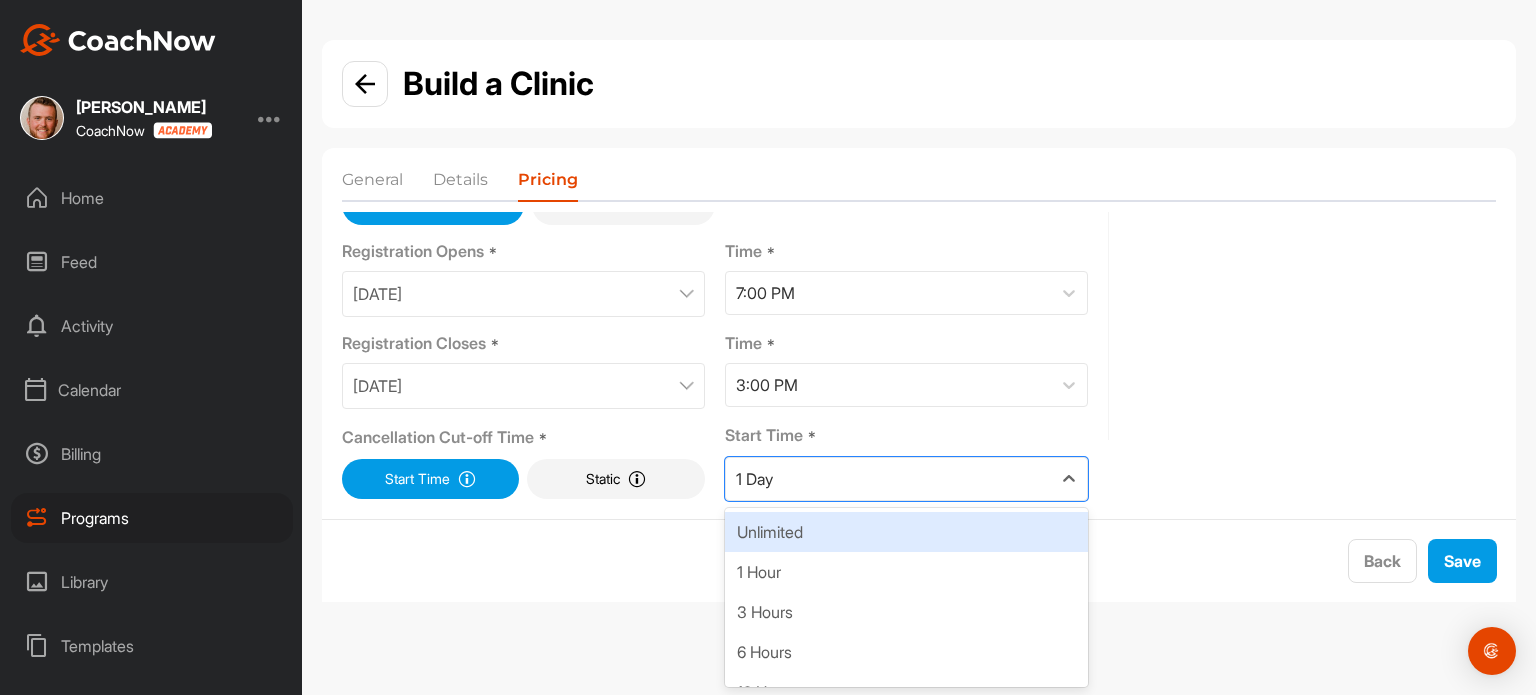 click on "Unlimited" at bounding box center (906, 532) 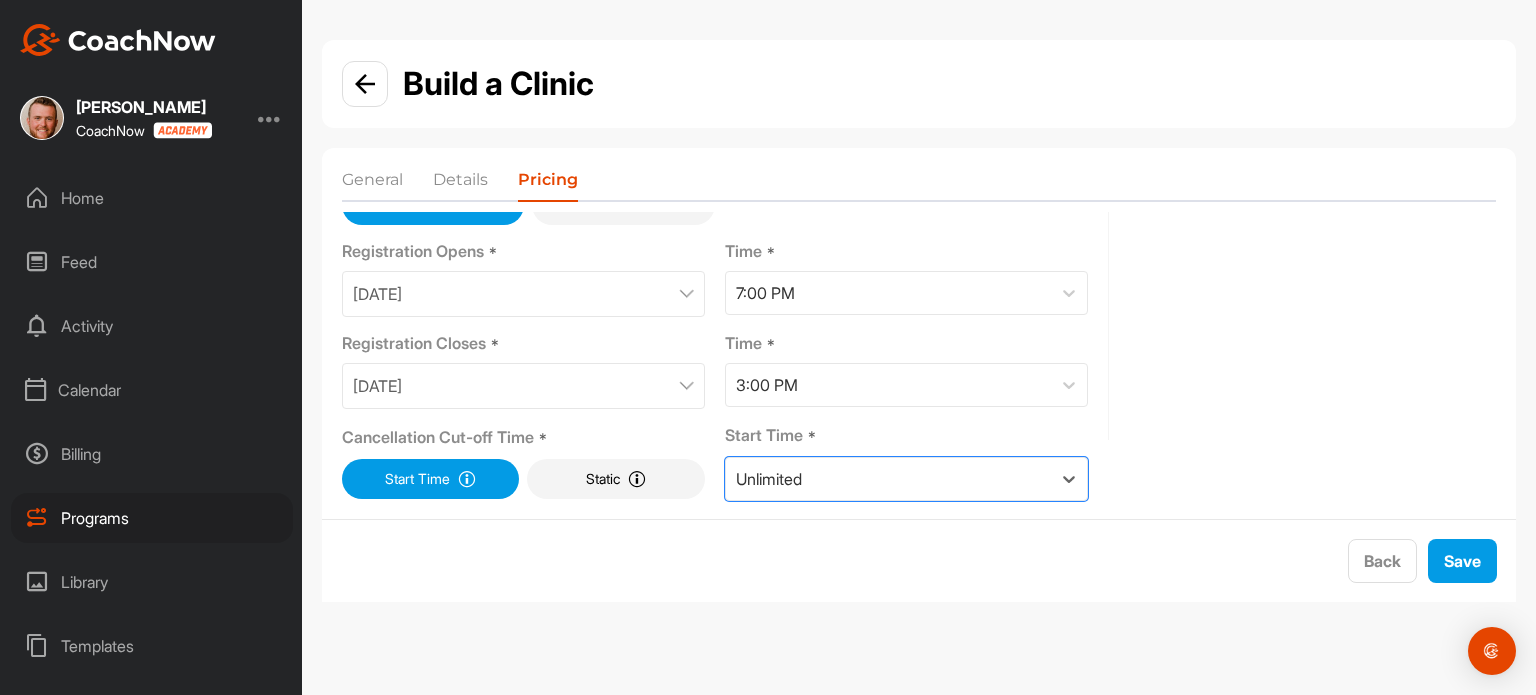 click on "Pricing Price * $ 0" at bounding box center (1312, 253) 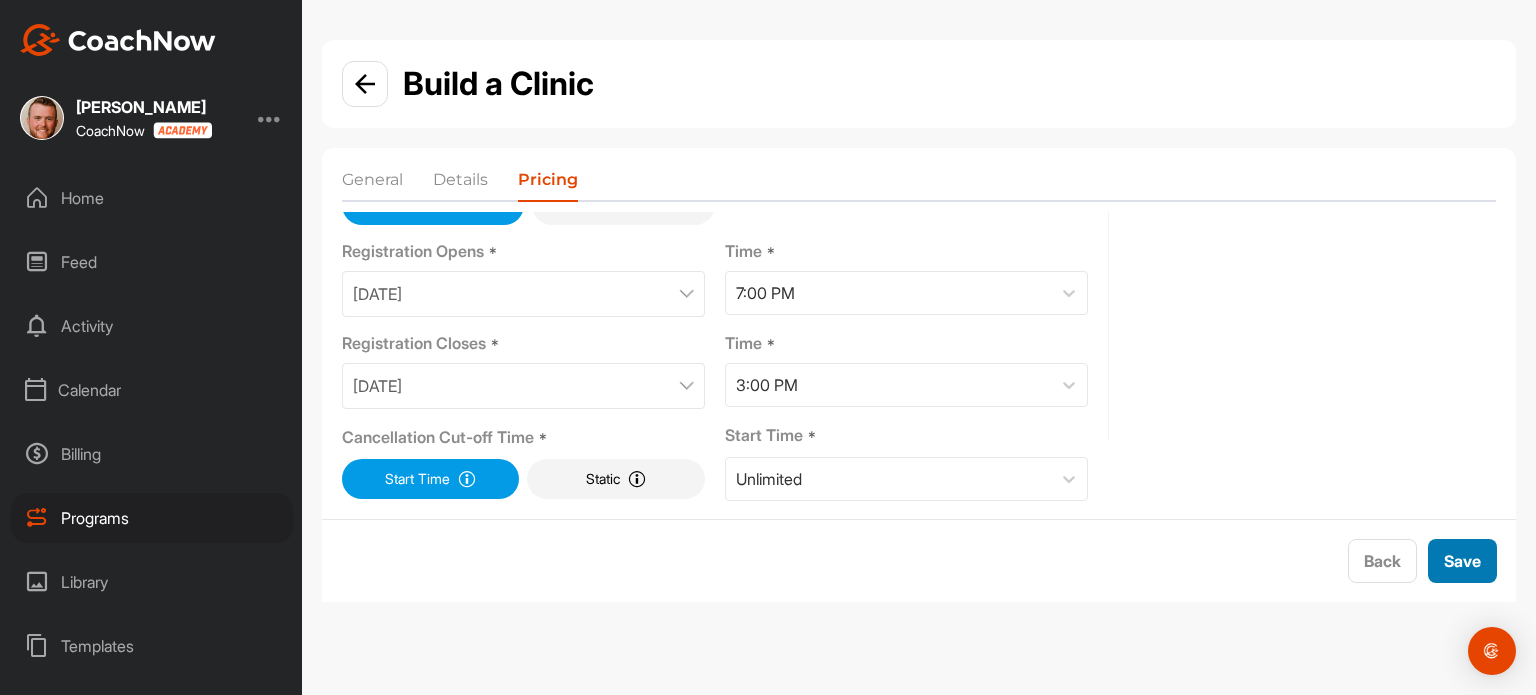 click on "Save" at bounding box center [1462, 561] 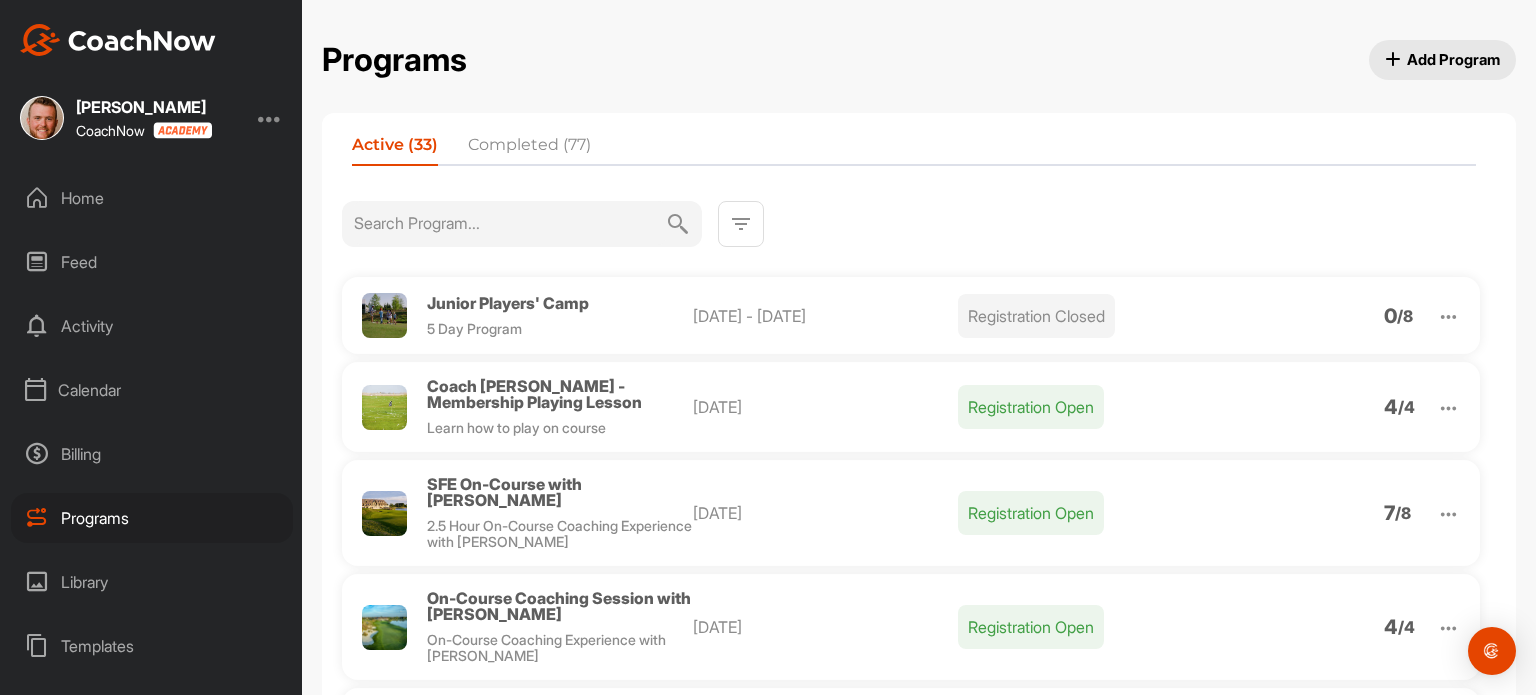 click at bounding box center (1448, 408) 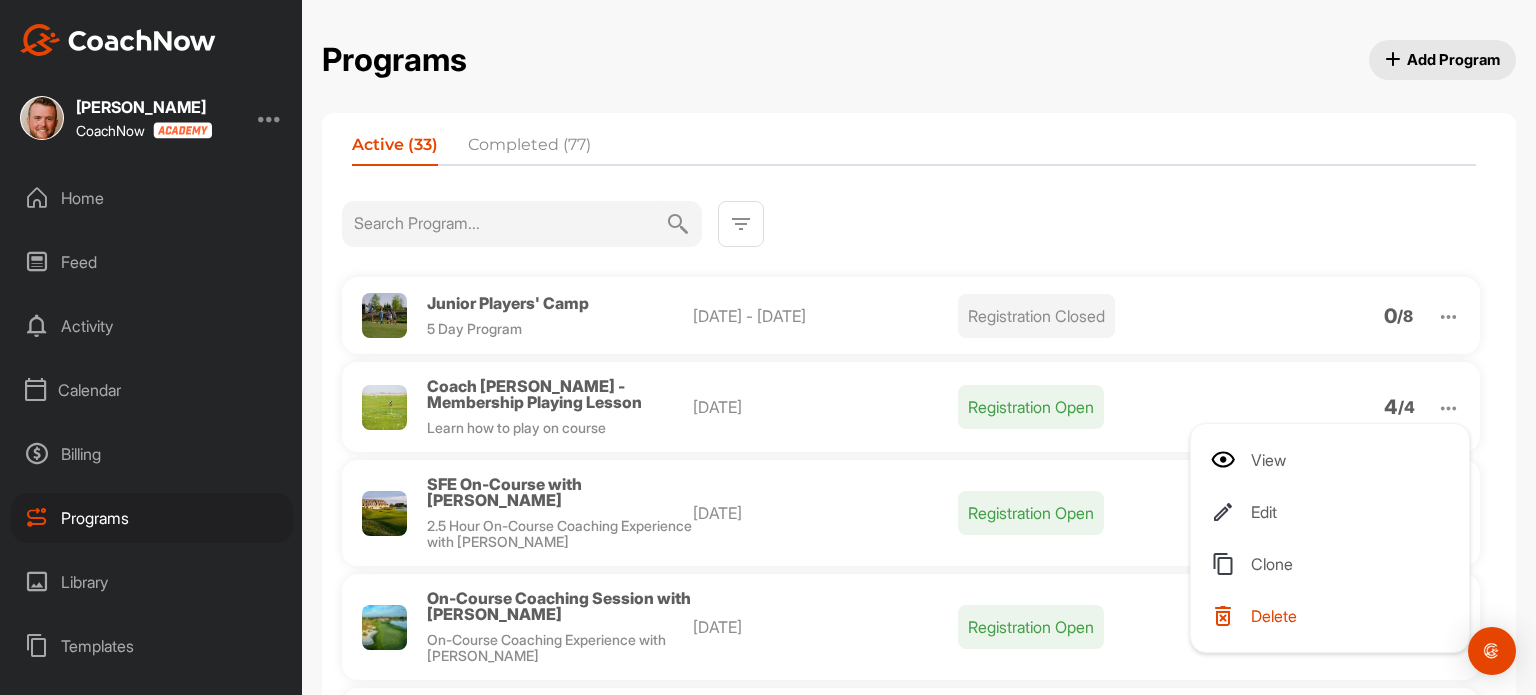 click on "Clone" at bounding box center [1334, 564] 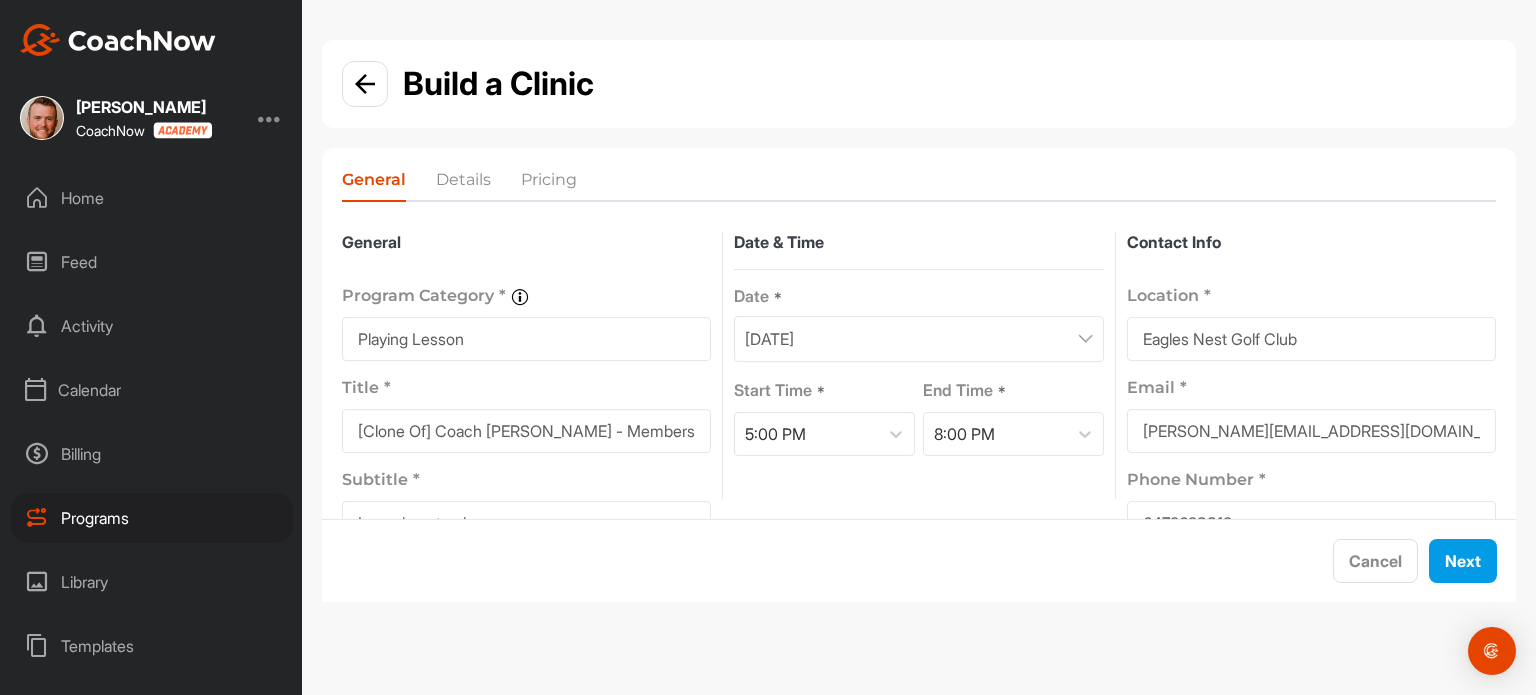 drag, startPoint x: 440, startPoint y: 431, endPoint x: 318, endPoint y: 430, distance: 122.0041 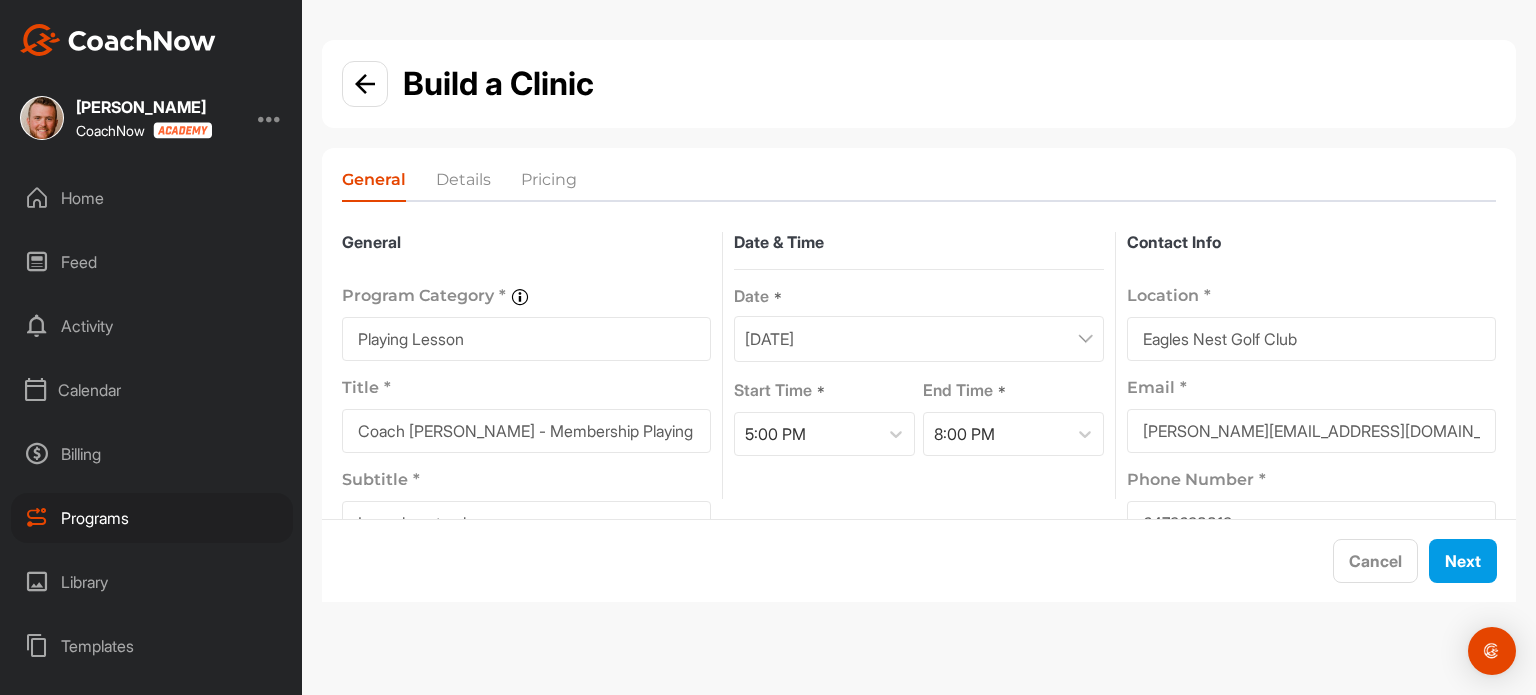 type on "Coach [PERSON_NAME] - Membership Playing Lesson" 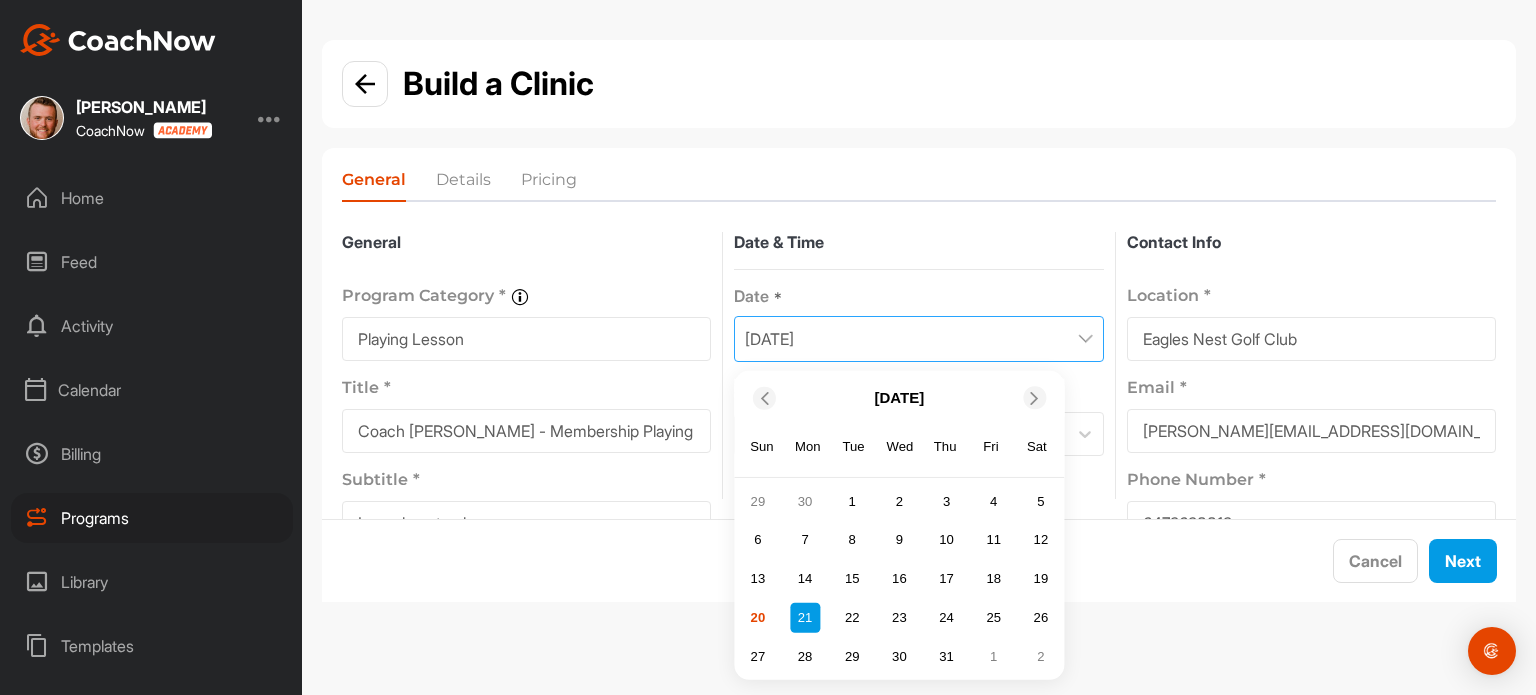 click at bounding box center [1035, 397] 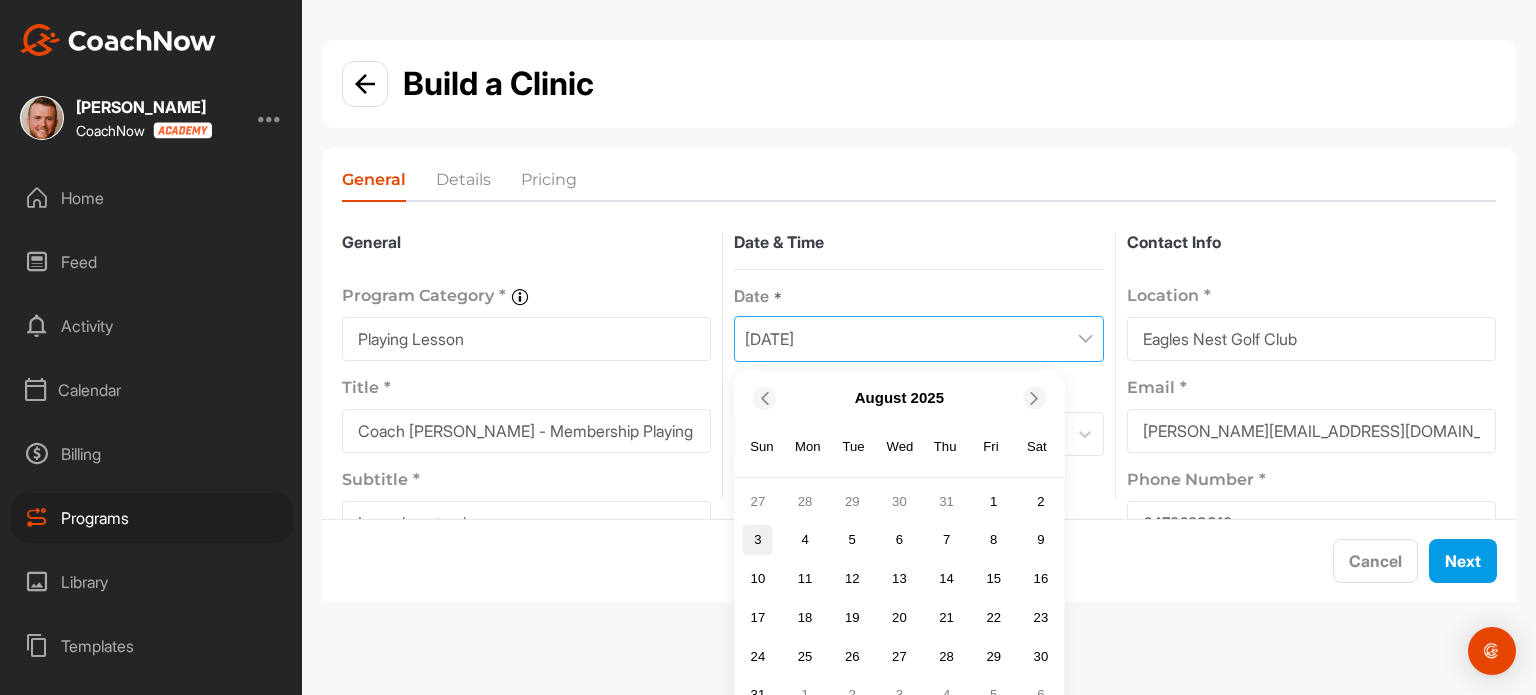 click on "3" at bounding box center [758, 540] 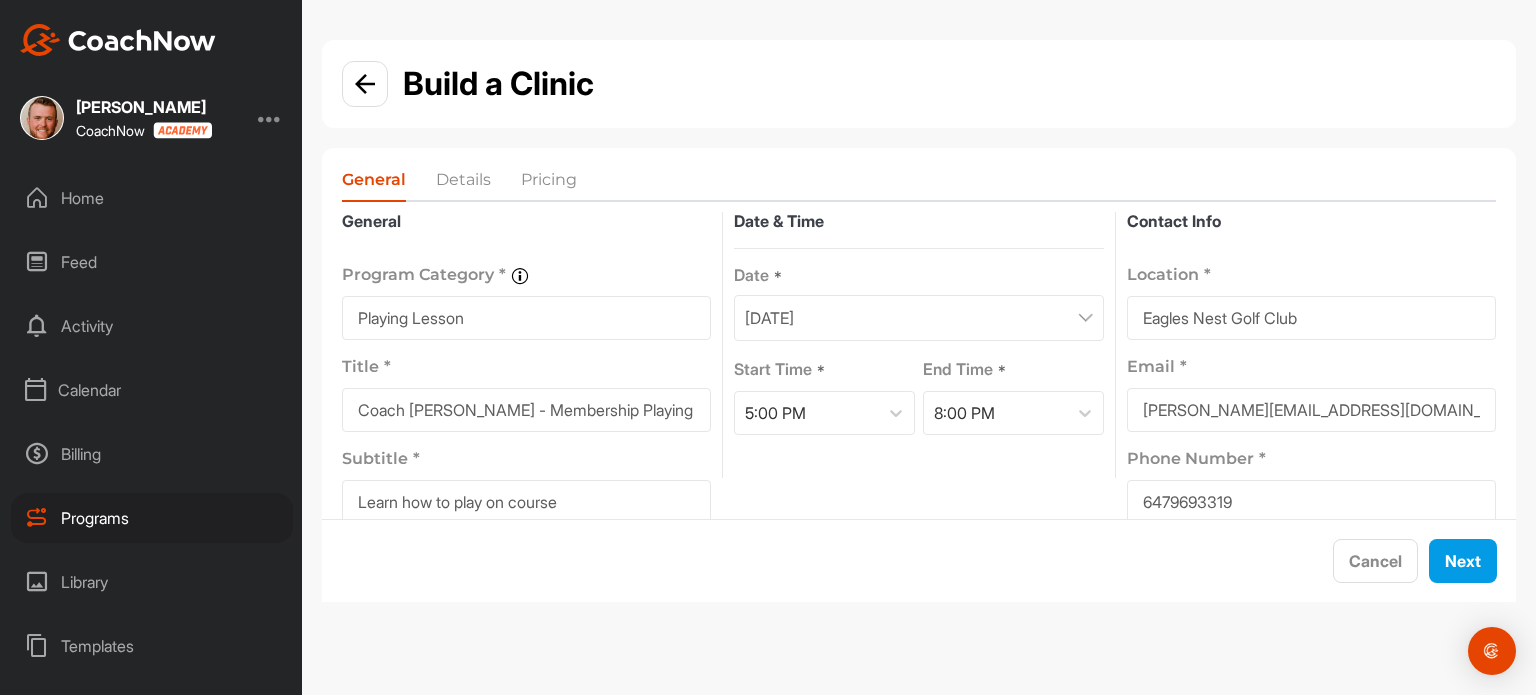 scroll, scrollTop: 23, scrollLeft: 0, axis: vertical 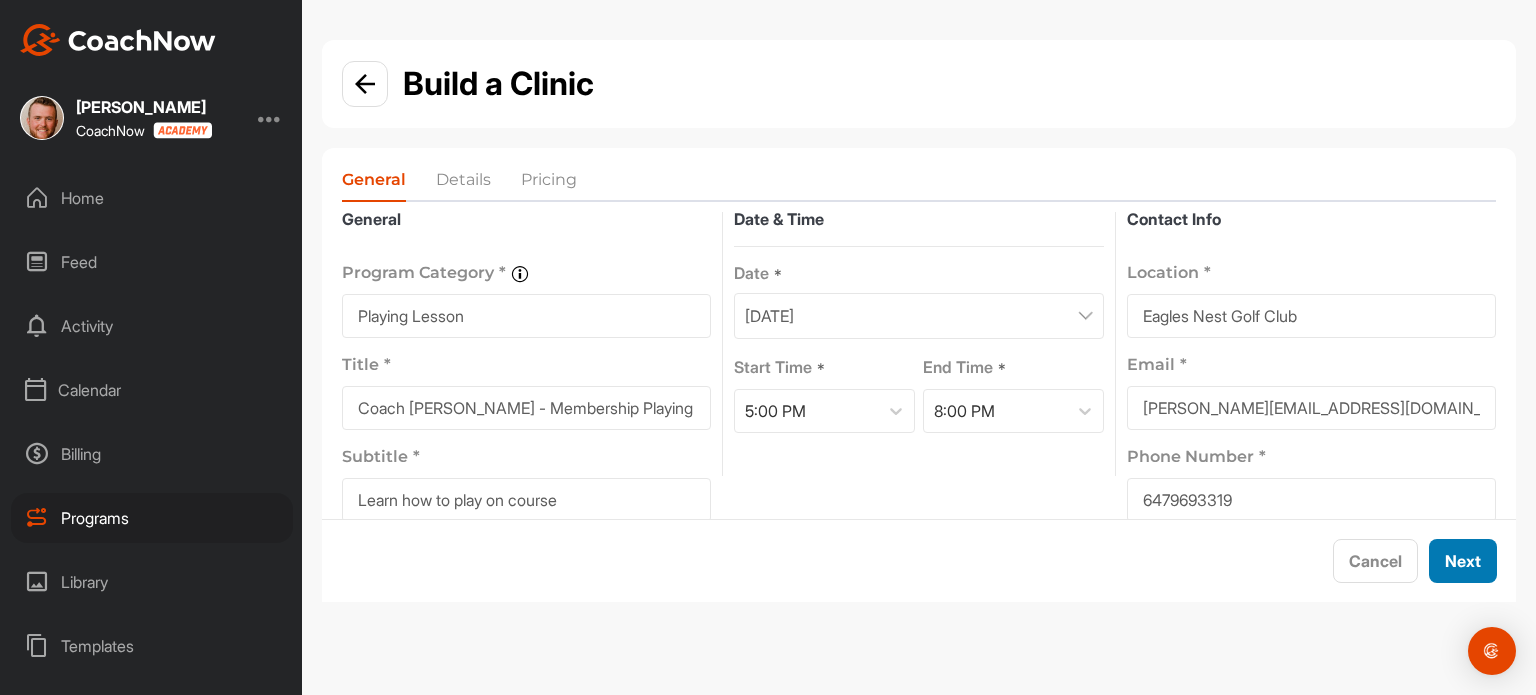 click on "Next" at bounding box center [1463, 561] 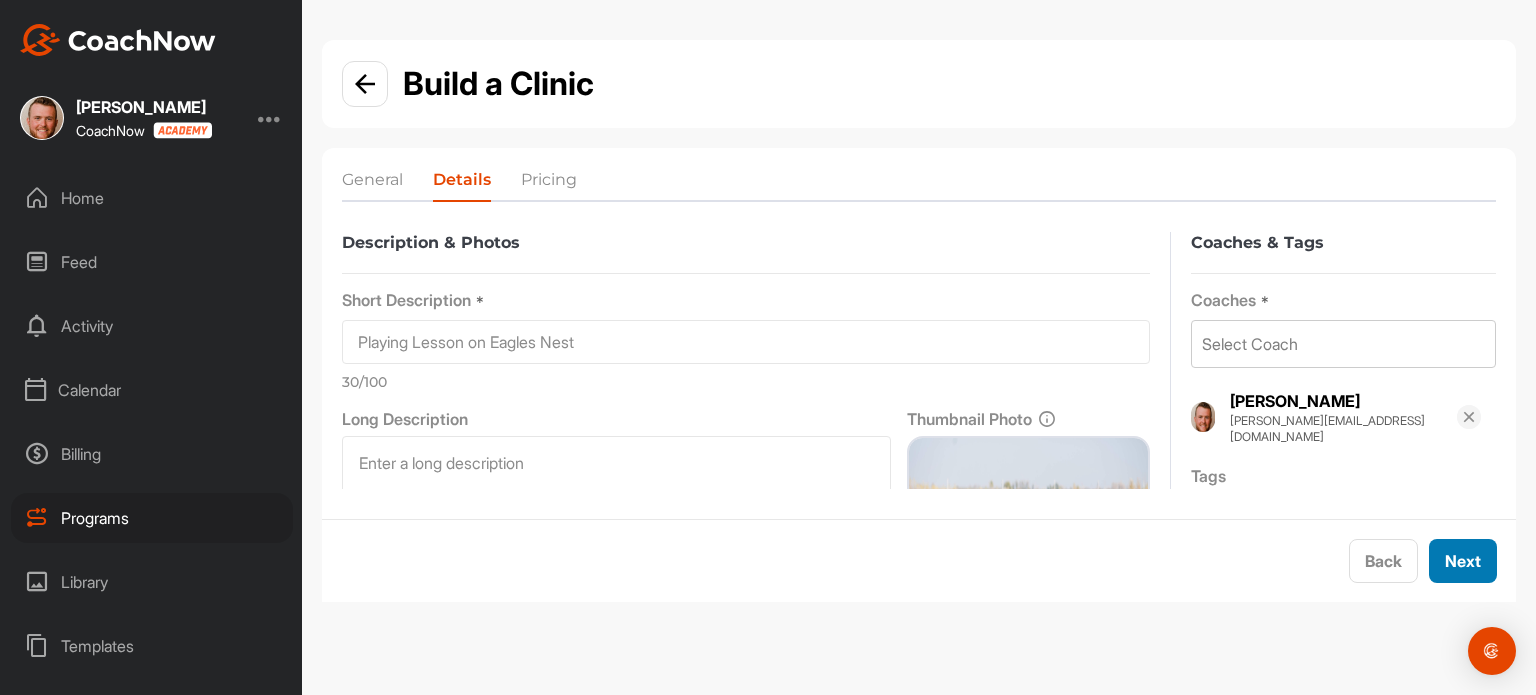 click on "Next" at bounding box center [1463, 561] 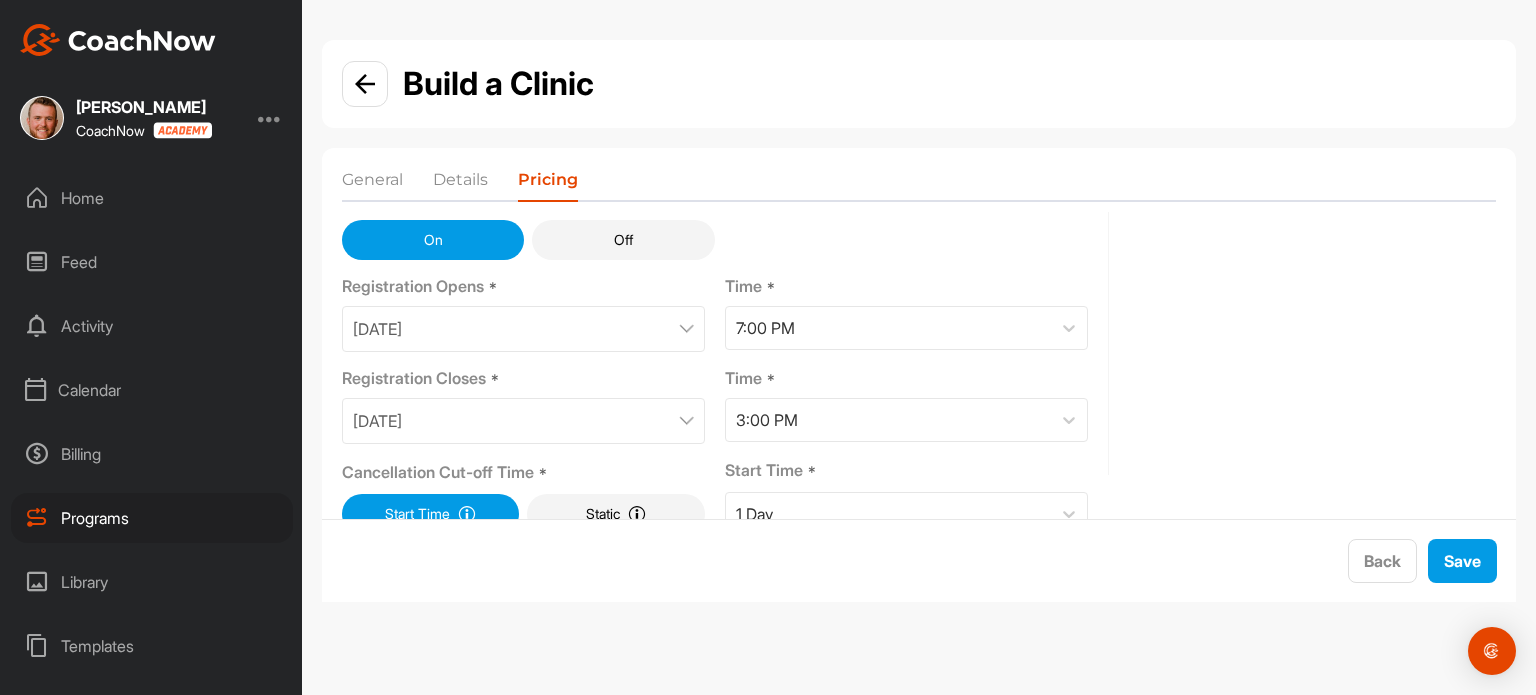 scroll, scrollTop: 191, scrollLeft: 0, axis: vertical 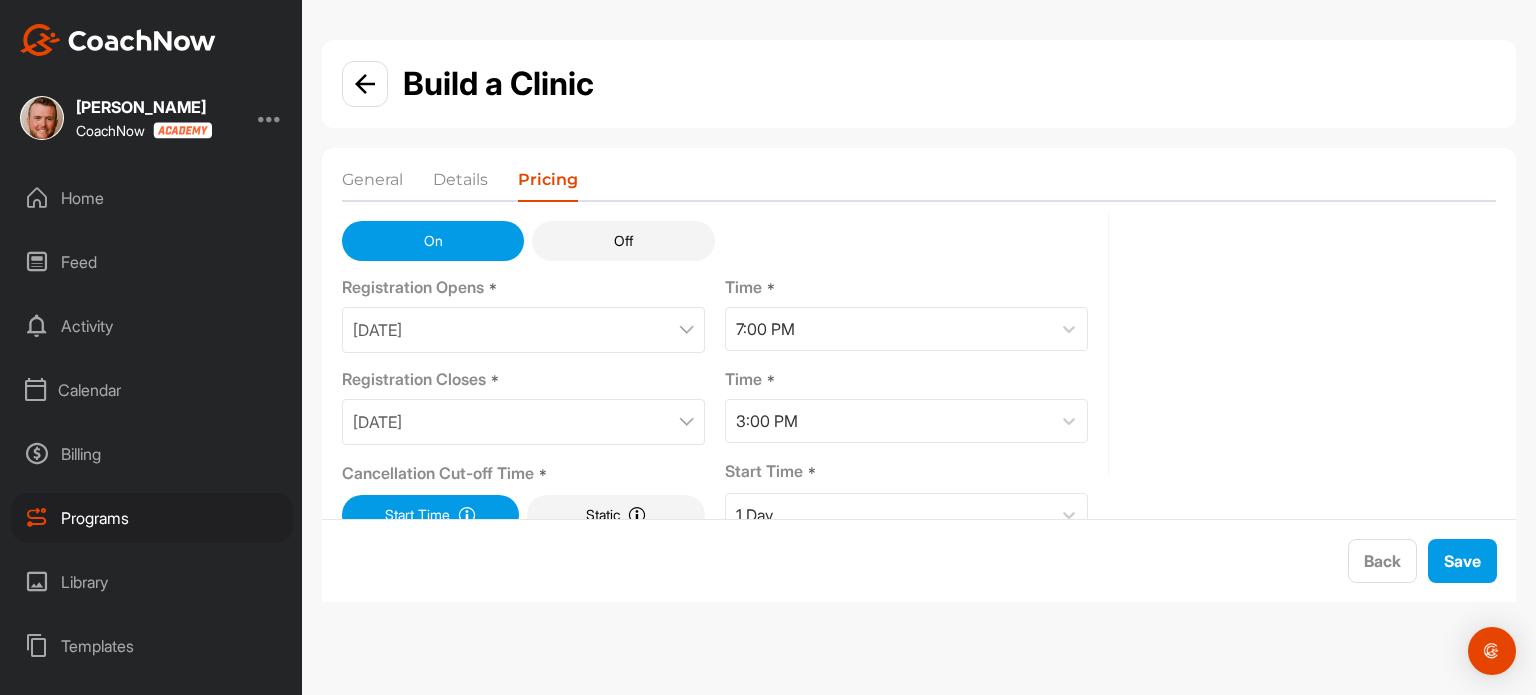 click on "[DATE]" at bounding box center [523, 330] 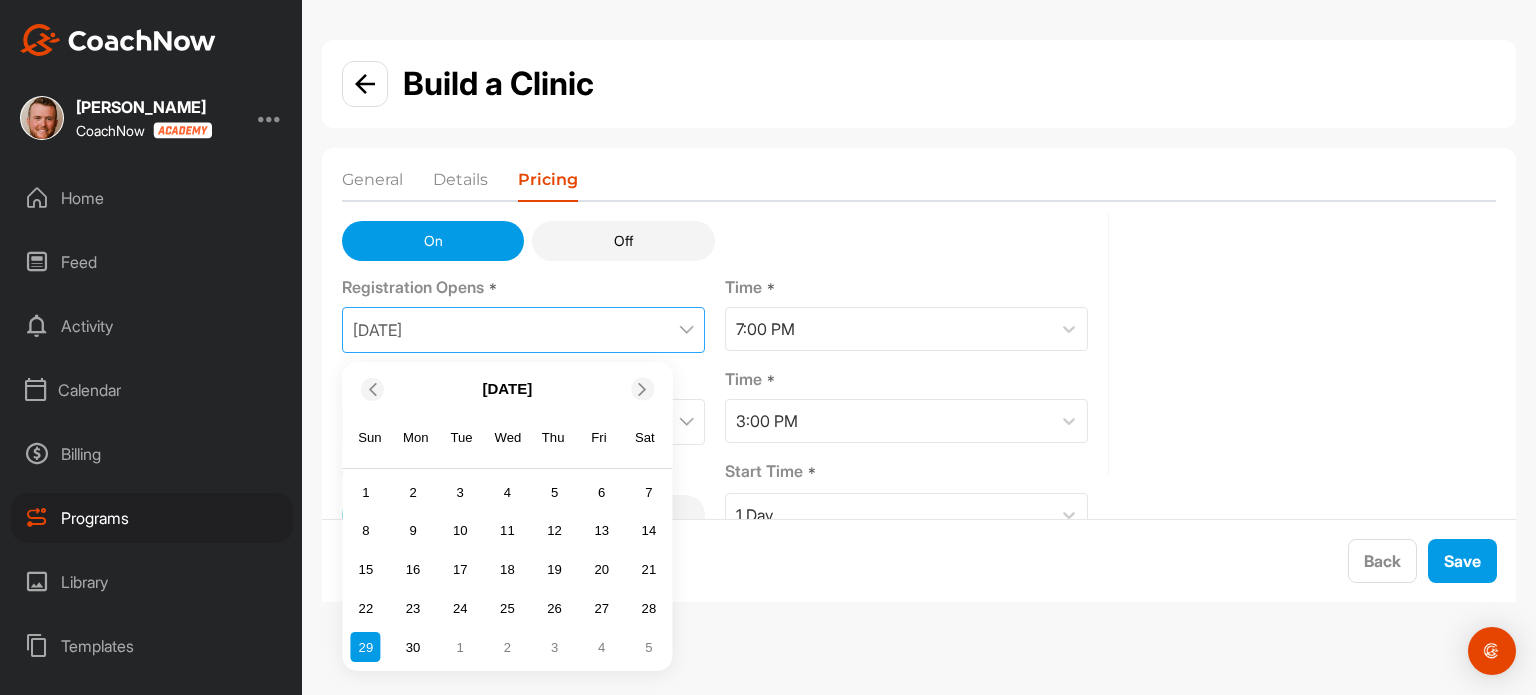 click at bounding box center (643, 388) 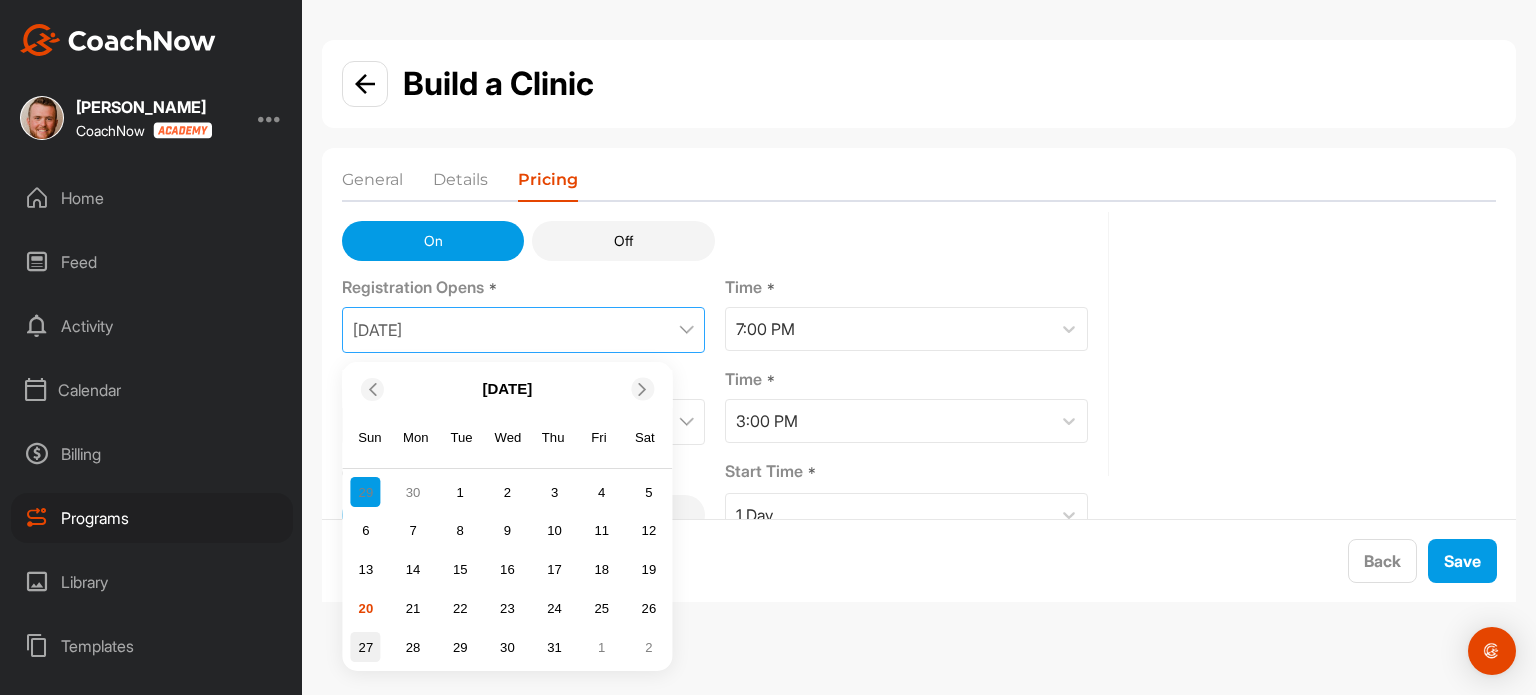 click on "27" at bounding box center (366, 647) 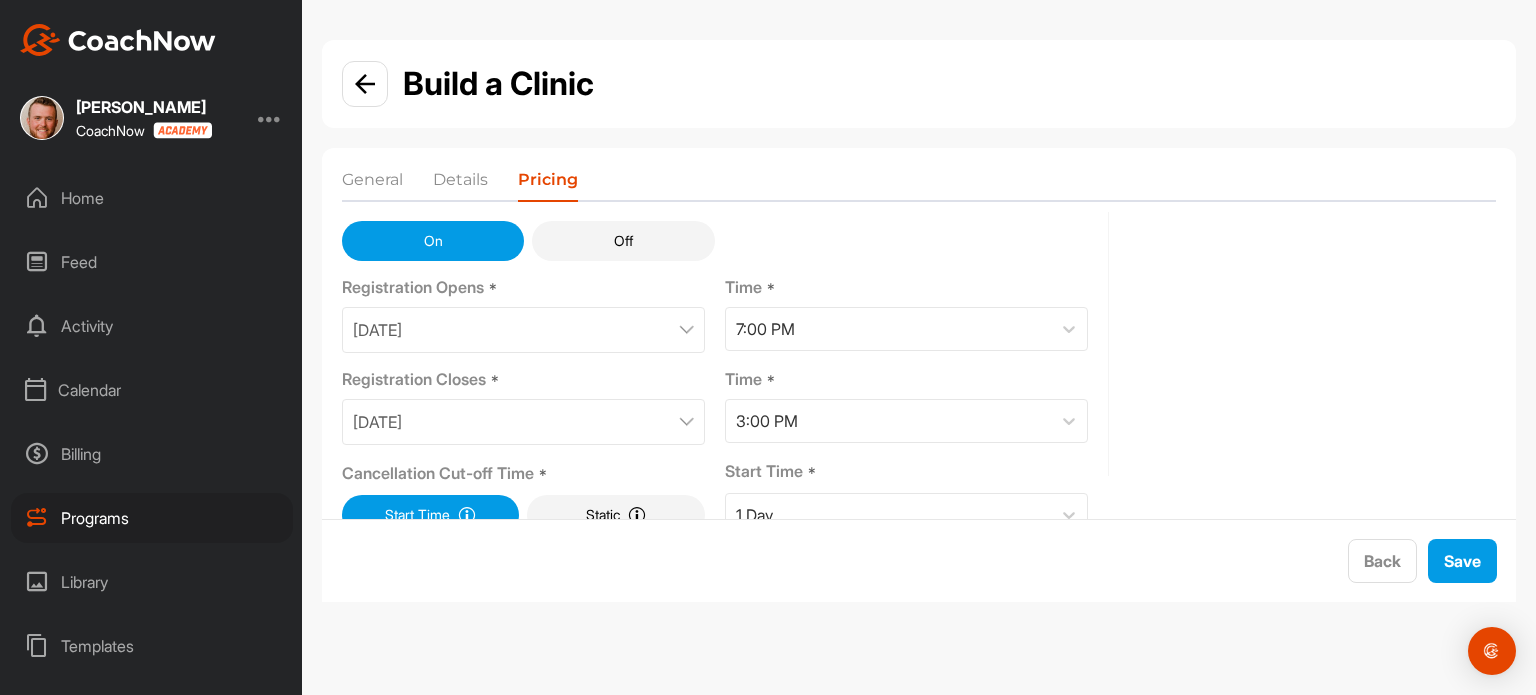 click on "[DATE]" at bounding box center (523, 422) 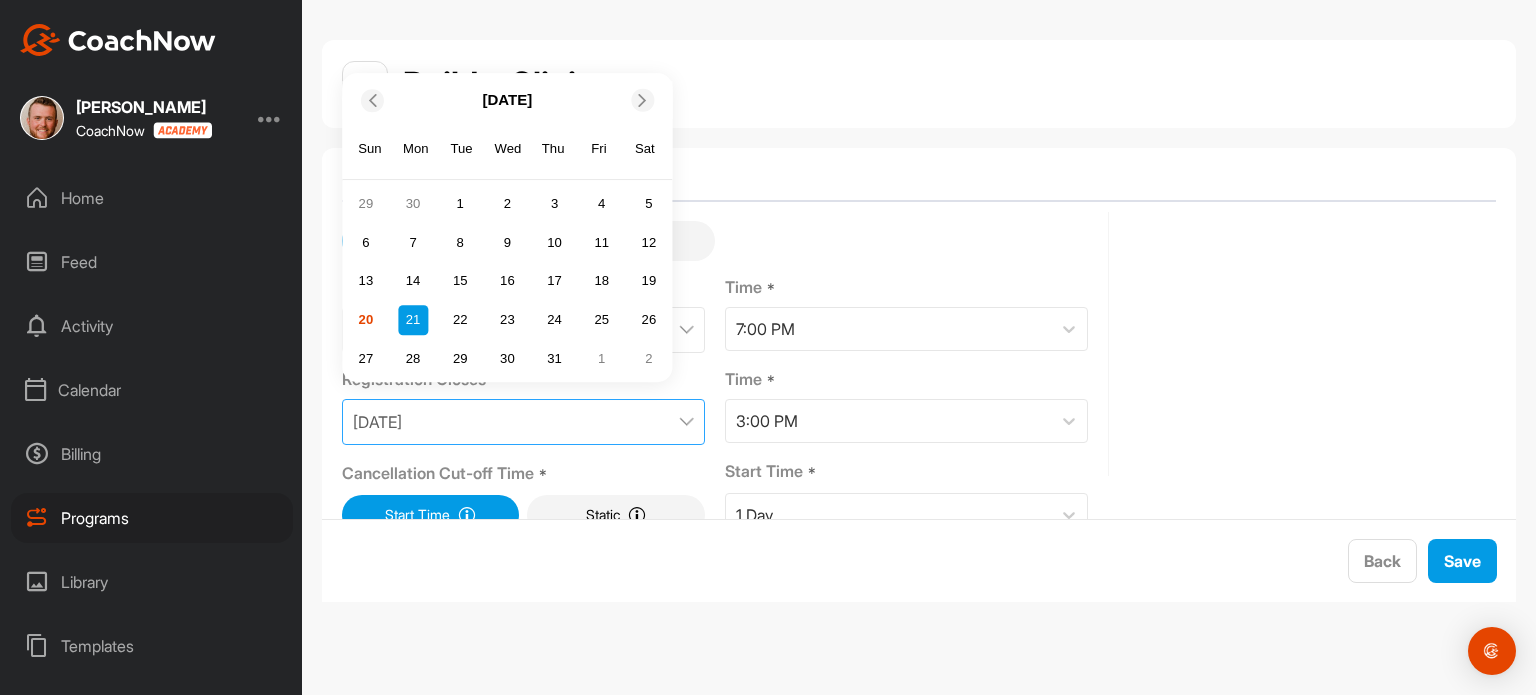 click on "[DATE]" at bounding box center (507, 100) 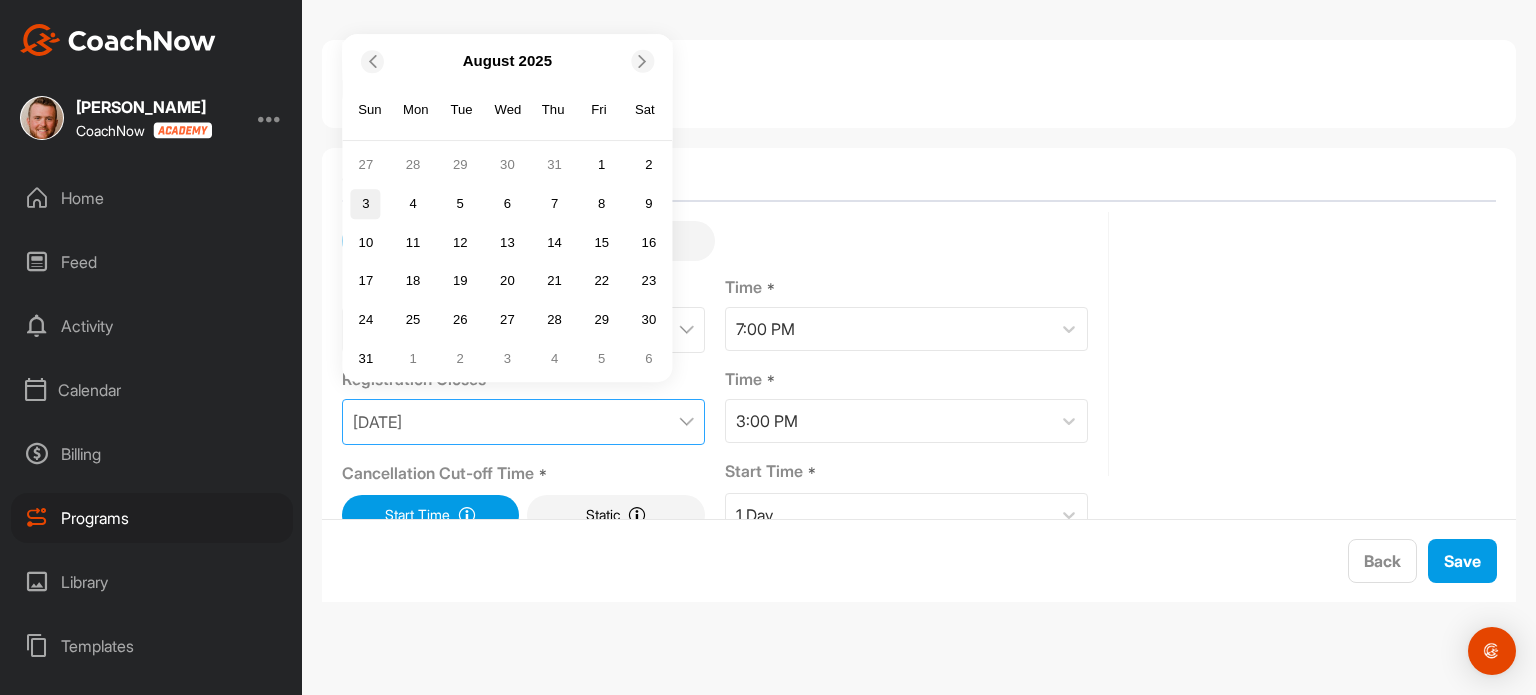 click on "3" at bounding box center [366, 204] 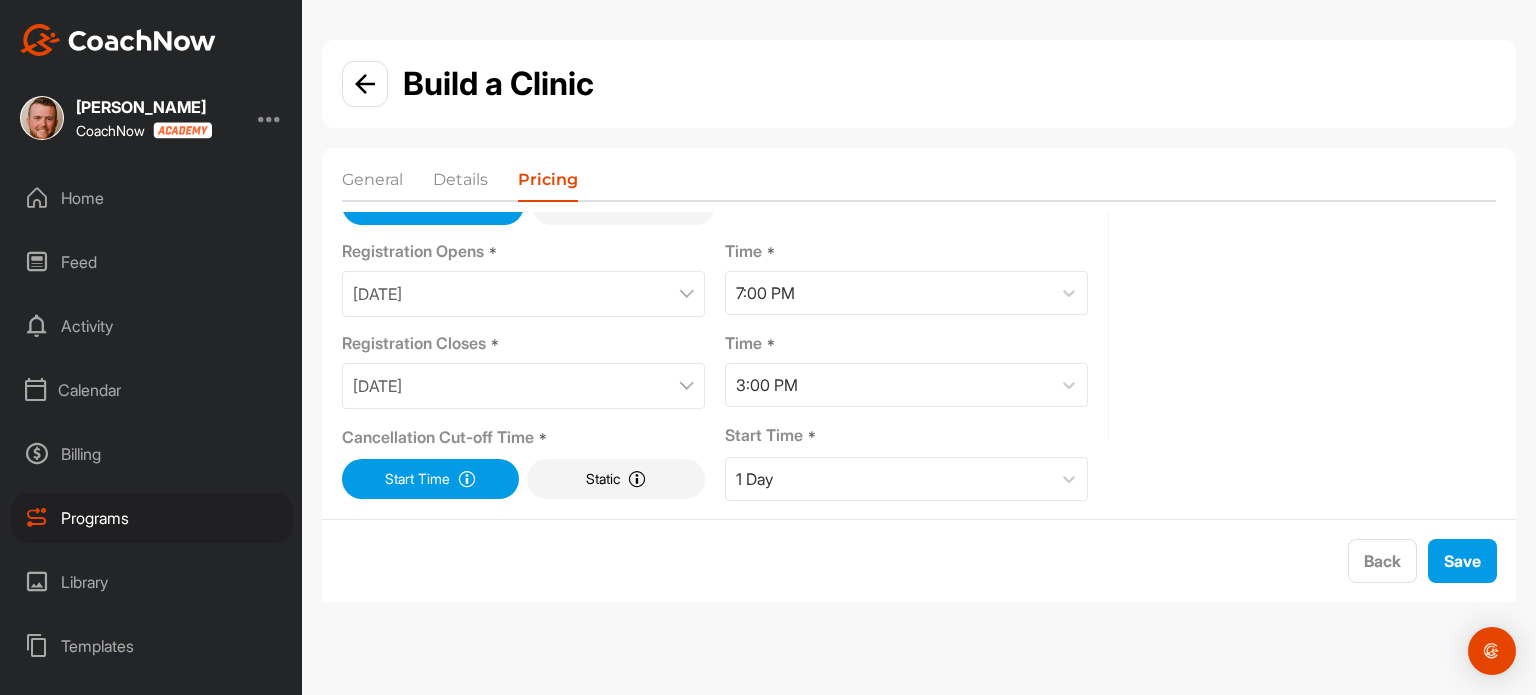 scroll, scrollTop: 220, scrollLeft: 0, axis: vertical 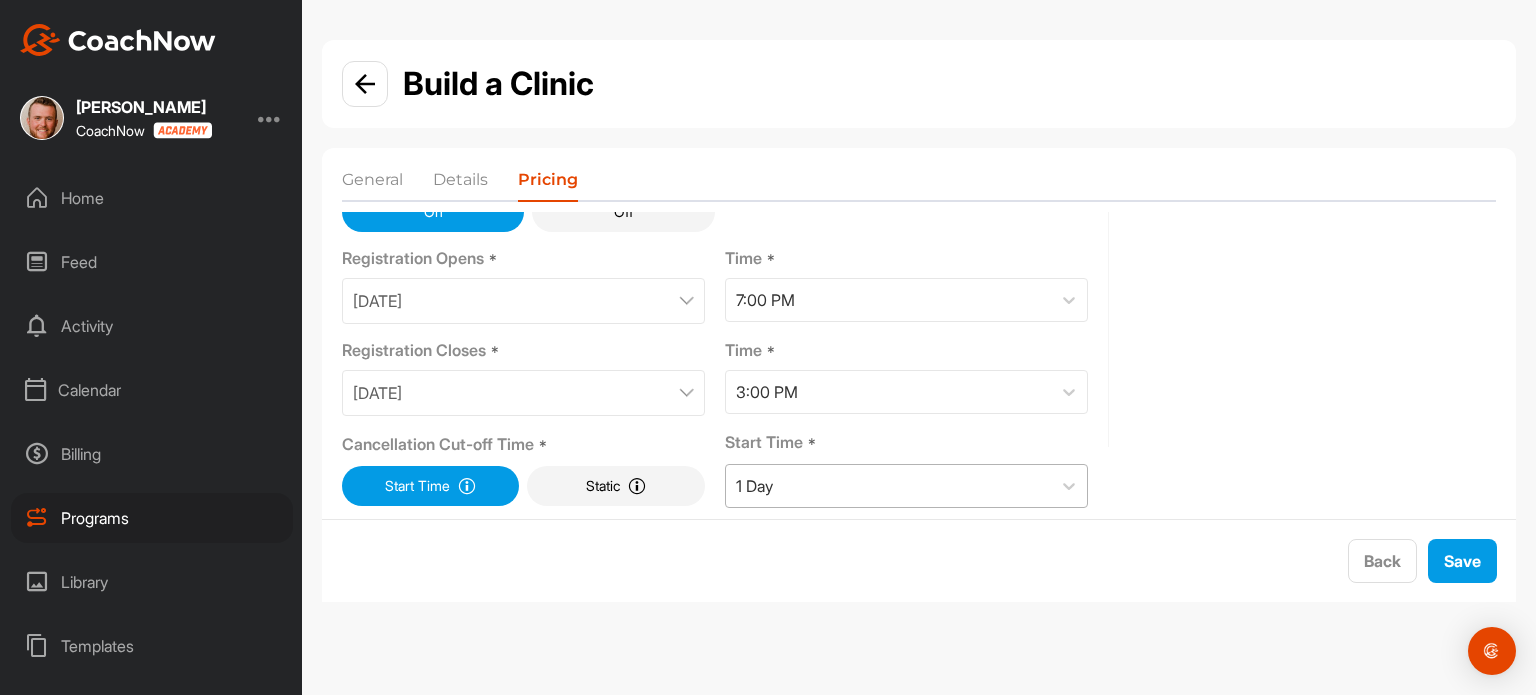 click on "1 Day" at bounding box center (888, 486) 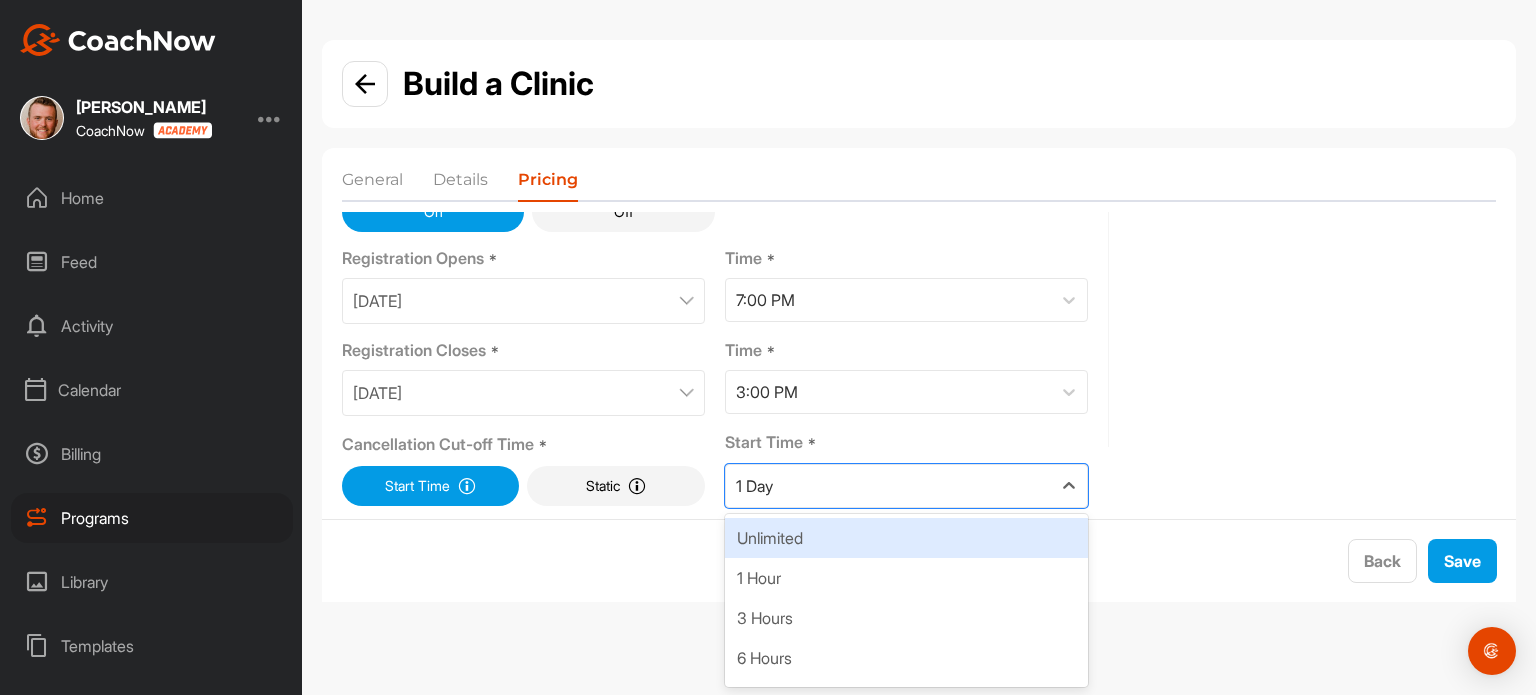 click on "Unlimited" at bounding box center [906, 538] 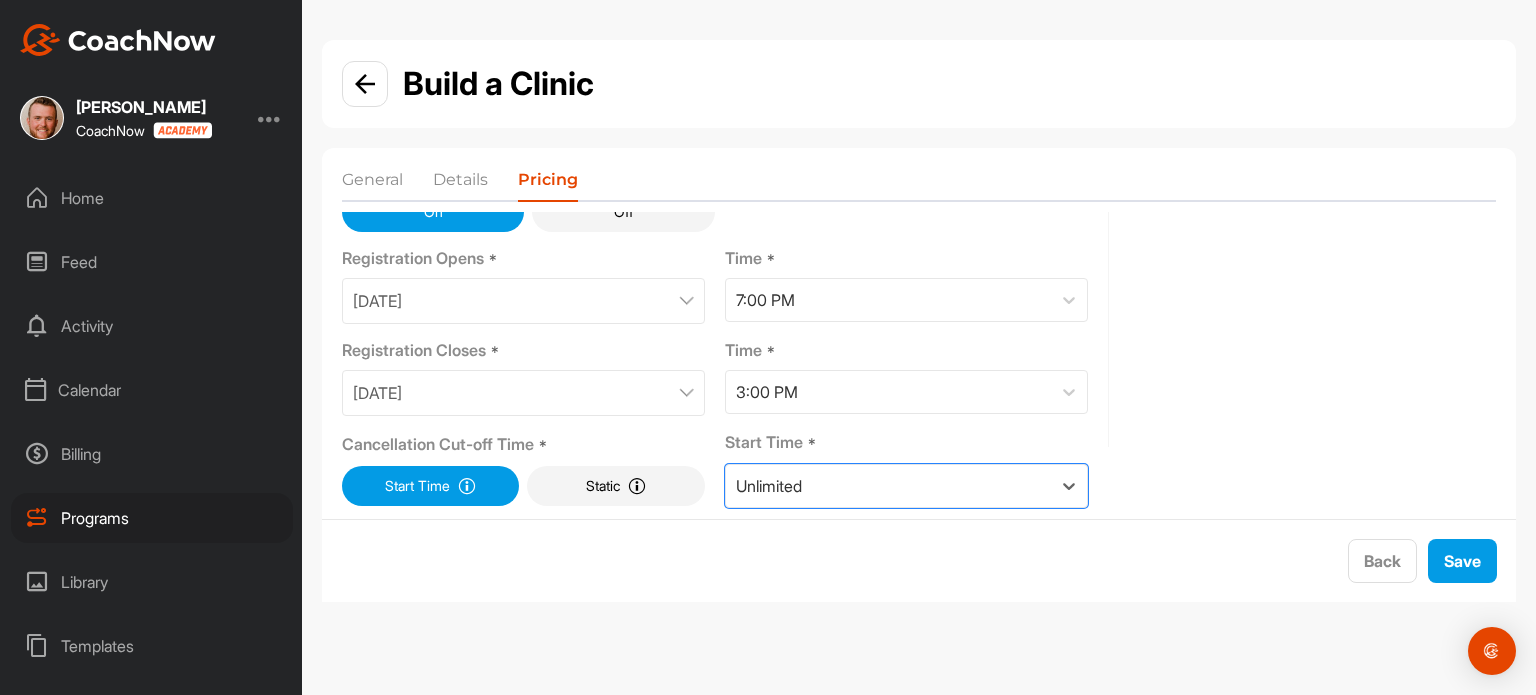 scroll, scrollTop: 227, scrollLeft: 0, axis: vertical 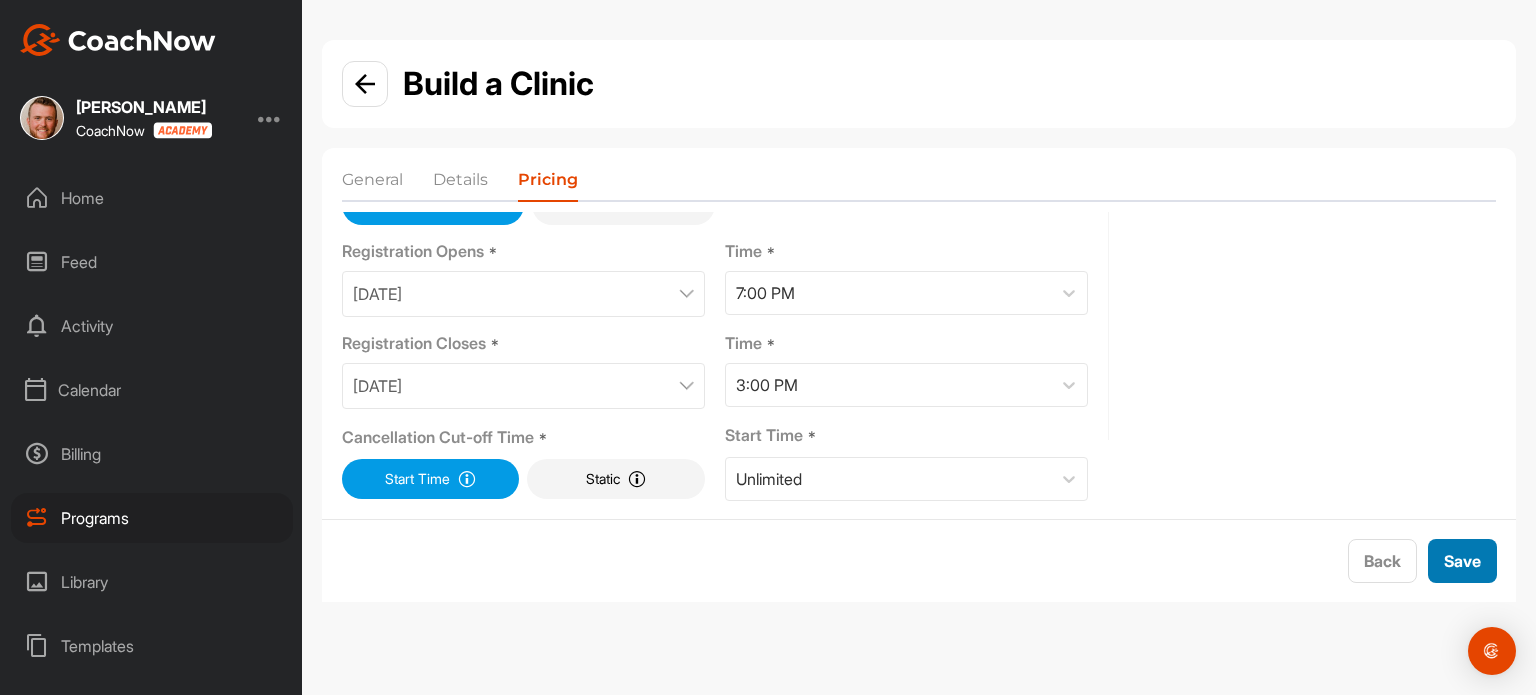 click on "Save" at bounding box center (1462, 561) 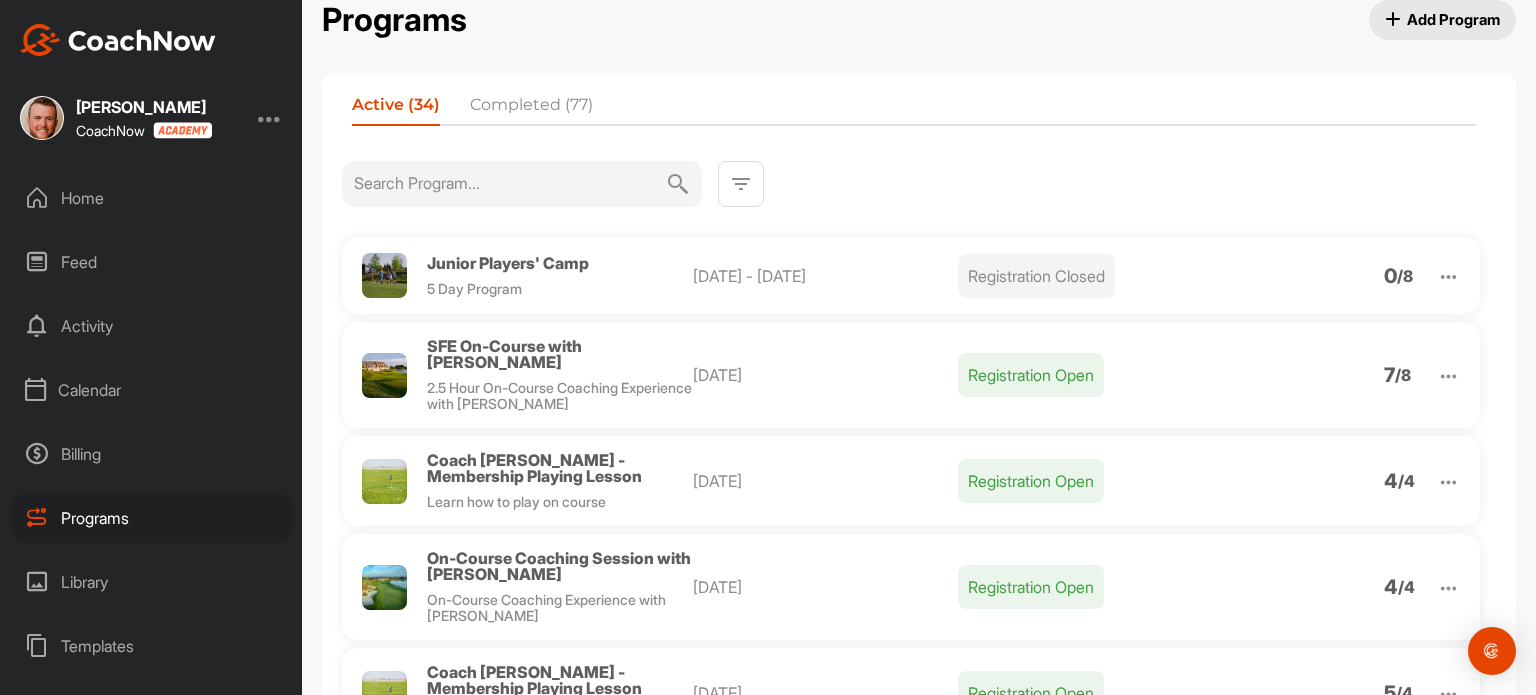 scroll, scrollTop: 40, scrollLeft: 0, axis: vertical 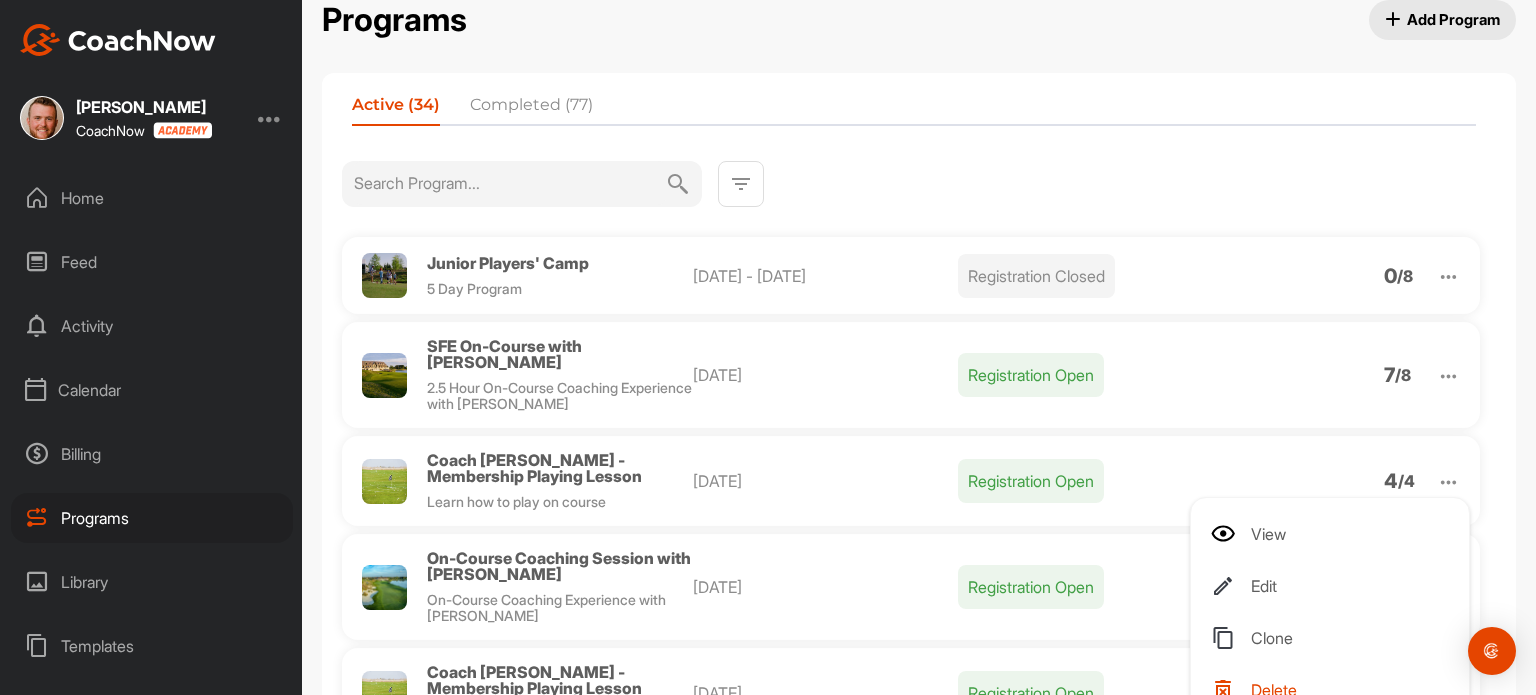 click on "Clone" at bounding box center (1334, 638) 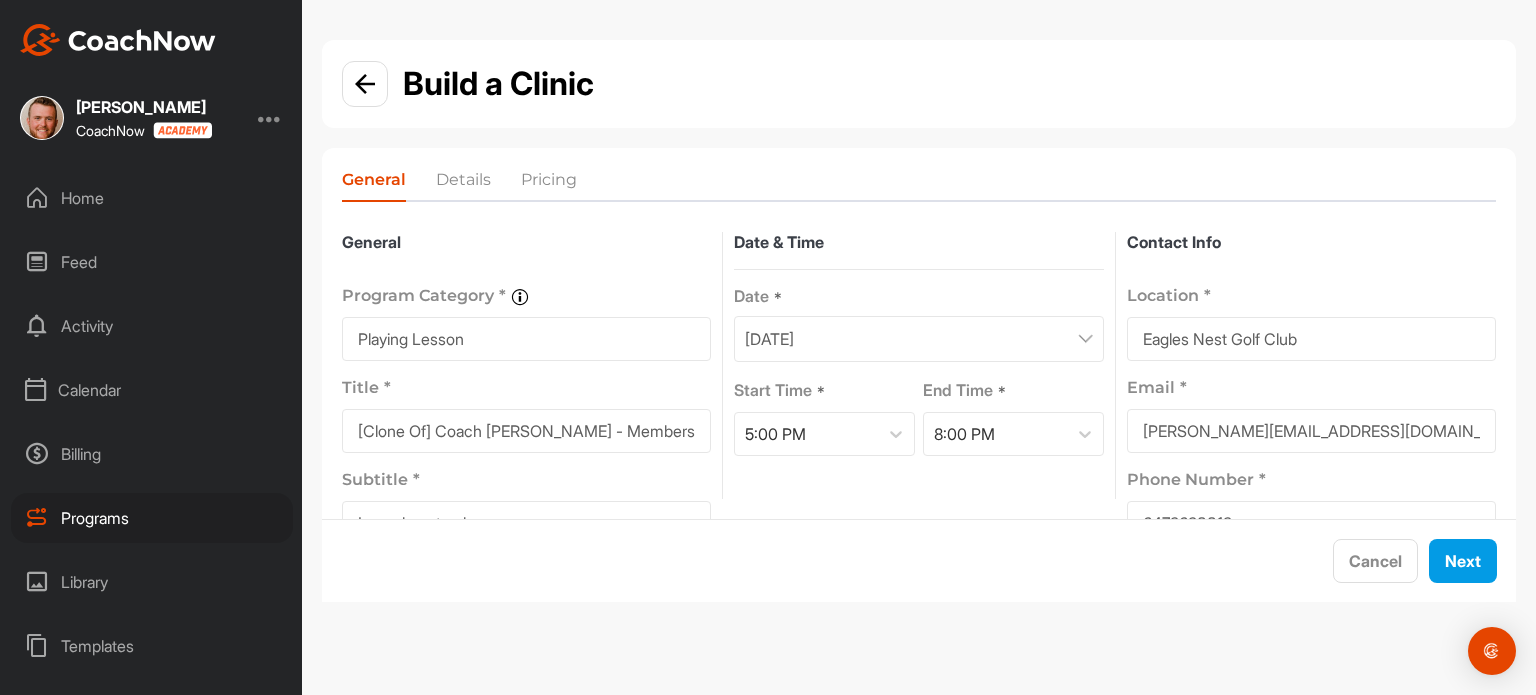 click on "[DATE]" at bounding box center [769, 339] 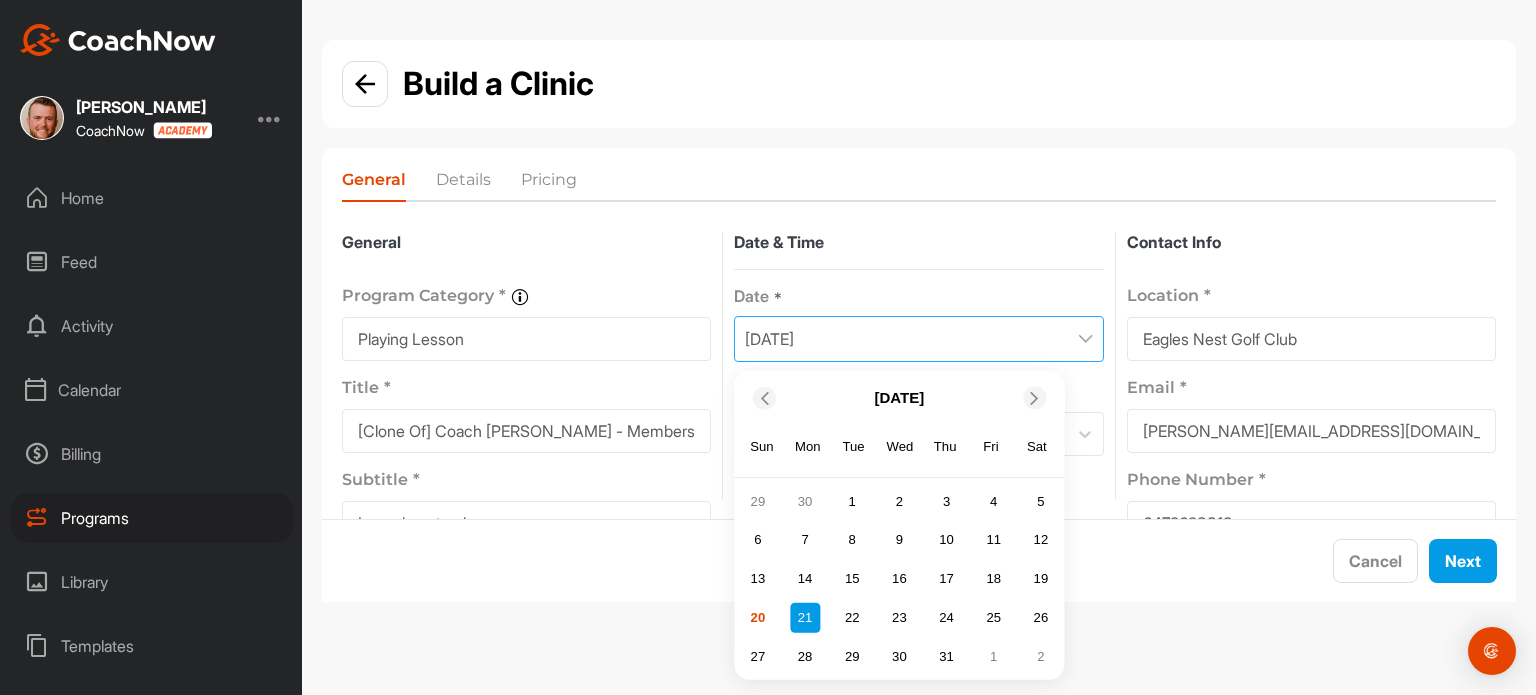 click at bounding box center (1035, 397) 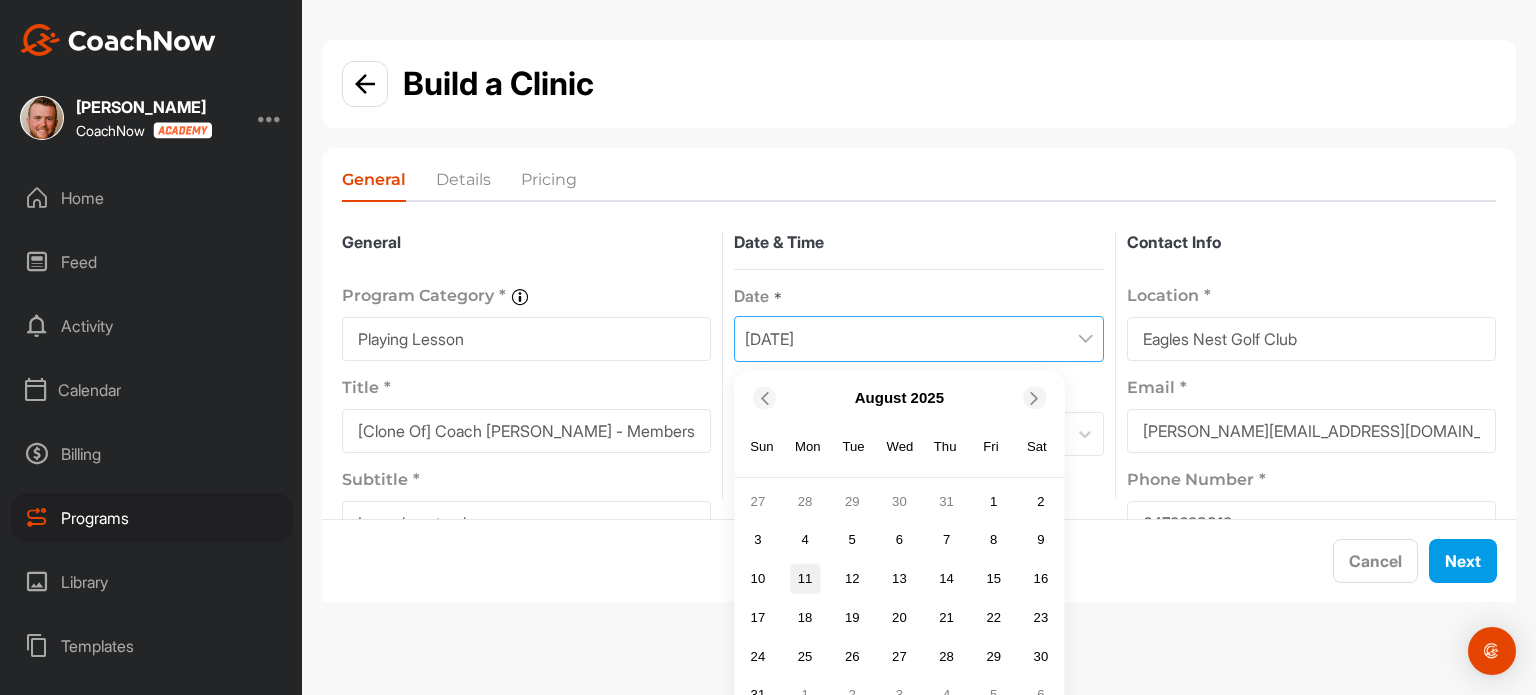 click on "11" at bounding box center [805, 579] 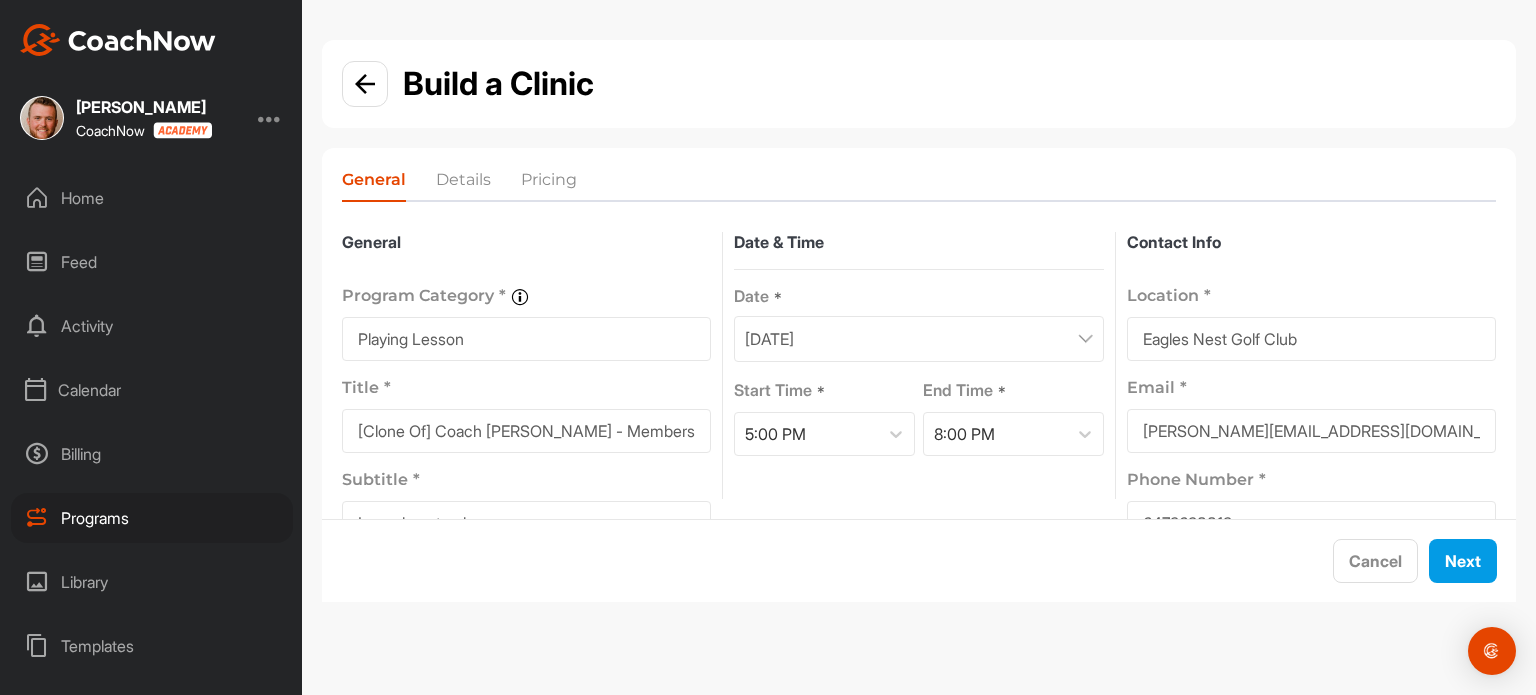 drag, startPoint x: 438, startPoint y: 430, endPoint x: 275, endPoint y: 428, distance: 163.01227 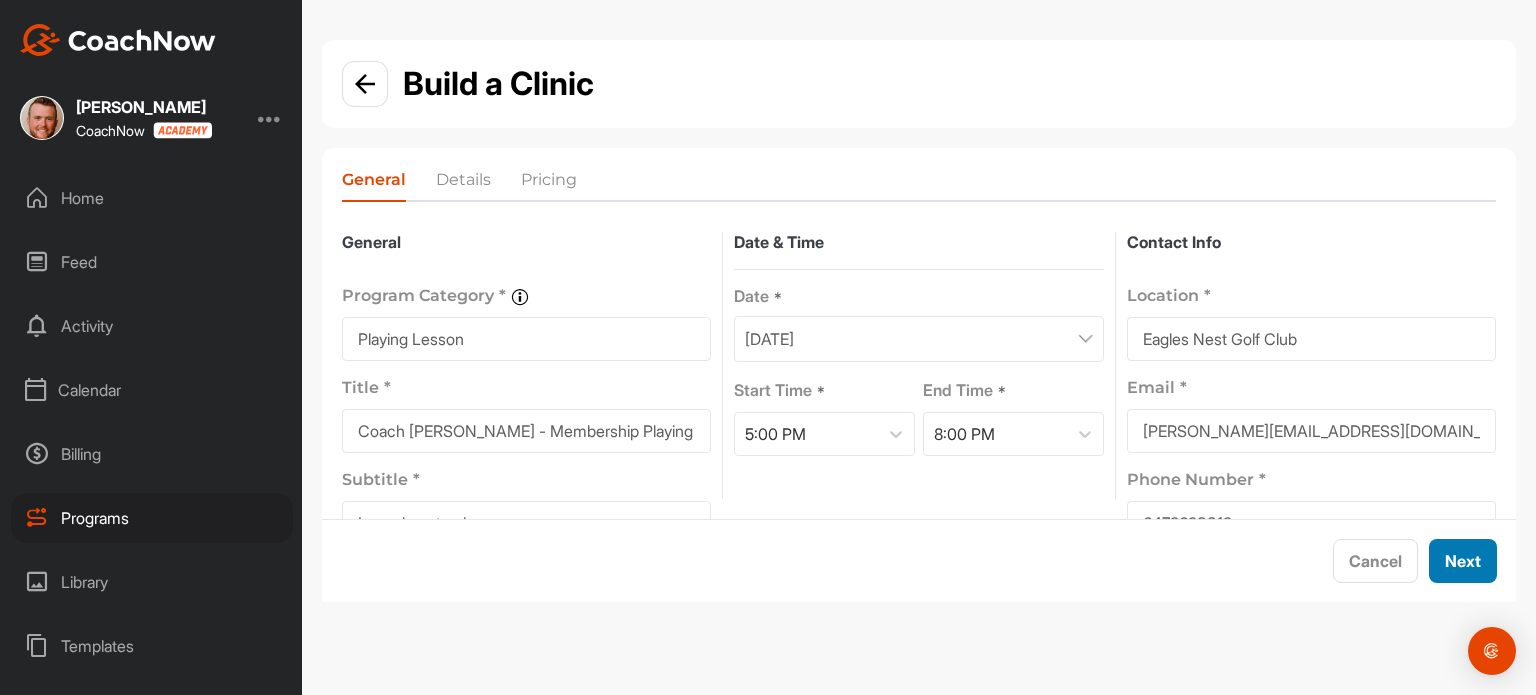 type on "Coach [PERSON_NAME] - Membership Playing Lesson" 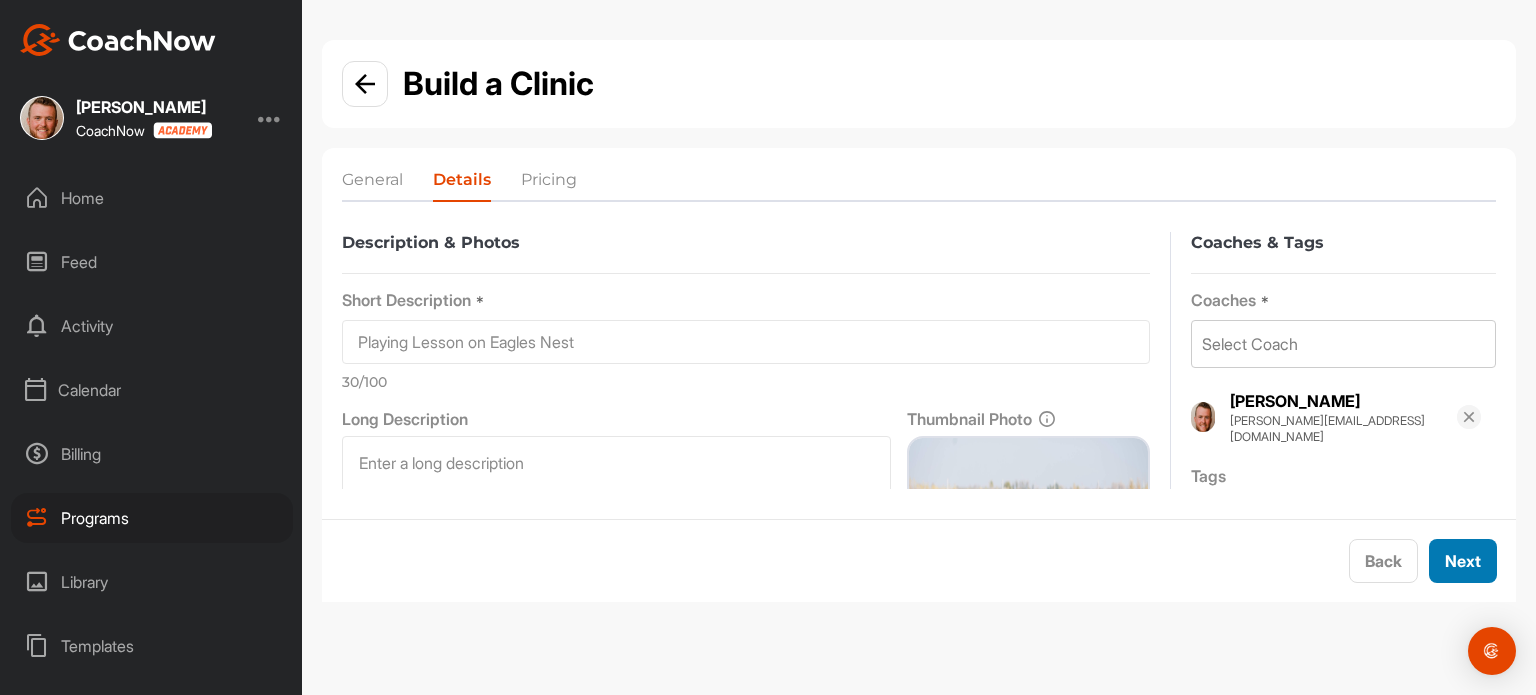 click on "Next" at bounding box center [1463, 561] 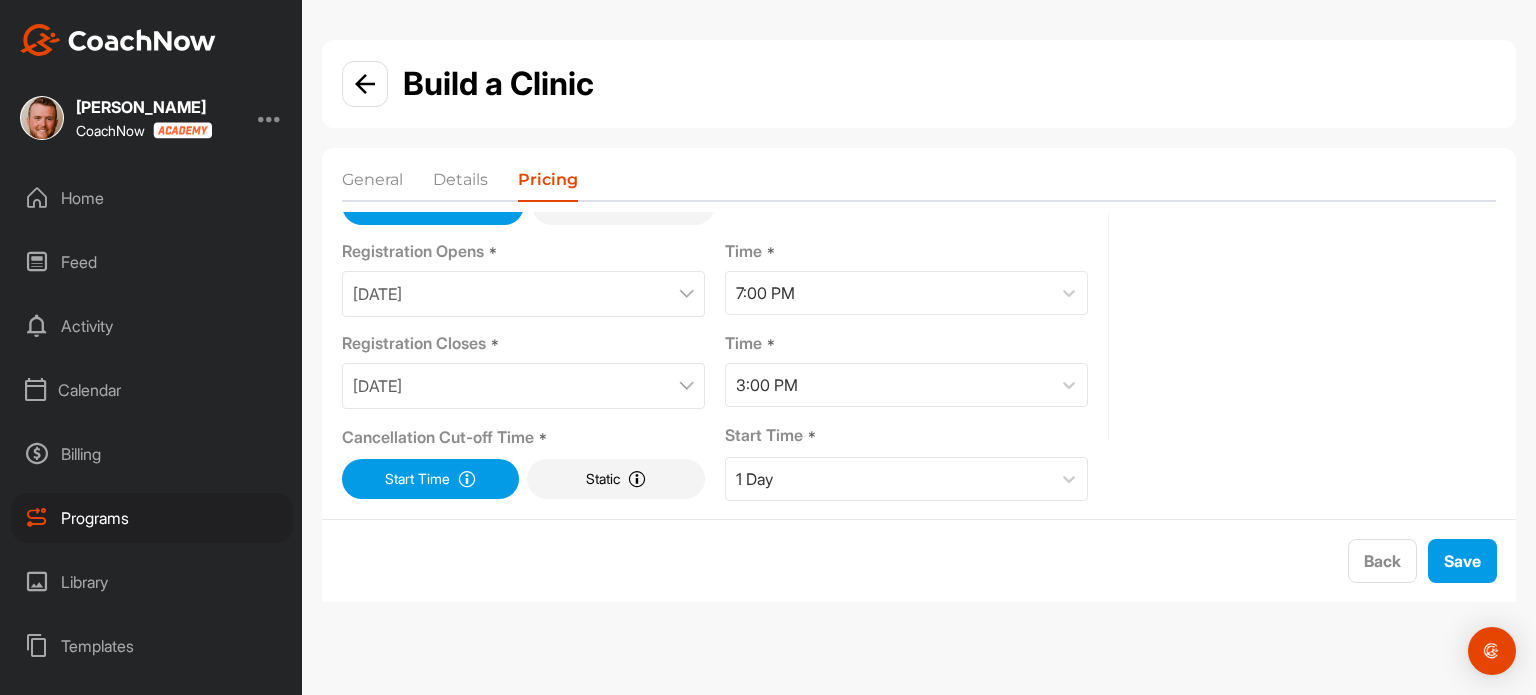 scroll, scrollTop: 212, scrollLeft: 0, axis: vertical 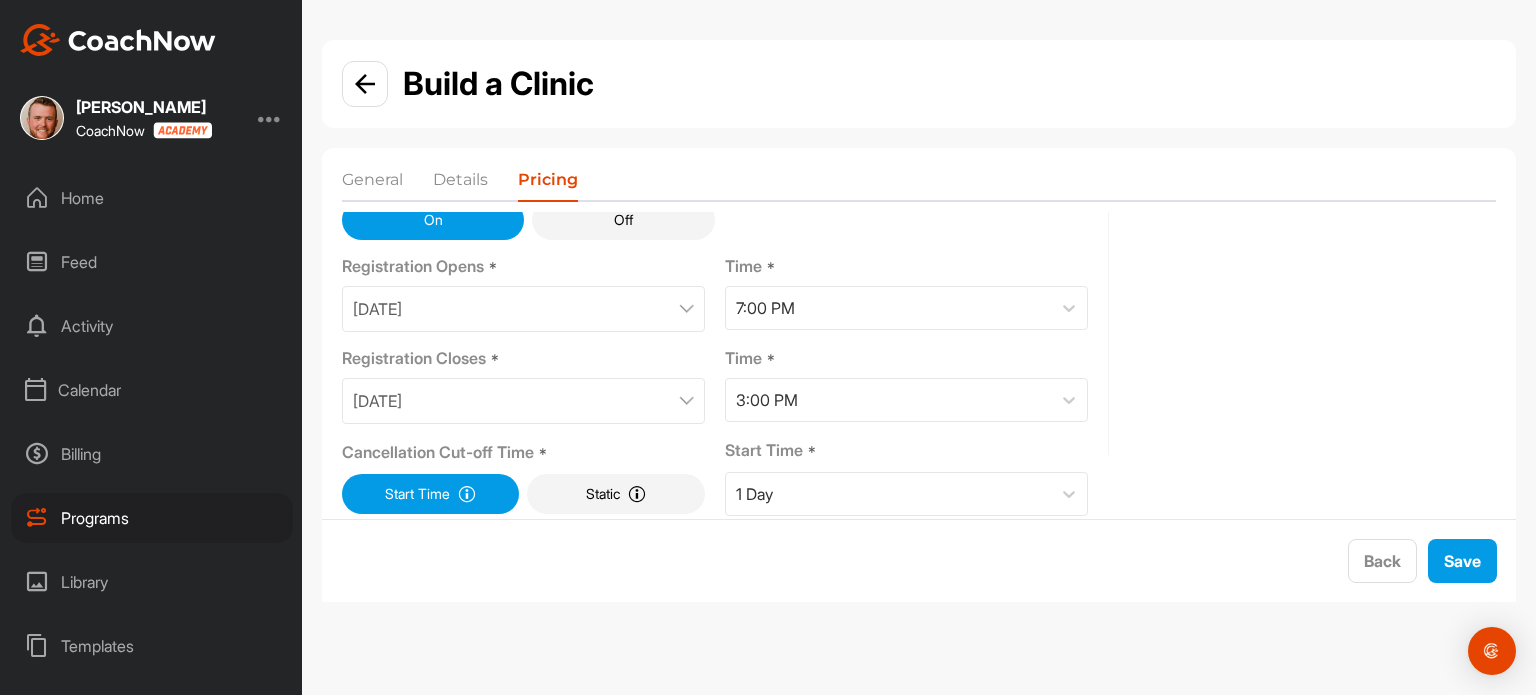 click on "[DATE]" at bounding box center (523, 309) 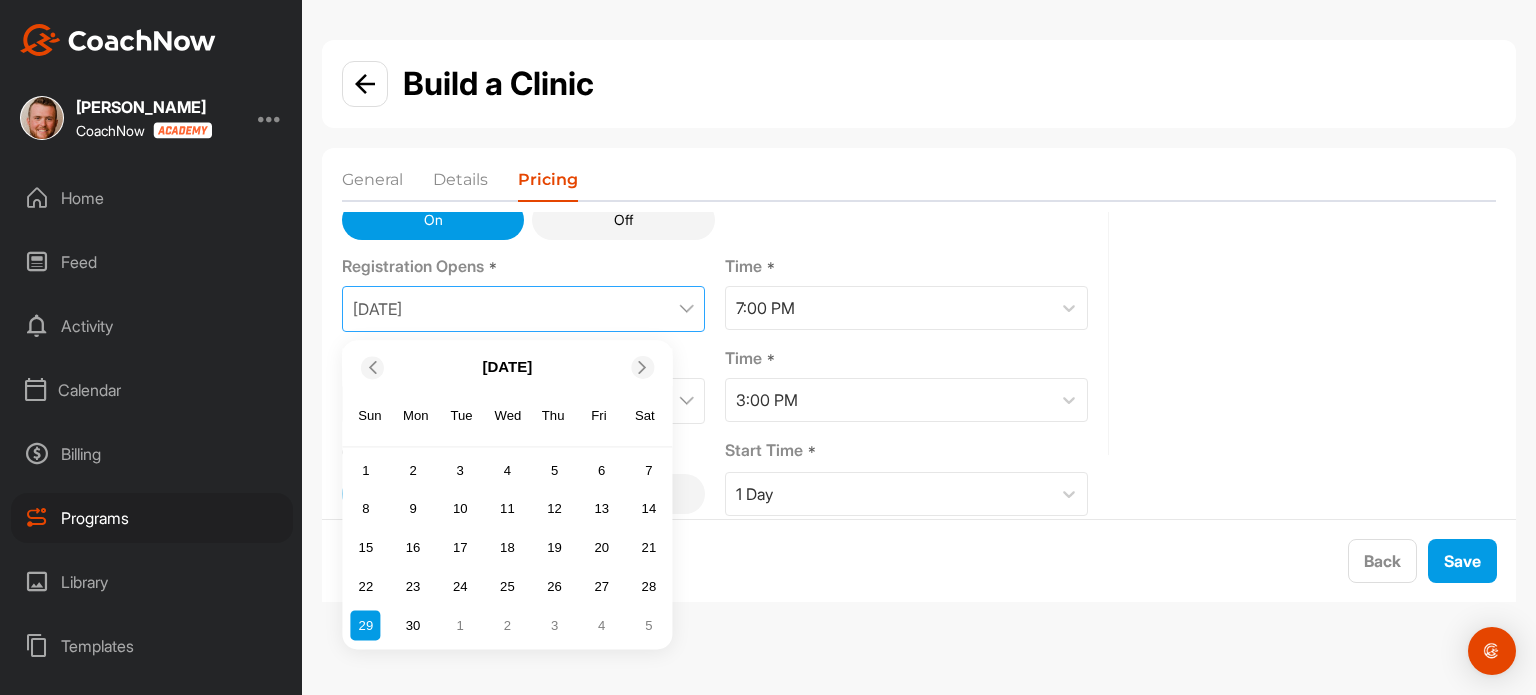 click at bounding box center (643, 367) 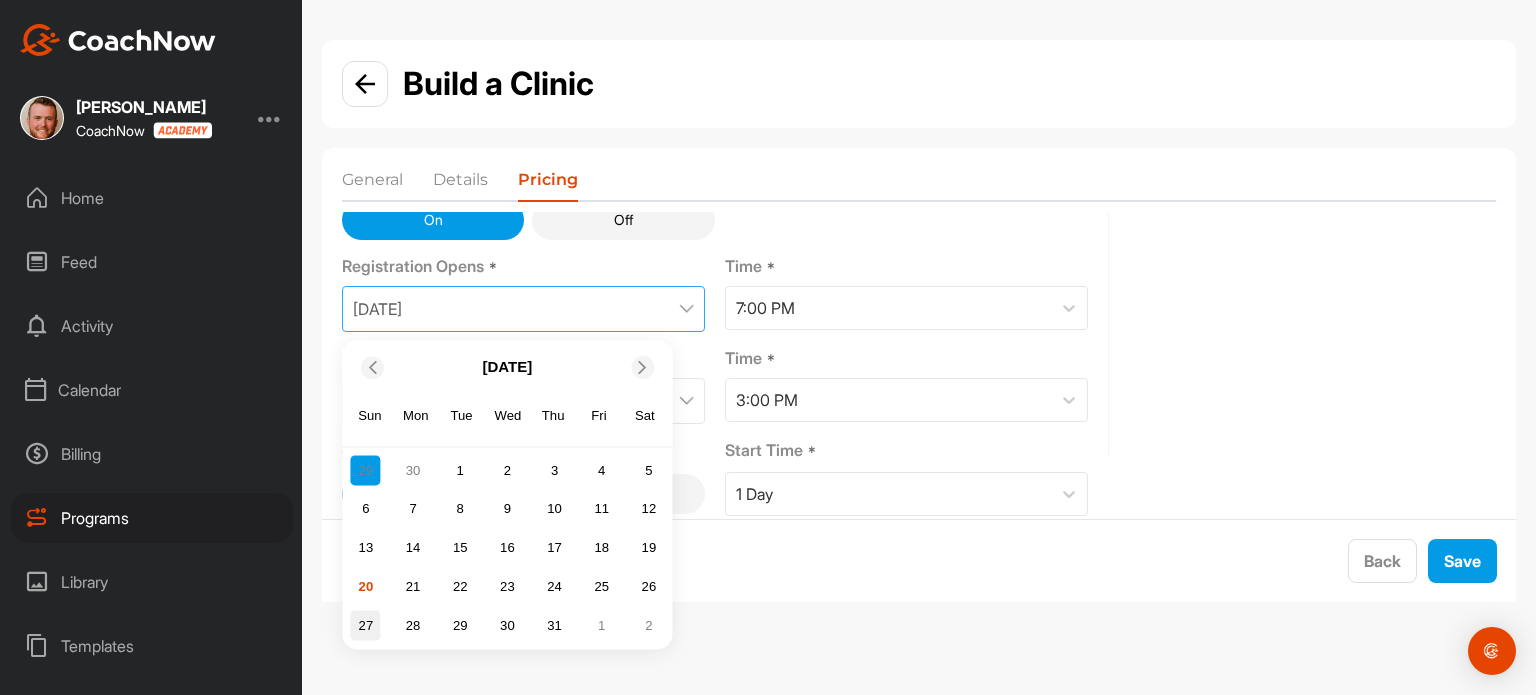 click on "27" at bounding box center (366, 626) 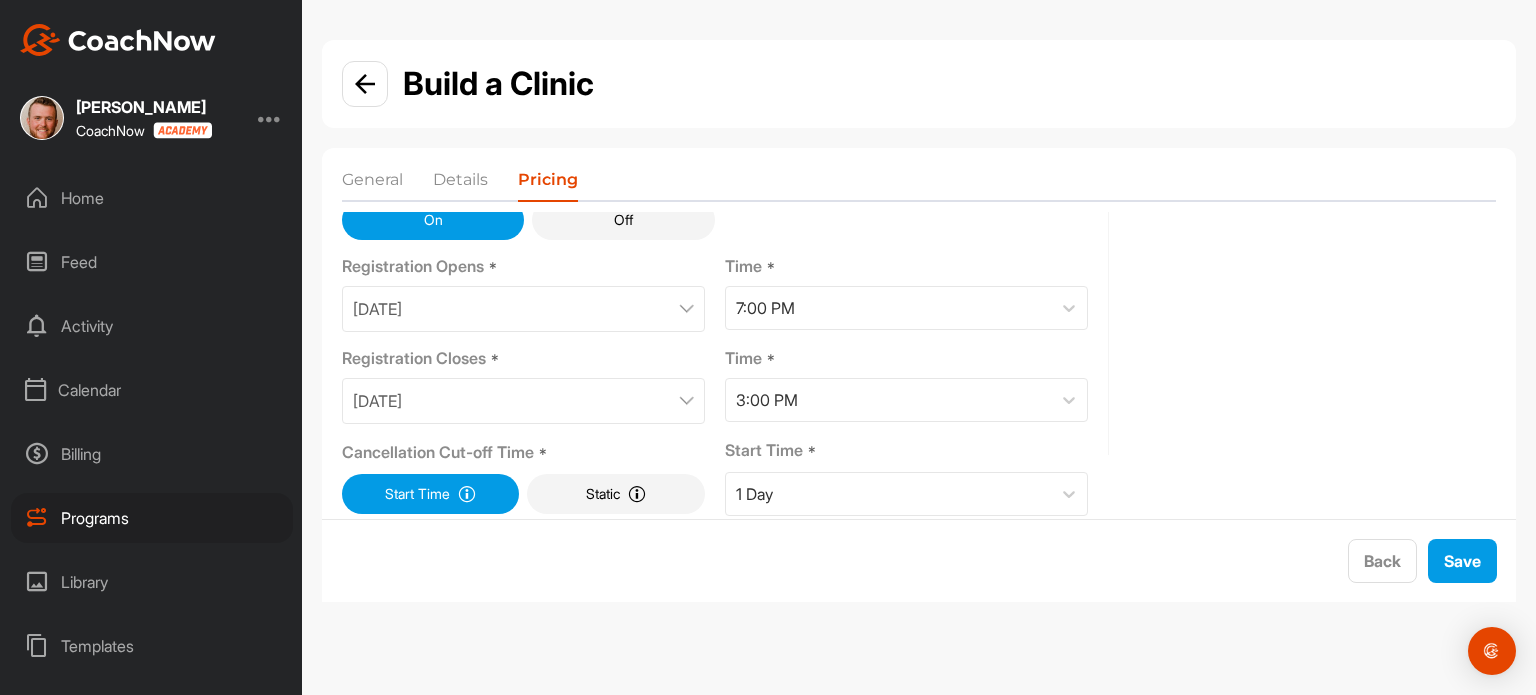 click on "[DATE]" at bounding box center [523, 401] 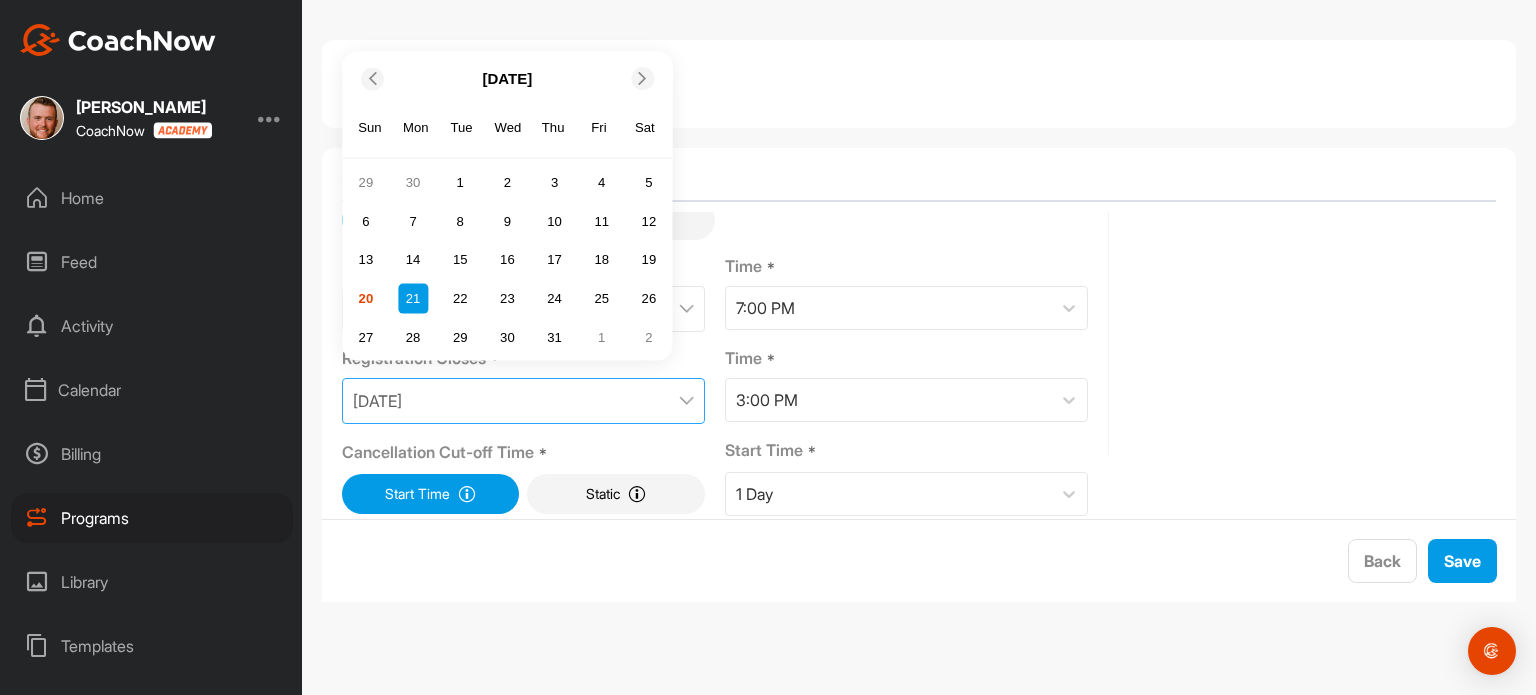 click at bounding box center [643, 78] 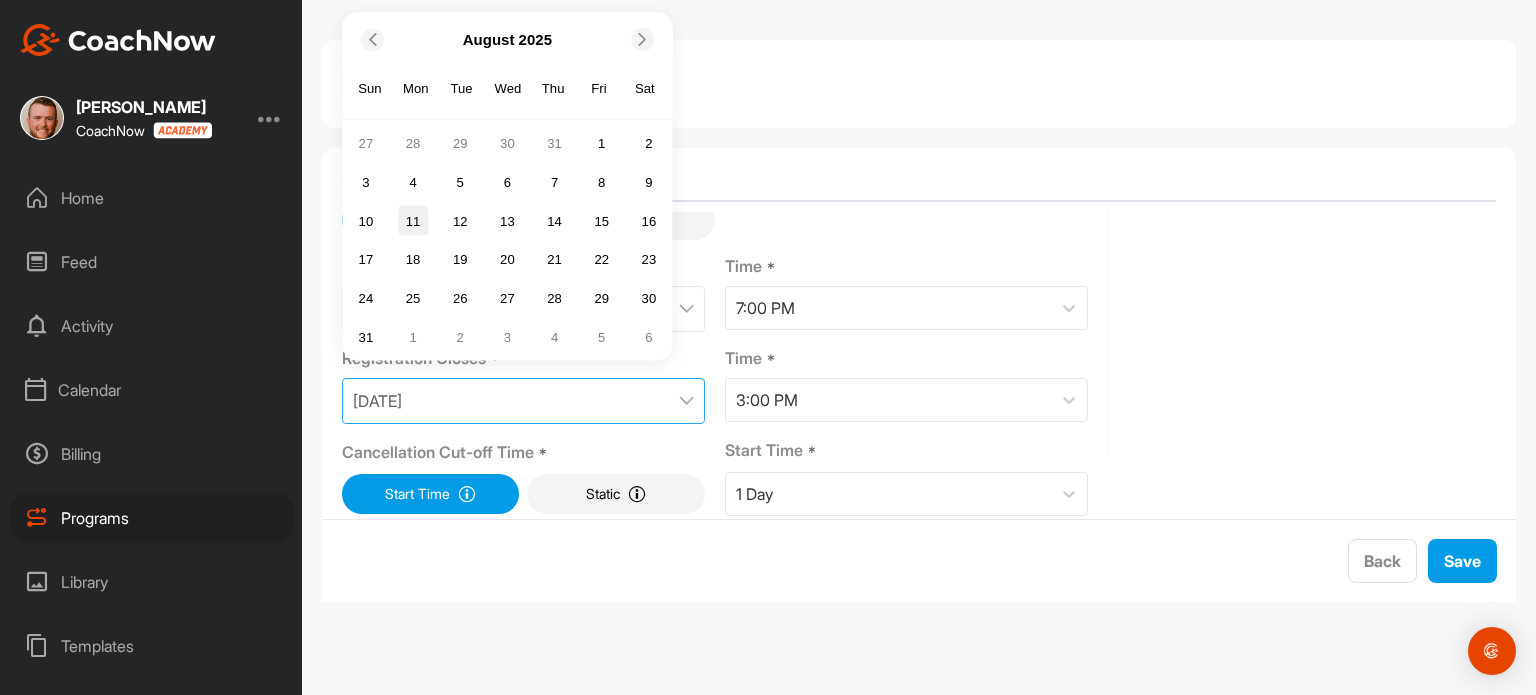 click on "11" at bounding box center [413, 221] 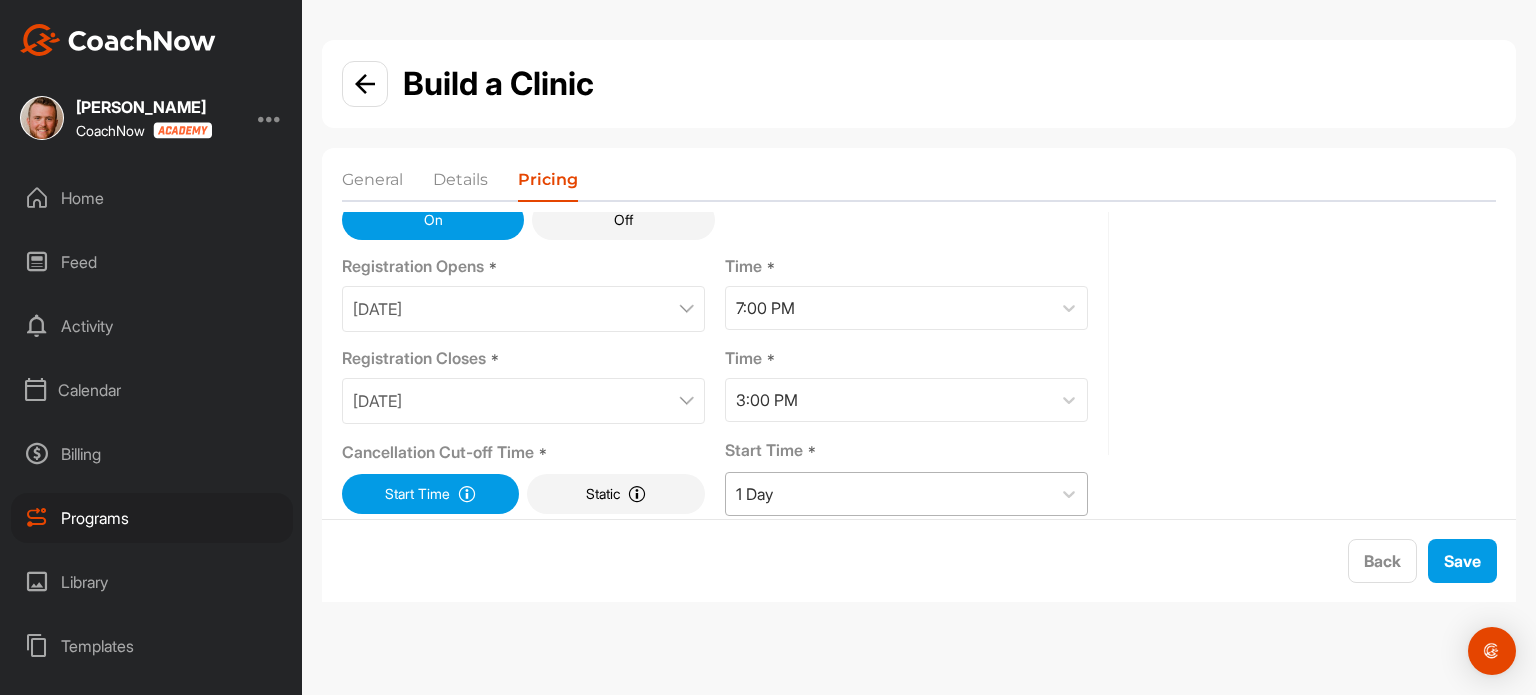 click on "1 Day" at bounding box center (888, 494) 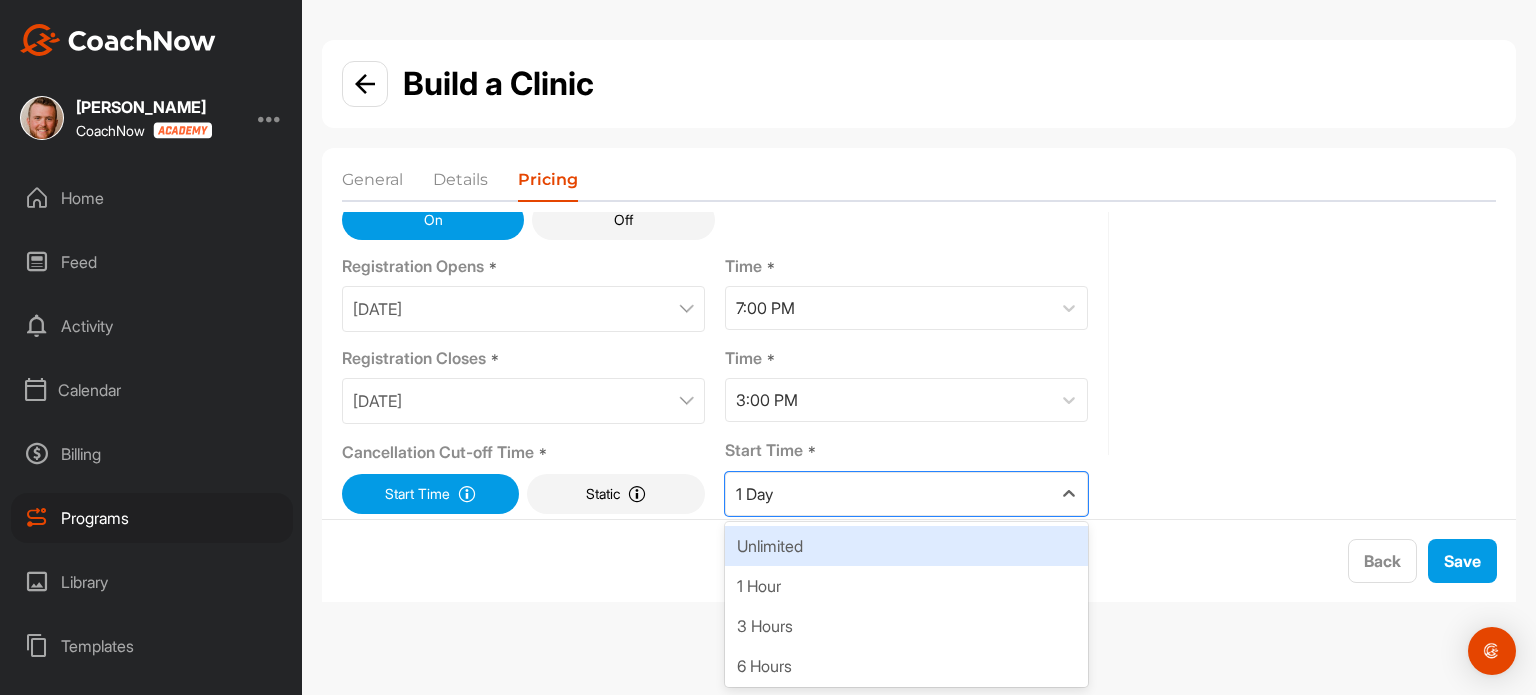 click on "Unlimited" at bounding box center (906, 546) 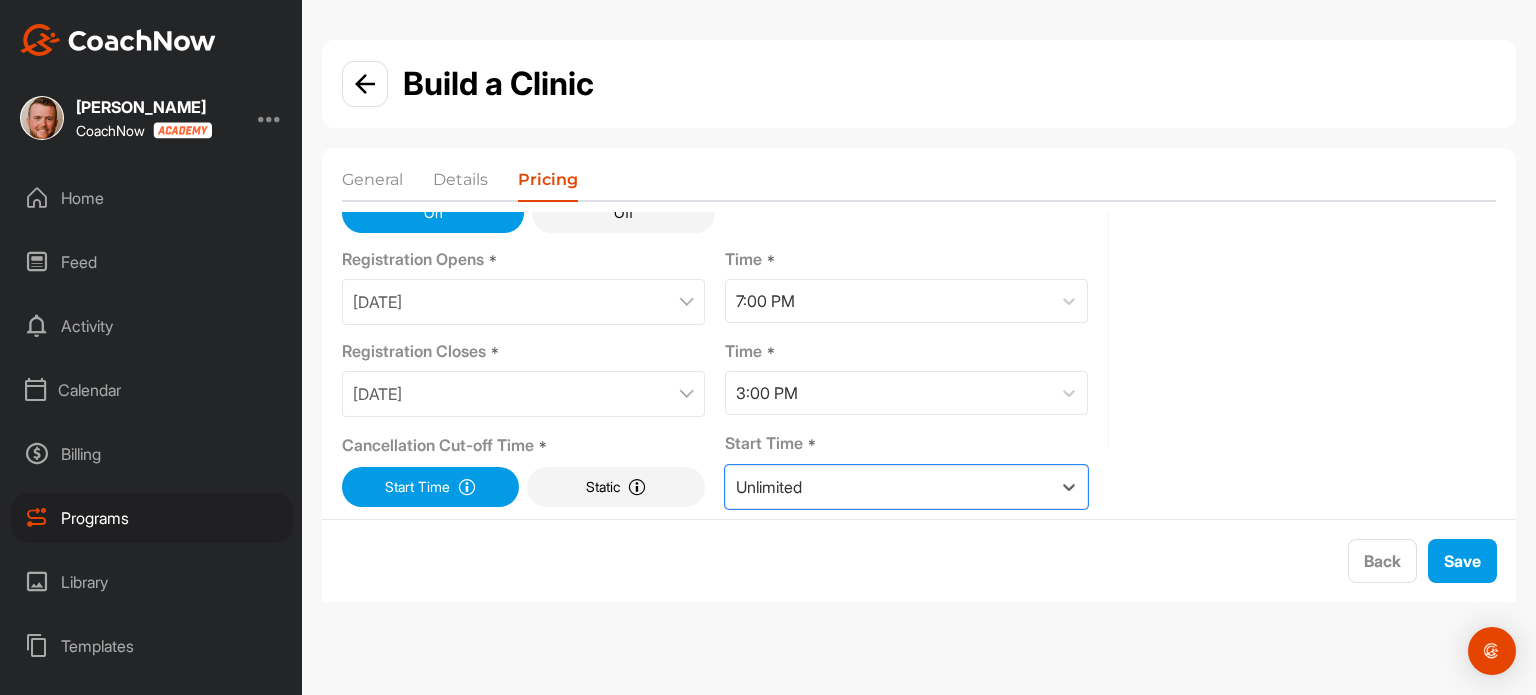 scroll, scrollTop: 218, scrollLeft: 0, axis: vertical 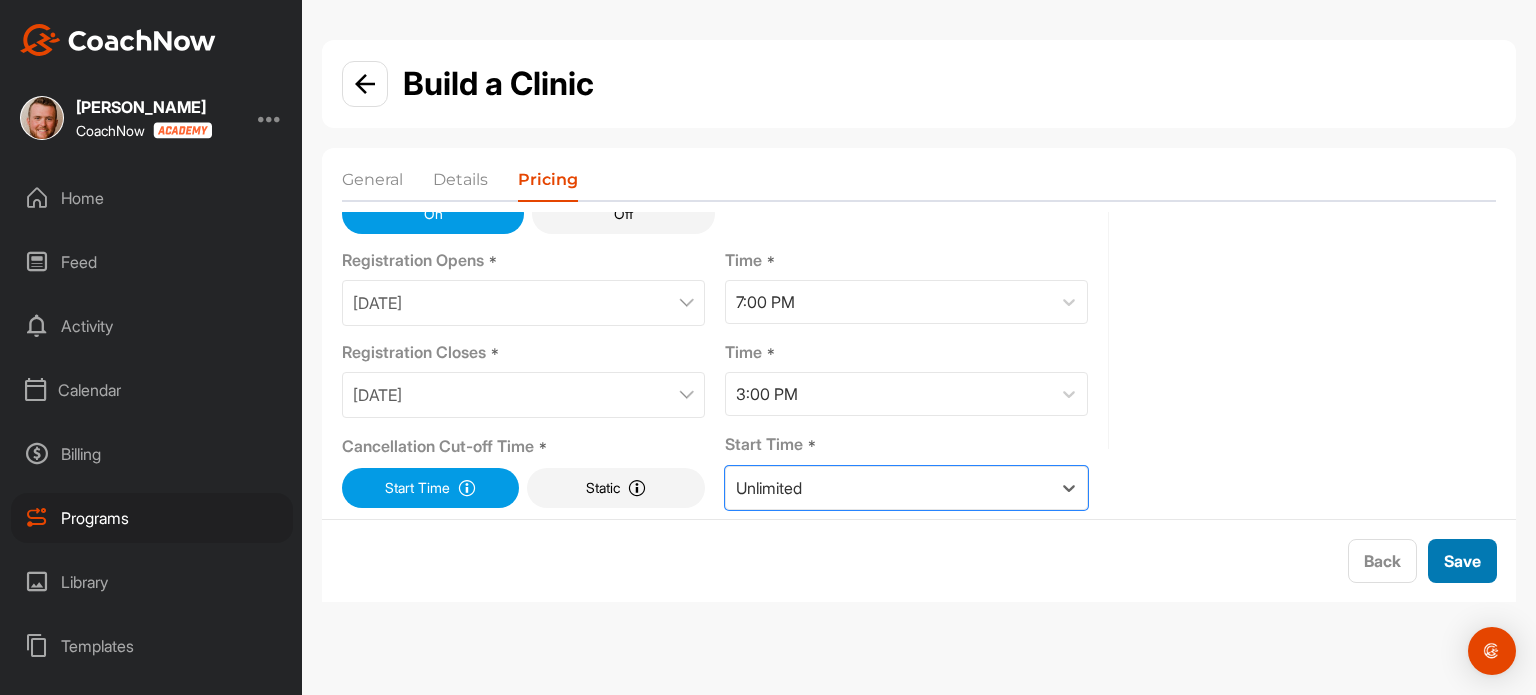 click on "Save" at bounding box center [1462, 561] 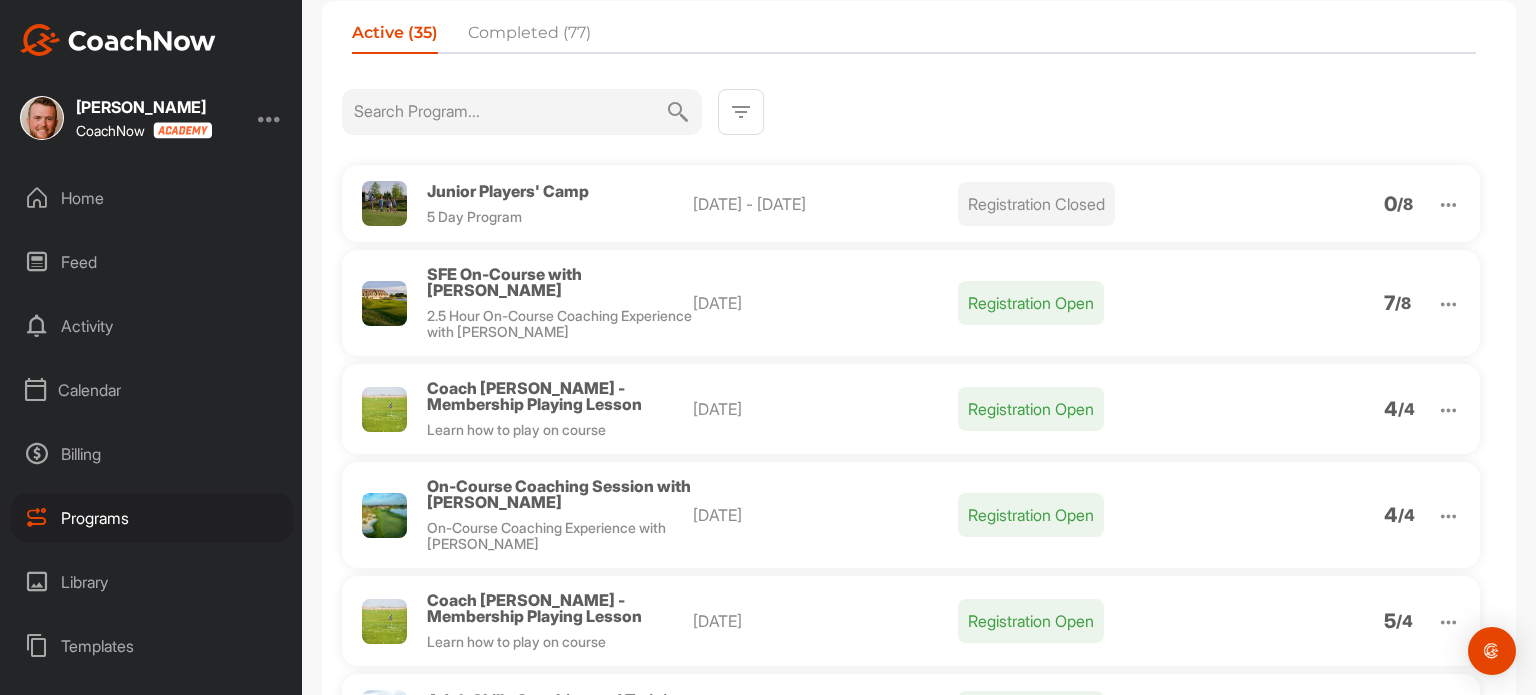 scroll, scrollTop: 121, scrollLeft: 0, axis: vertical 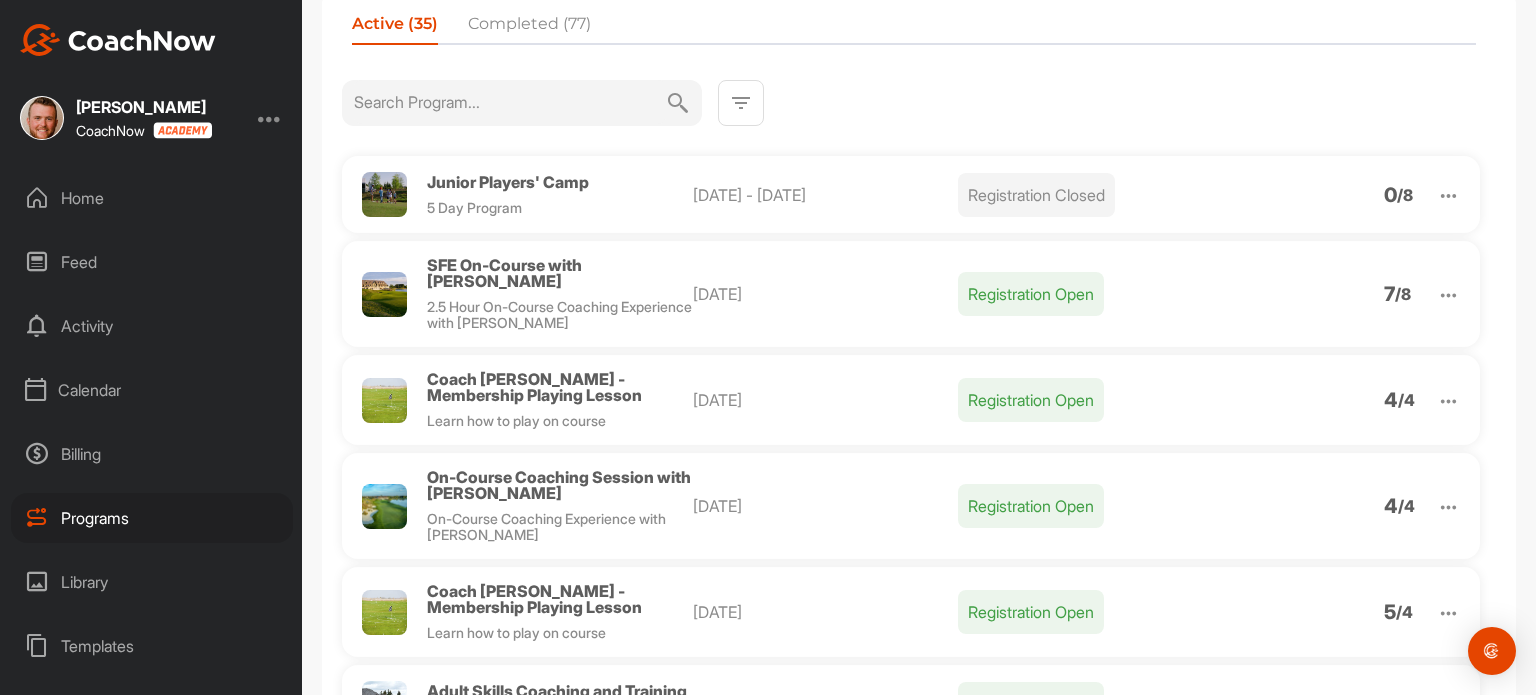 click at bounding box center (1448, 401) 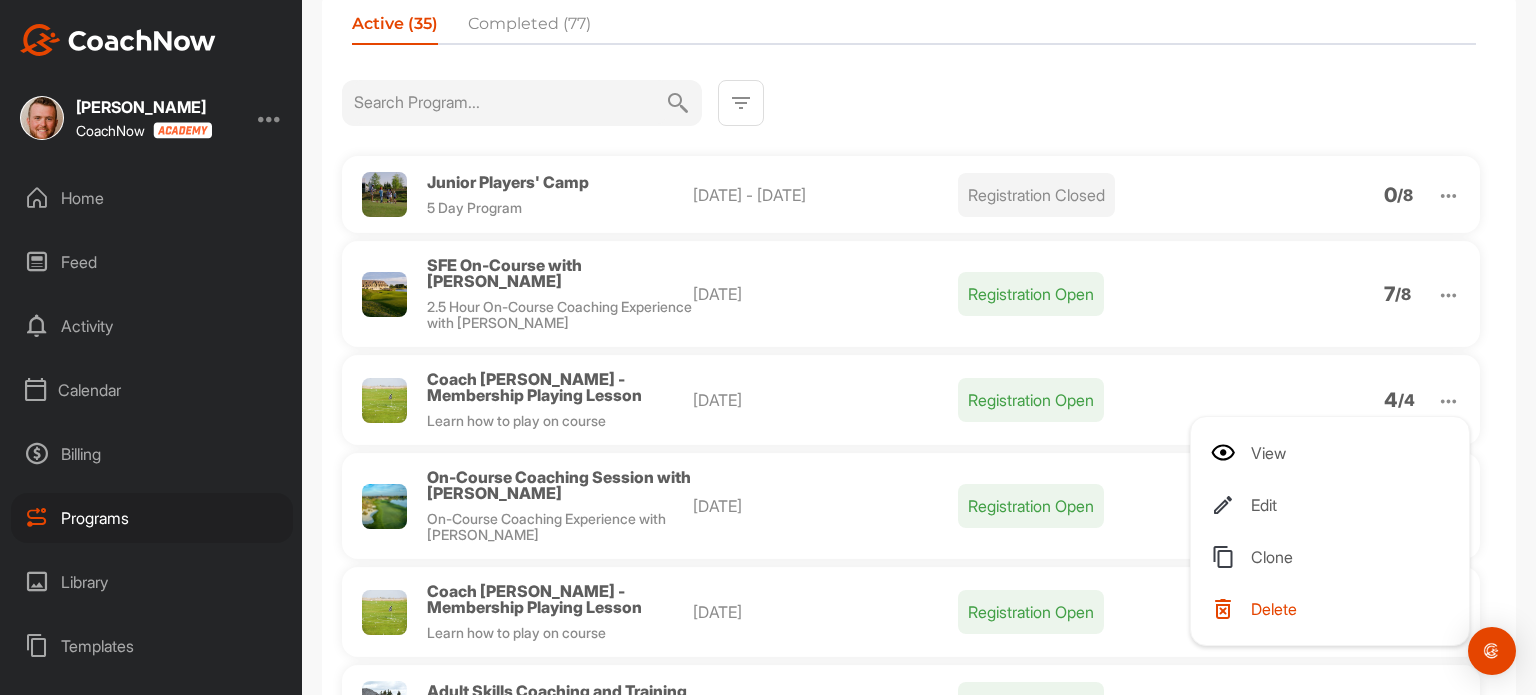 click on "Clone" at bounding box center (1334, 557) 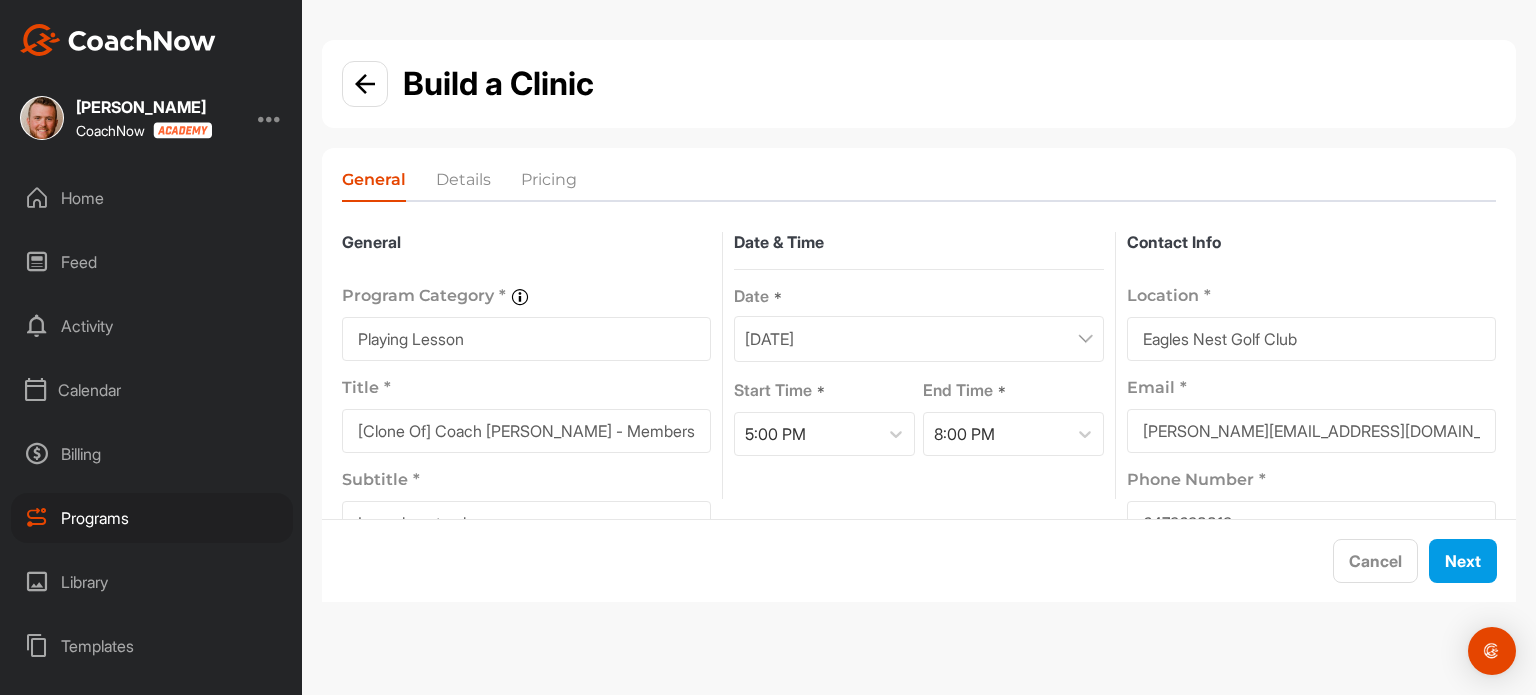 click on "[DATE]" at bounding box center (918, 339) 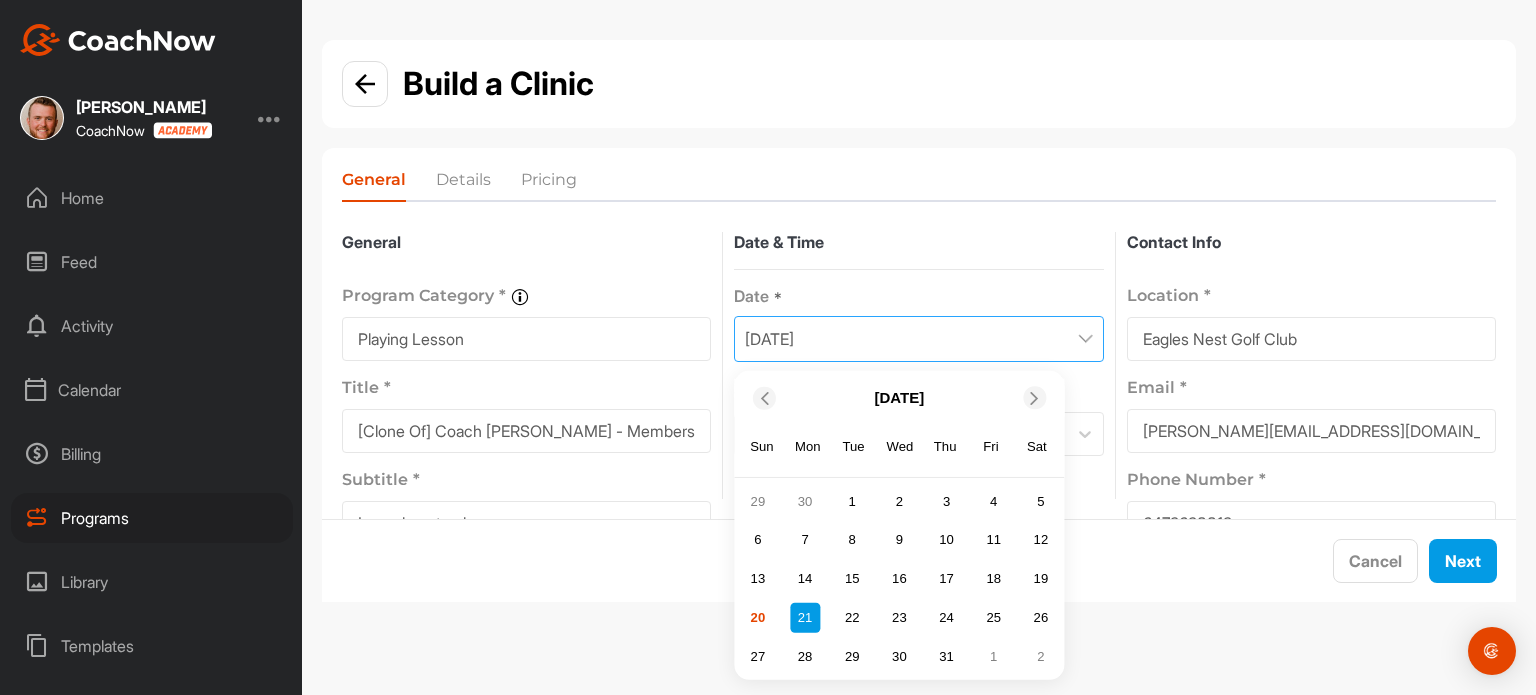 click at bounding box center (1035, 397) 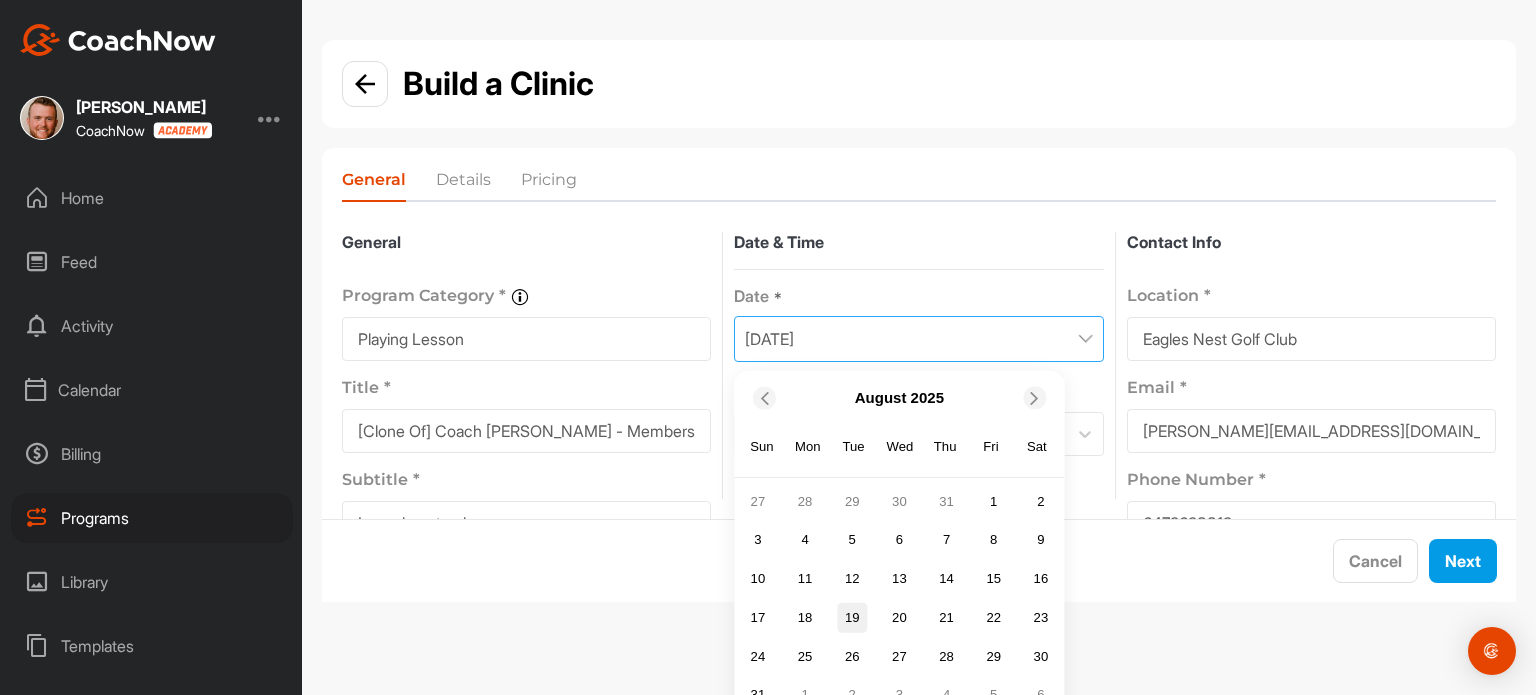 click on "19" at bounding box center [852, 617] 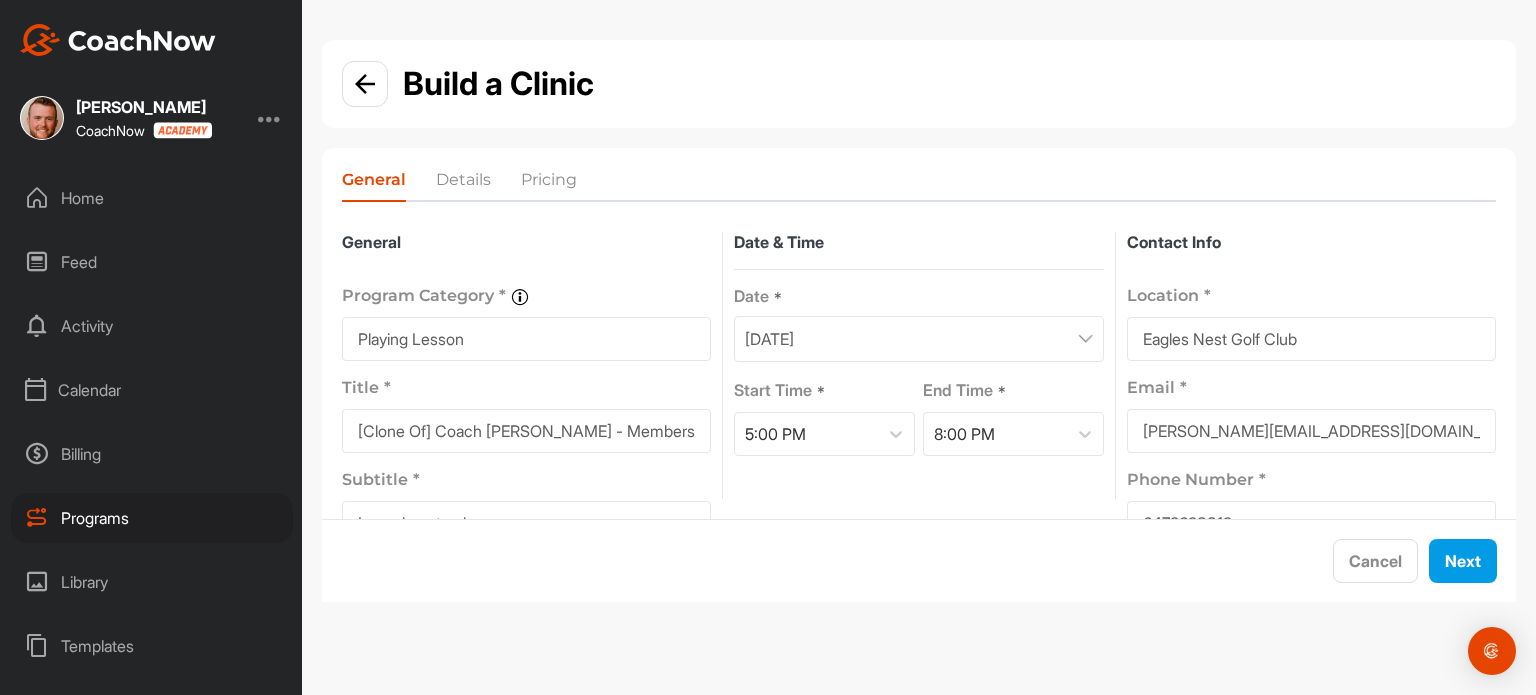 drag, startPoint x: 441, startPoint y: 431, endPoint x: 185, endPoint y: 418, distance: 256.32986 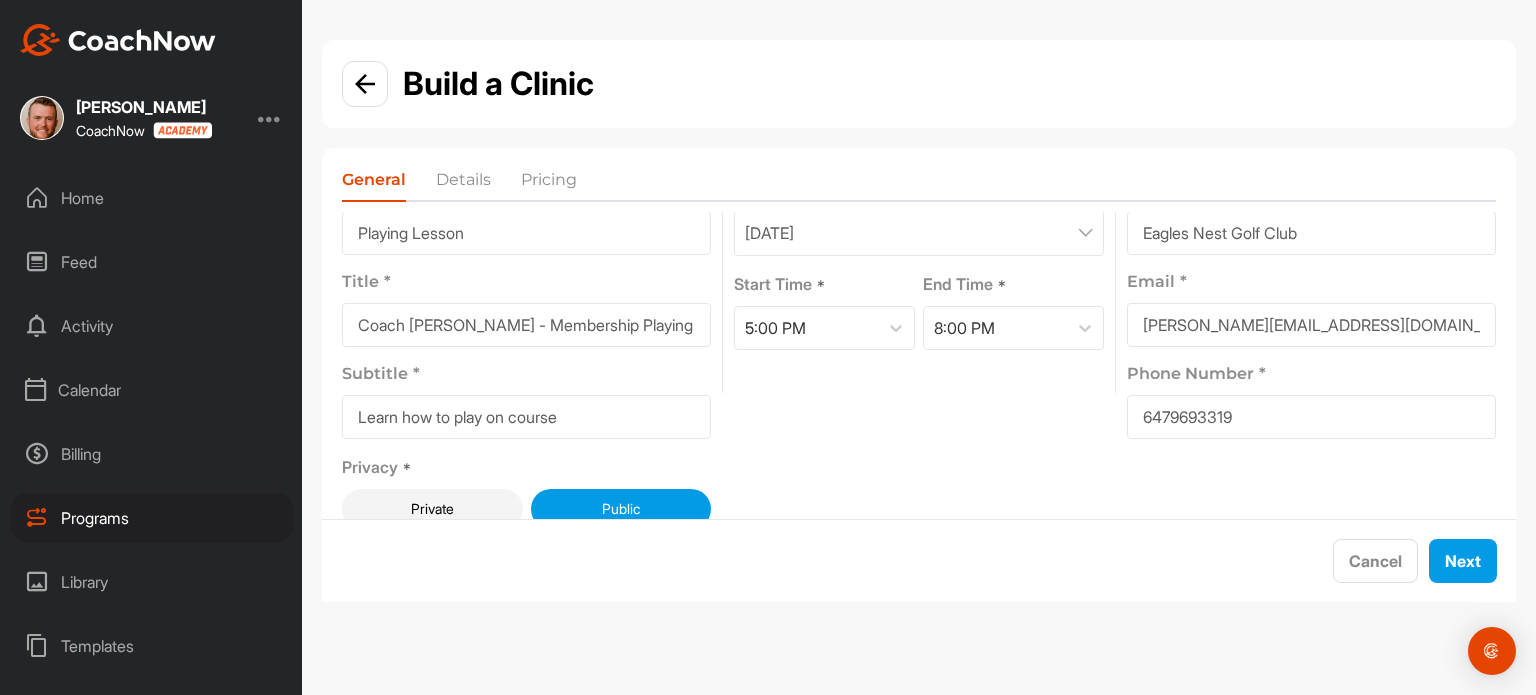 scroll, scrollTop: 114, scrollLeft: 0, axis: vertical 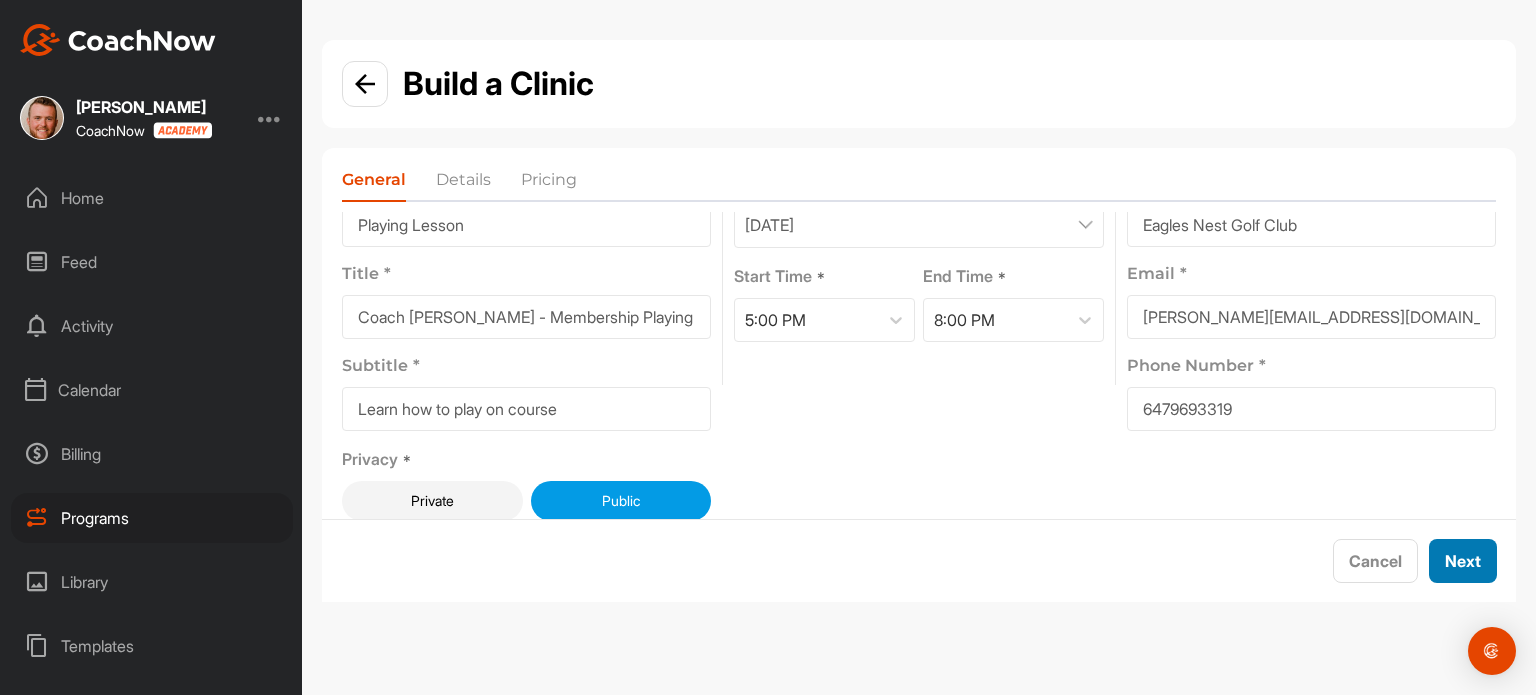 click on "Next" at bounding box center (1463, 561) 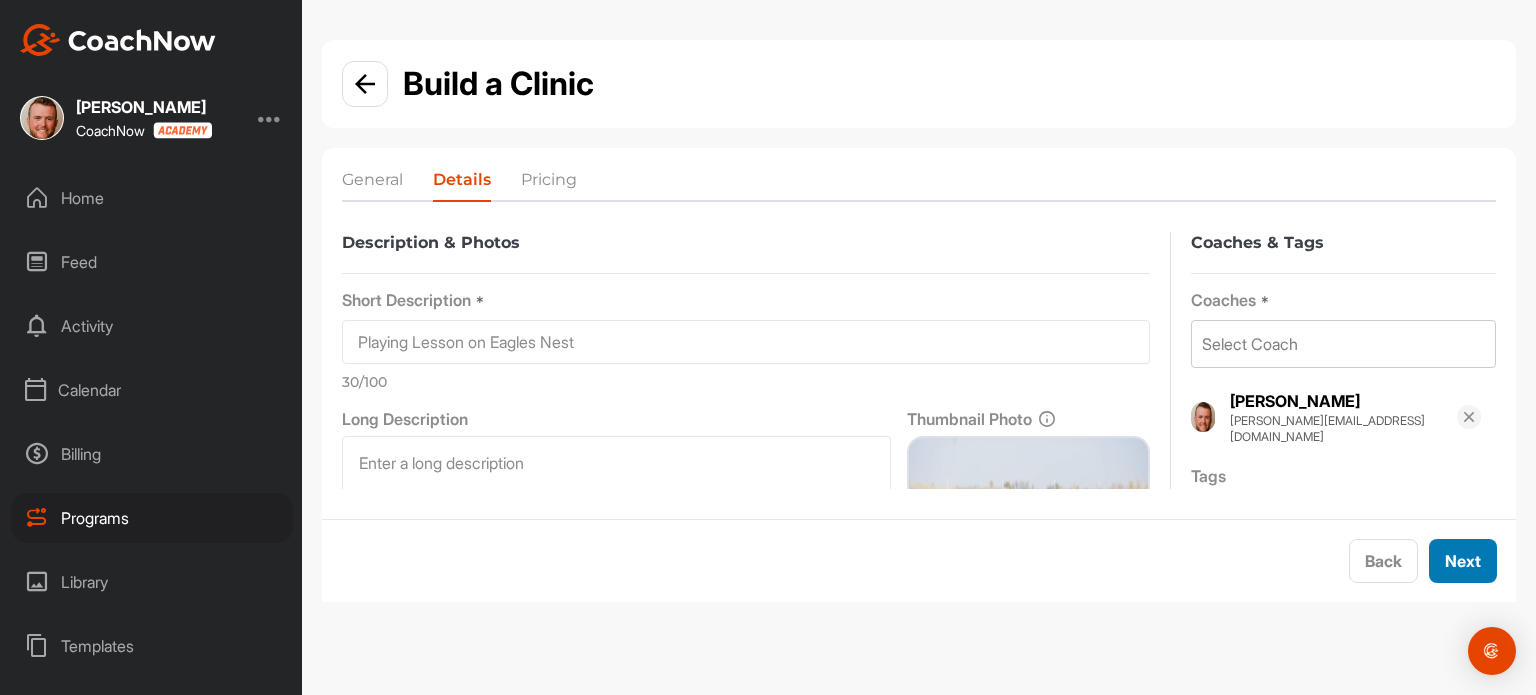 click on "Next" at bounding box center (1463, 561) 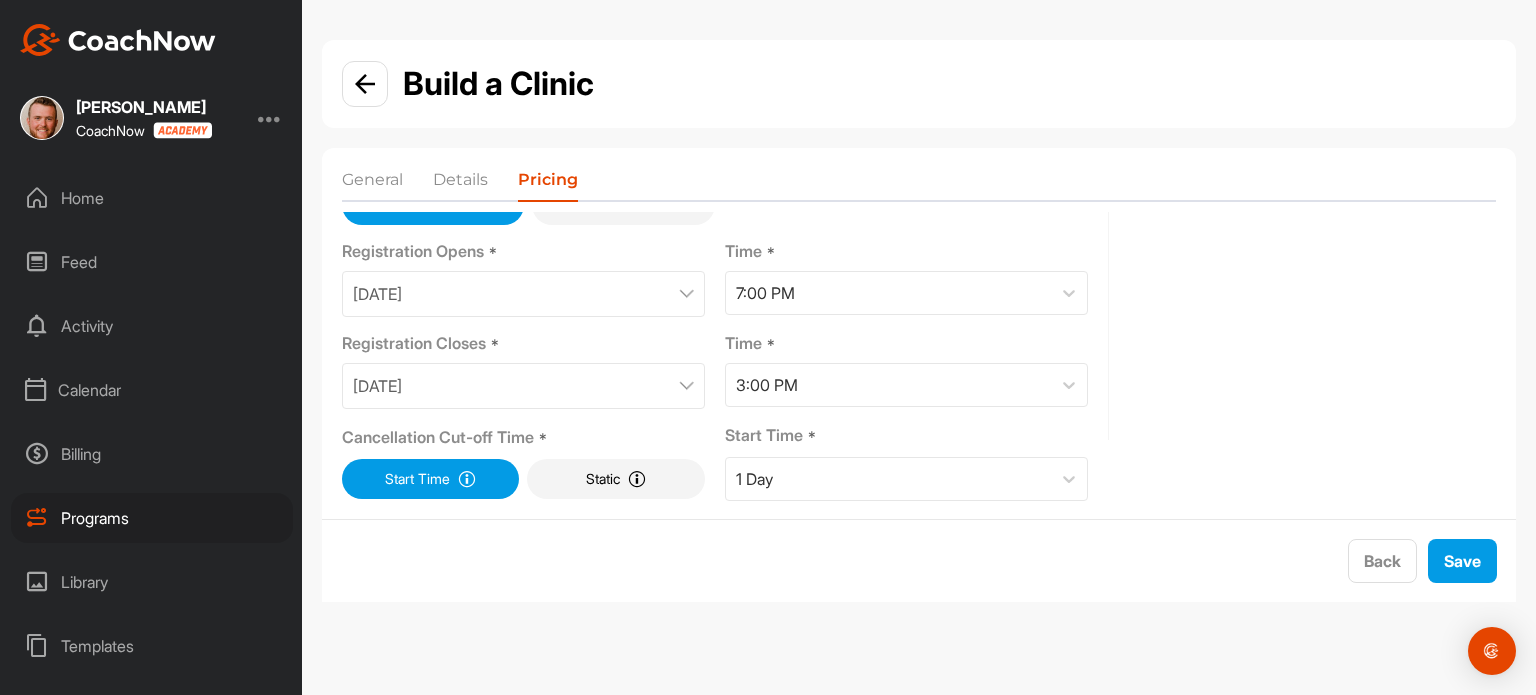 scroll, scrollTop: 226, scrollLeft: 0, axis: vertical 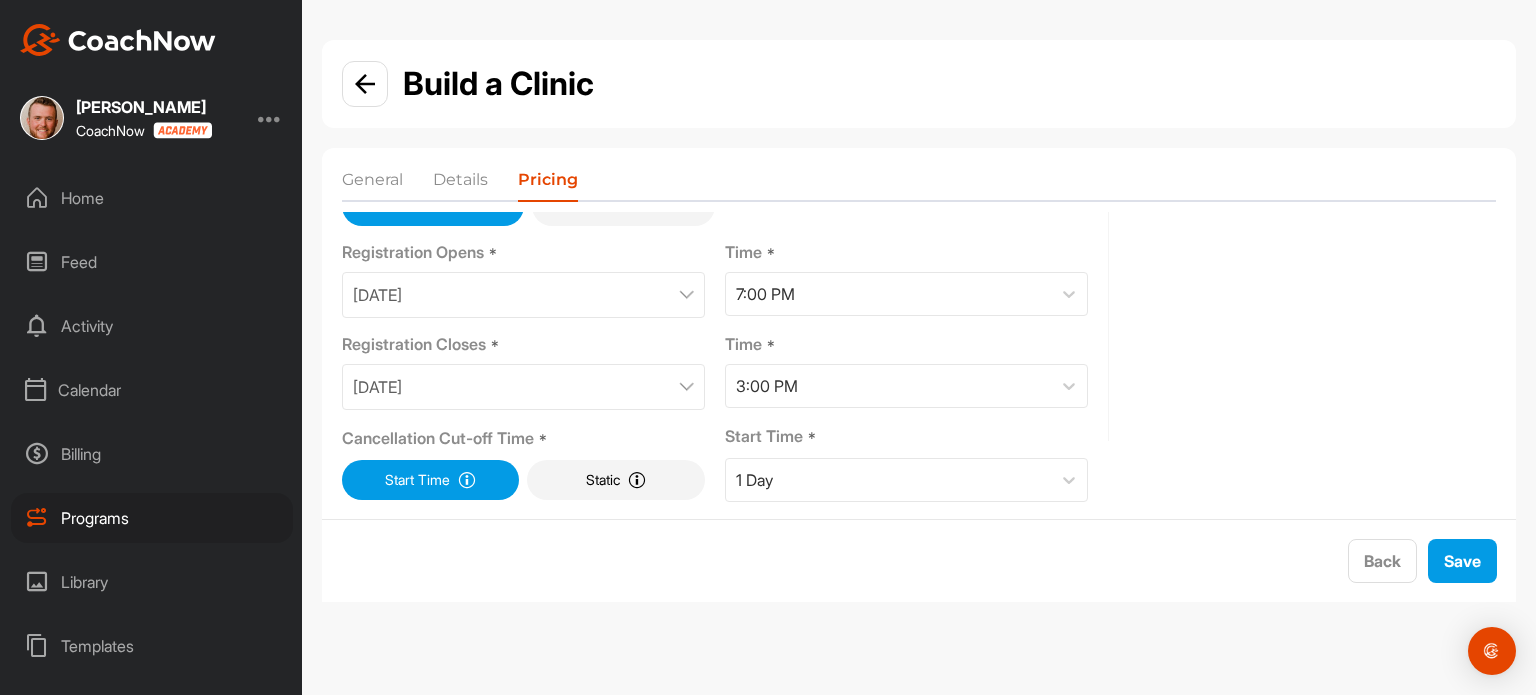 click on "[DATE]" at bounding box center (523, 295) 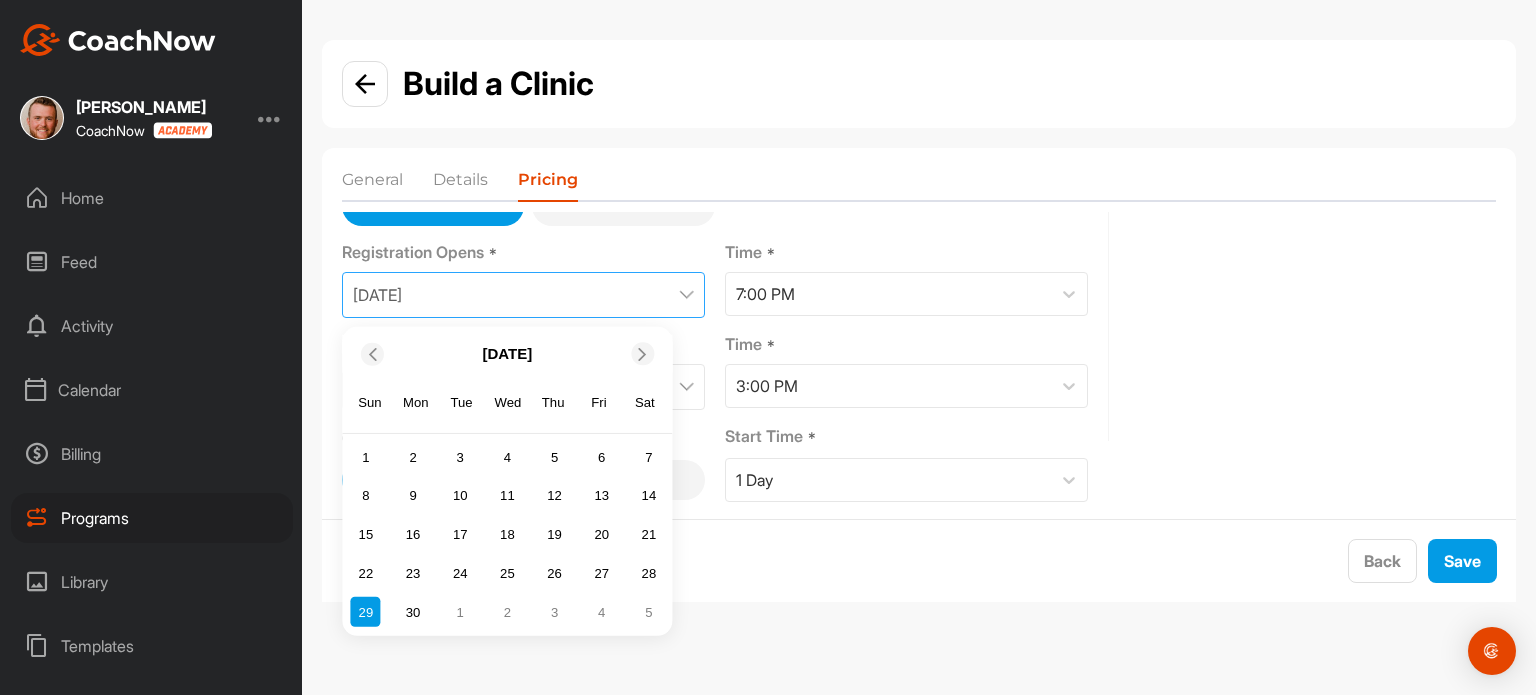 click at bounding box center [643, 353] 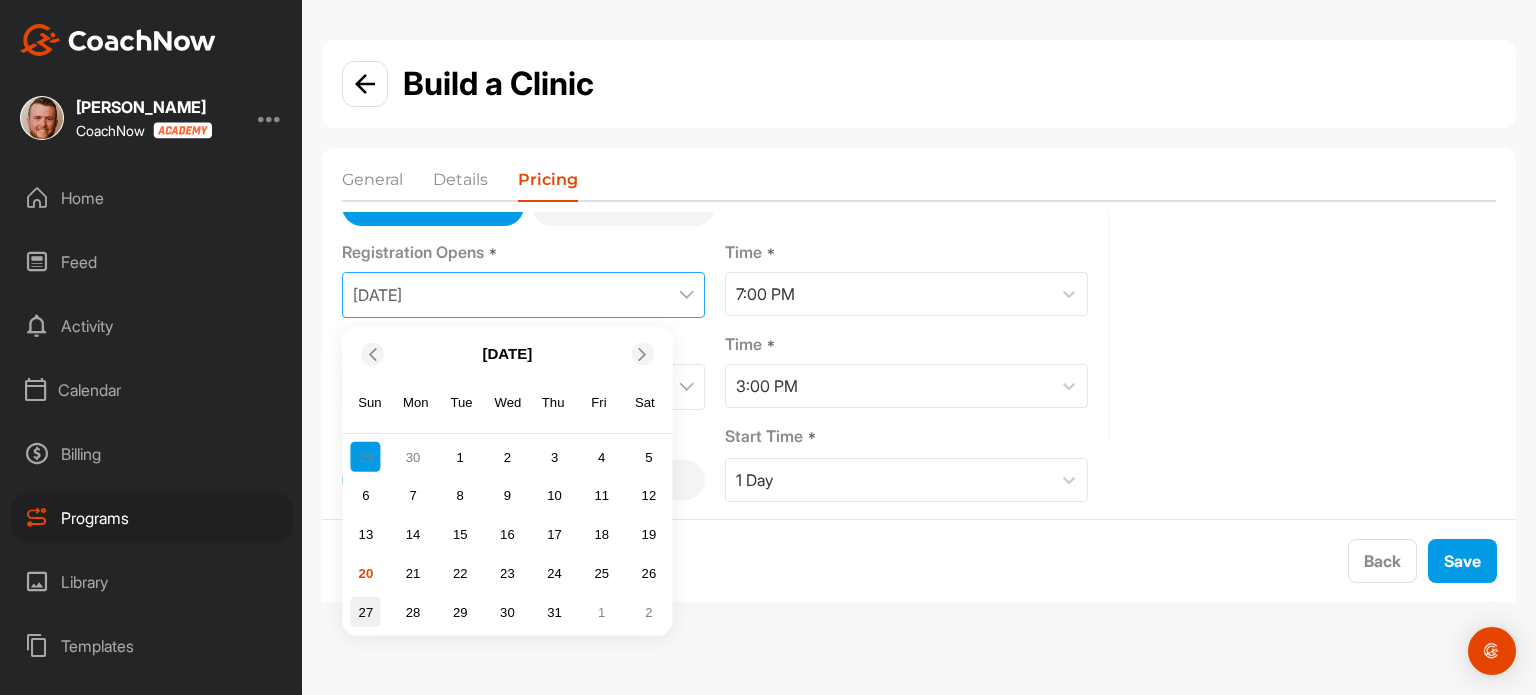 click on "27" at bounding box center [366, 612] 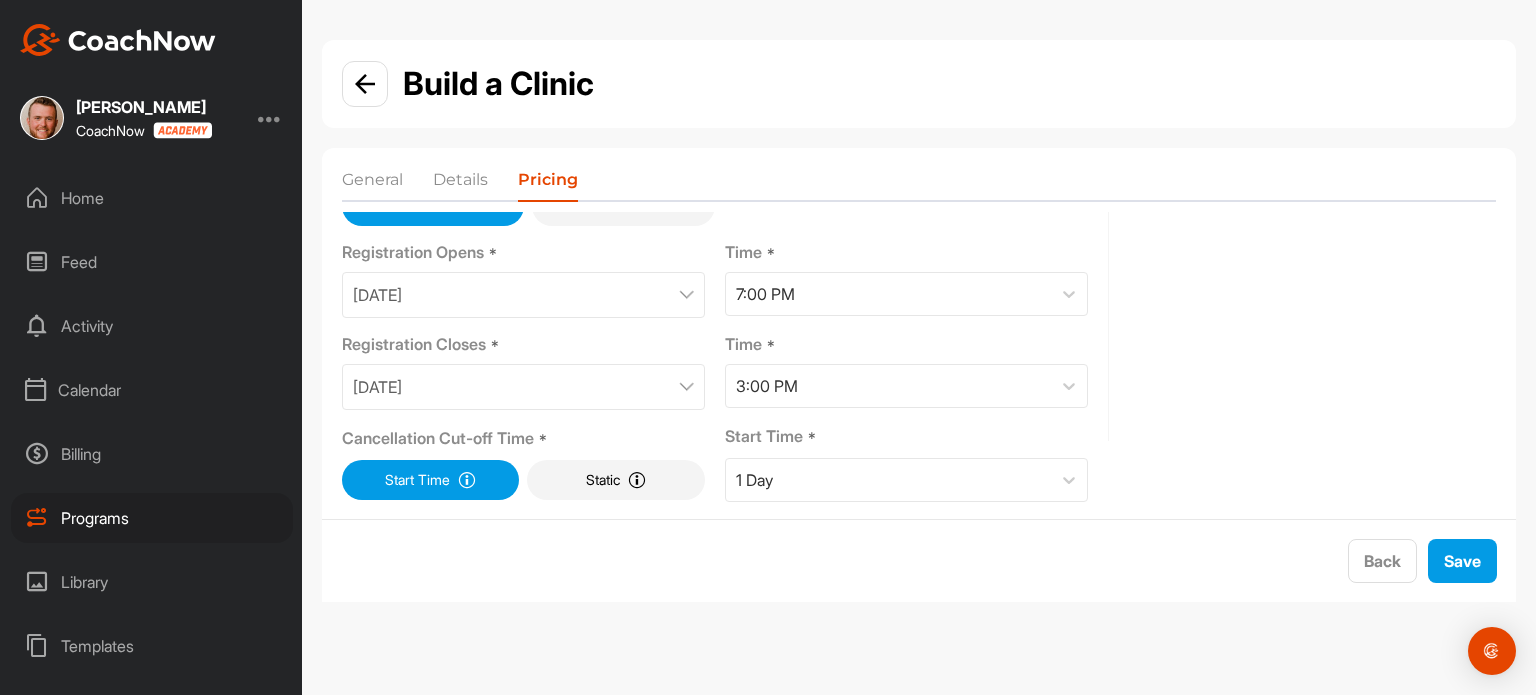 click on "[DATE]" at bounding box center [523, 387] 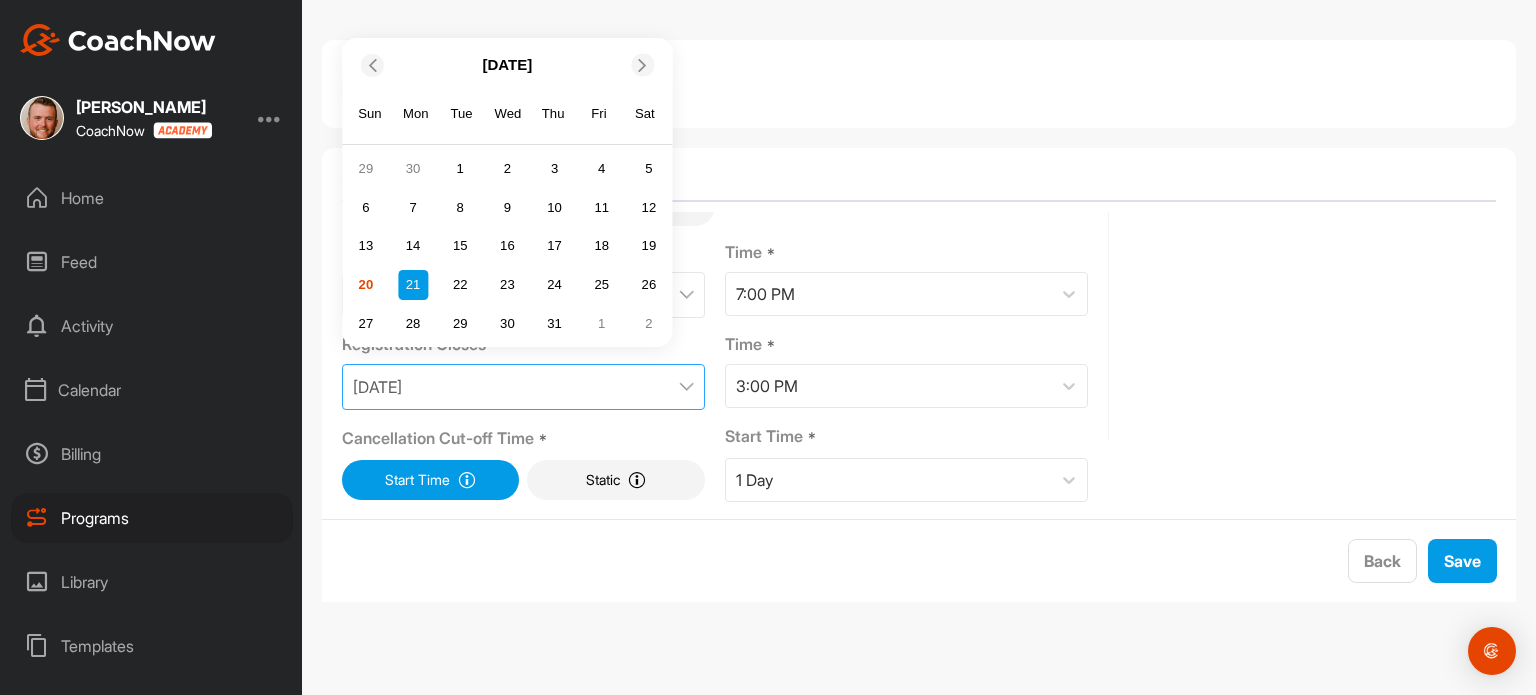 click at bounding box center (643, 64) 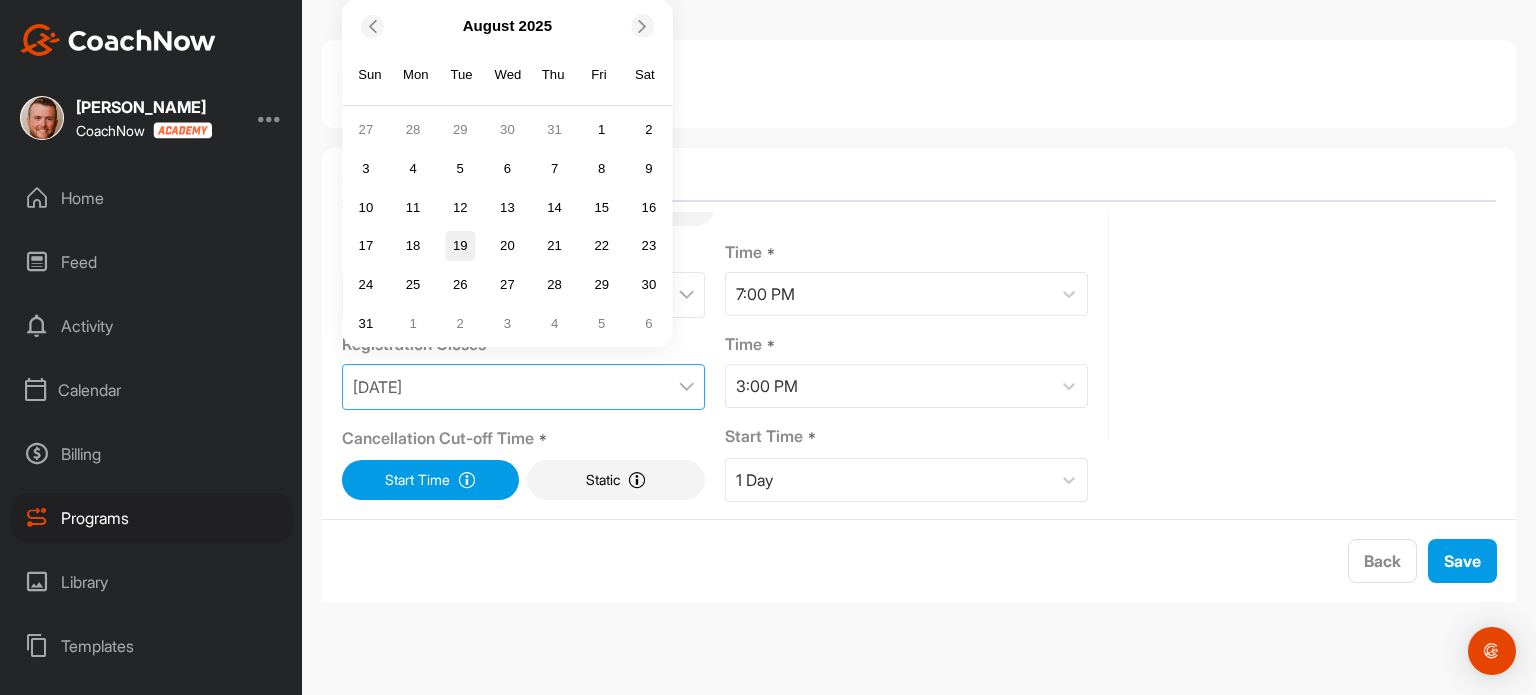 click on "19" at bounding box center [460, 246] 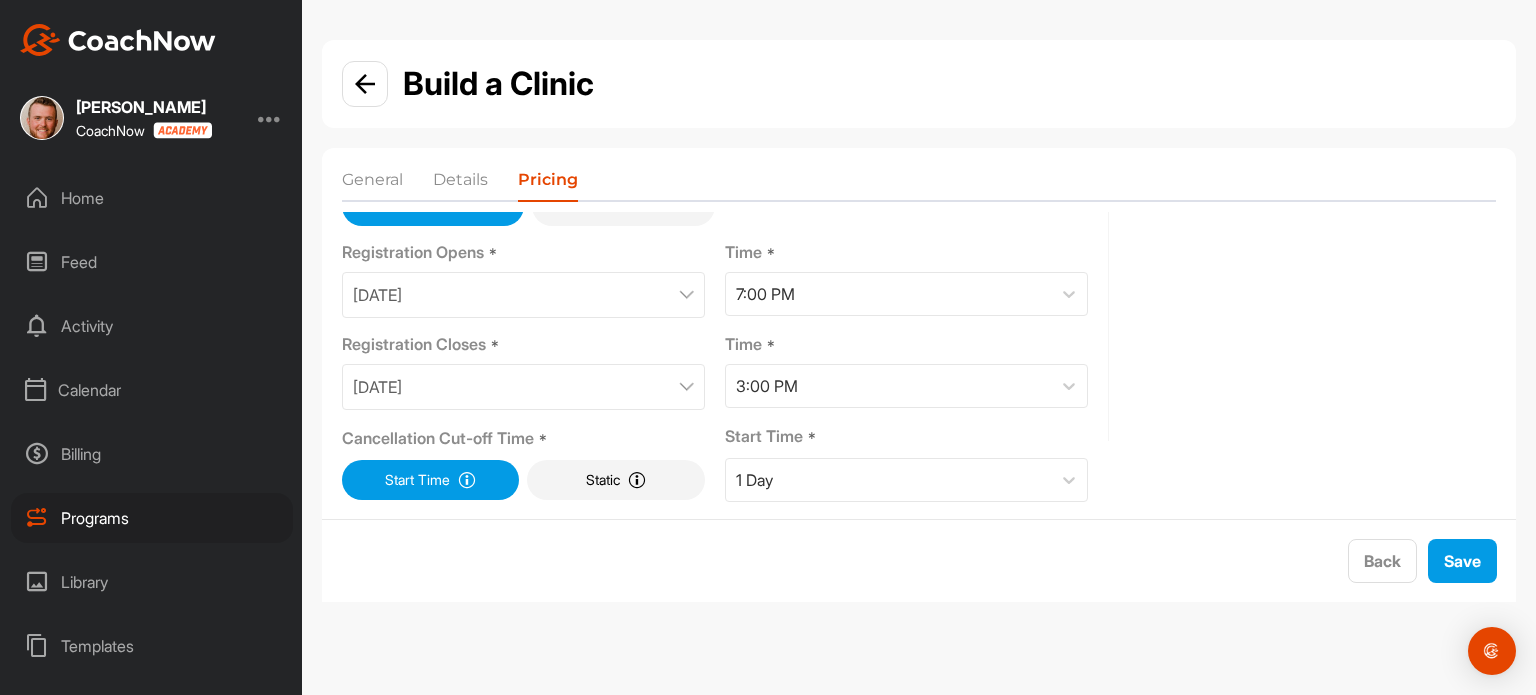 scroll, scrollTop: 227, scrollLeft: 0, axis: vertical 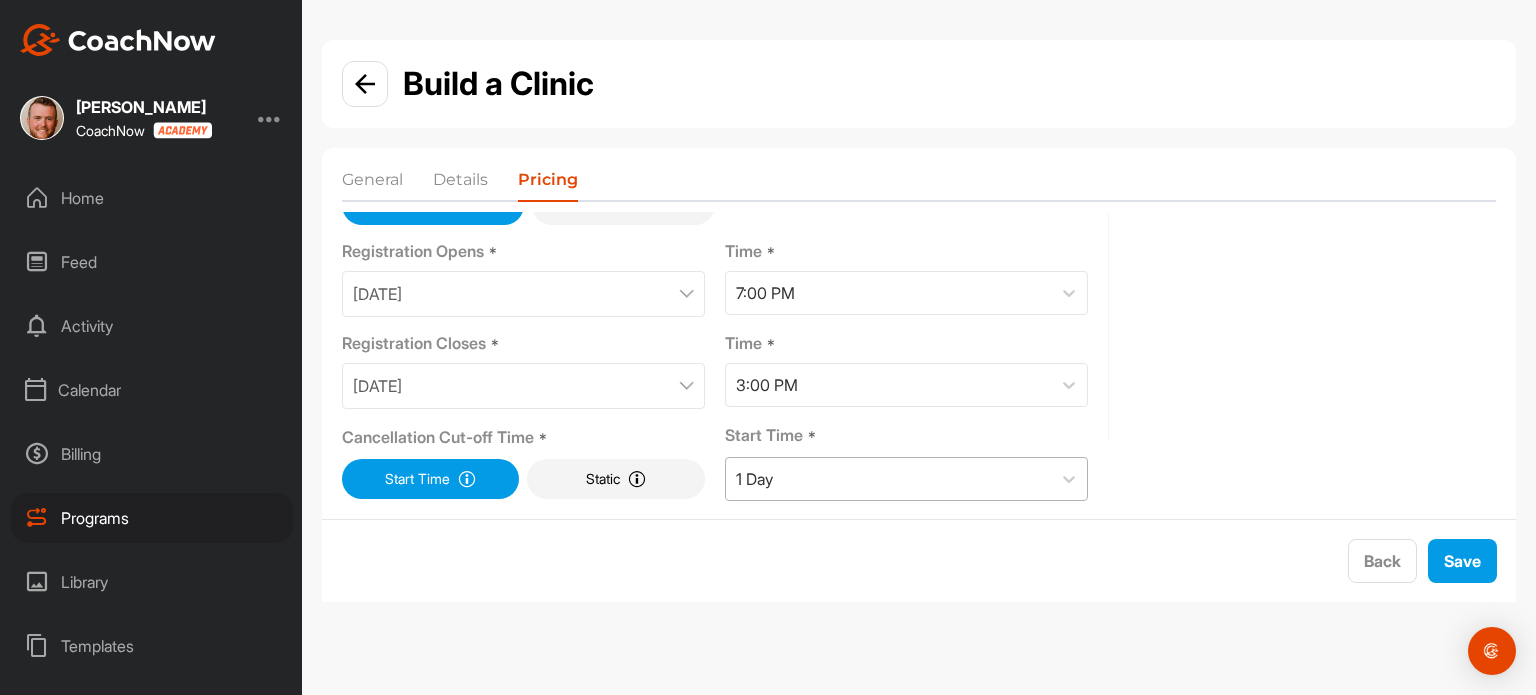 click on "1 Day" at bounding box center (888, 479) 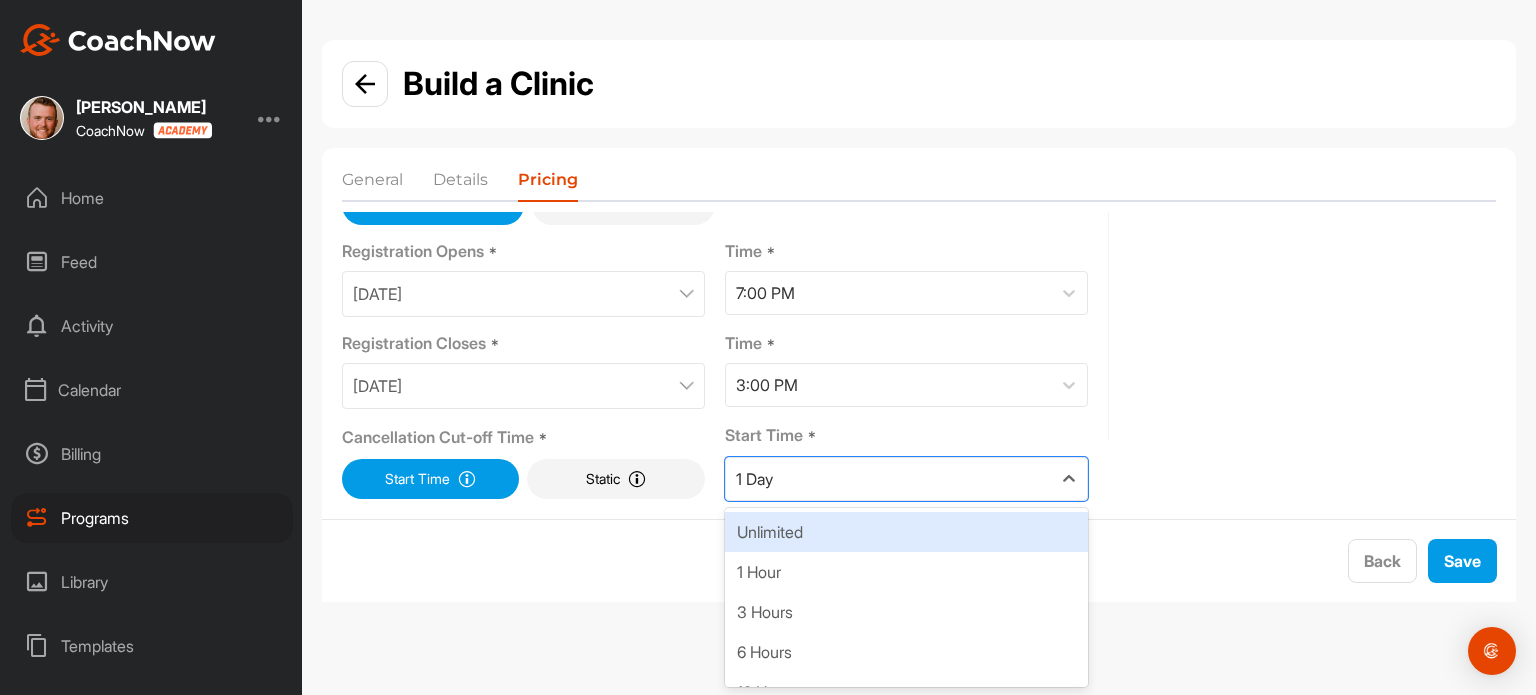 click on "Unlimited" at bounding box center (906, 532) 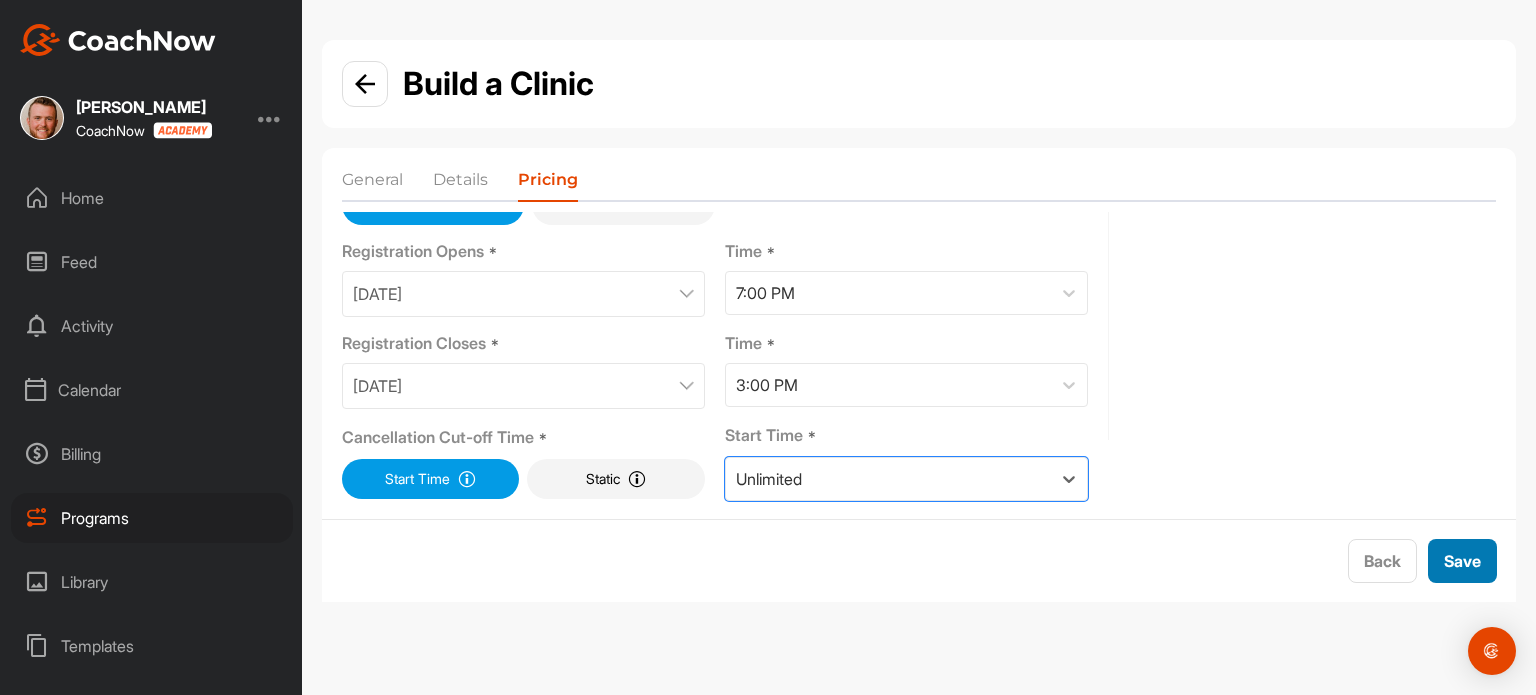 click on "Save" at bounding box center [1462, 561] 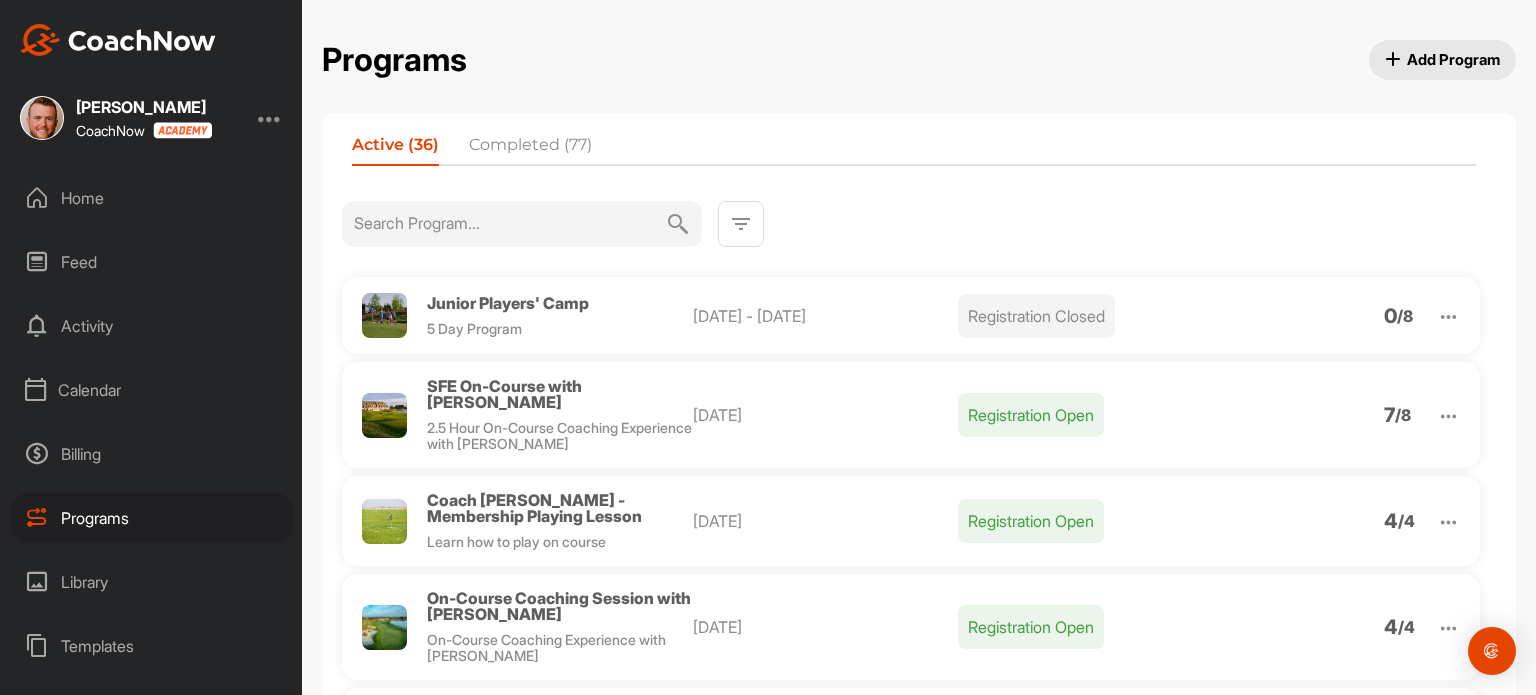 click at bounding box center (1448, 522) 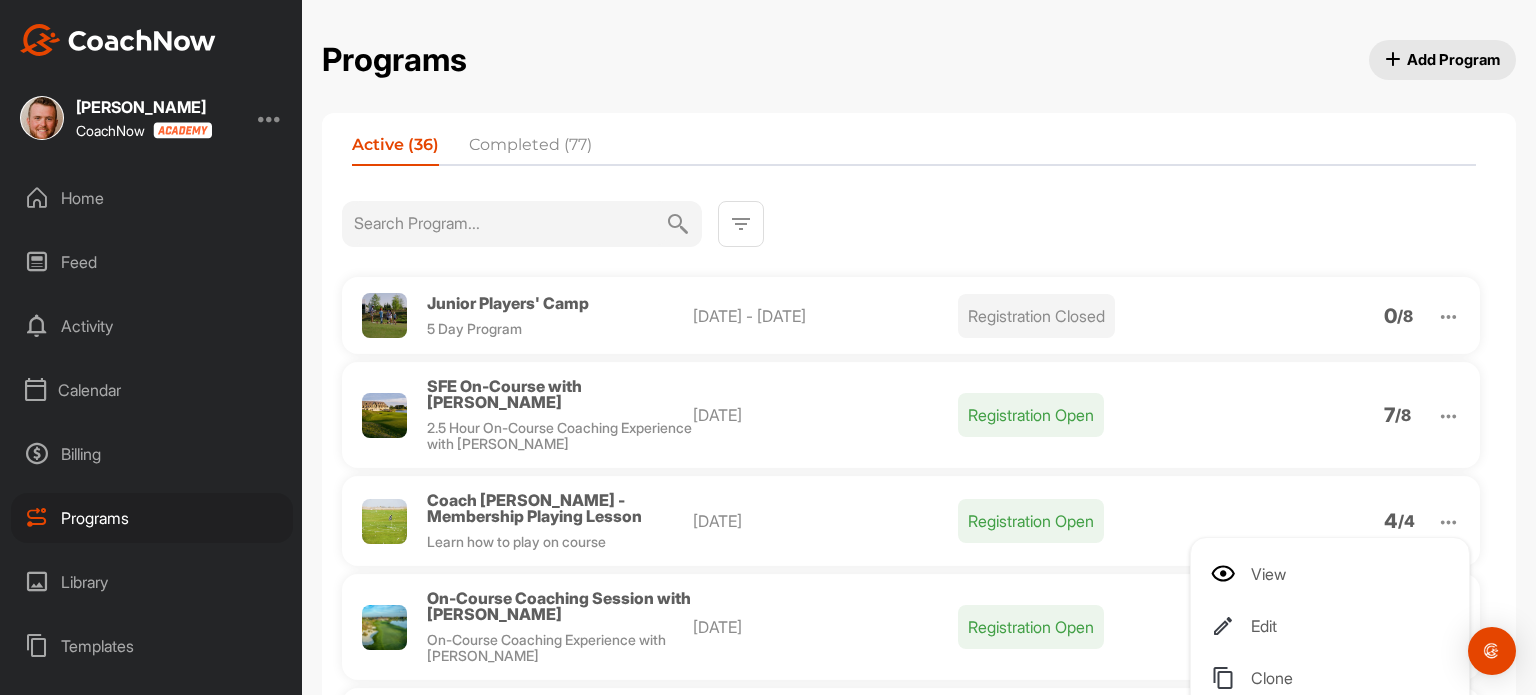 click on "Clone" at bounding box center [1334, 678] 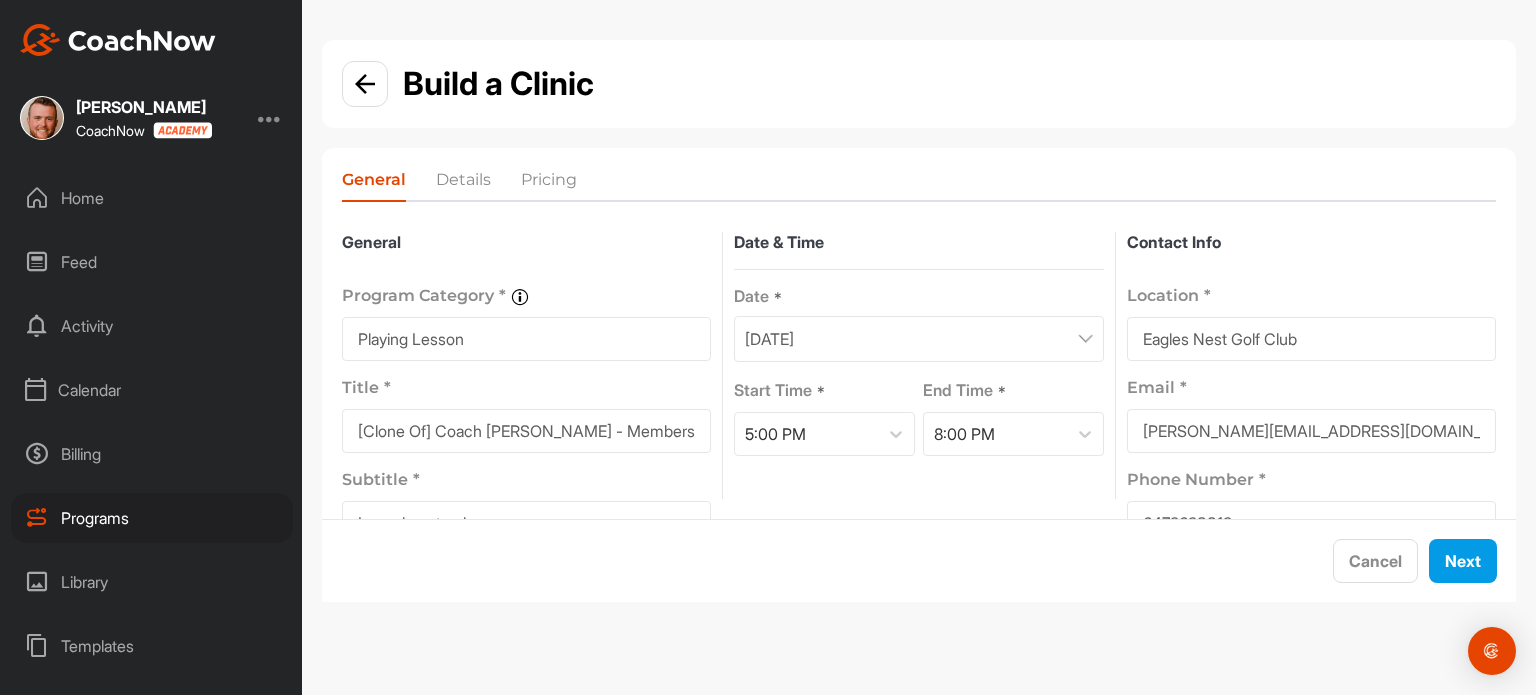 click on "[DATE]" at bounding box center [918, 339] 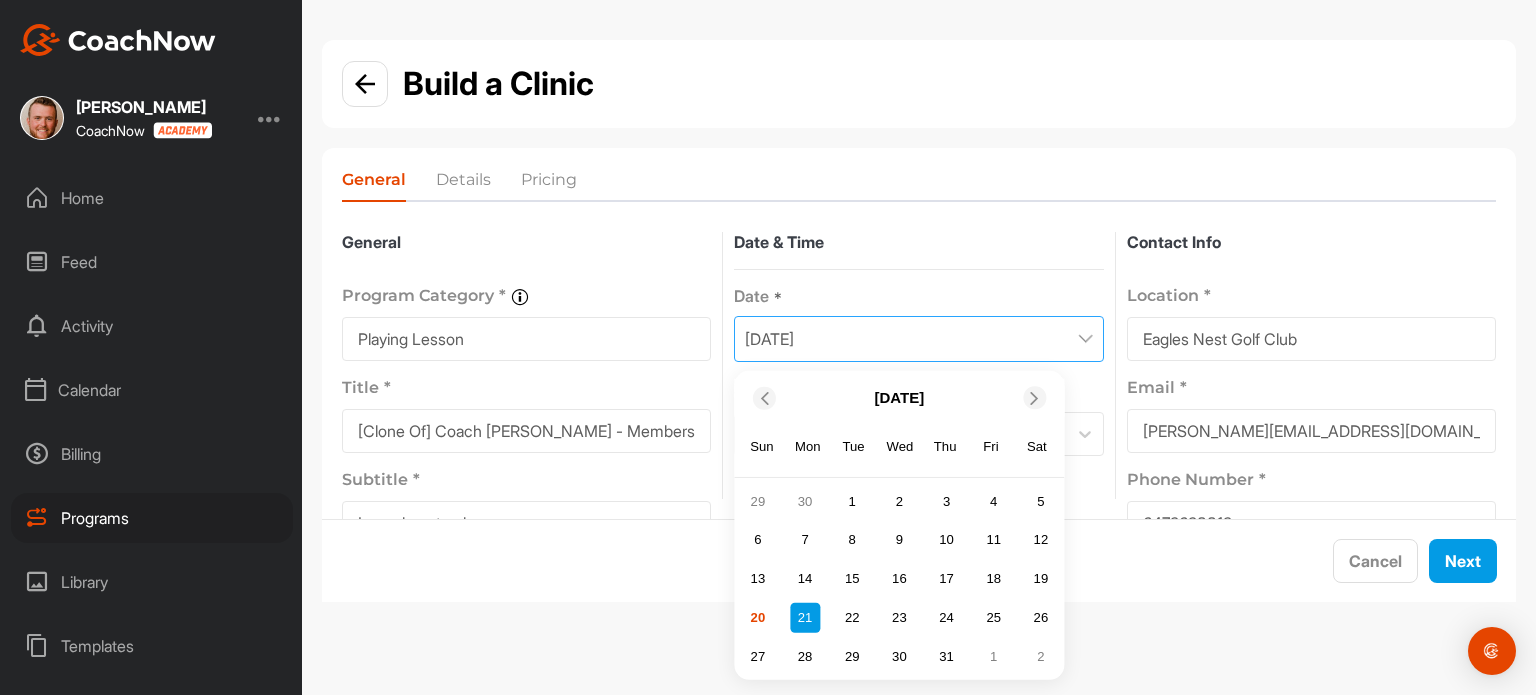 click at bounding box center (1034, 397) 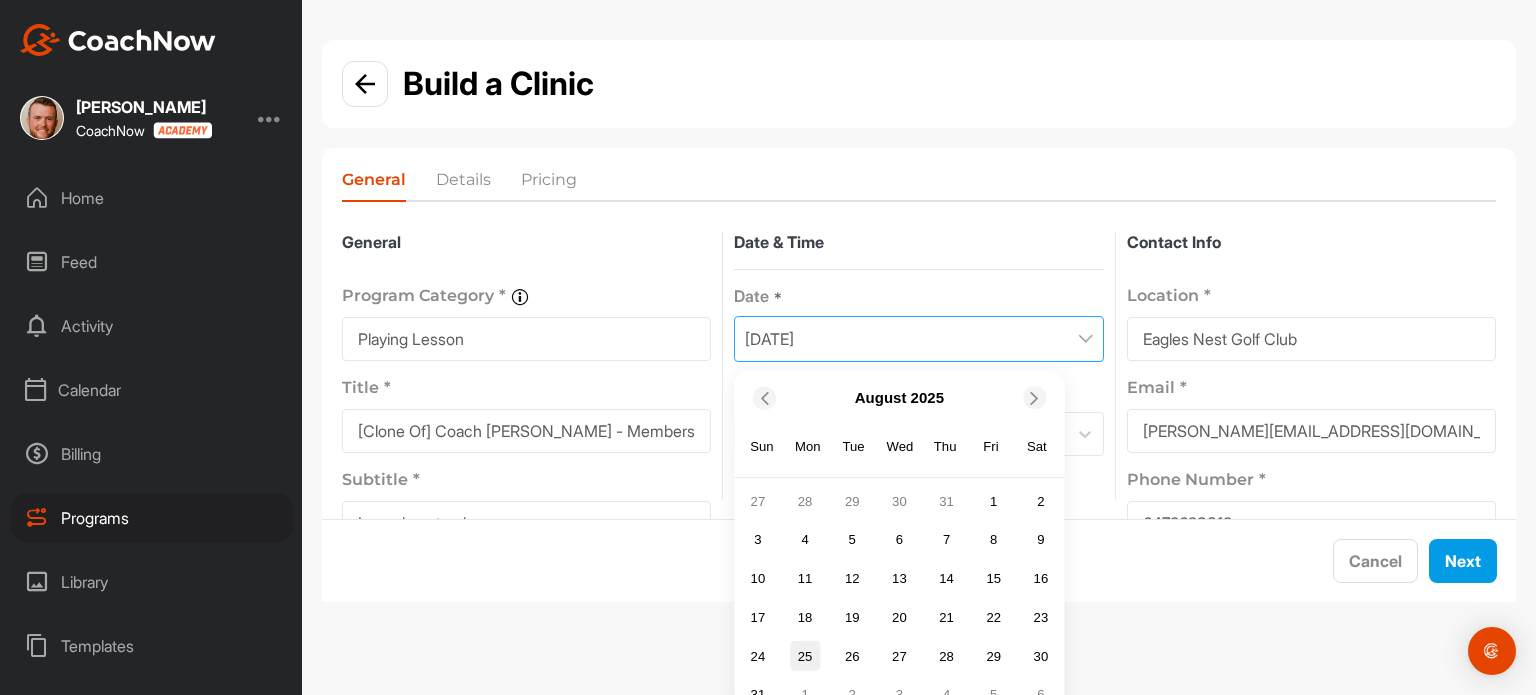click on "25" at bounding box center (805, 656) 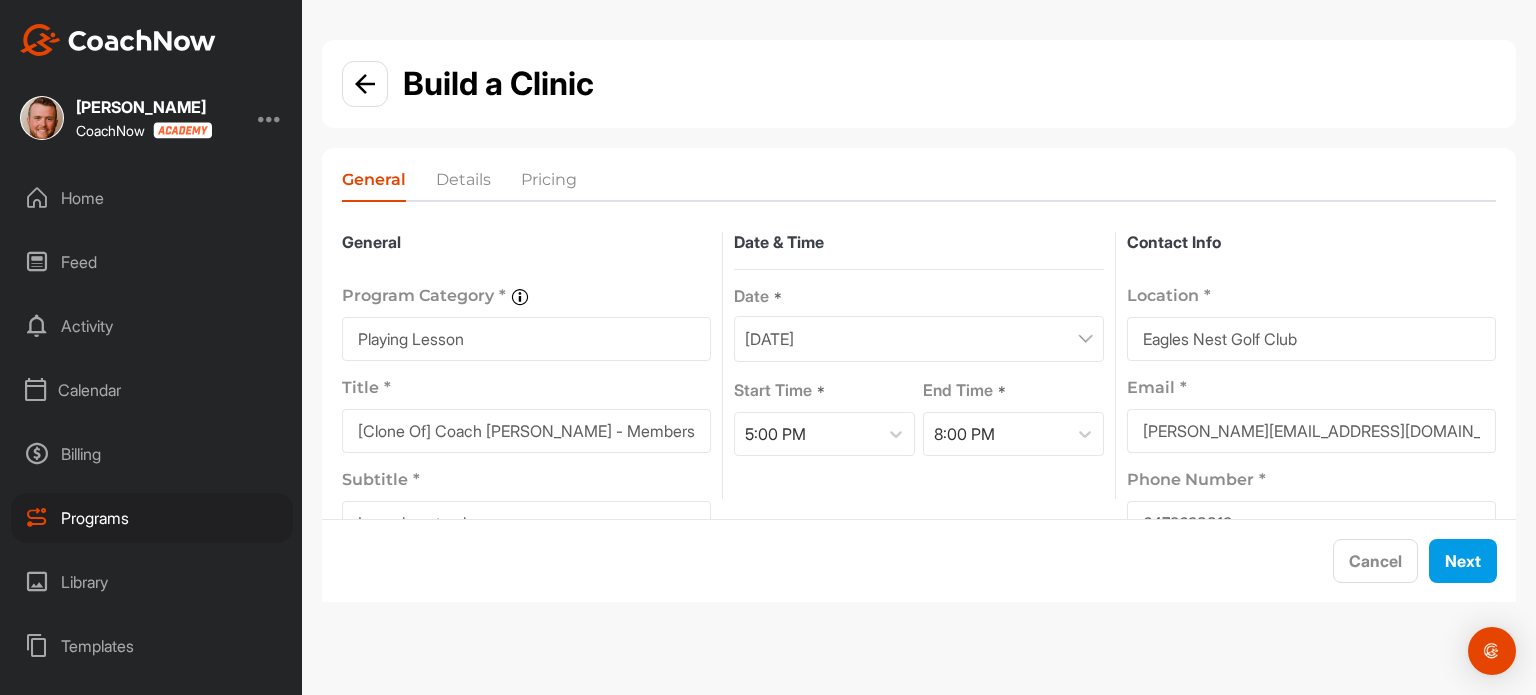 drag, startPoint x: 441, startPoint y: 432, endPoint x: 256, endPoint y: 416, distance: 185.6906 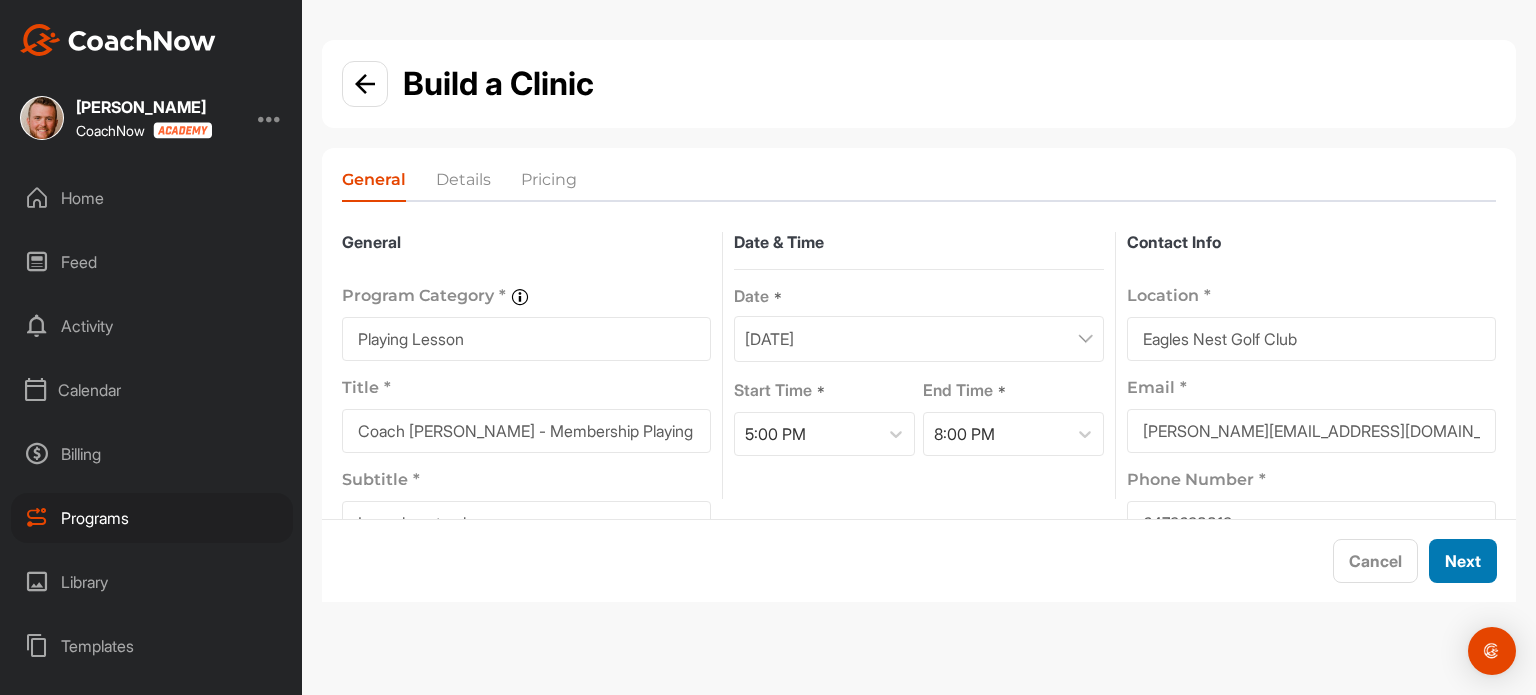 type on "Coach [PERSON_NAME] - Membership Playing Lesson" 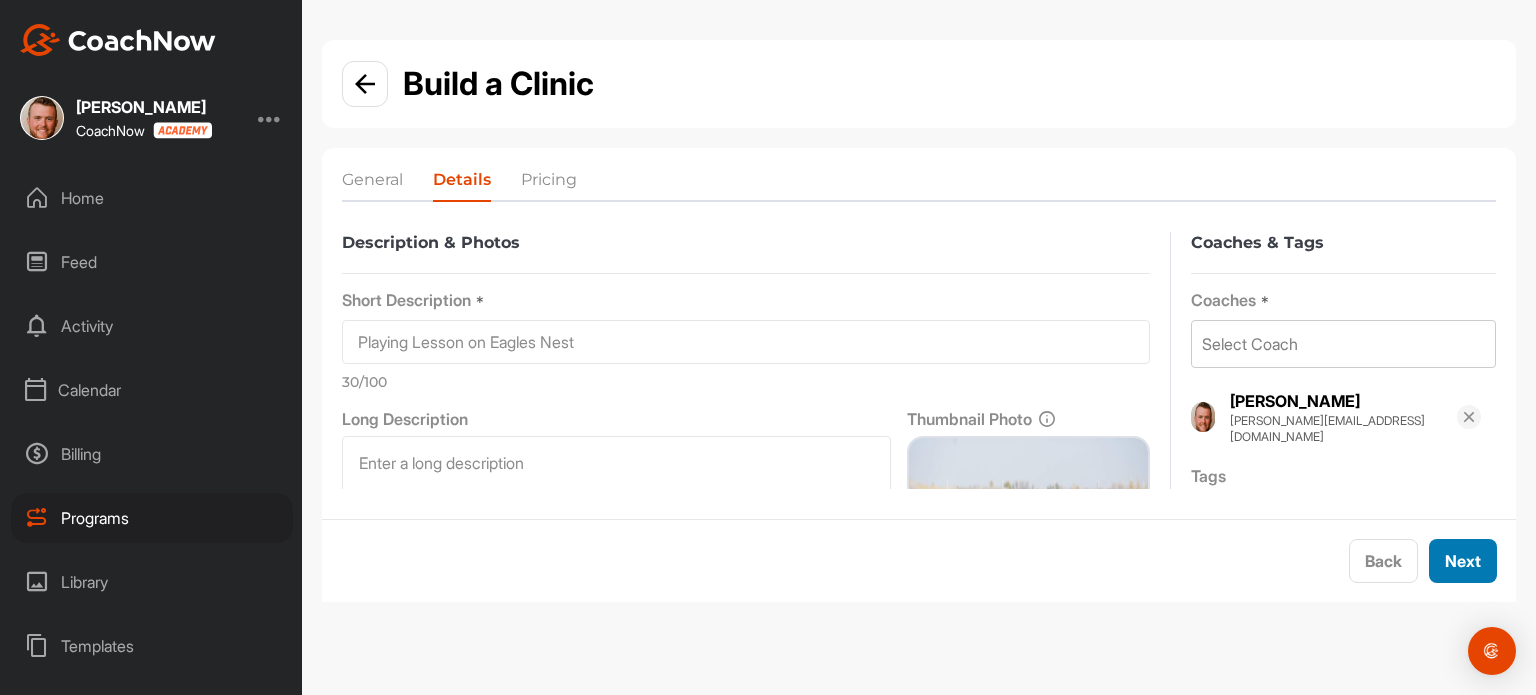 click on "Next" at bounding box center [1463, 561] 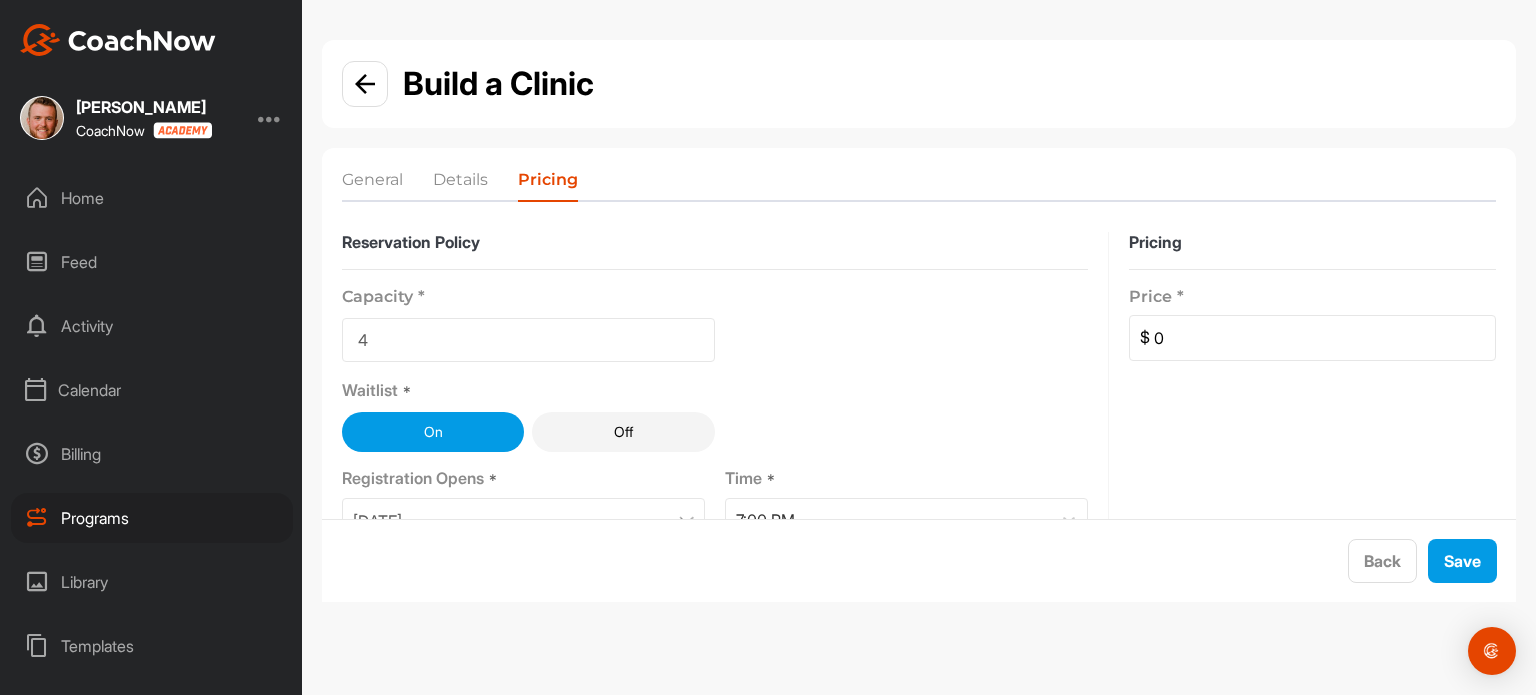 scroll, scrollTop: 227, scrollLeft: 0, axis: vertical 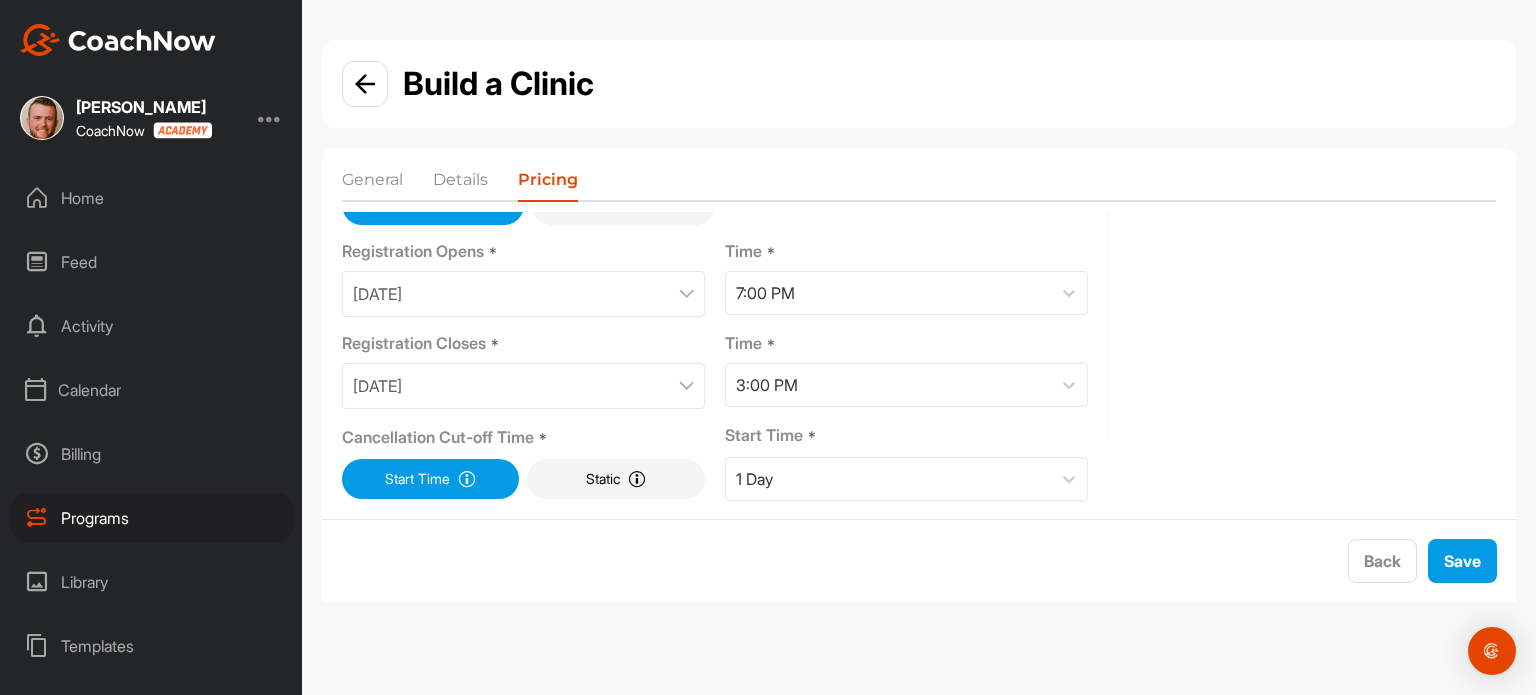 click on "[DATE]" at bounding box center [523, 294] 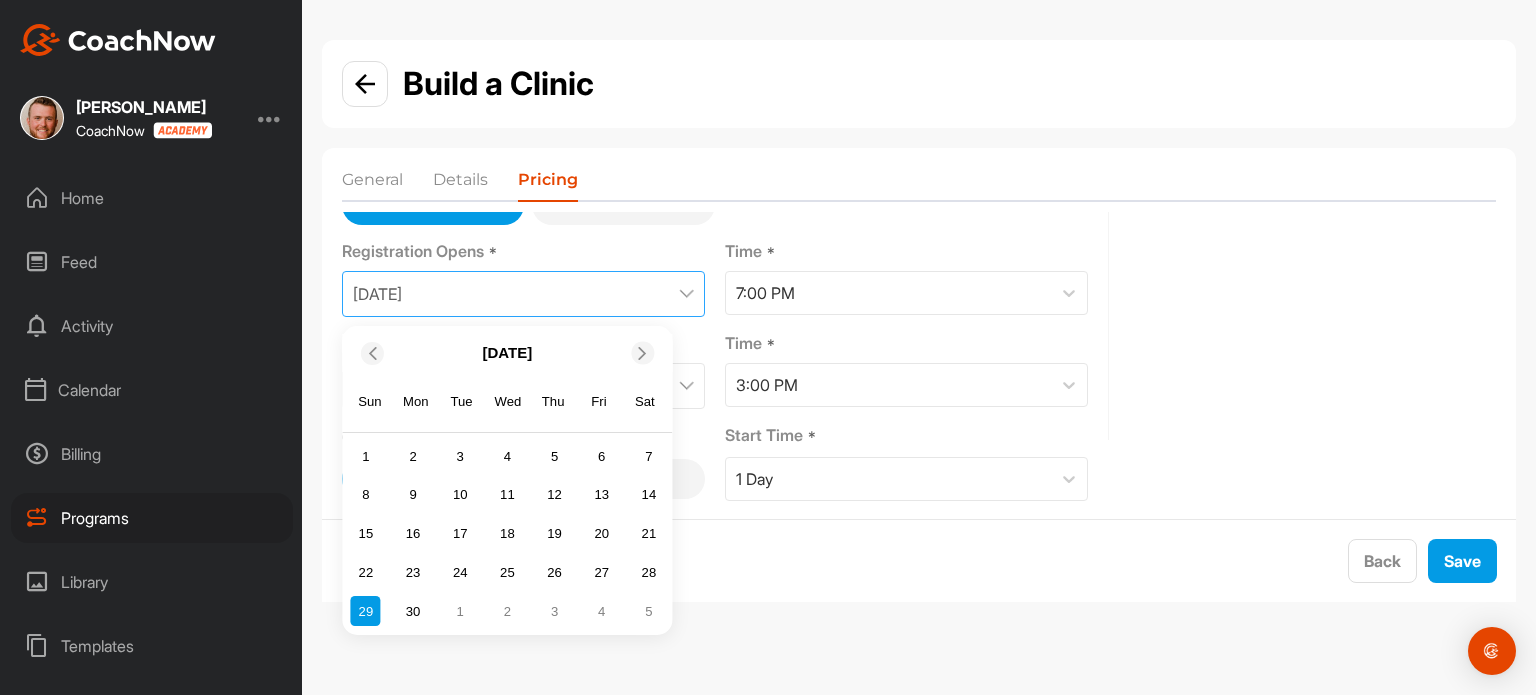click at bounding box center [642, 353] 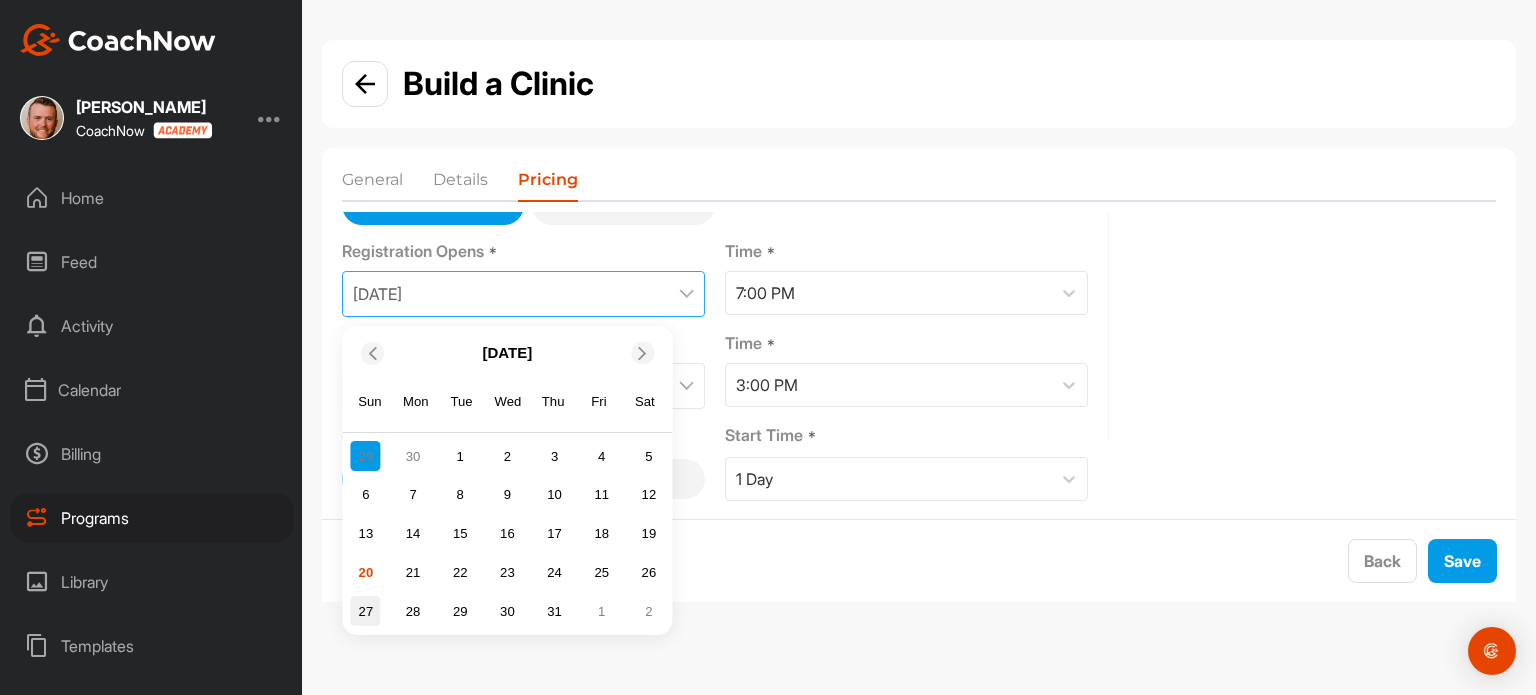 click on "27" at bounding box center [366, 611] 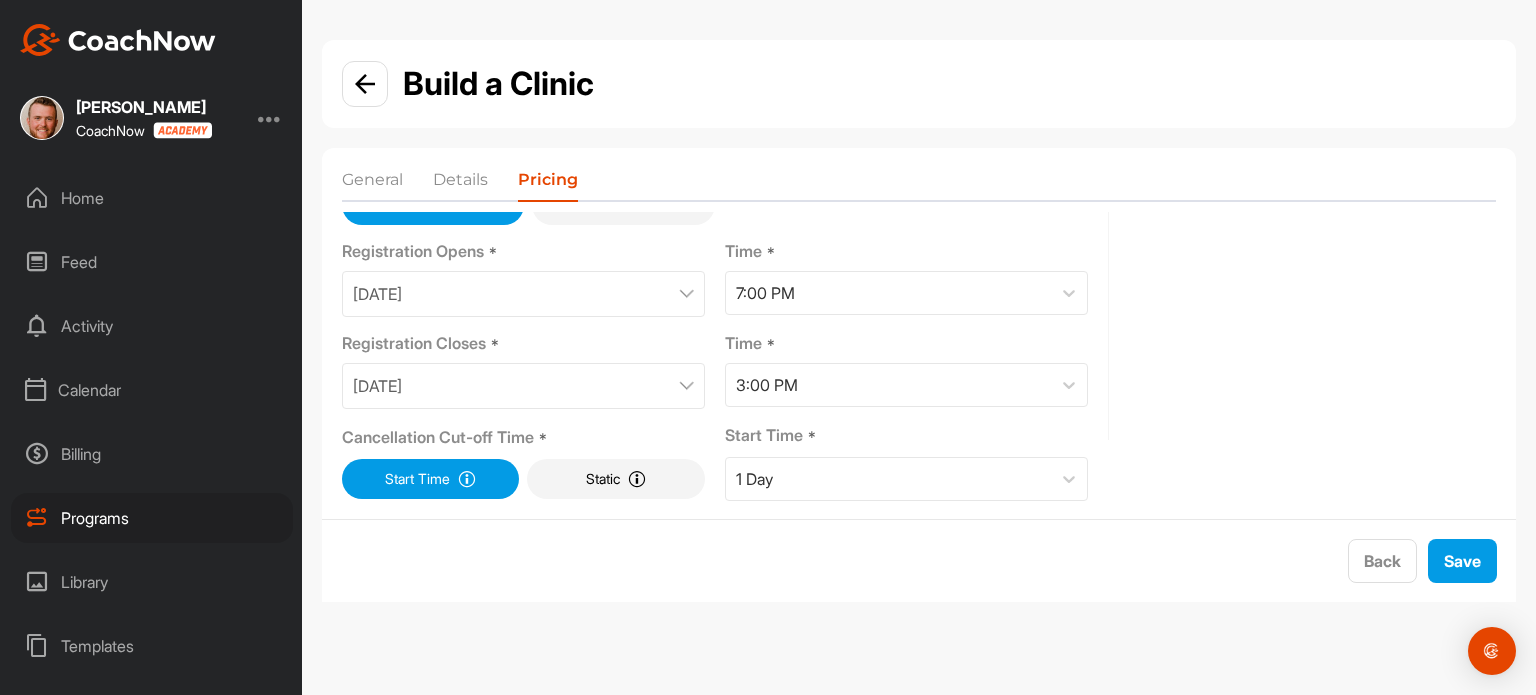 click on "[DATE]" at bounding box center [523, 386] 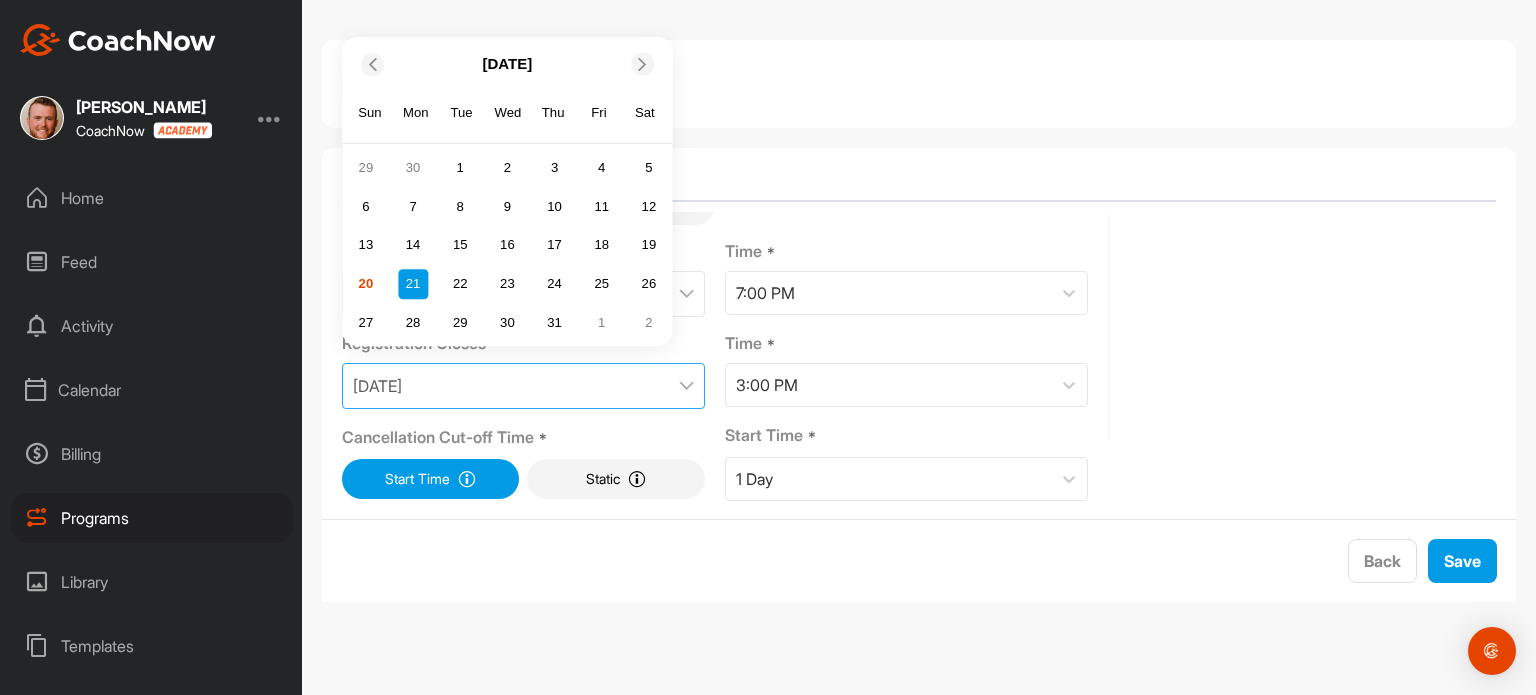 click at bounding box center (643, 64) 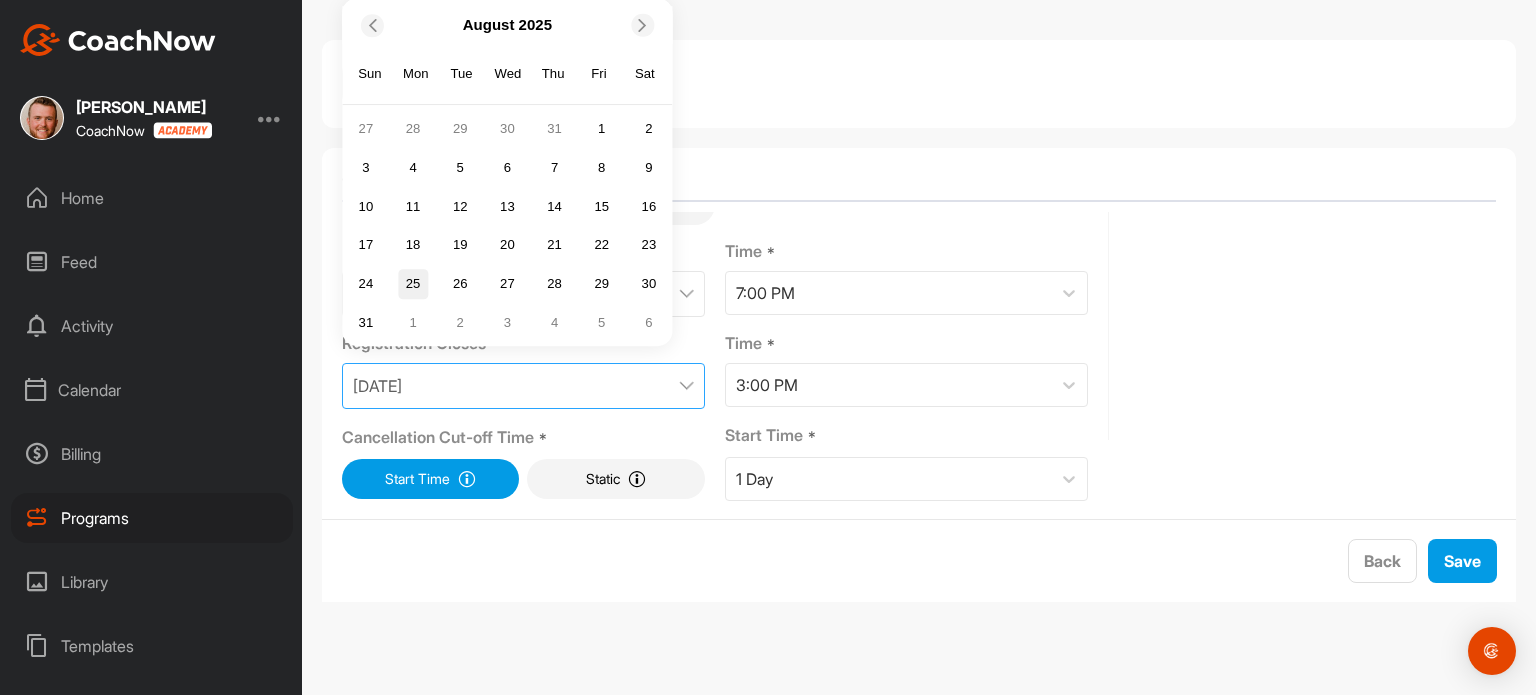 click on "25" at bounding box center (413, 284) 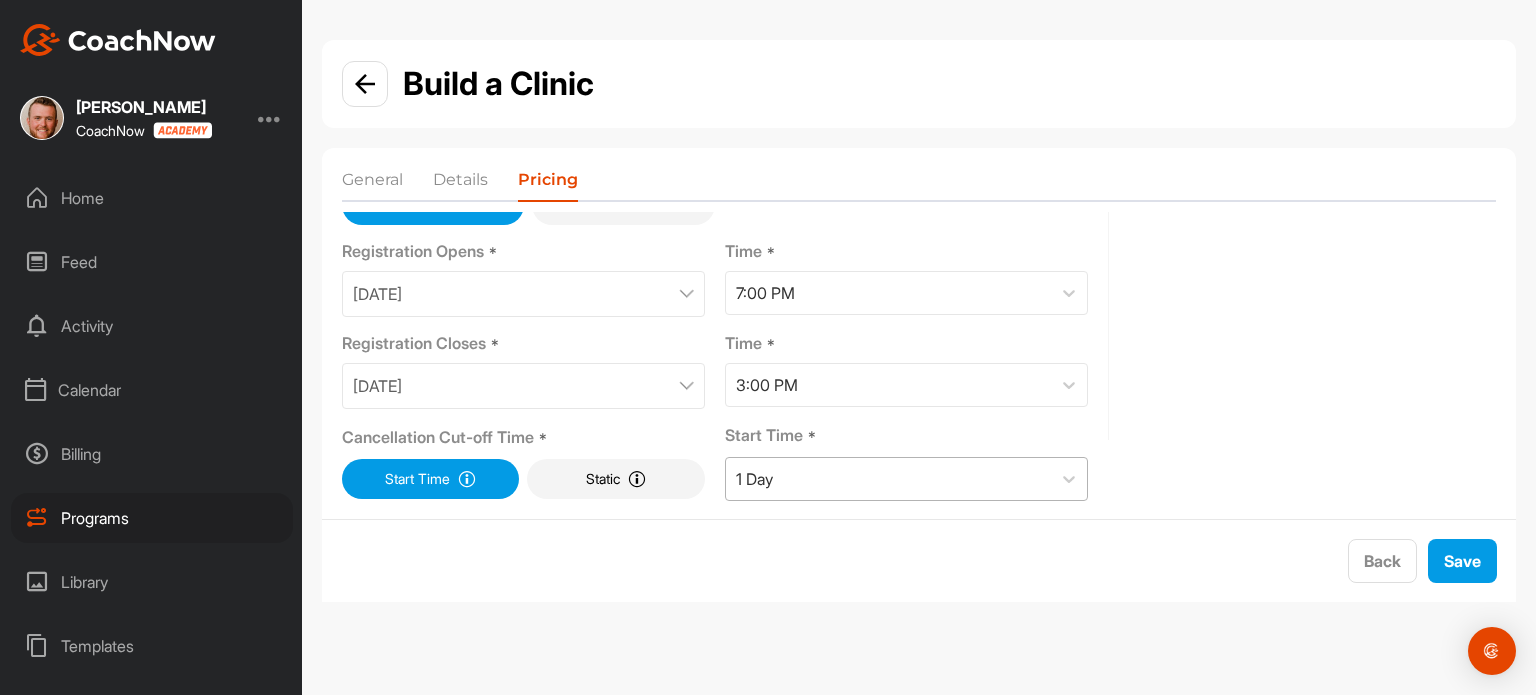 click on "1 Day" at bounding box center [754, 479] 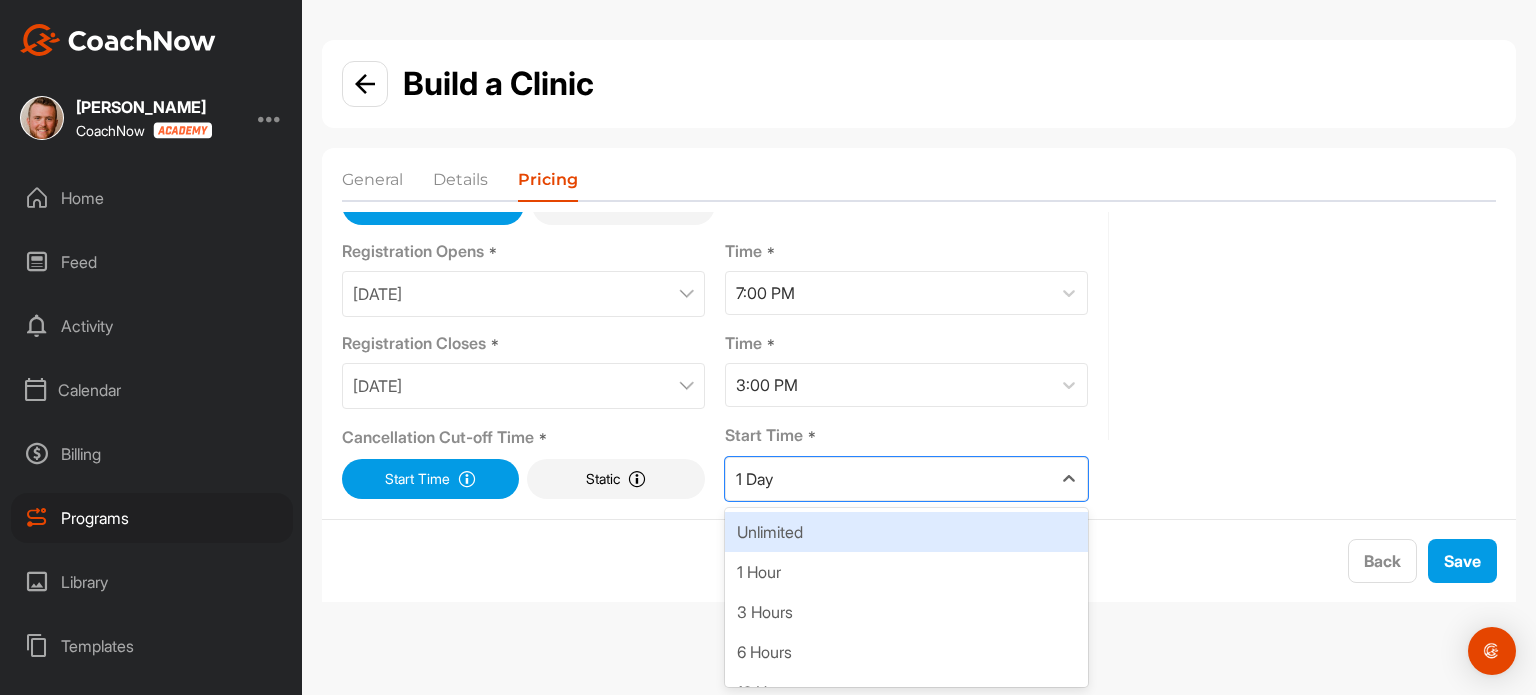 click on "Unlimited" at bounding box center [906, 532] 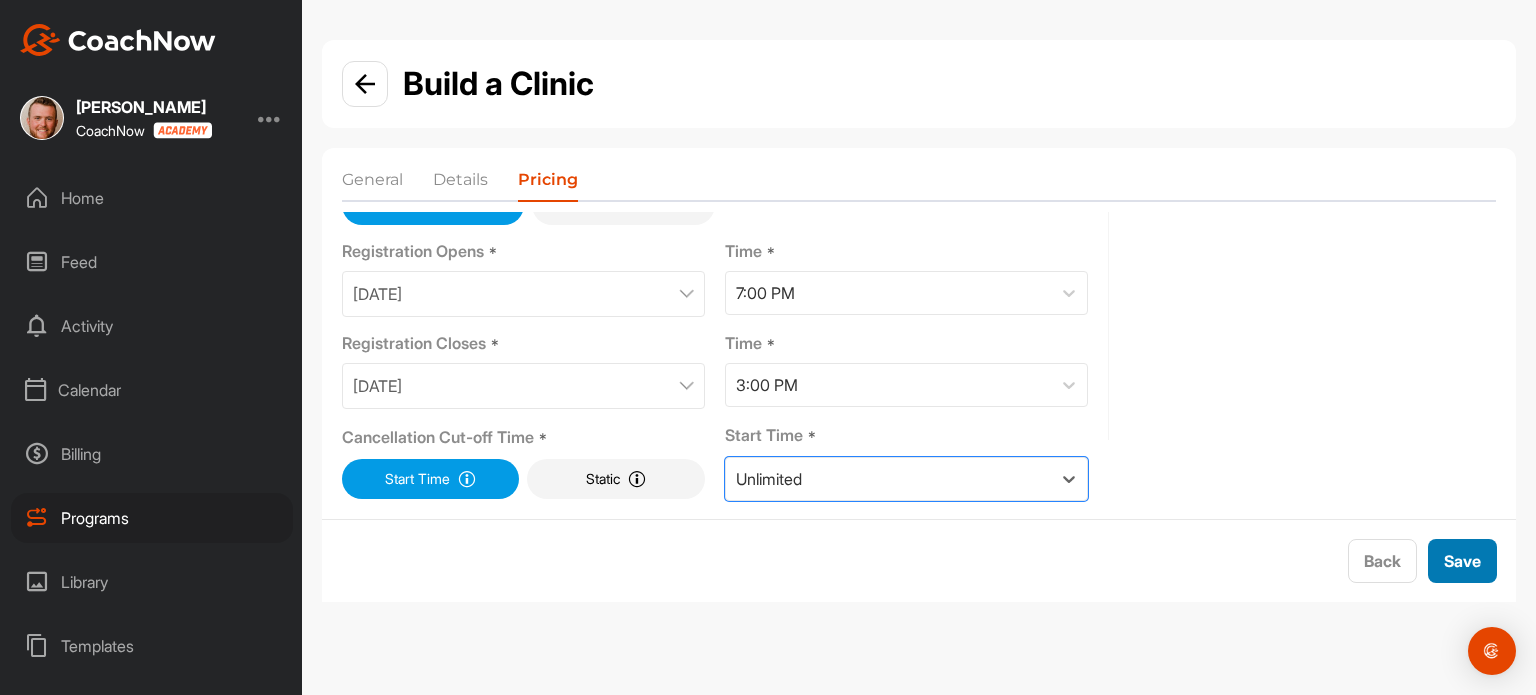 click on "Save" at bounding box center [1462, 561] 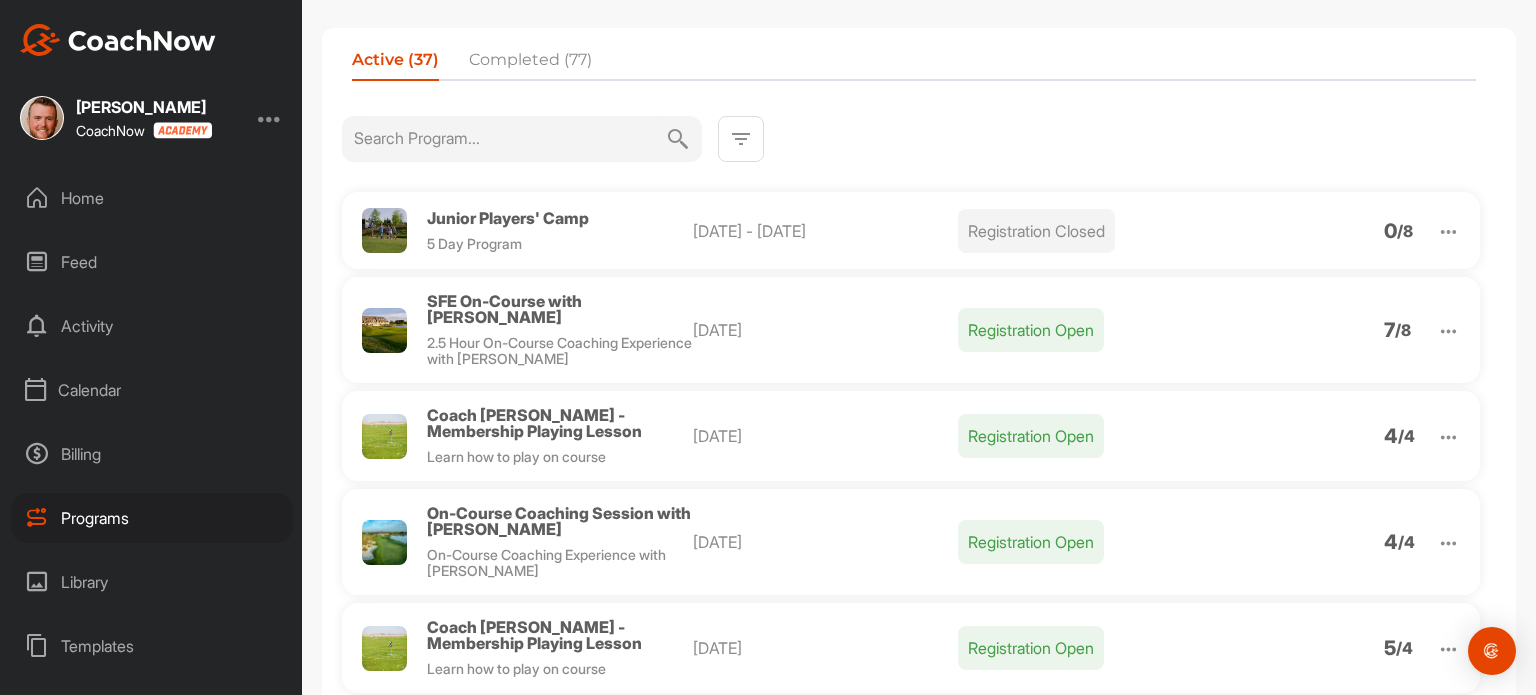 scroll, scrollTop: 120, scrollLeft: 0, axis: vertical 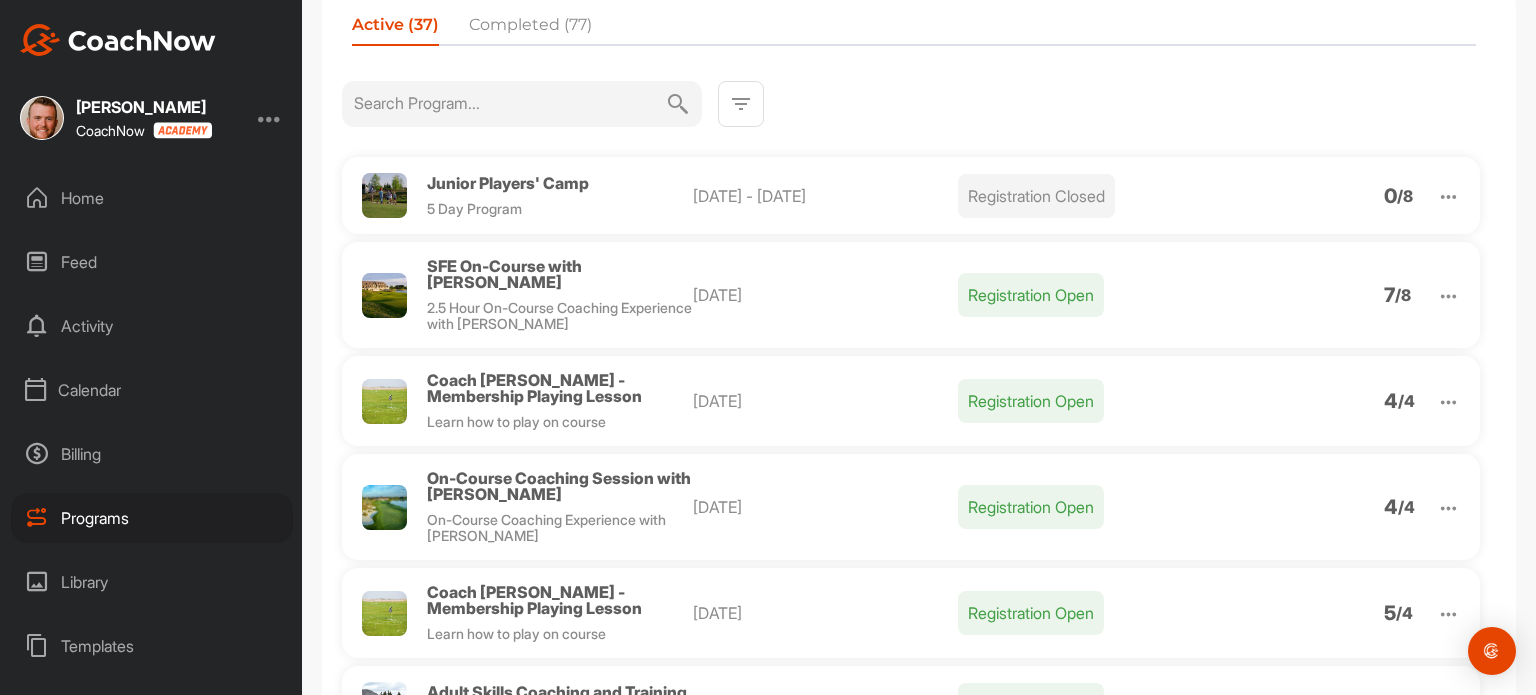 click at bounding box center (1448, 402) 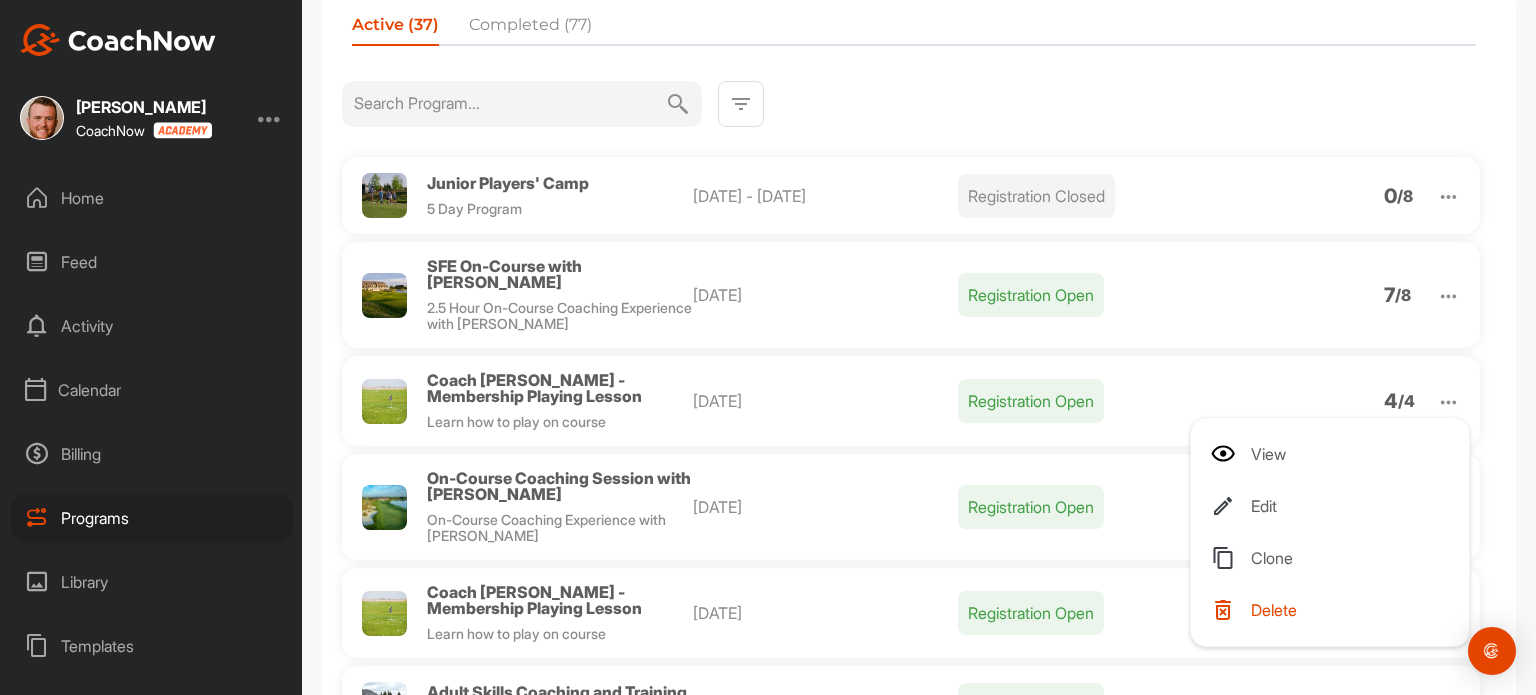 click on "Clone" at bounding box center (1334, 558) 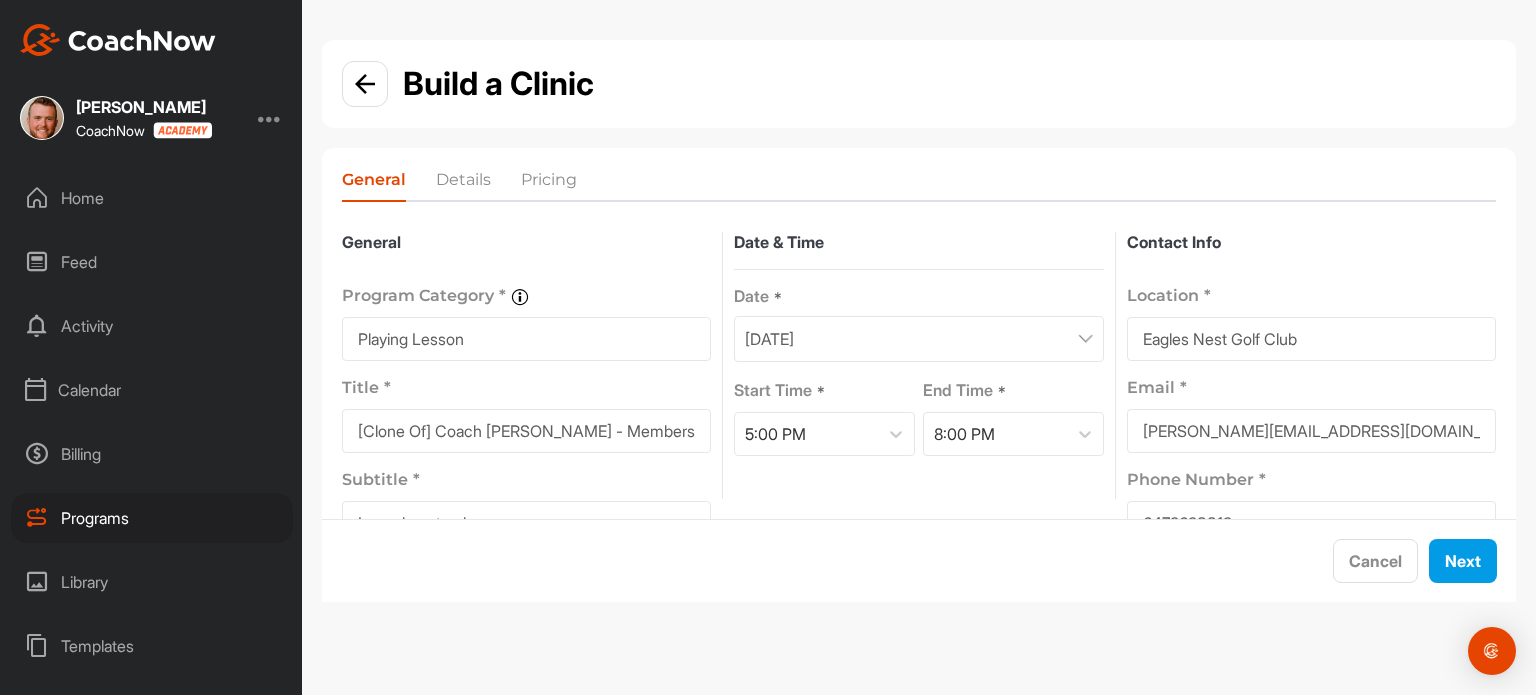 click on "[DATE]" at bounding box center [918, 339] 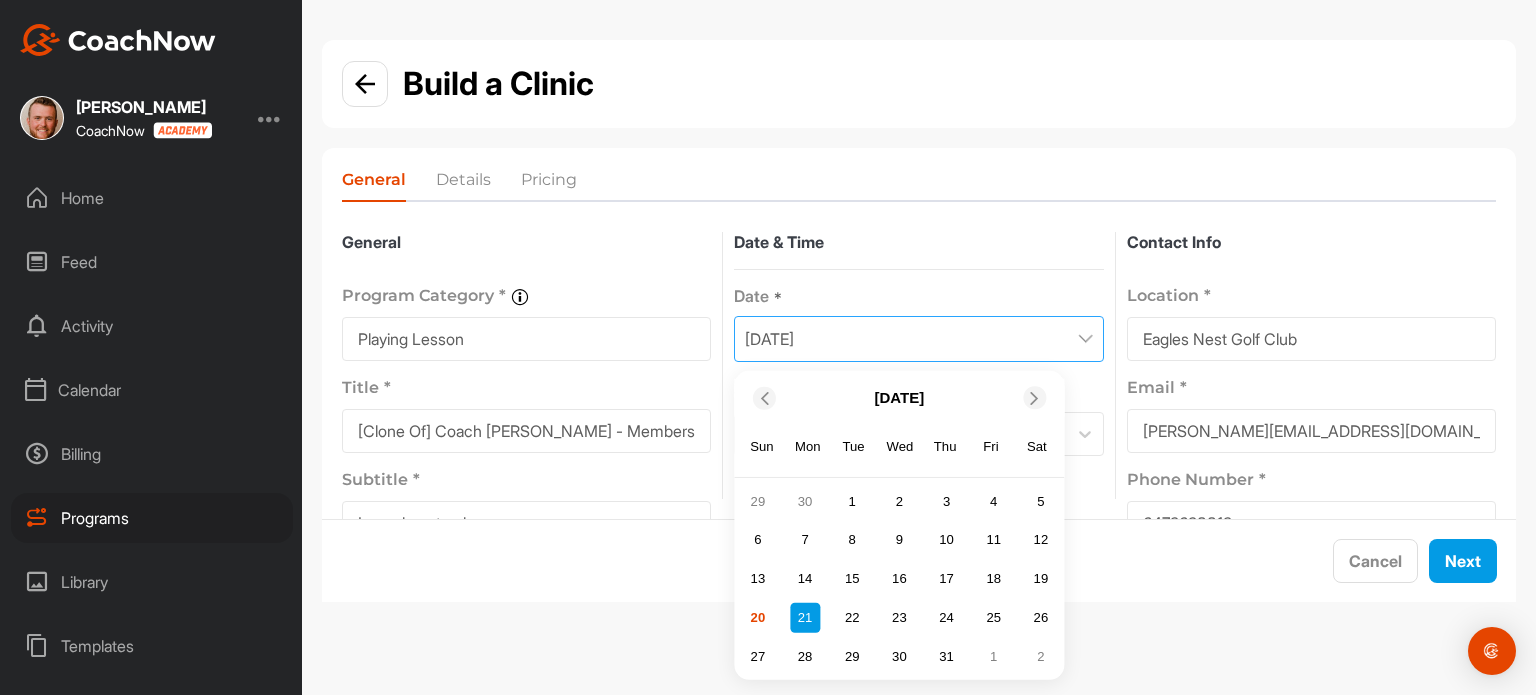 click at bounding box center (1035, 397) 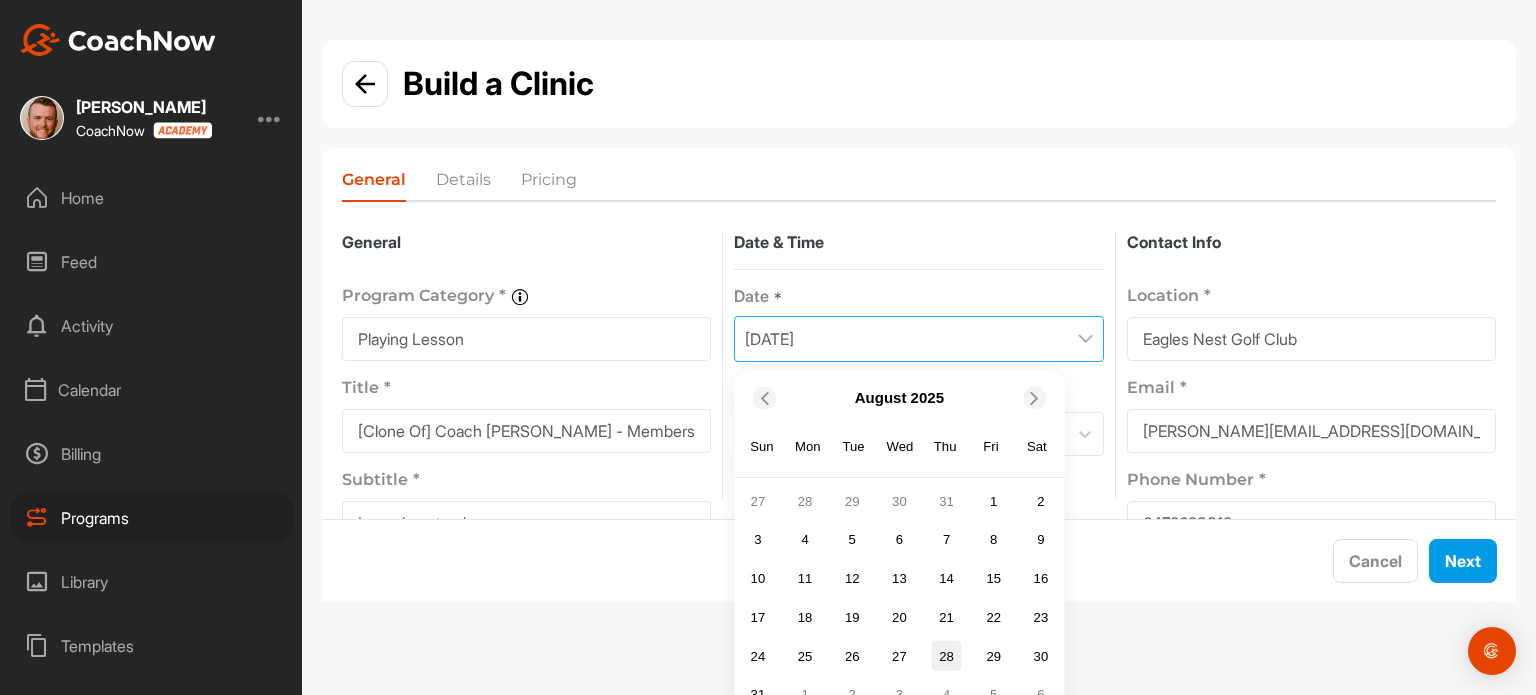 click on "28" at bounding box center [947, 656] 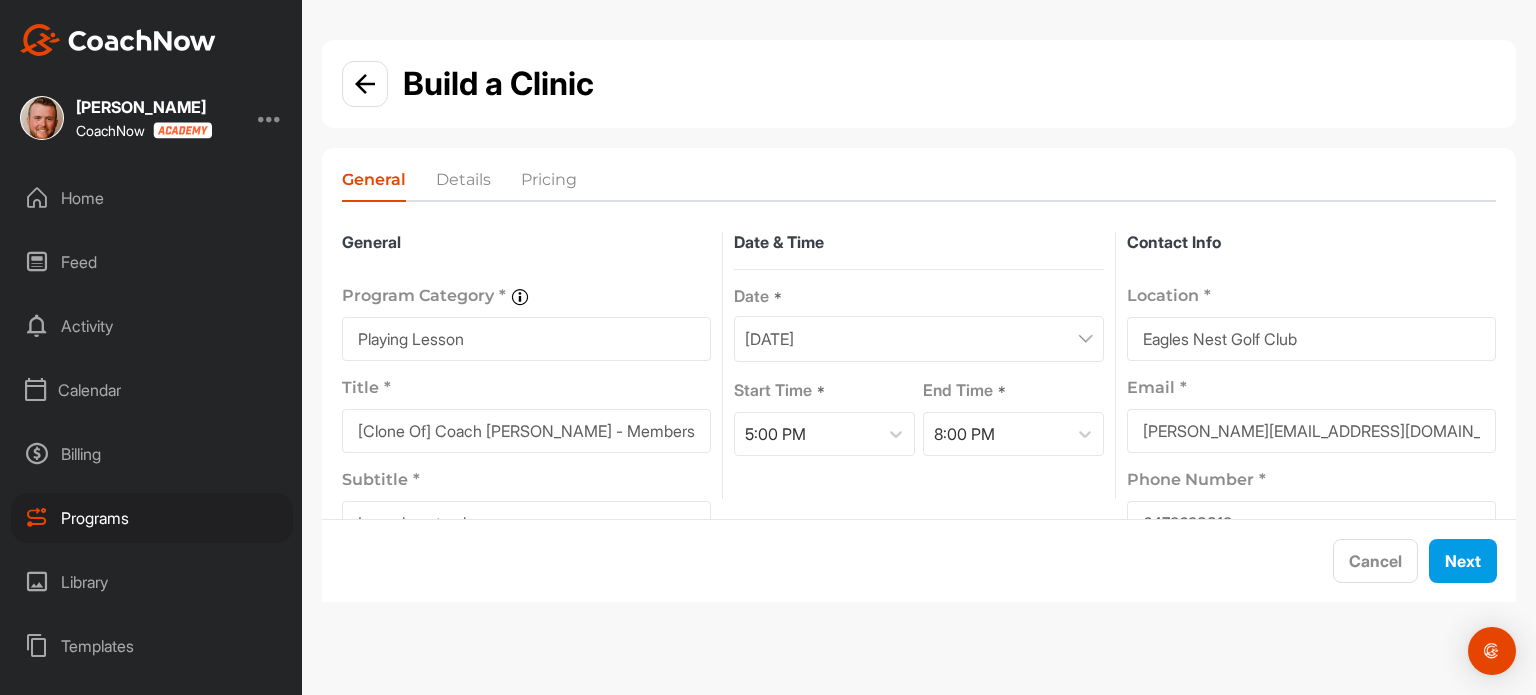 drag, startPoint x: 440, startPoint y: 425, endPoint x: 283, endPoint y: 429, distance: 157.05095 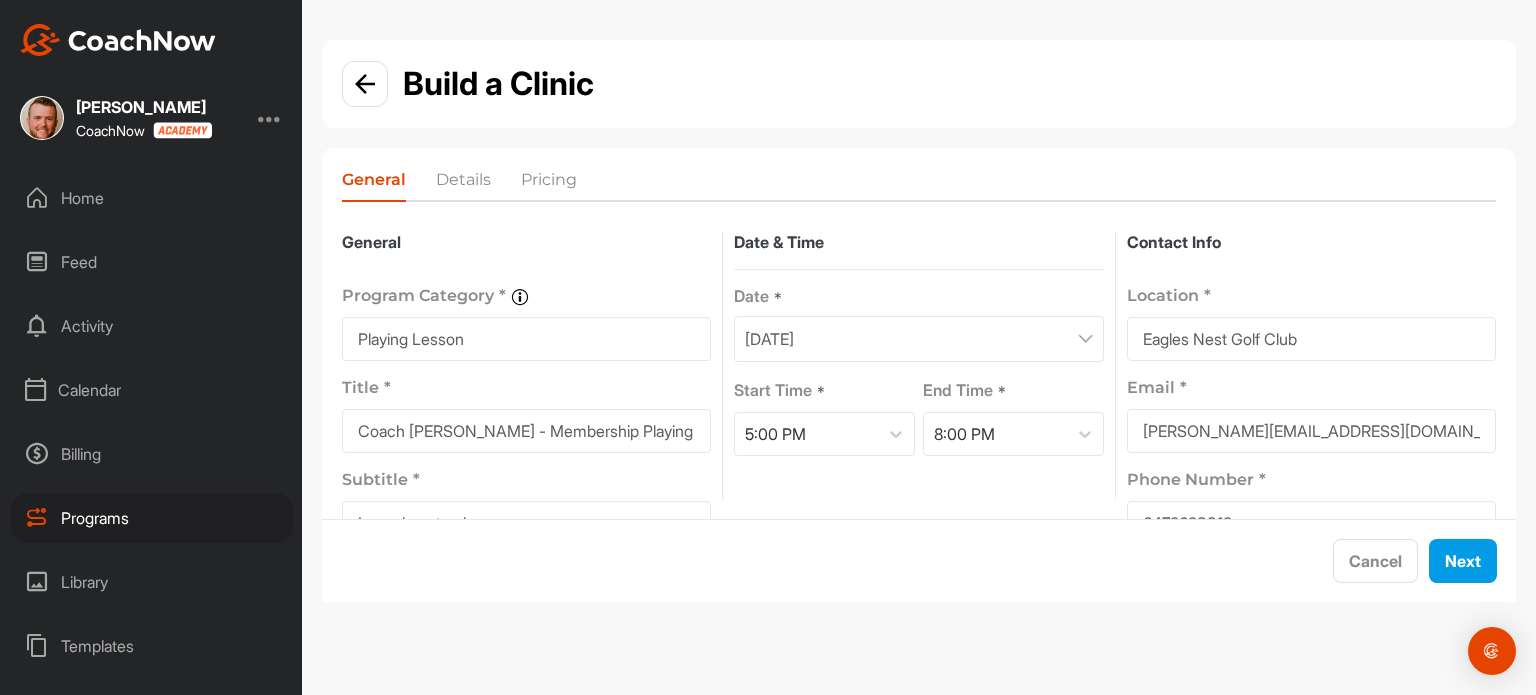 scroll, scrollTop: 114, scrollLeft: 0, axis: vertical 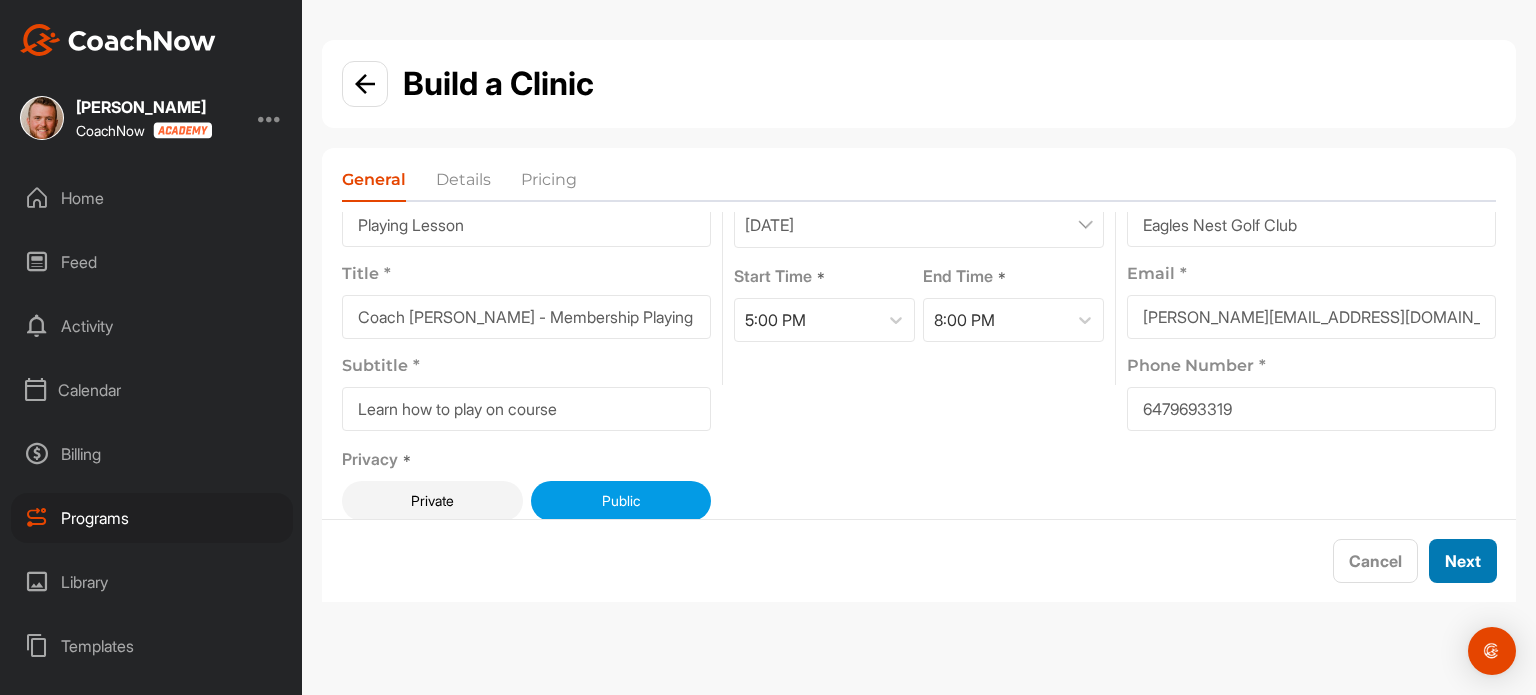 click on "Next" at bounding box center [1463, 561] 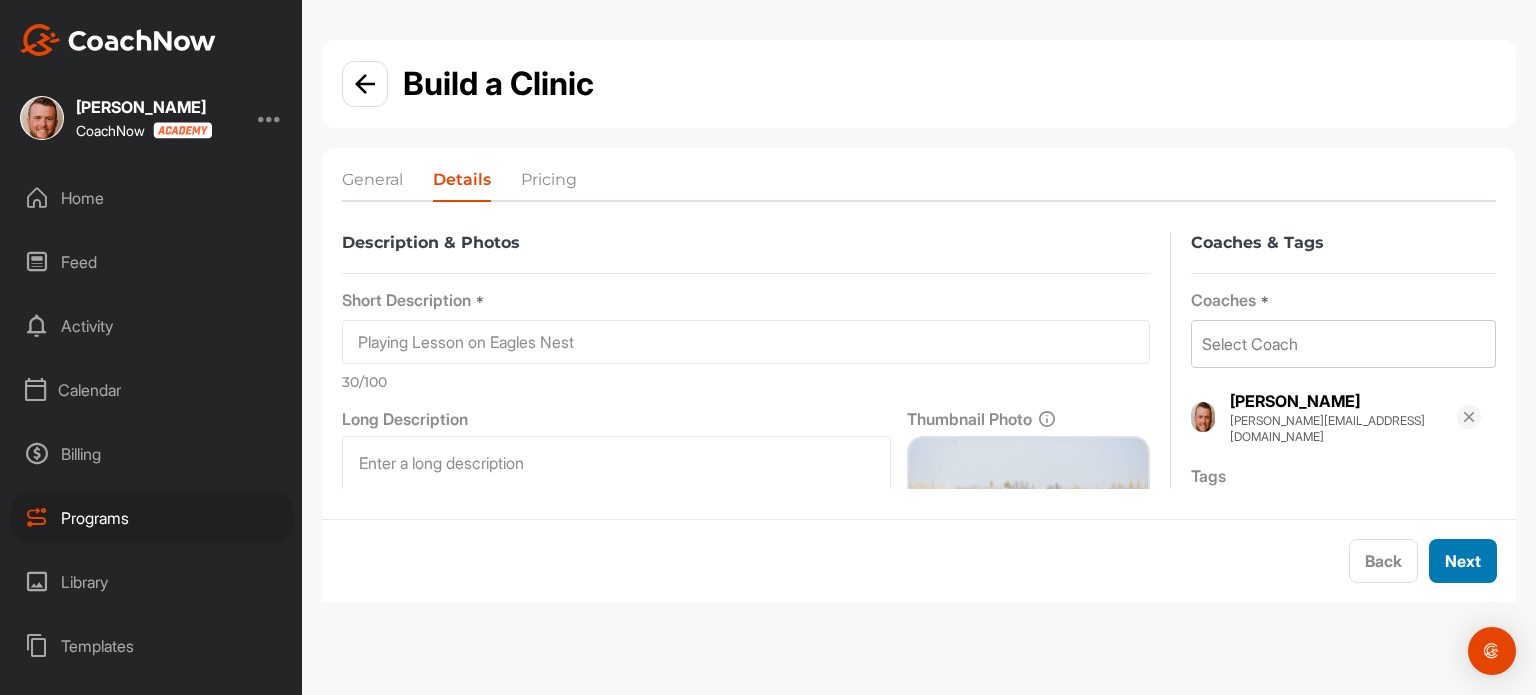 click on "Next" at bounding box center (1463, 561) 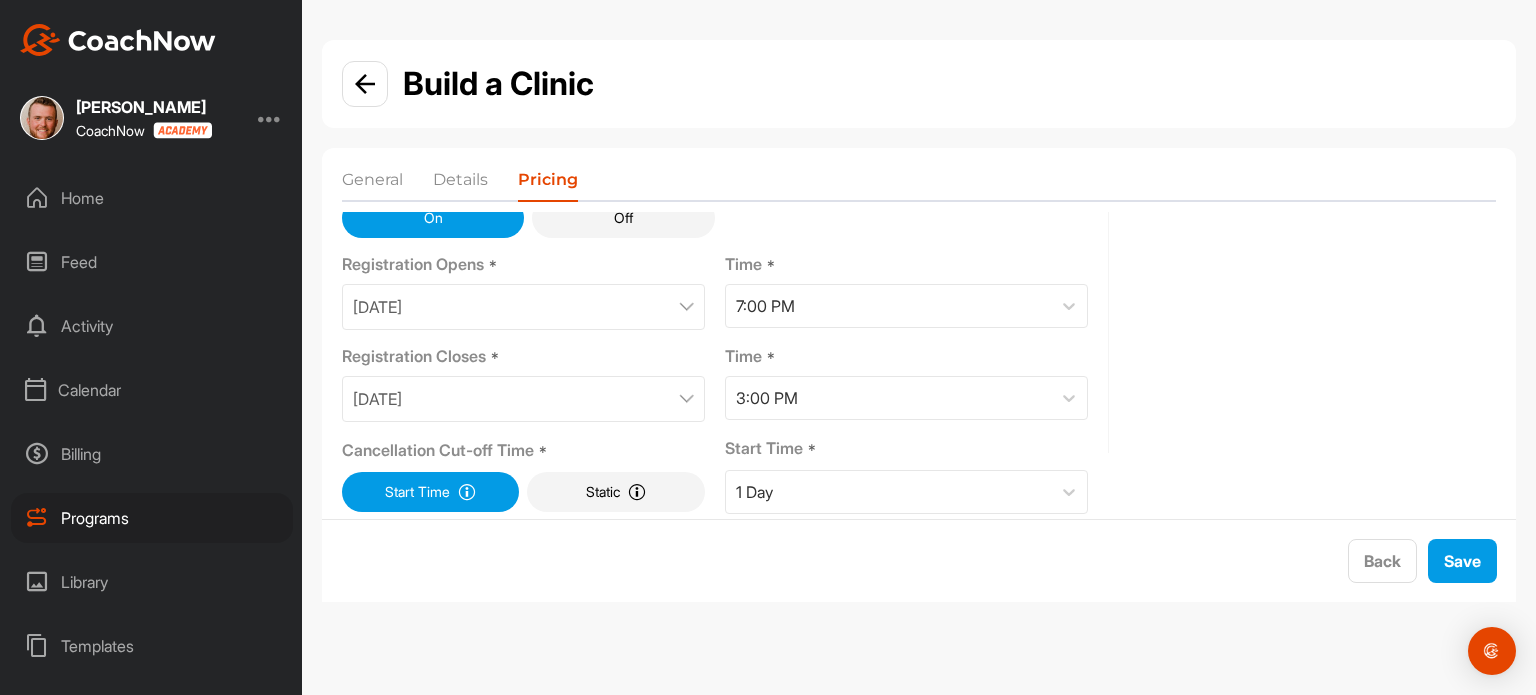 scroll, scrollTop: 221, scrollLeft: 0, axis: vertical 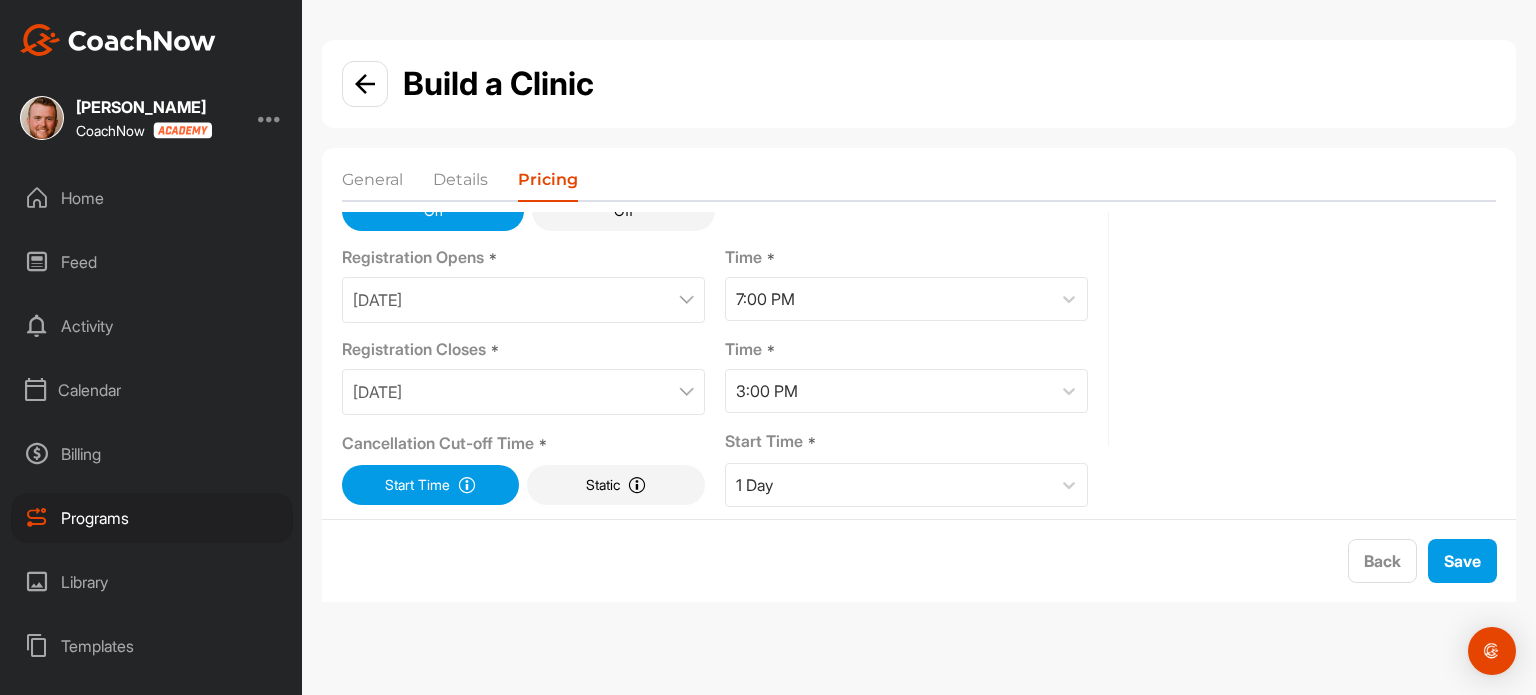 click on "[DATE]" at bounding box center (523, 300) 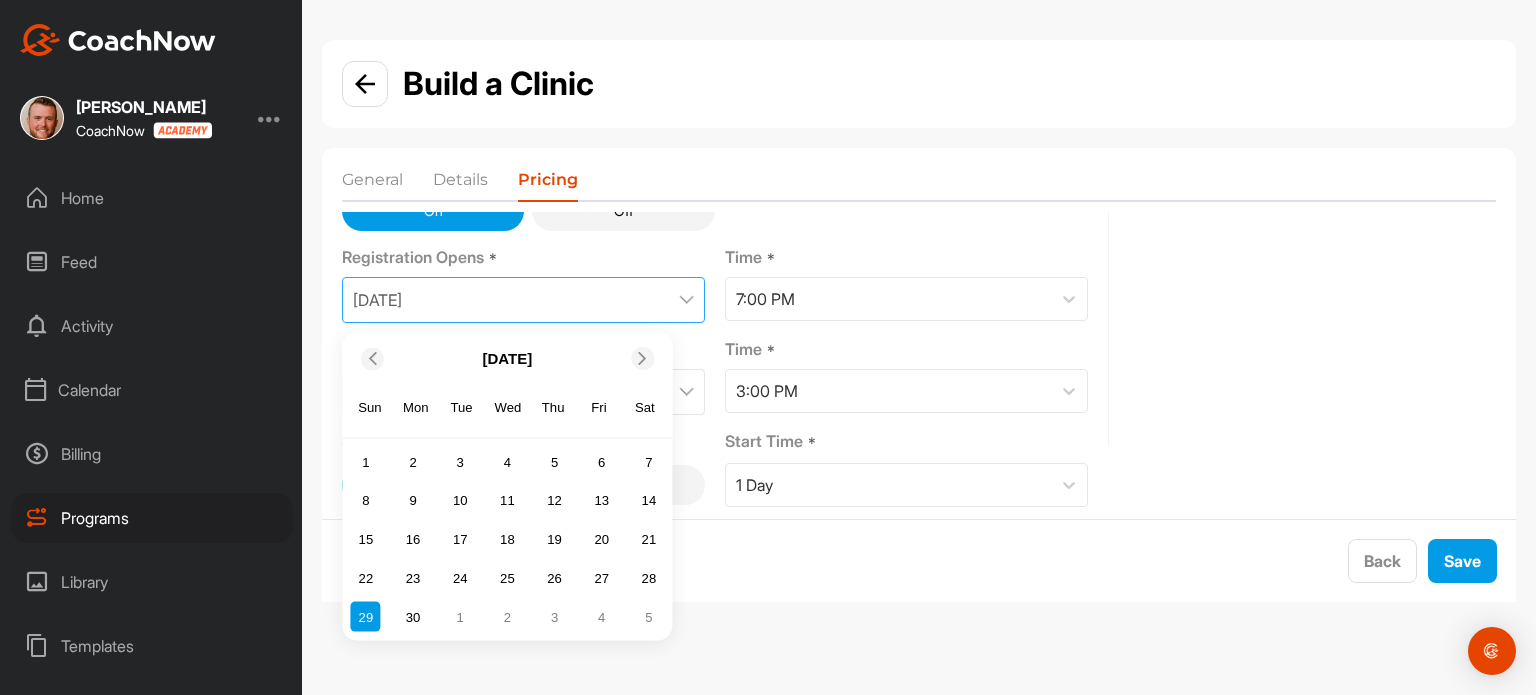 click at bounding box center (643, 358) 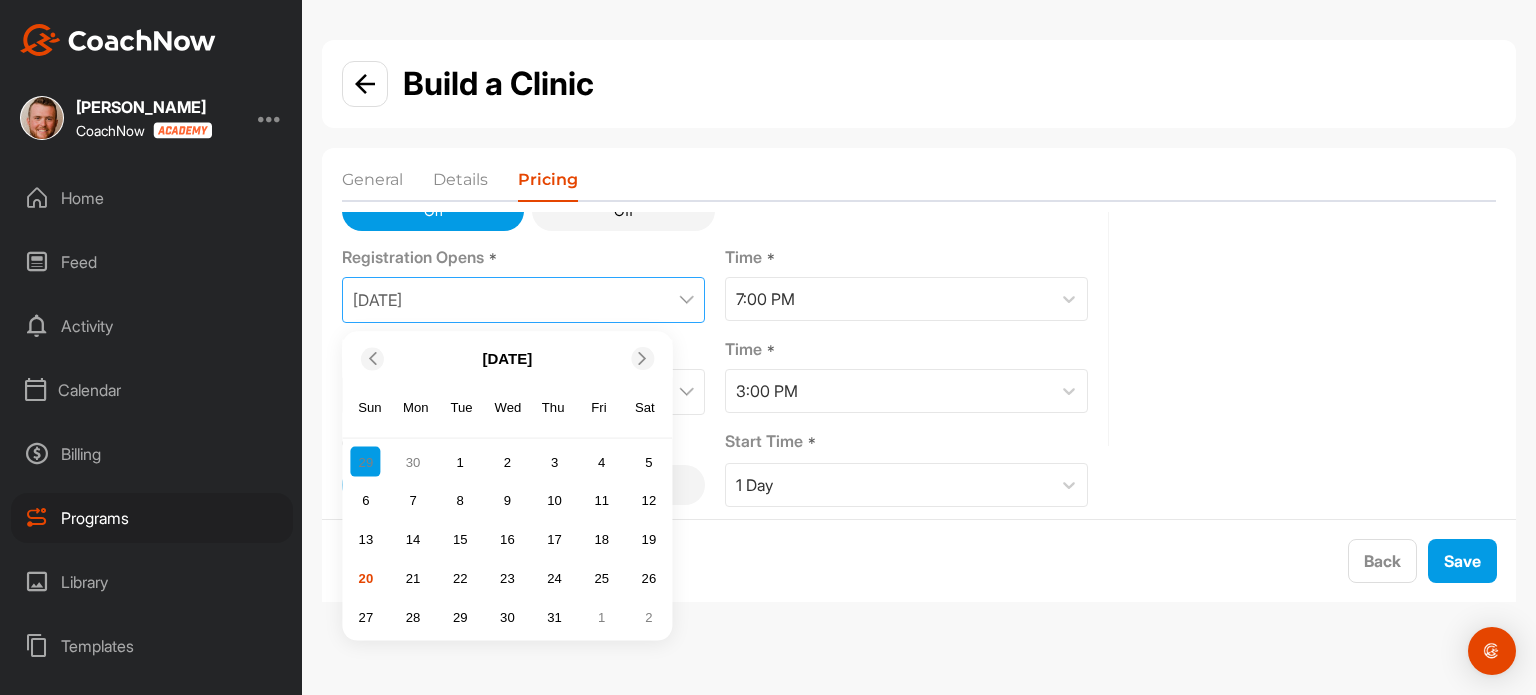 click at bounding box center [643, 358] 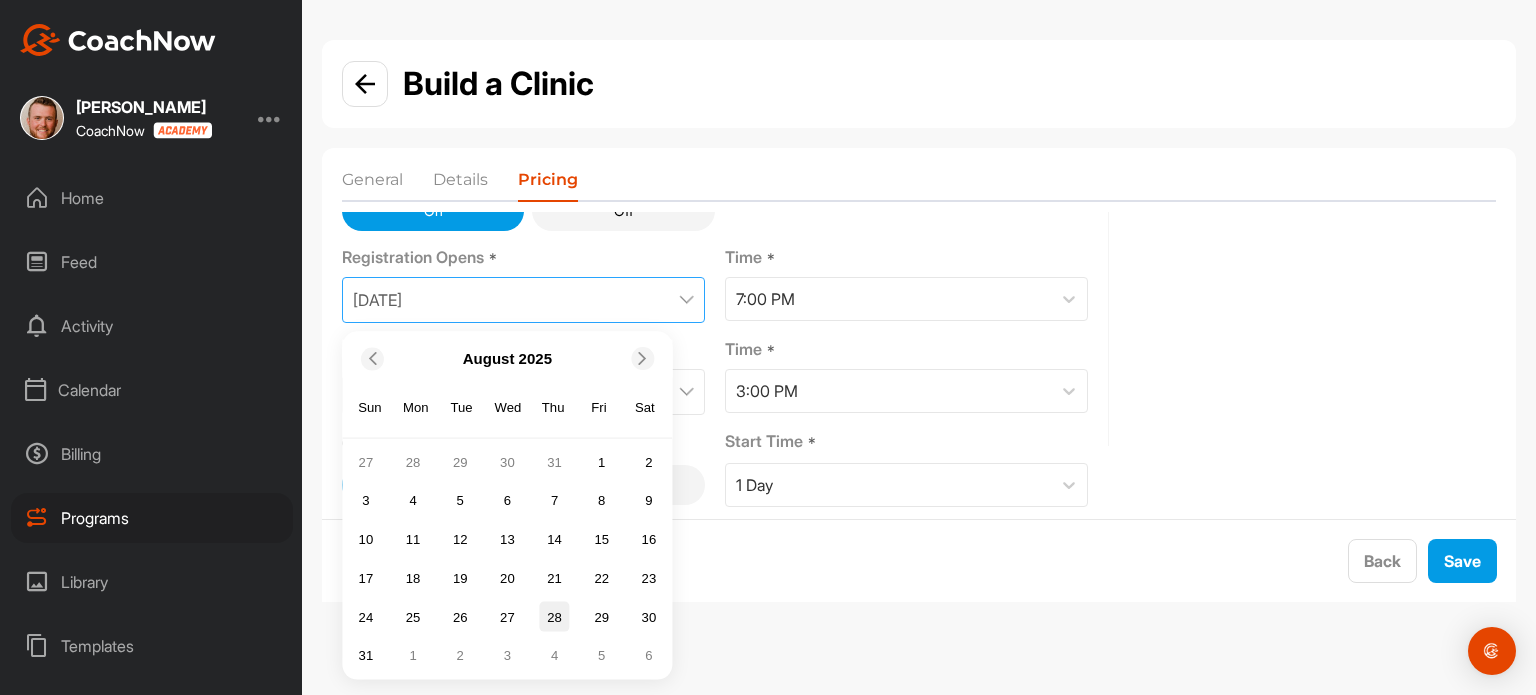 click on "28" at bounding box center (555, 617) 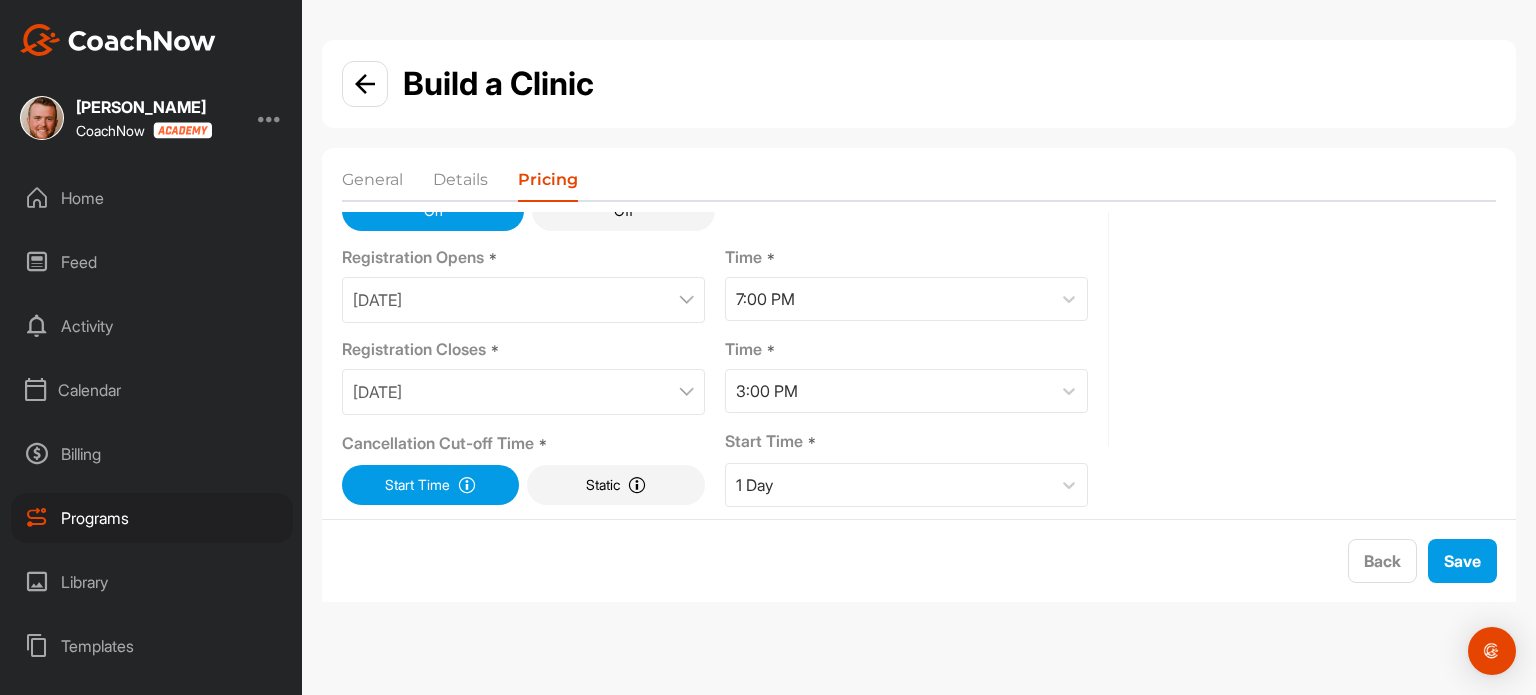 click on "[DATE]" at bounding box center [523, 300] 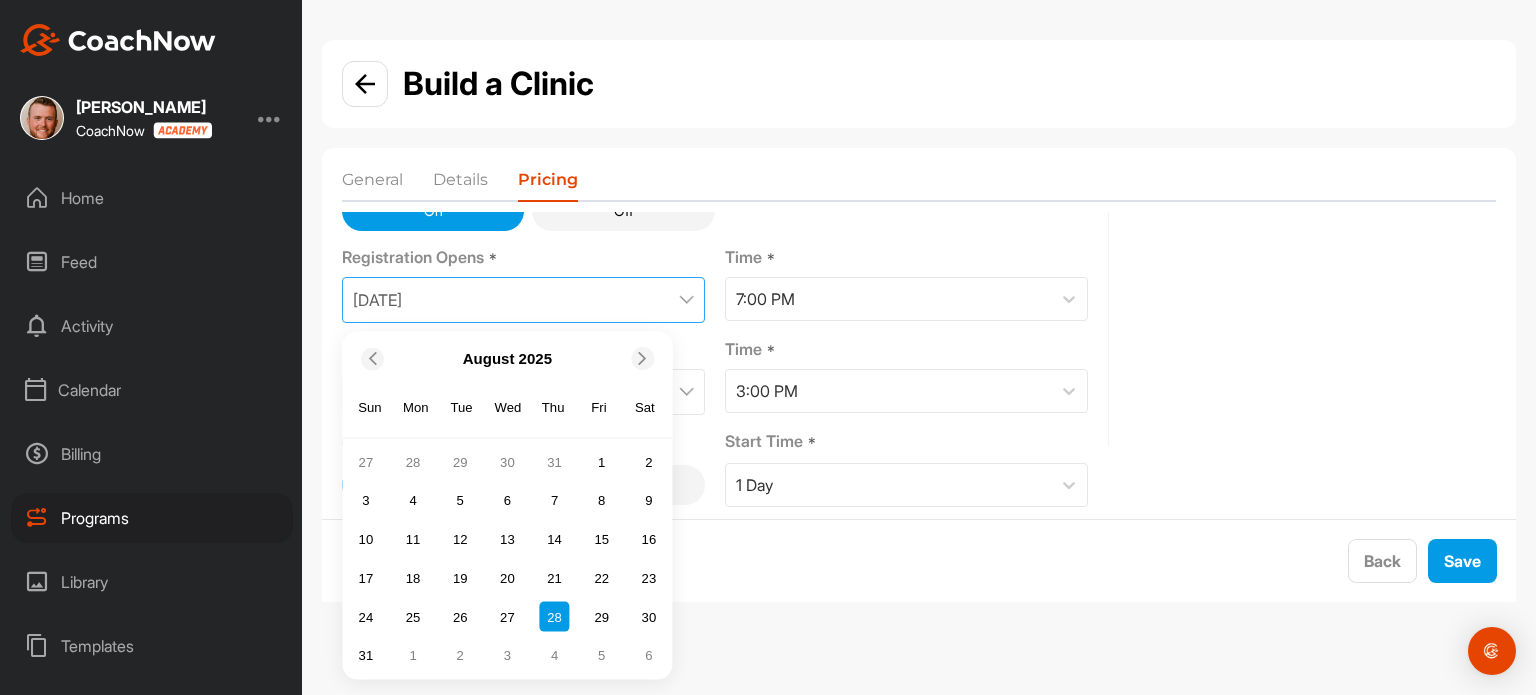click at bounding box center [371, 358] 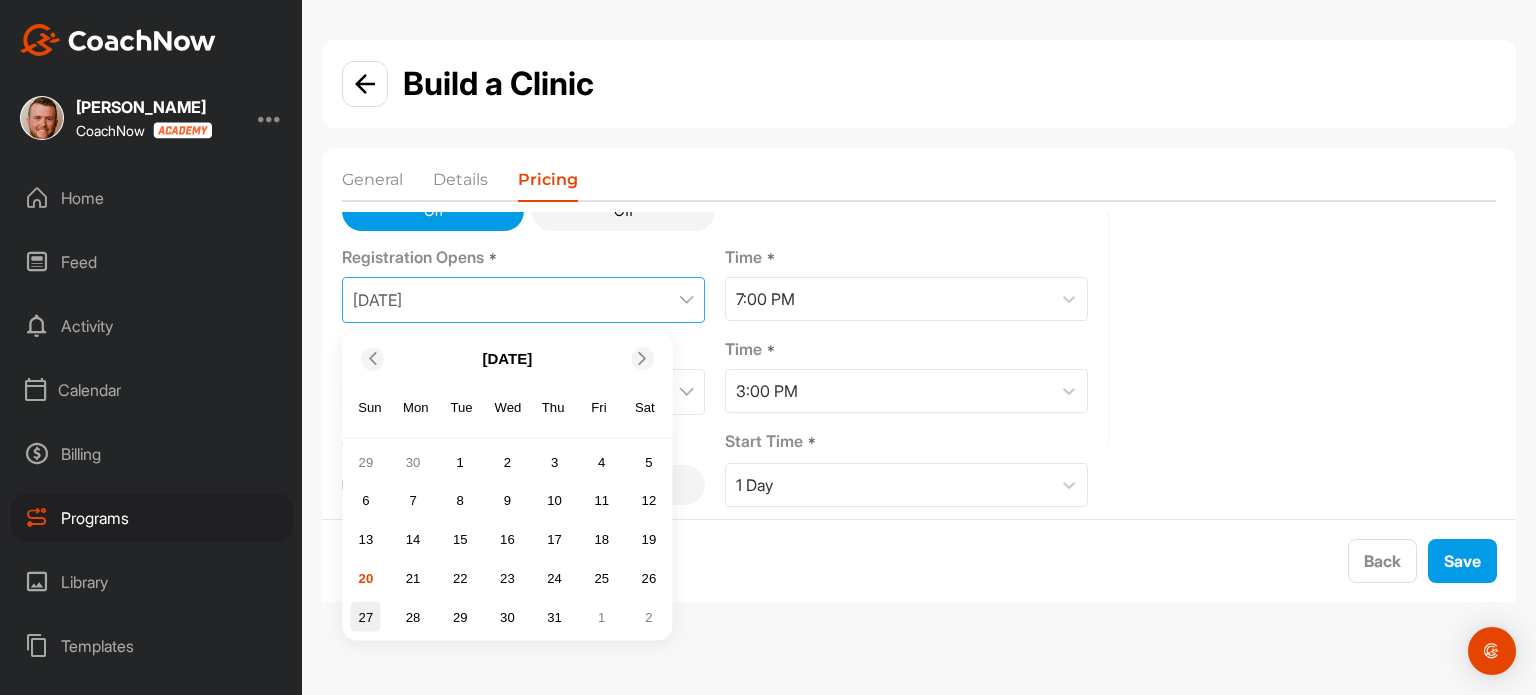 click on "27" at bounding box center (366, 617) 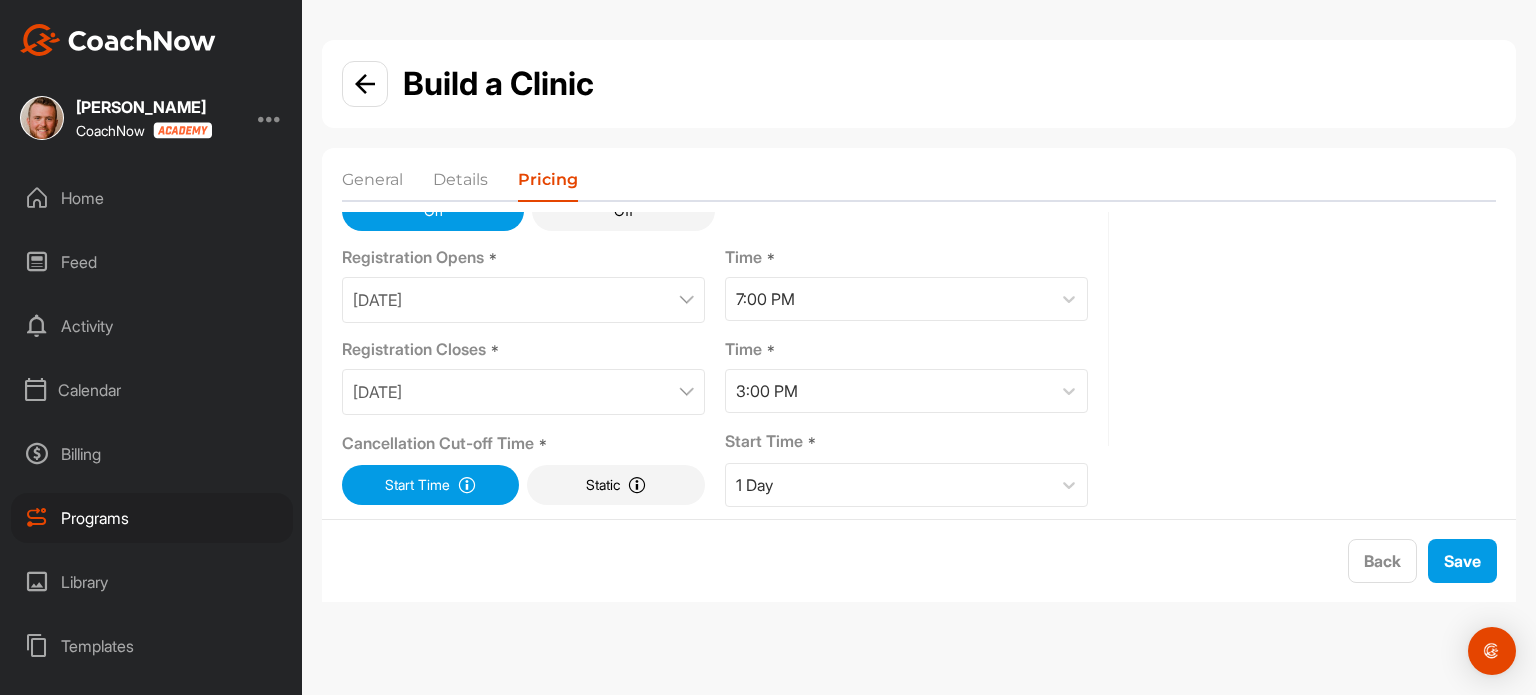 click on "[DATE]" at bounding box center [523, 392] 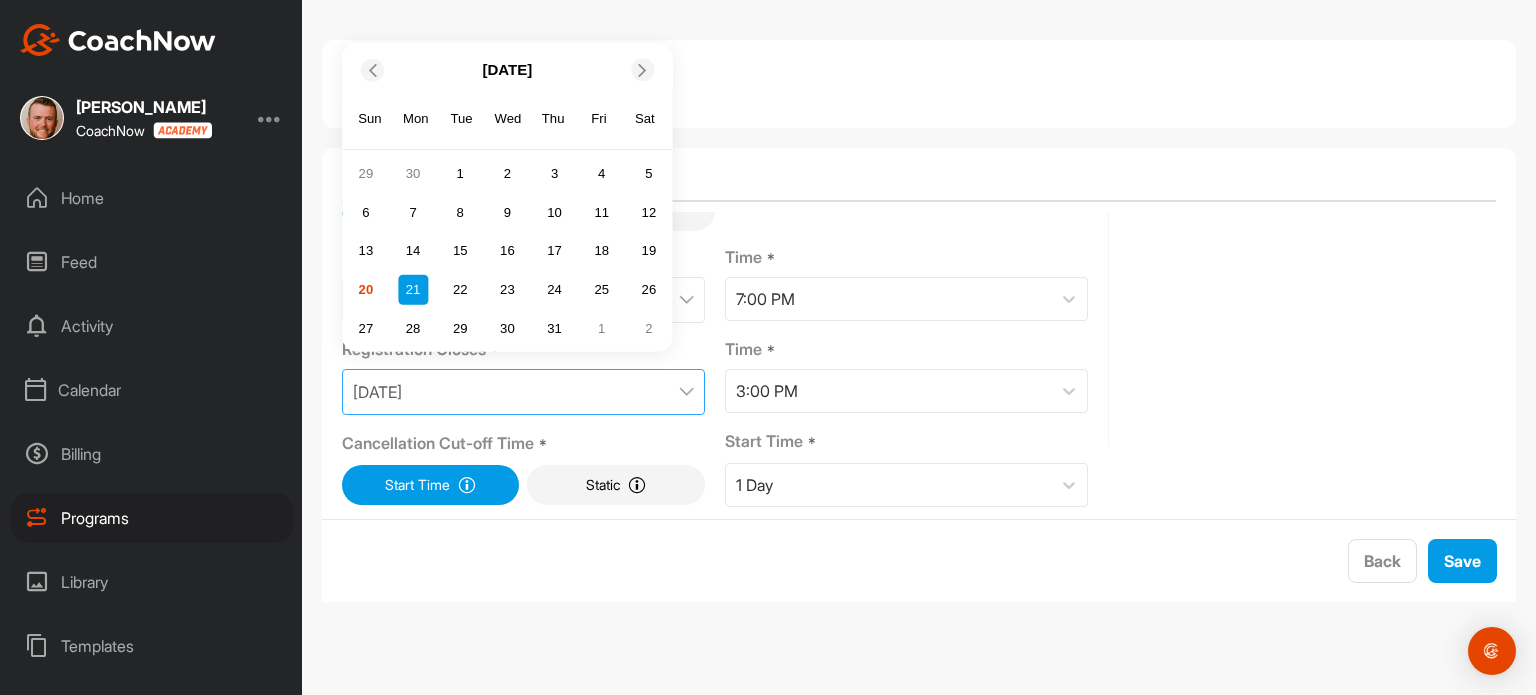 click at bounding box center [642, 69] 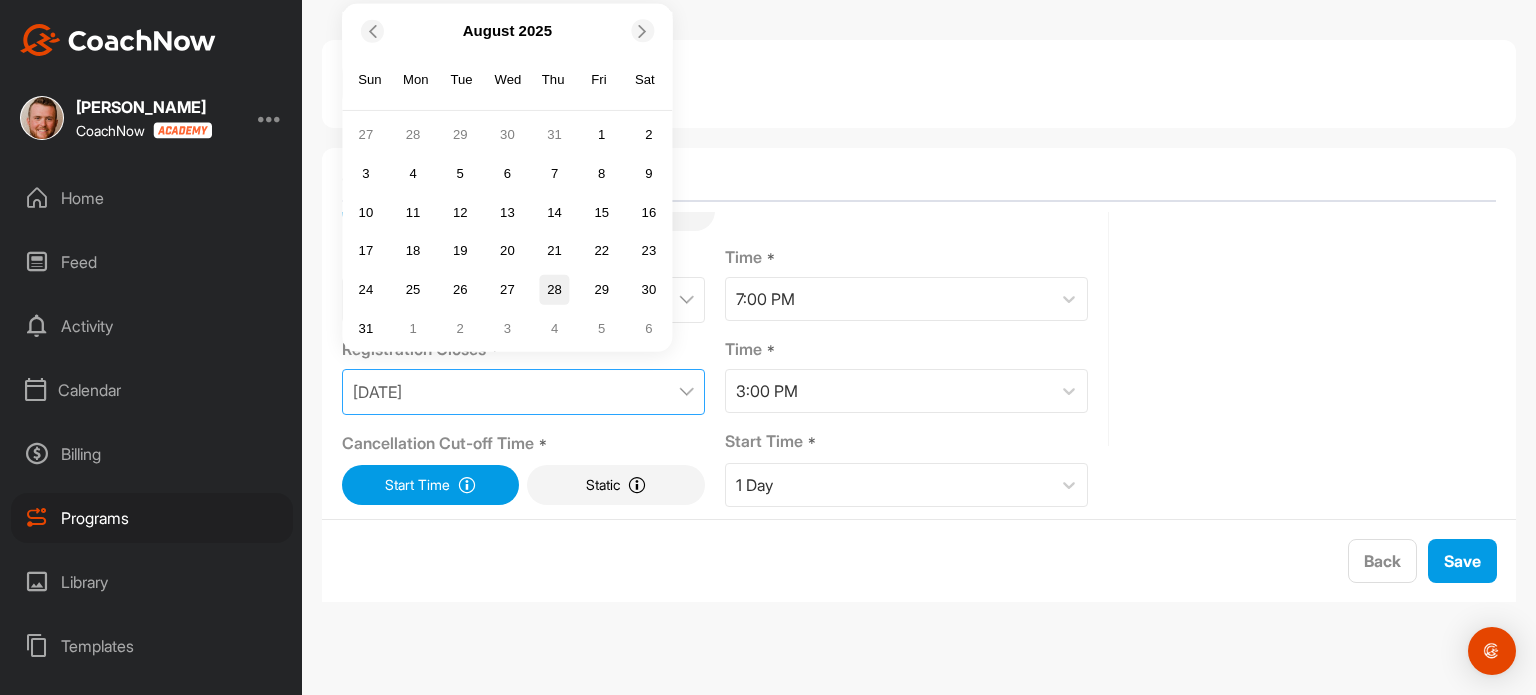 click on "28" at bounding box center (555, 290) 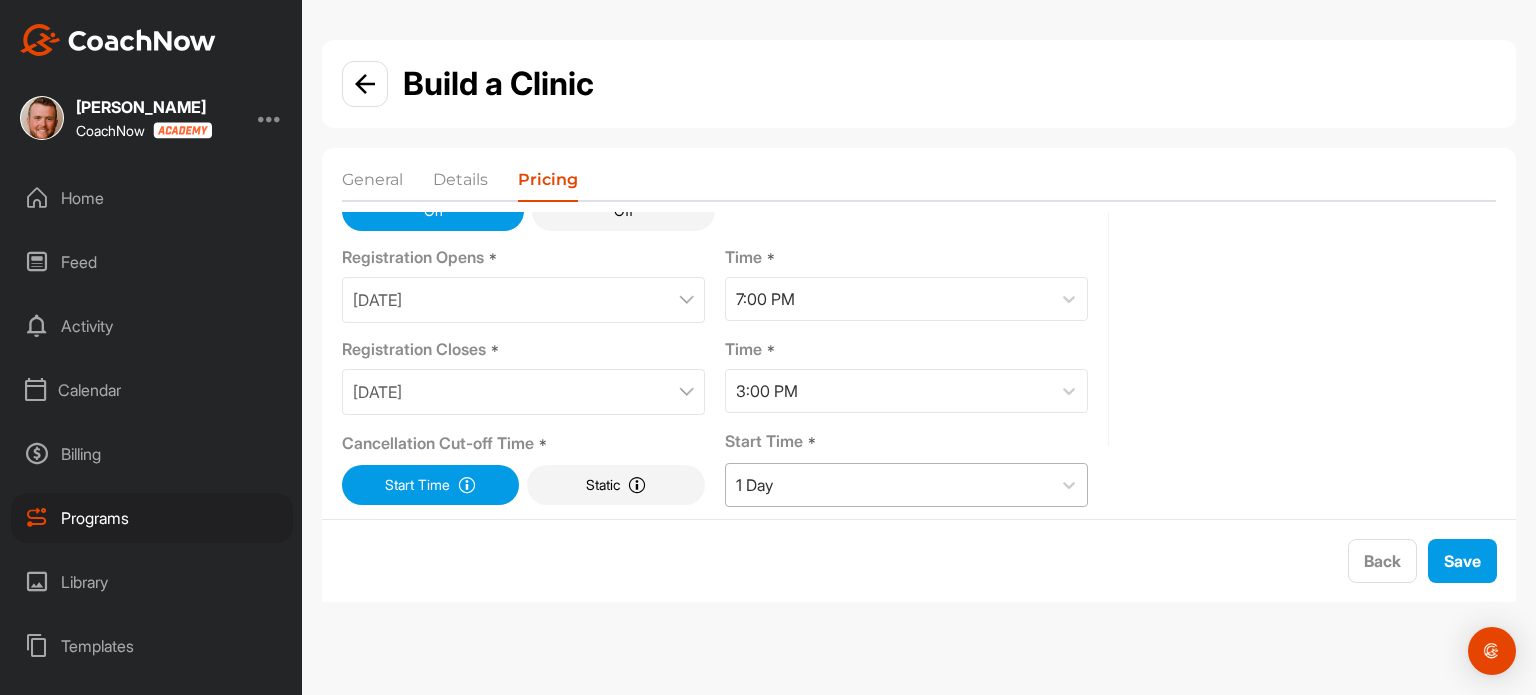 click on "1 Day" at bounding box center (888, 485) 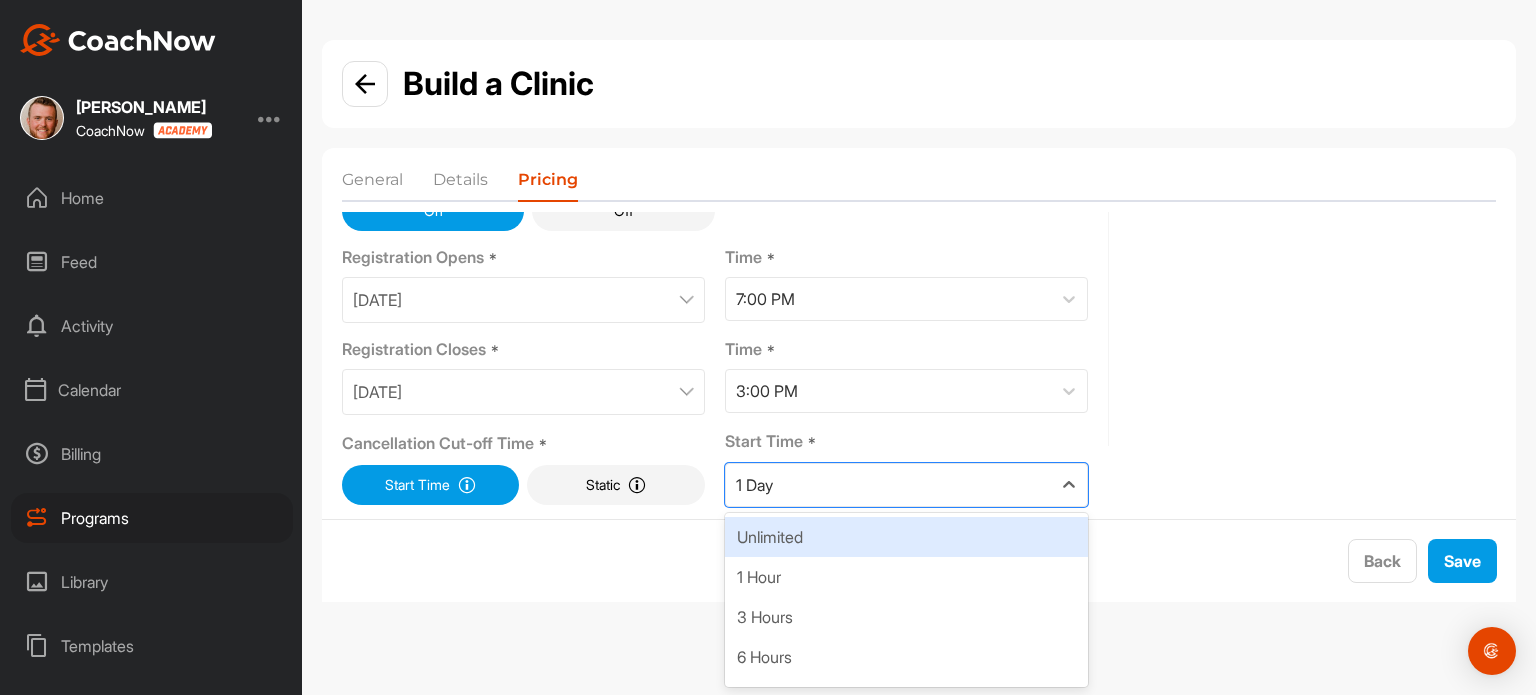 click on "Unlimited" at bounding box center [906, 537] 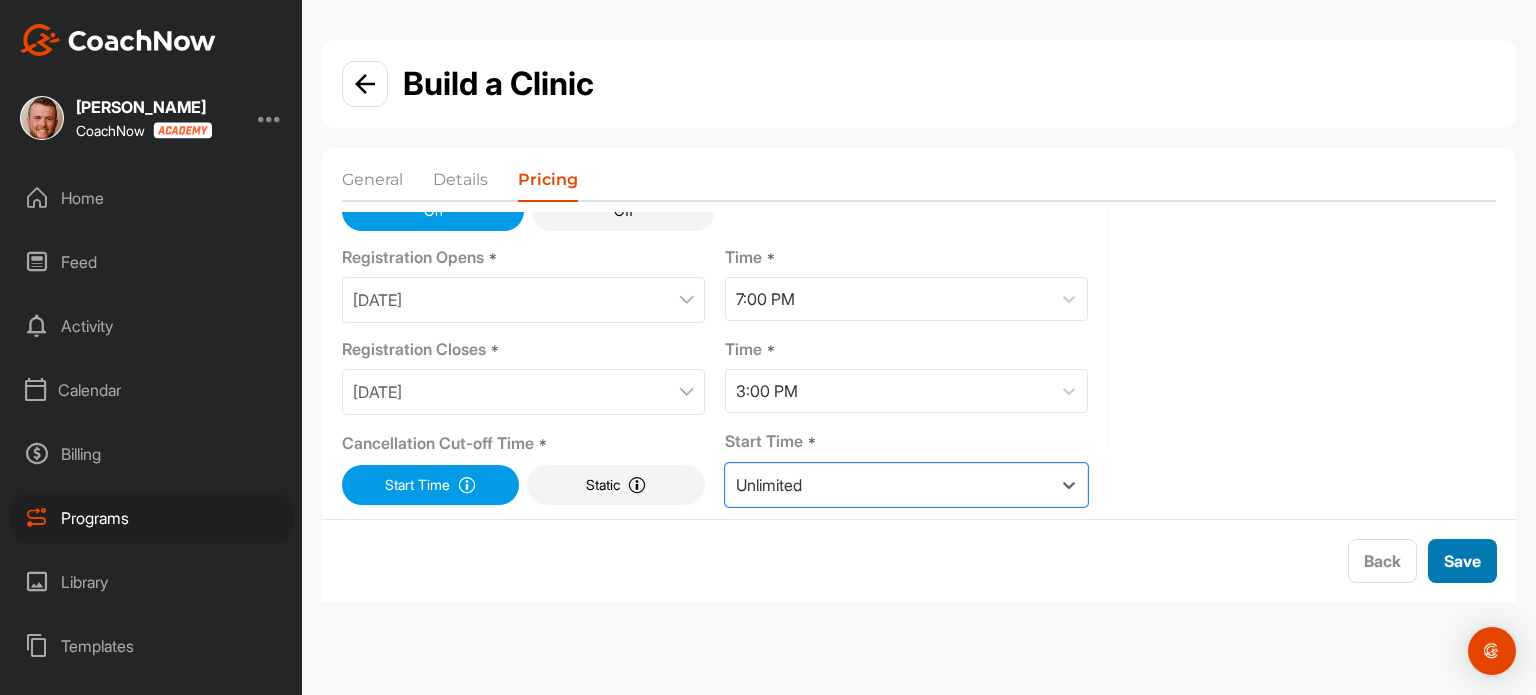 click on "Save" at bounding box center [1462, 561] 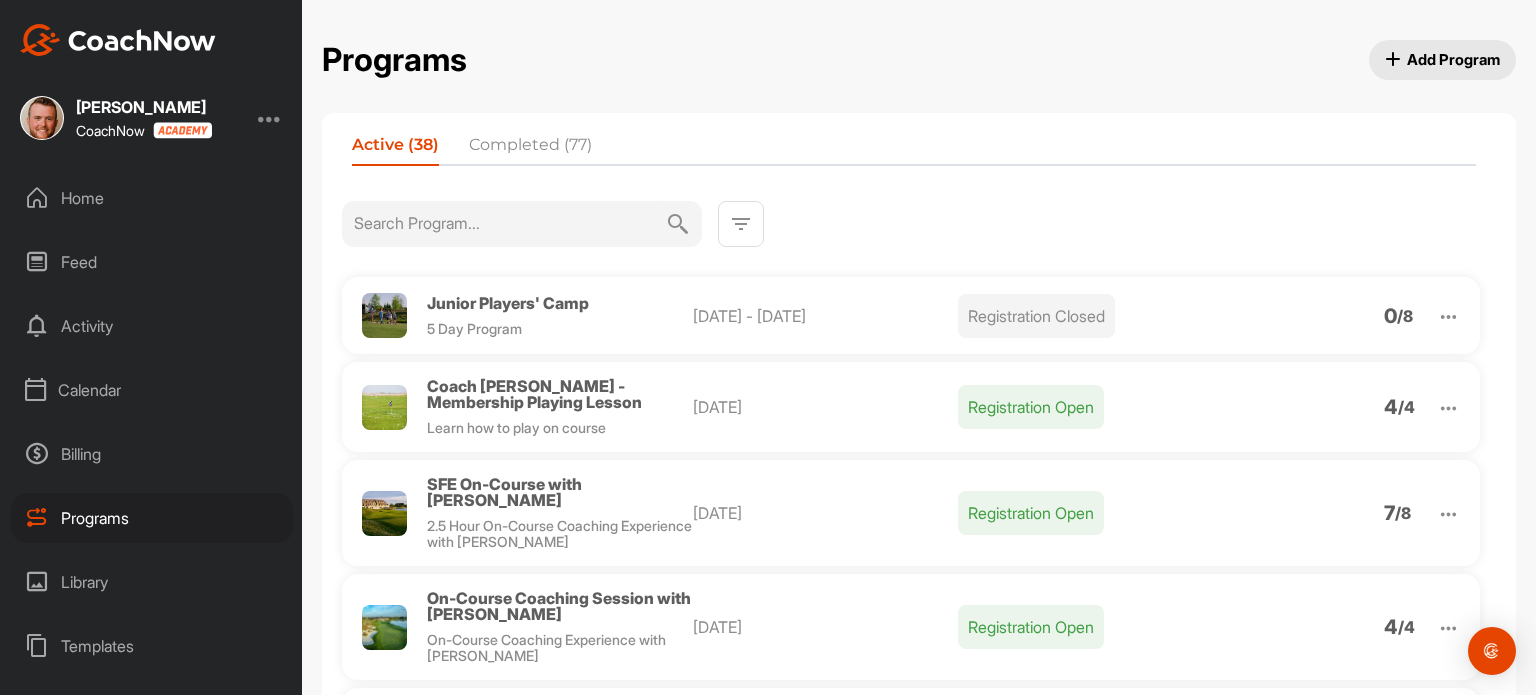 click at bounding box center [741, 224] 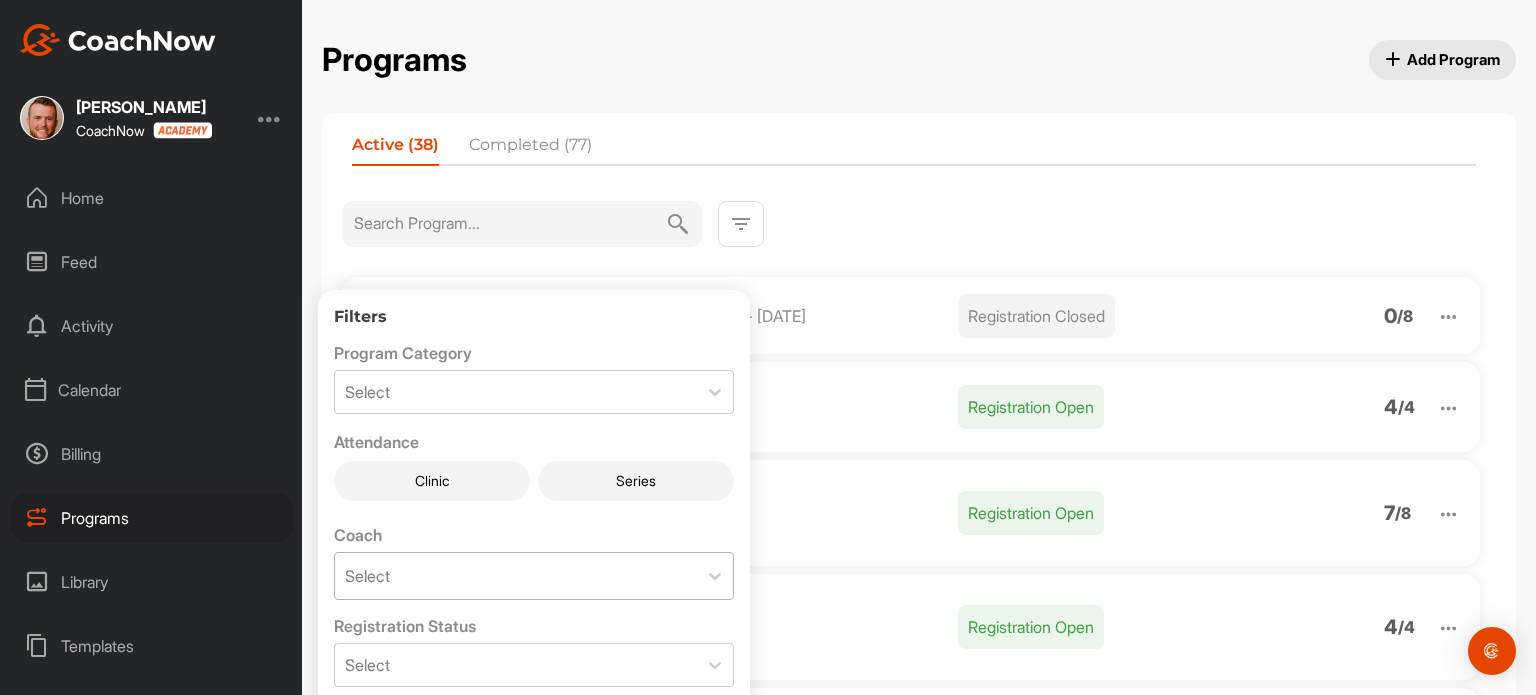 click on "Select" at bounding box center (516, 576) 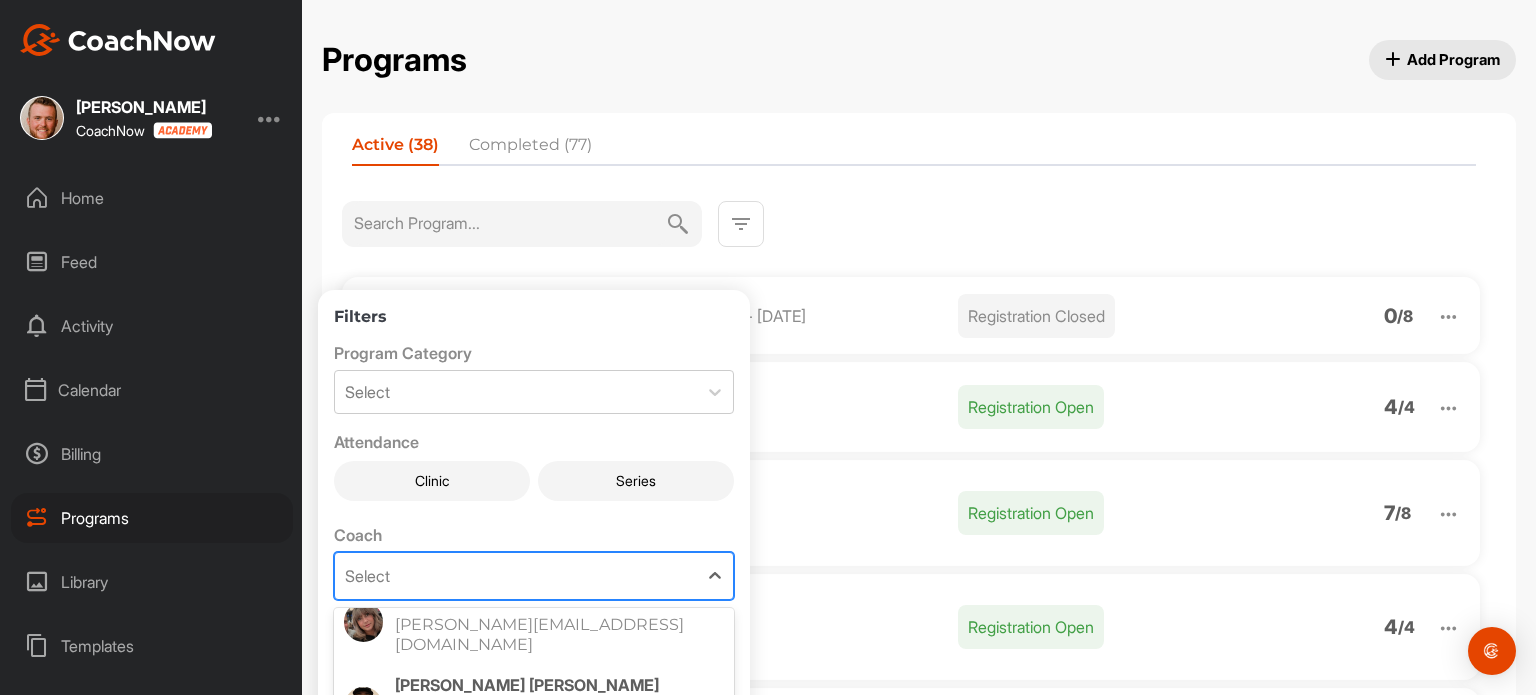scroll, scrollTop: 31, scrollLeft: 0, axis: vertical 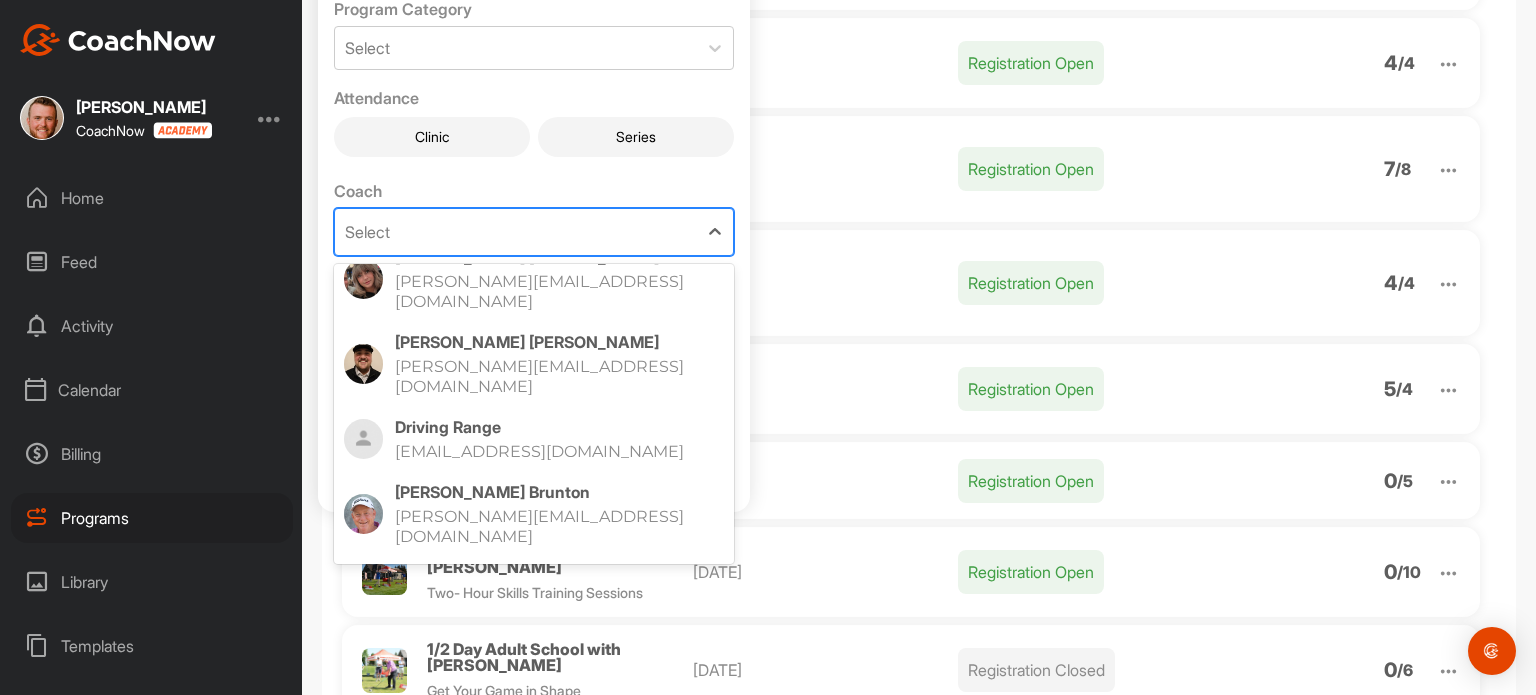 click on "[PERSON_NAME] [PERSON_NAME][EMAIL_ADDRESS][DOMAIN_NAME]" at bounding box center [559, 599] 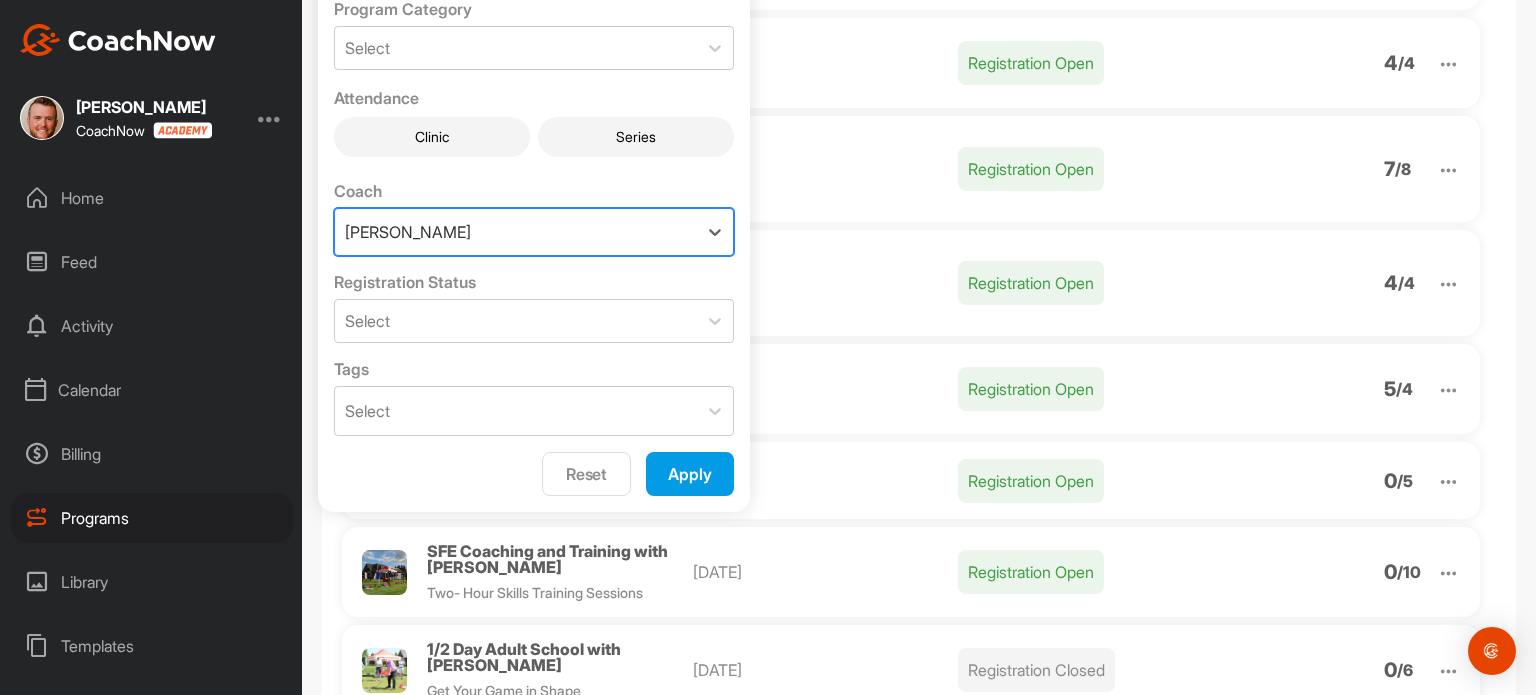 click on "Apply" at bounding box center (690, 474) 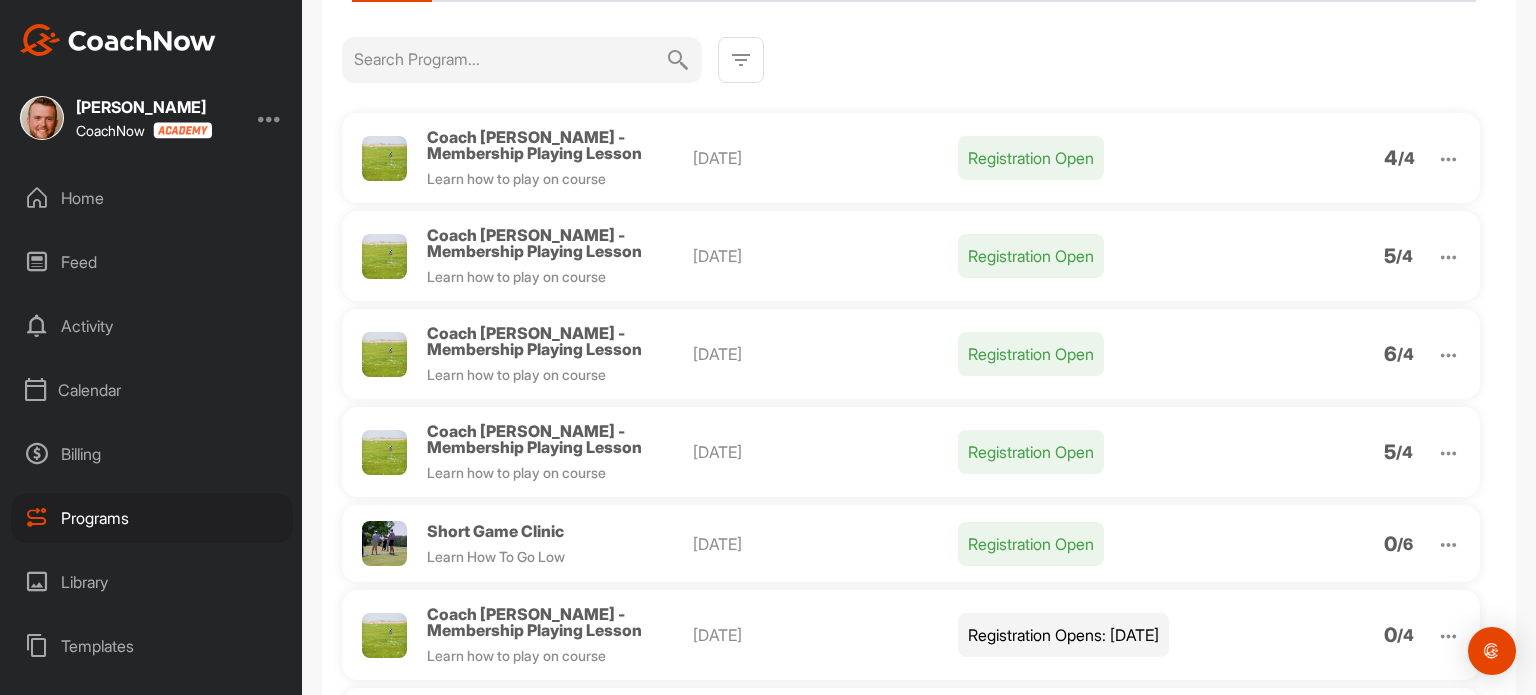scroll, scrollTop: 172, scrollLeft: 0, axis: vertical 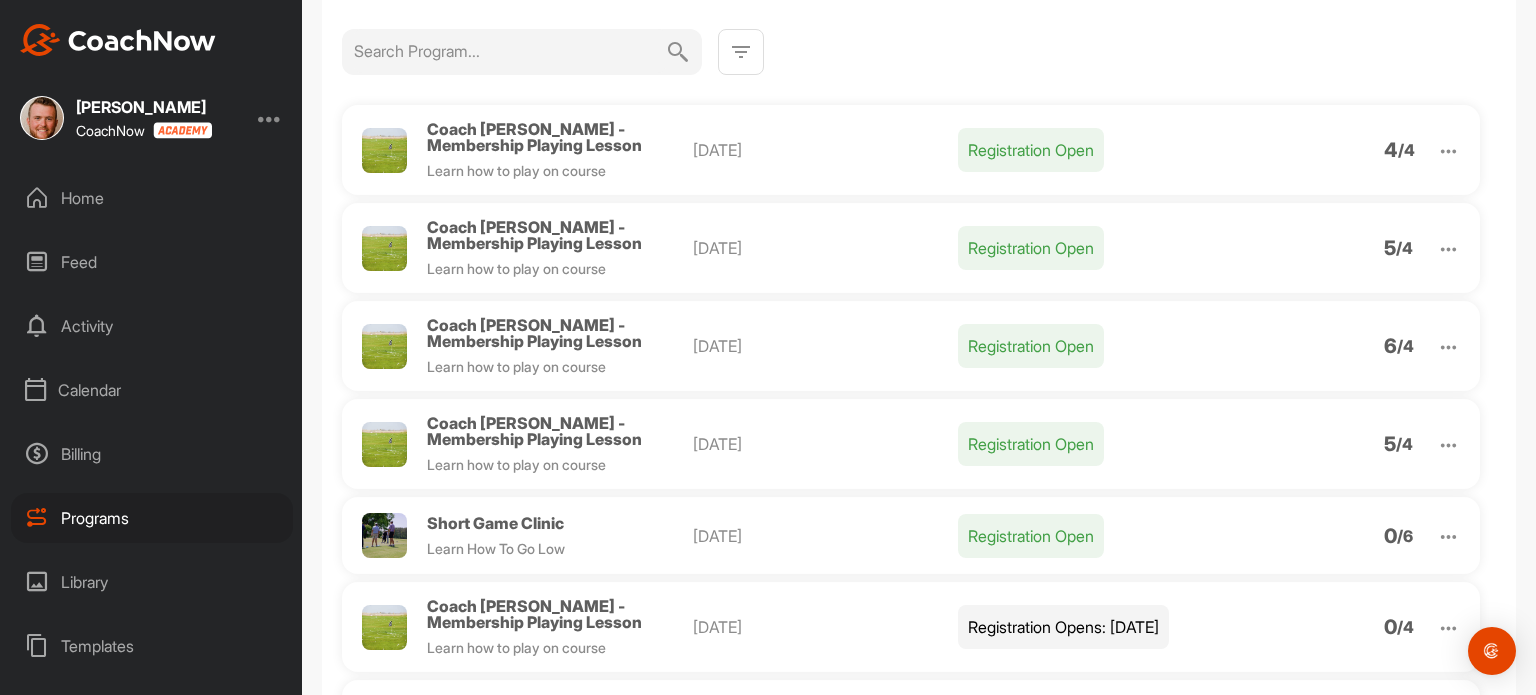 click on "Learn How To Go Low" at bounding box center (496, 548) 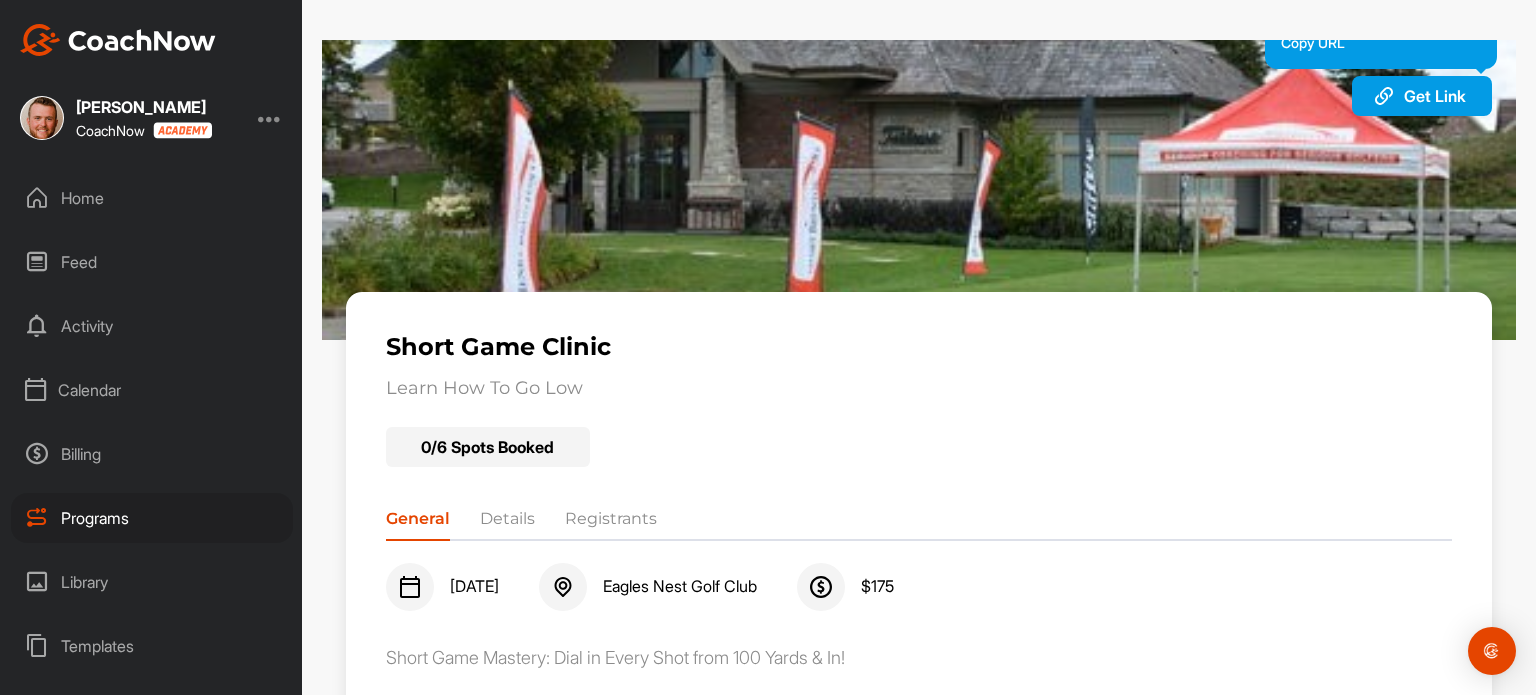click on "Get Link" at bounding box center (1435, 96) 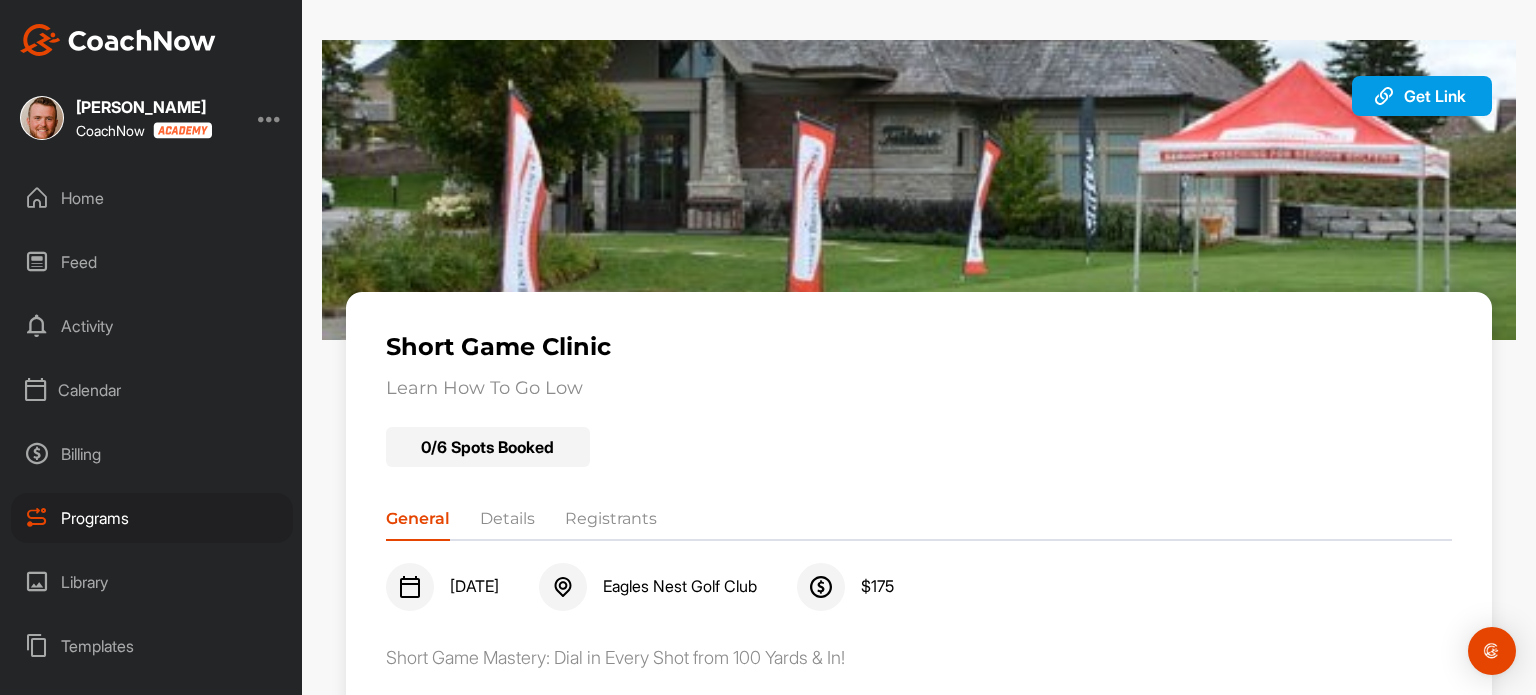 click on "Home" at bounding box center [152, 198] 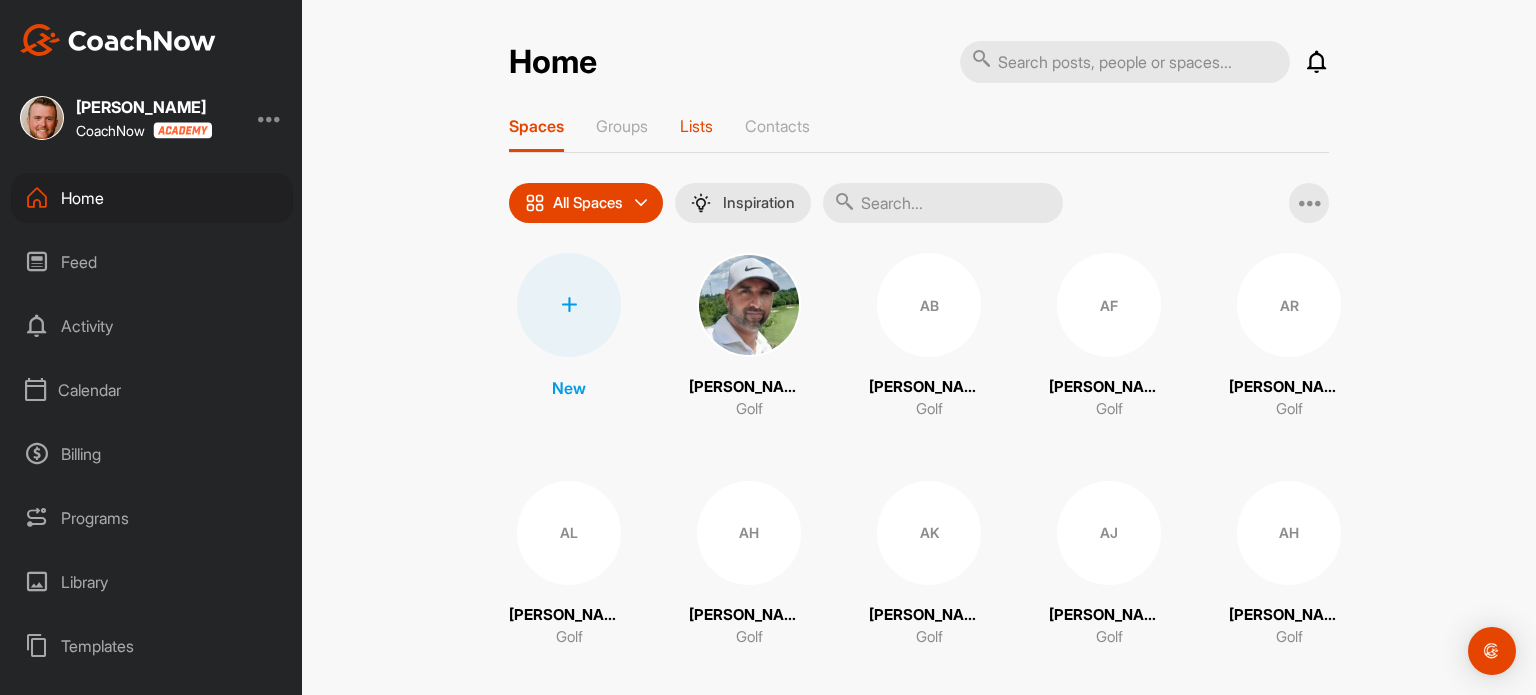 click on "Lists" at bounding box center [696, 126] 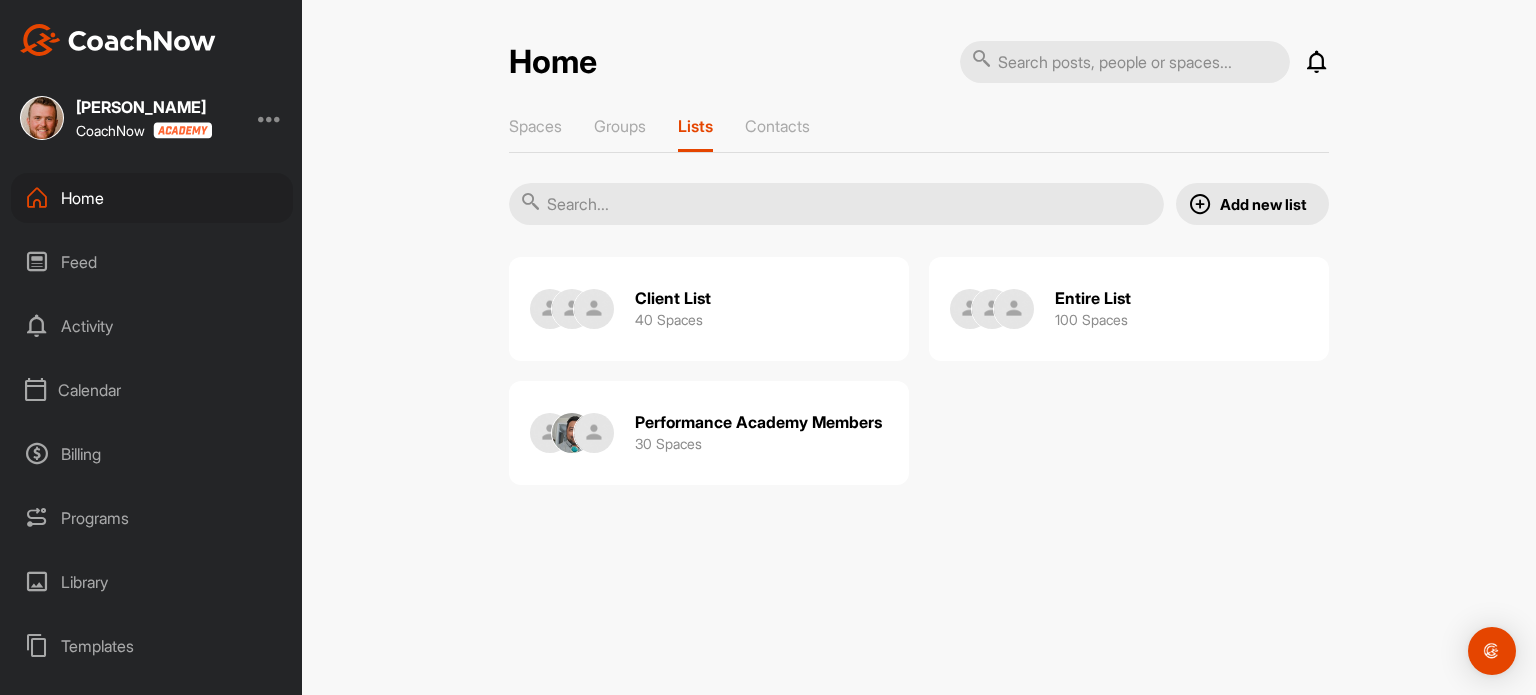 click on "Entire List 100 Spaces" at bounding box center [1129, 309] 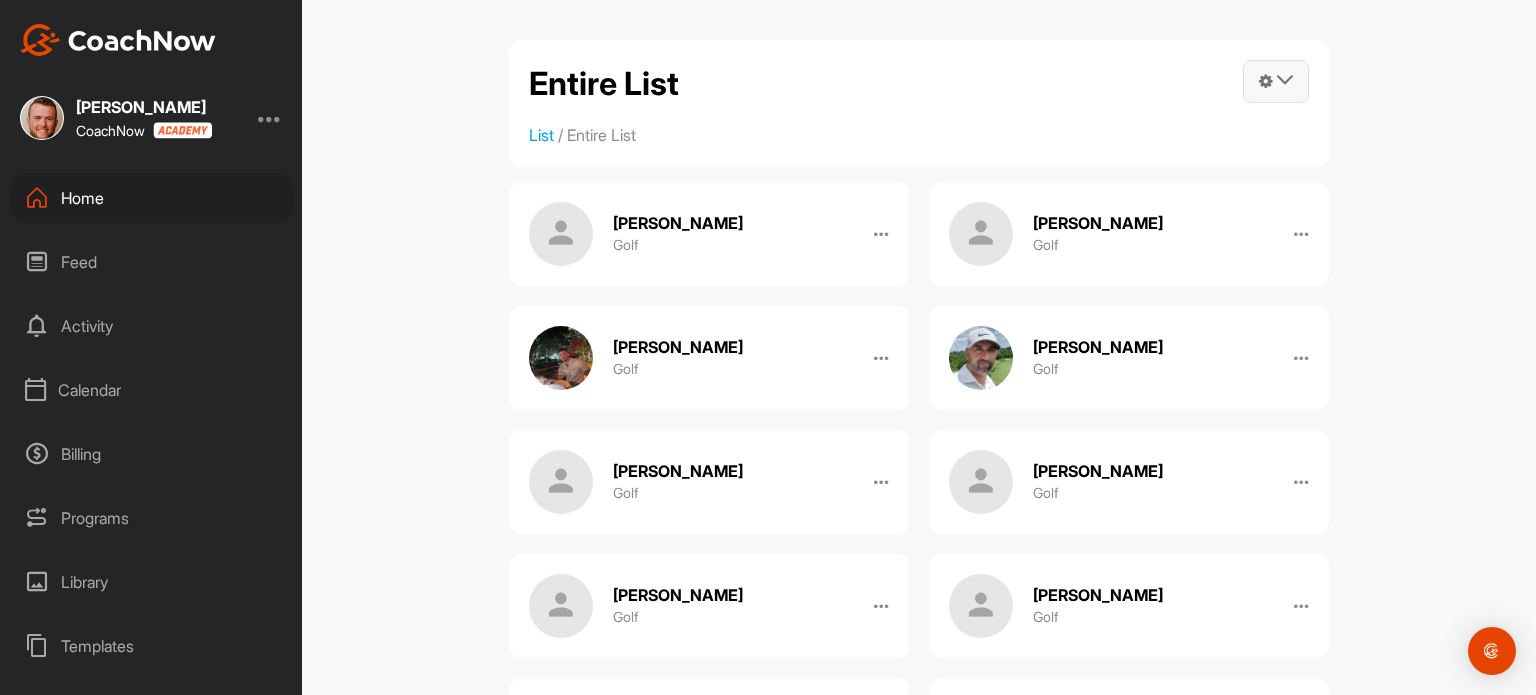 click at bounding box center [1285, 80] 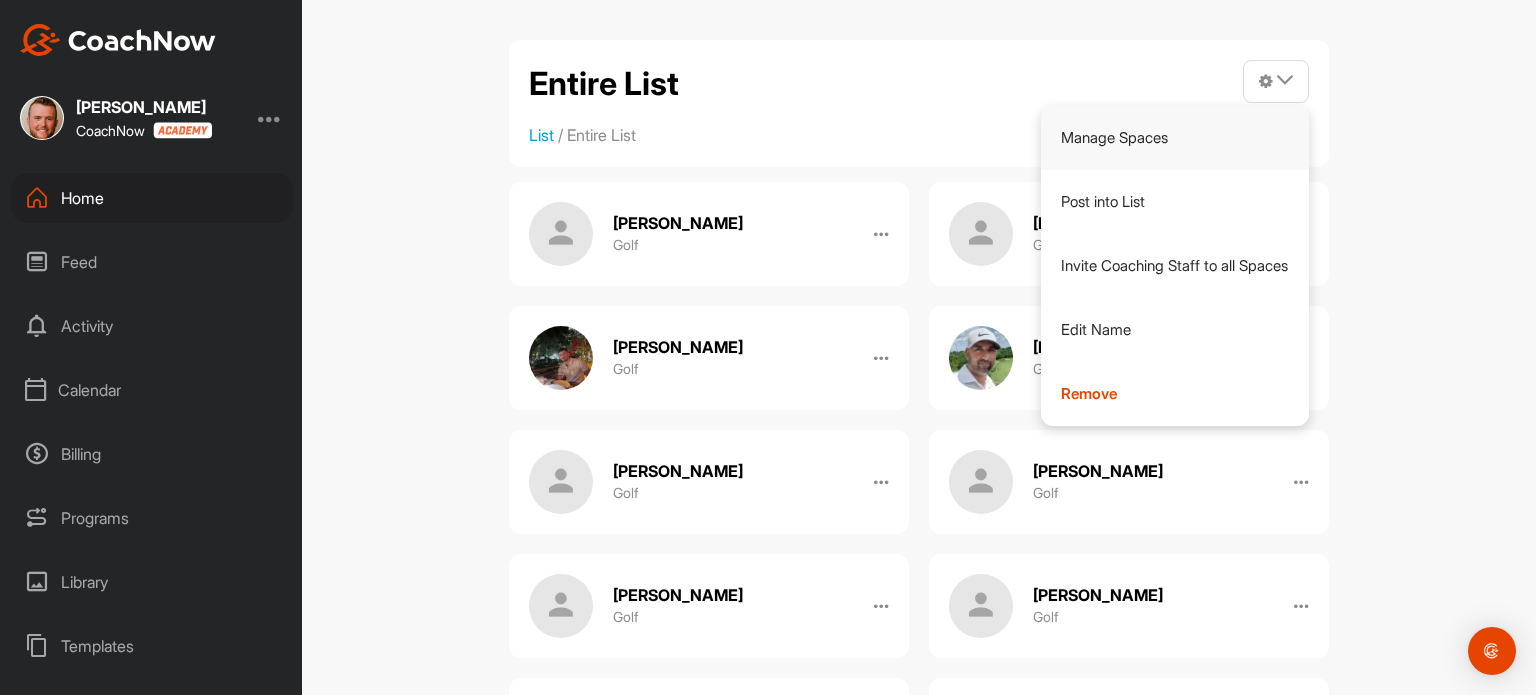 click on "Manage Spaces" at bounding box center (1175, 138) 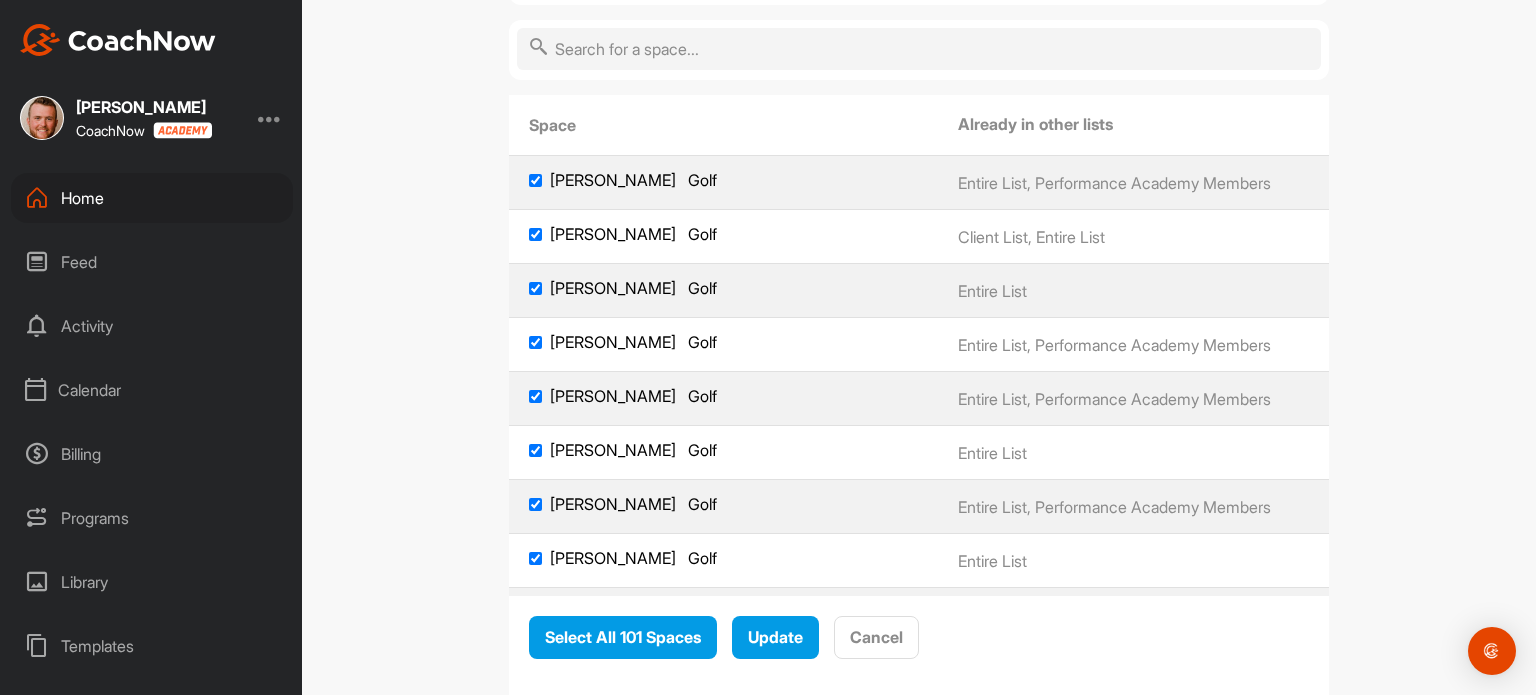 scroll, scrollTop: 0, scrollLeft: 0, axis: both 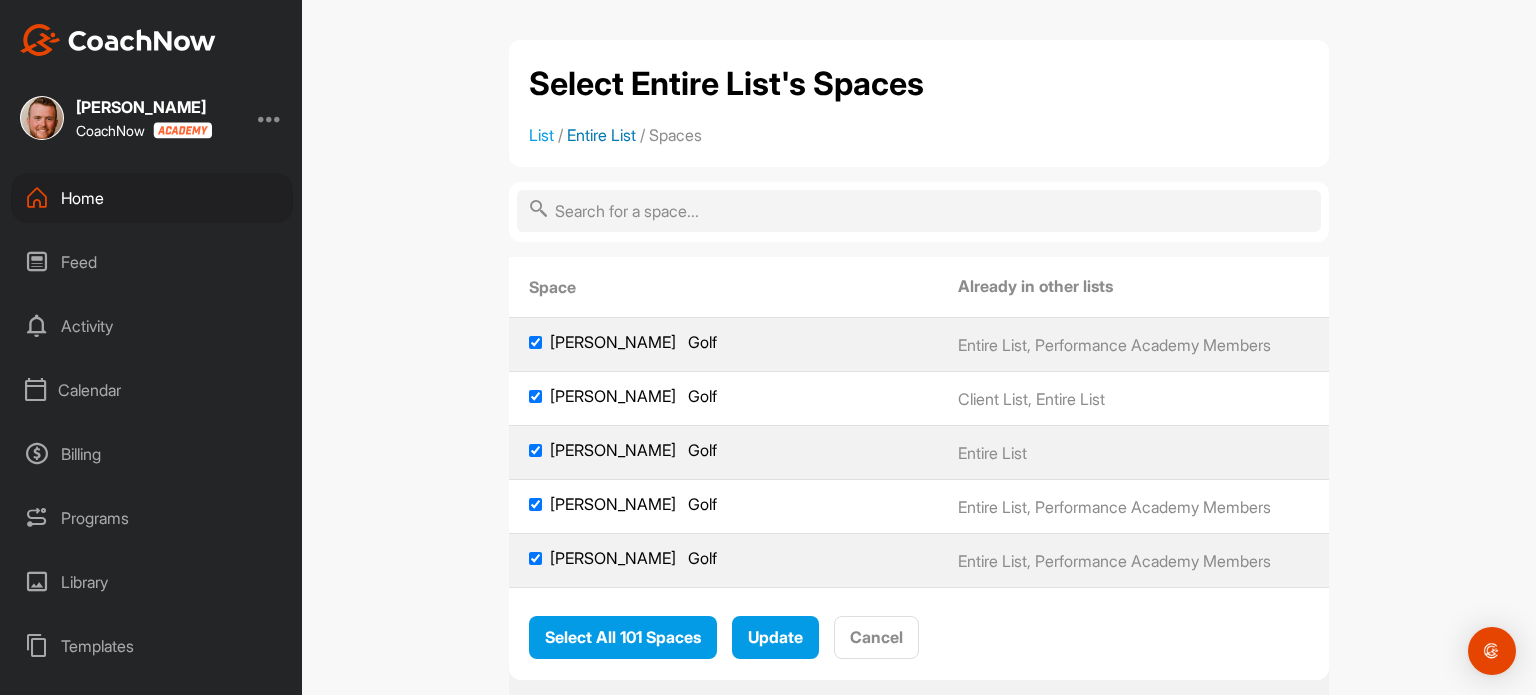 click on "Entire List" at bounding box center (601, 135) 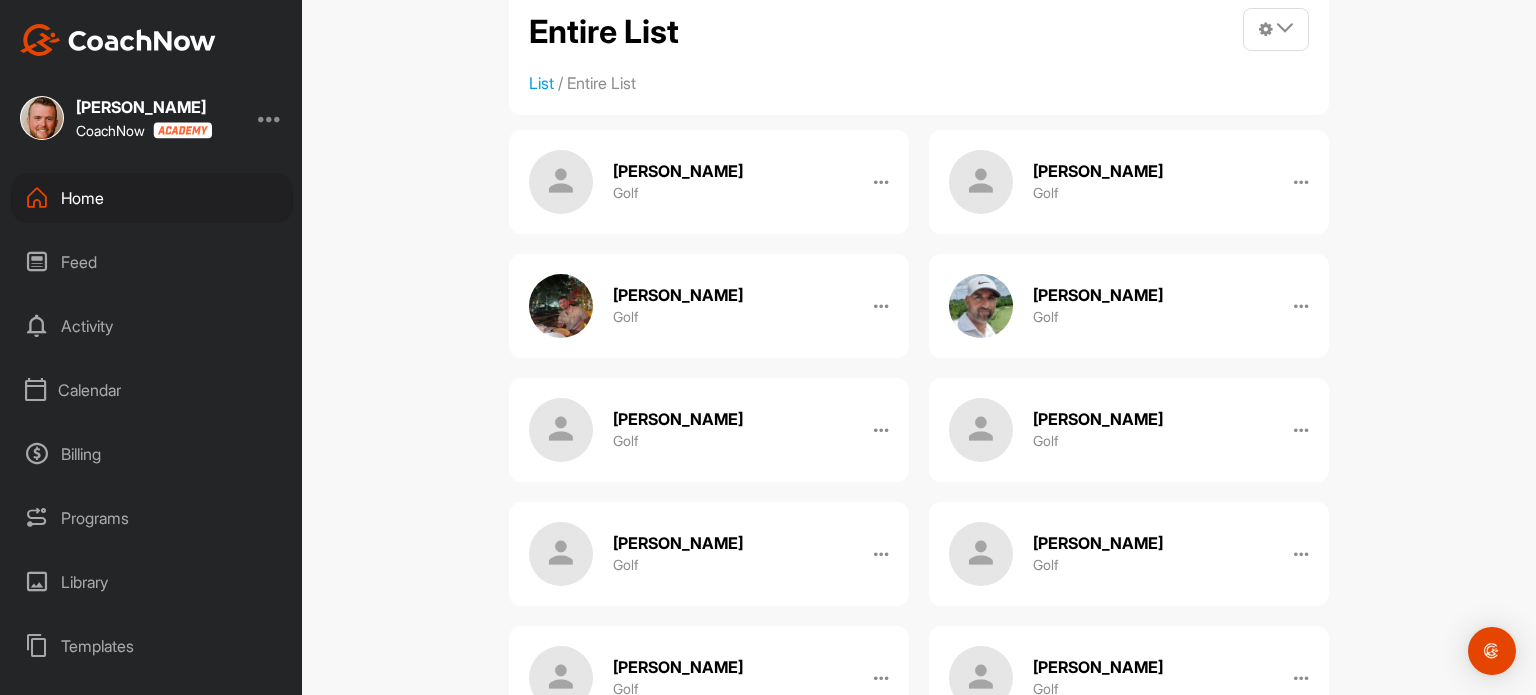 scroll, scrollTop: 0, scrollLeft: 0, axis: both 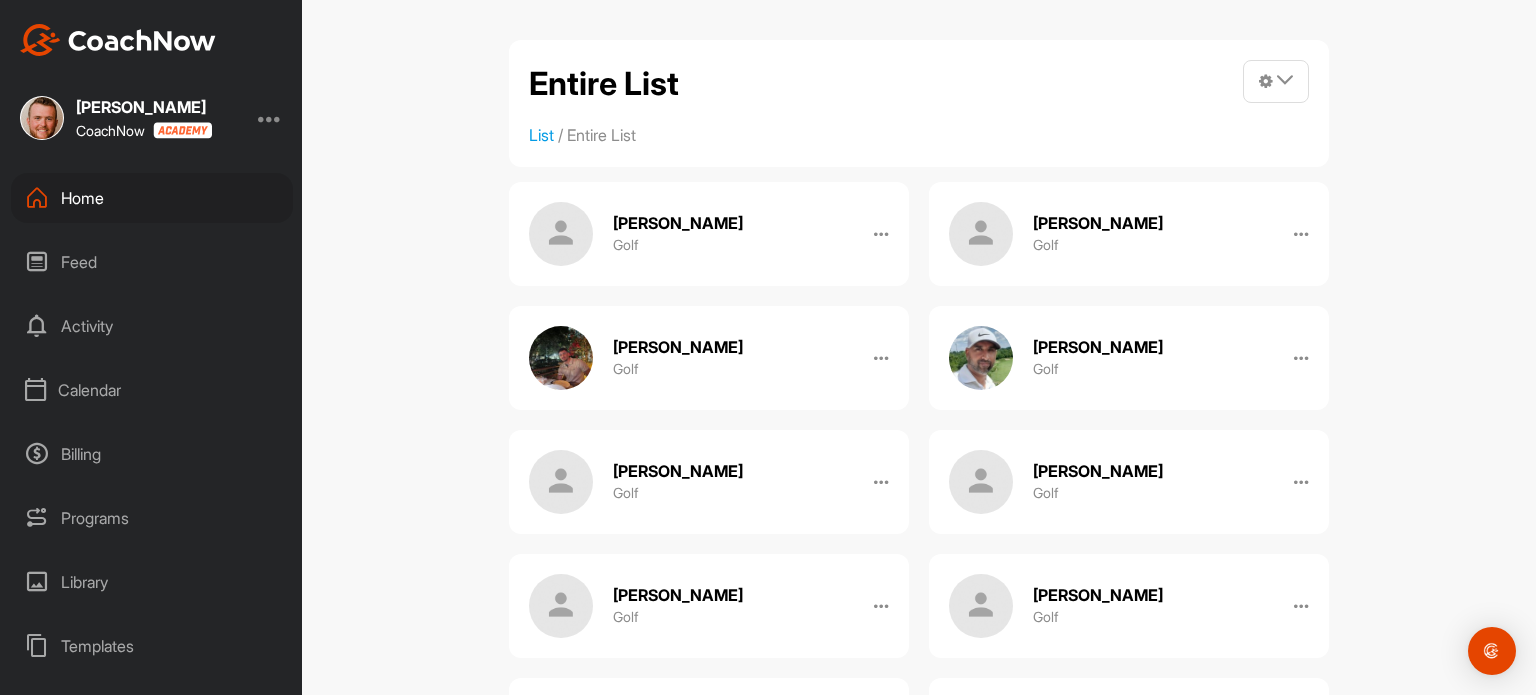 click on "Home" at bounding box center (152, 198) 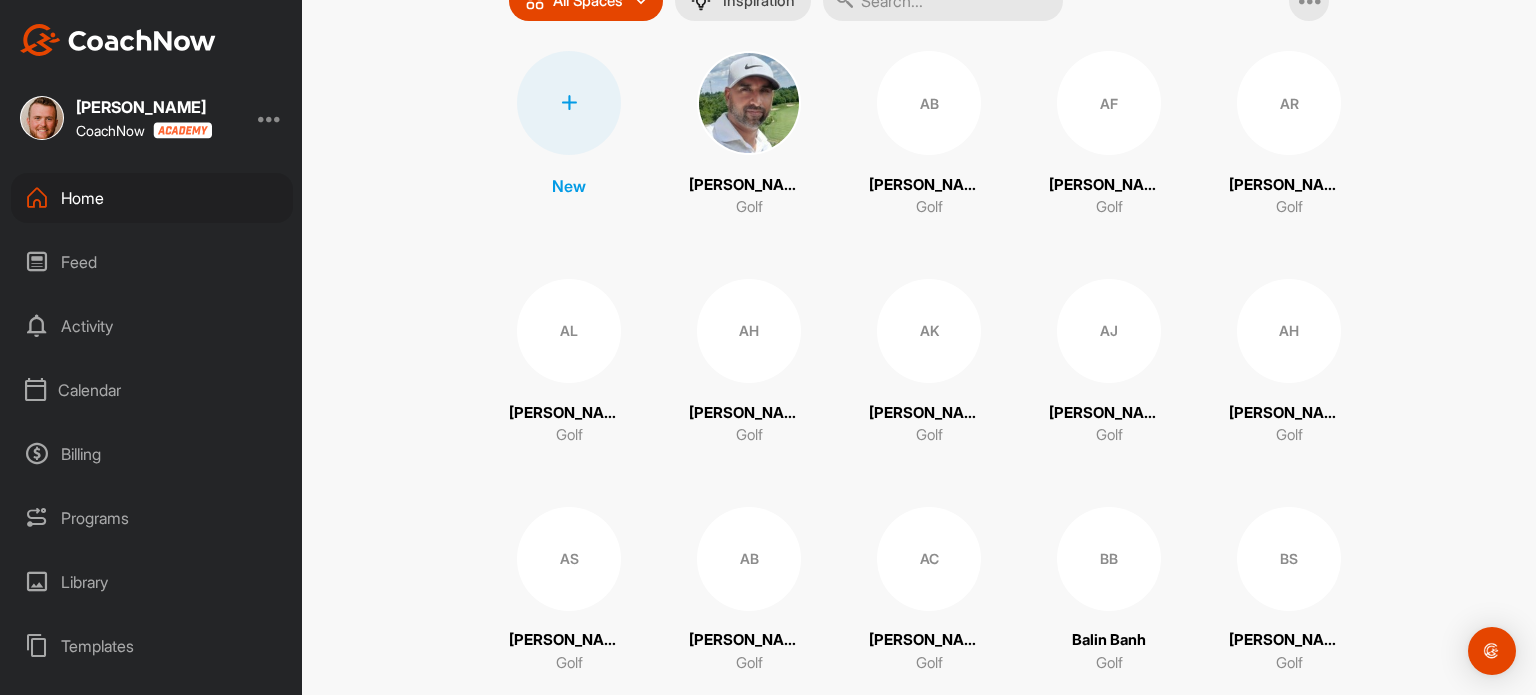 scroll, scrollTop: 0, scrollLeft: 0, axis: both 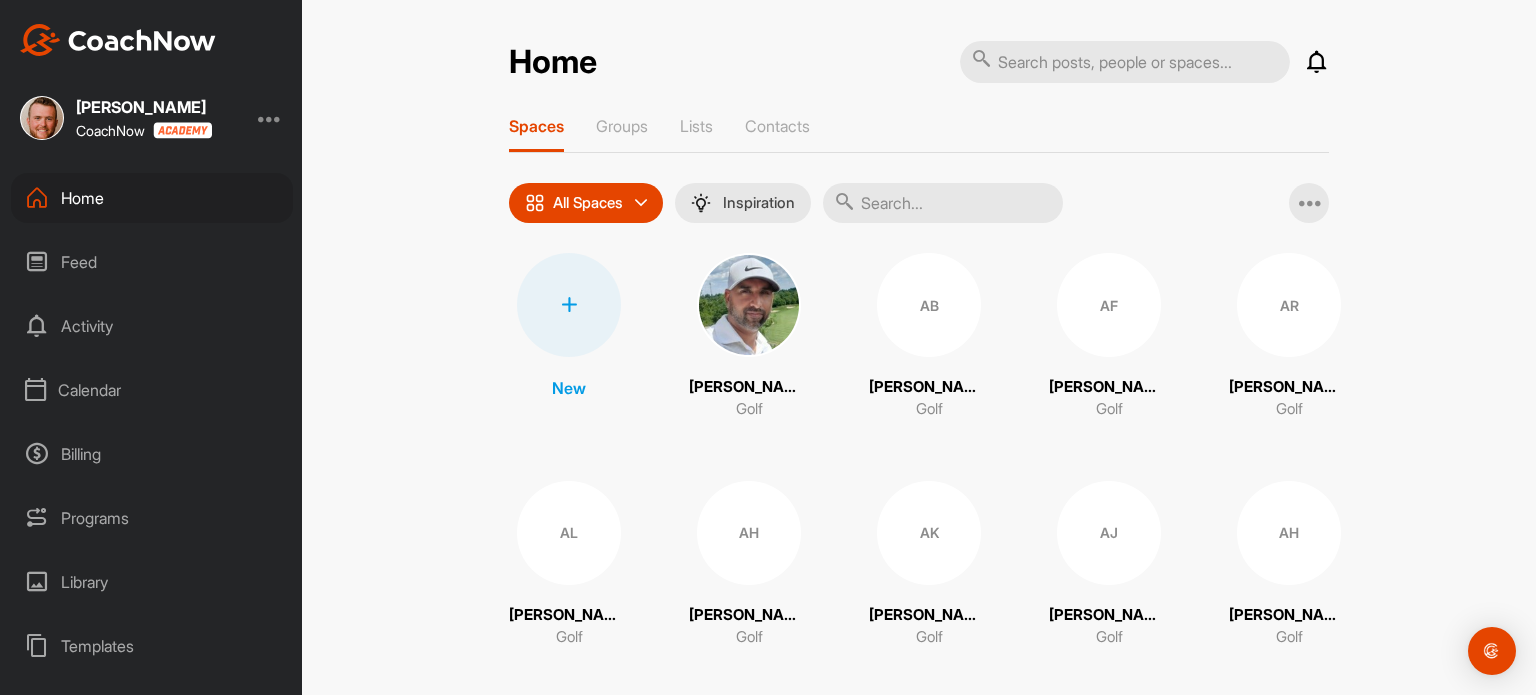 click on "Calendar" at bounding box center (152, 390) 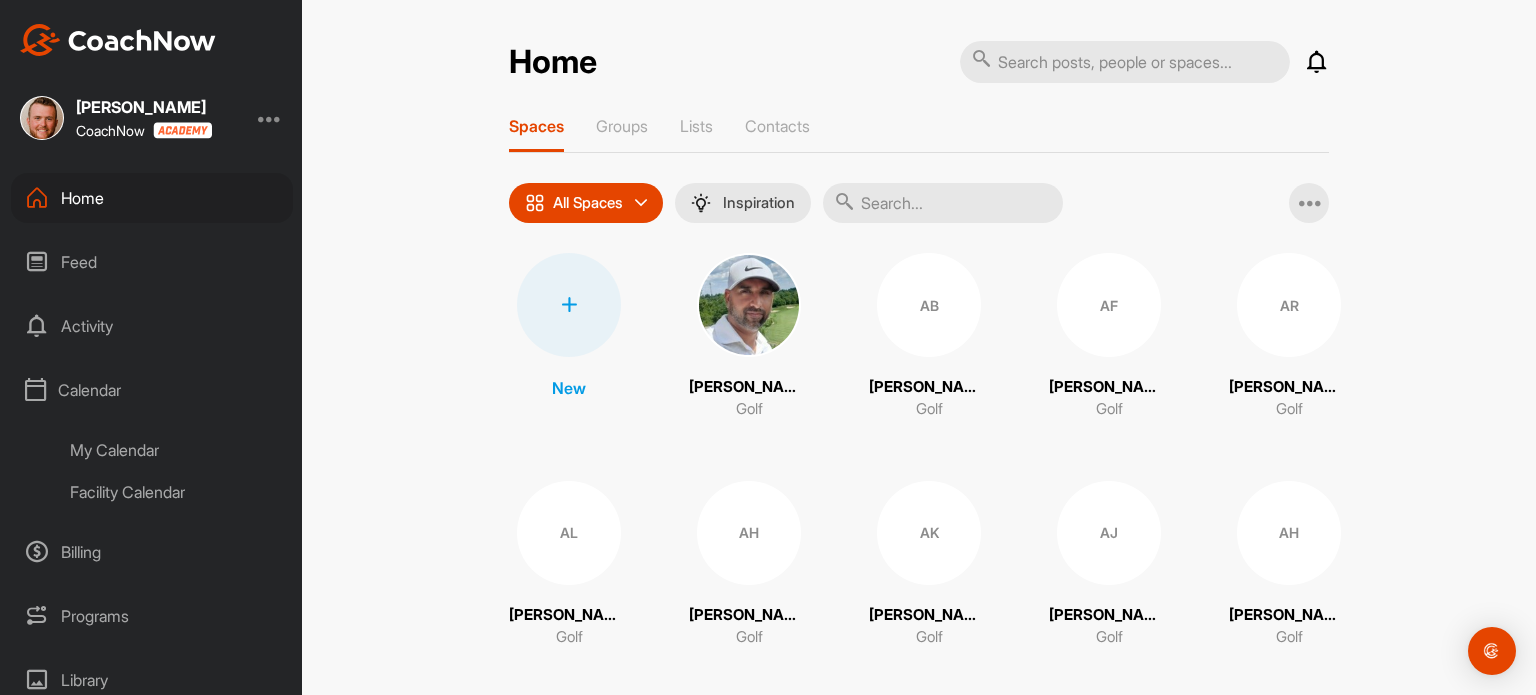 click on "My Calendar" at bounding box center [174, 450] 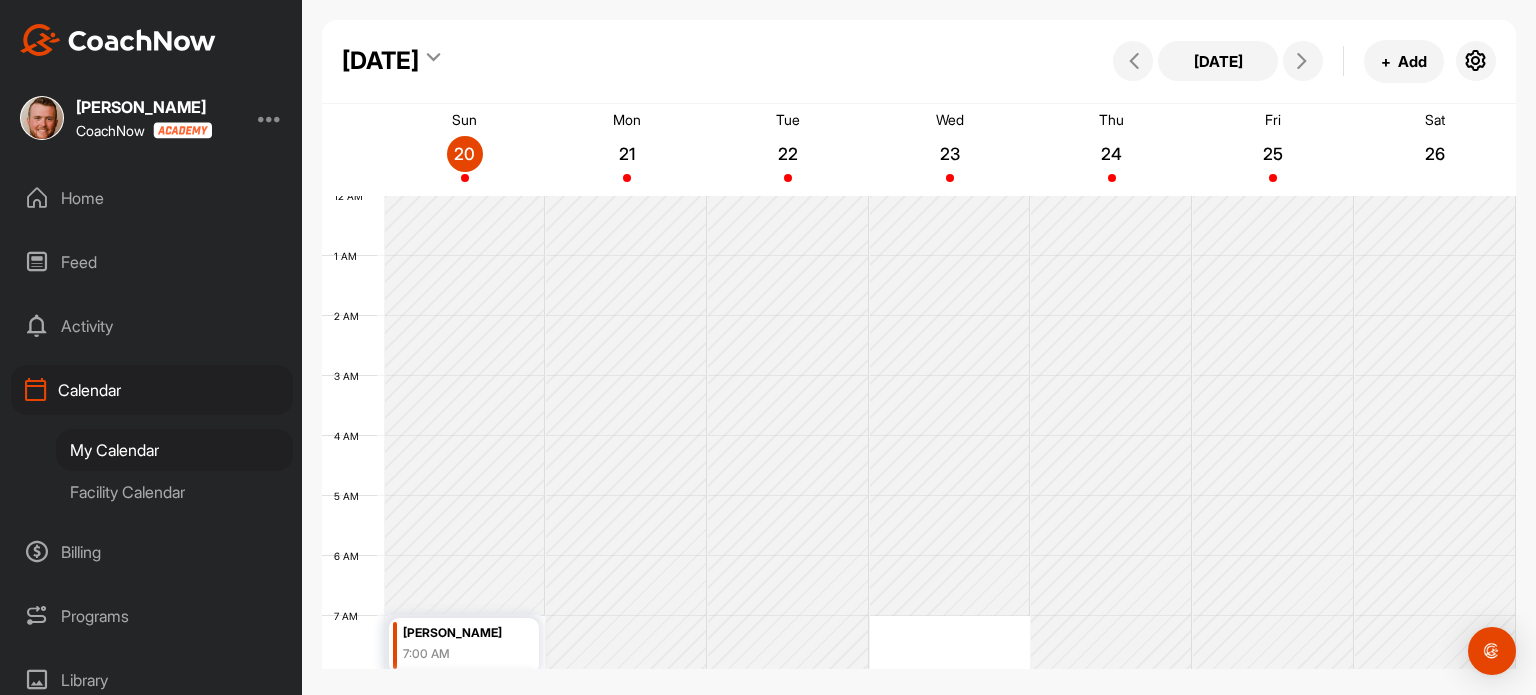 scroll, scrollTop: 347, scrollLeft: 0, axis: vertical 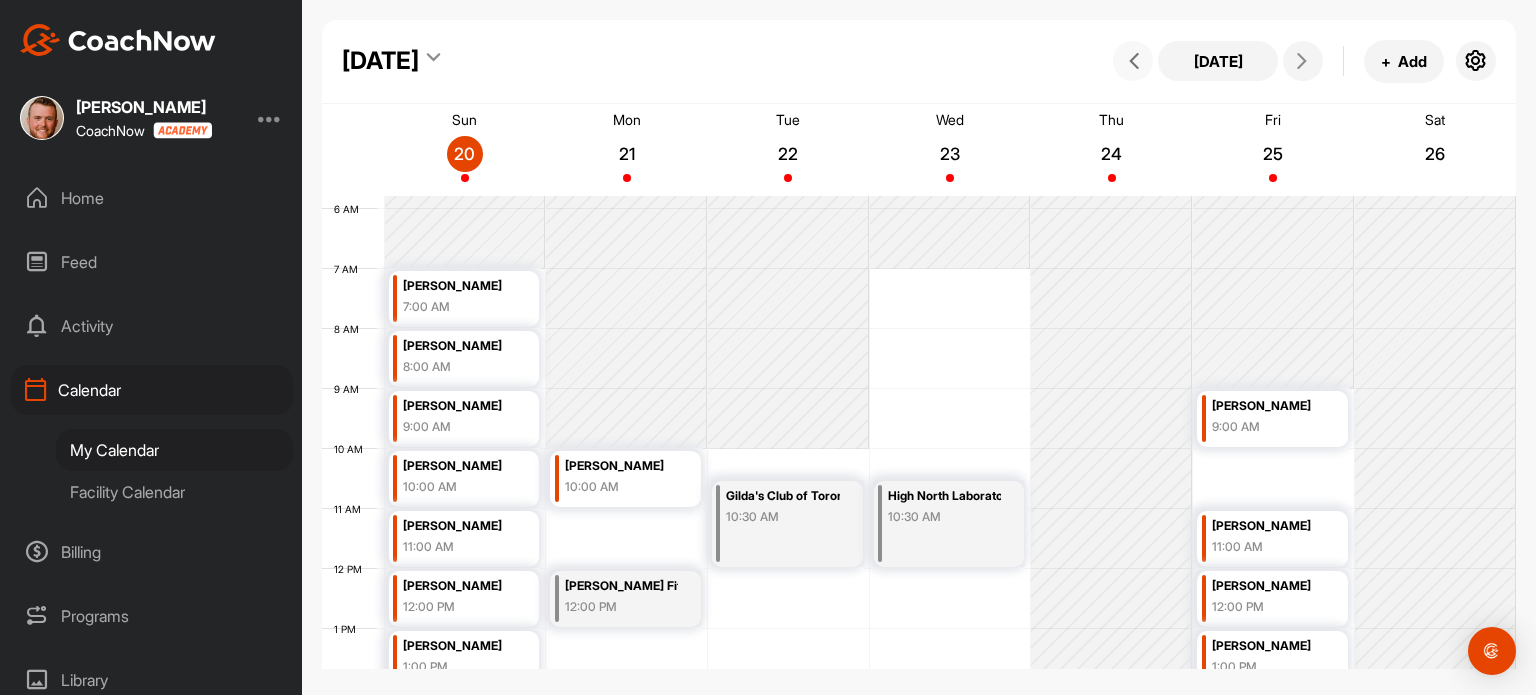 click at bounding box center [1133, 61] 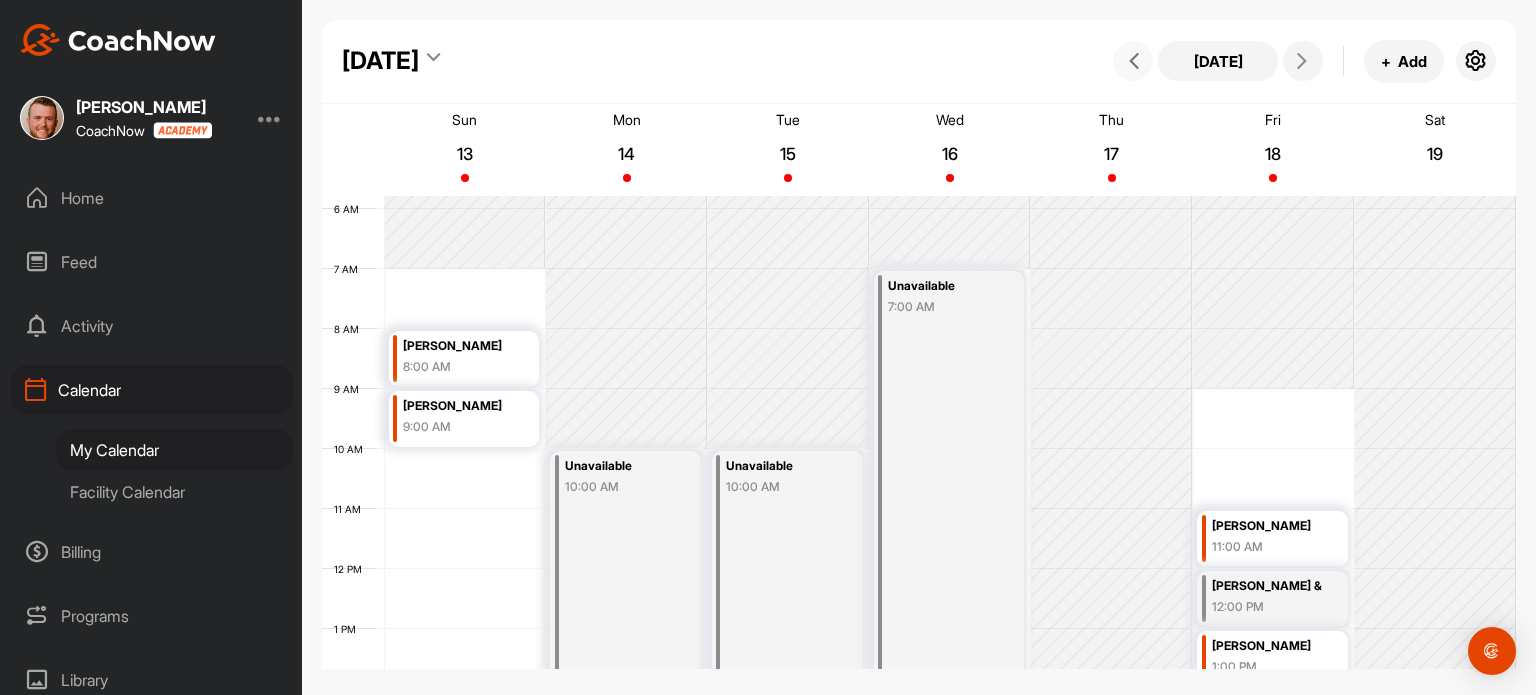 click at bounding box center [1133, 61] 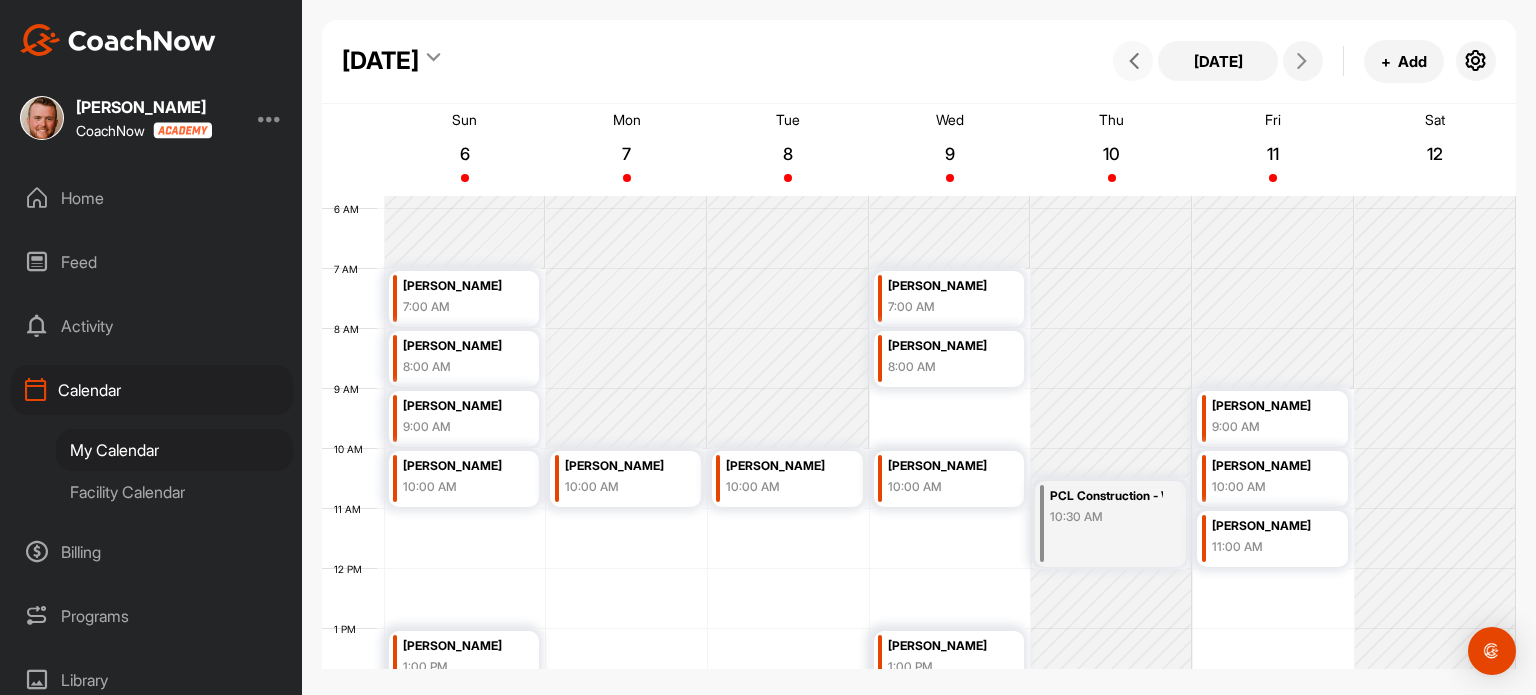 click at bounding box center (1133, 61) 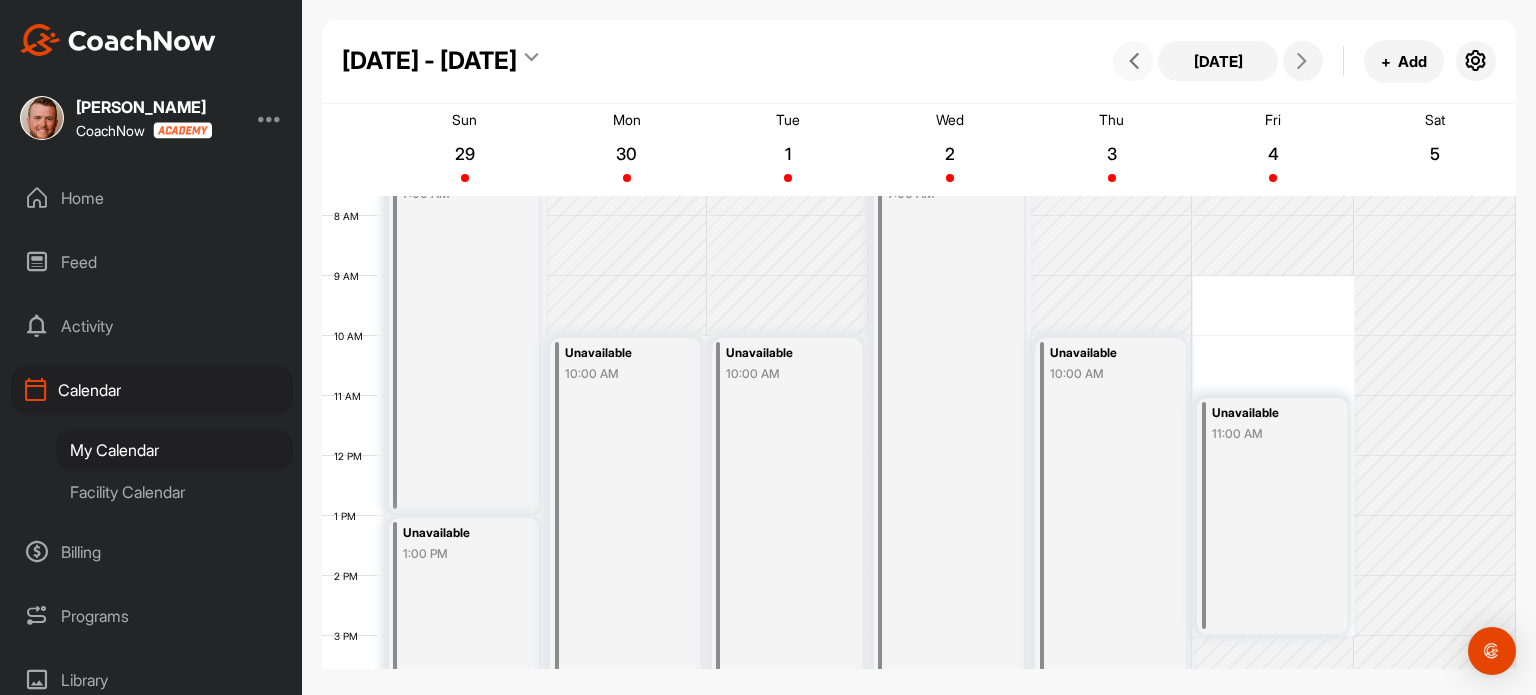 scroll, scrollTop: 461, scrollLeft: 0, axis: vertical 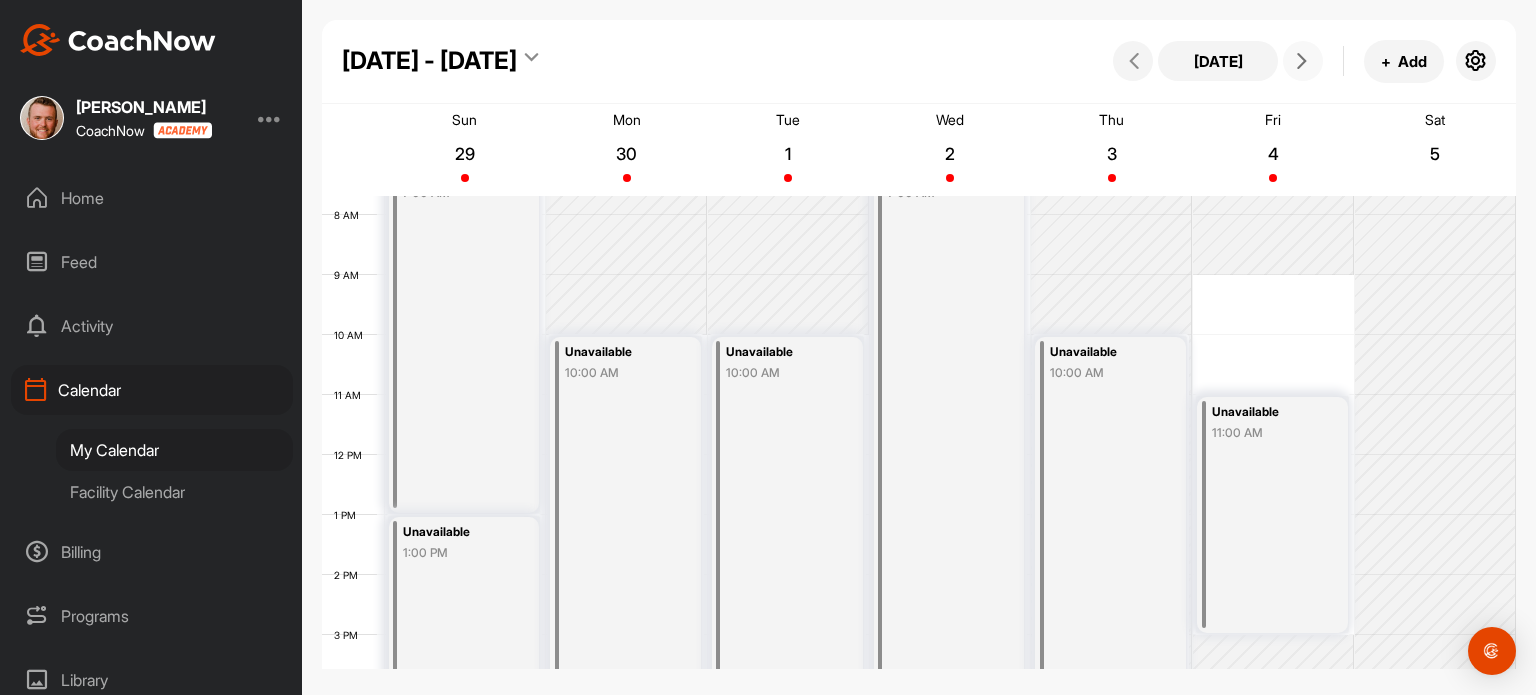 click at bounding box center [1303, 61] 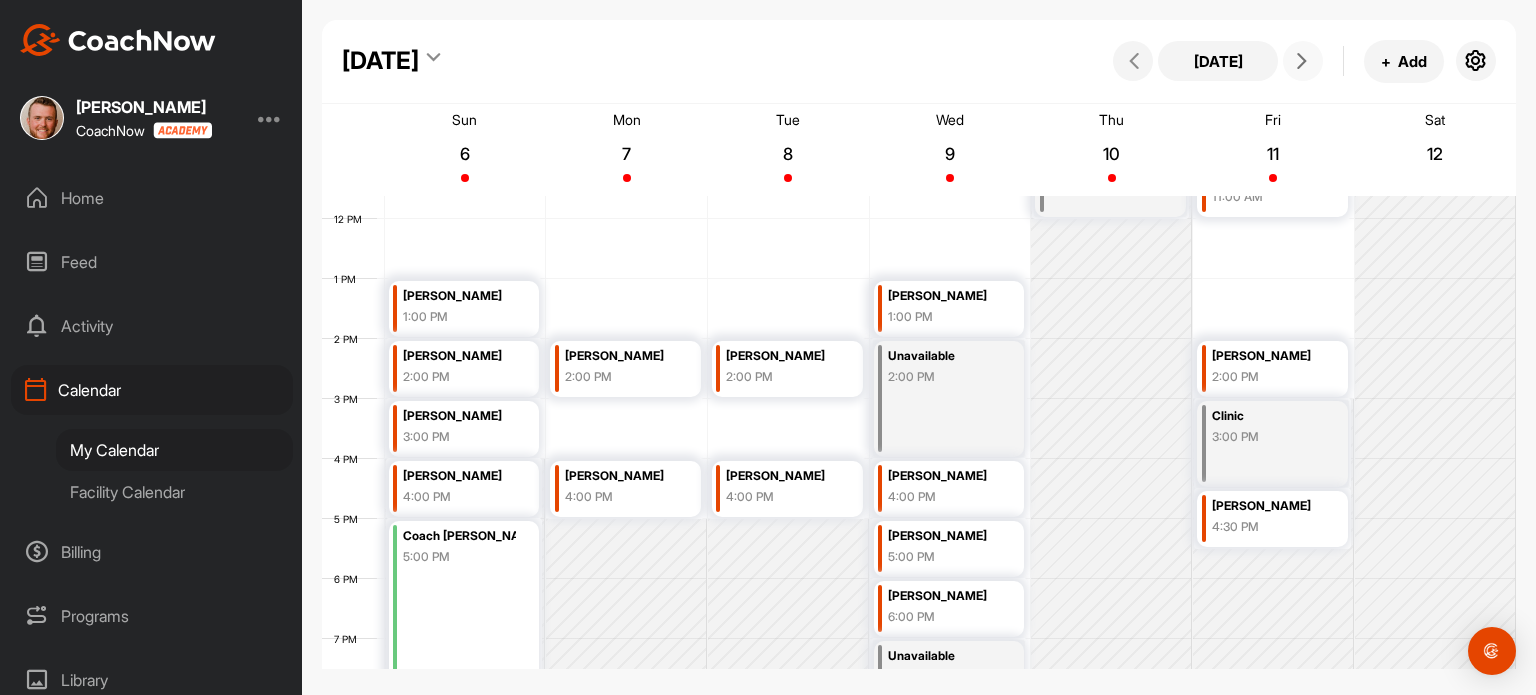 scroll, scrollTop: 711, scrollLeft: 0, axis: vertical 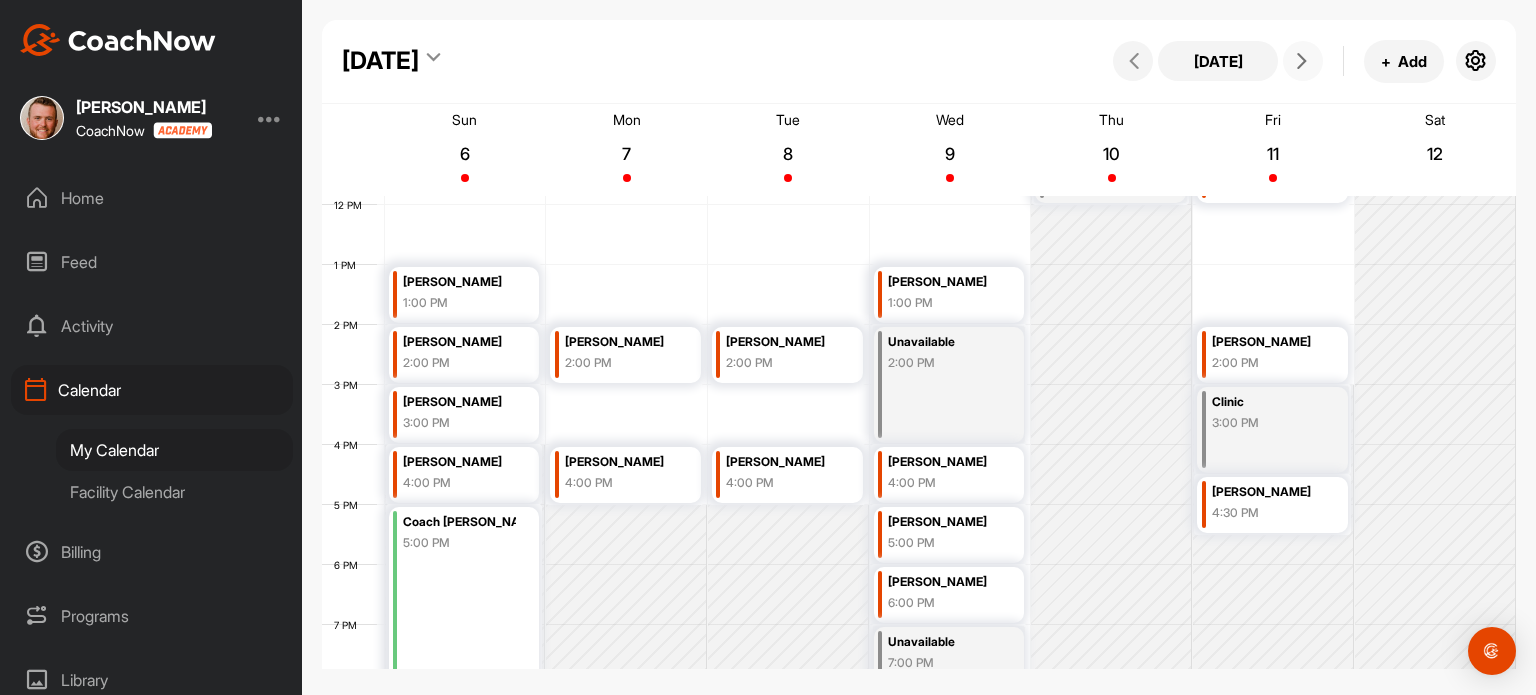 click at bounding box center (1303, 61) 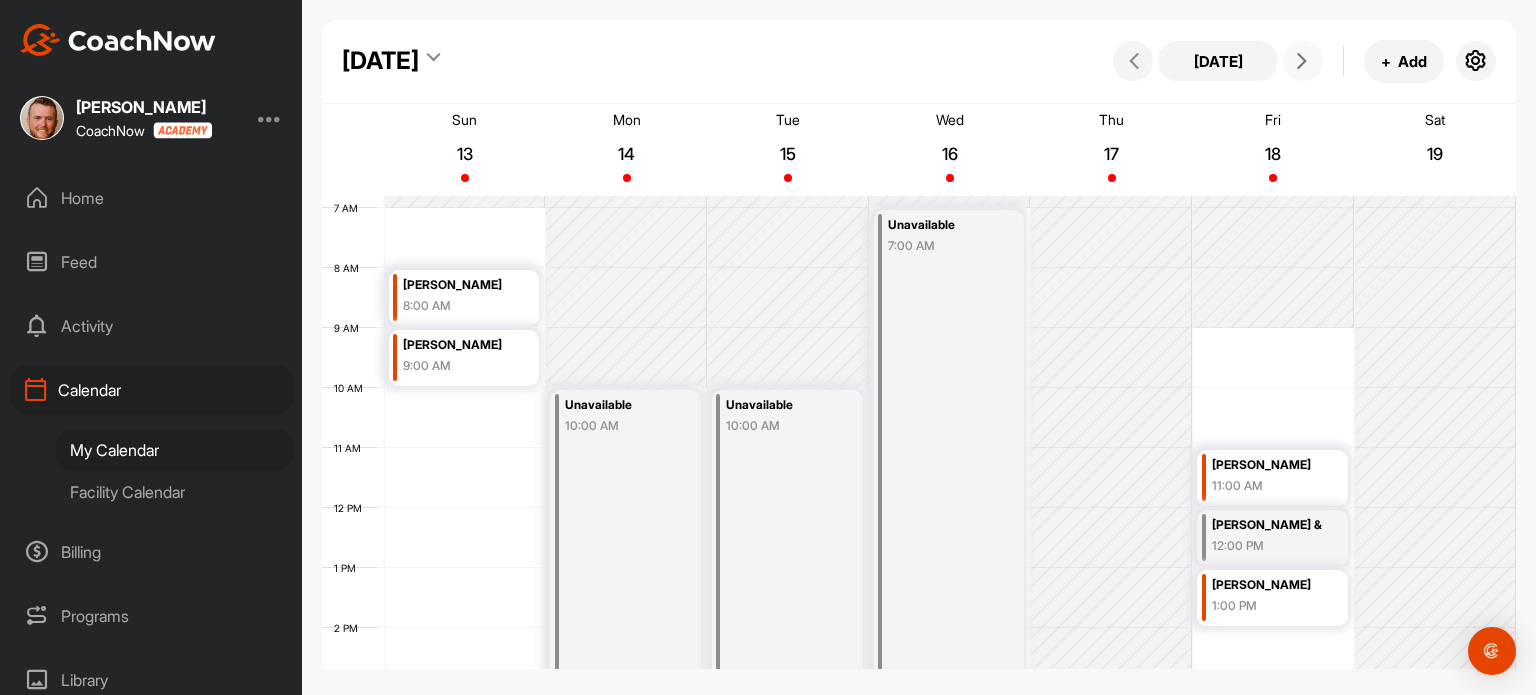 scroll, scrollTop: 408, scrollLeft: 0, axis: vertical 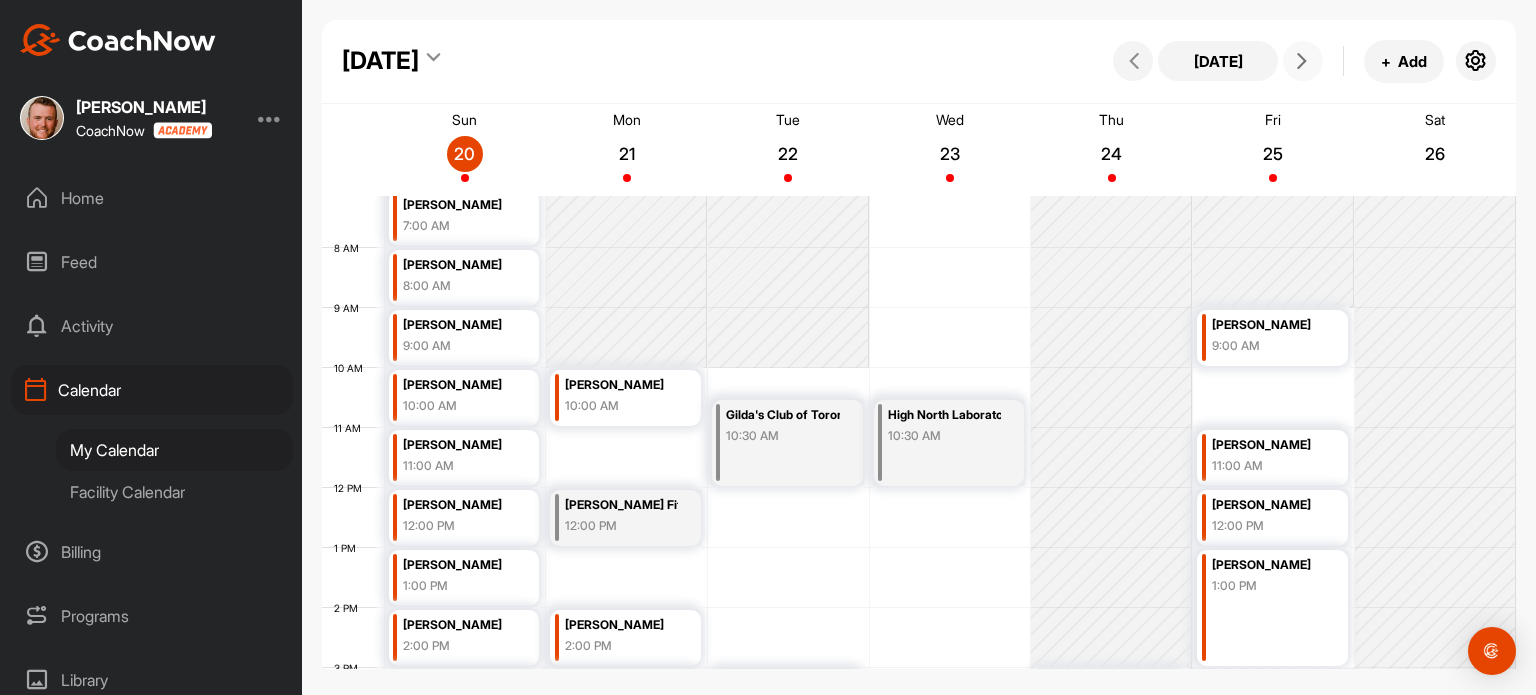 click at bounding box center [1302, 61] 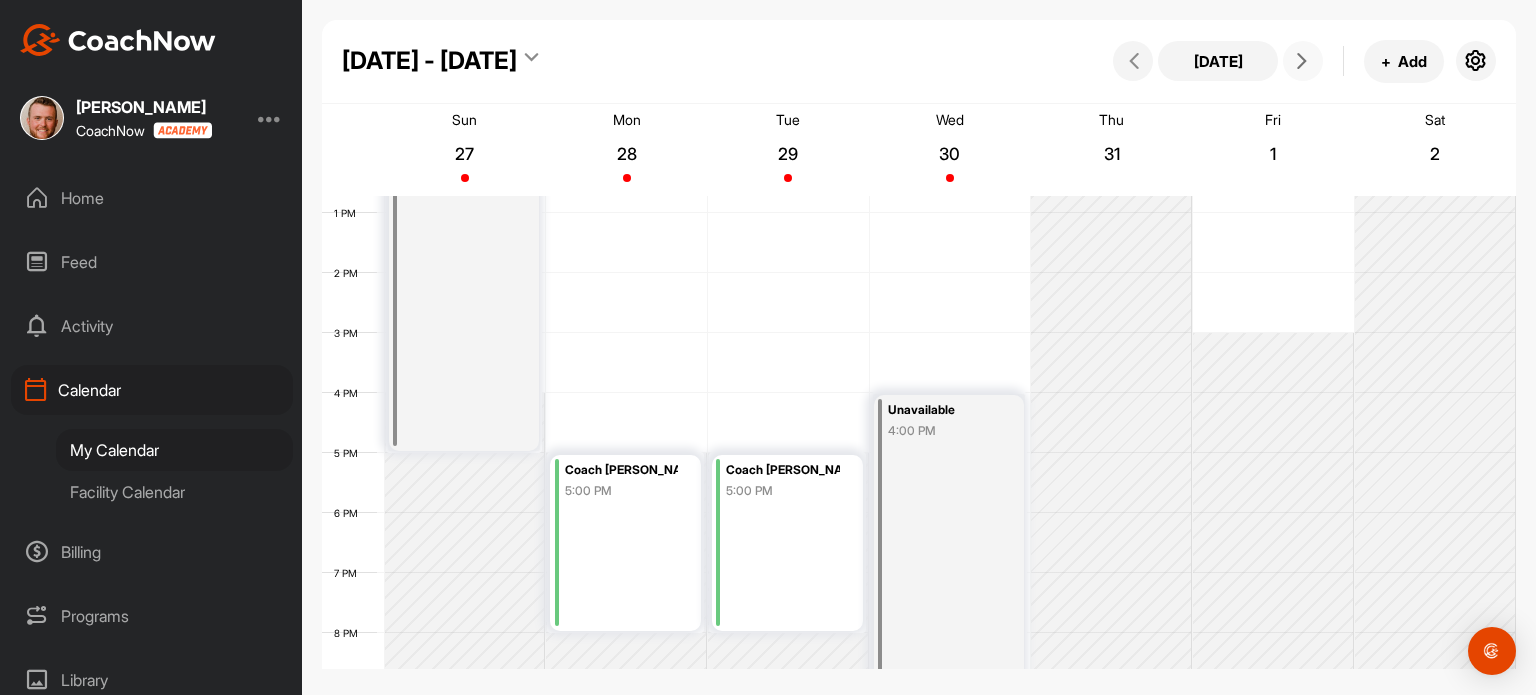 scroll, scrollTop: 762, scrollLeft: 0, axis: vertical 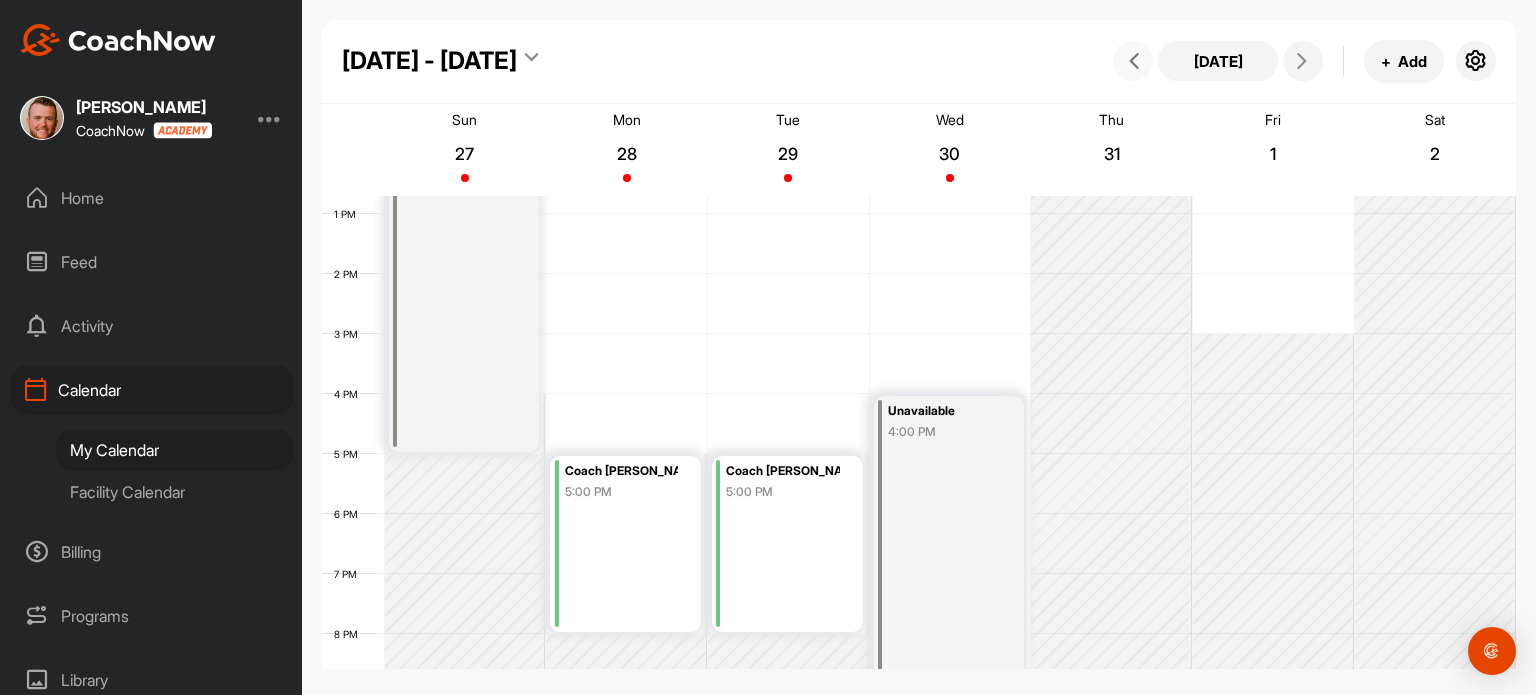 click at bounding box center (1134, 61) 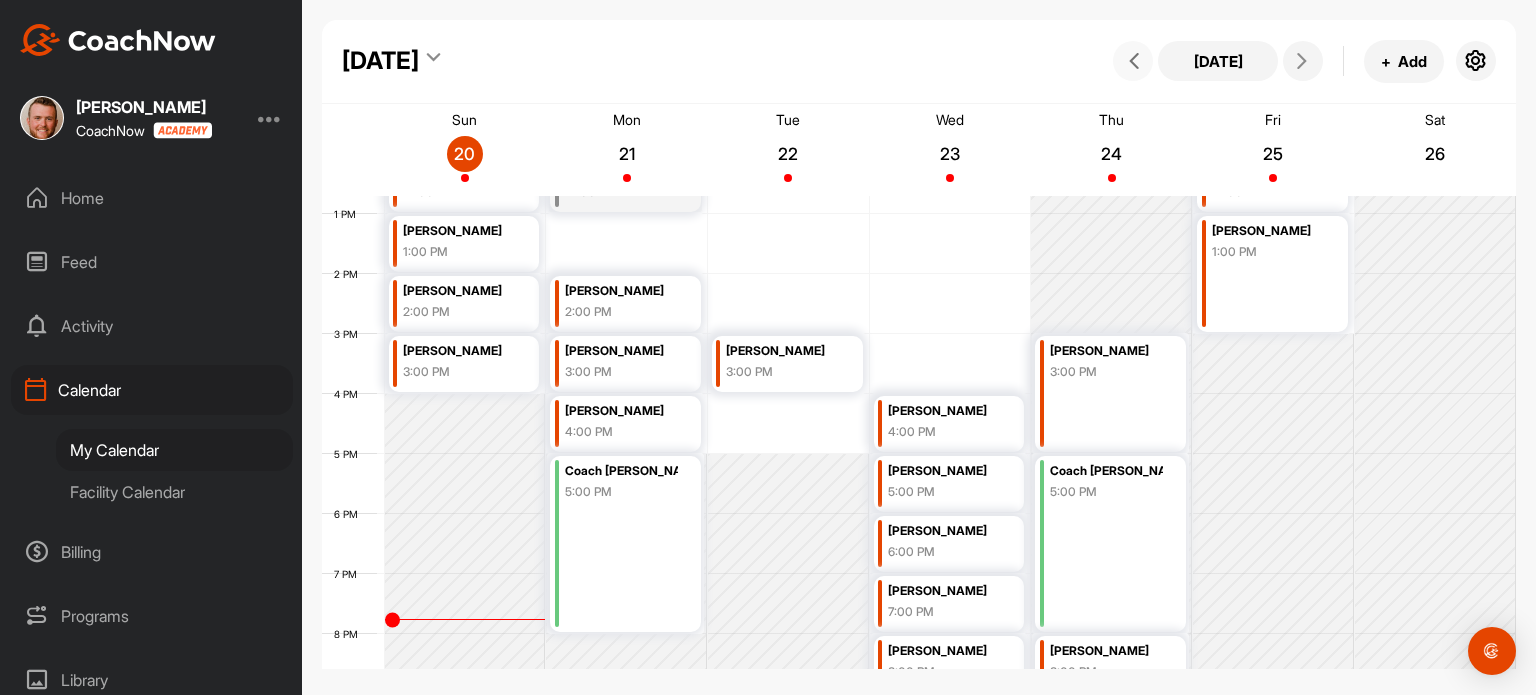 scroll, scrollTop: 347, scrollLeft: 0, axis: vertical 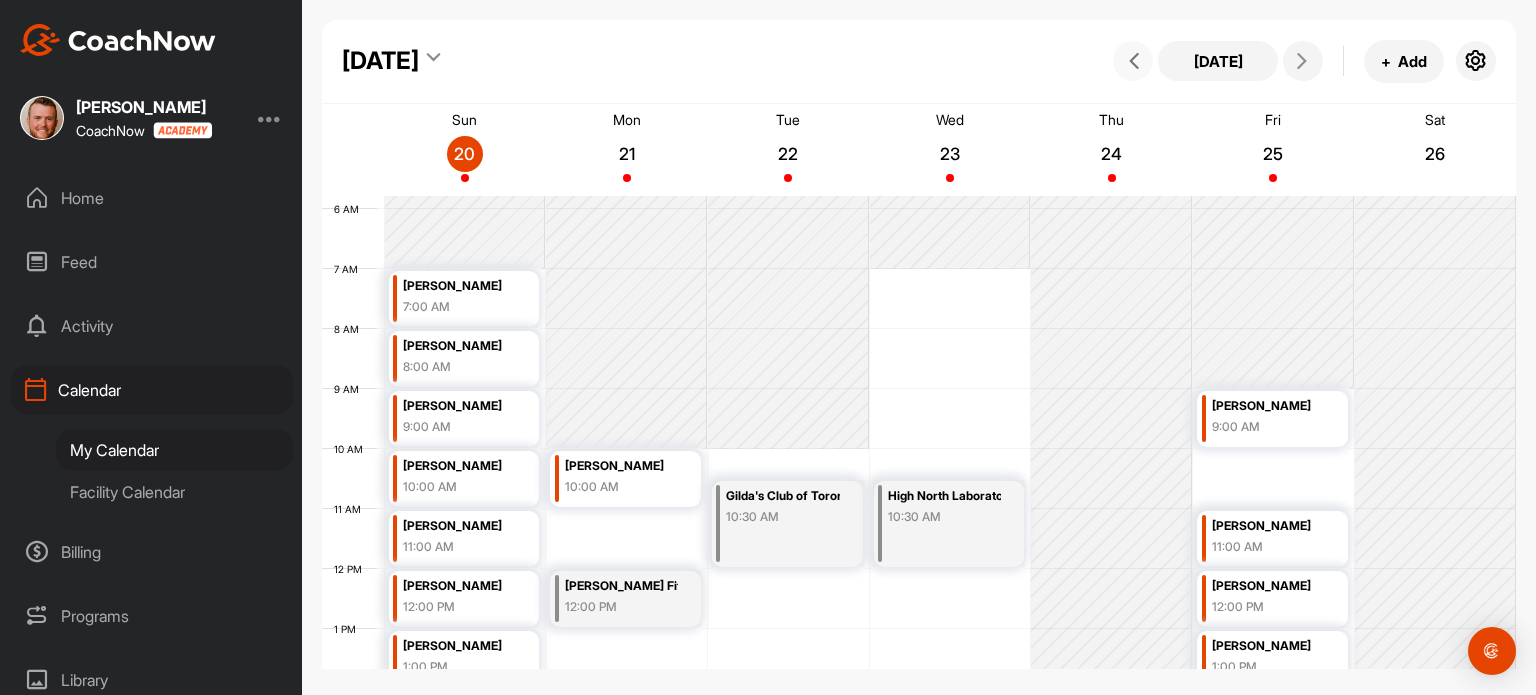 click at bounding box center [1134, 61] 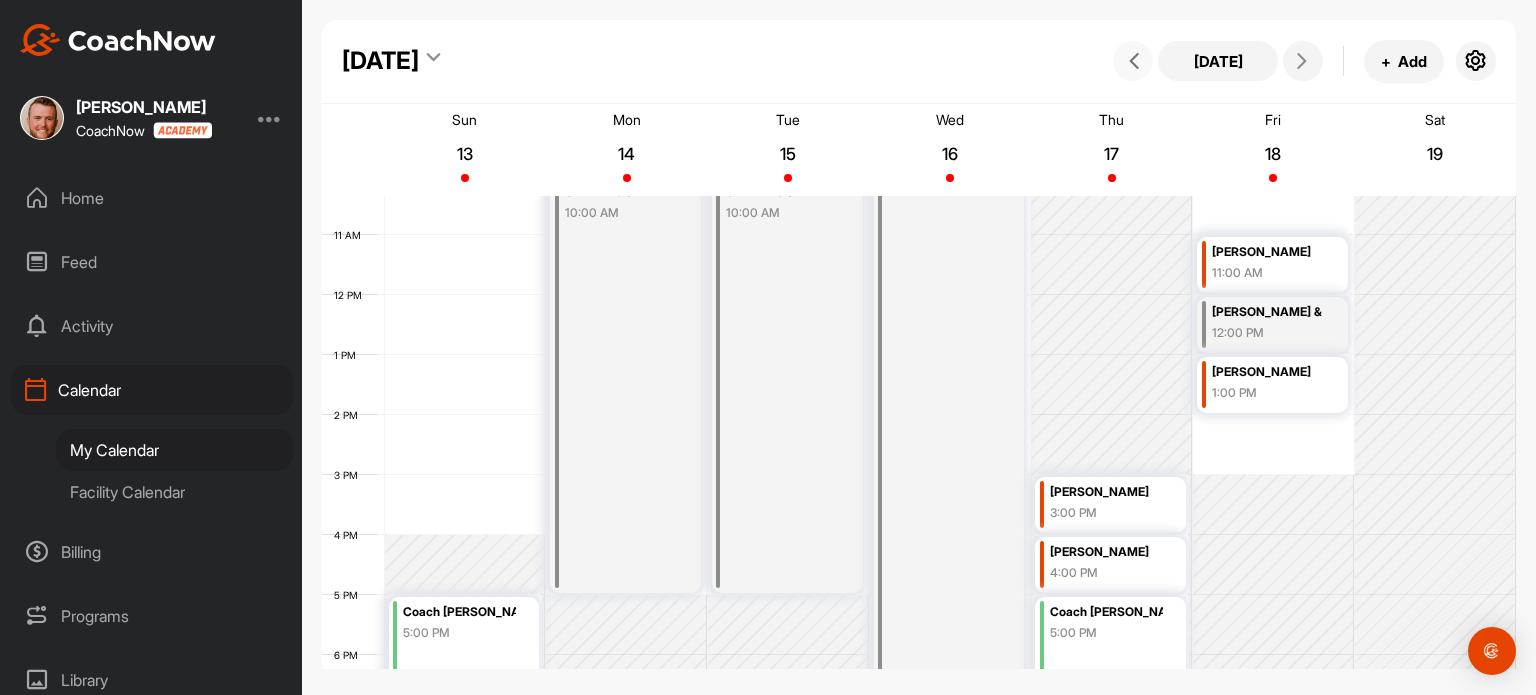 scroll, scrollTop: 628, scrollLeft: 0, axis: vertical 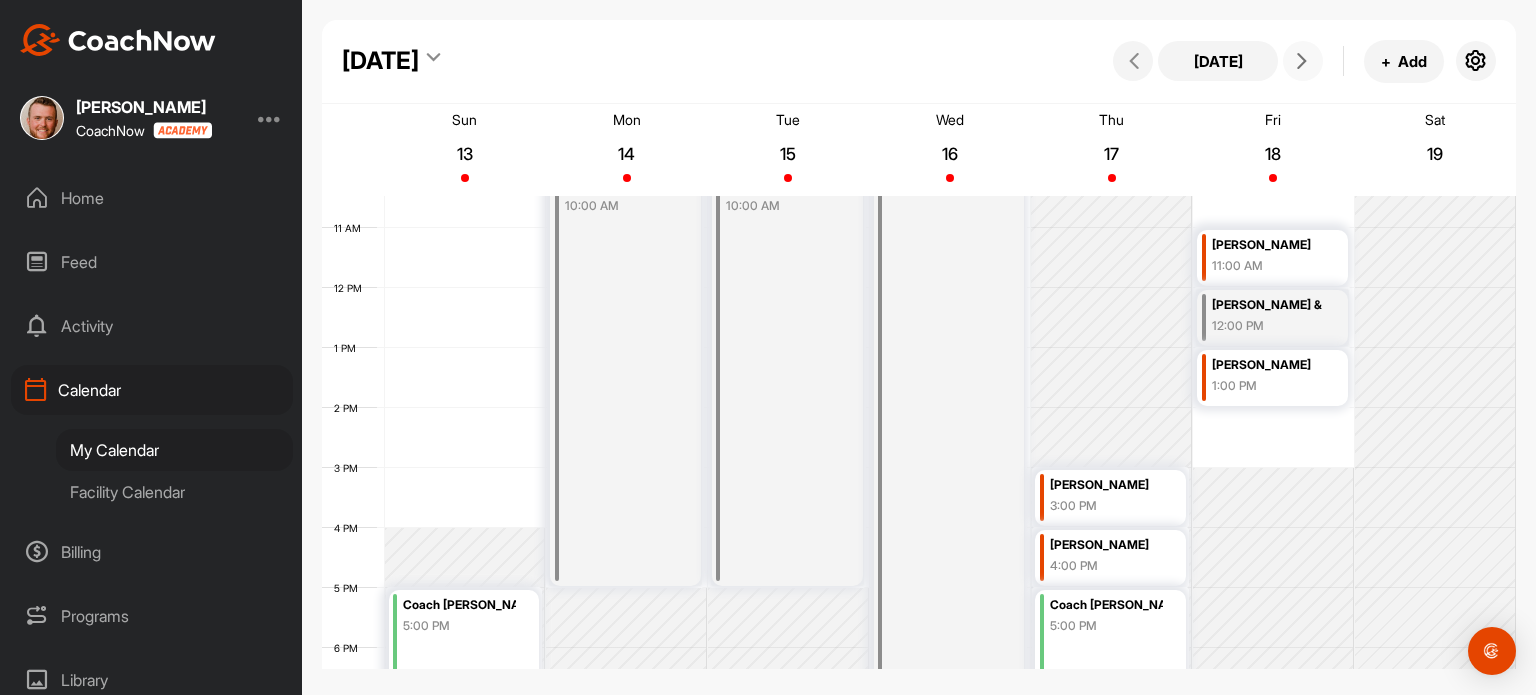 click at bounding box center (1303, 61) 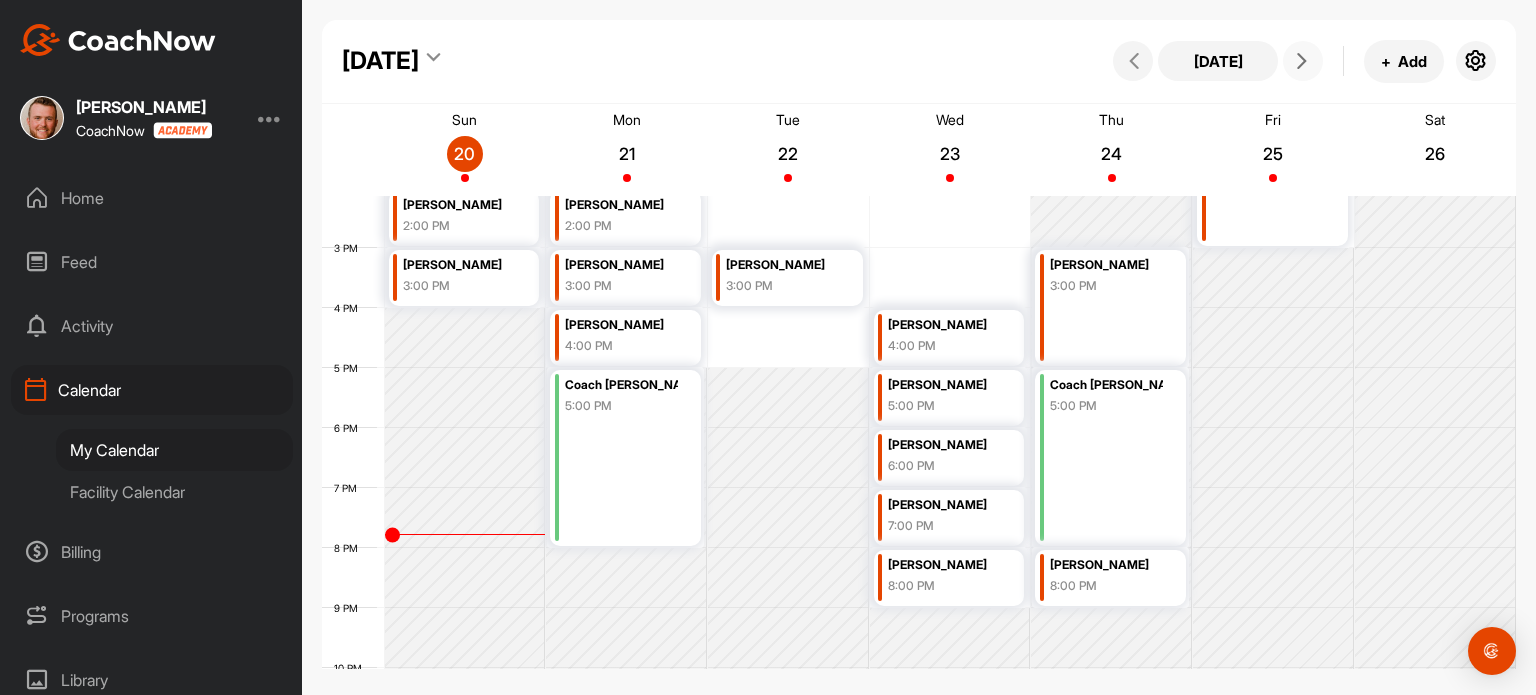 scroll, scrollTop: 849, scrollLeft: 0, axis: vertical 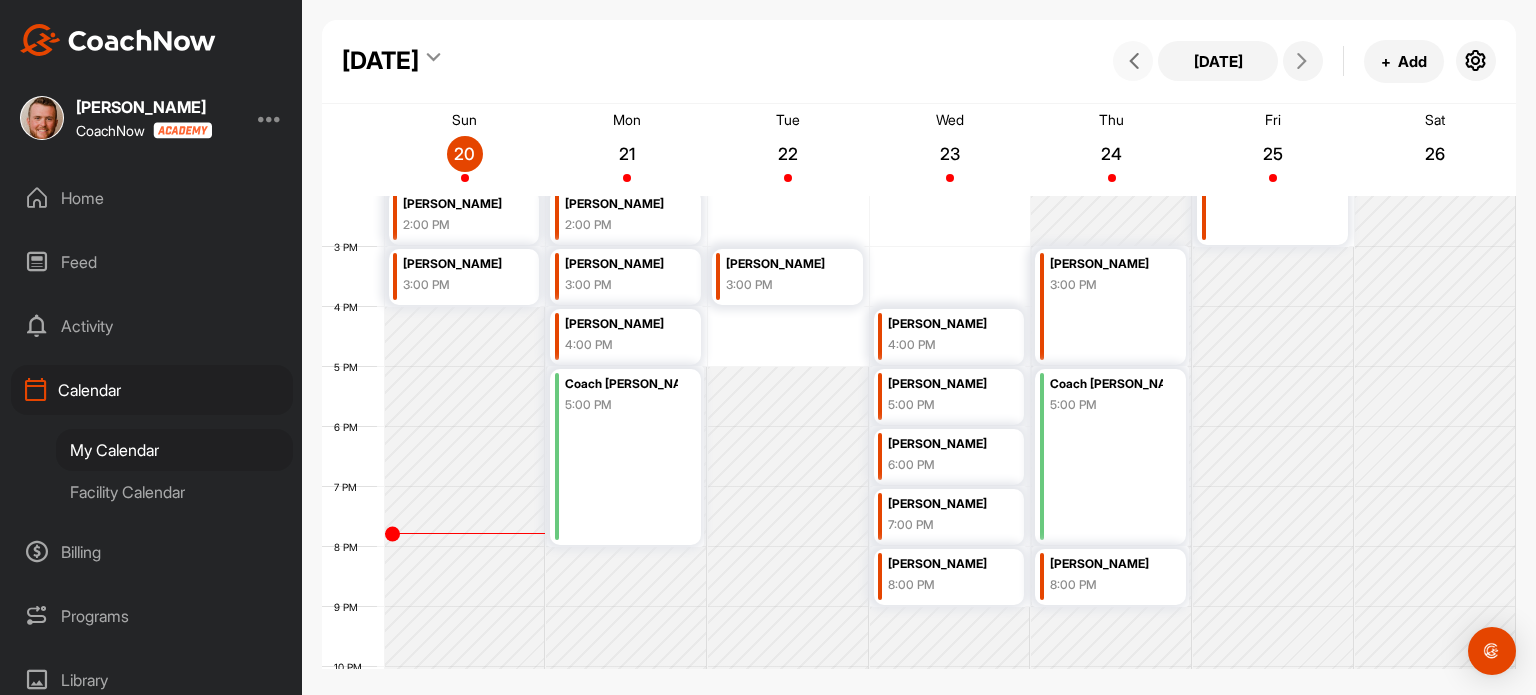 click at bounding box center (1134, 61) 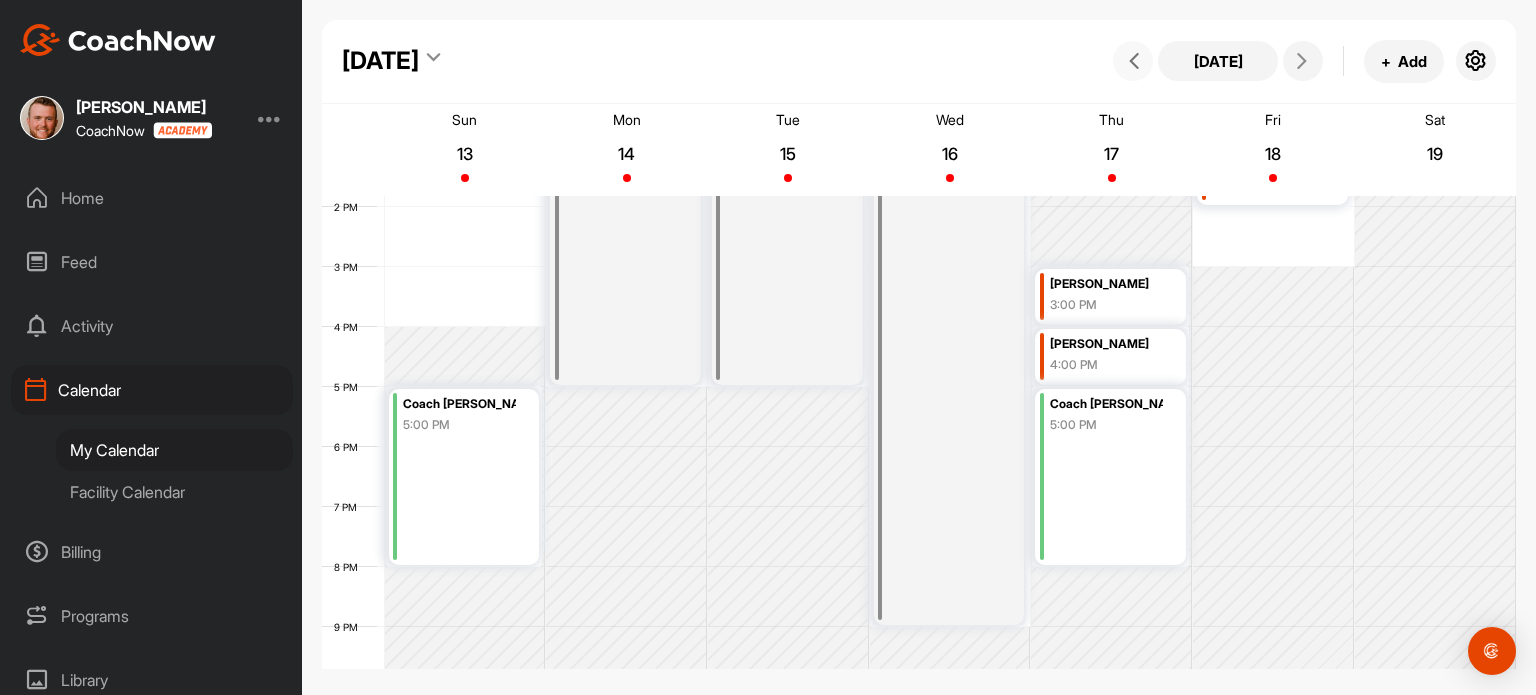 scroll, scrollTop: 830, scrollLeft: 0, axis: vertical 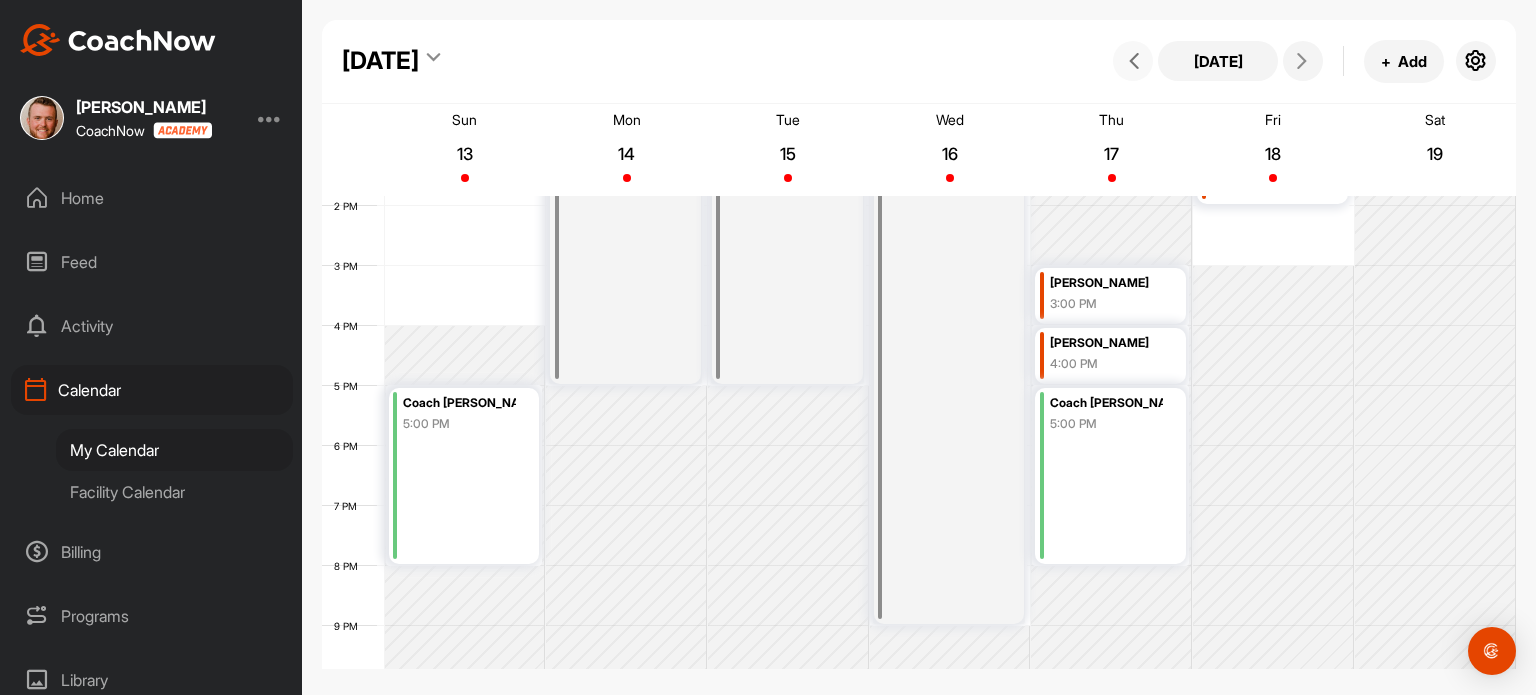 click at bounding box center [1133, 61] 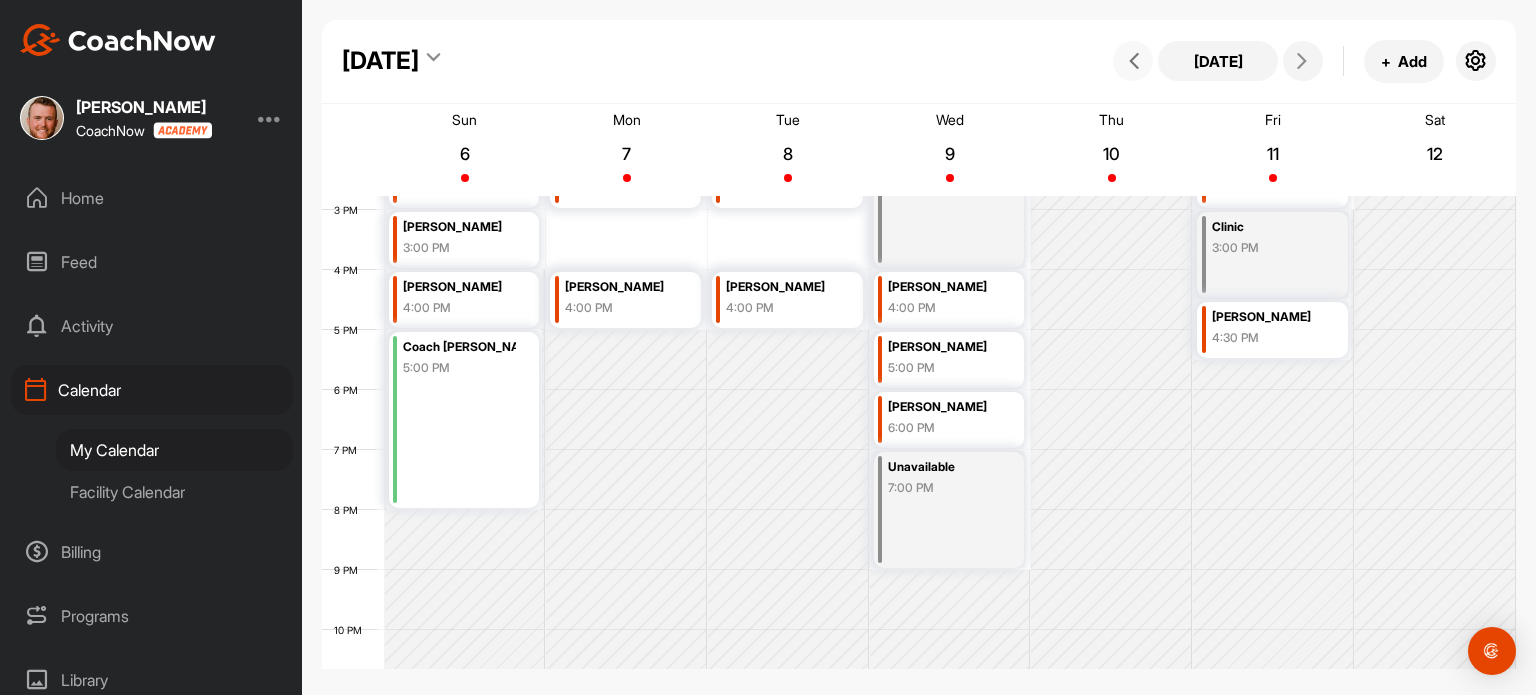 scroll, scrollTop: 846, scrollLeft: 0, axis: vertical 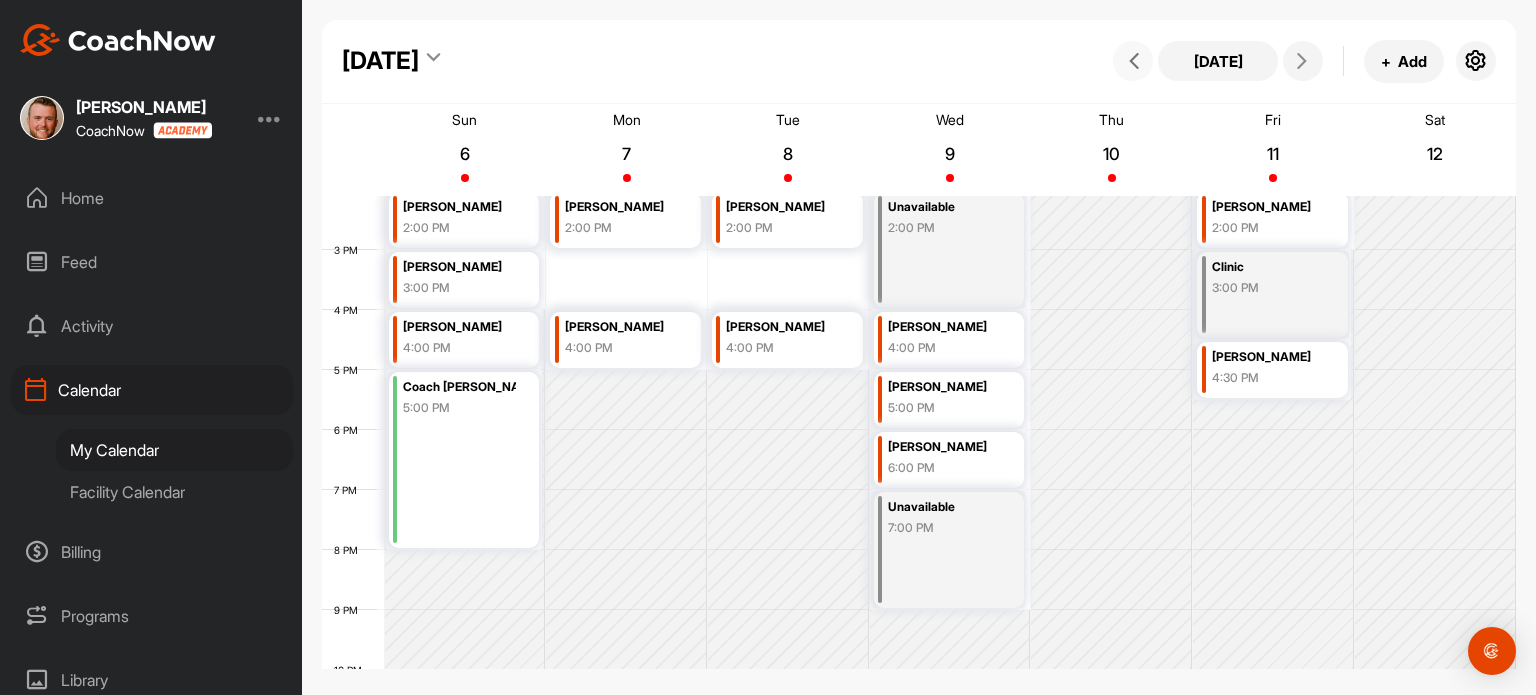 click at bounding box center (1134, 61) 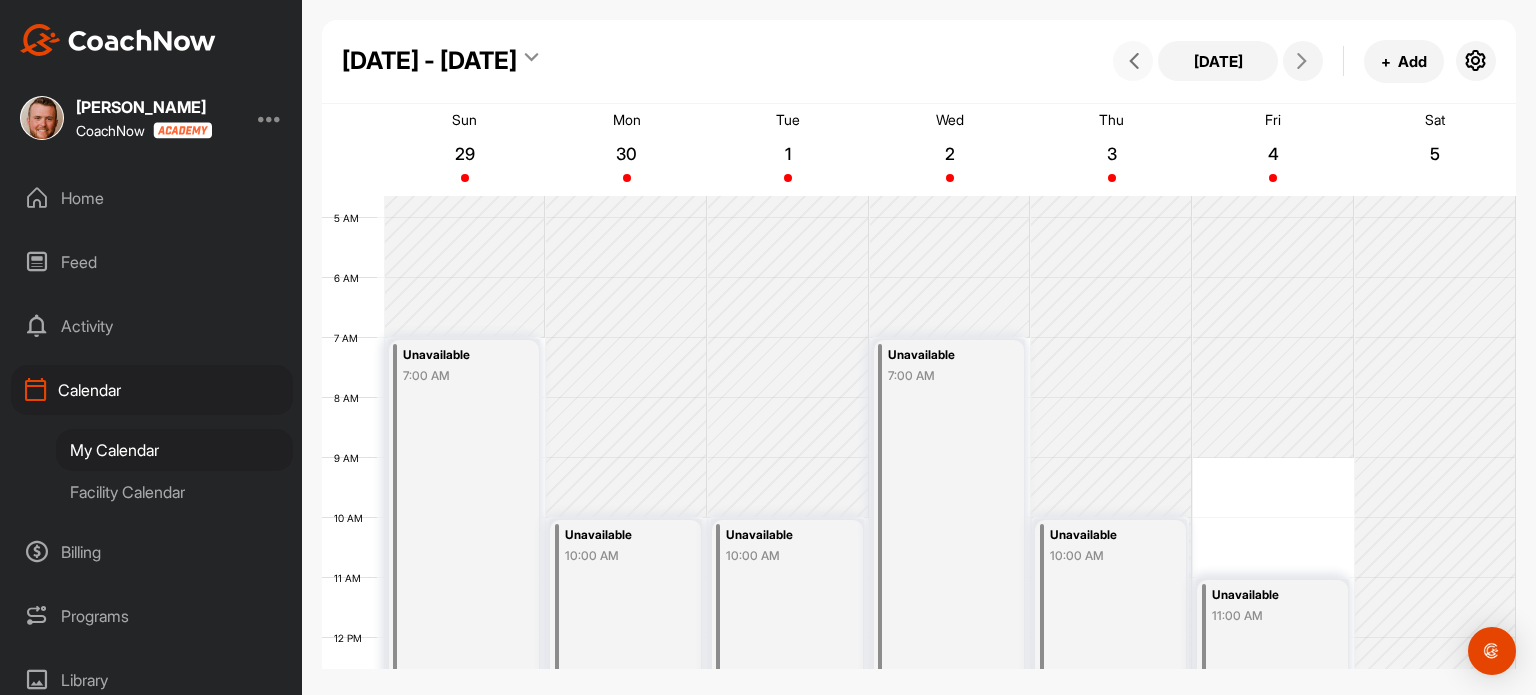 scroll, scrollTop: 281, scrollLeft: 0, axis: vertical 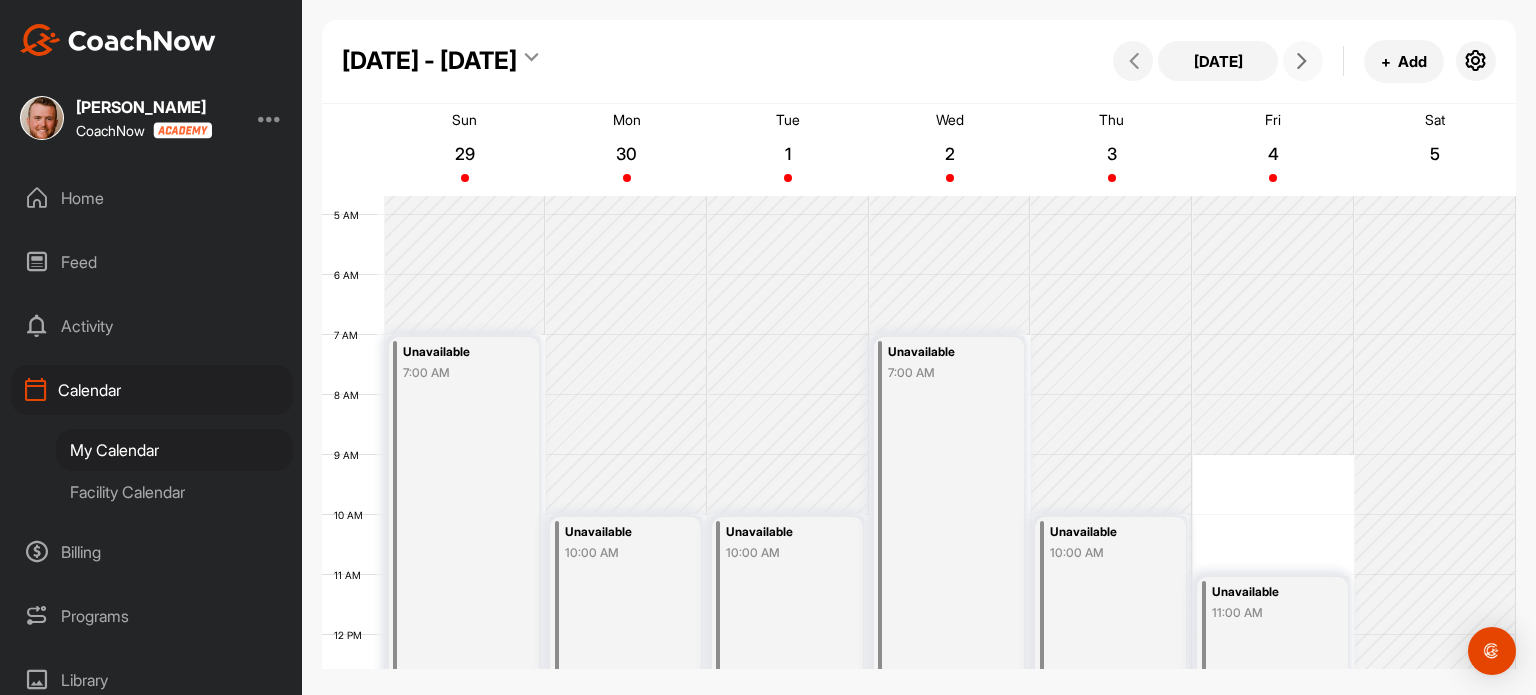click at bounding box center [1303, 61] 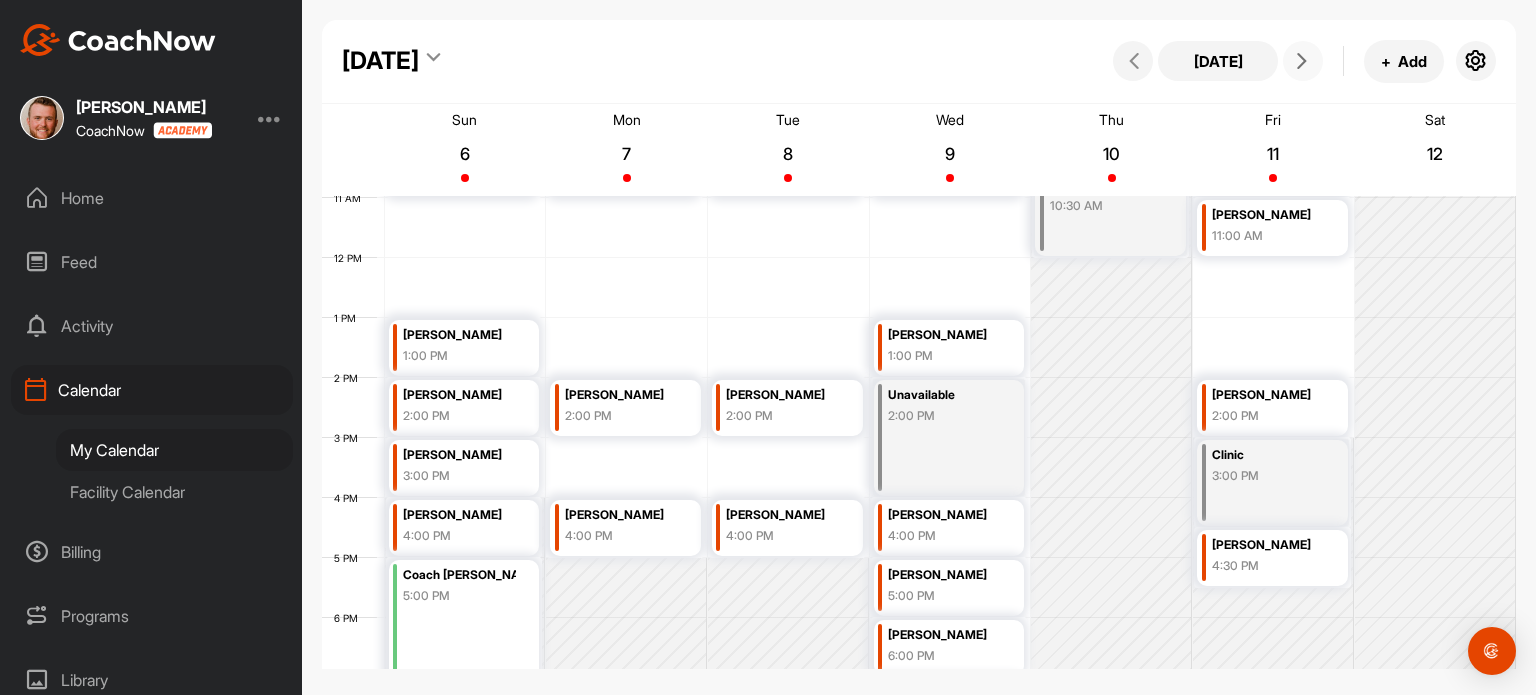 scroll, scrollTop: 664, scrollLeft: 0, axis: vertical 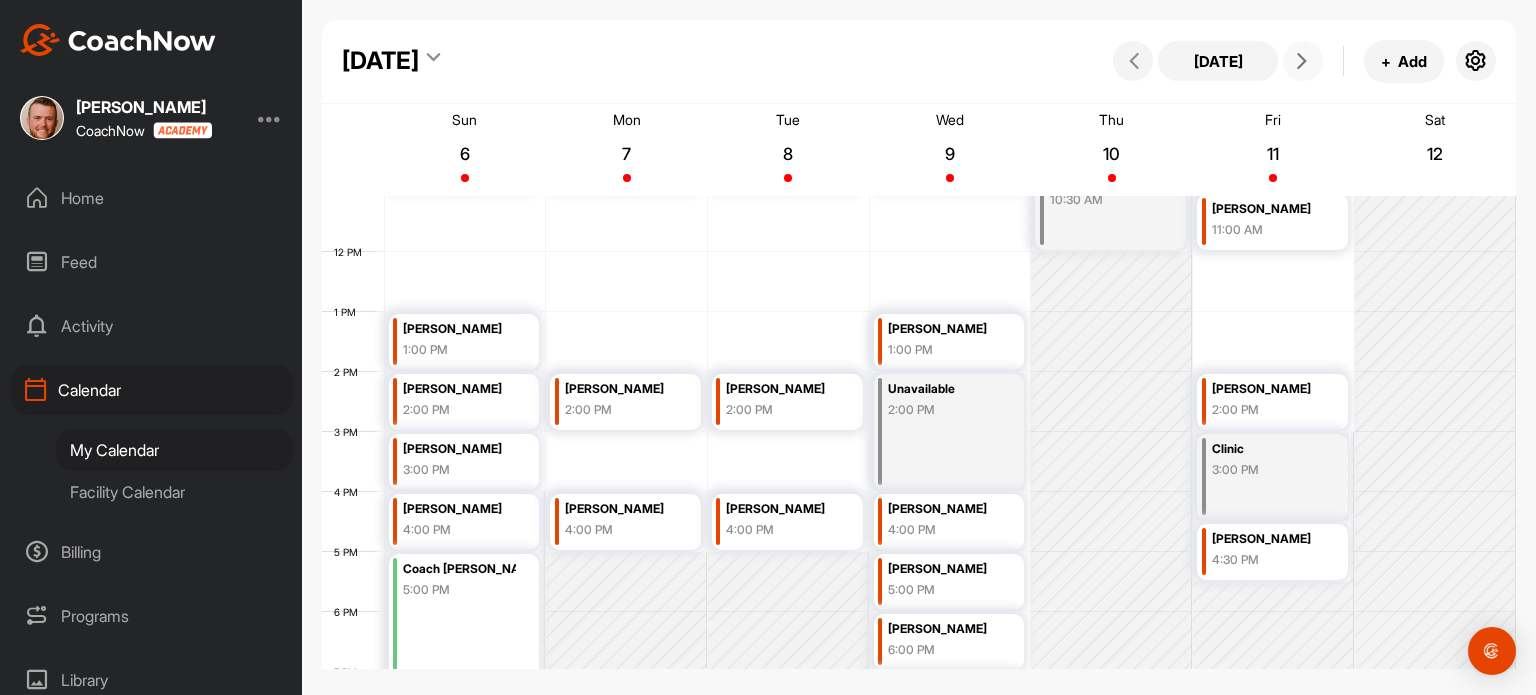click at bounding box center (1303, 61) 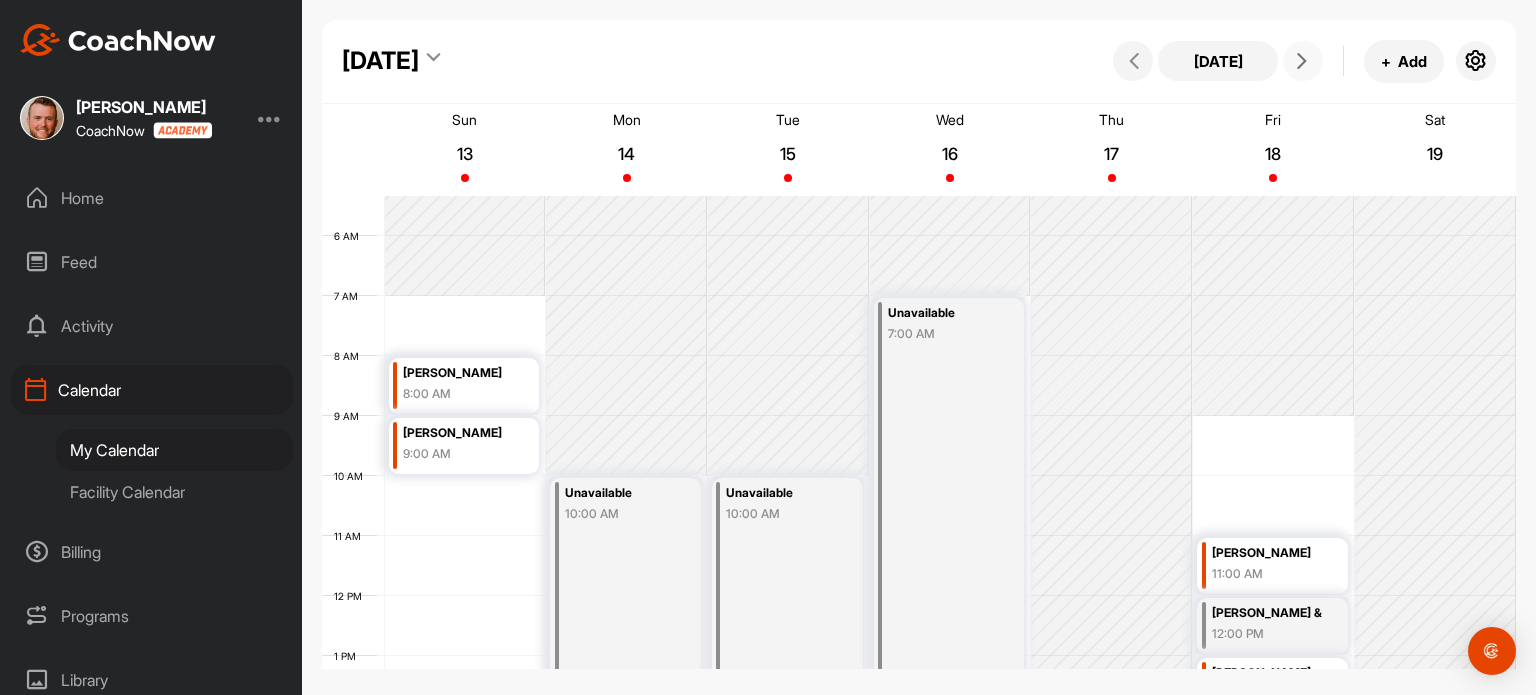 scroll, scrollTop: 332, scrollLeft: 0, axis: vertical 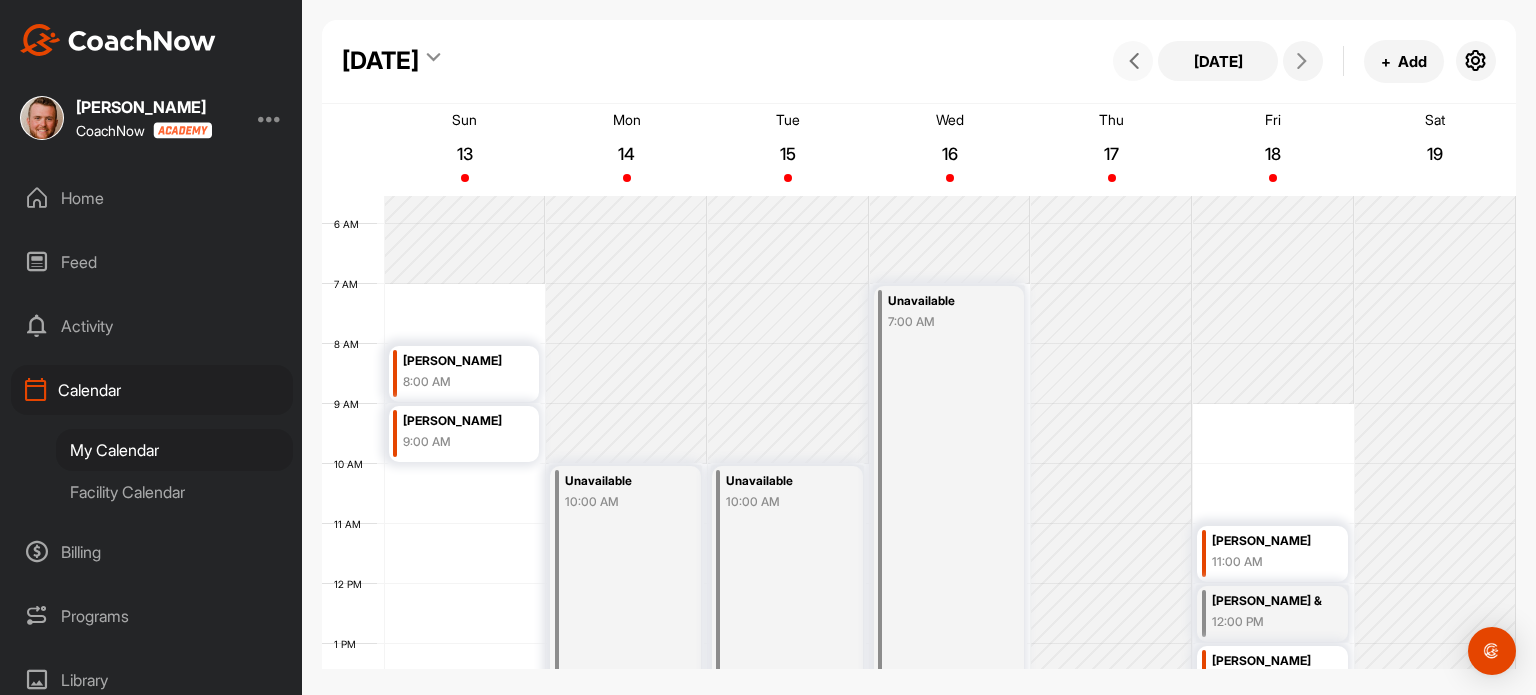 click at bounding box center [1134, 61] 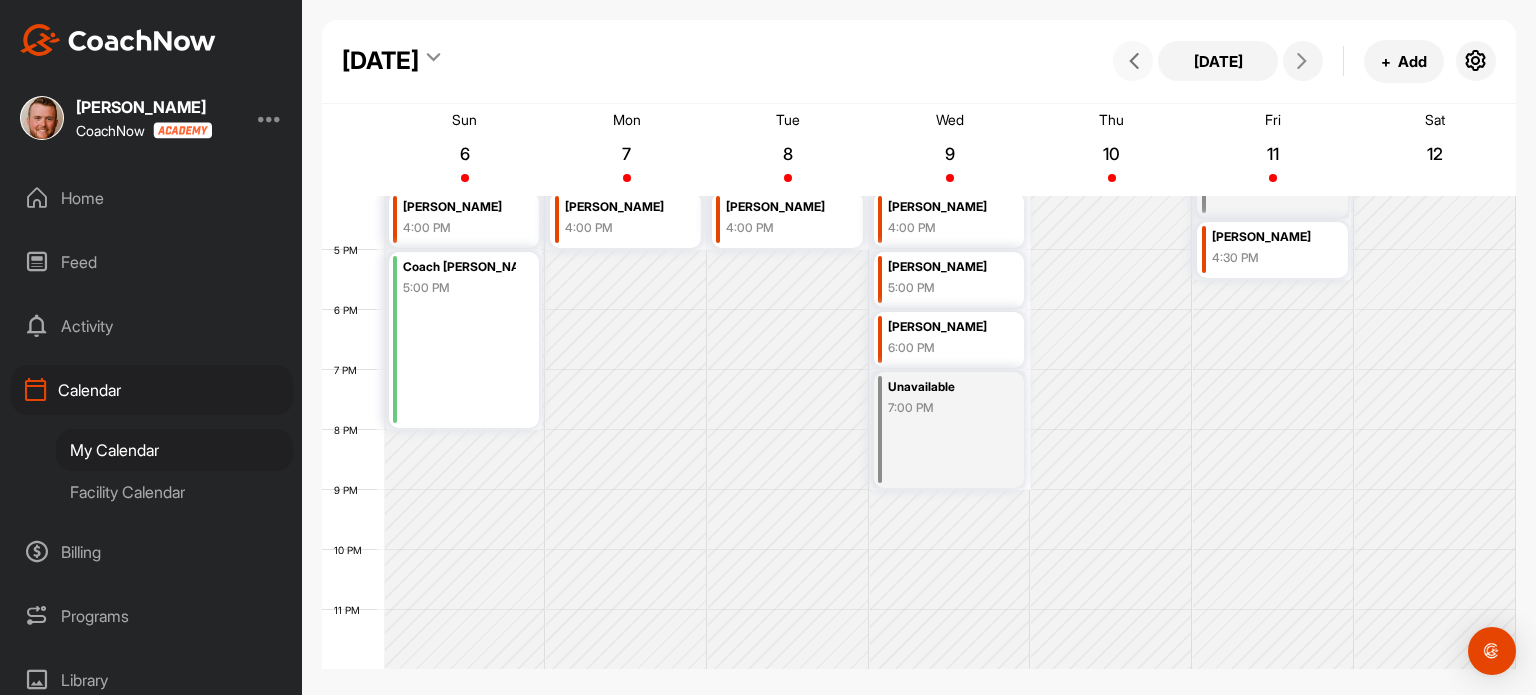 scroll, scrollTop: 0, scrollLeft: 0, axis: both 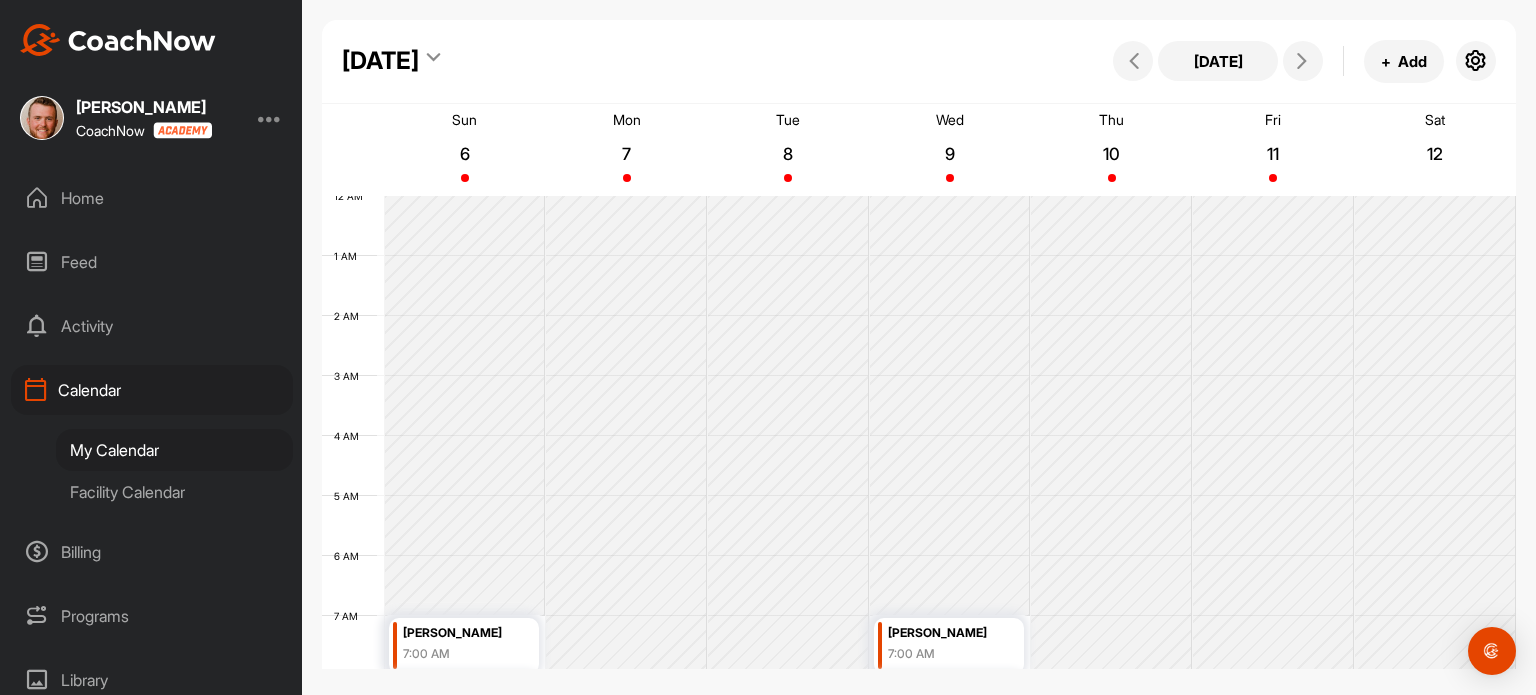 click on "Home" at bounding box center [152, 198] 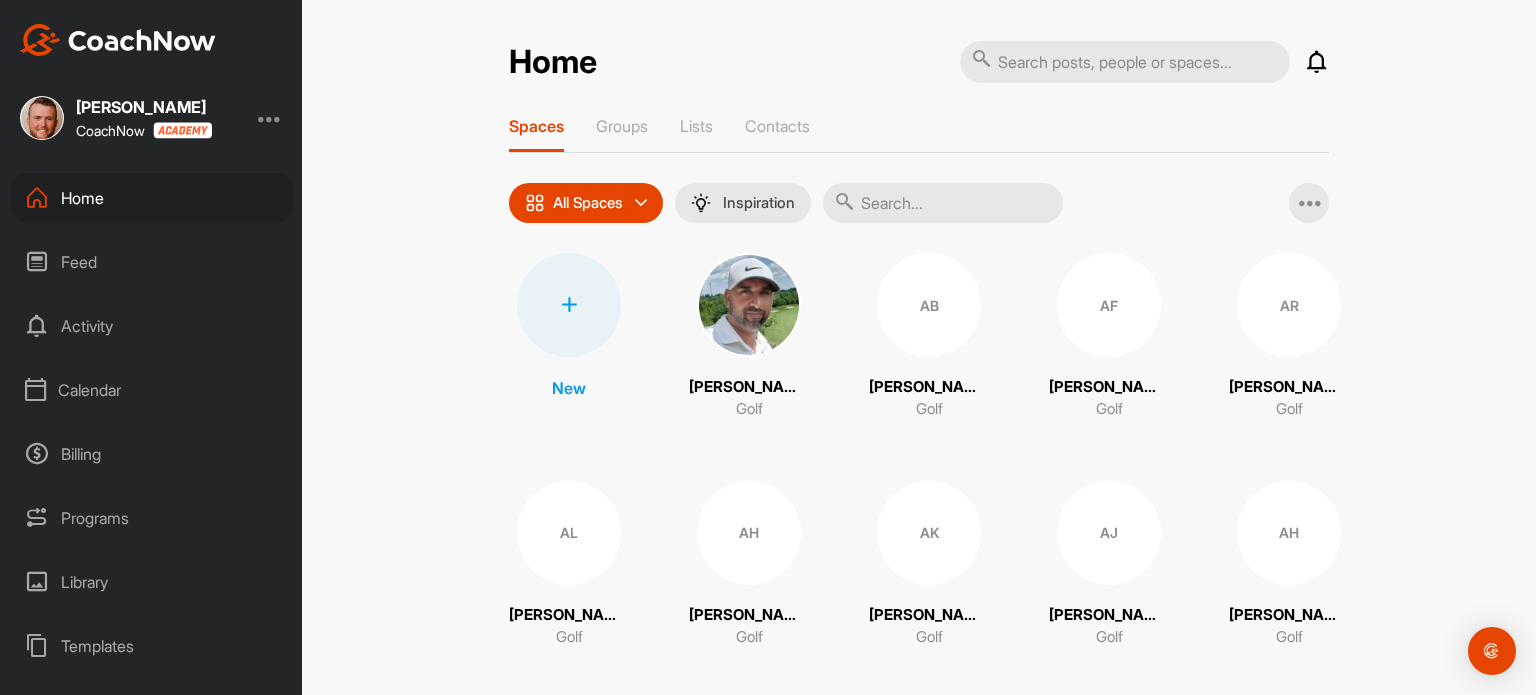 click at bounding box center (569, 305) 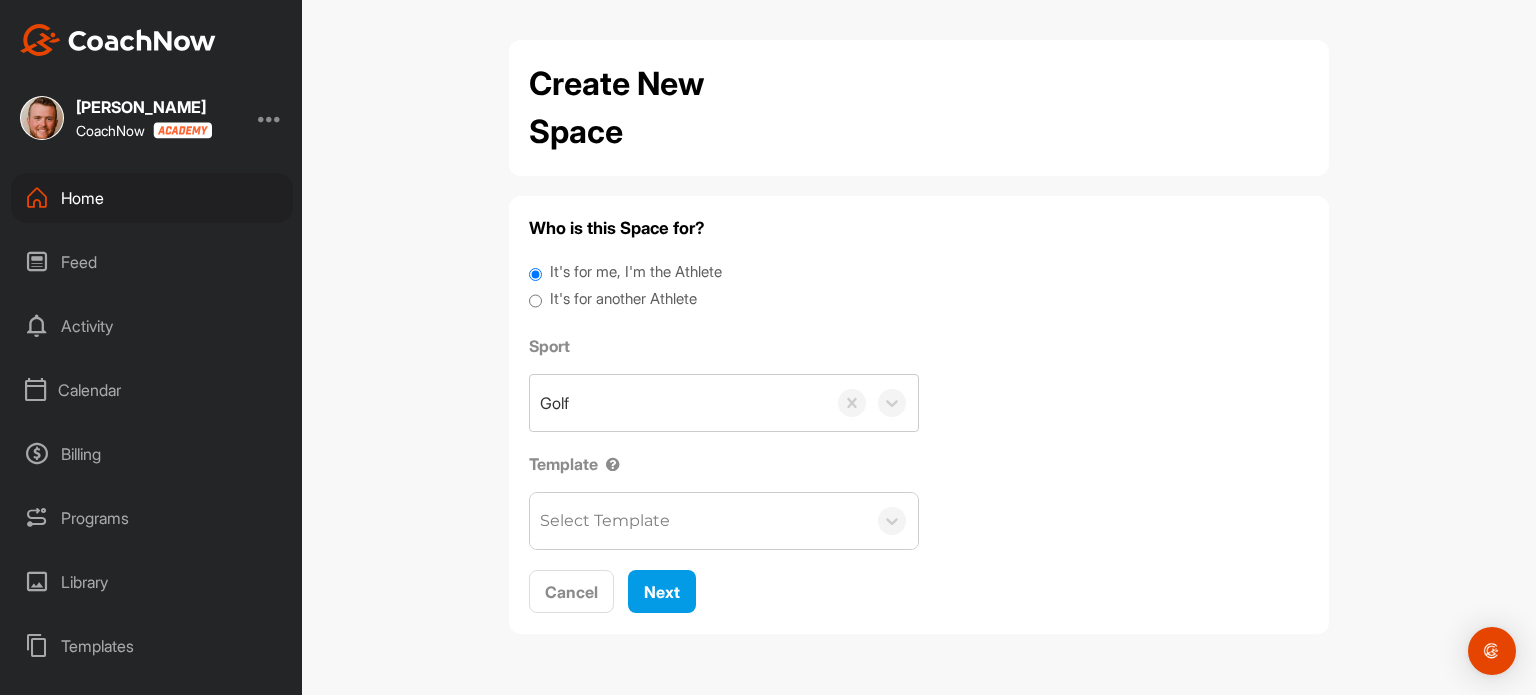 click on "It's for another Athlete" at bounding box center [623, 299] 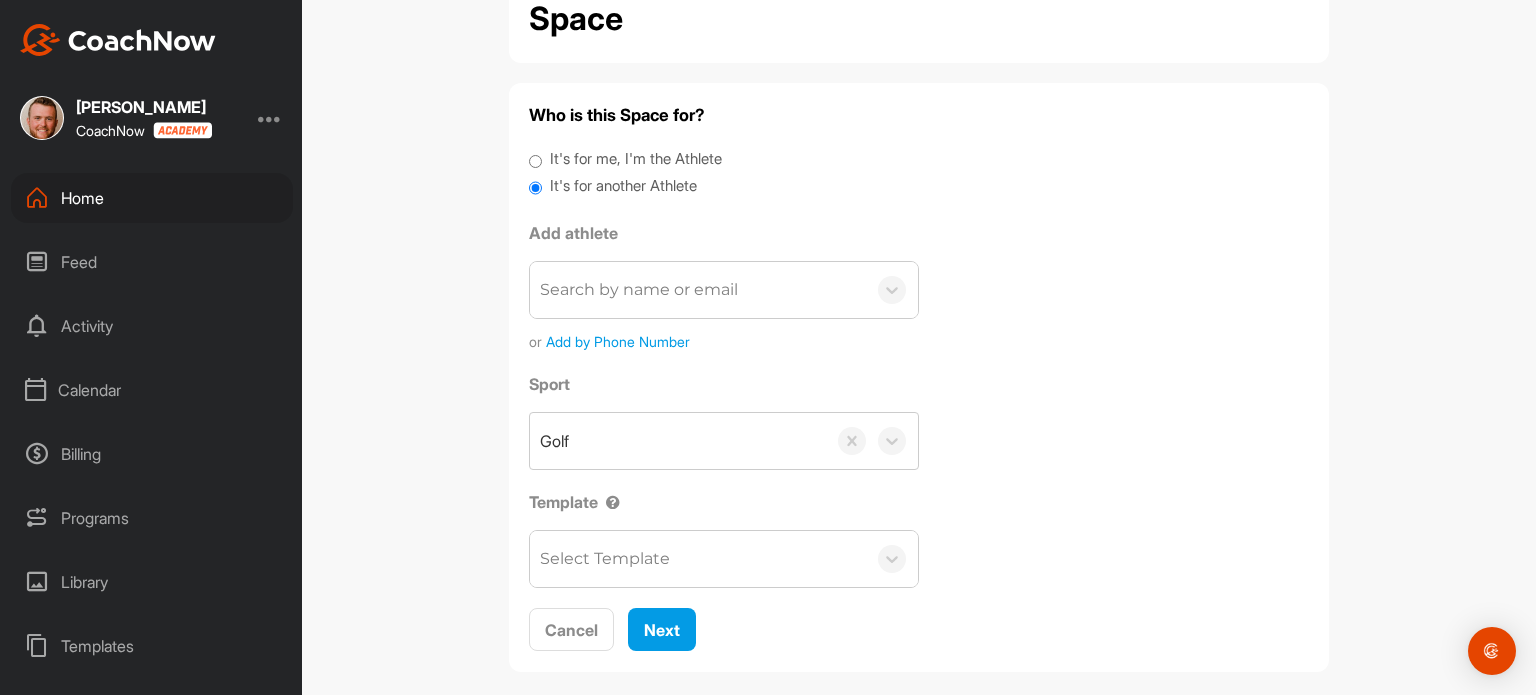 scroll, scrollTop: 134, scrollLeft: 0, axis: vertical 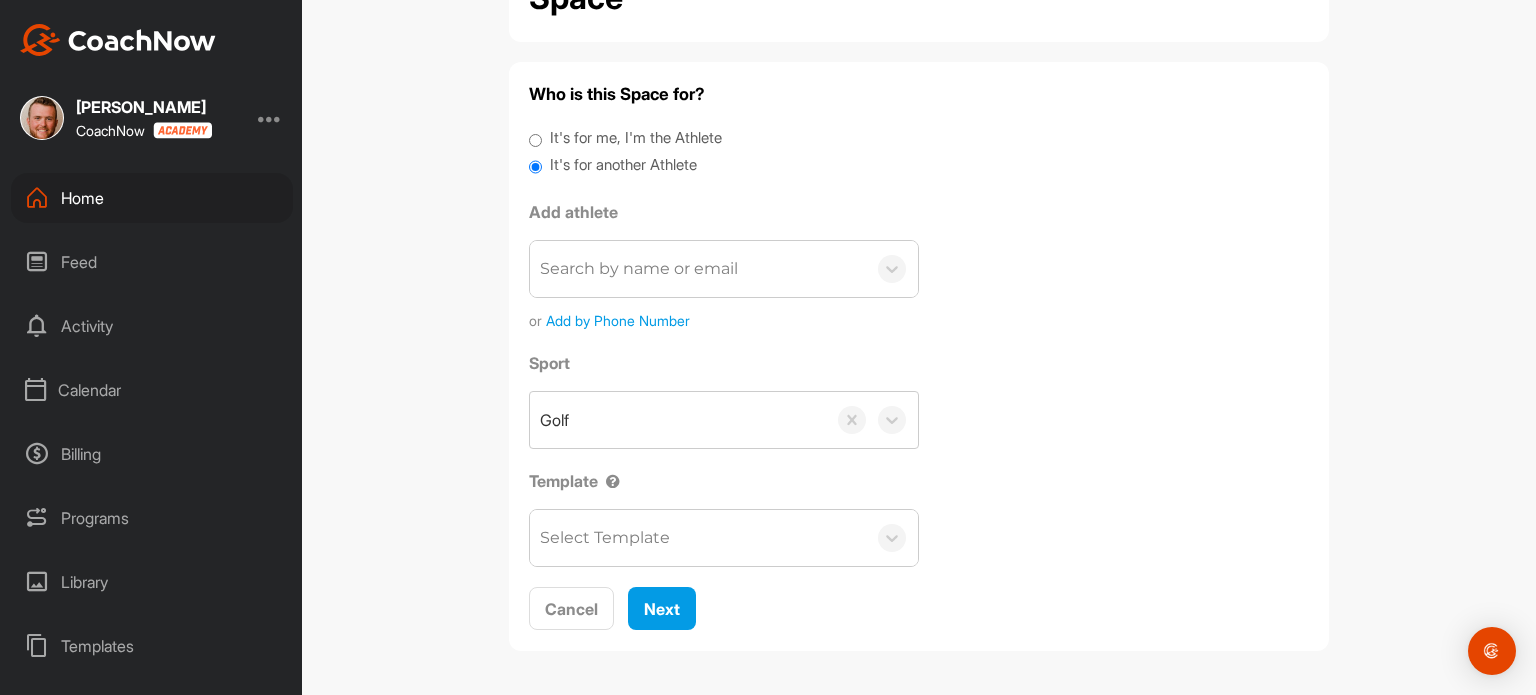 click on "Search by name or email" at bounding box center (698, 269) 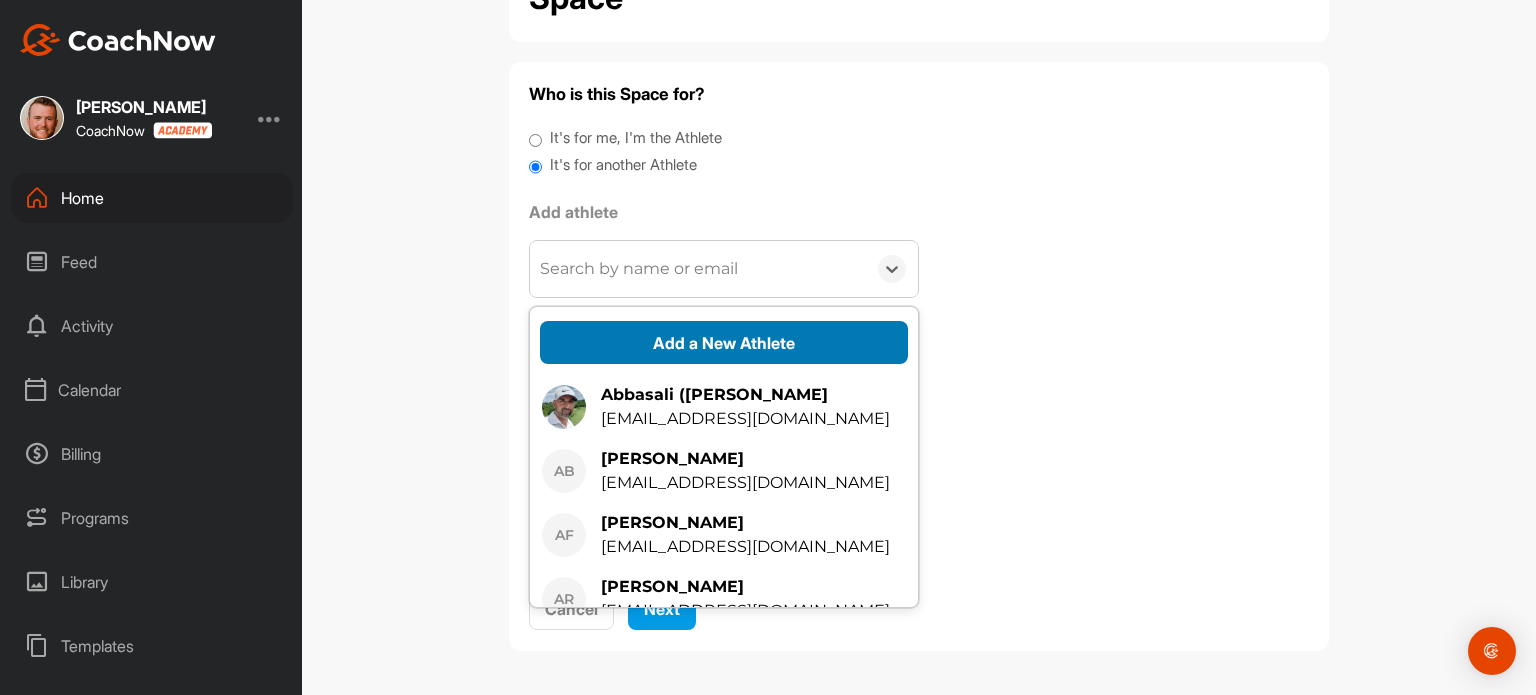 click on "Add a New Athlete" at bounding box center [724, 342] 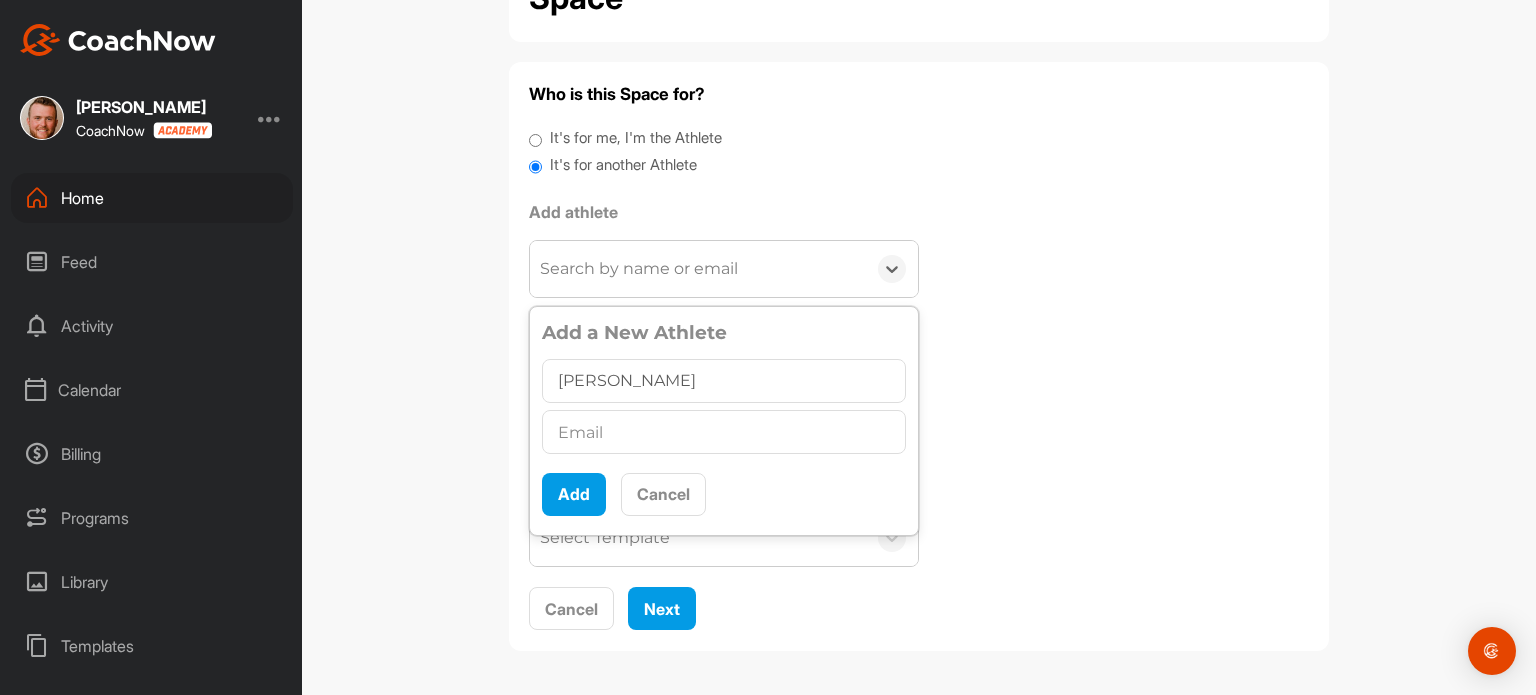 type on "[PERSON_NAME]" 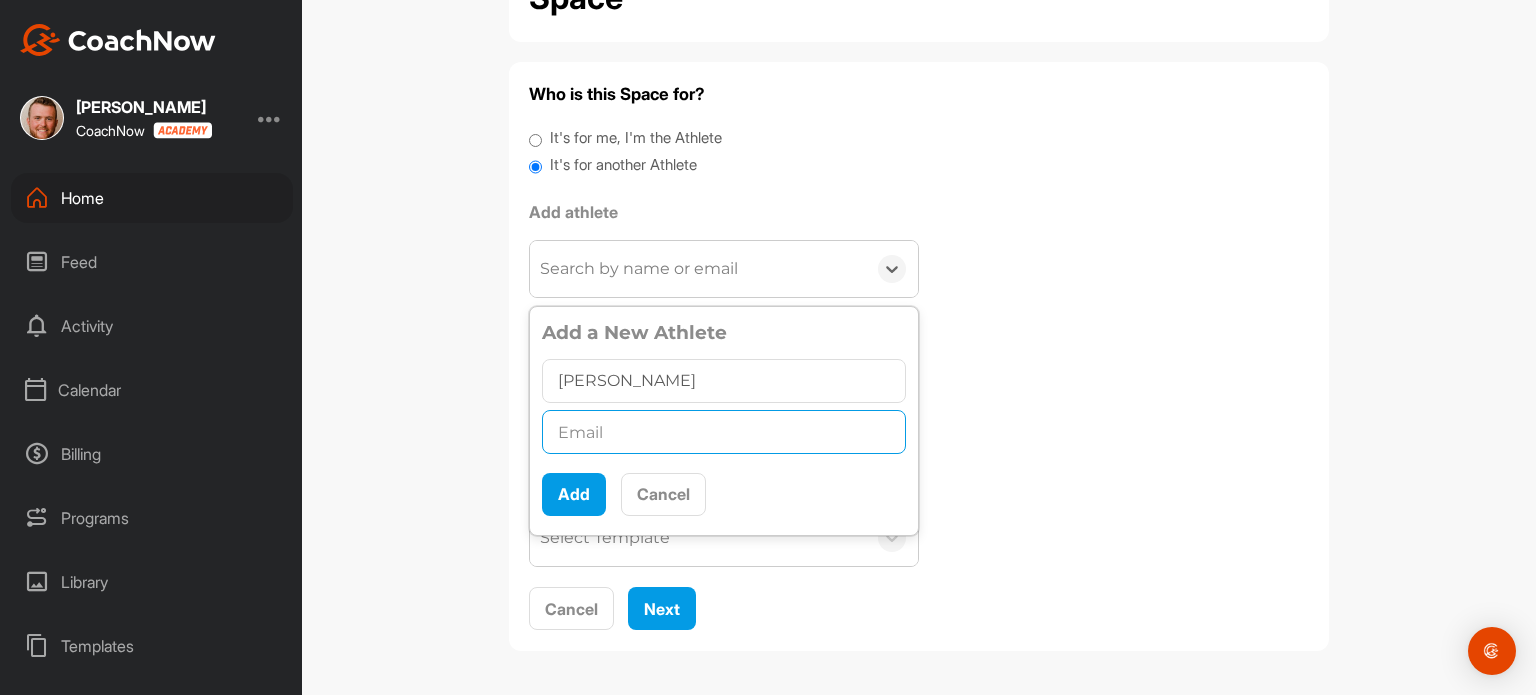 paste on "[EMAIL_ADDRESS][DOMAIN_NAME]" 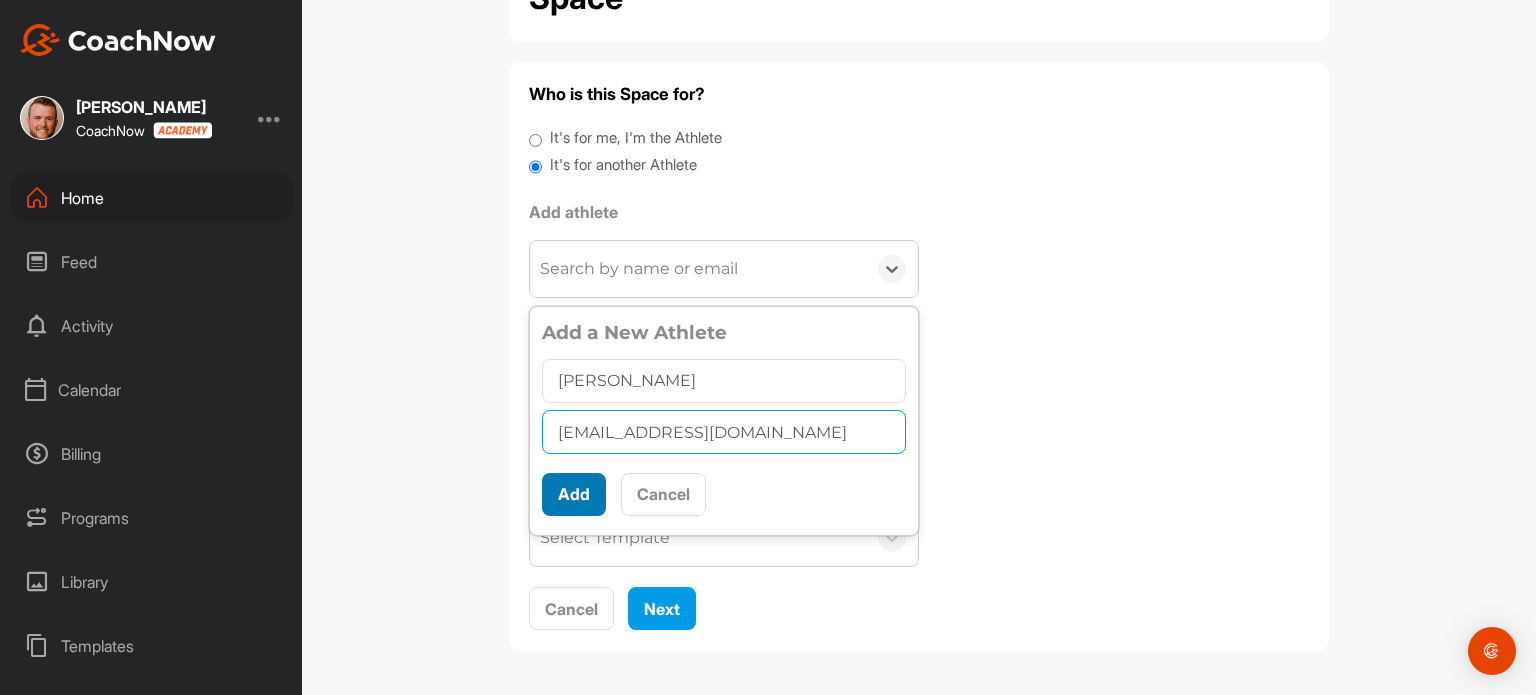 type on "[EMAIL_ADDRESS][DOMAIN_NAME]" 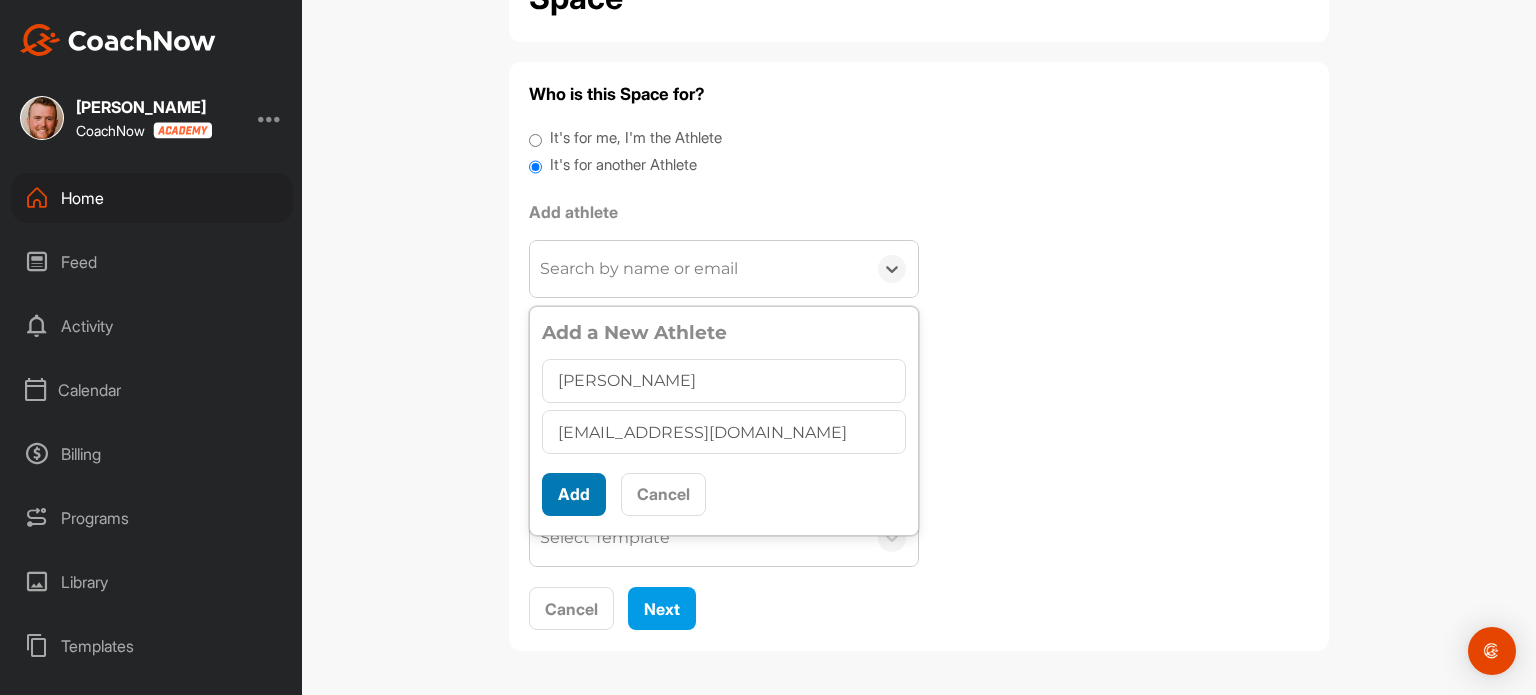 click on "Add" at bounding box center [574, 494] 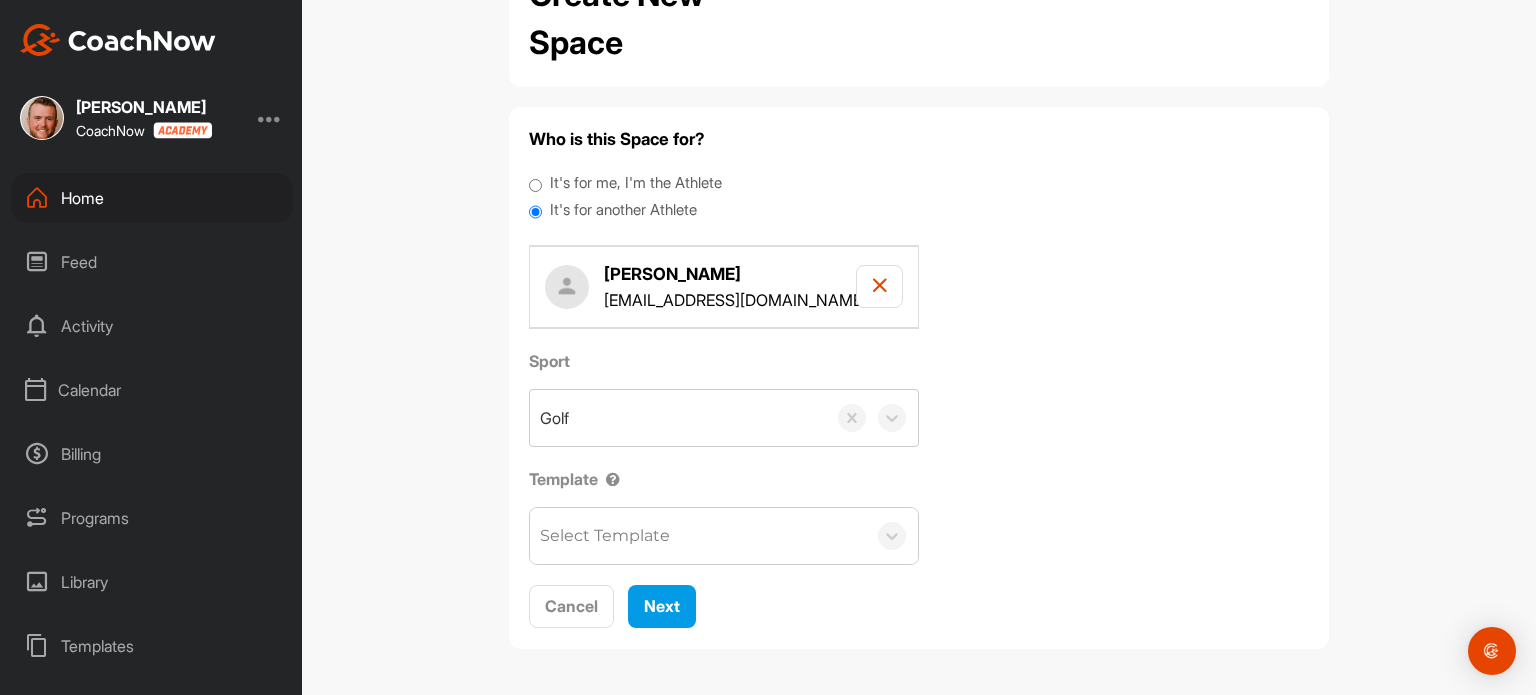 scroll, scrollTop: 86, scrollLeft: 0, axis: vertical 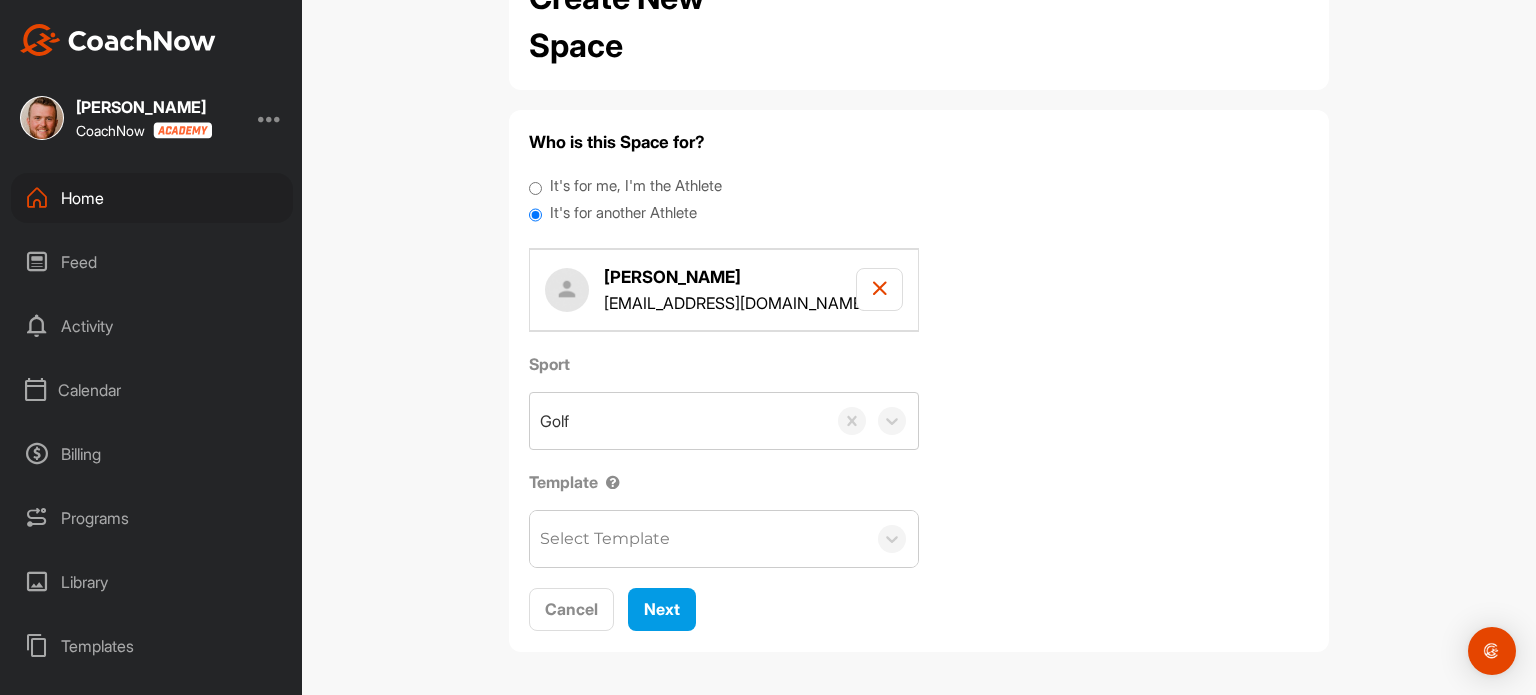 click on "Select Template" at bounding box center [724, 539] 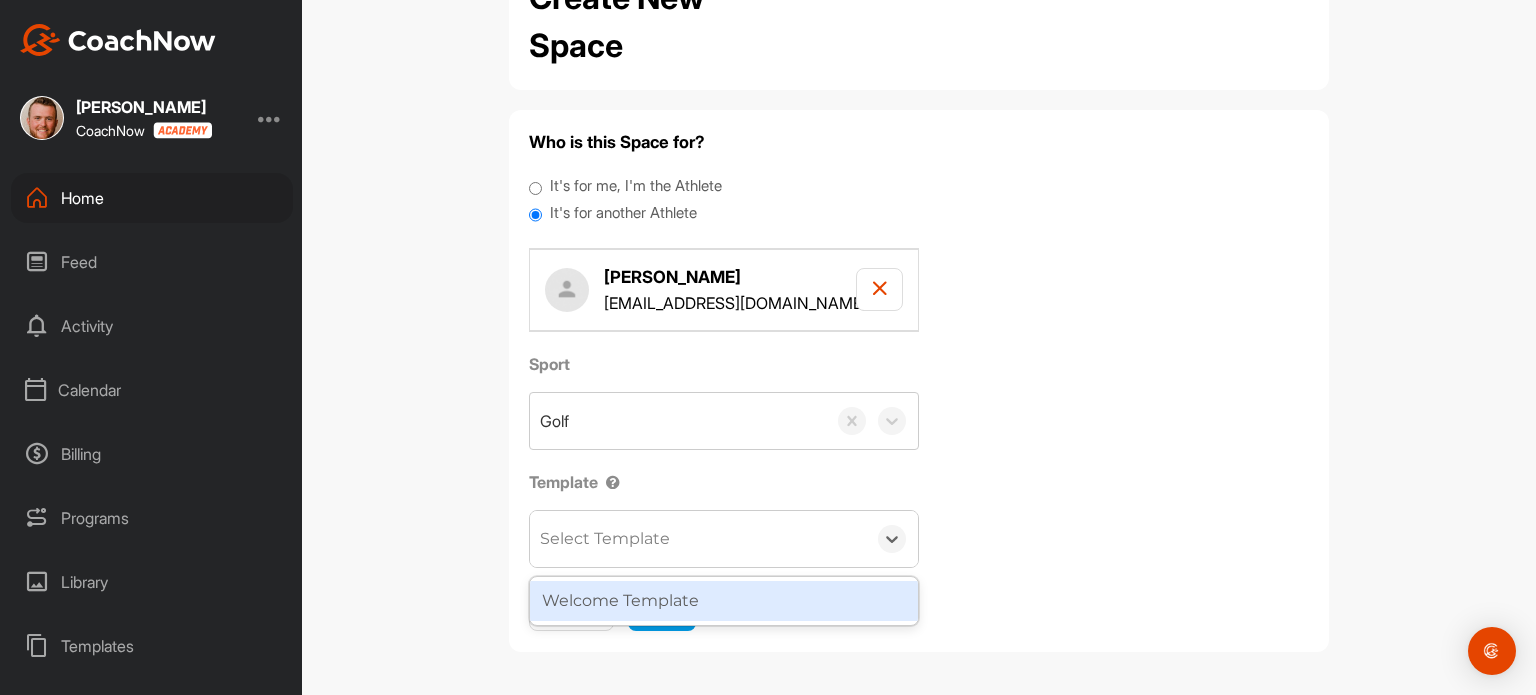 click on "Welcome Template" at bounding box center (724, 601) 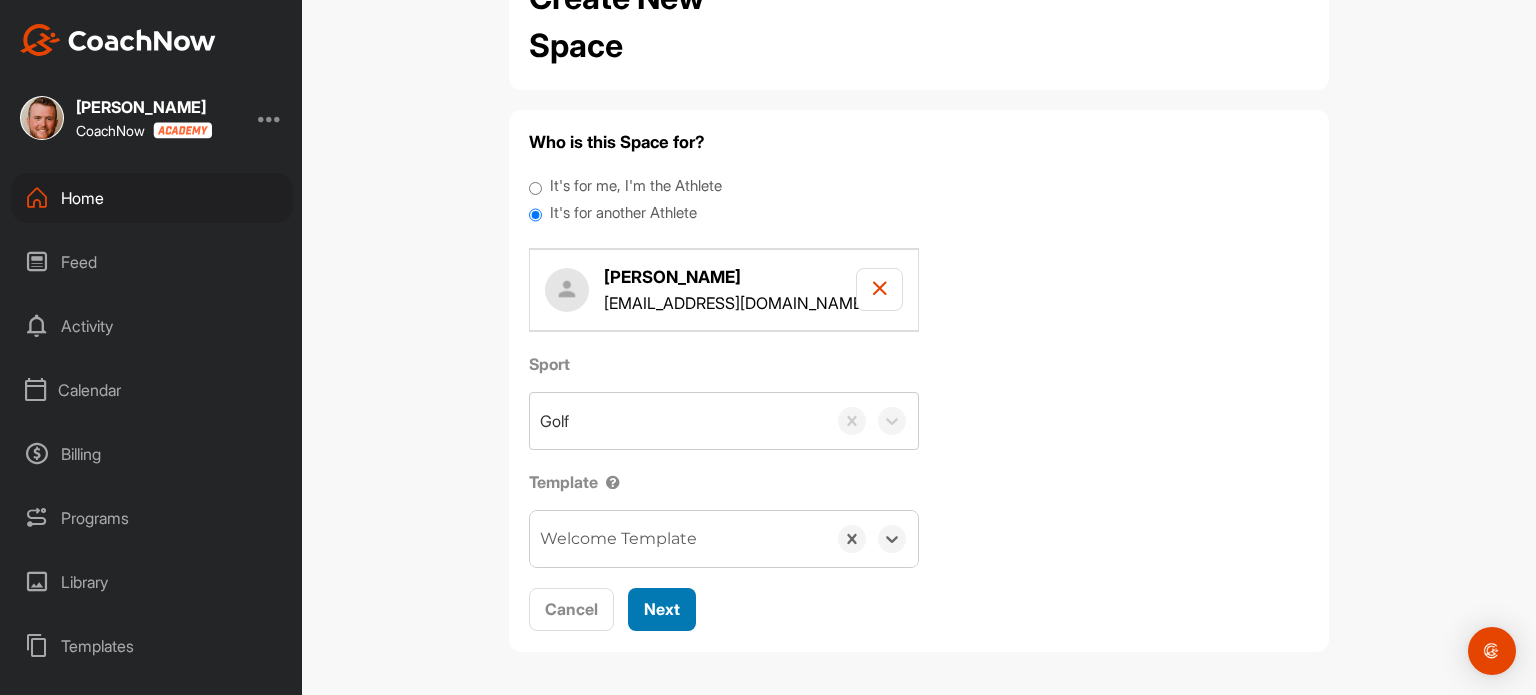 click on "Next" at bounding box center [662, 609] 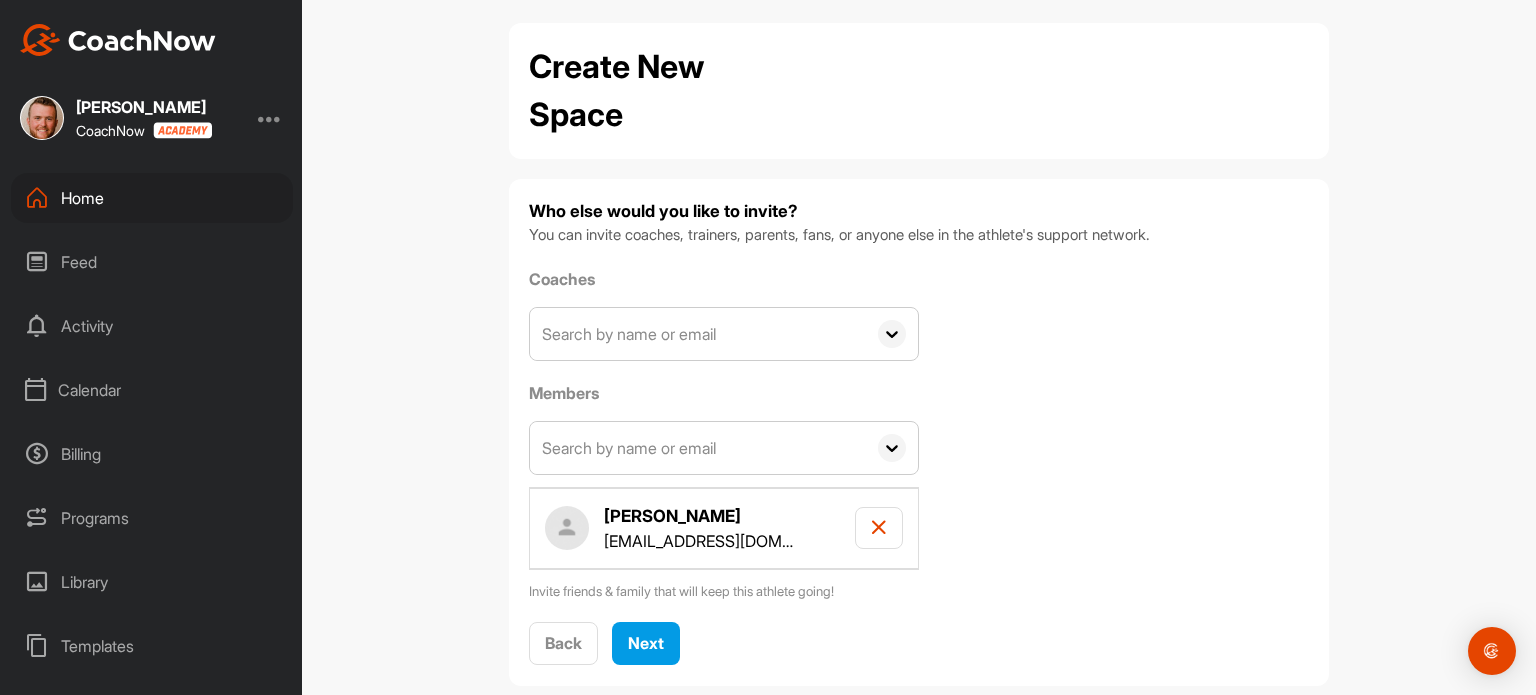 scroll, scrollTop: 6, scrollLeft: 0, axis: vertical 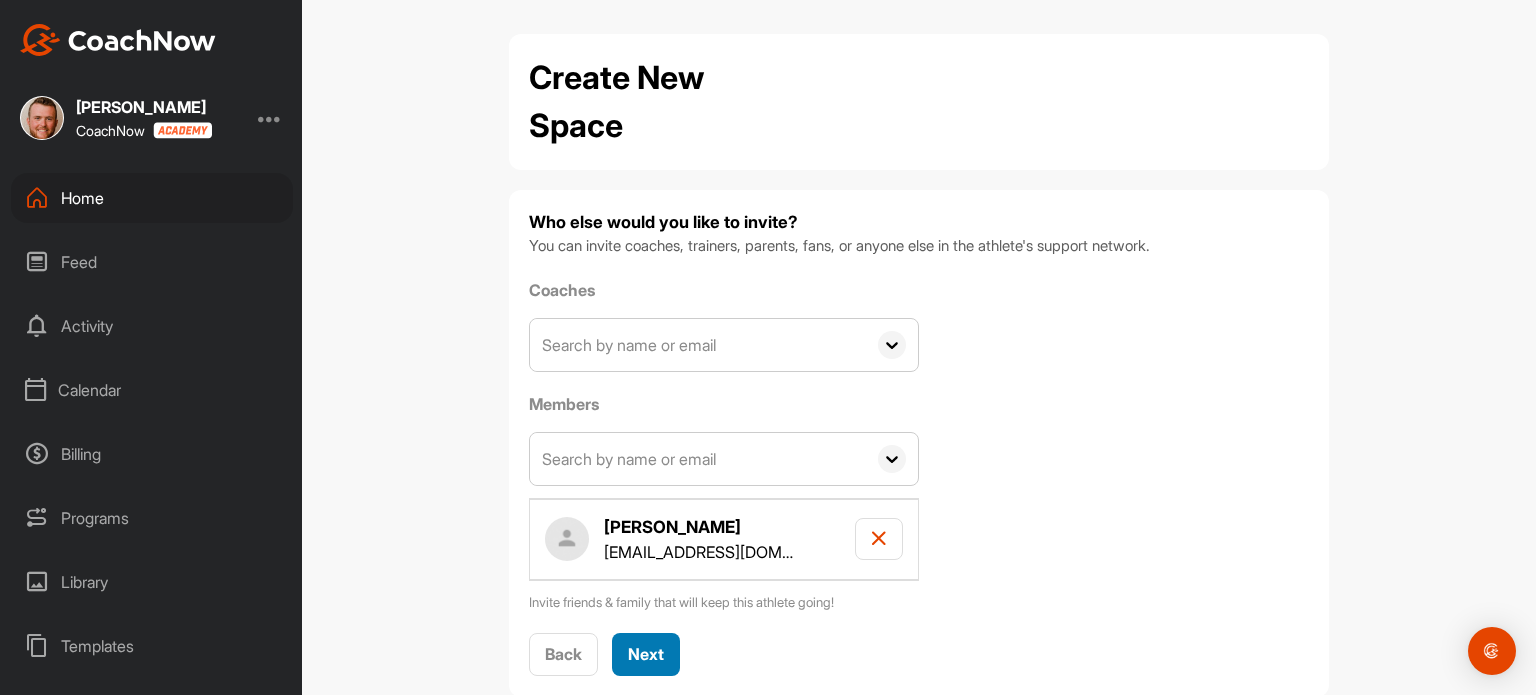 click on "Next" at bounding box center [646, 654] 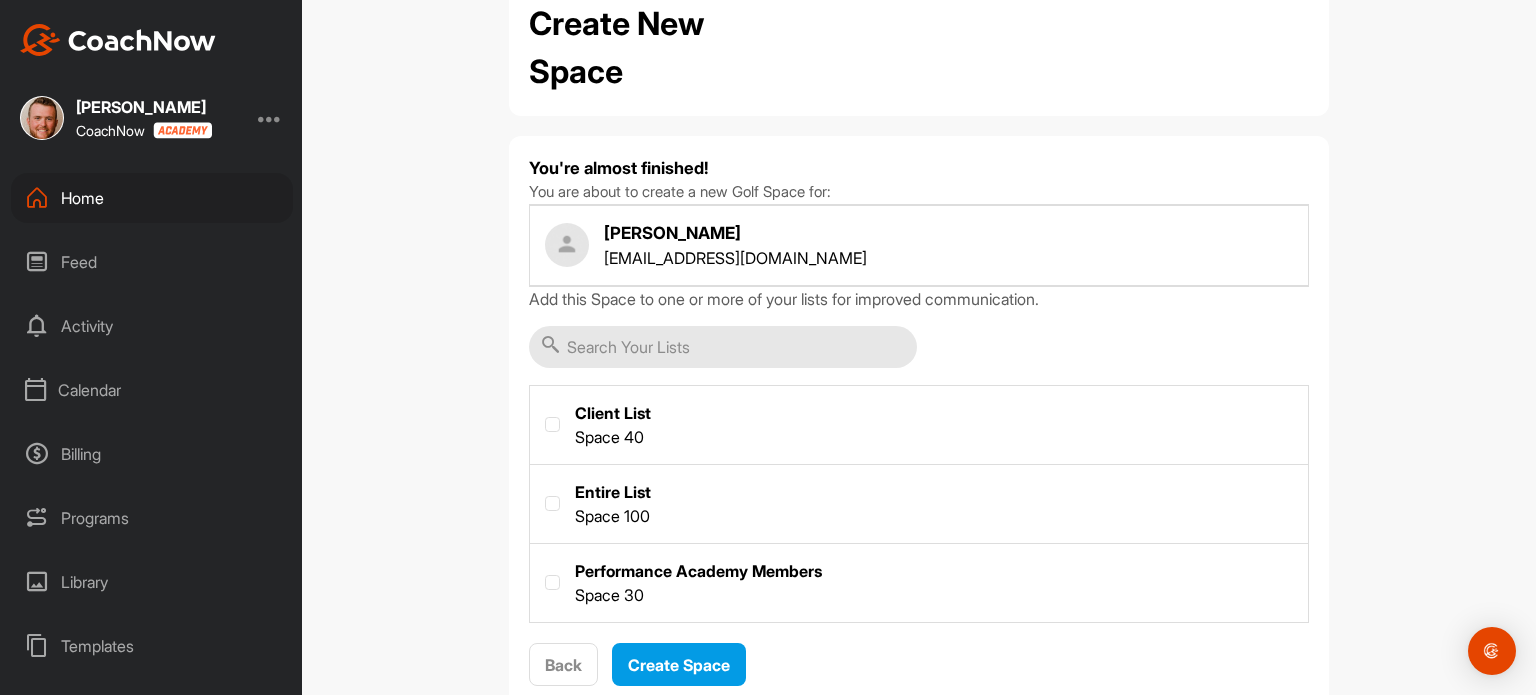 scroll, scrollTop: 64, scrollLeft: 0, axis: vertical 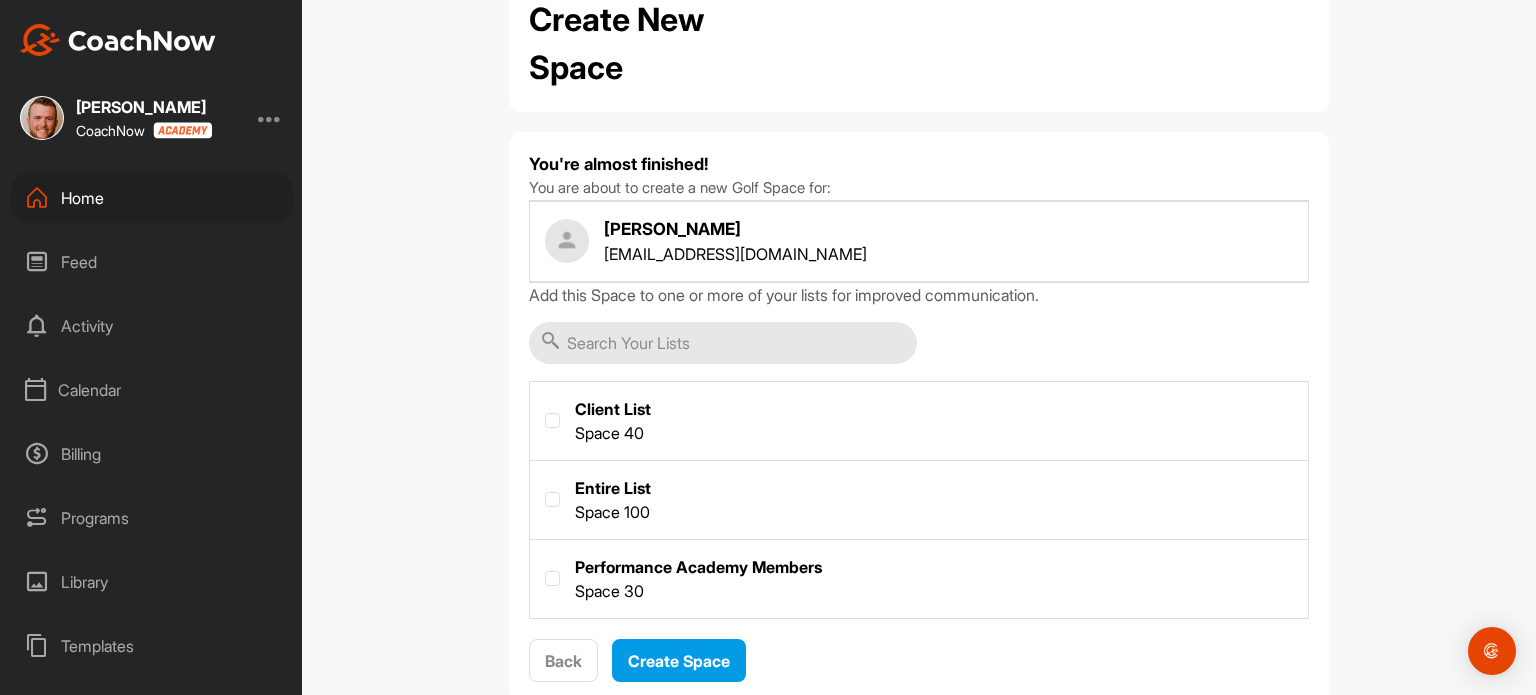 click at bounding box center (919, 498) 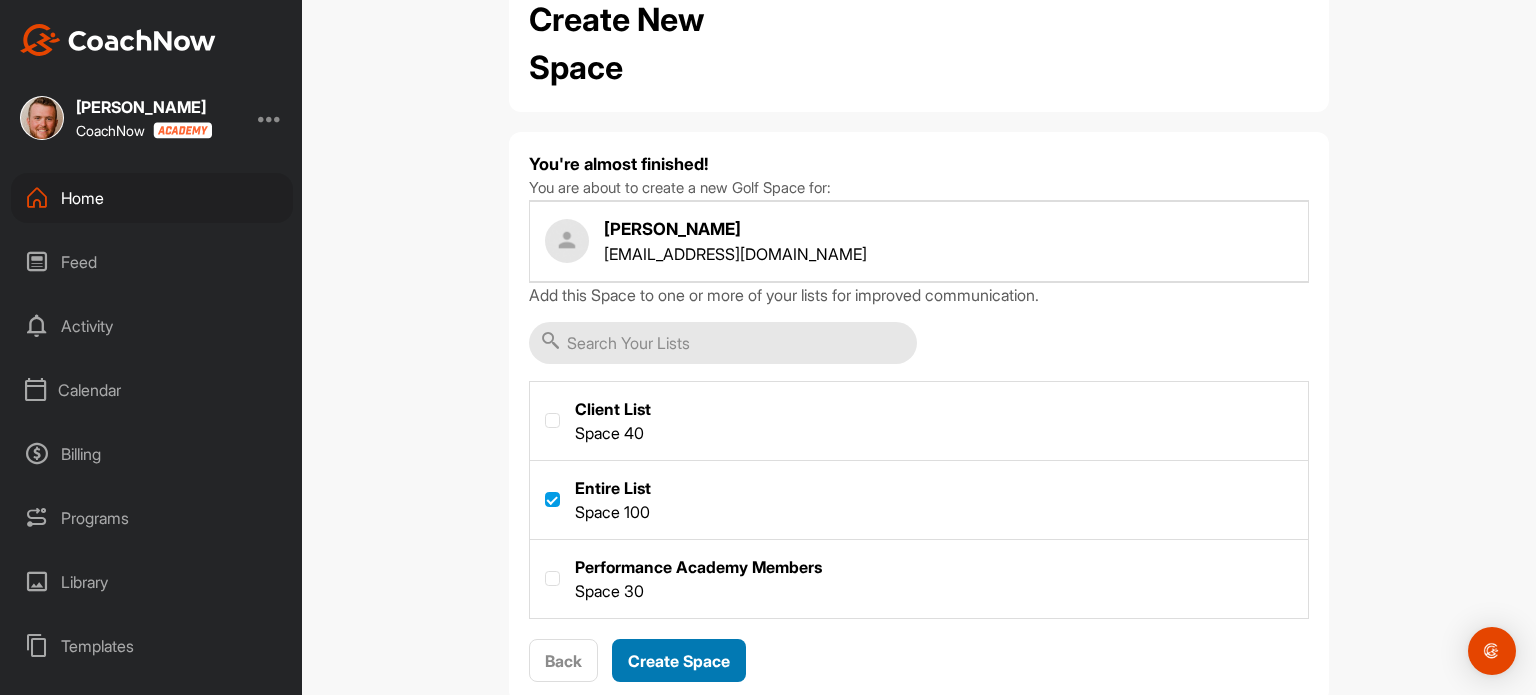 click on "Create Space" at bounding box center [679, 661] 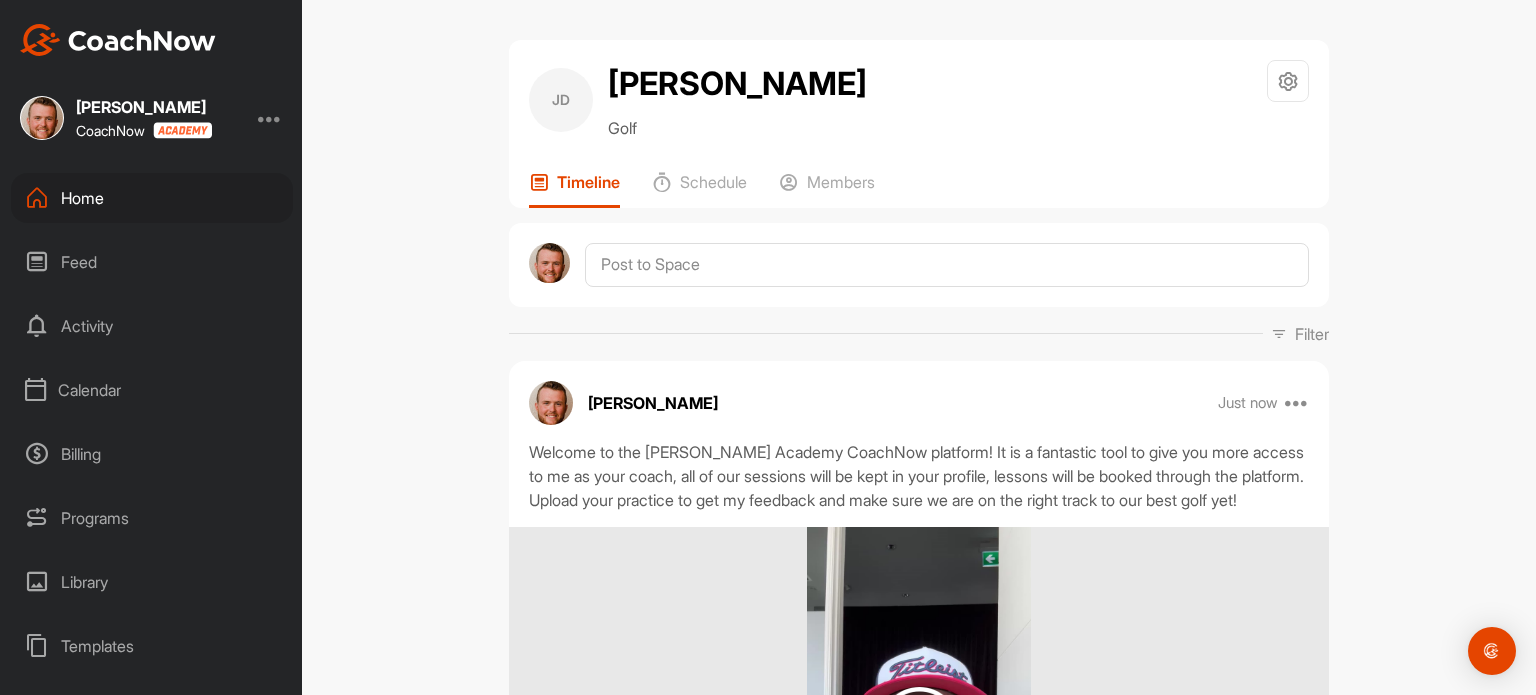 click on "Home" at bounding box center (152, 198) 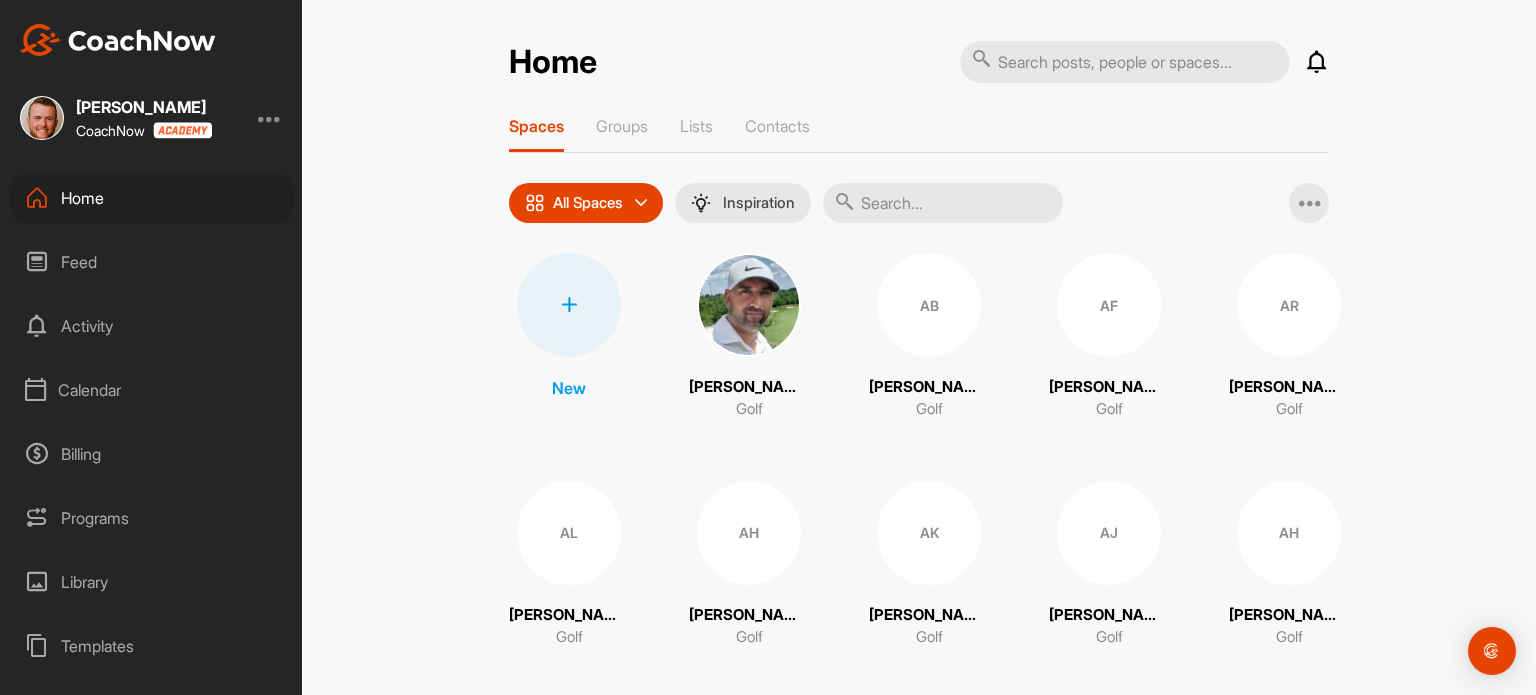 click on "Home" at bounding box center (152, 198) 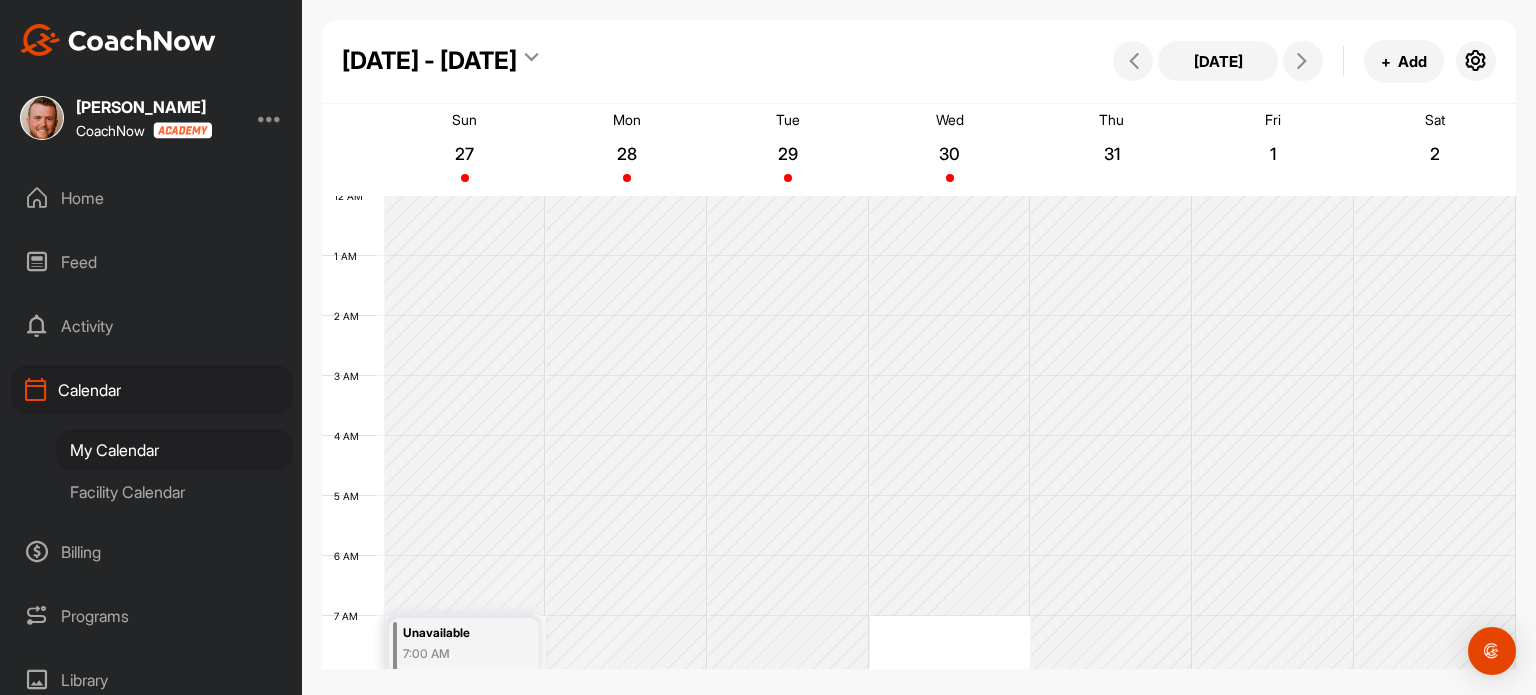 scroll, scrollTop: 0, scrollLeft: 0, axis: both 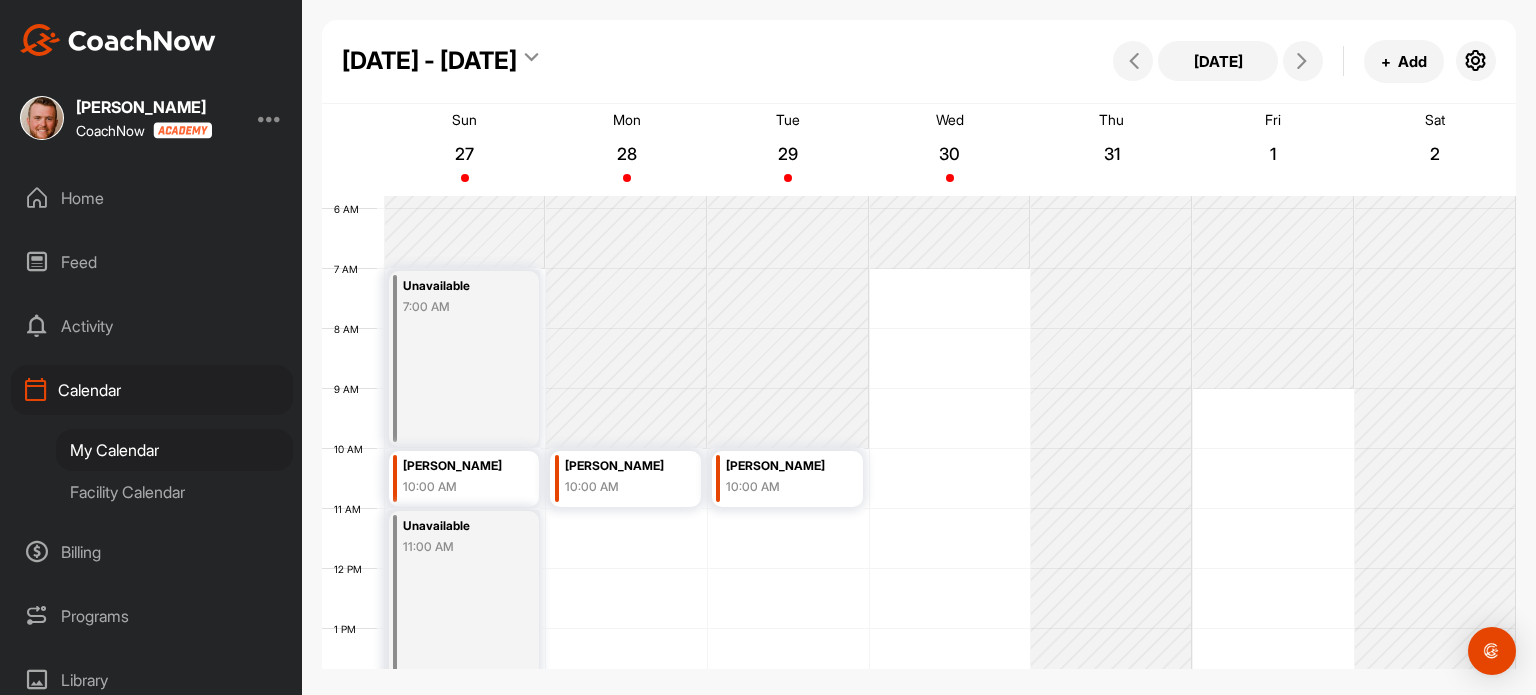 click at bounding box center (1303, 61) 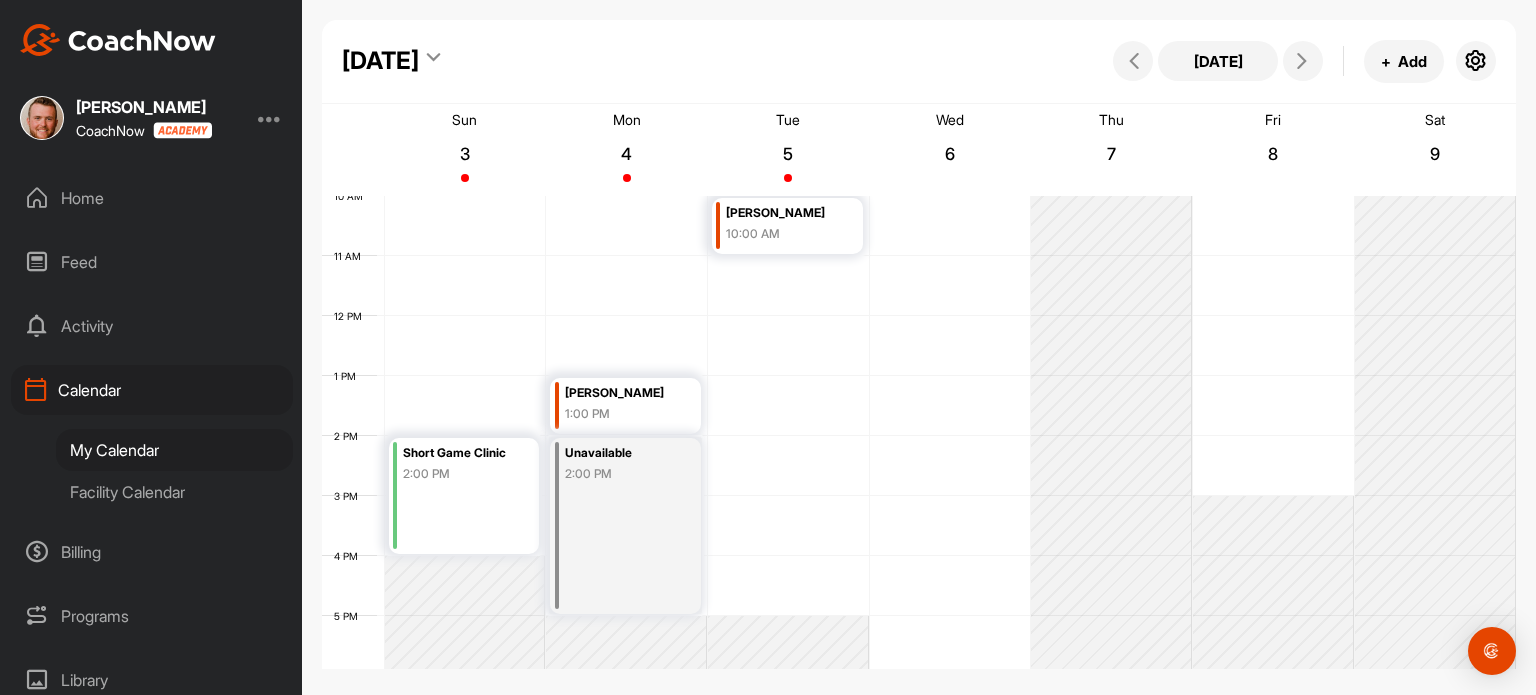 scroll, scrollTop: 587, scrollLeft: 0, axis: vertical 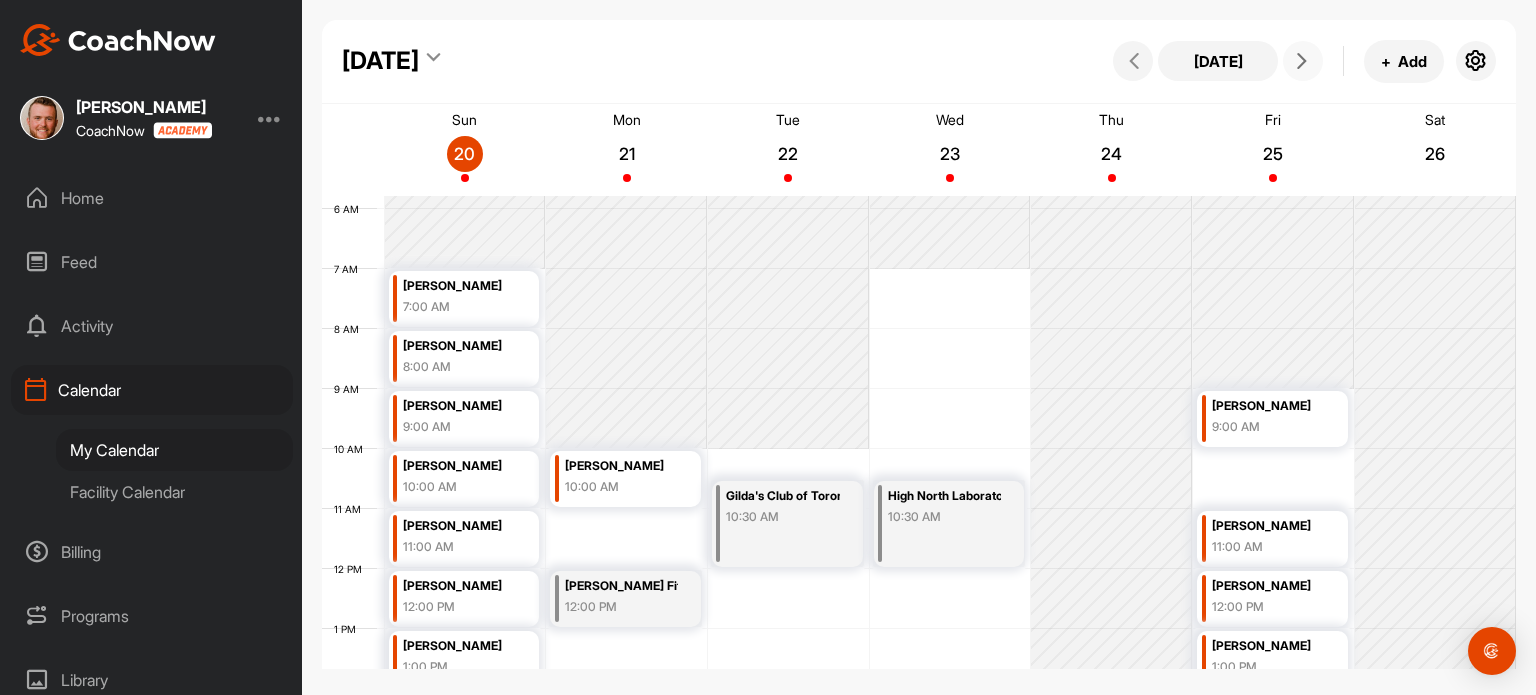 click at bounding box center [1303, 61] 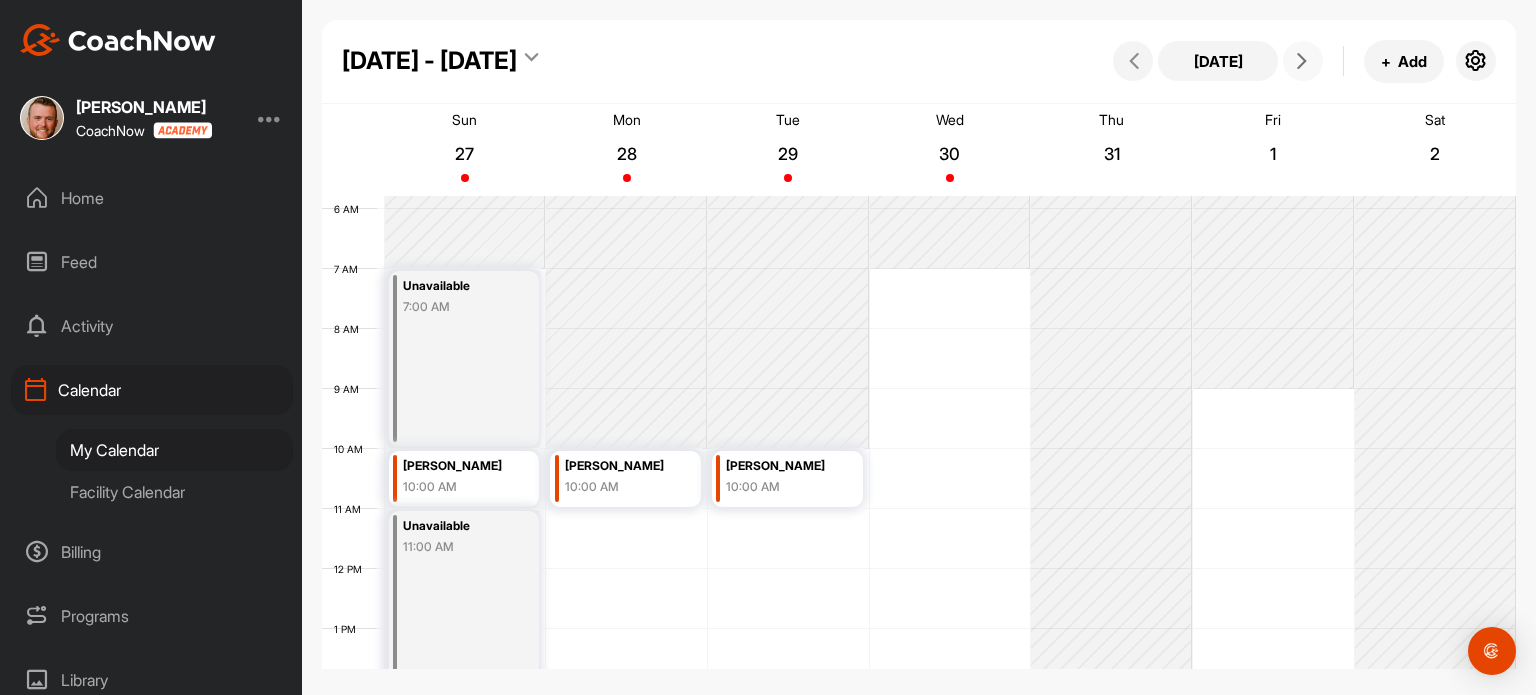 click at bounding box center (1303, 61) 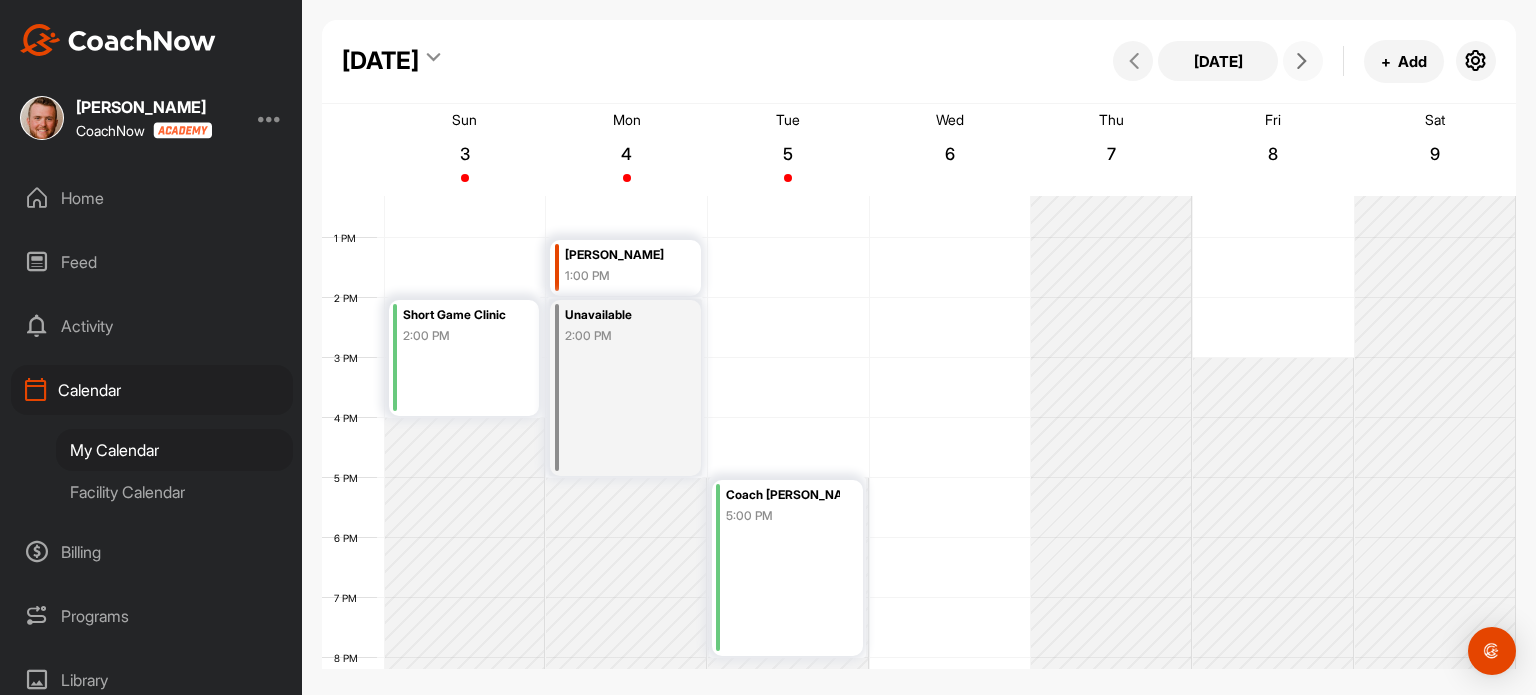 scroll, scrollTop: 743, scrollLeft: 0, axis: vertical 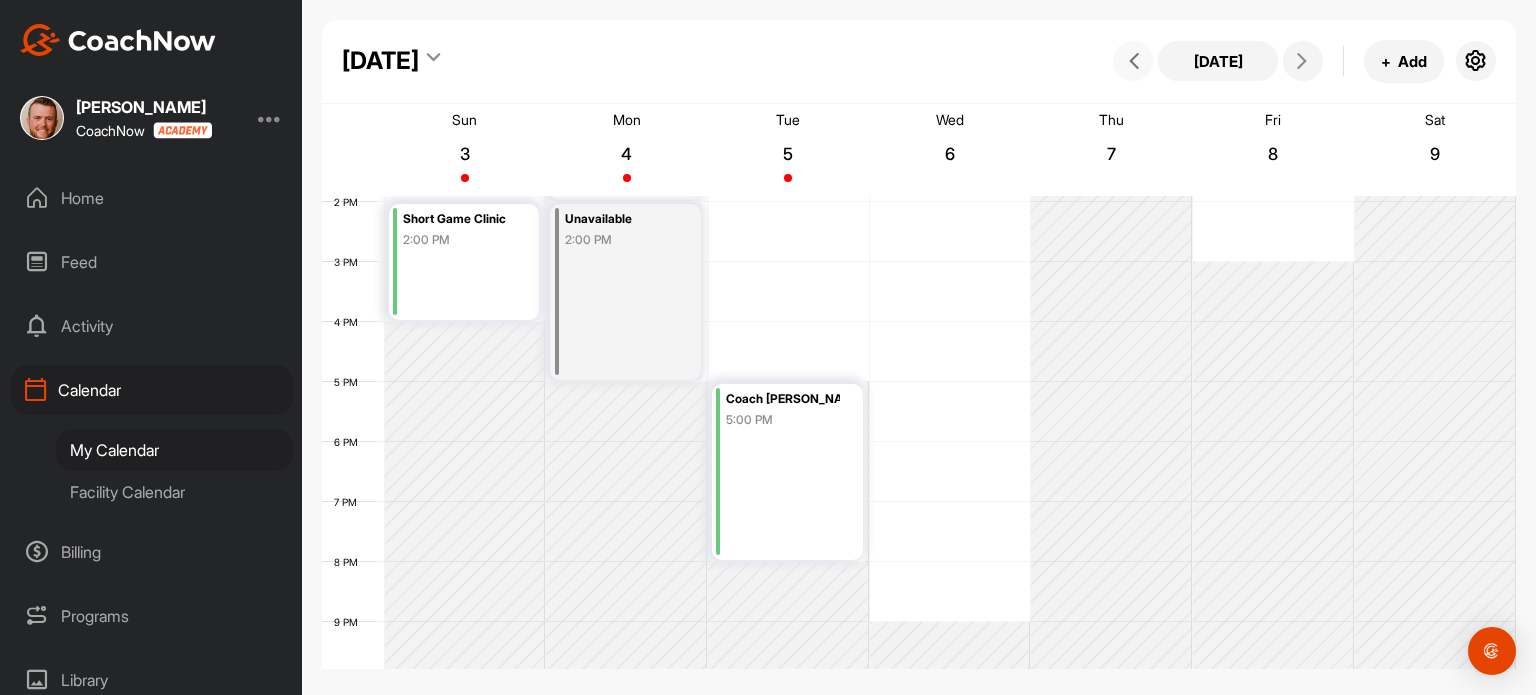 click at bounding box center (1133, 61) 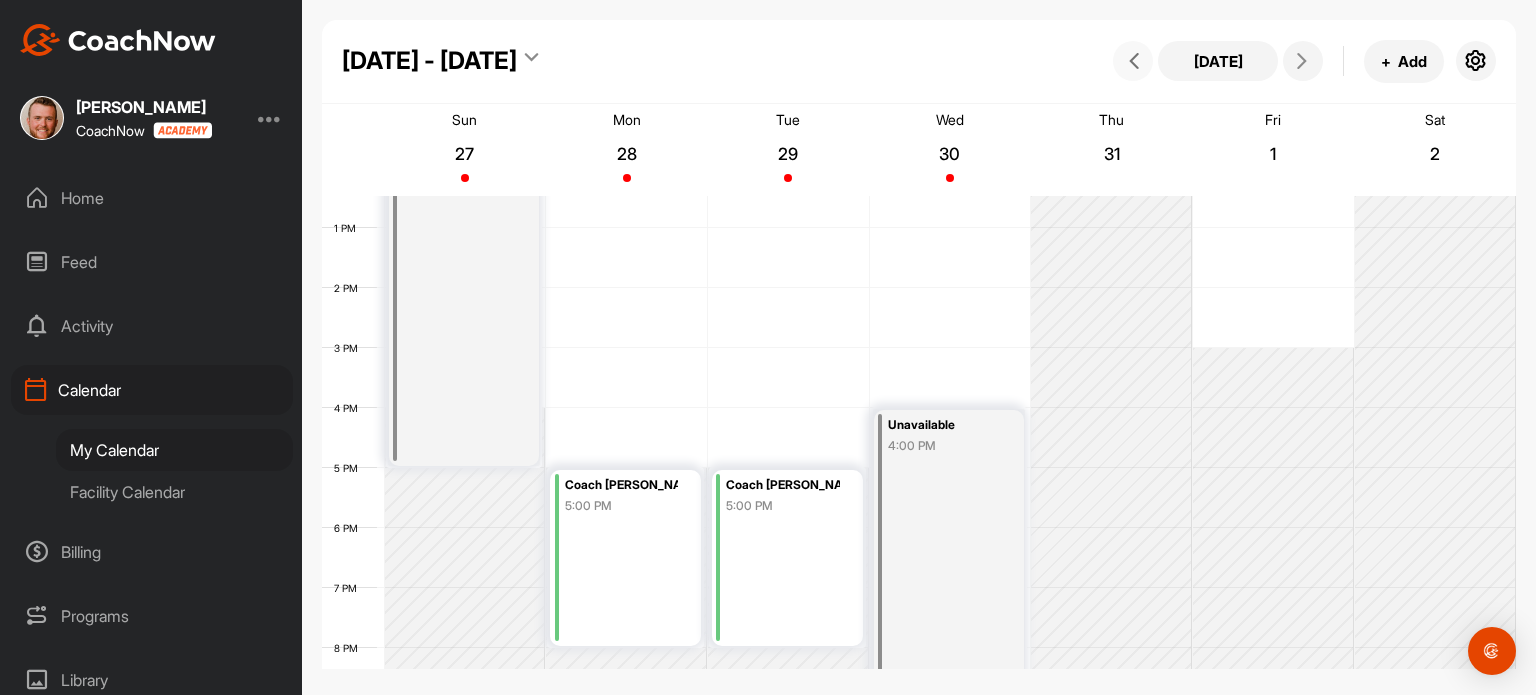 scroll, scrollTop: 748, scrollLeft: 0, axis: vertical 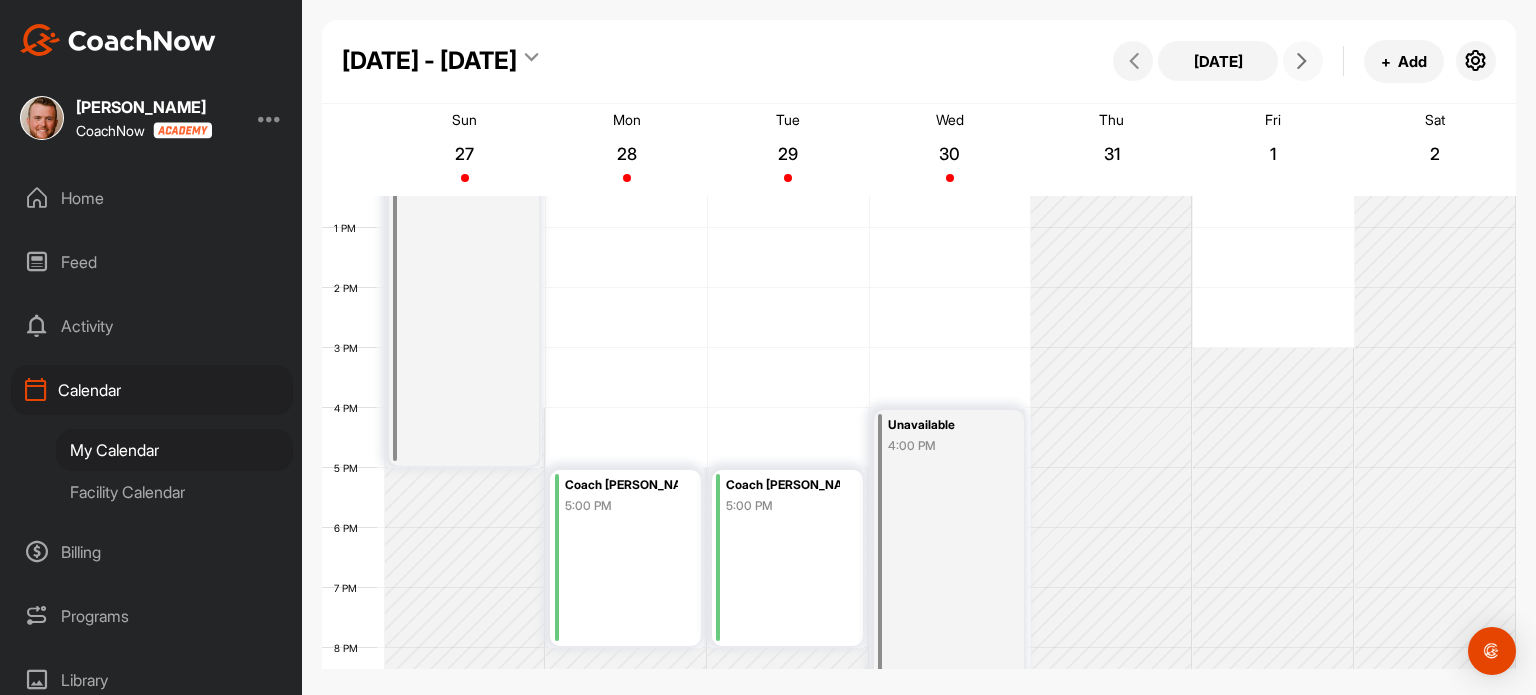 click at bounding box center (1302, 61) 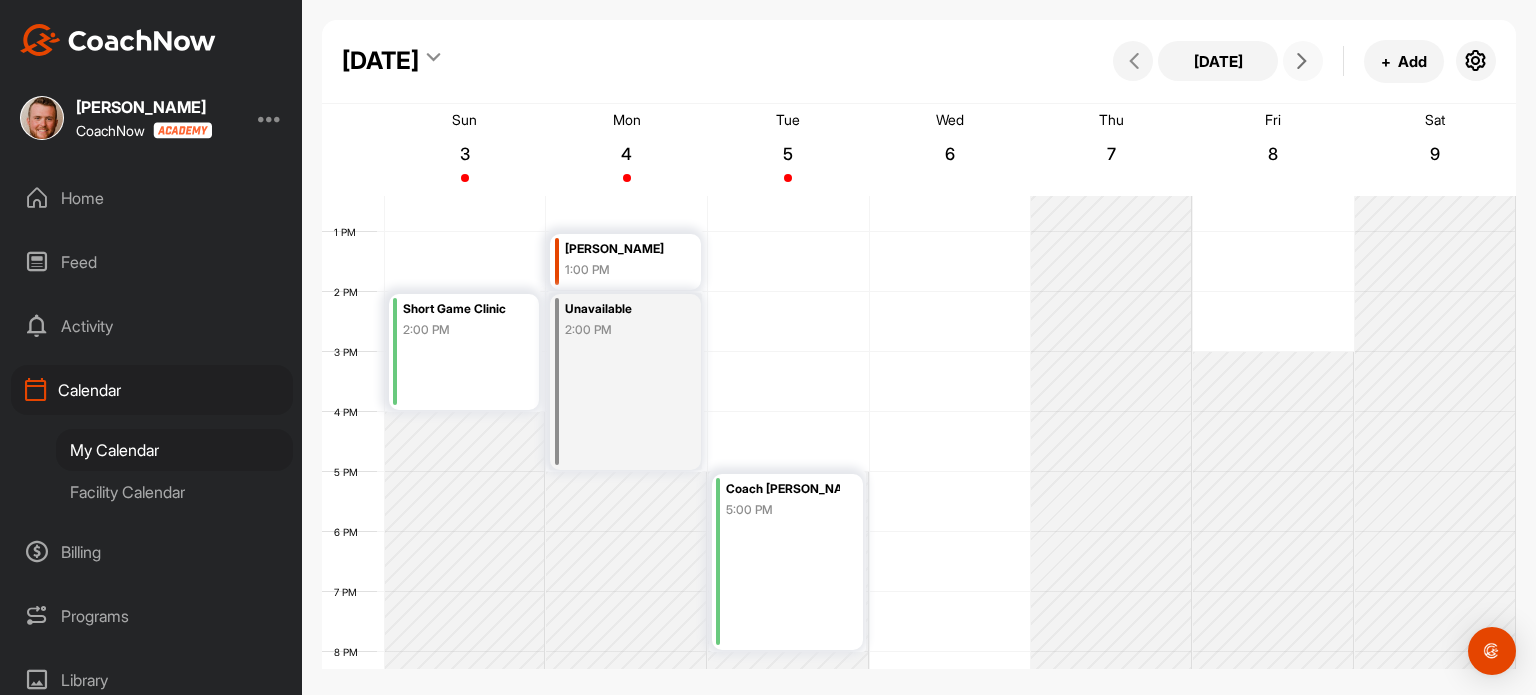 scroll, scrollTop: 748, scrollLeft: 0, axis: vertical 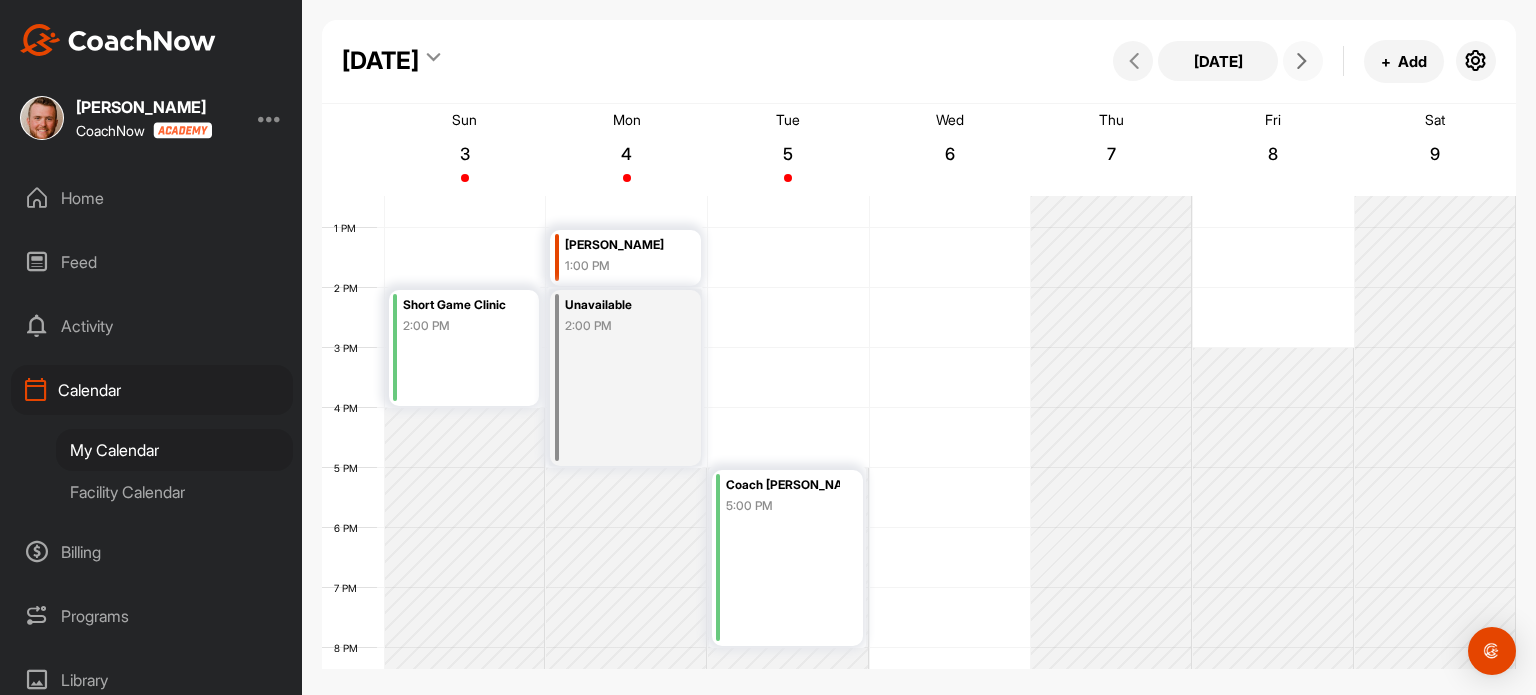click on "Short Game Clinic 2:00 PM" at bounding box center (464, 348) 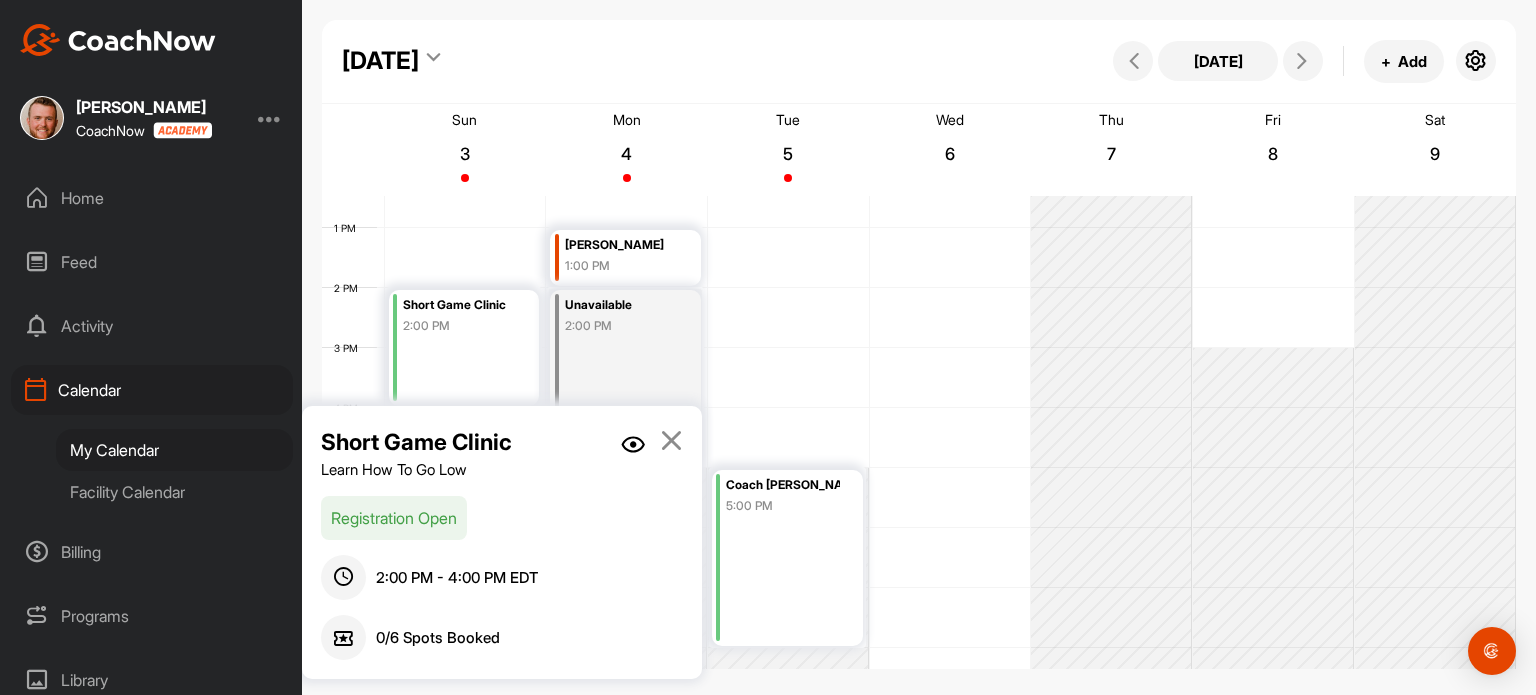 click at bounding box center (633, 444) 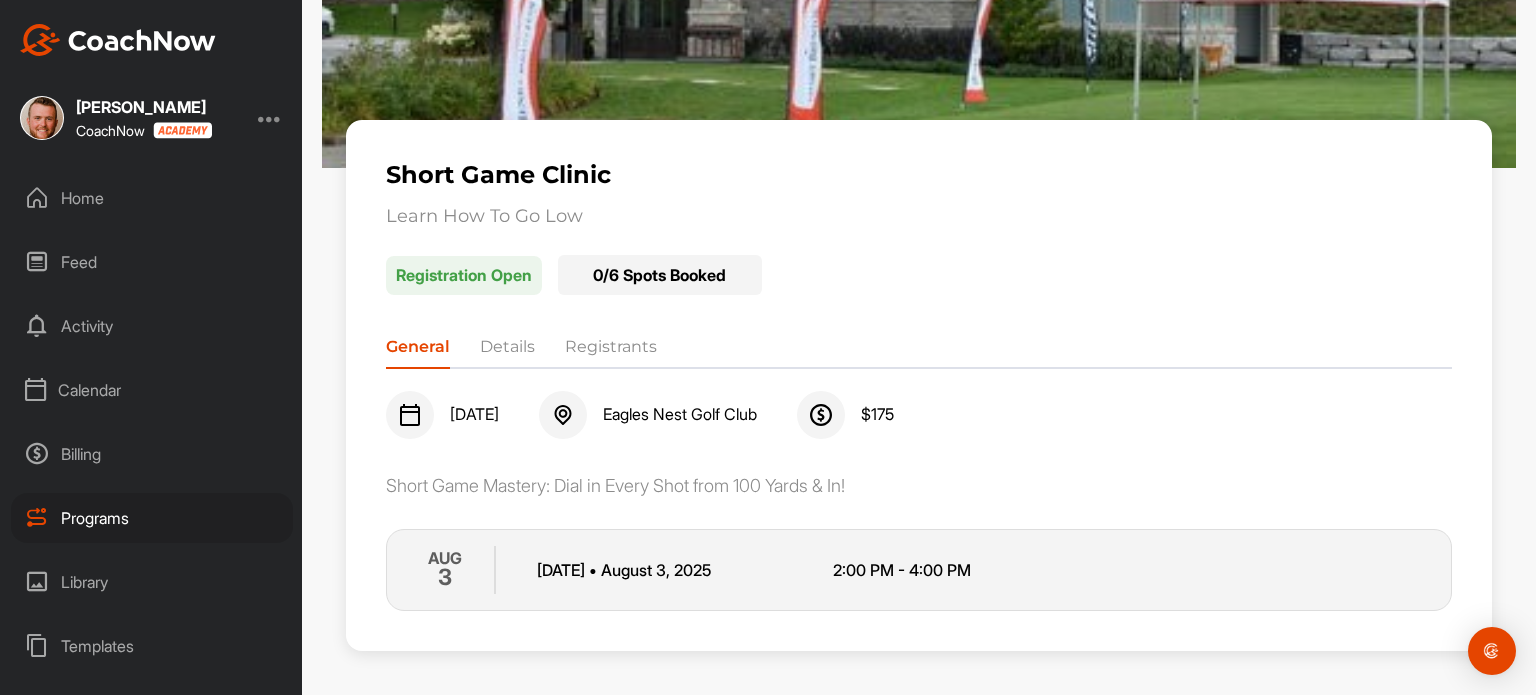 scroll, scrollTop: 172, scrollLeft: 0, axis: vertical 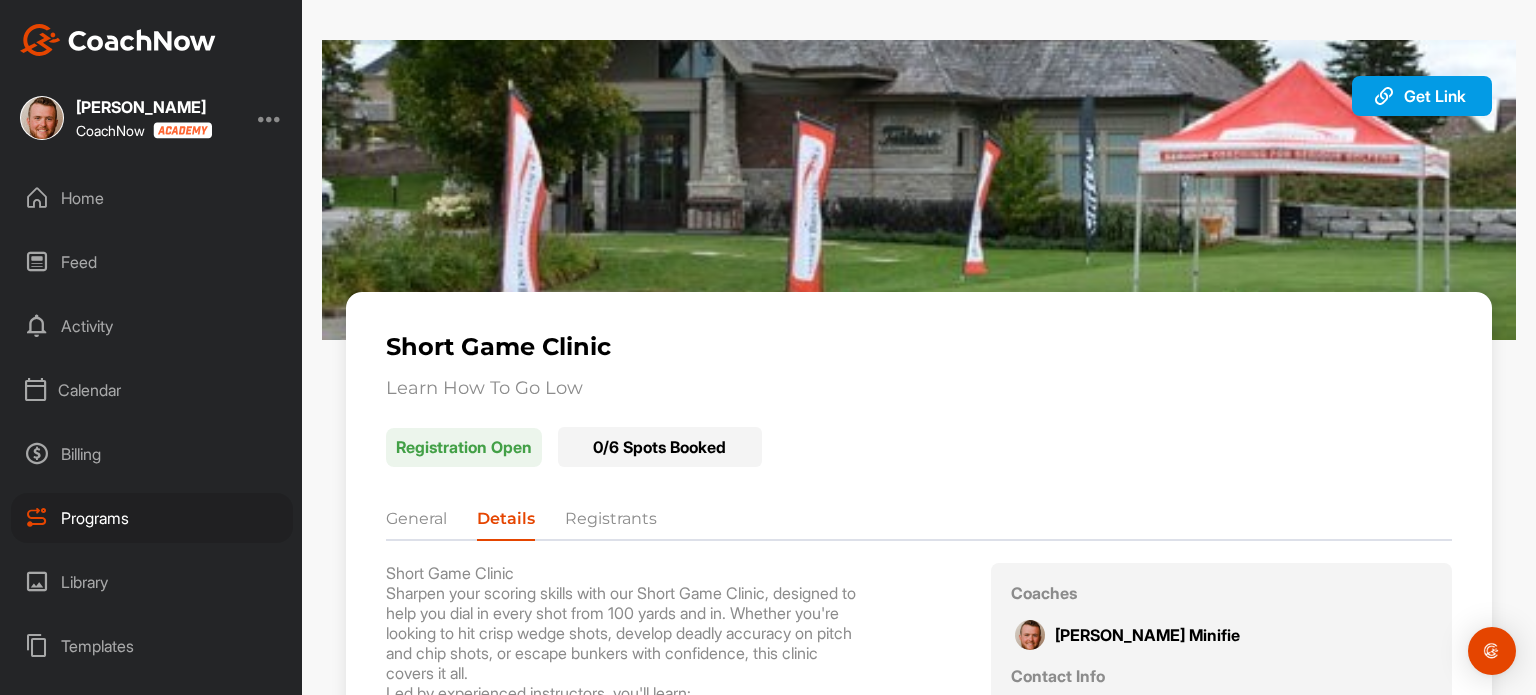 click on "General" at bounding box center [416, 523] 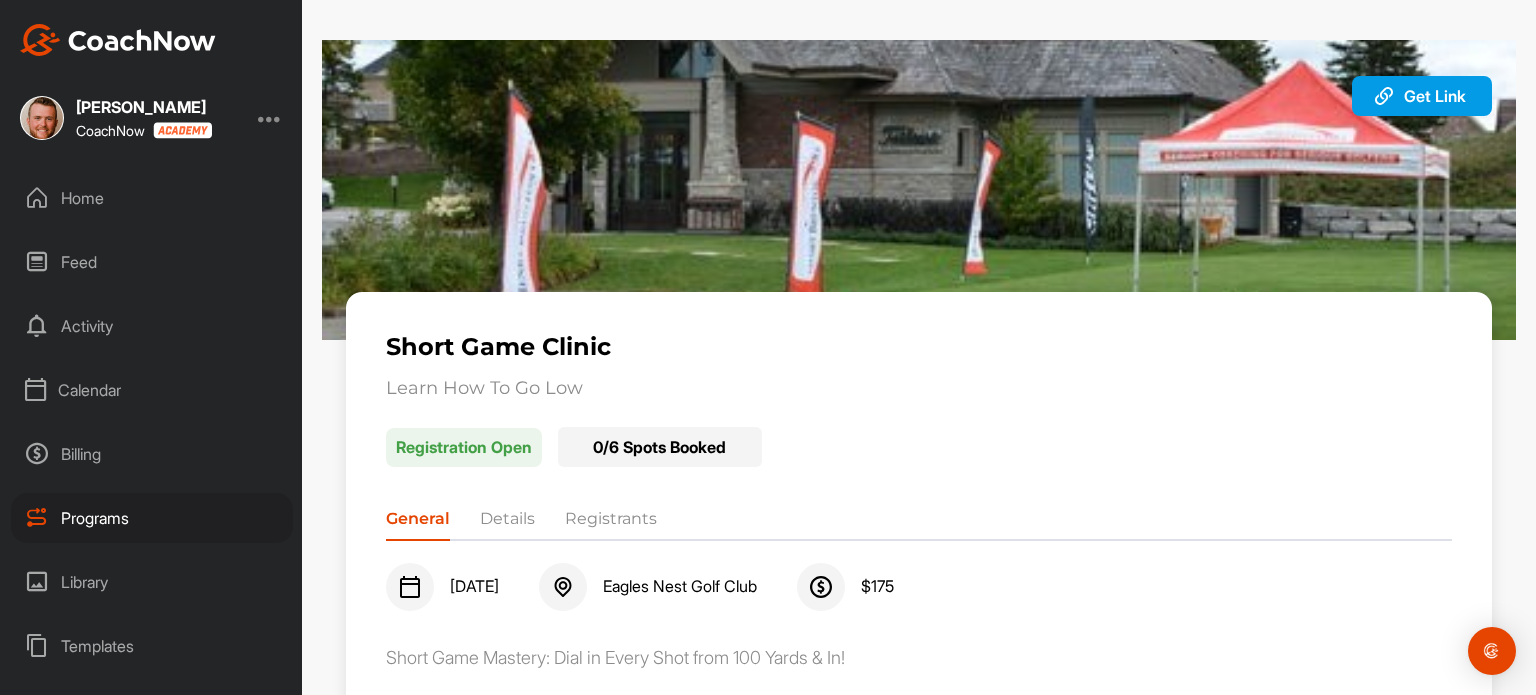 click on "Programs" at bounding box center [152, 518] 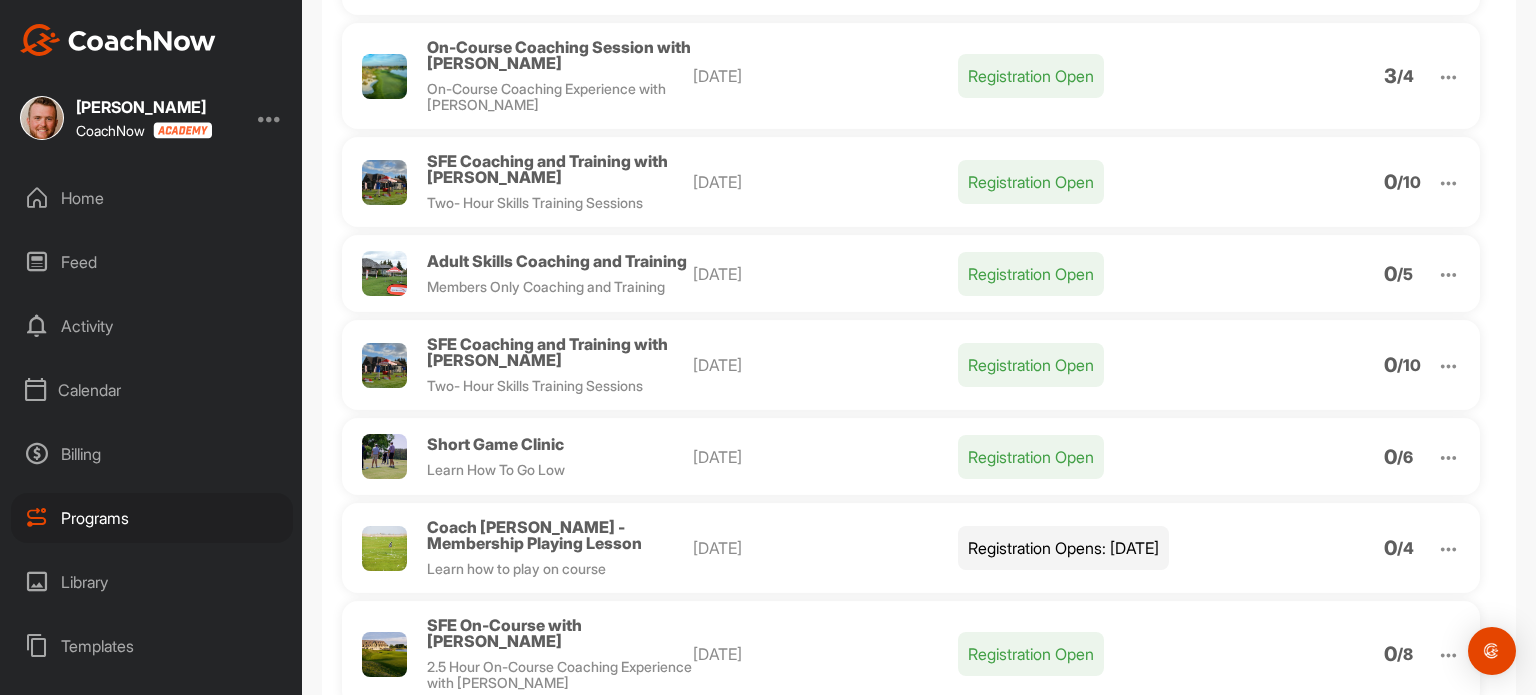 scroll, scrollTop: 1413, scrollLeft: 0, axis: vertical 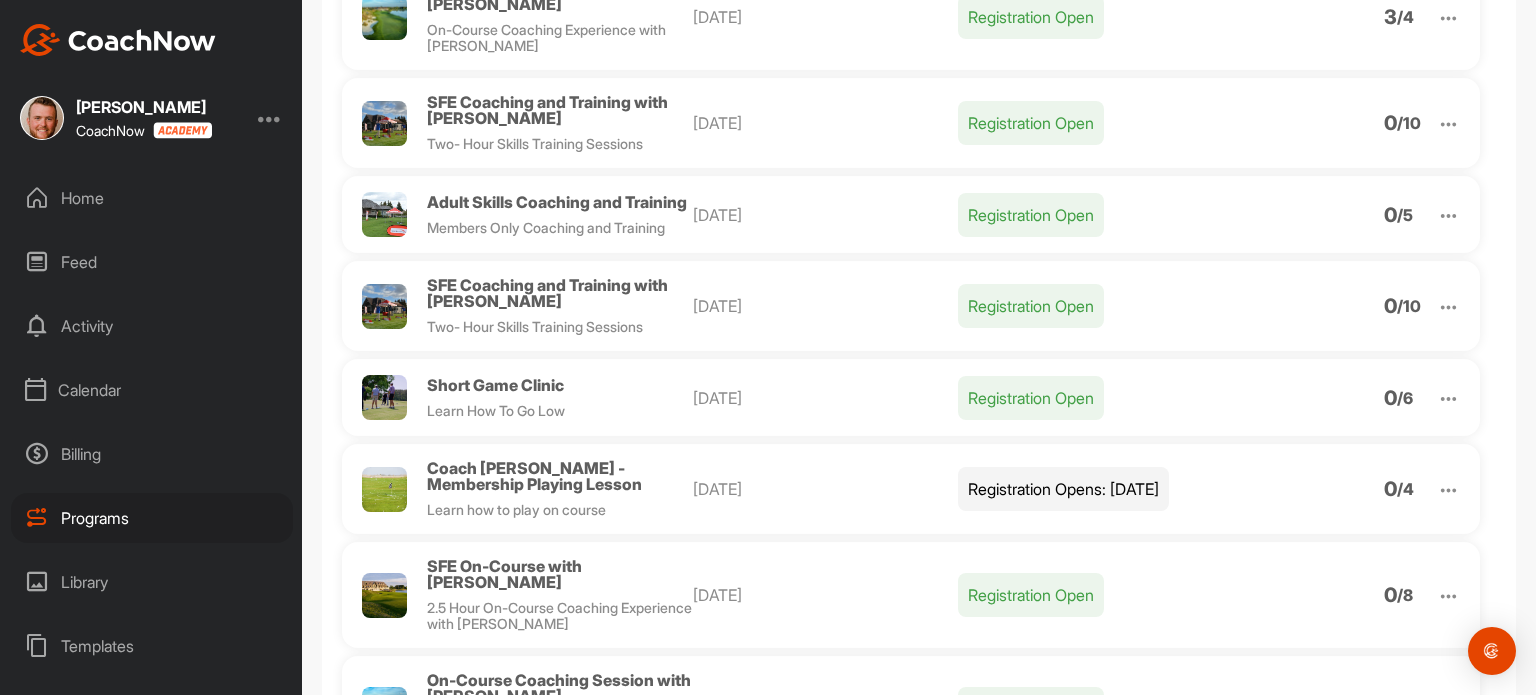 click on "Short Game Clinic" at bounding box center [495, 385] 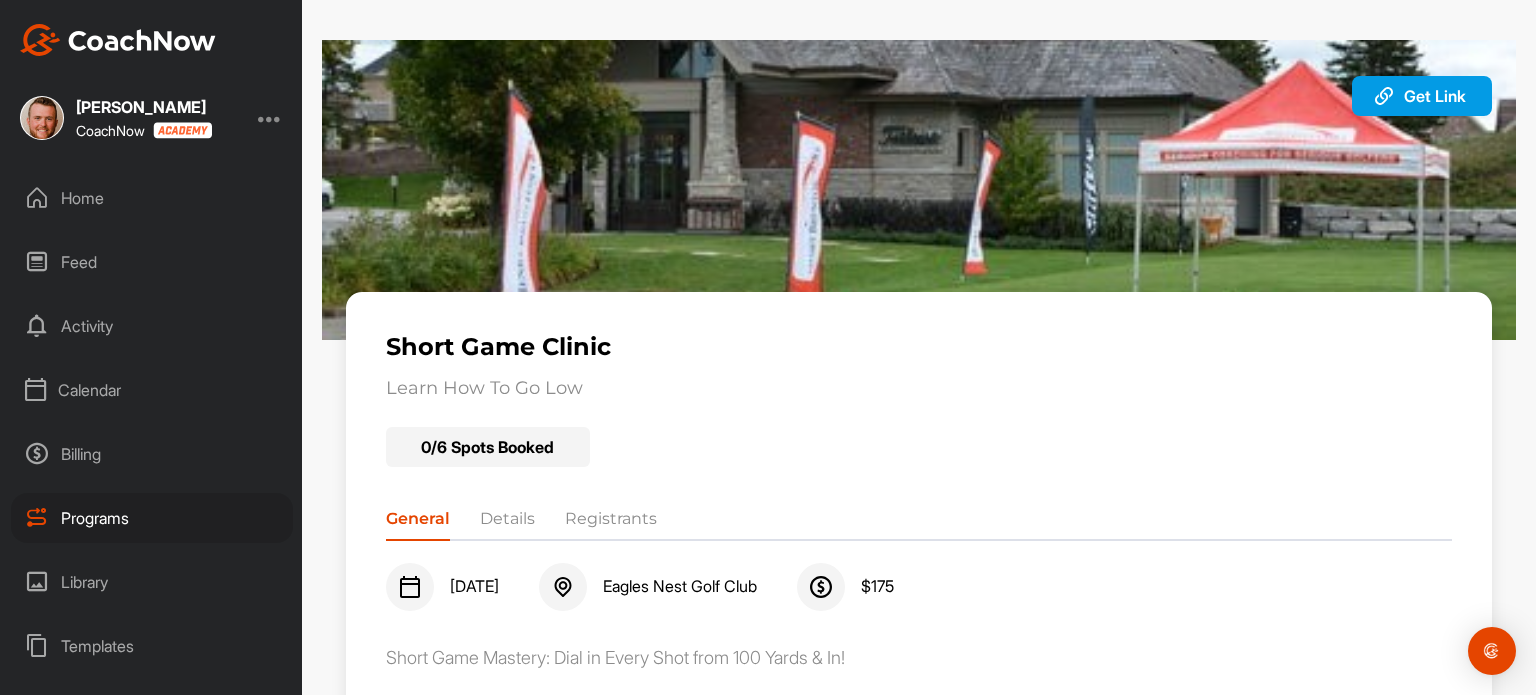 scroll, scrollTop: 172, scrollLeft: 0, axis: vertical 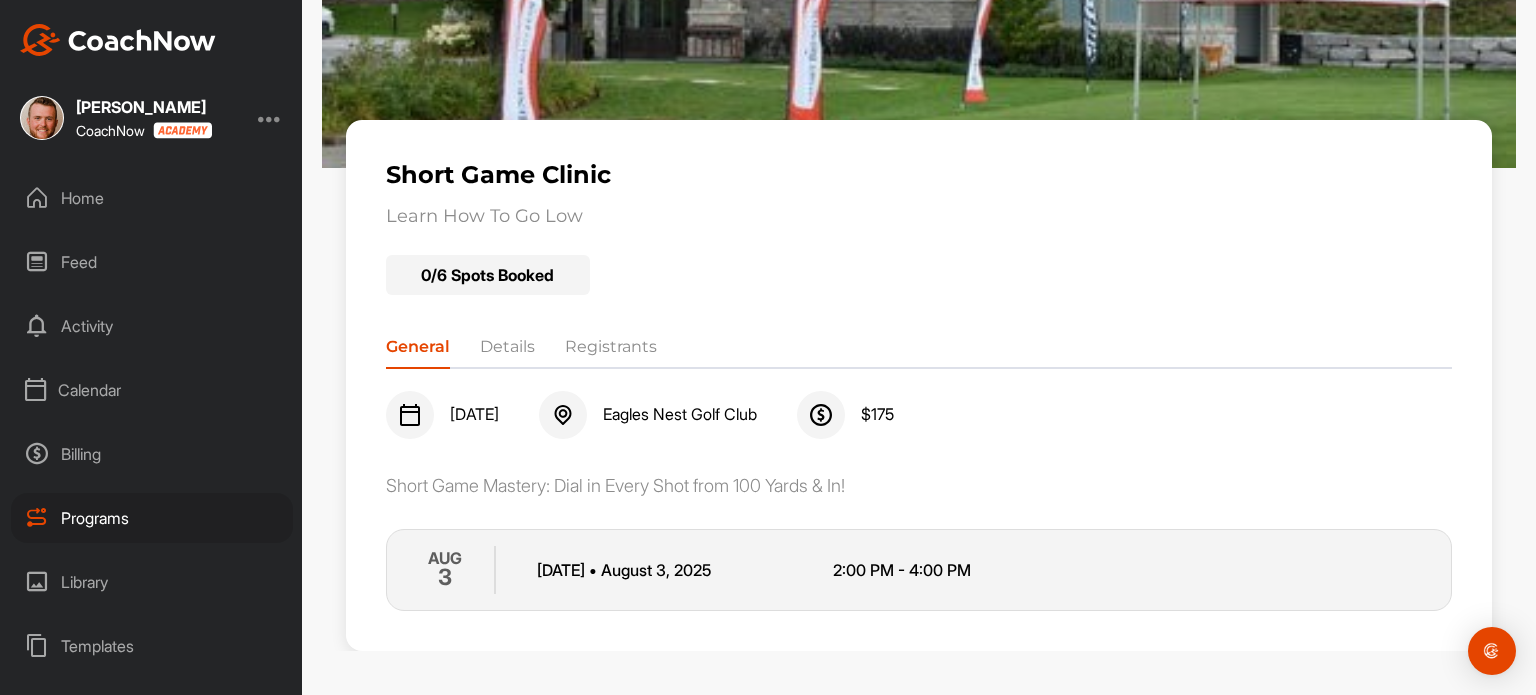 click on "AUG 3 Sunday   •   August   3 ,   2025 2:00 PM - 4:00 PM" at bounding box center (919, 570) 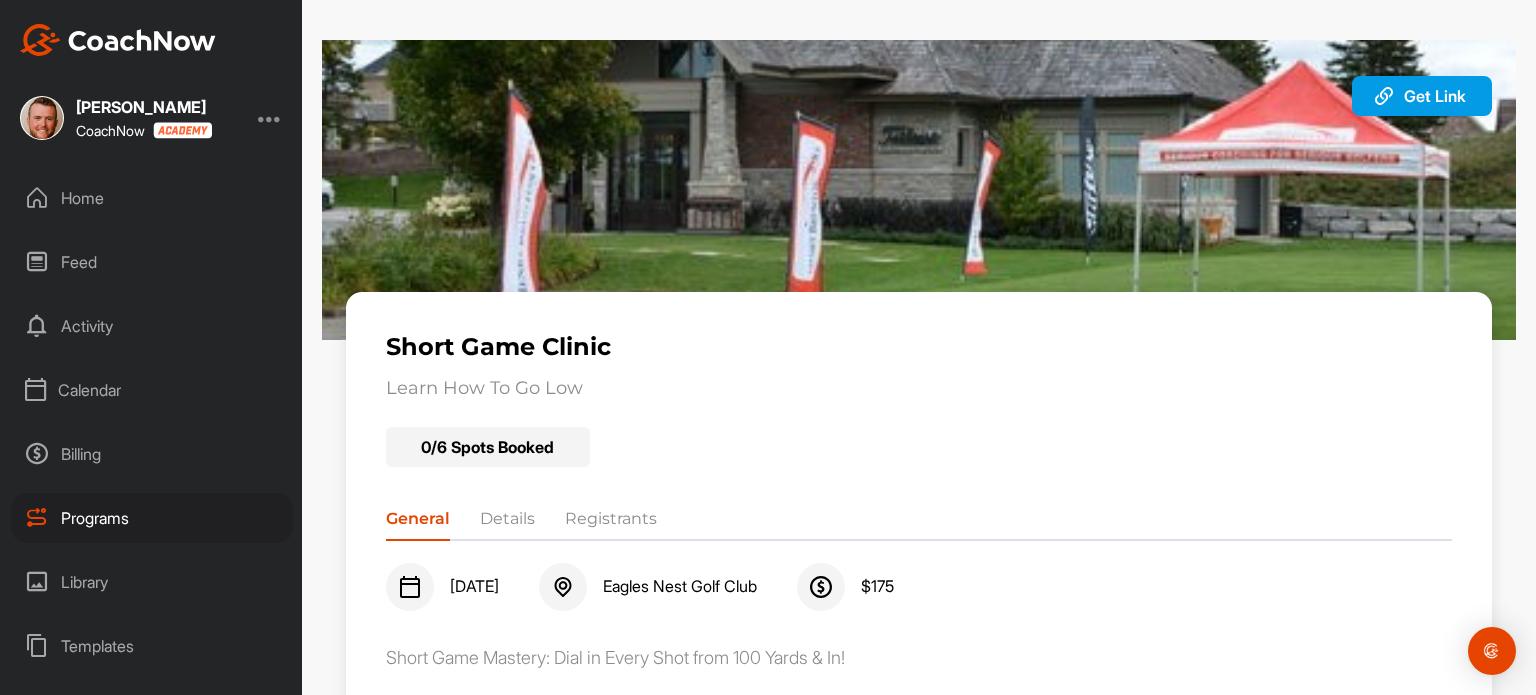 click on "Programs" at bounding box center (152, 518) 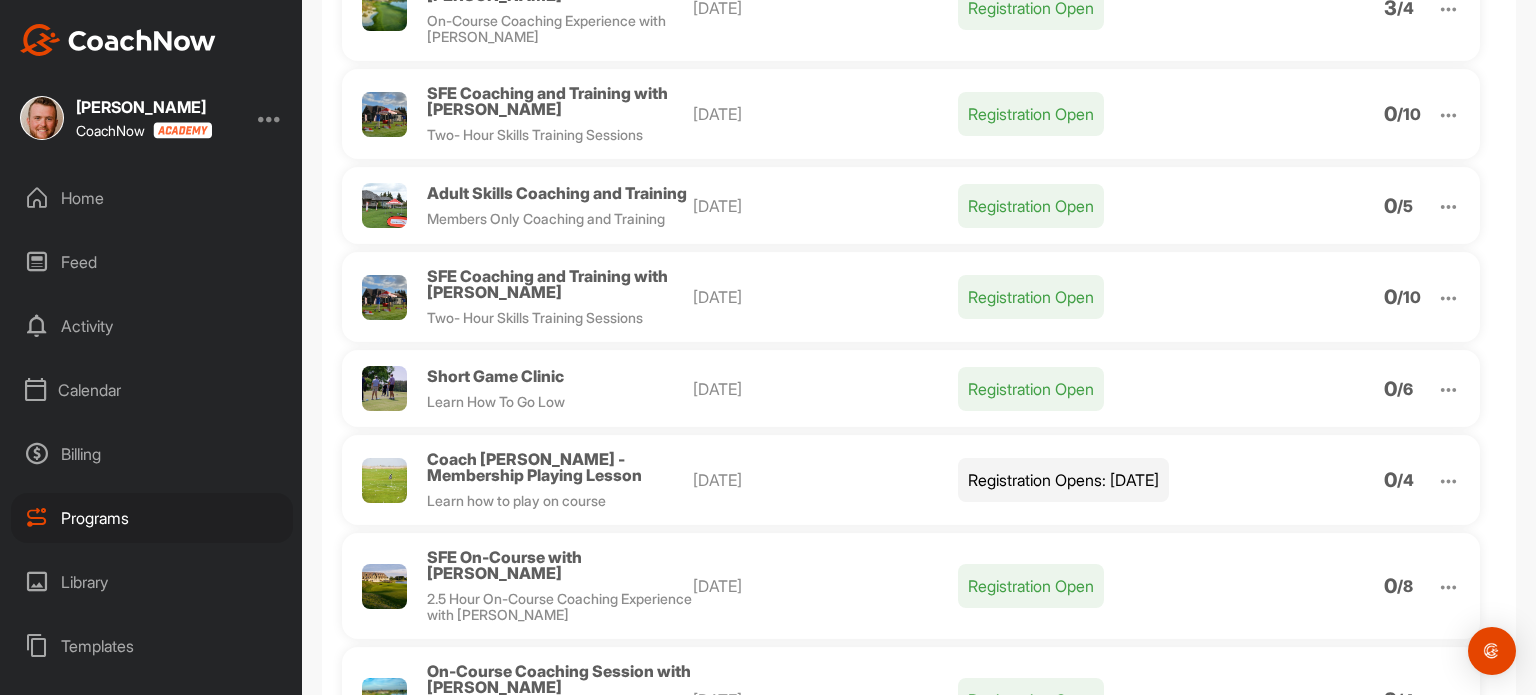 scroll, scrollTop: 1432, scrollLeft: 0, axis: vertical 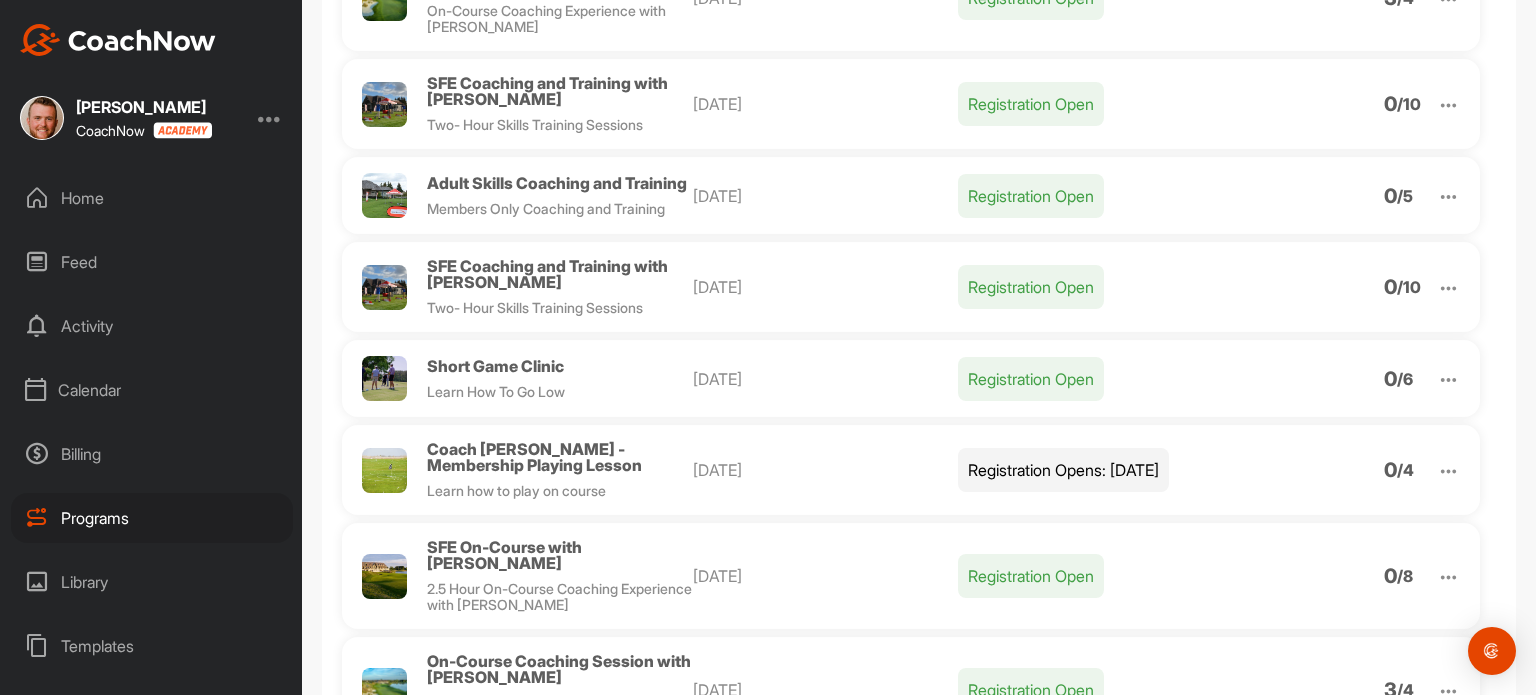click at bounding box center [1448, 379] 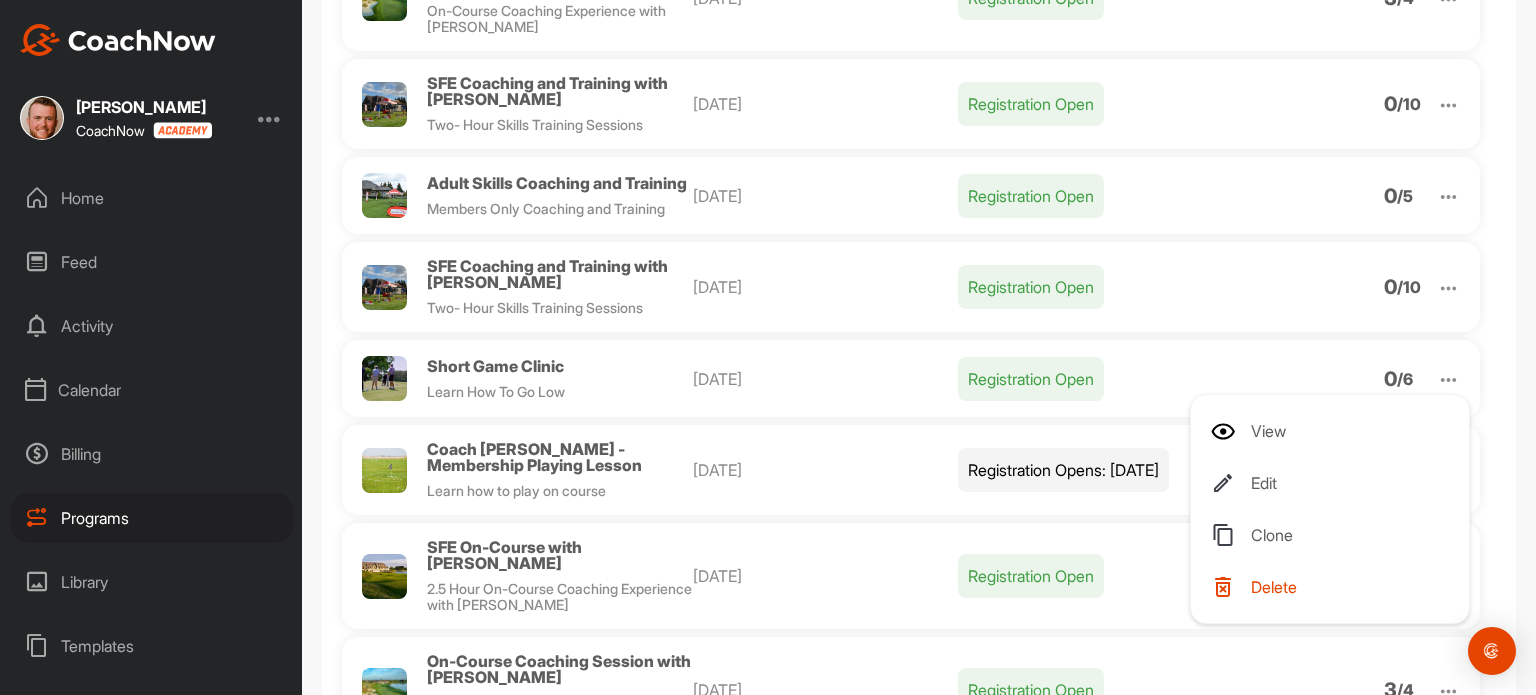 click on "Edit" at bounding box center [1334, 483] 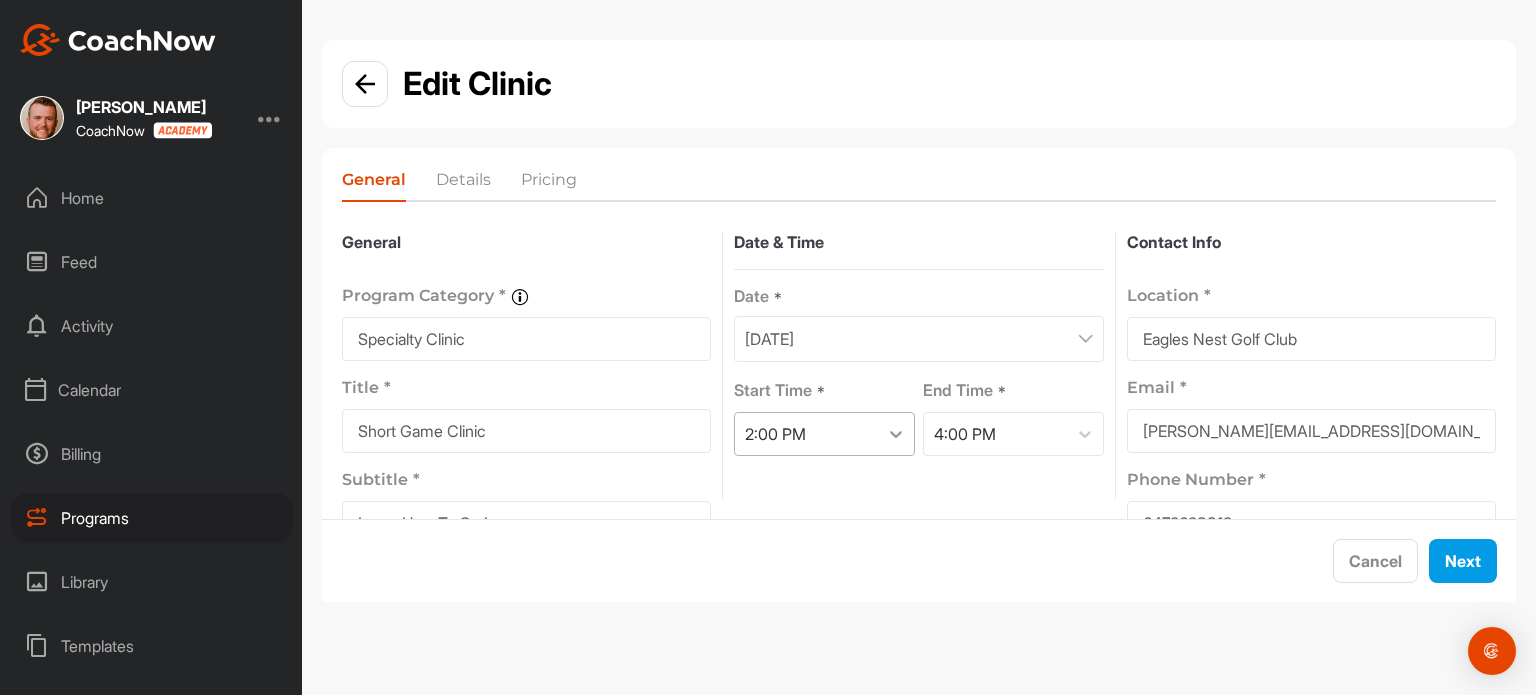 click at bounding box center [896, 434] 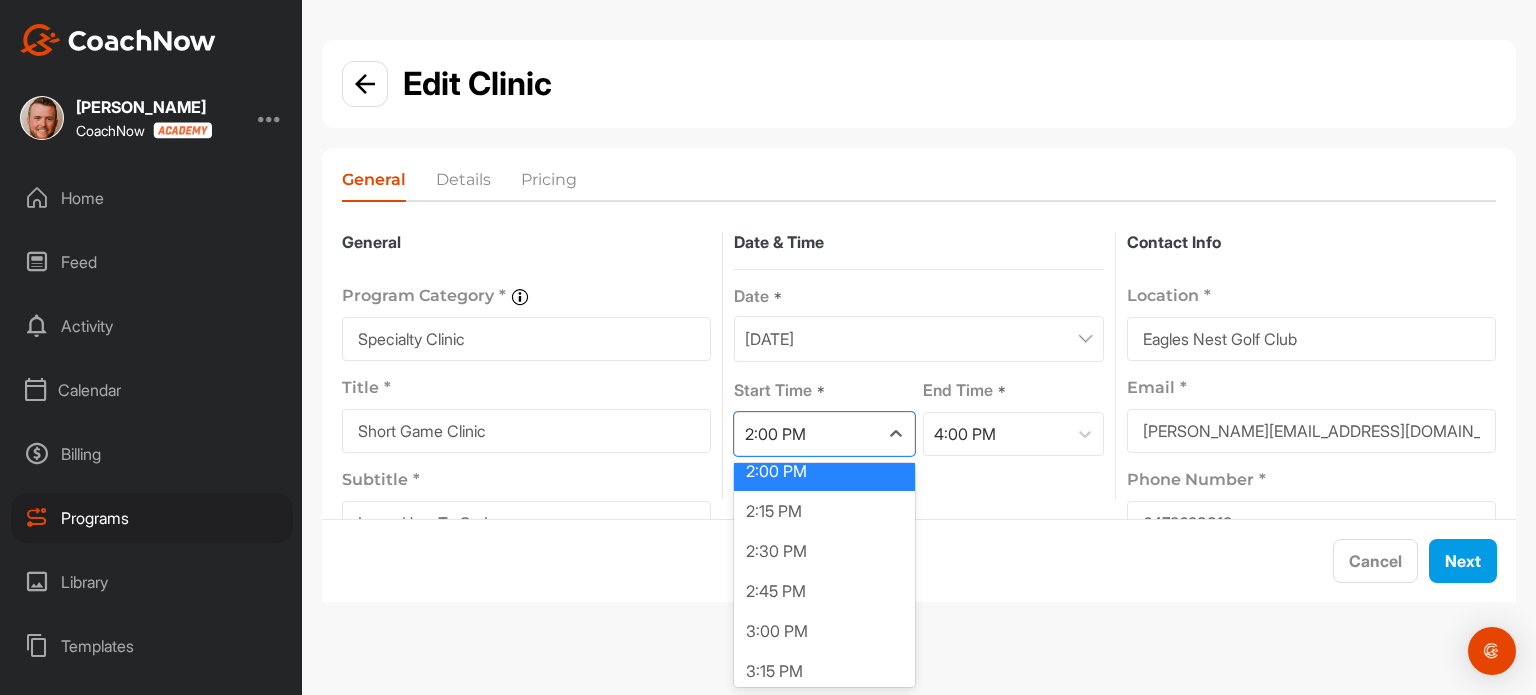 scroll, scrollTop: 2256, scrollLeft: 0, axis: vertical 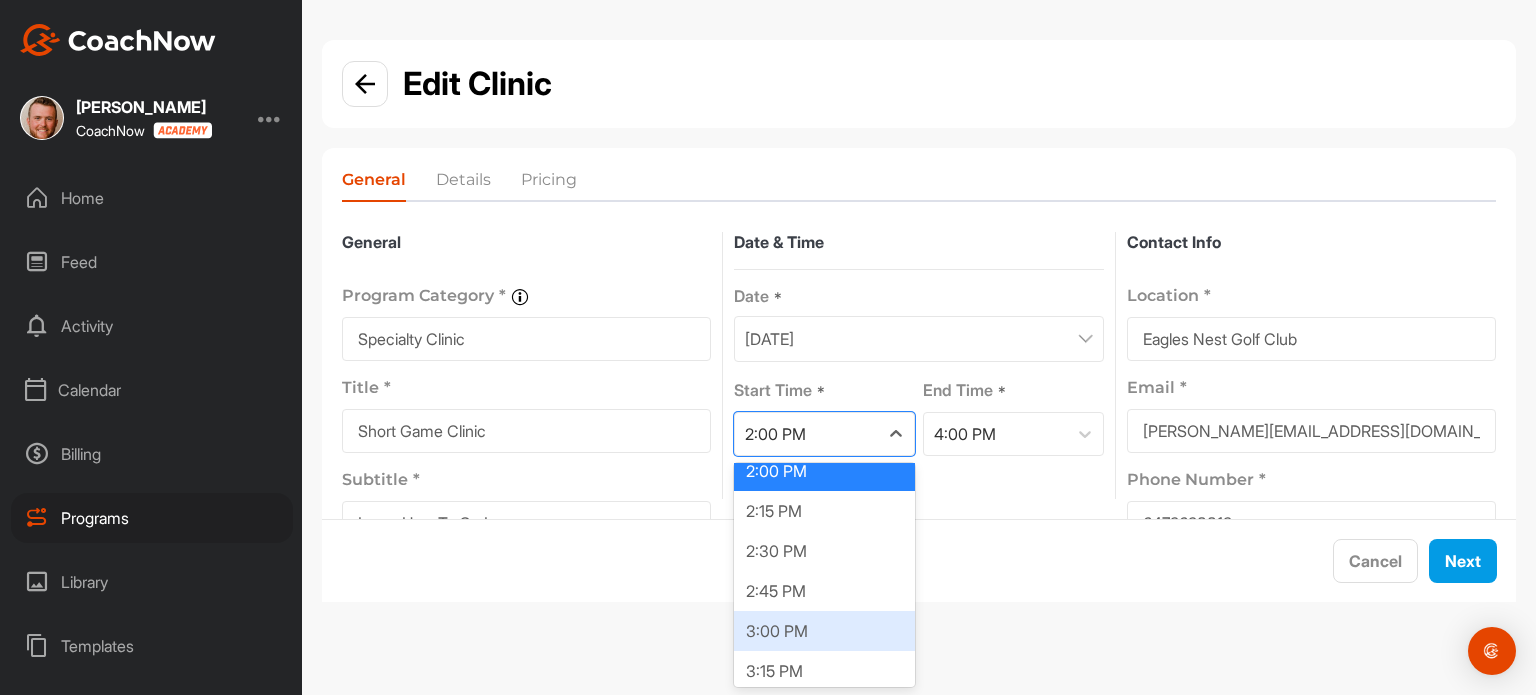 click on "3:00 PM" at bounding box center (824, 631) 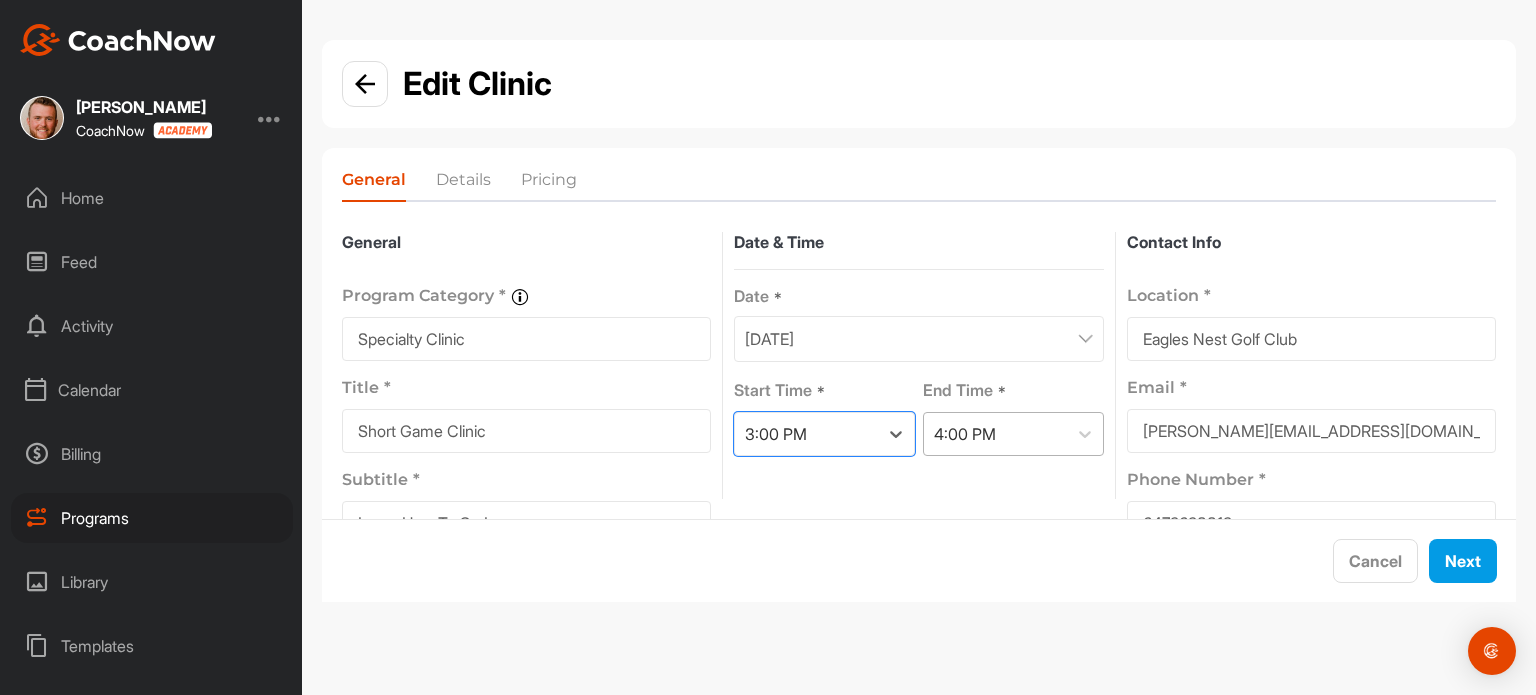 click on "4:00 PM" at bounding box center [995, 434] 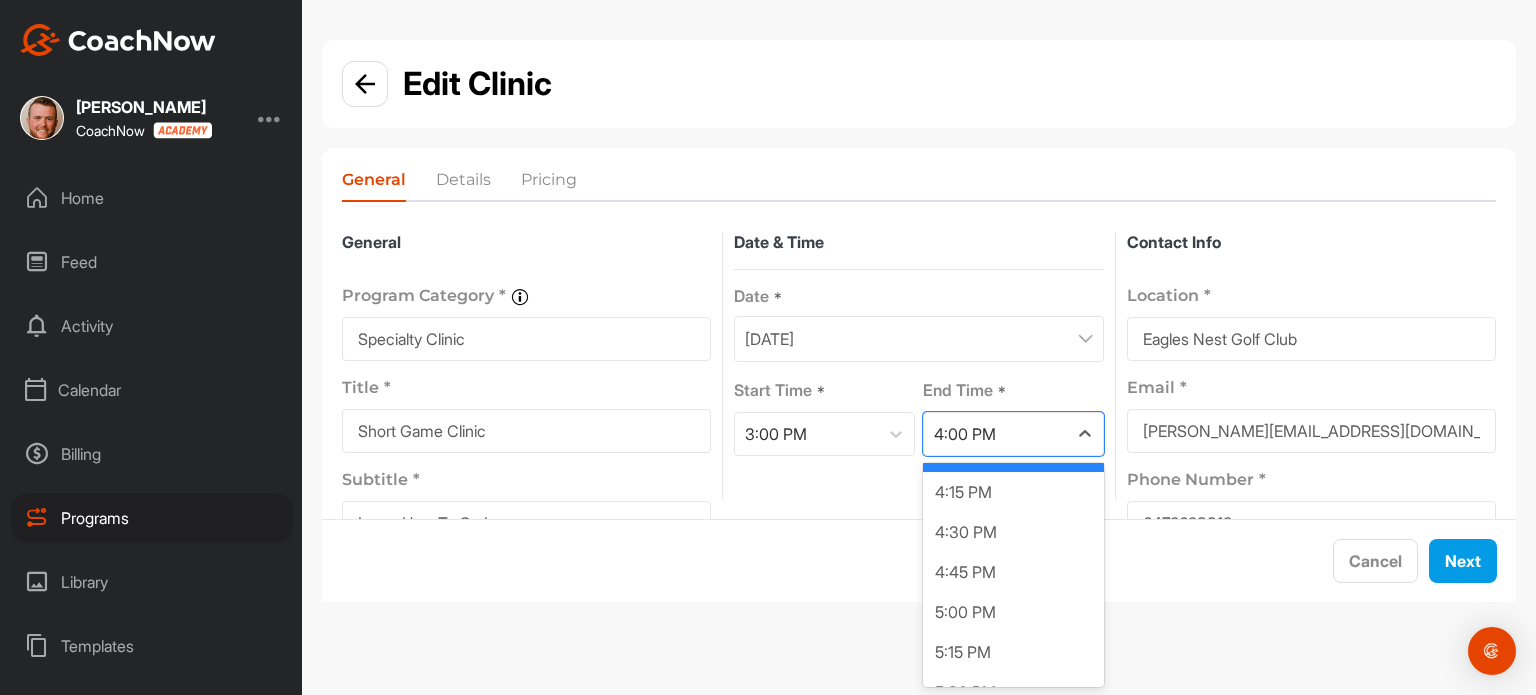 scroll, scrollTop: 165, scrollLeft: 0, axis: vertical 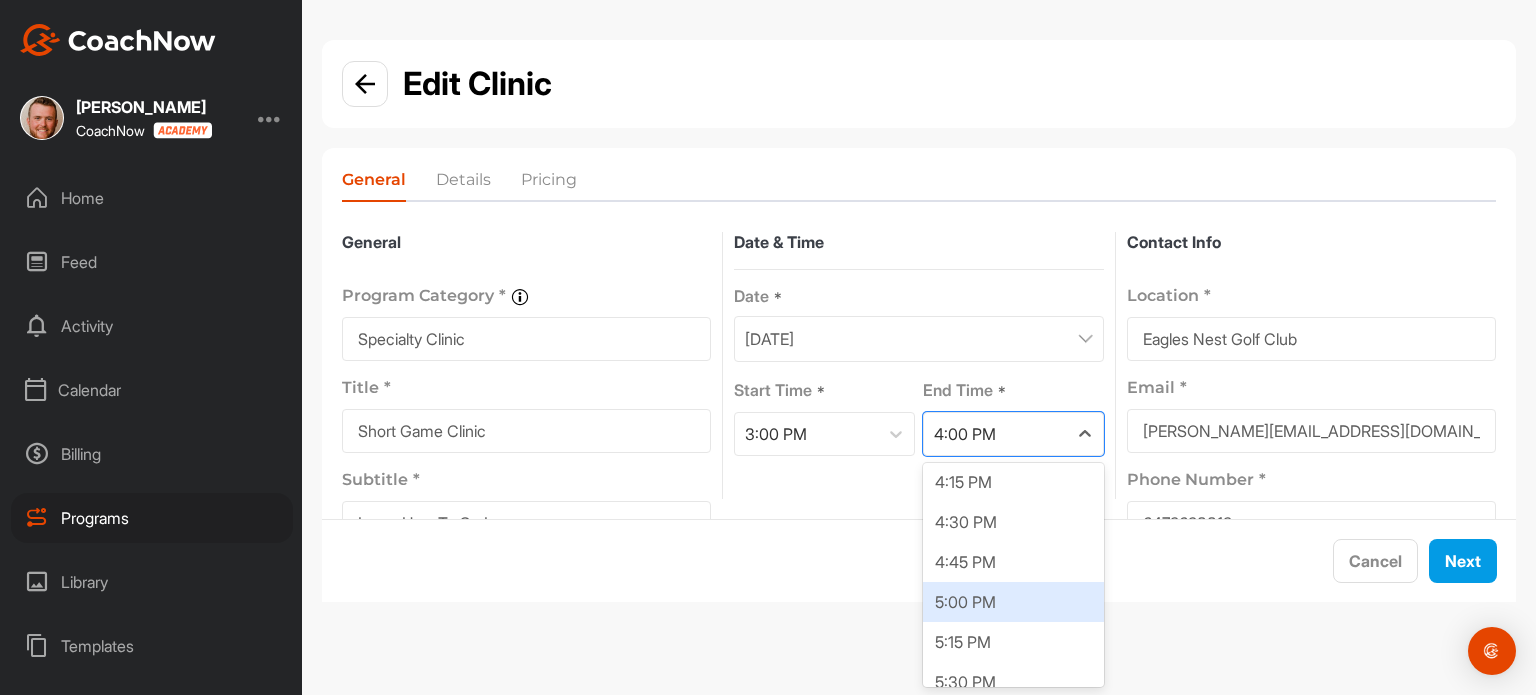 click on "5:00 PM" at bounding box center (1013, 602) 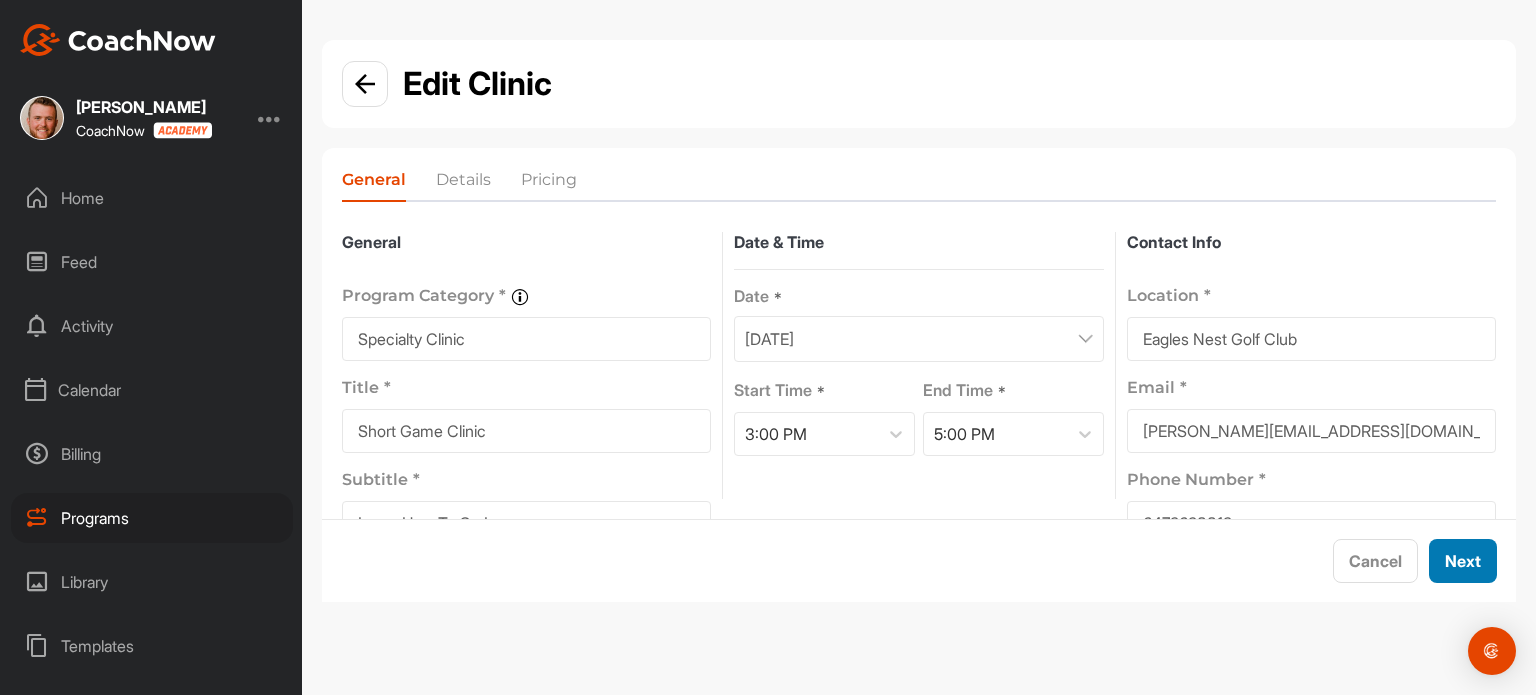 click on "Next" at bounding box center [1463, 561] 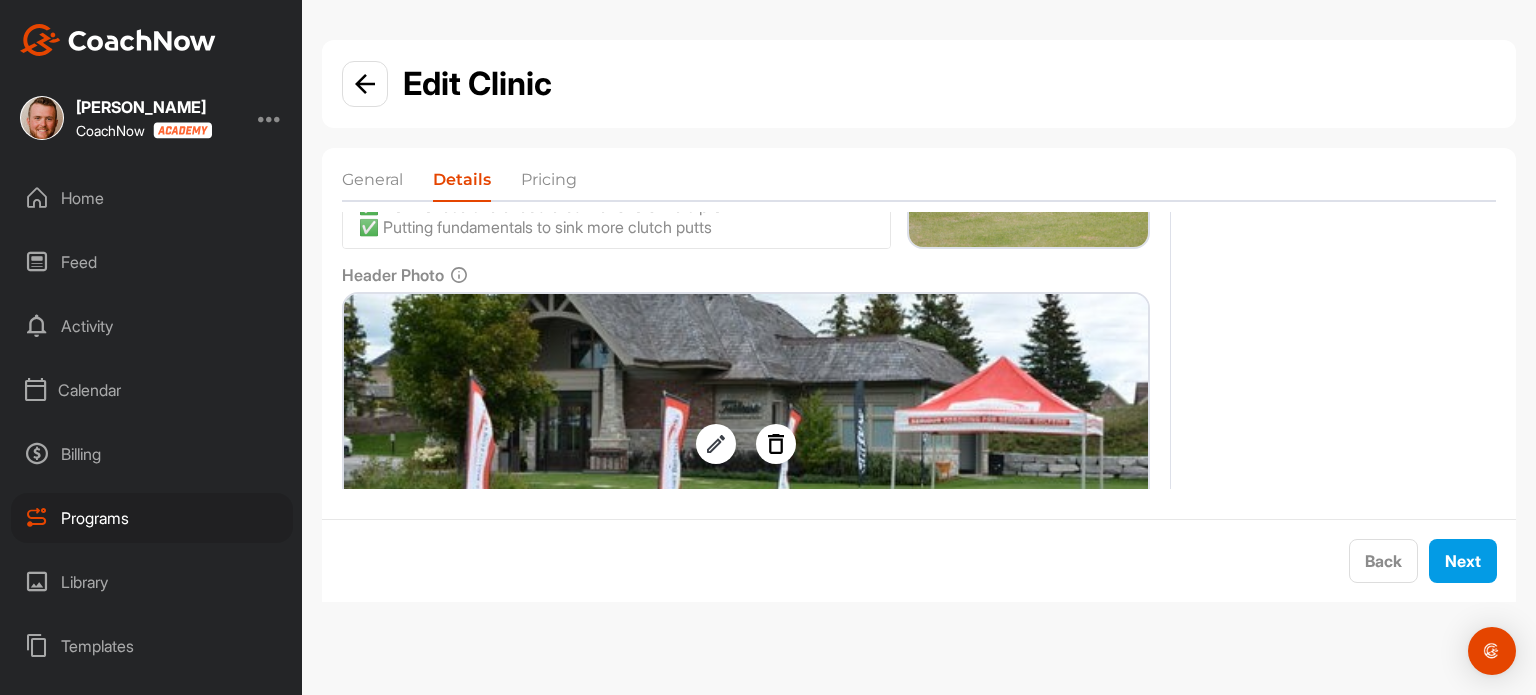 scroll, scrollTop: 504, scrollLeft: 0, axis: vertical 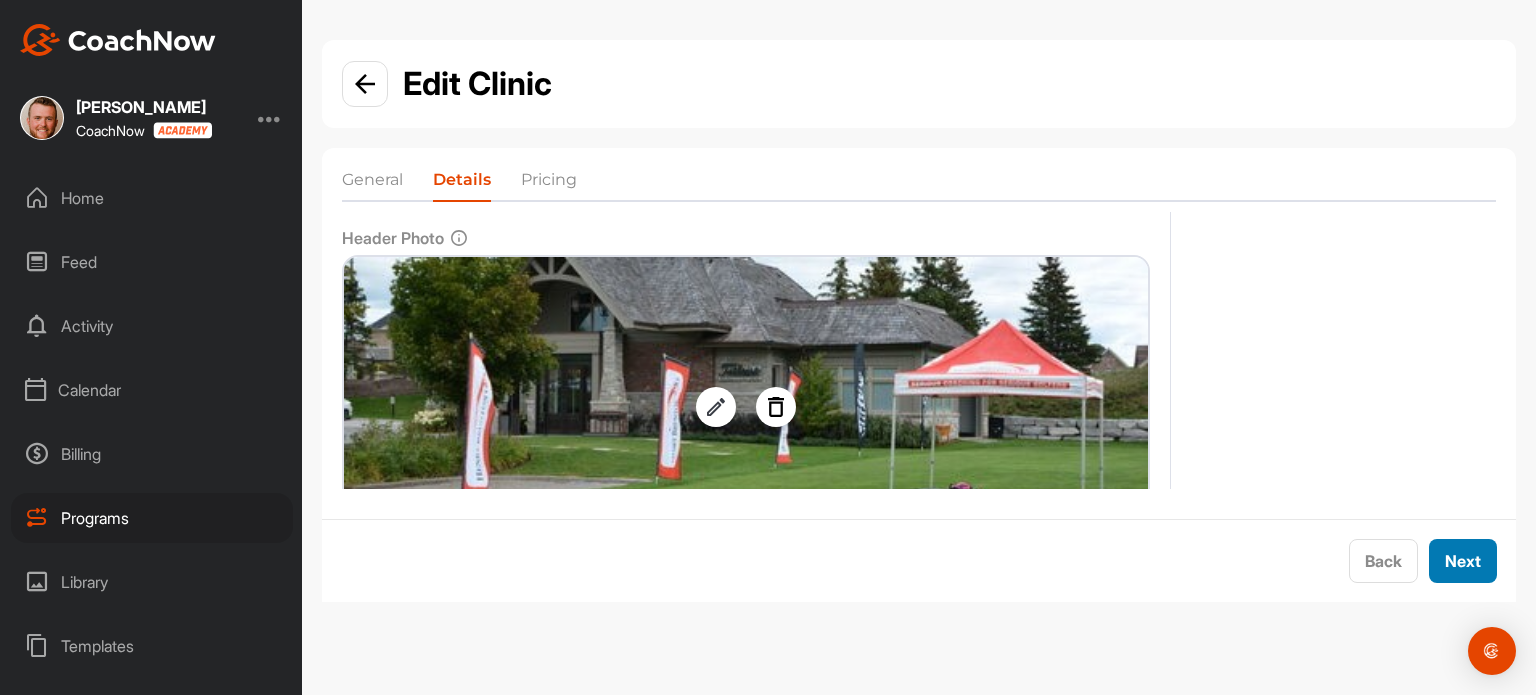 click on "Next" at bounding box center (1463, 561) 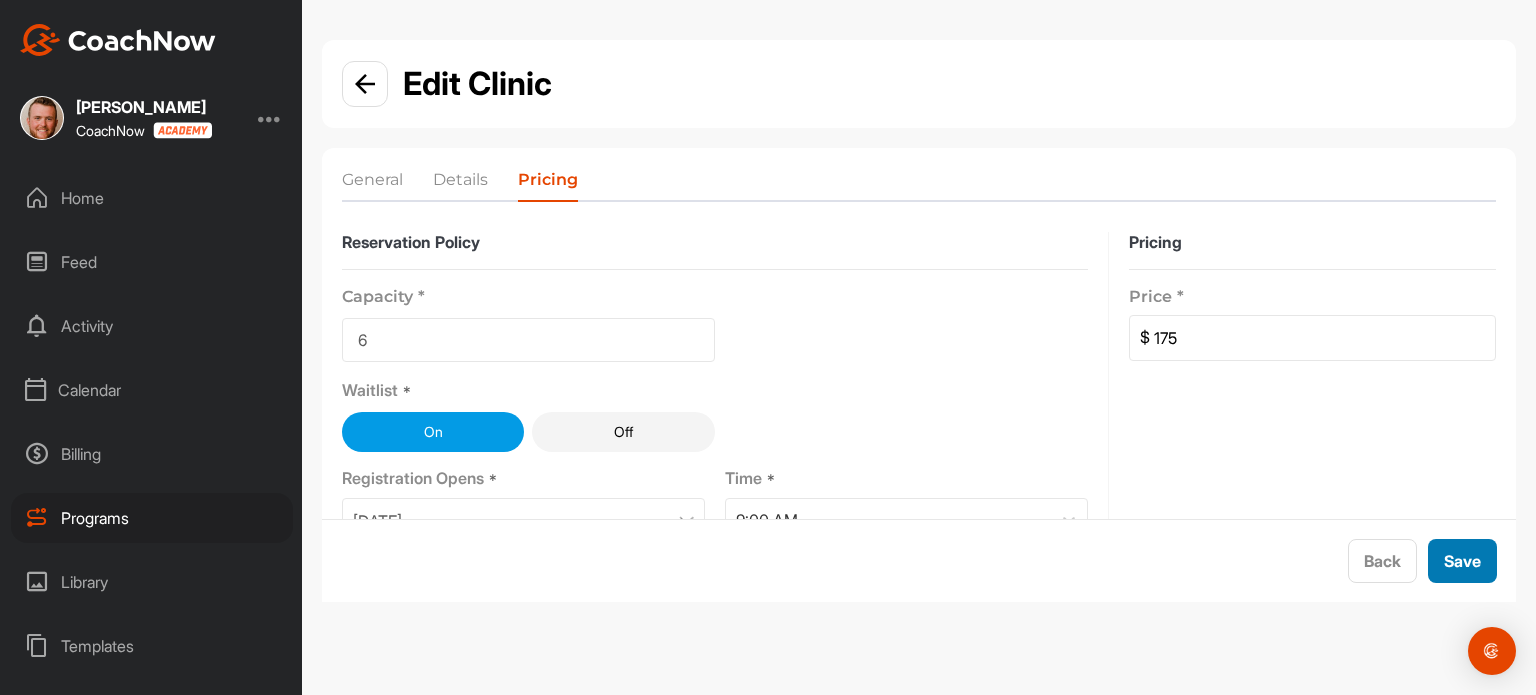 click on "Save" at bounding box center [1462, 561] 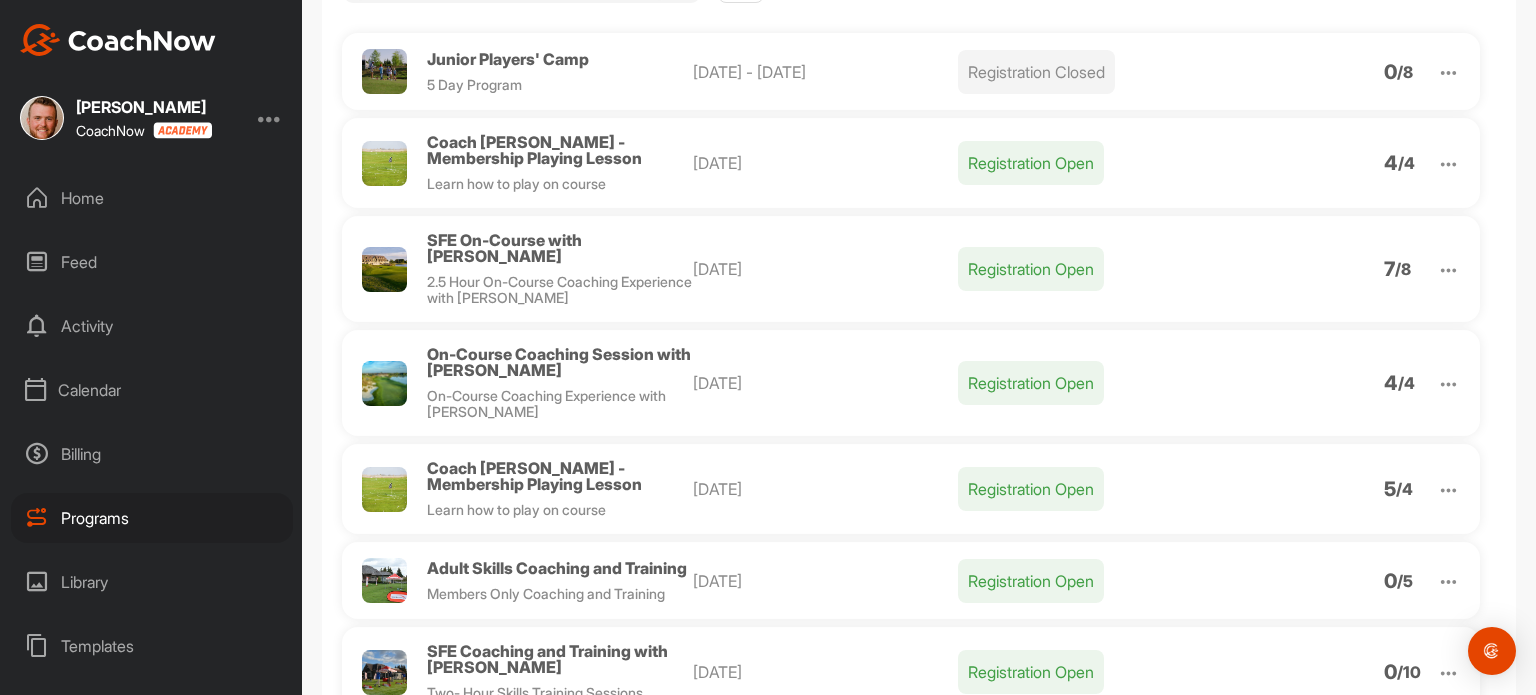 scroll, scrollTop: 246, scrollLeft: 0, axis: vertical 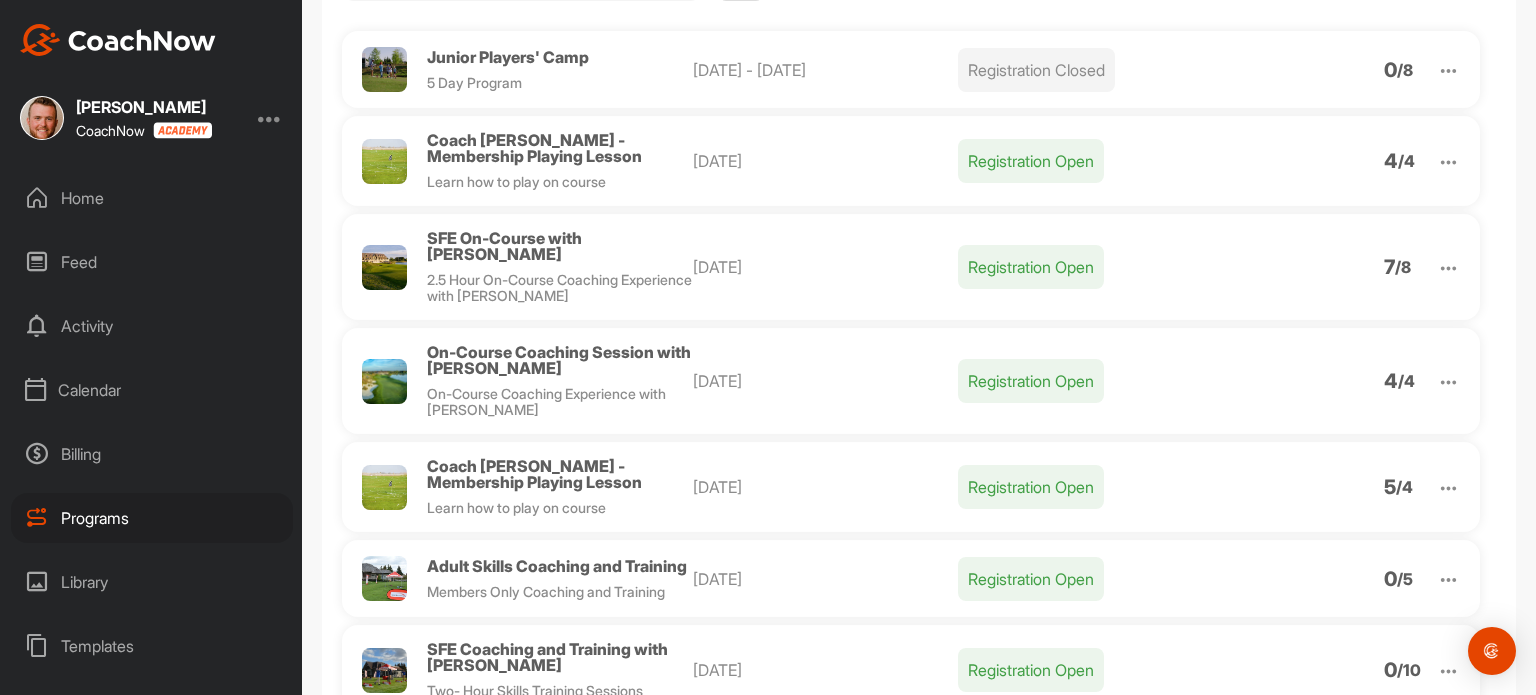 click on "Calendar" at bounding box center (152, 390) 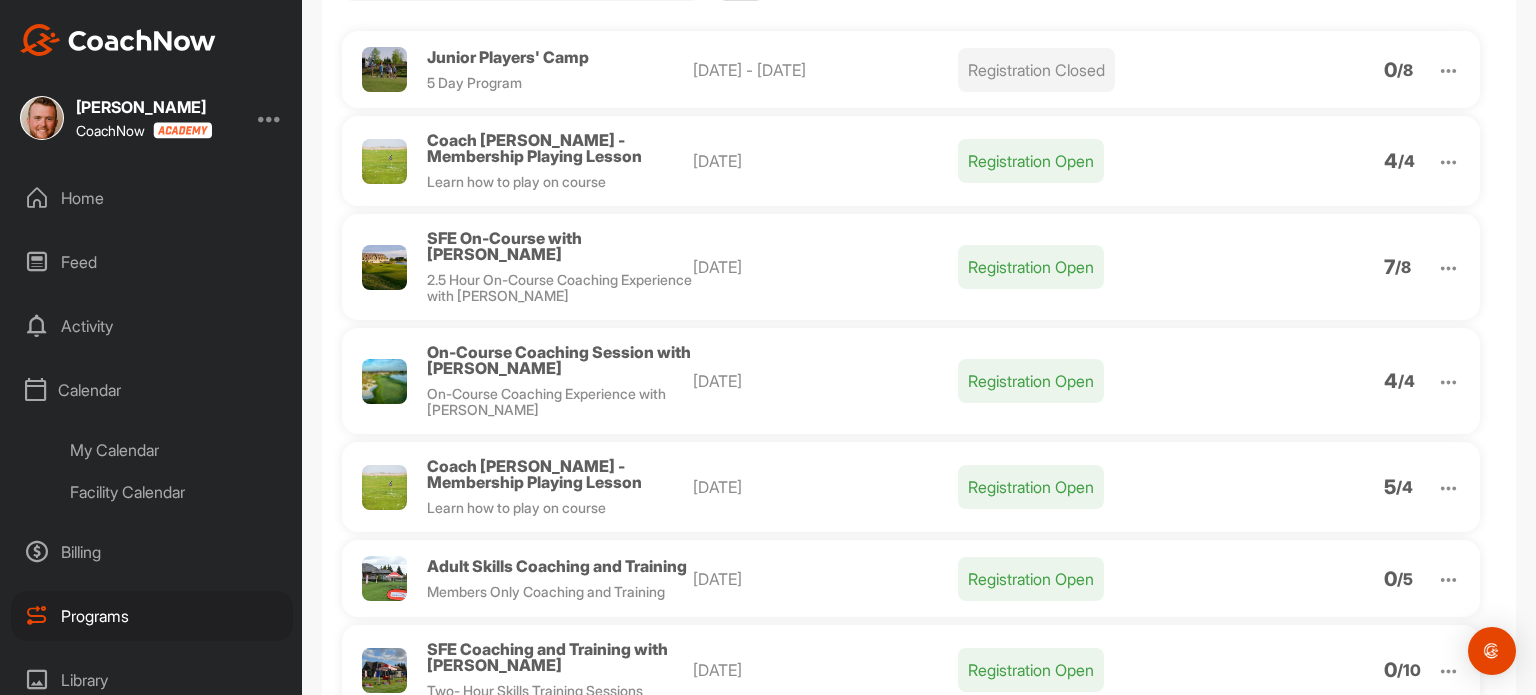 click on "My Calendar" at bounding box center (174, 450) 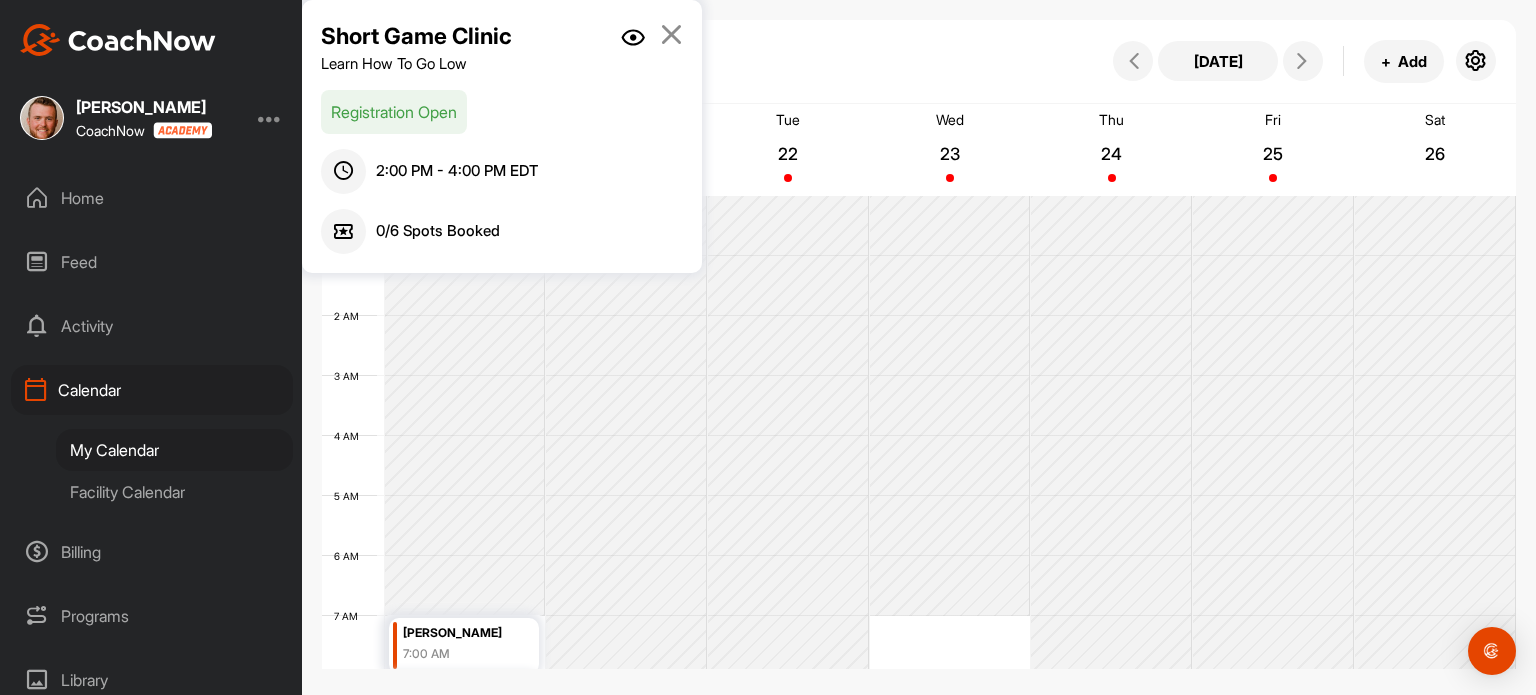 scroll, scrollTop: 347, scrollLeft: 0, axis: vertical 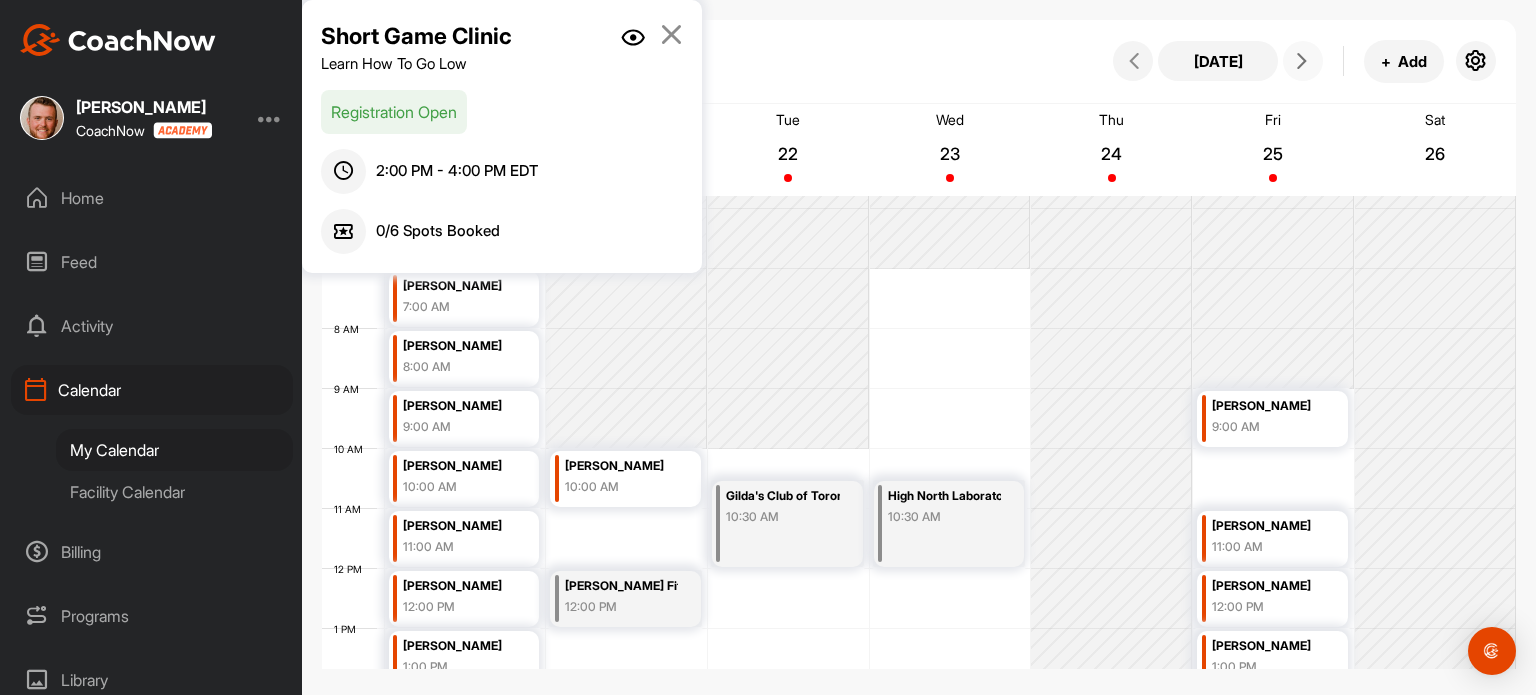 click at bounding box center (1303, 61) 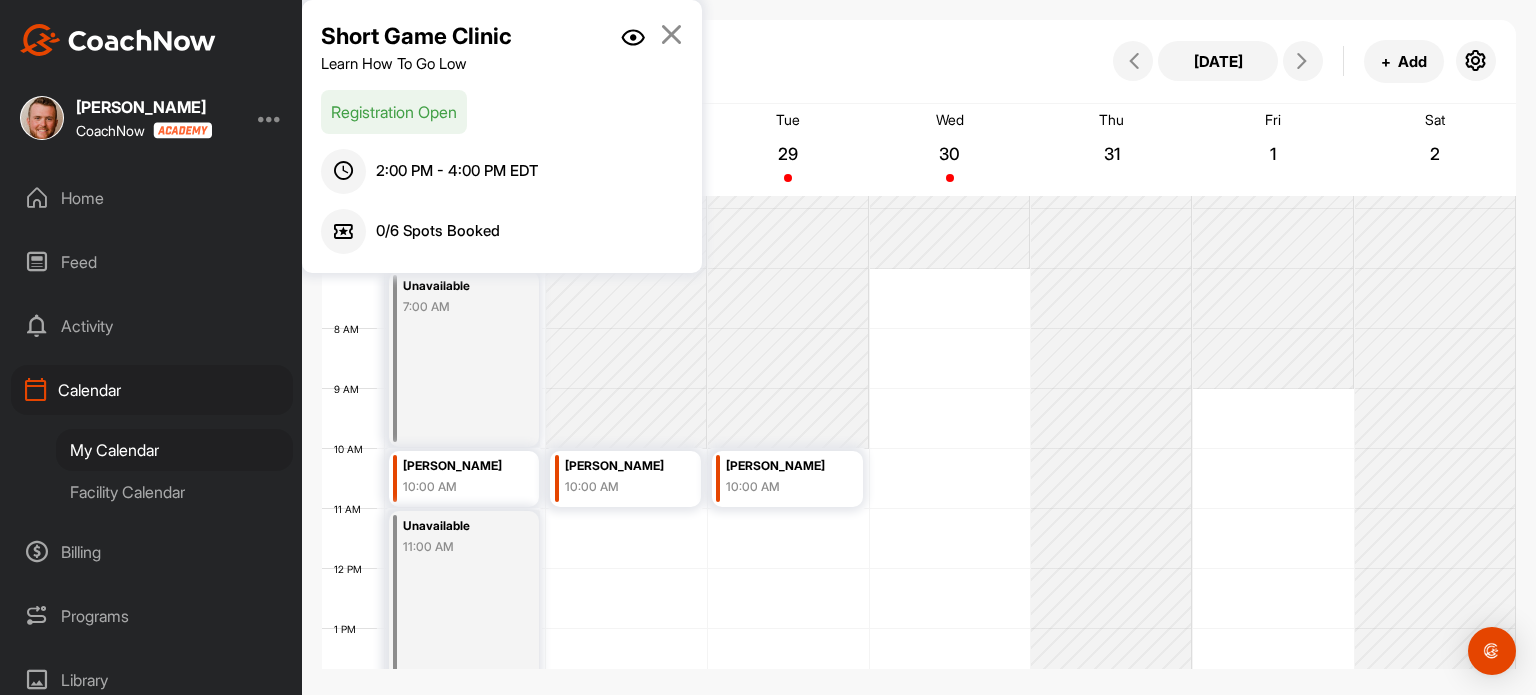 click at bounding box center [671, 34] 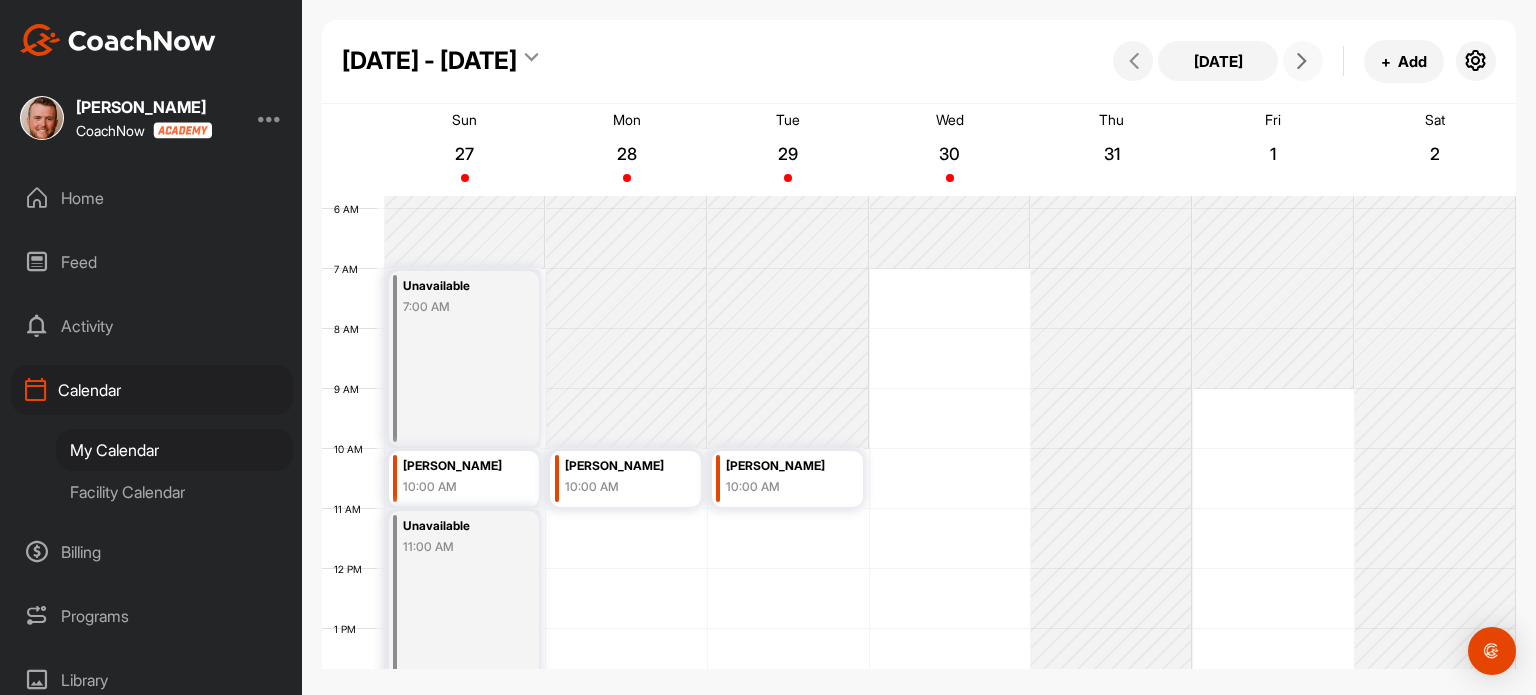 click at bounding box center (1303, 61) 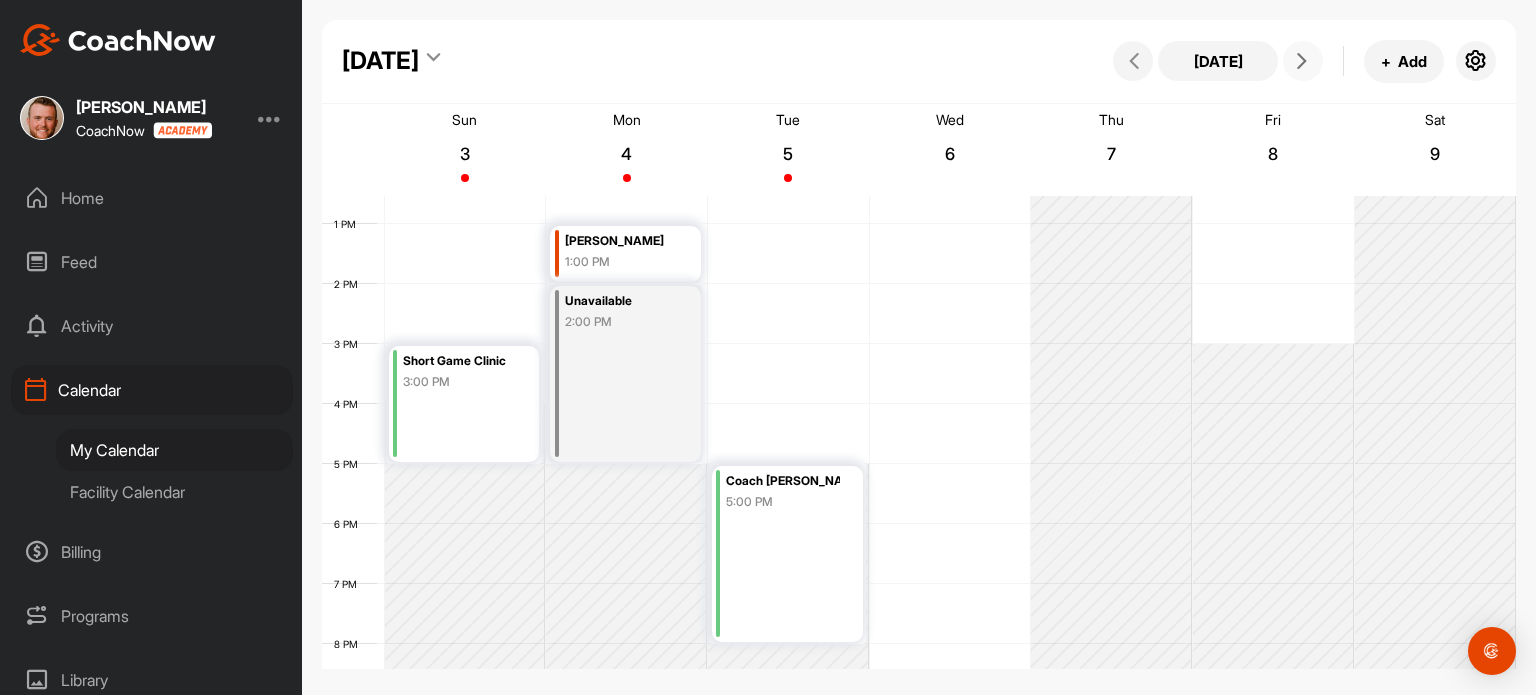 scroll, scrollTop: 755, scrollLeft: 0, axis: vertical 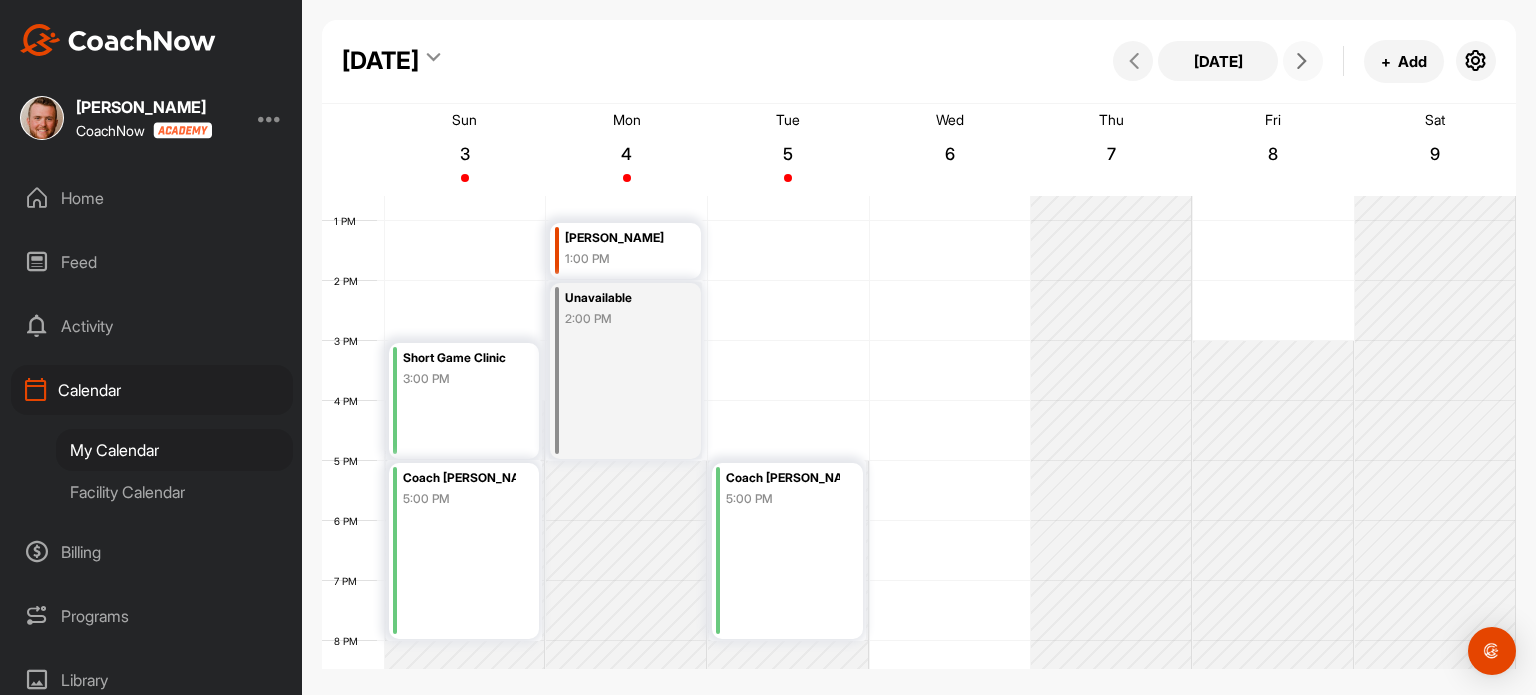 click at bounding box center [1302, 61] 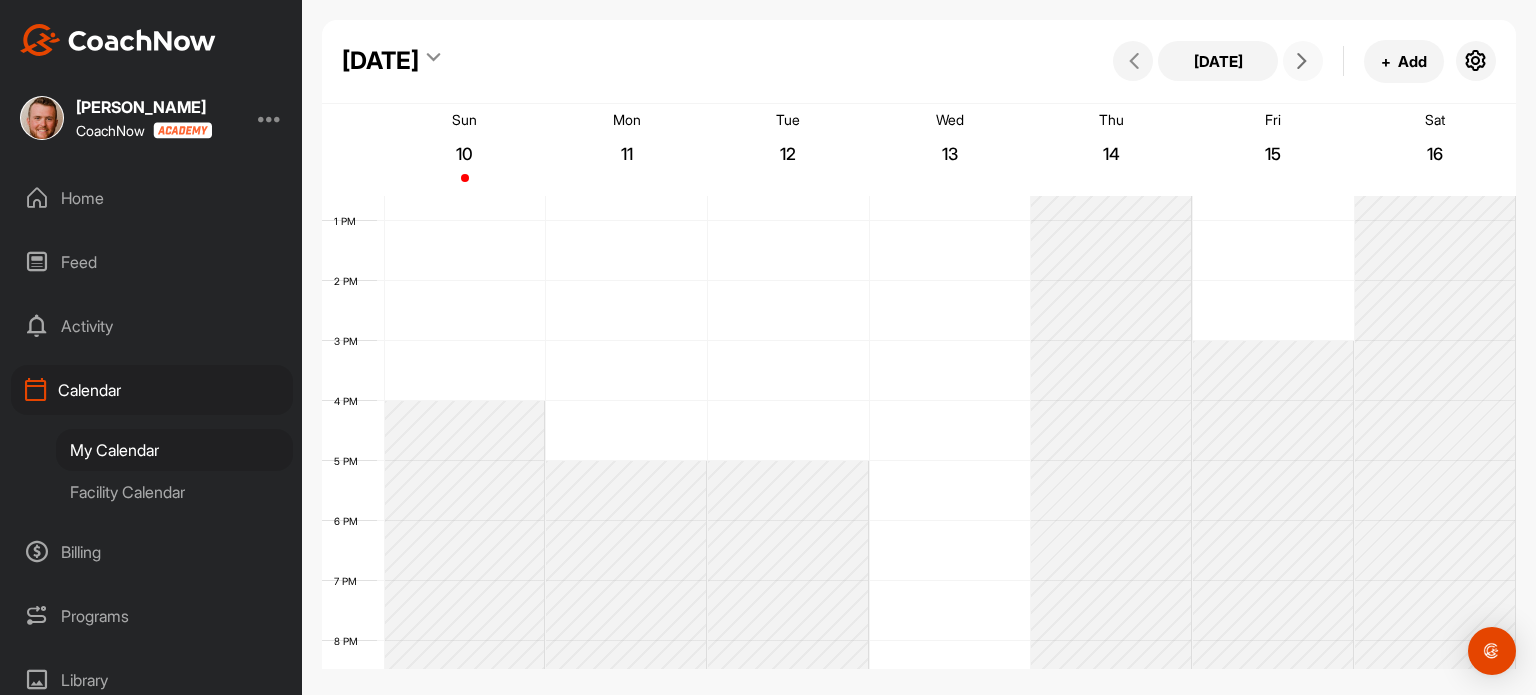 scroll, scrollTop: 347, scrollLeft: 0, axis: vertical 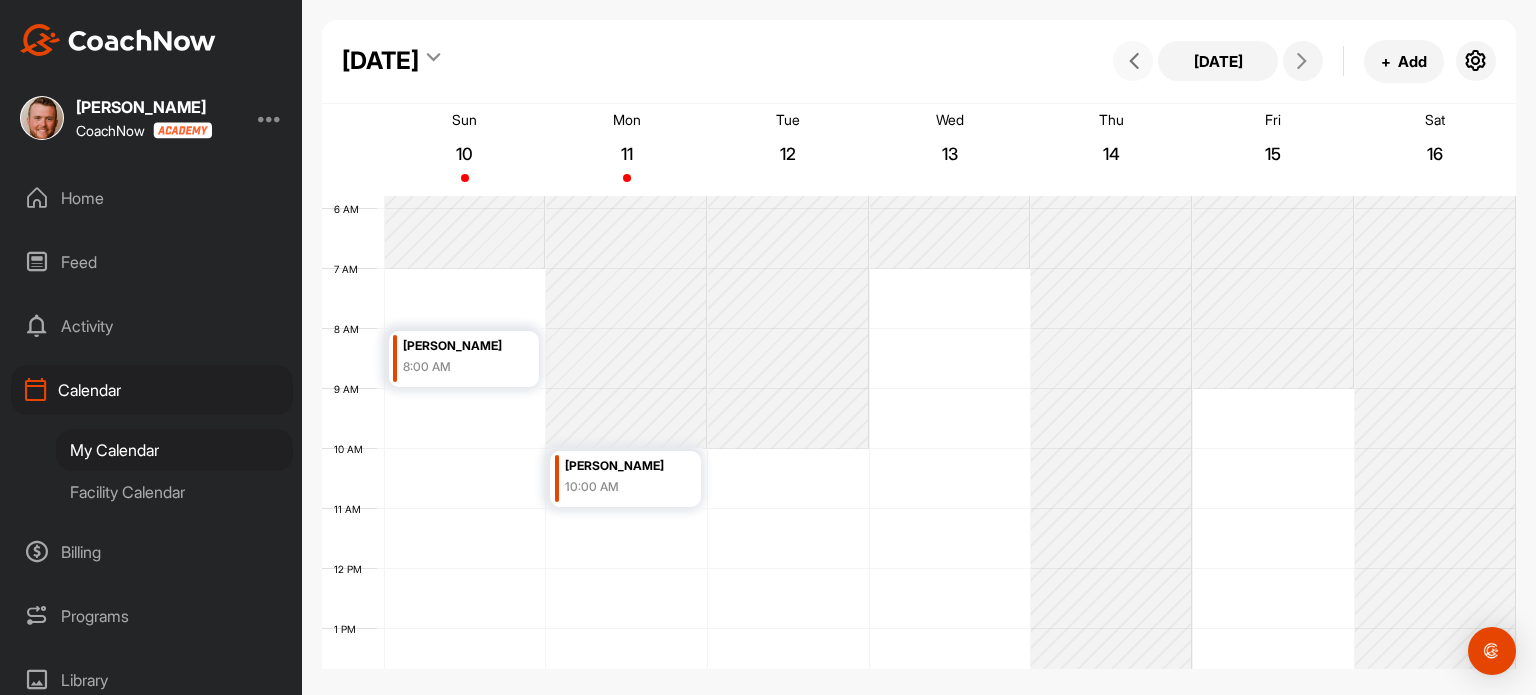 click at bounding box center [1133, 61] 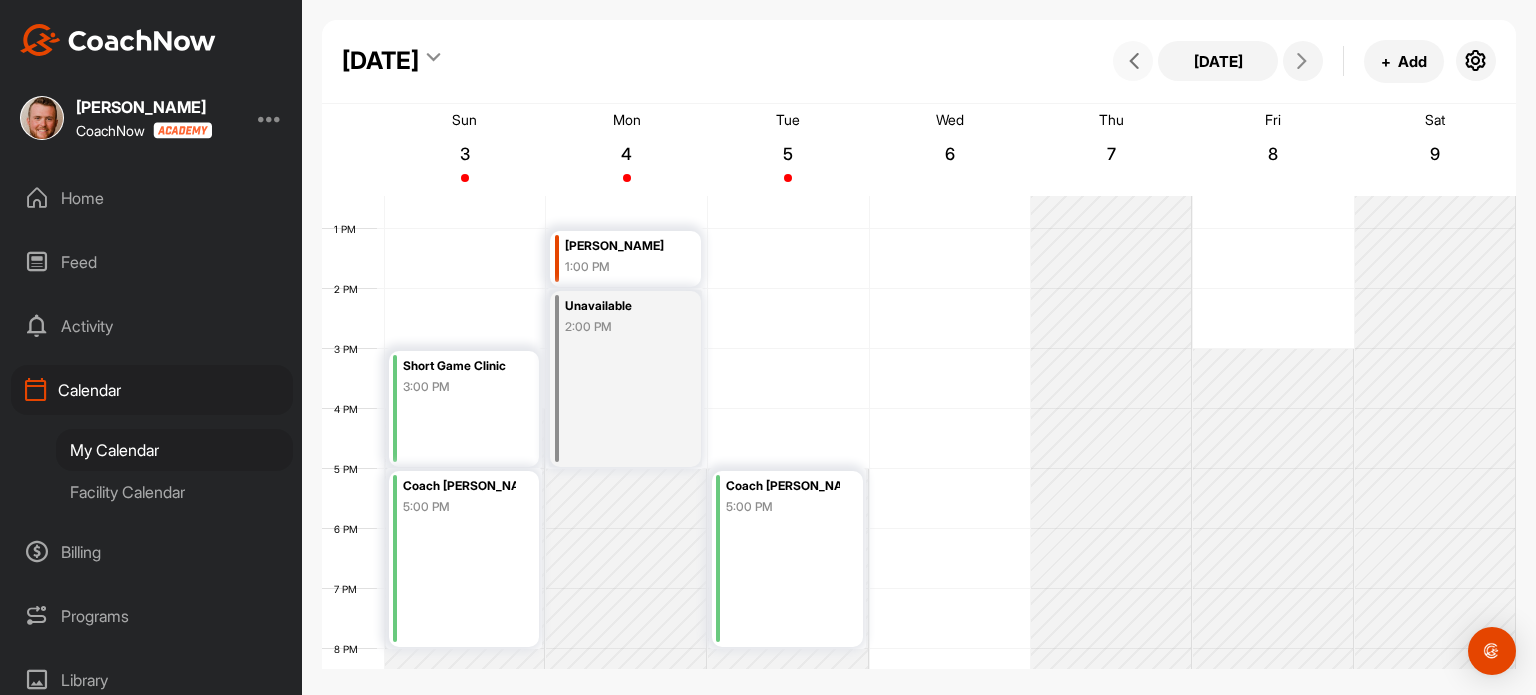 scroll, scrollTop: 732, scrollLeft: 0, axis: vertical 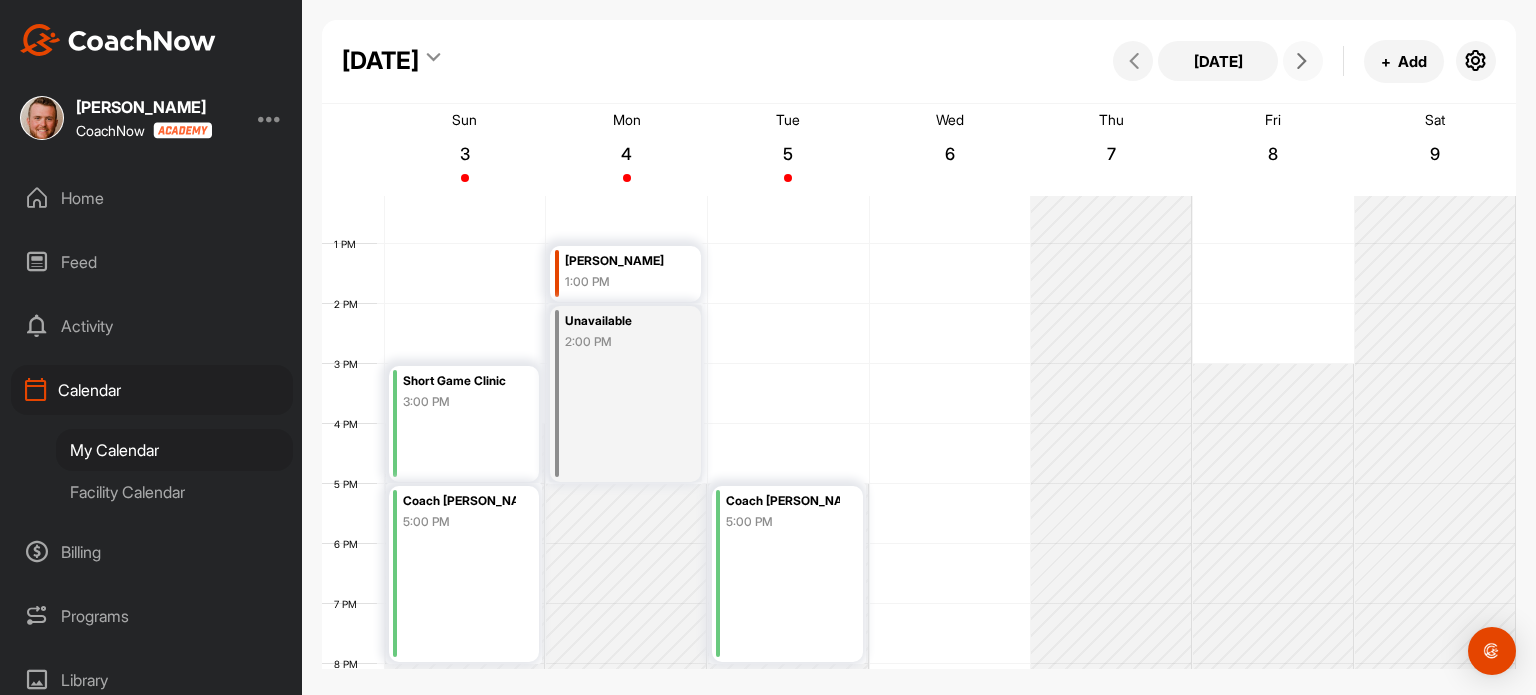 click at bounding box center (1303, 61) 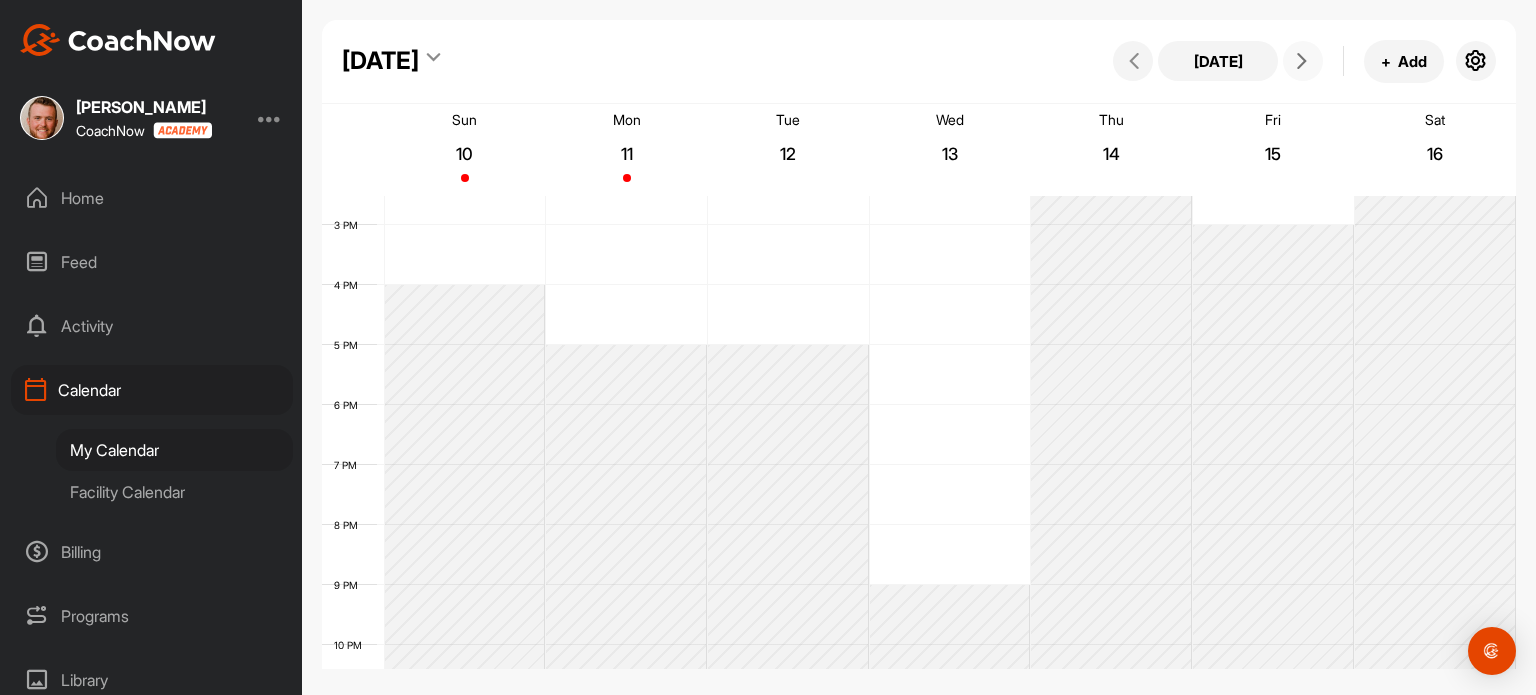 scroll, scrollTop: 870, scrollLeft: 0, axis: vertical 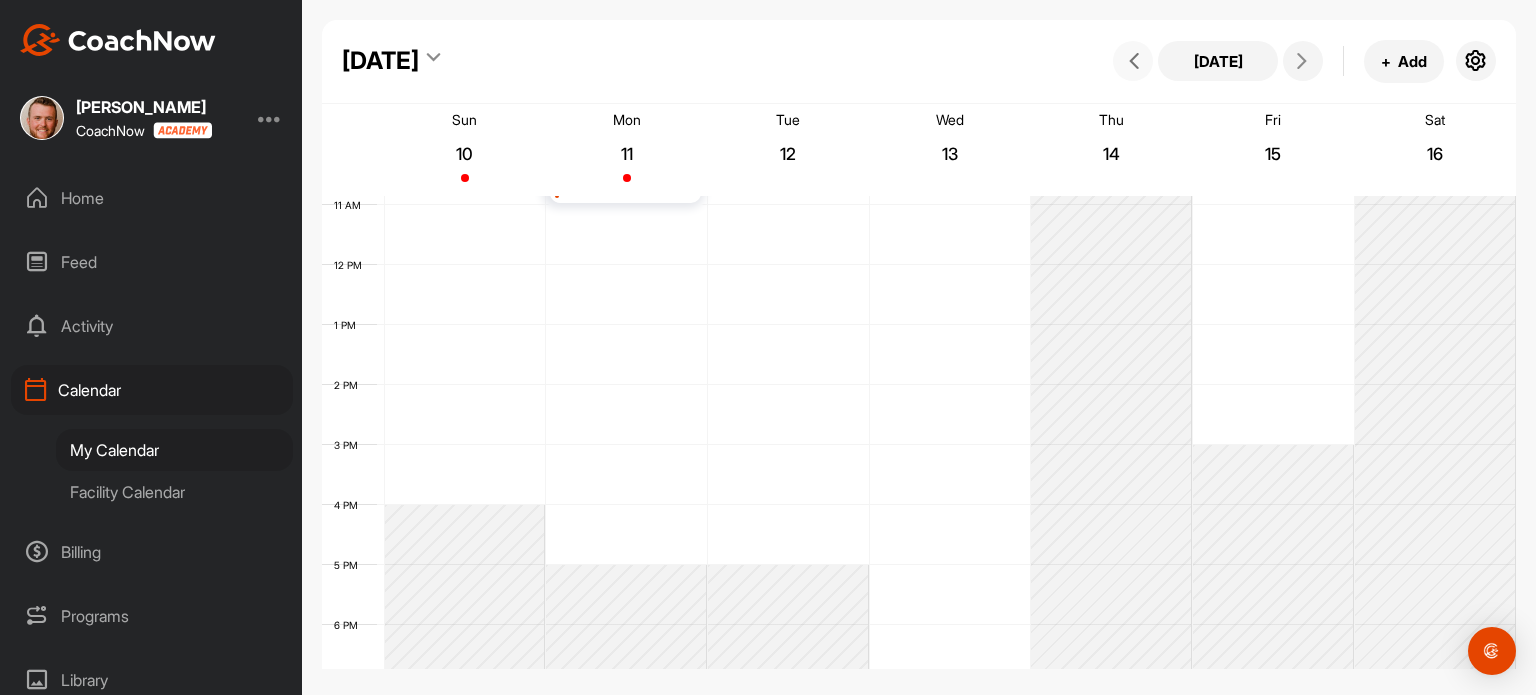 click at bounding box center [1134, 61] 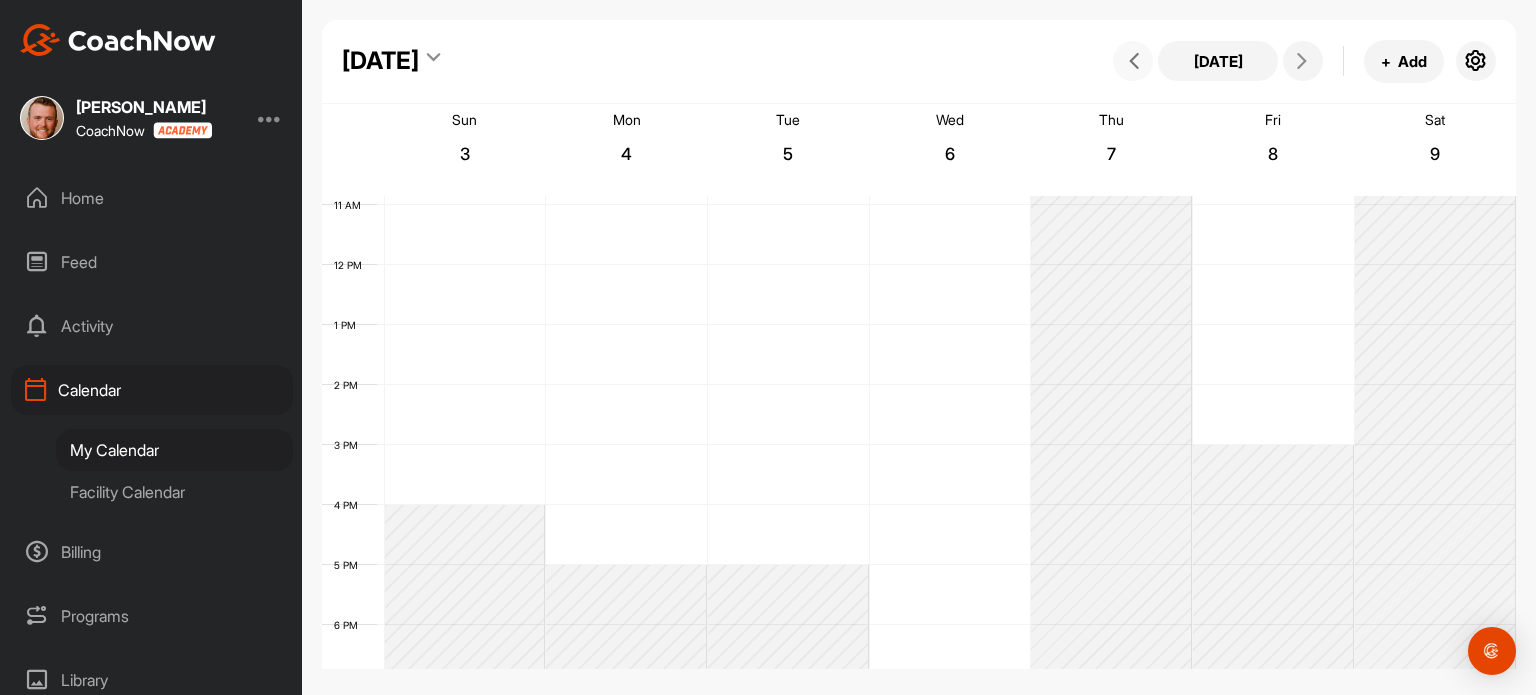 scroll, scrollTop: 347, scrollLeft: 0, axis: vertical 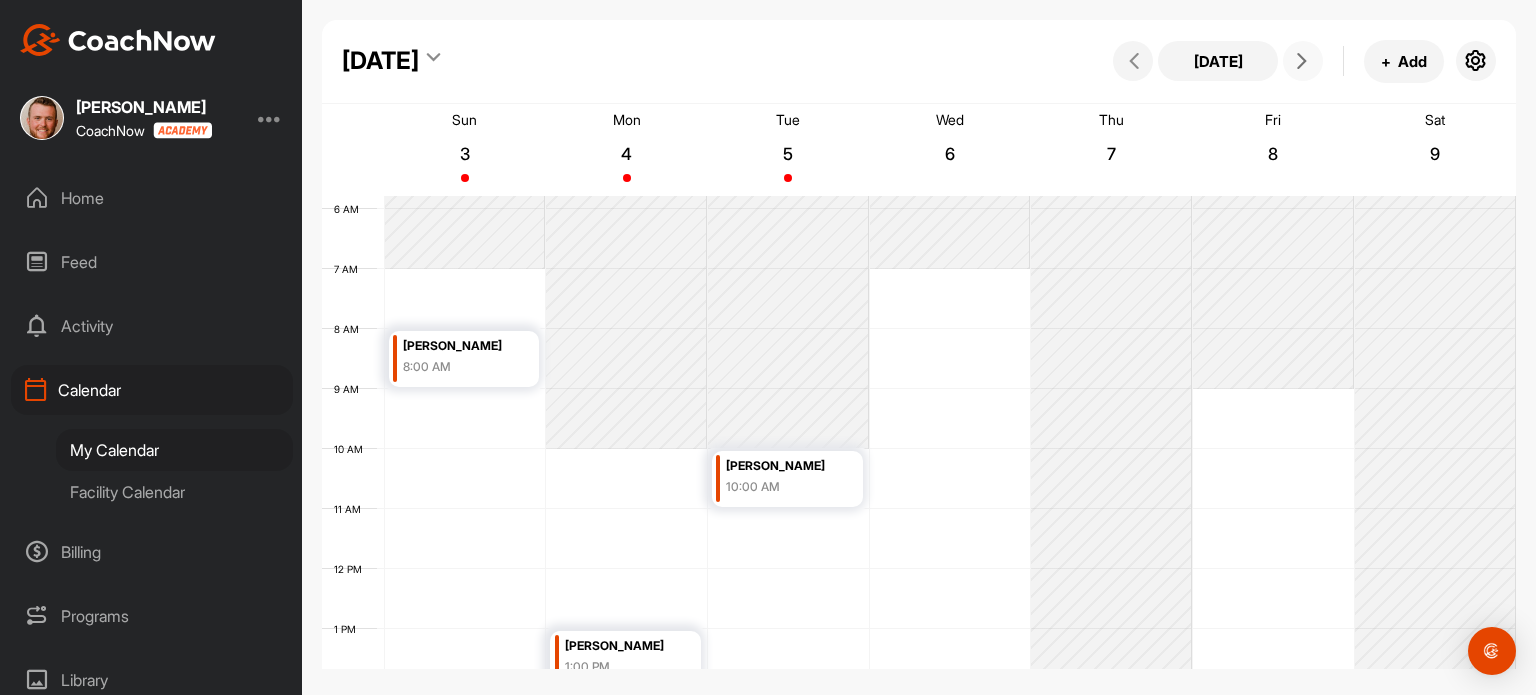 click at bounding box center [1303, 61] 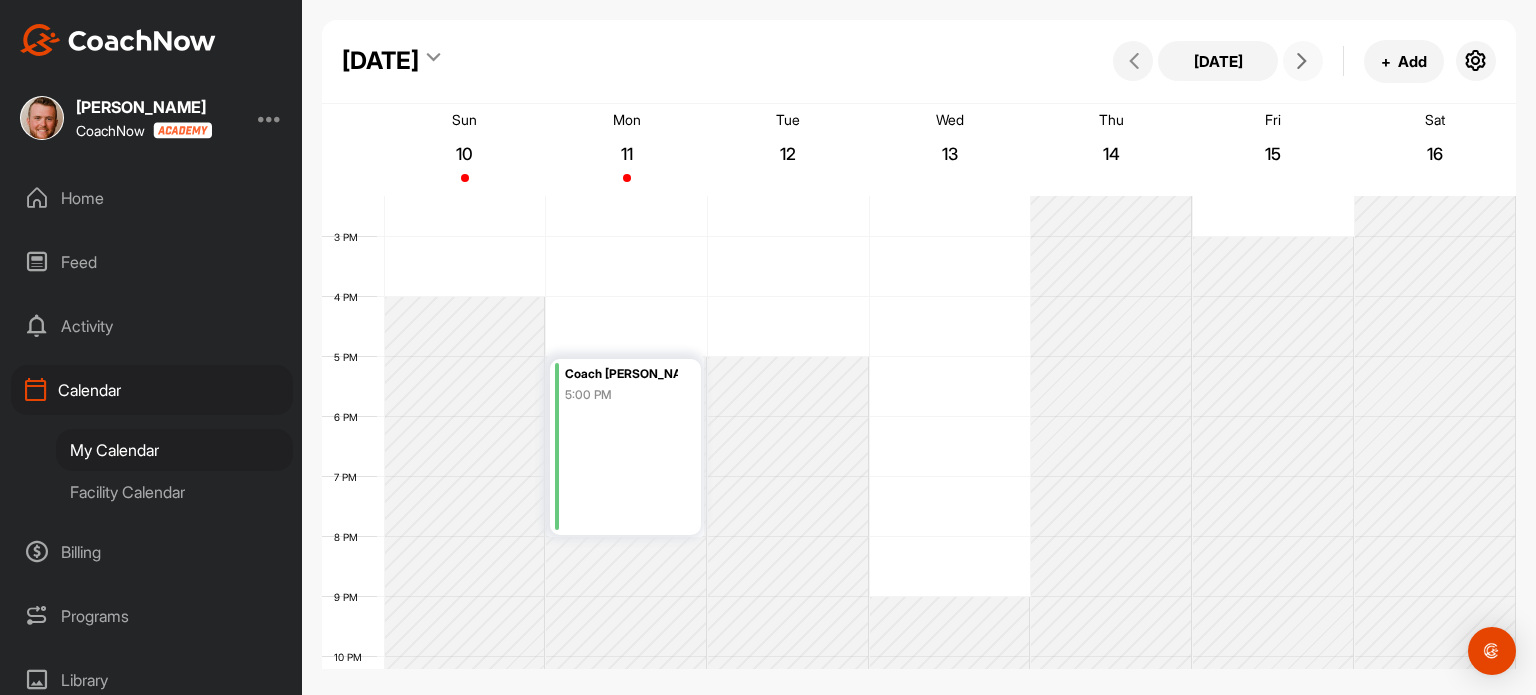 scroll, scrollTop: 863, scrollLeft: 0, axis: vertical 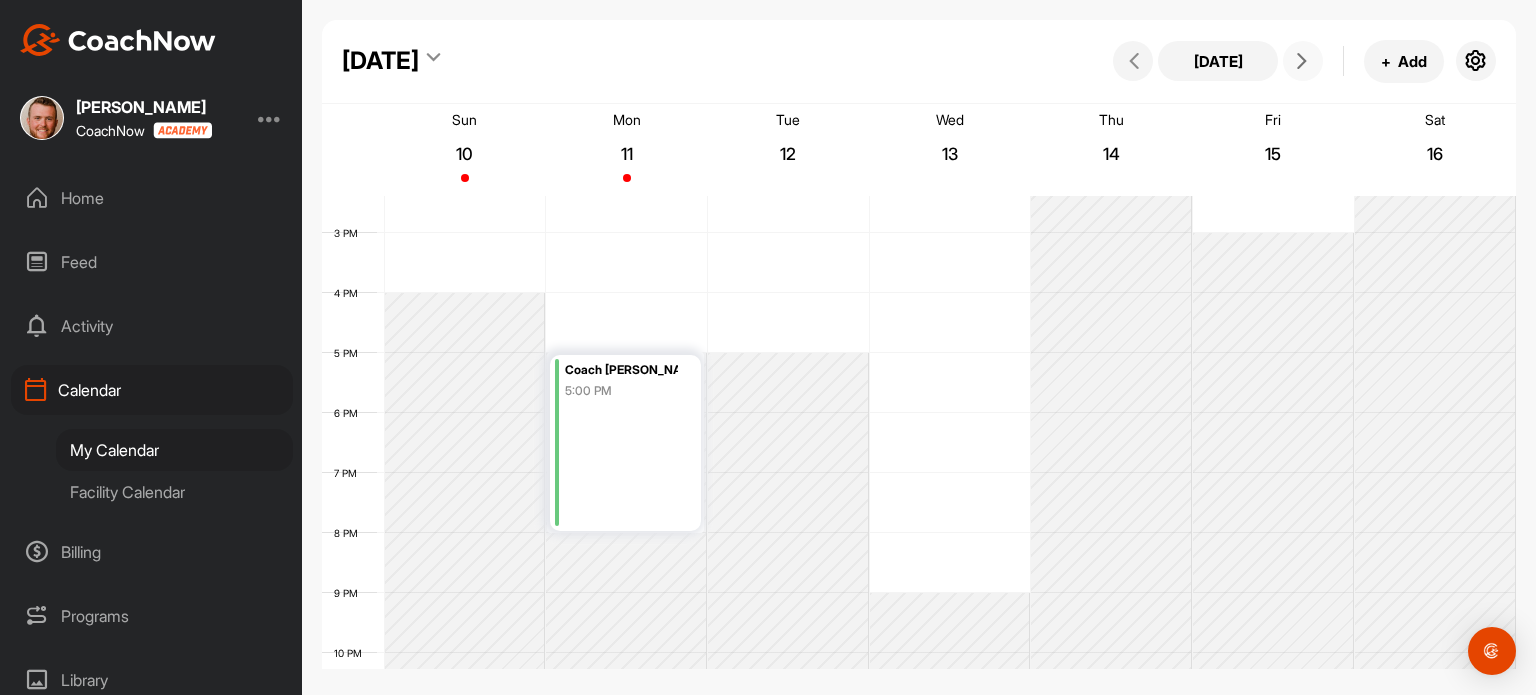 click at bounding box center [1303, 61] 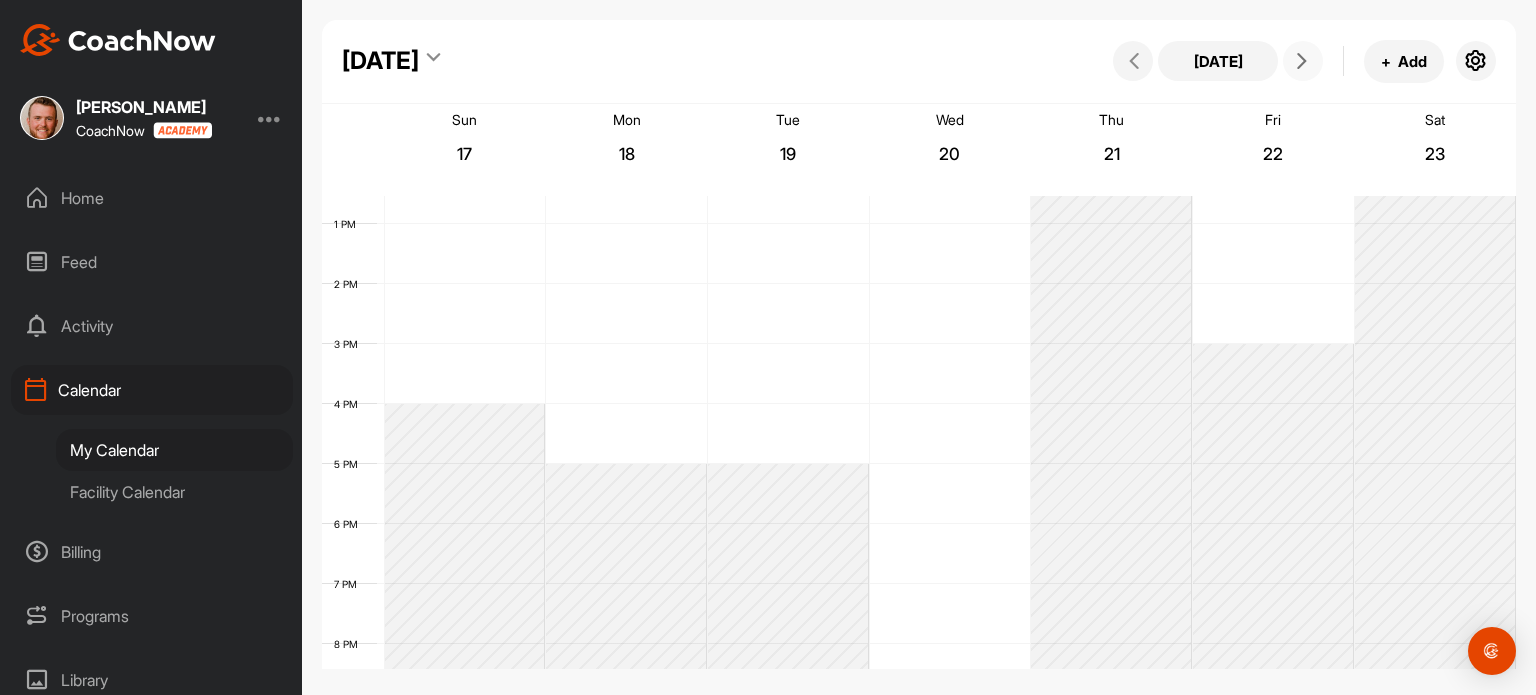 scroll, scrollTop: 805, scrollLeft: 0, axis: vertical 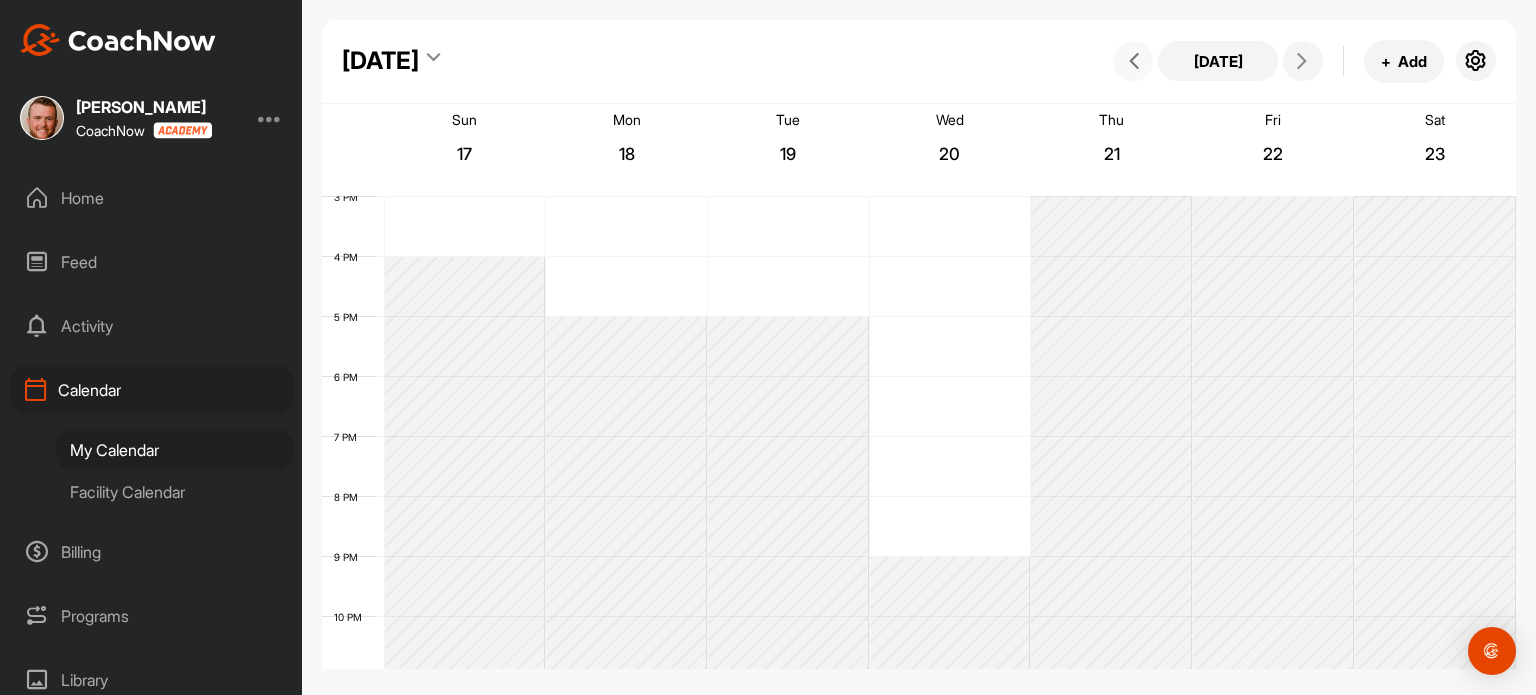 click at bounding box center [1134, 61] 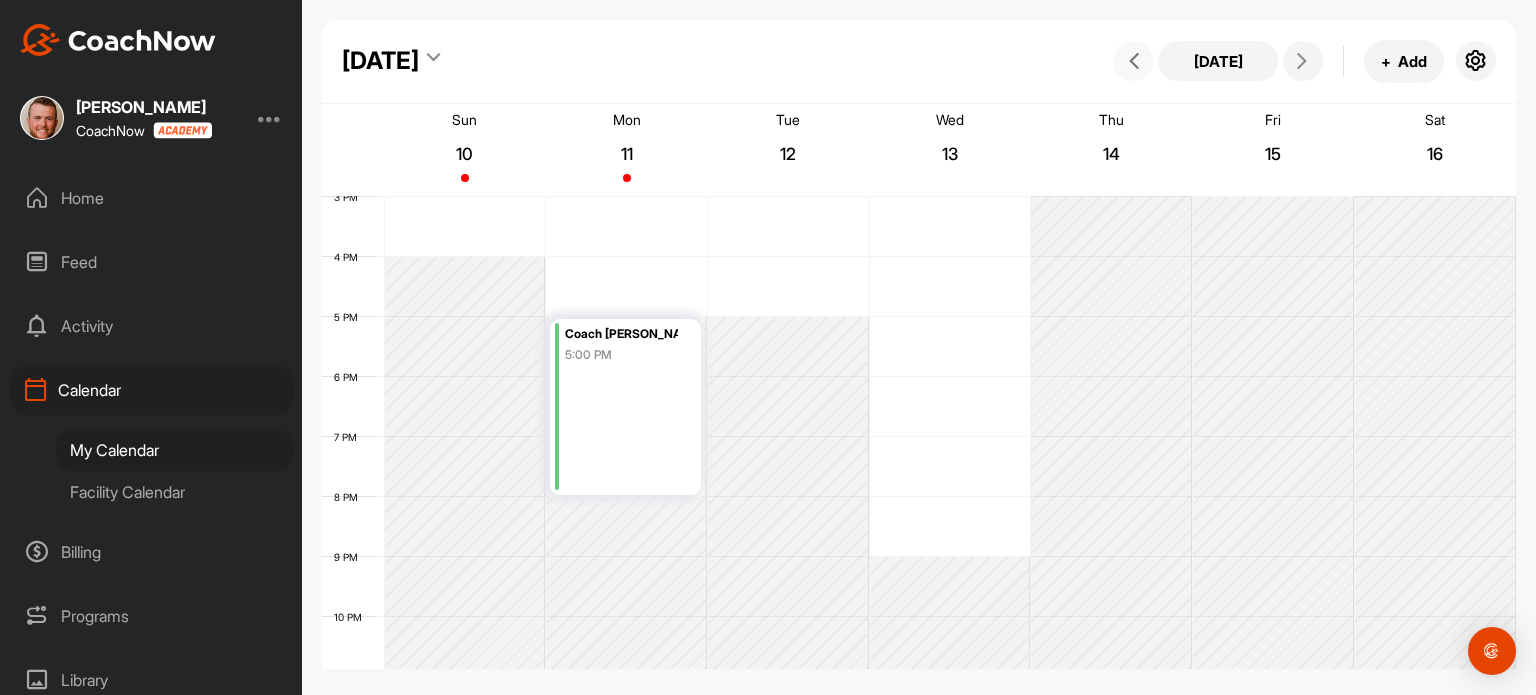 scroll, scrollTop: 347, scrollLeft: 0, axis: vertical 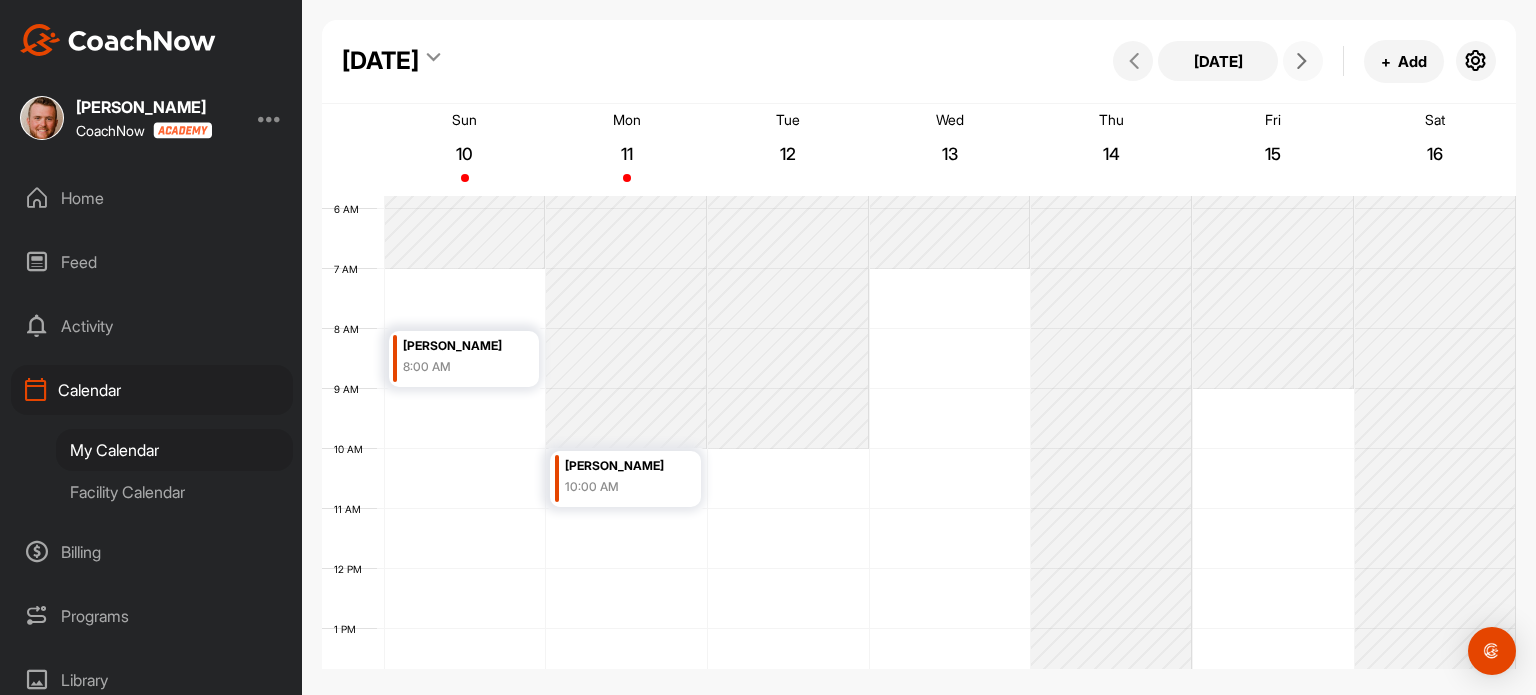 click at bounding box center [1303, 61] 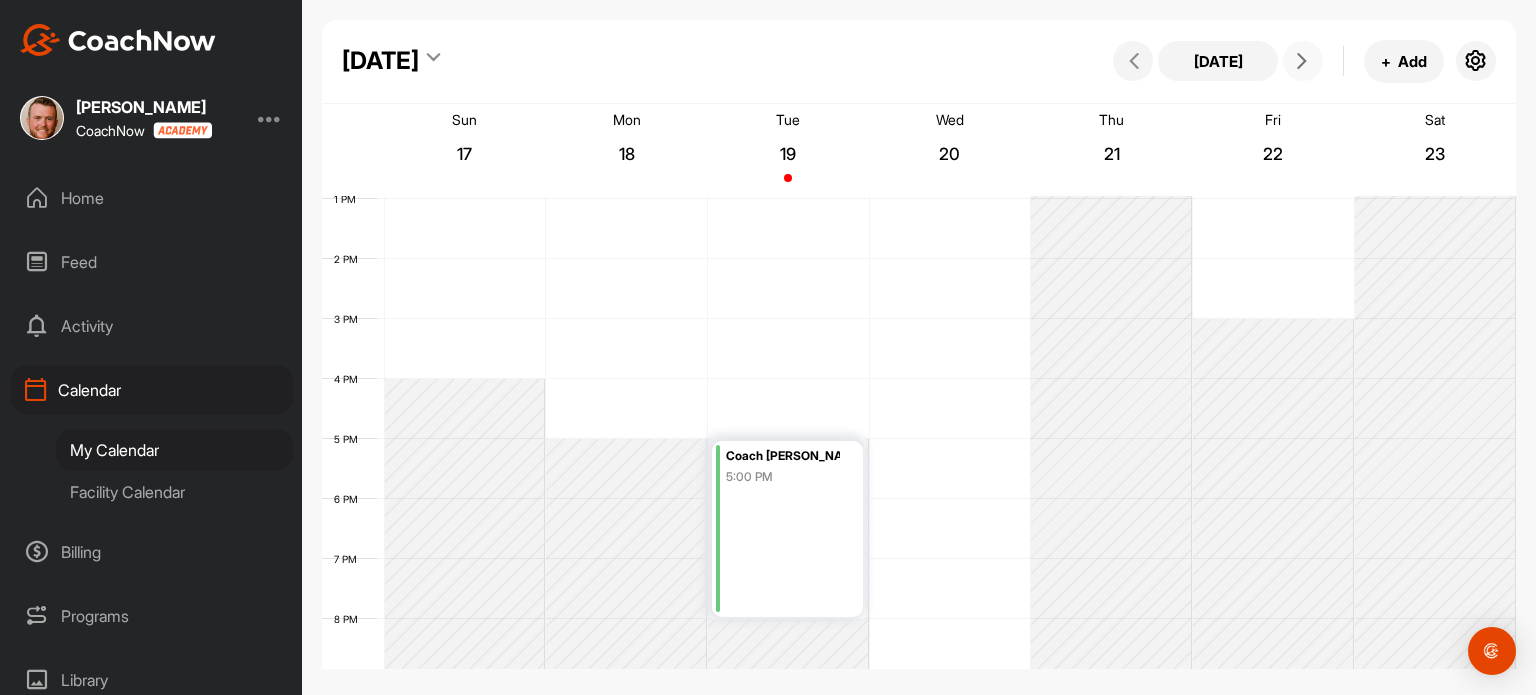 scroll, scrollTop: 768, scrollLeft: 0, axis: vertical 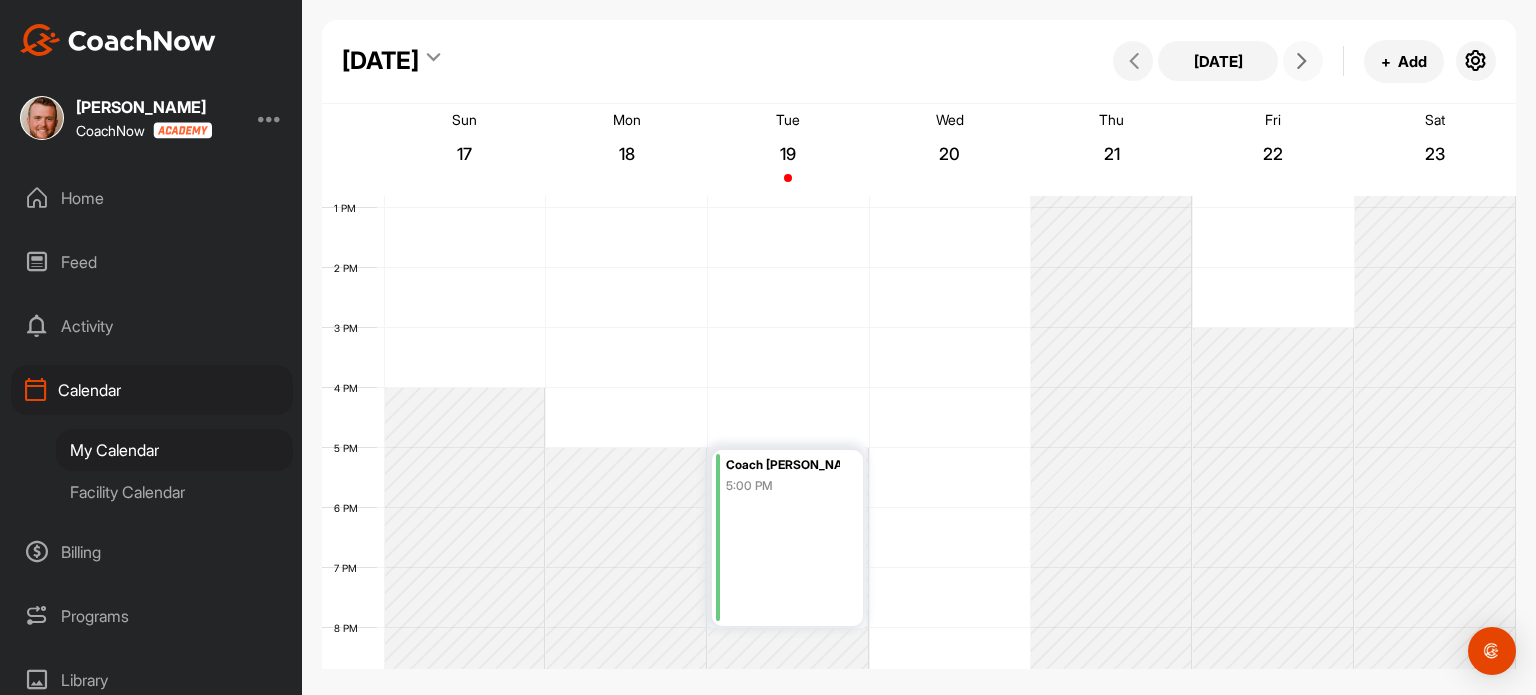 click at bounding box center (1302, 61) 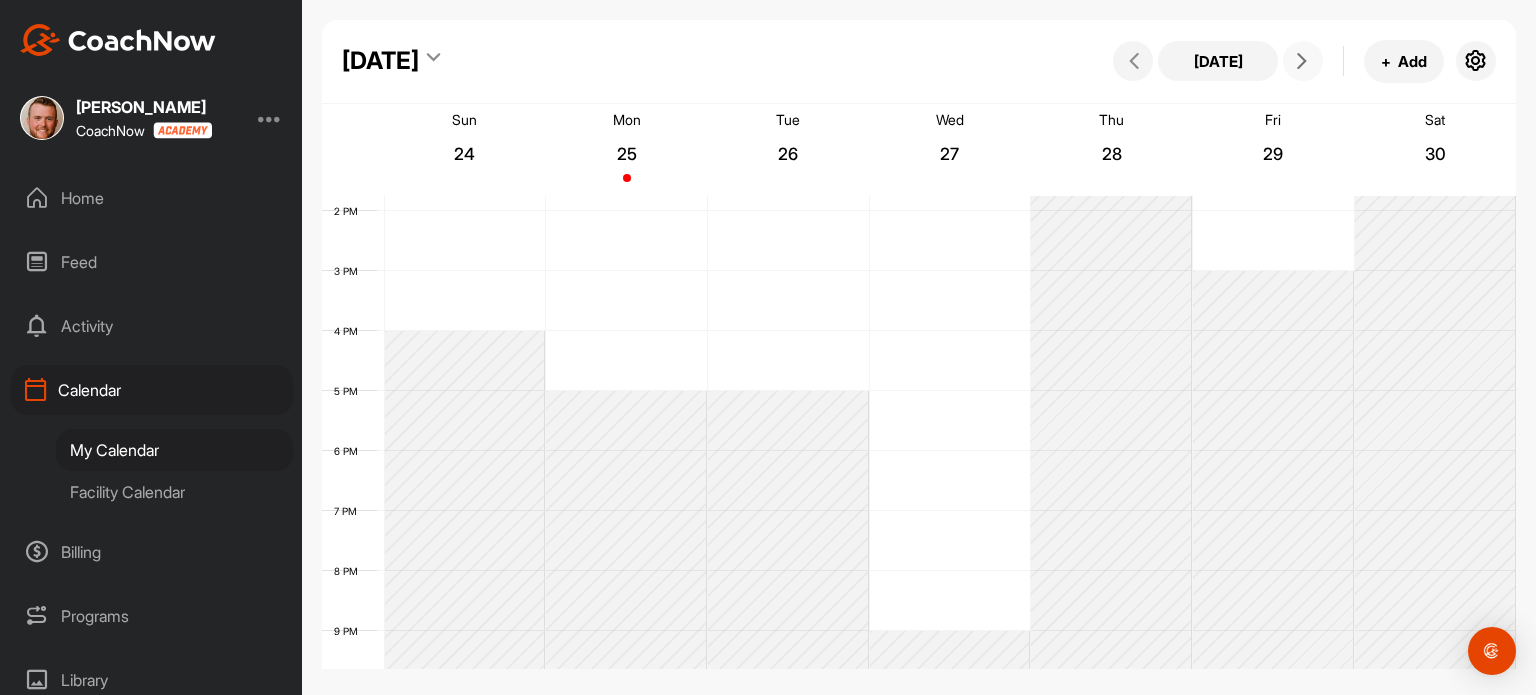 scroll, scrollTop: 852, scrollLeft: 0, axis: vertical 